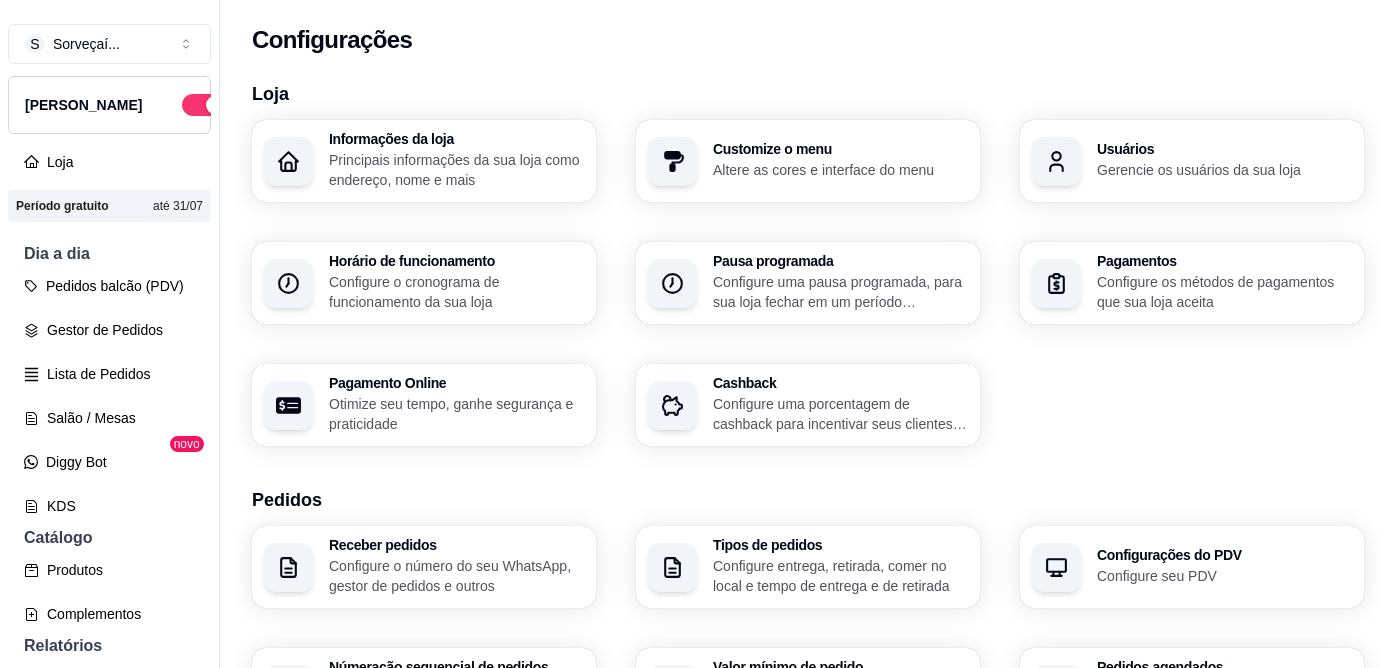scroll, scrollTop: 0, scrollLeft: 0, axis: both 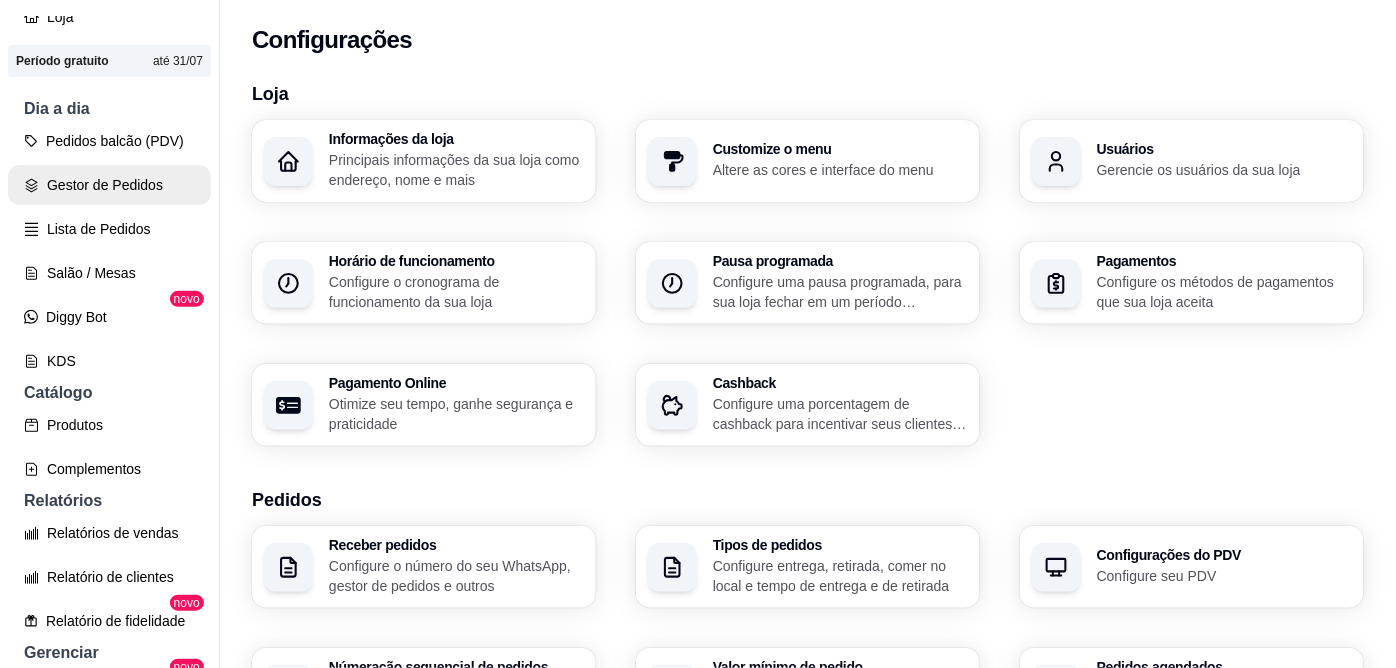 click on "Gestor de Pedidos" at bounding box center (109, 185) 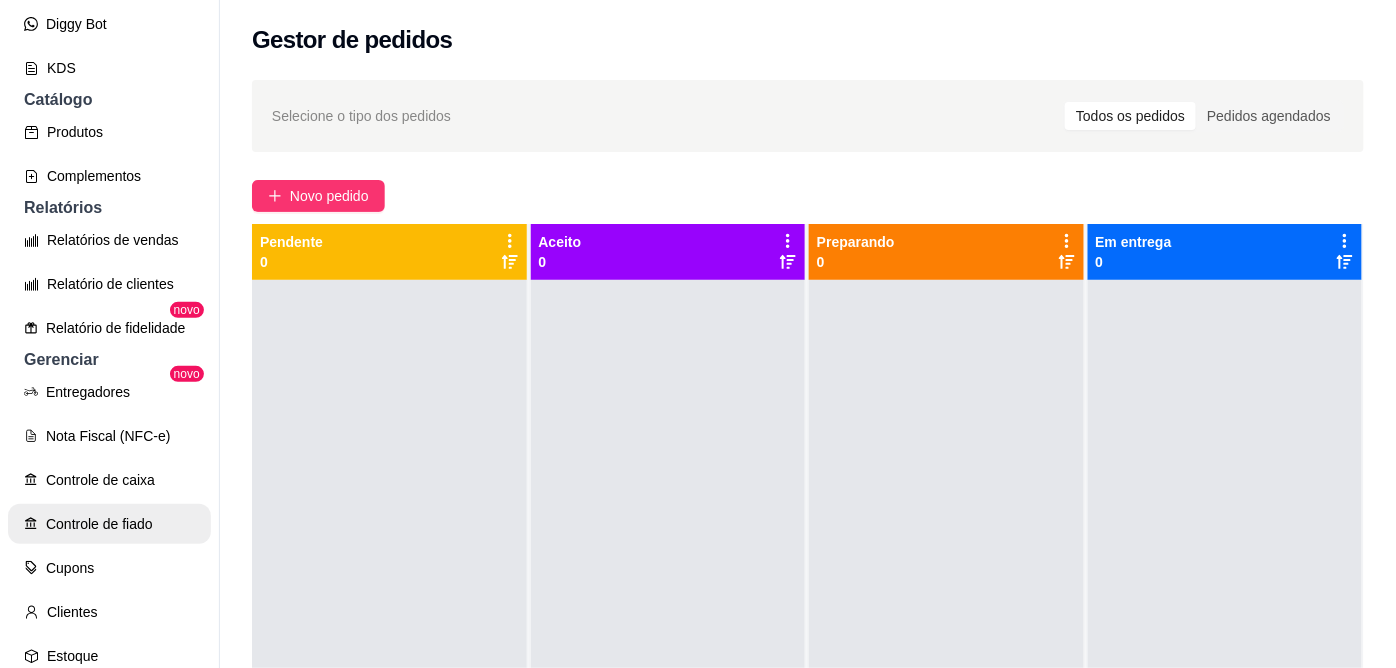 scroll, scrollTop: 478, scrollLeft: 0, axis: vertical 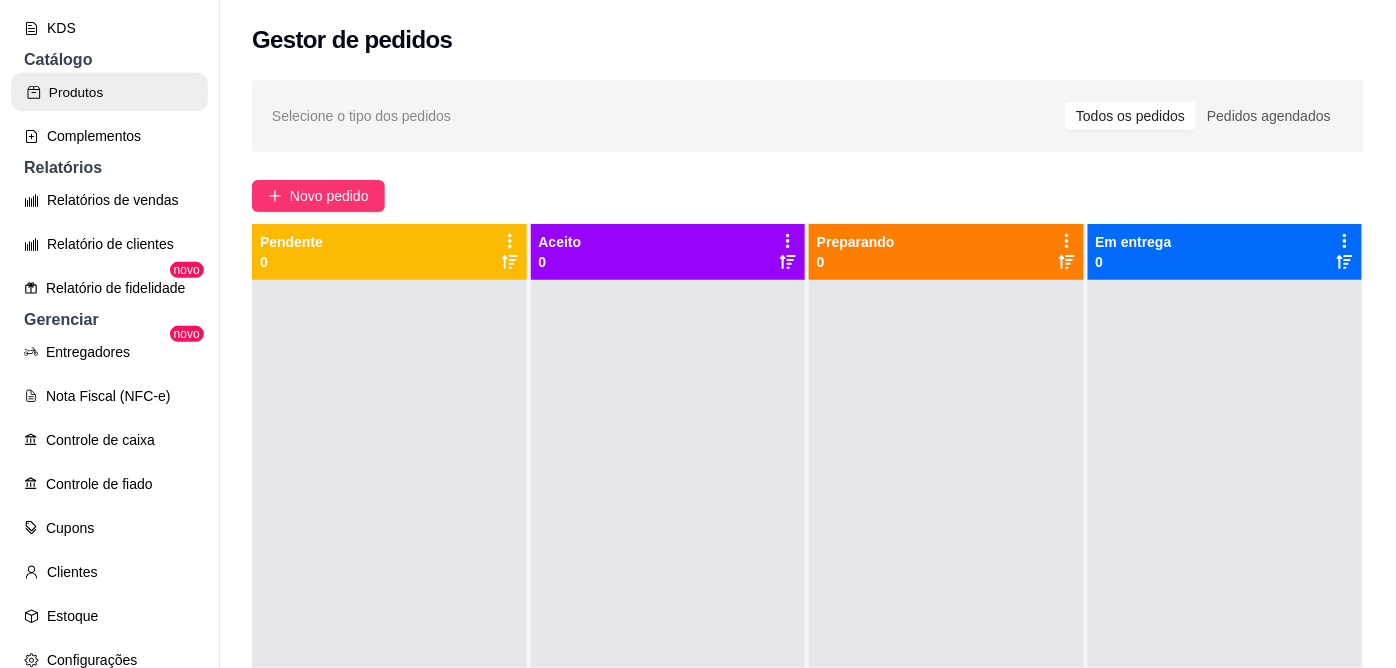 click on "Produtos" at bounding box center (109, 92) 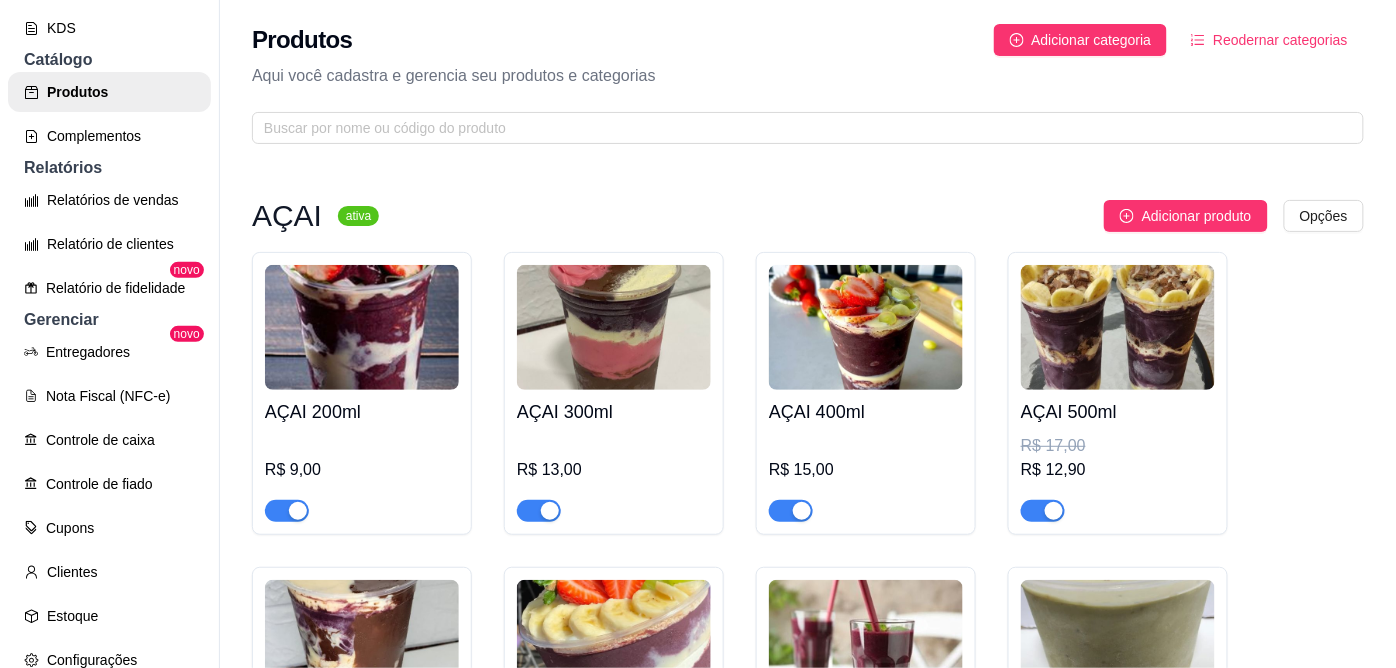 click at bounding box center [1118, 327] 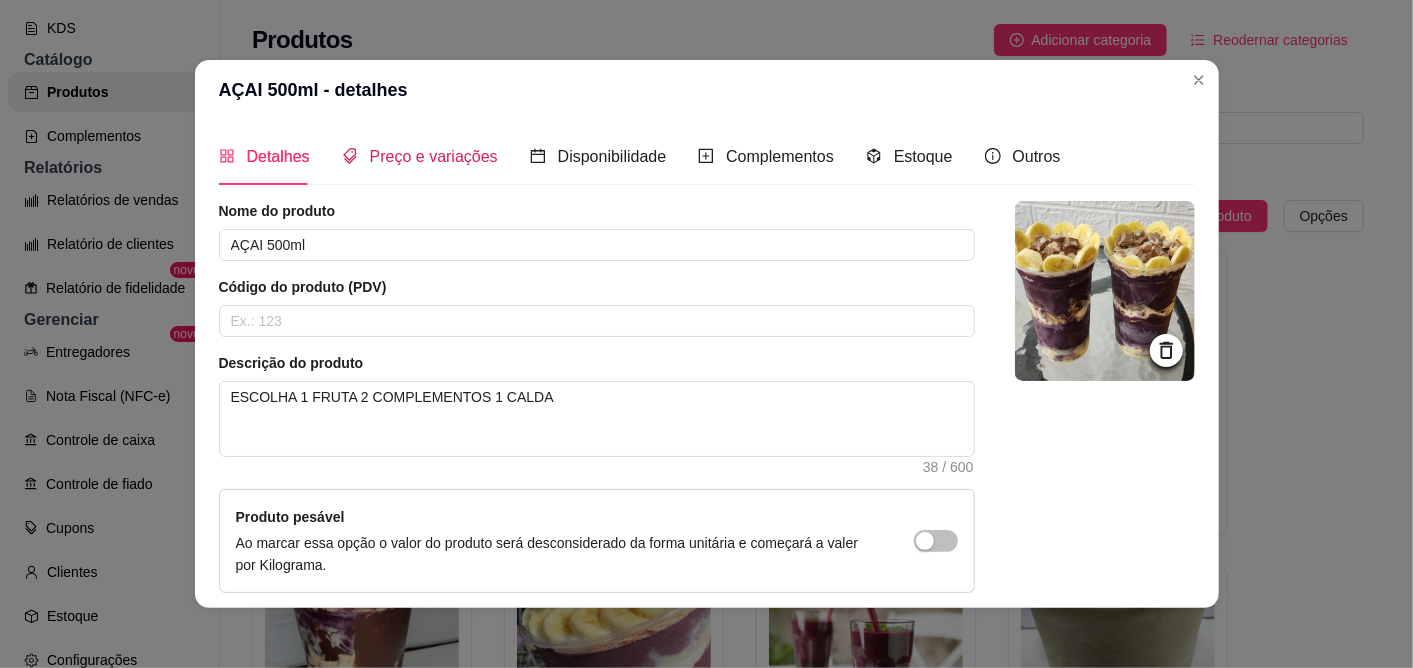 click on "Preço e variações" at bounding box center [420, 156] 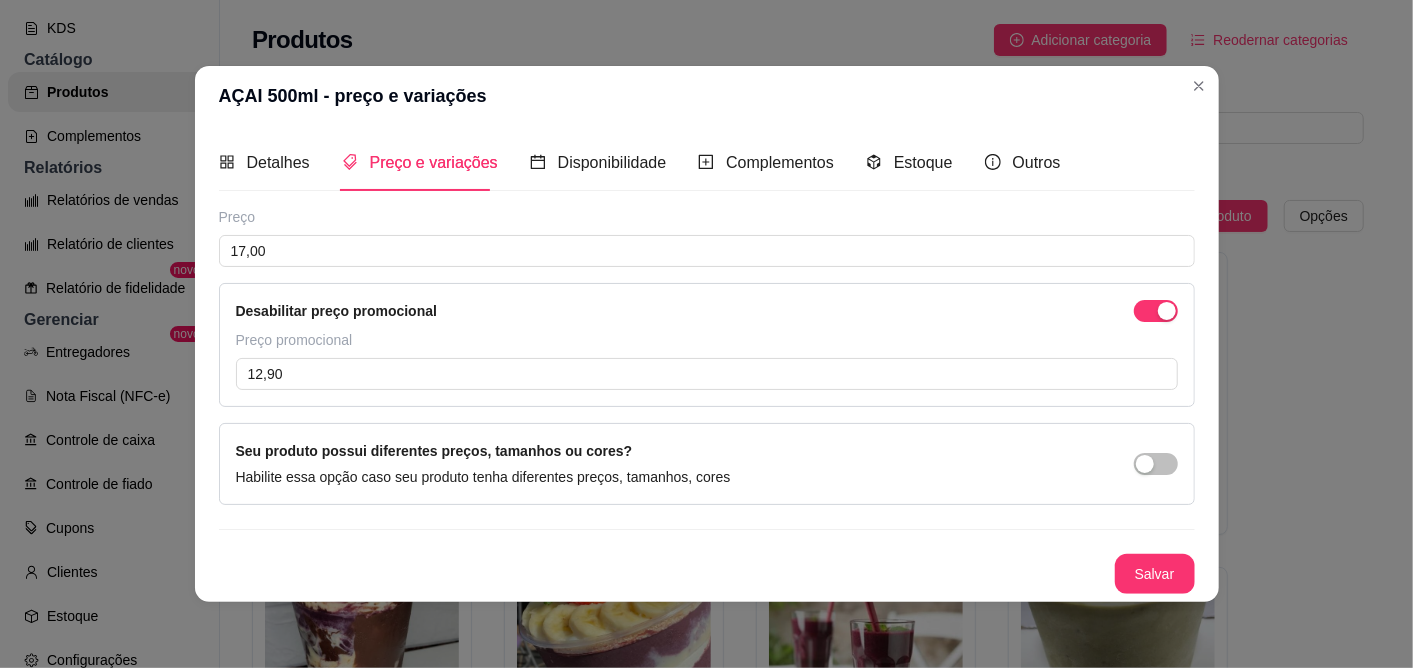 type 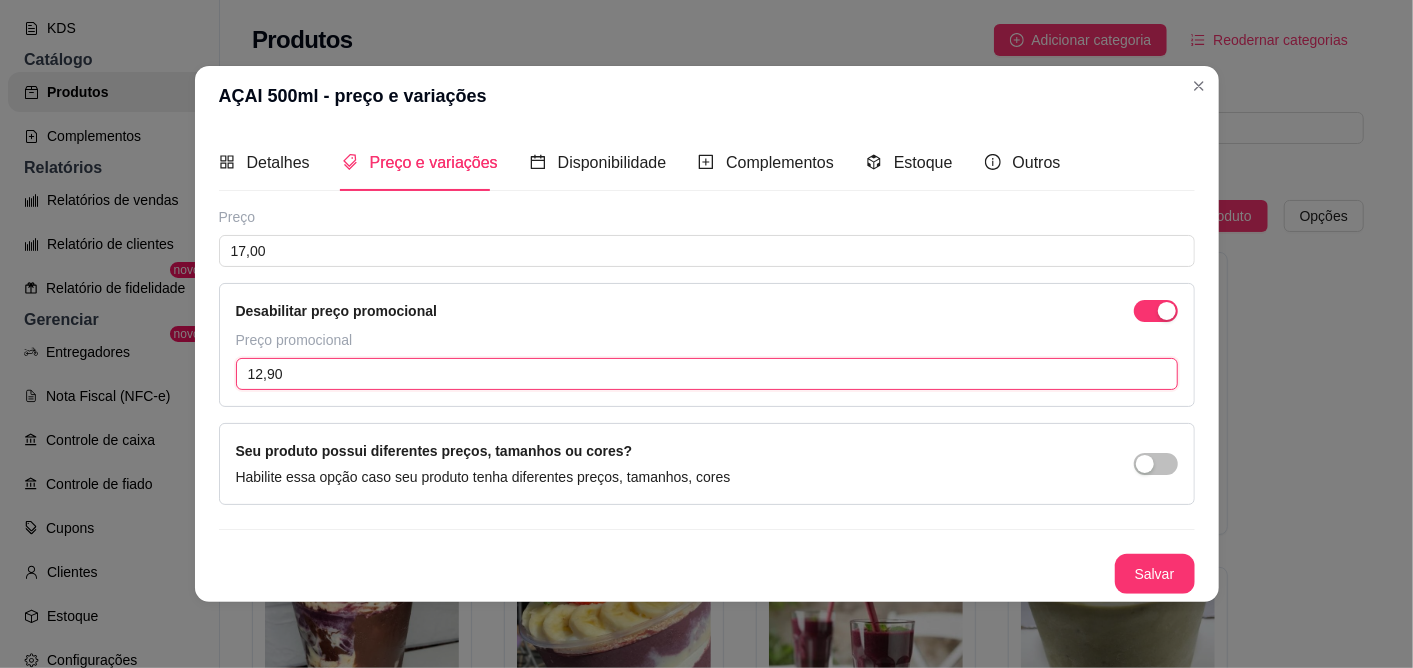 click on "12,90" at bounding box center [707, 374] 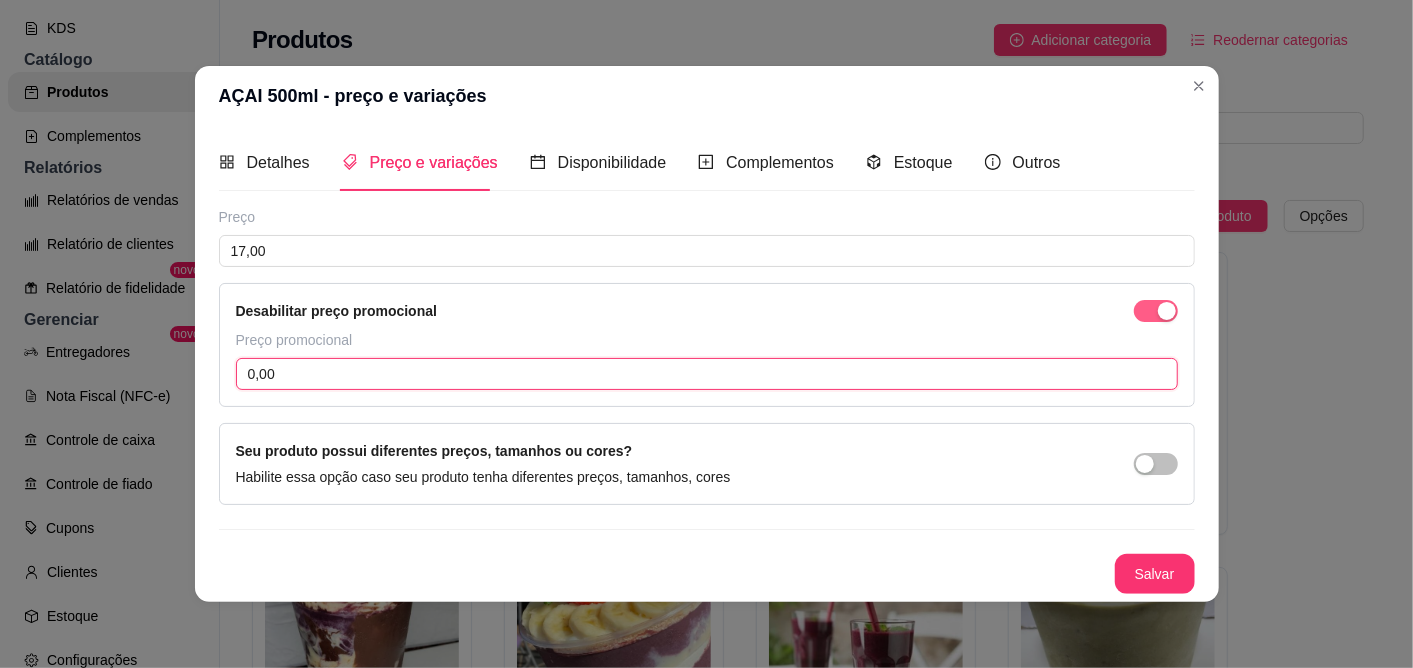 type on "0,00" 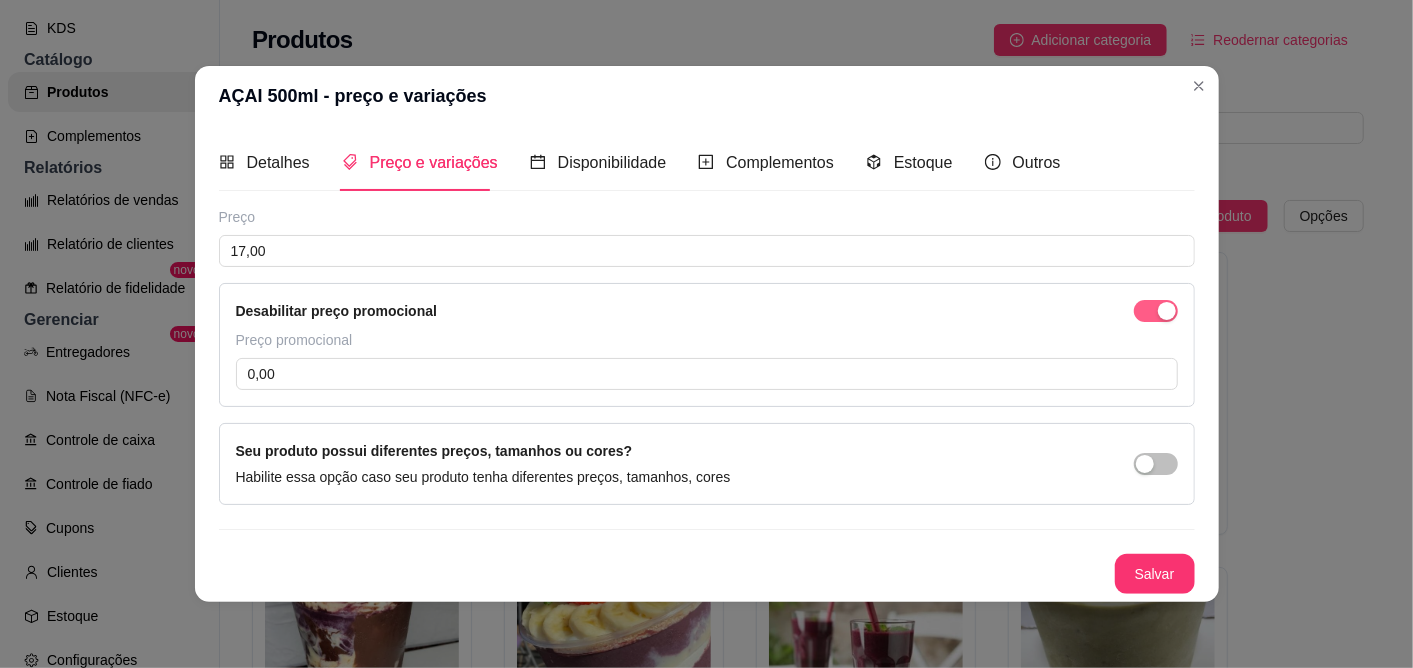 click at bounding box center (1167, 311) 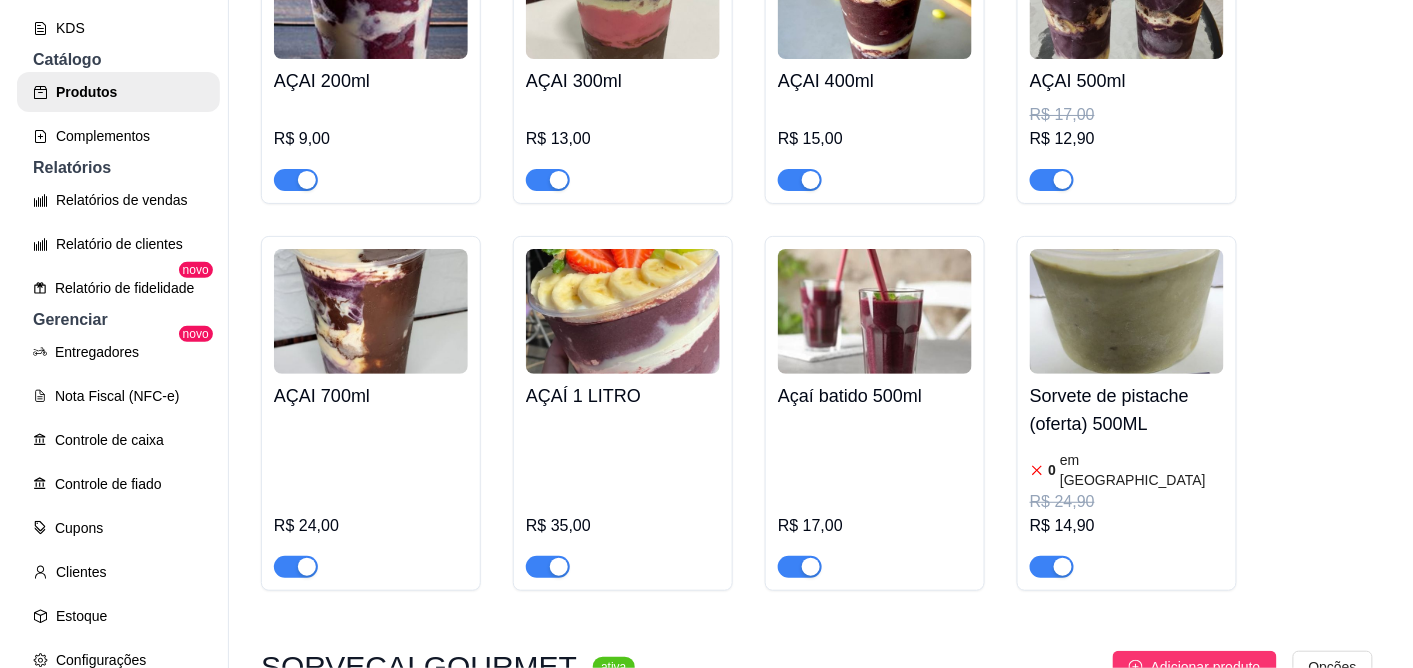 scroll, scrollTop: 333, scrollLeft: 0, axis: vertical 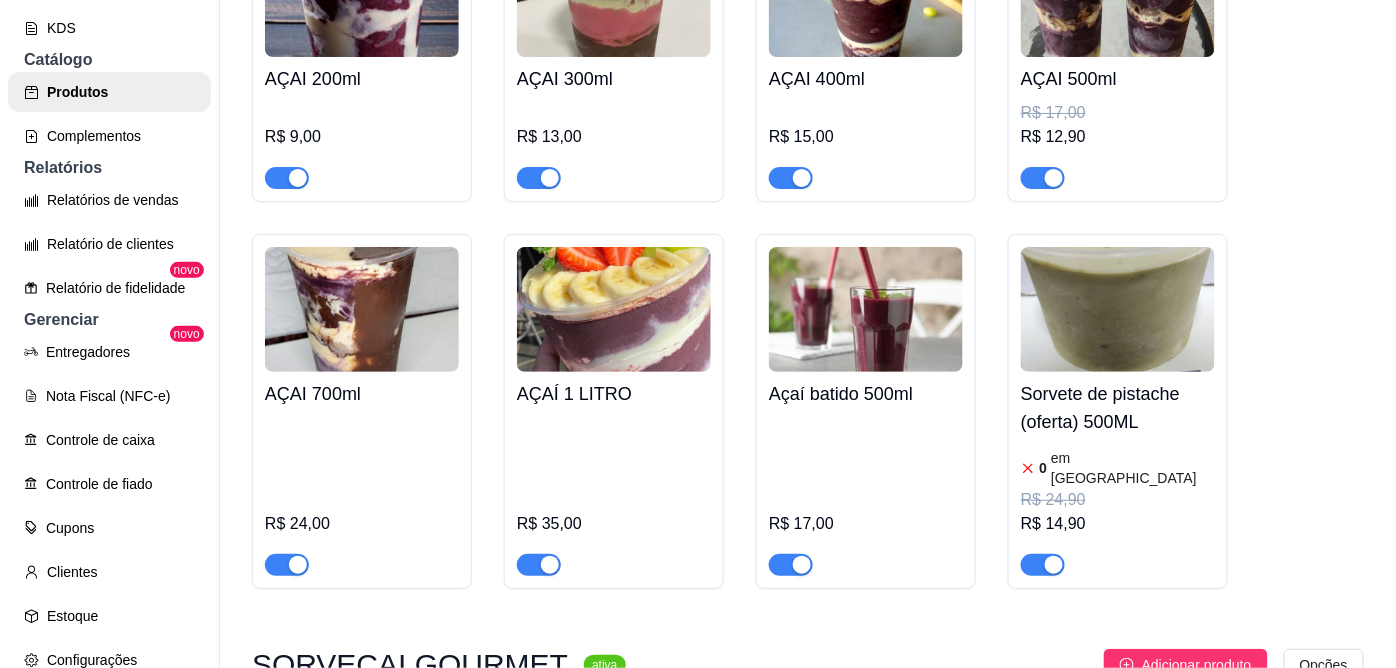 click on "0 em [GEOGRAPHIC_DATA]" at bounding box center [1118, 468] 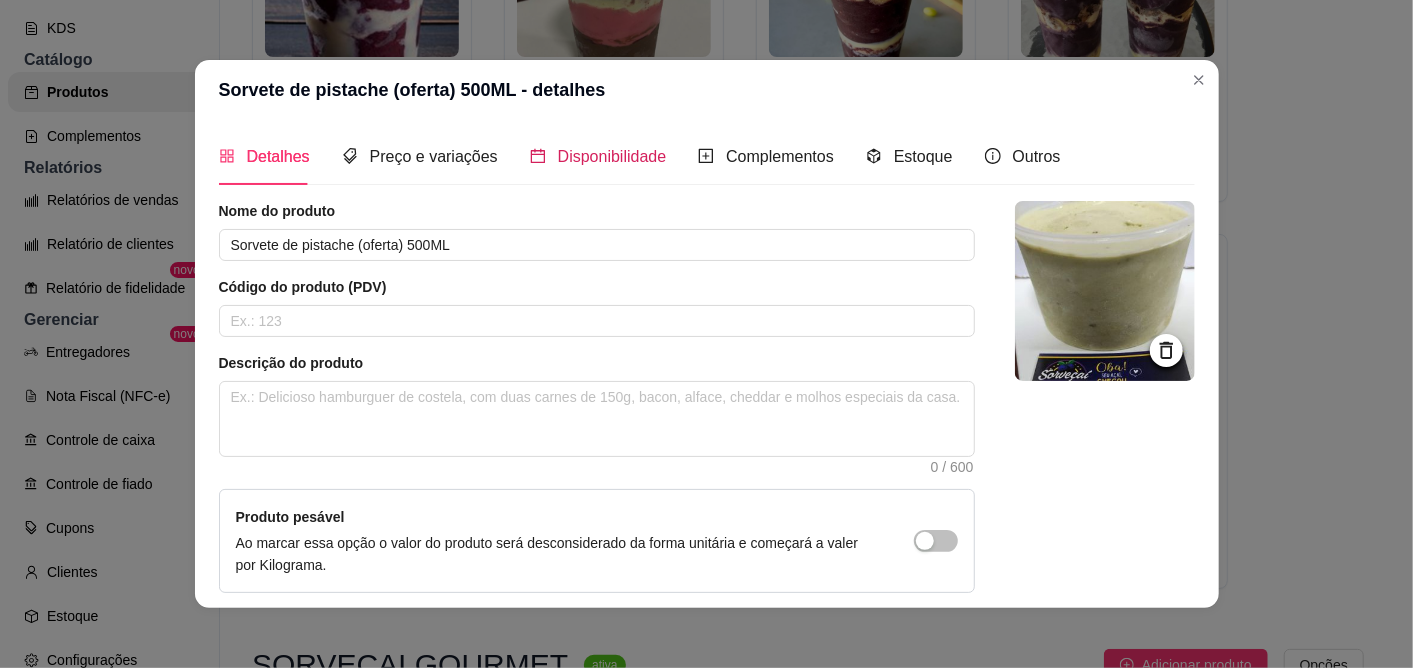 click on "Disponibilidade" at bounding box center (598, 156) 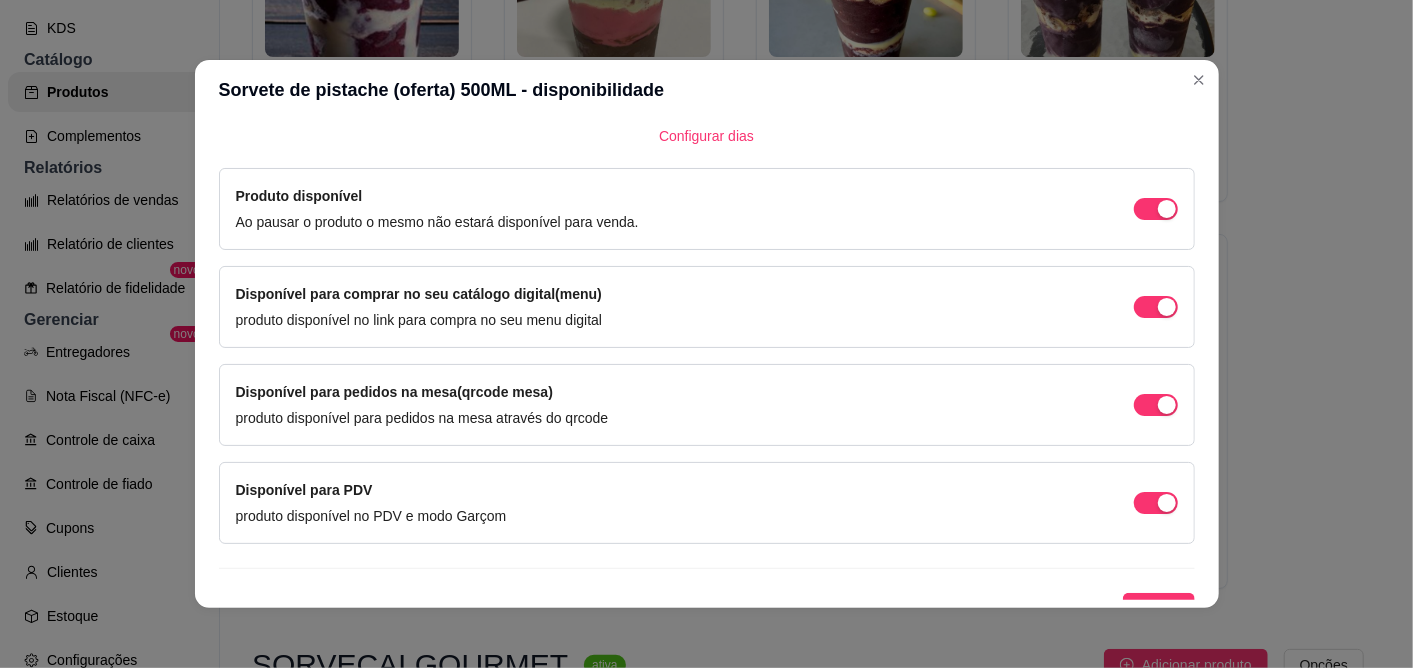 scroll, scrollTop: 177, scrollLeft: 0, axis: vertical 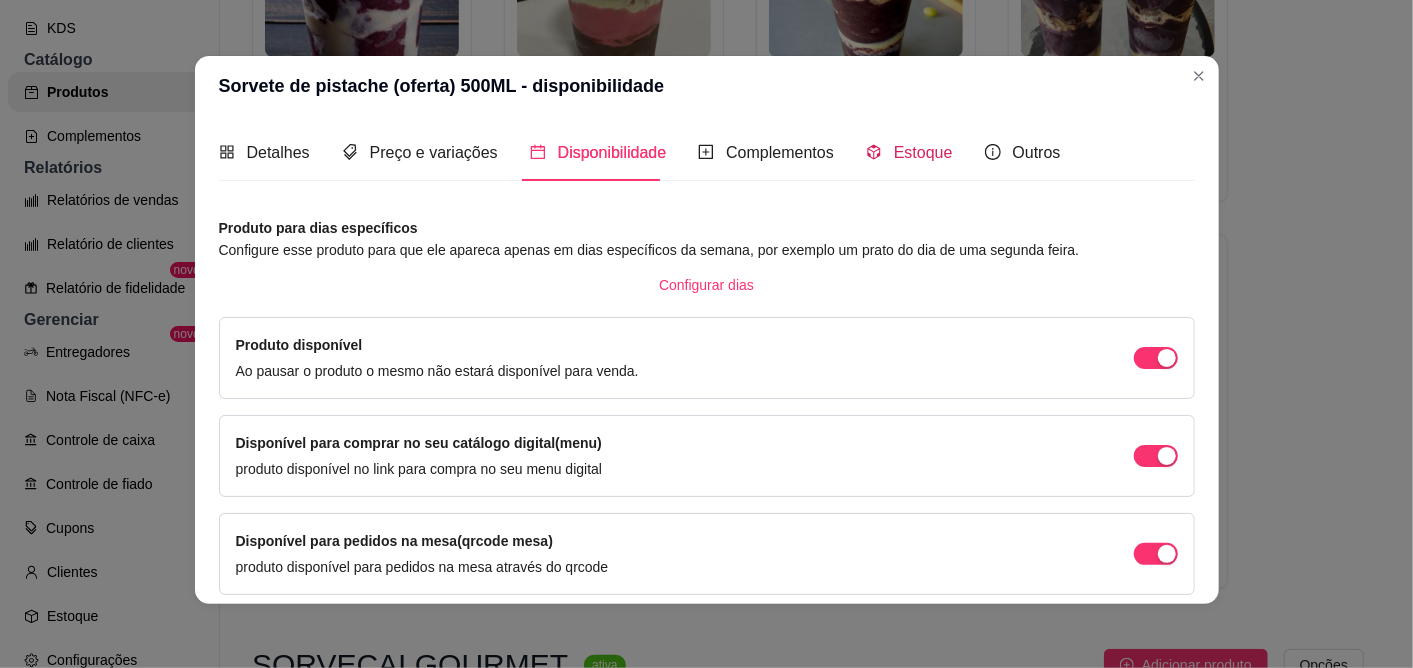click 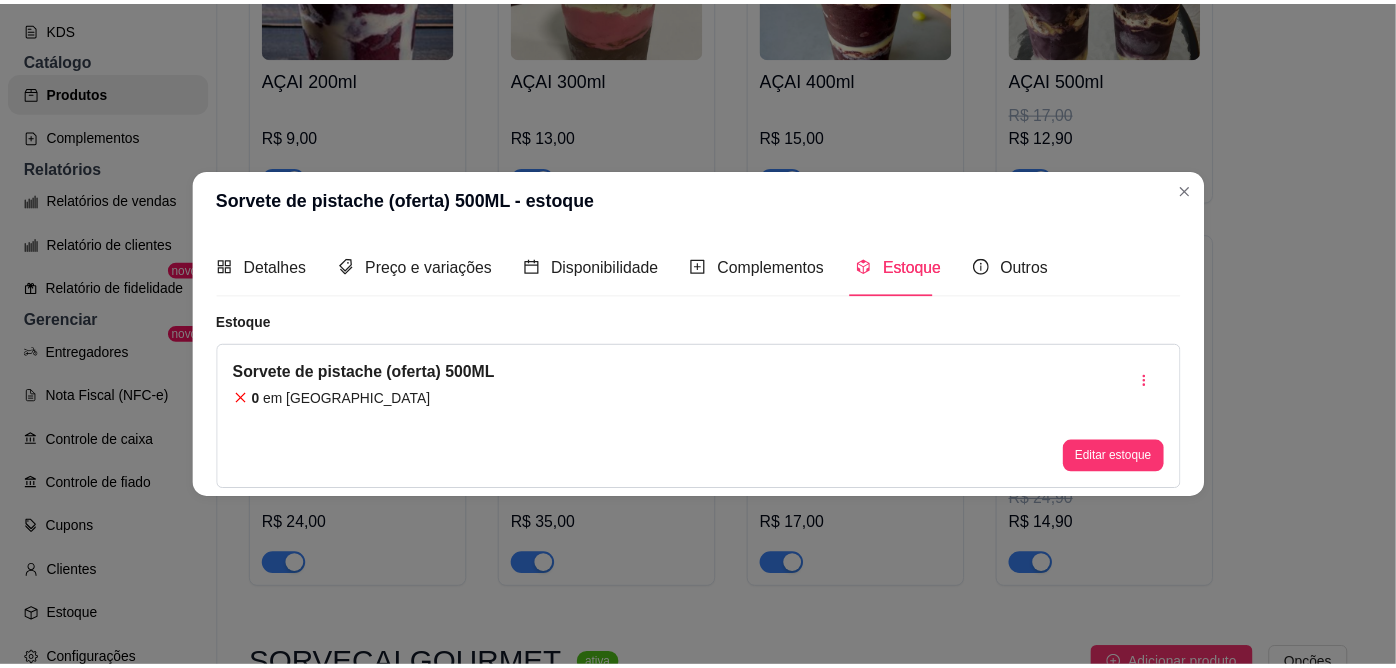 scroll, scrollTop: 0, scrollLeft: 0, axis: both 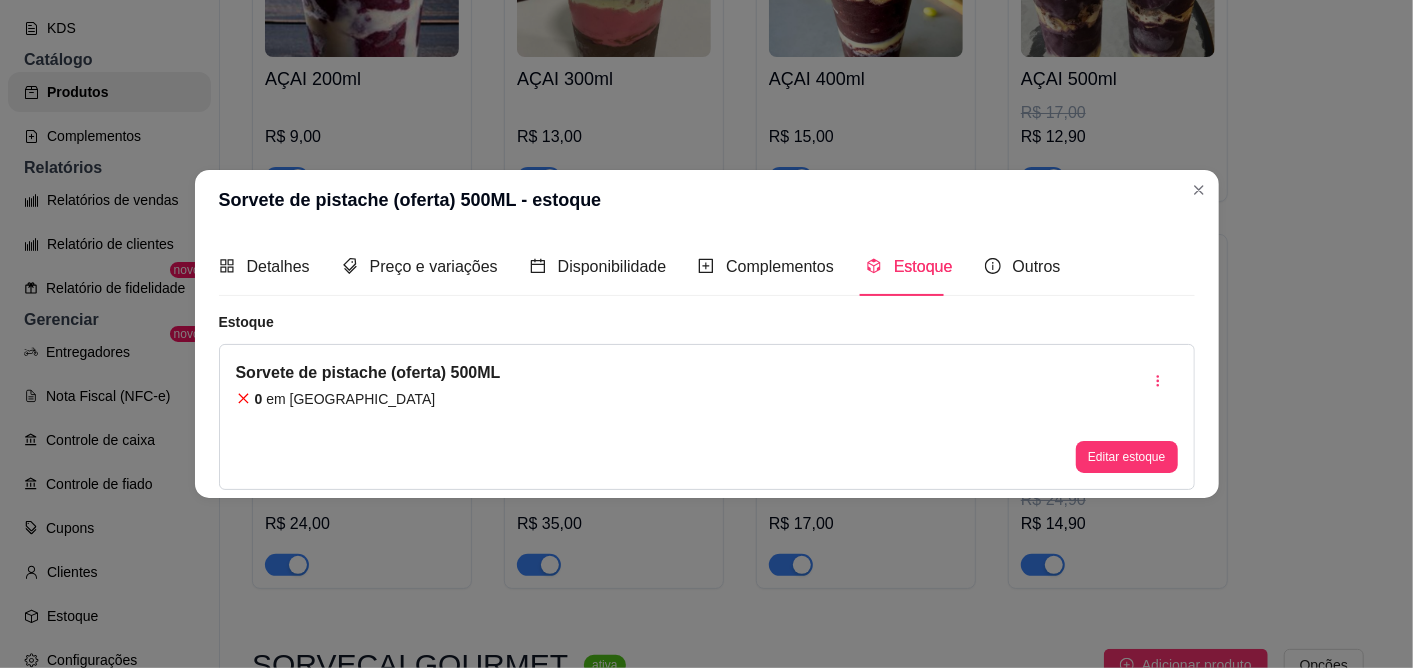 click on "Sorvete de pistache (oferta) 500ML 0 em [GEOGRAPHIC_DATA]" at bounding box center (368, 417) 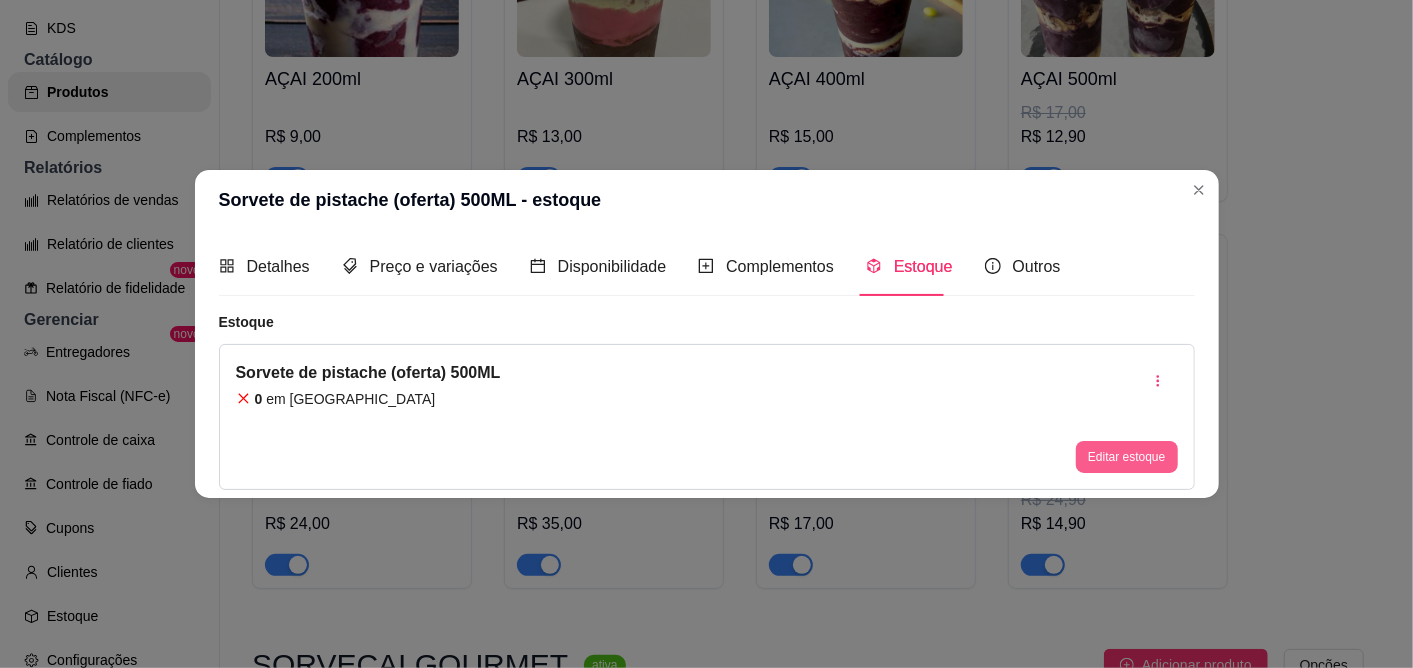 click on "Editar estoque" at bounding box center [1126, 457] 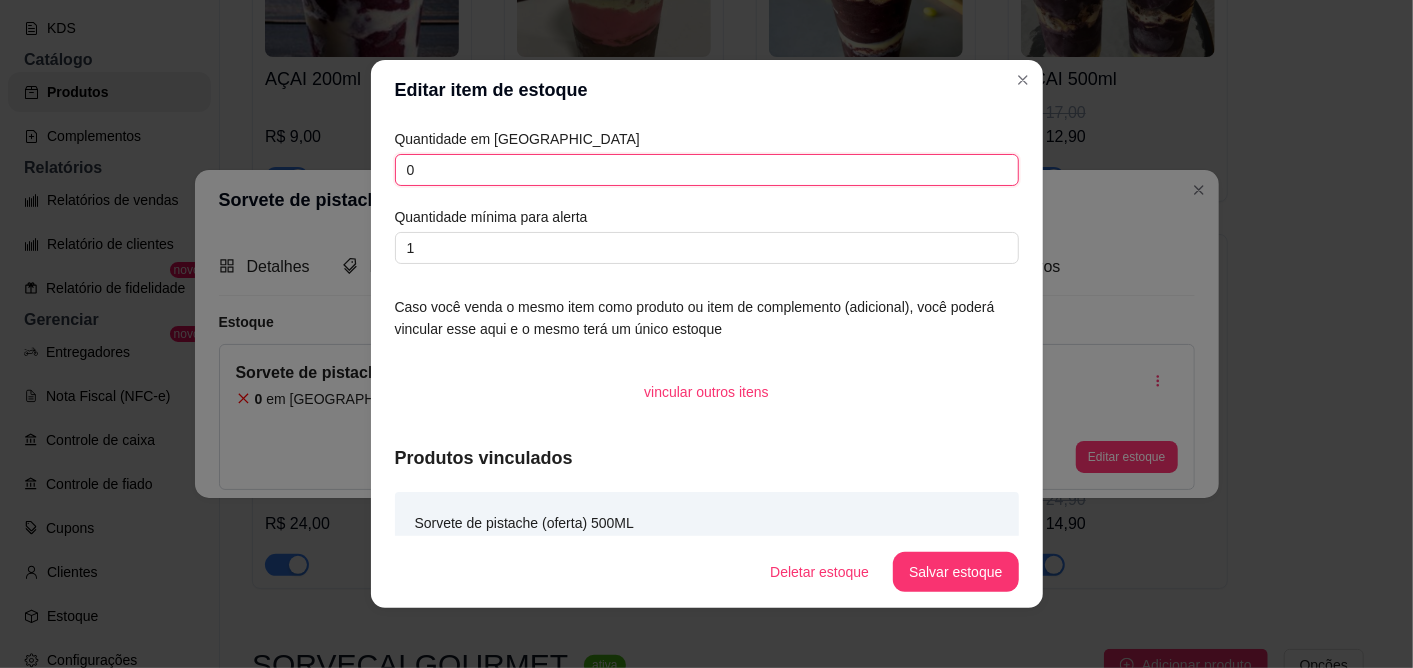 click on "0" at bounding box center (707, 170) 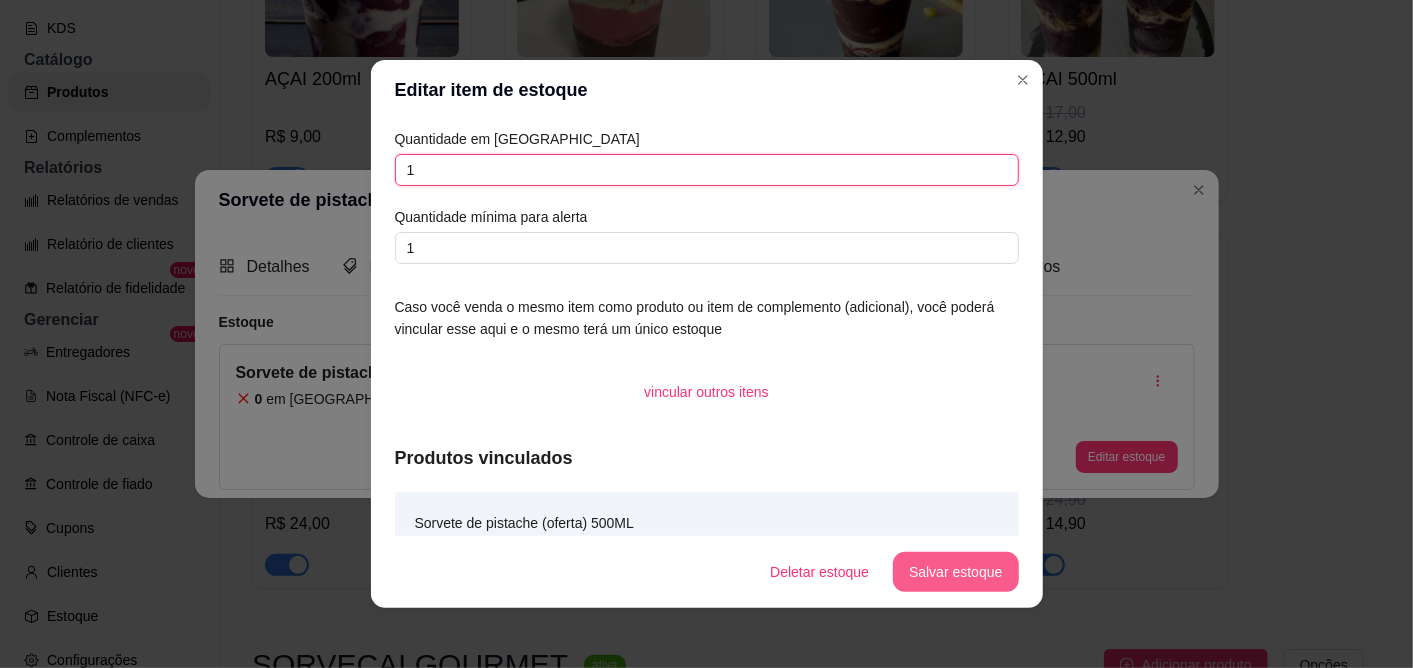 type on "1" 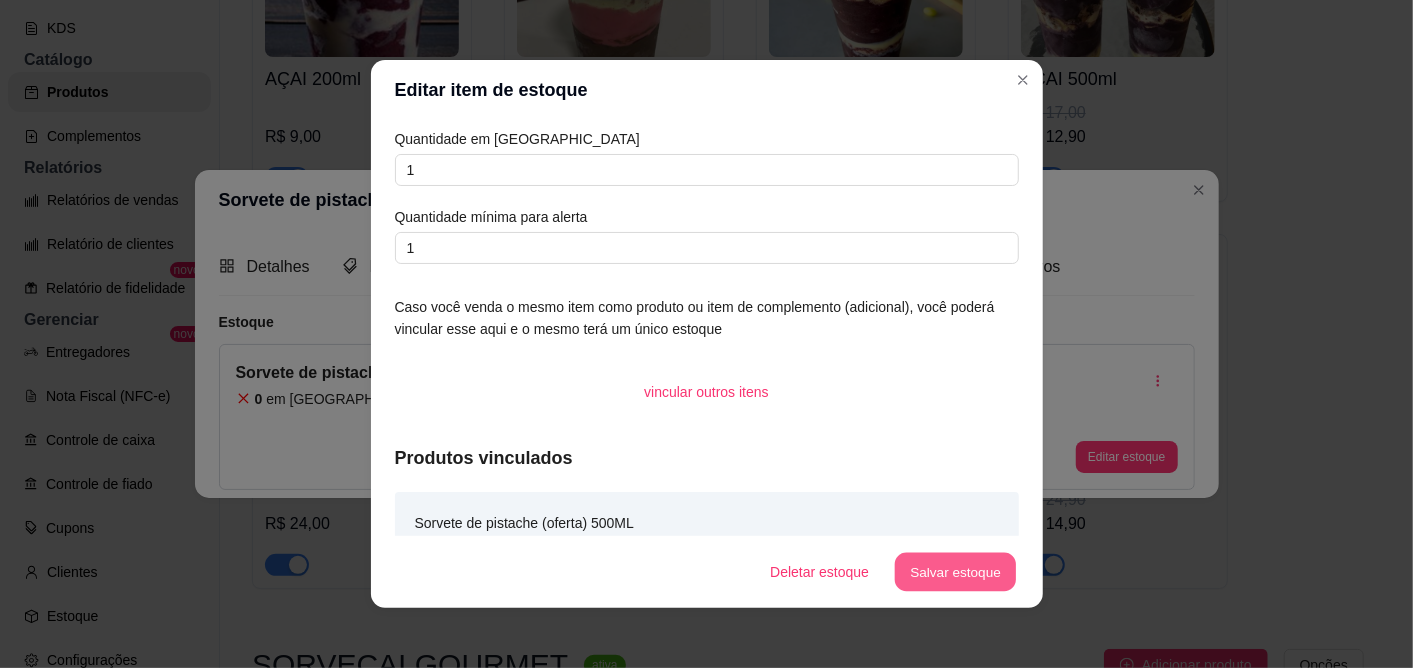 click on "Salvar estoque" at bounding box center (956, 572) 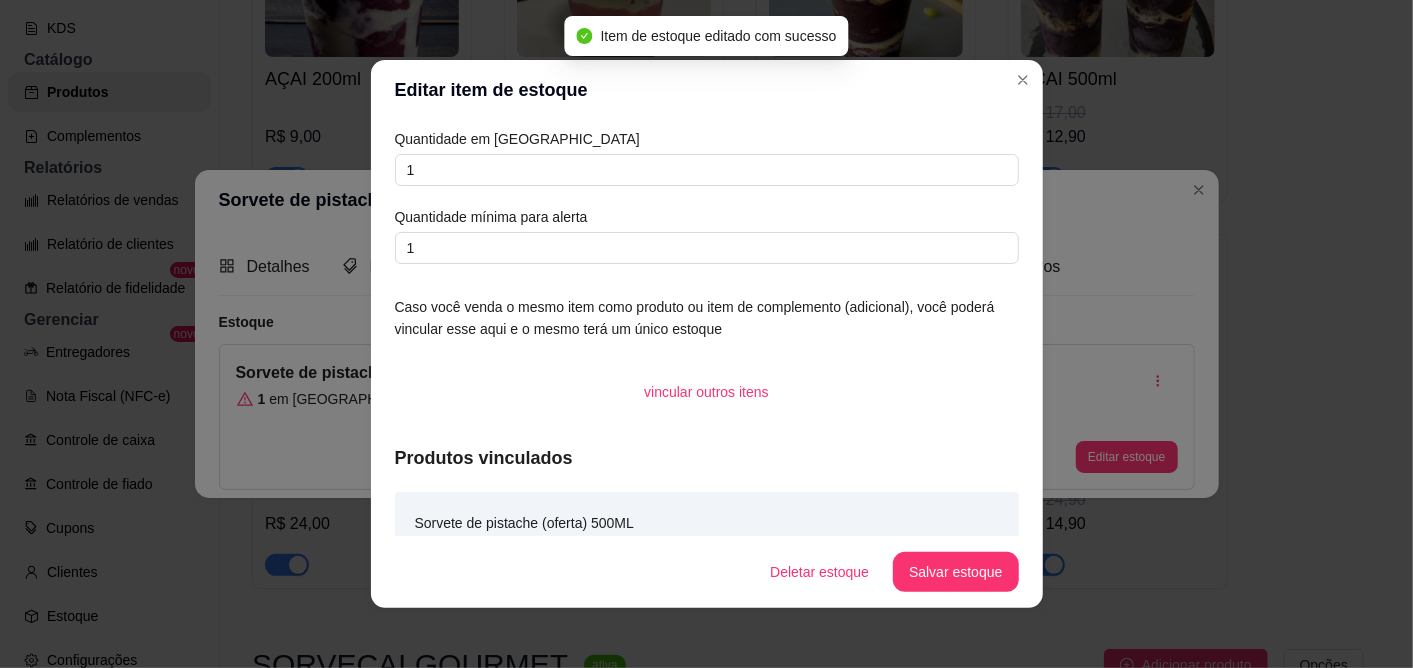 click on "Editar item de estoque" at bounding box center [707, 90] 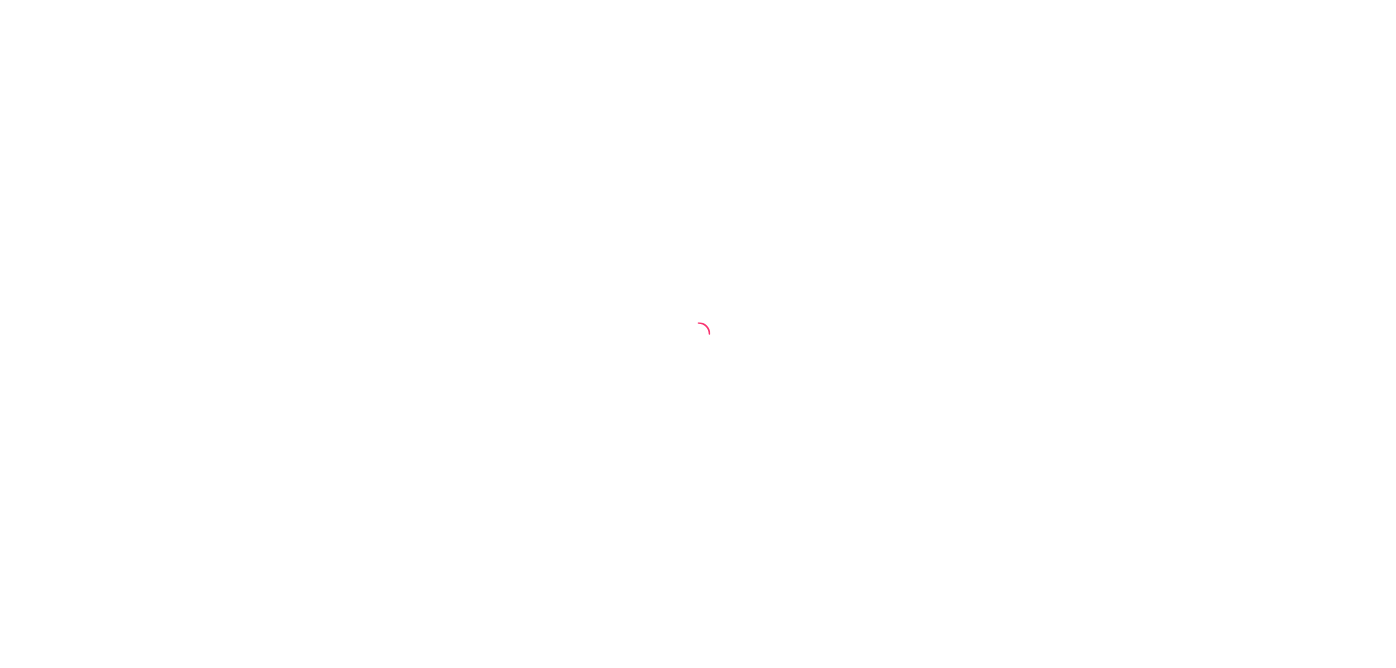 scroll, scrollTop: 0, scrollLeft: 0, axis: both 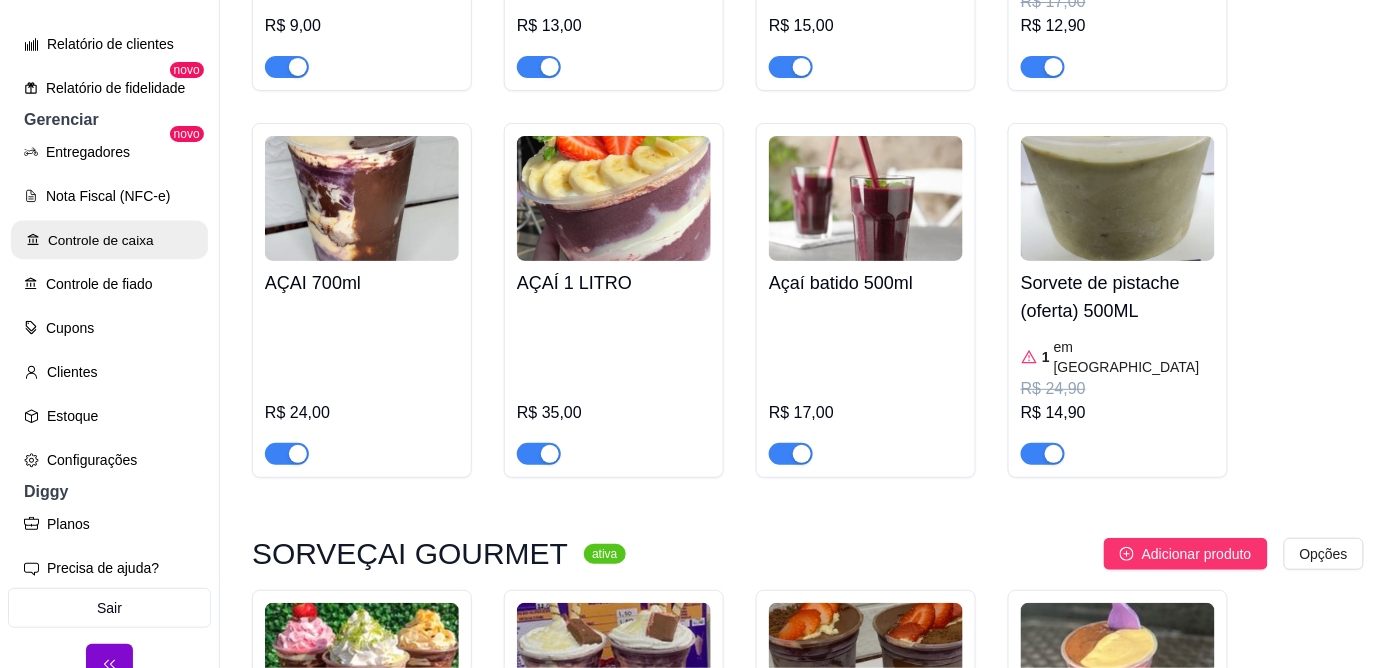 click on "Controle de caixa" at bounding box center (109, 240) 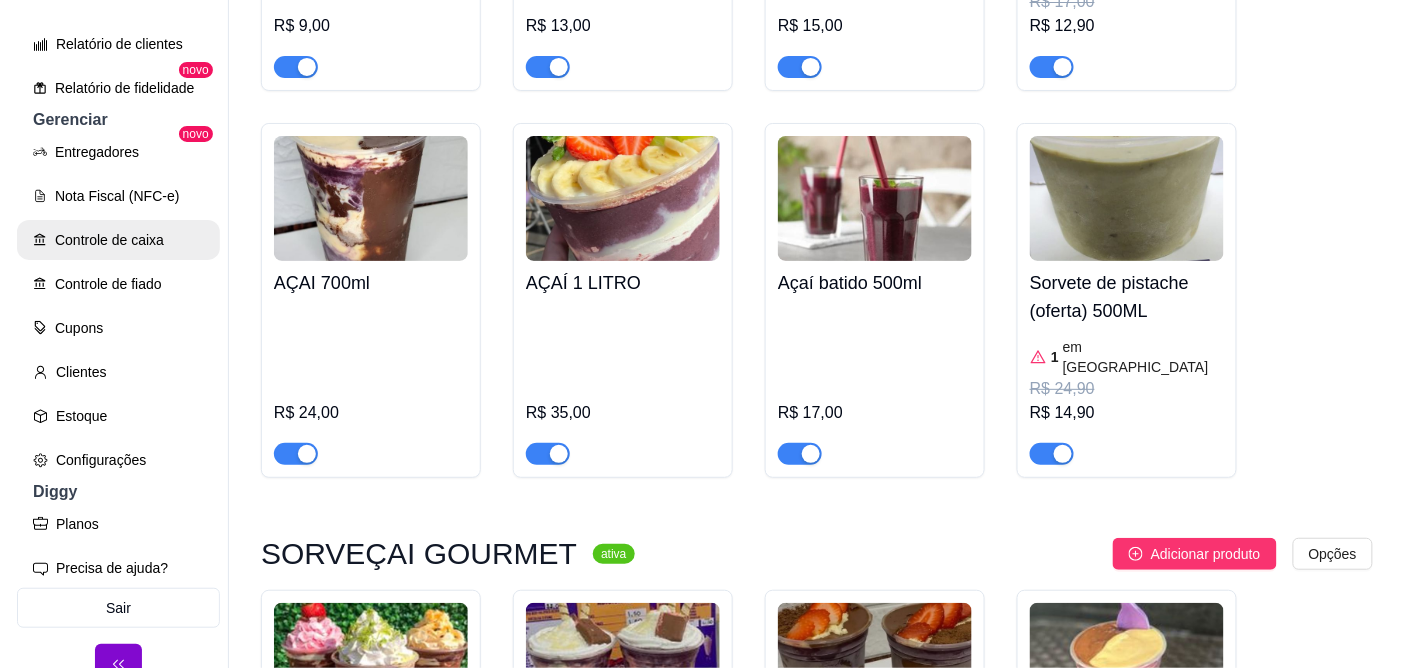 scroll, scrollTop: 0, scrollLeft: 0, axis: both 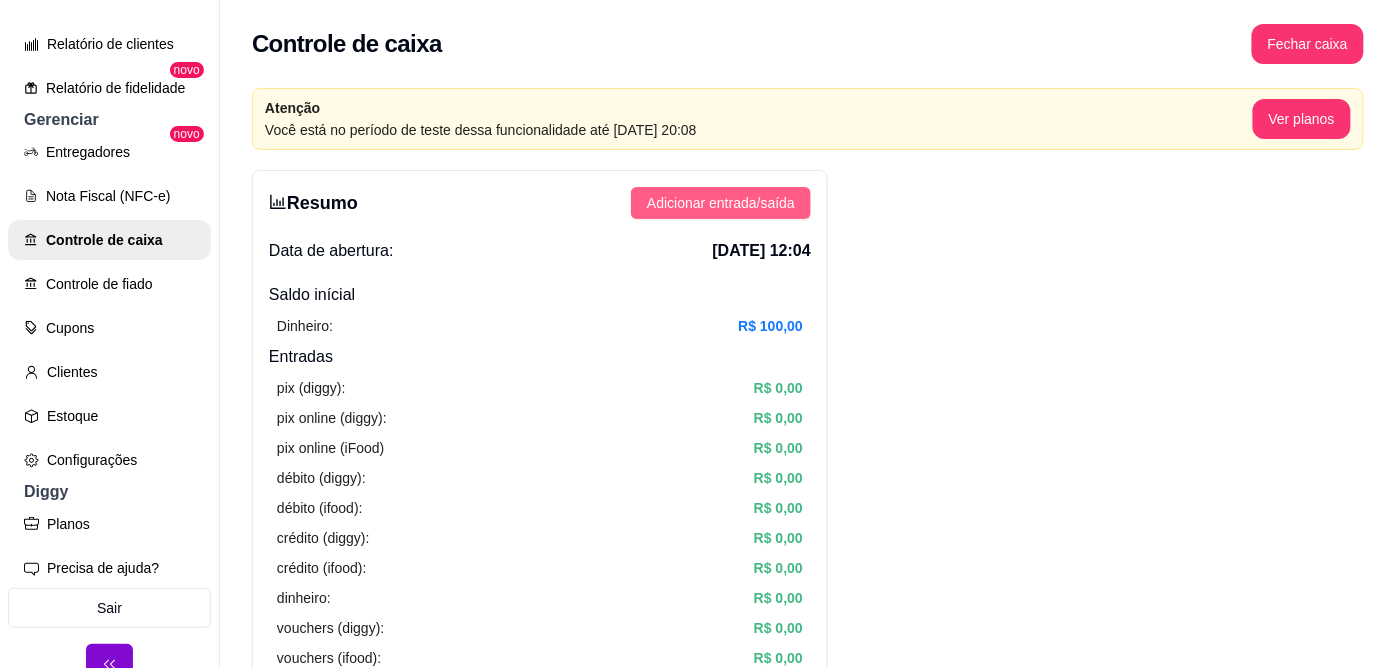 click on "Adicionar entrada/saída" at bounding box center (721, 203) 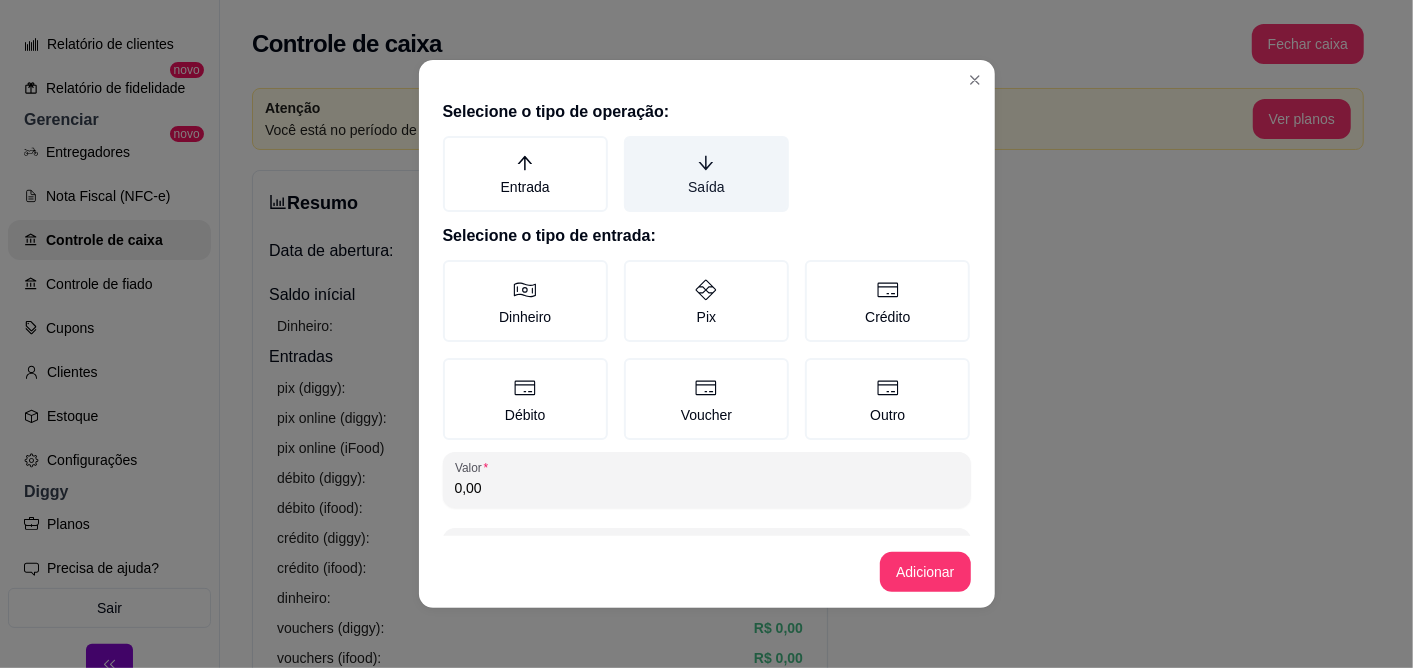 click on "Saída" at bounding box center (706, 174) 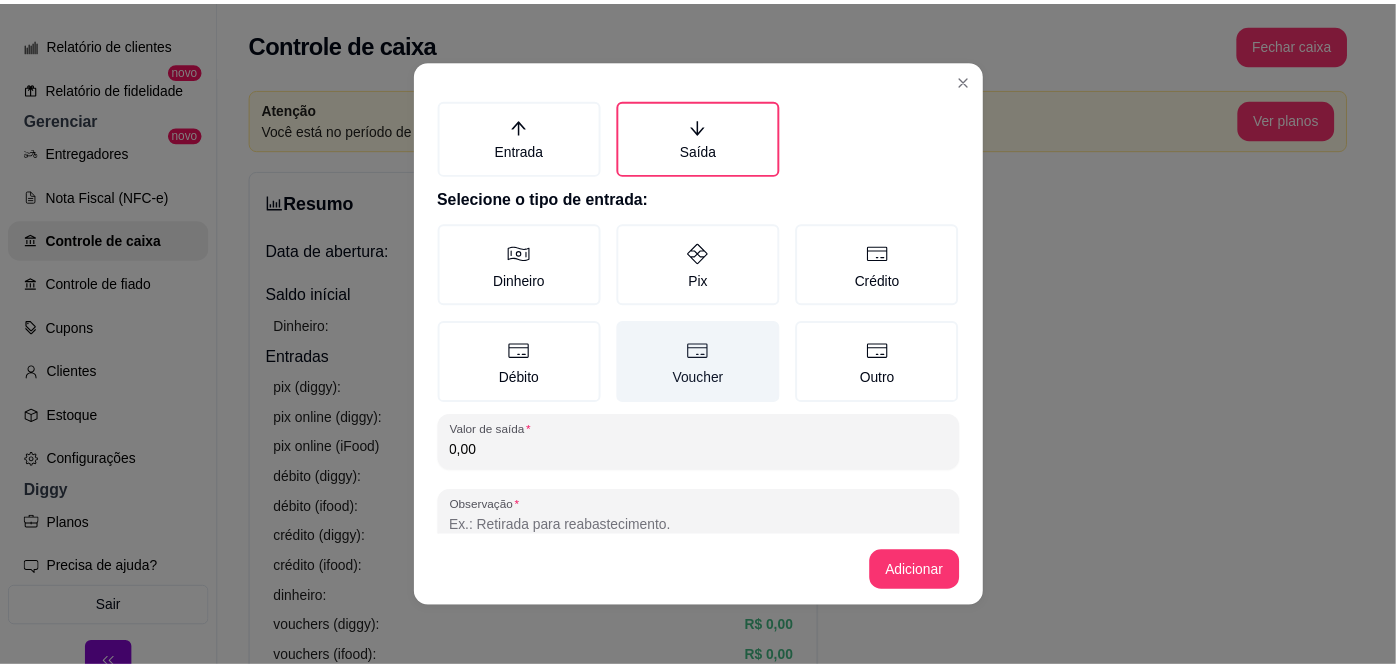 scroll, scrollTop: 73, scrollLeft: 0, axis: vertical 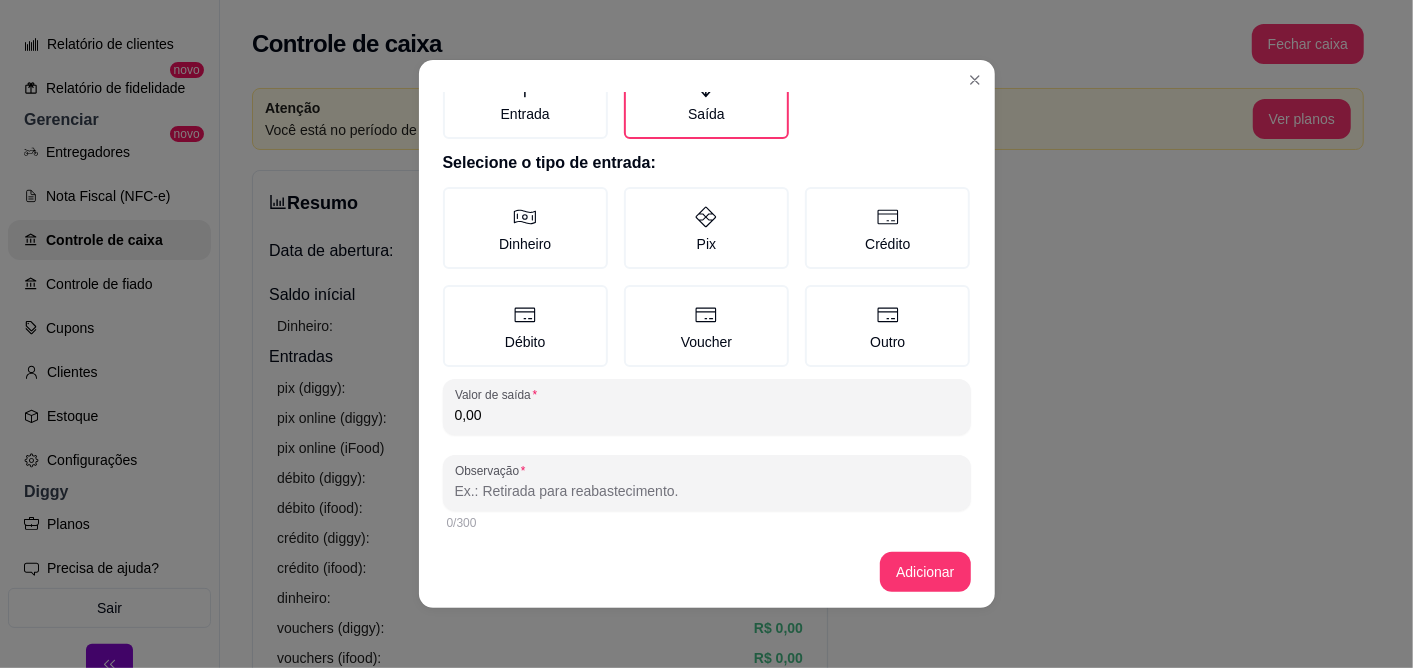 click on "0,00" at bounding box center [707, 415] 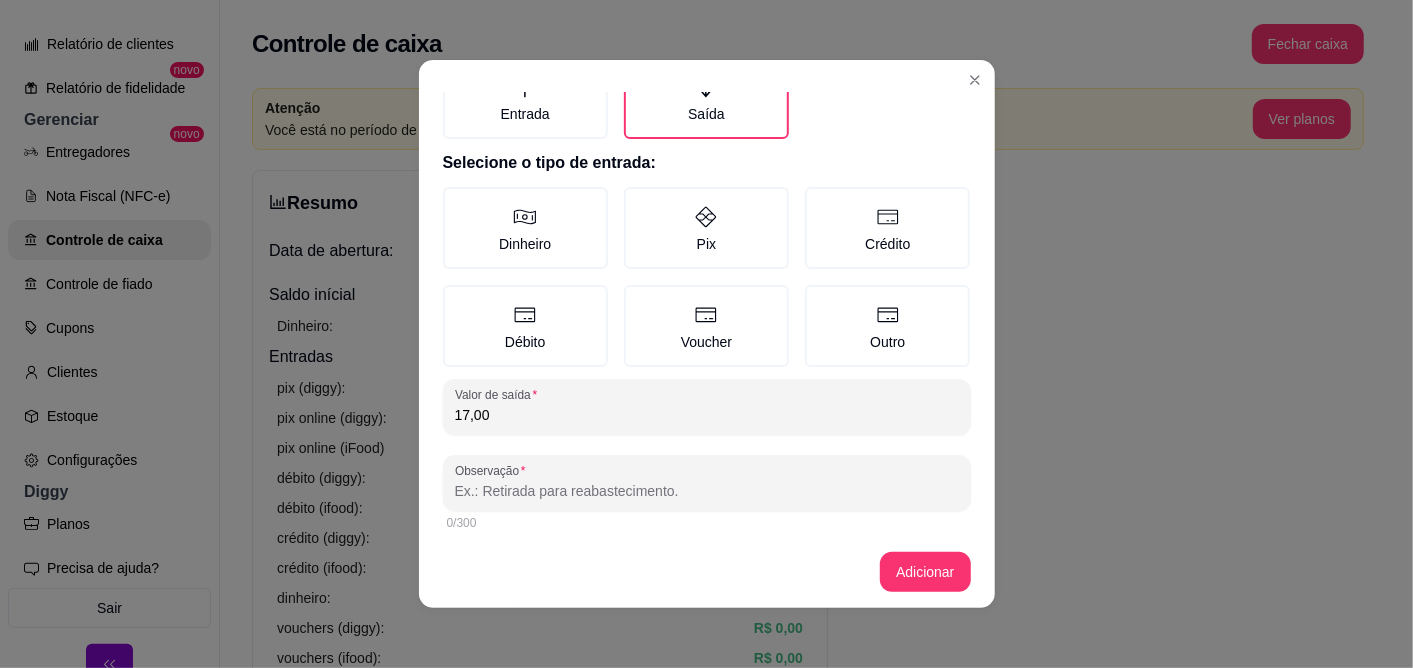 type on "17,00" 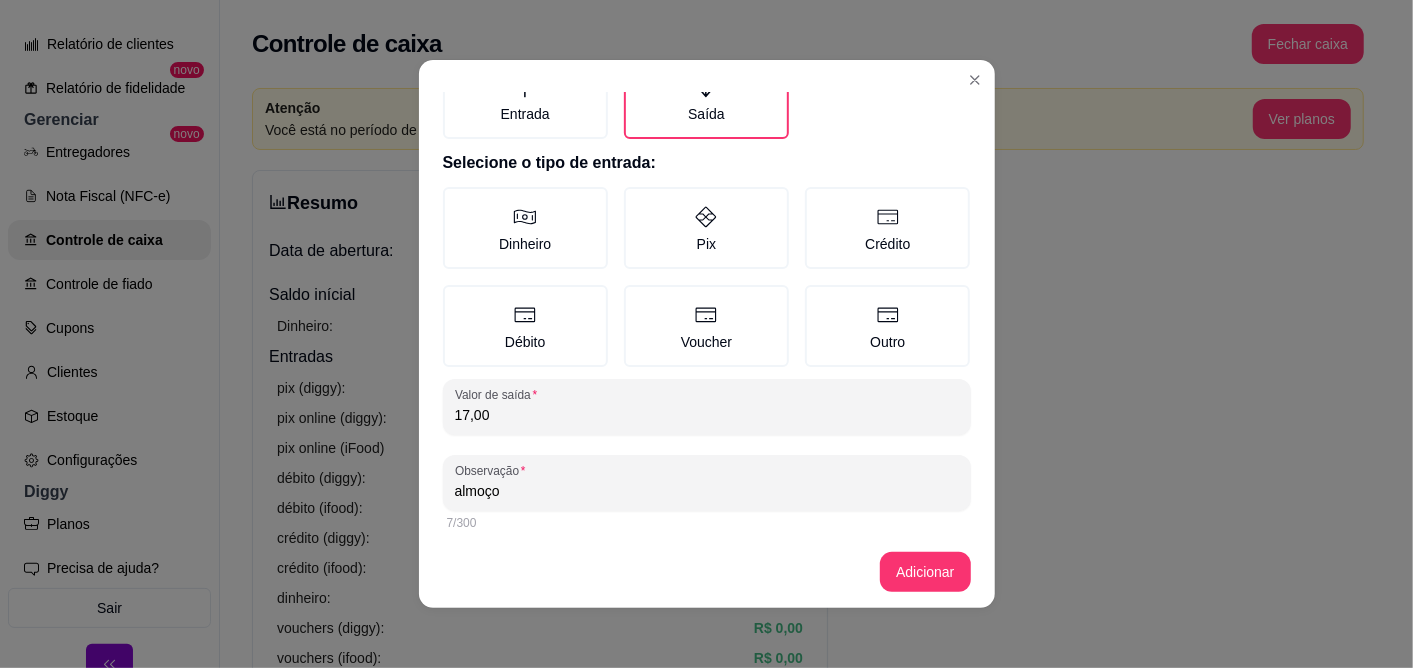 type on "almoço" 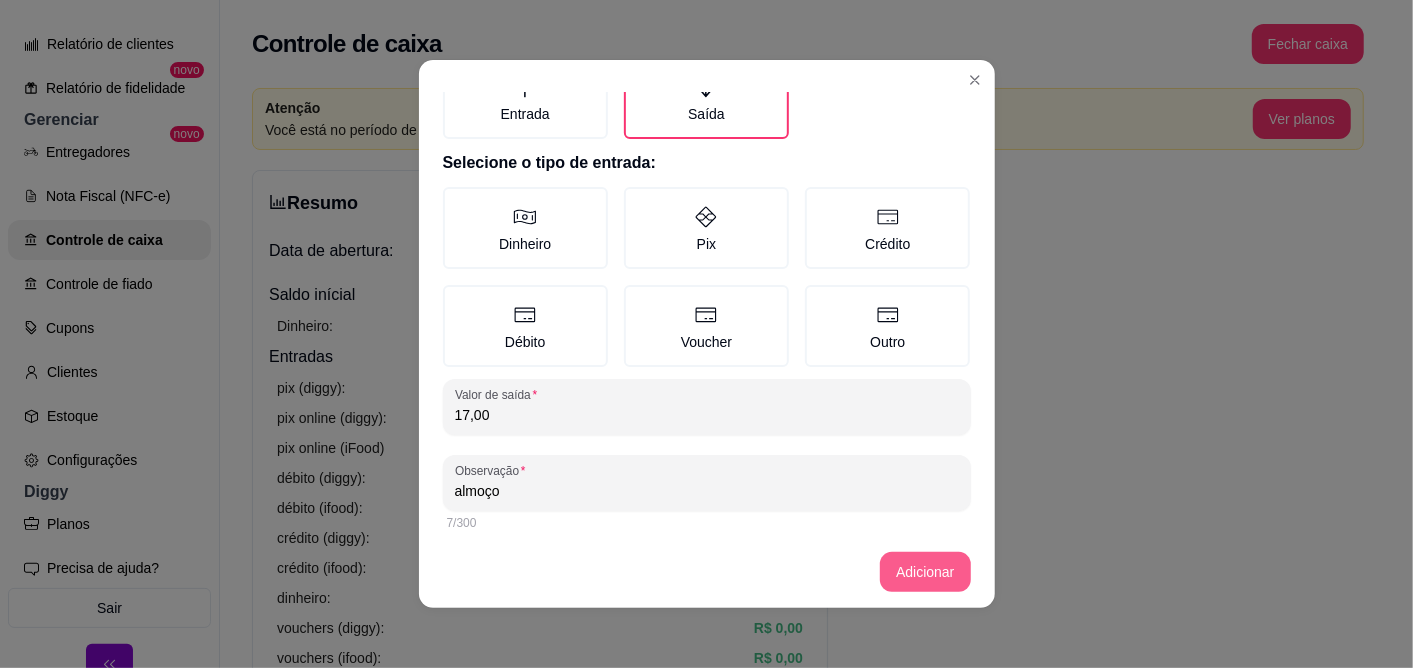 click on "Adicionar" at bounding box center [925, 572] 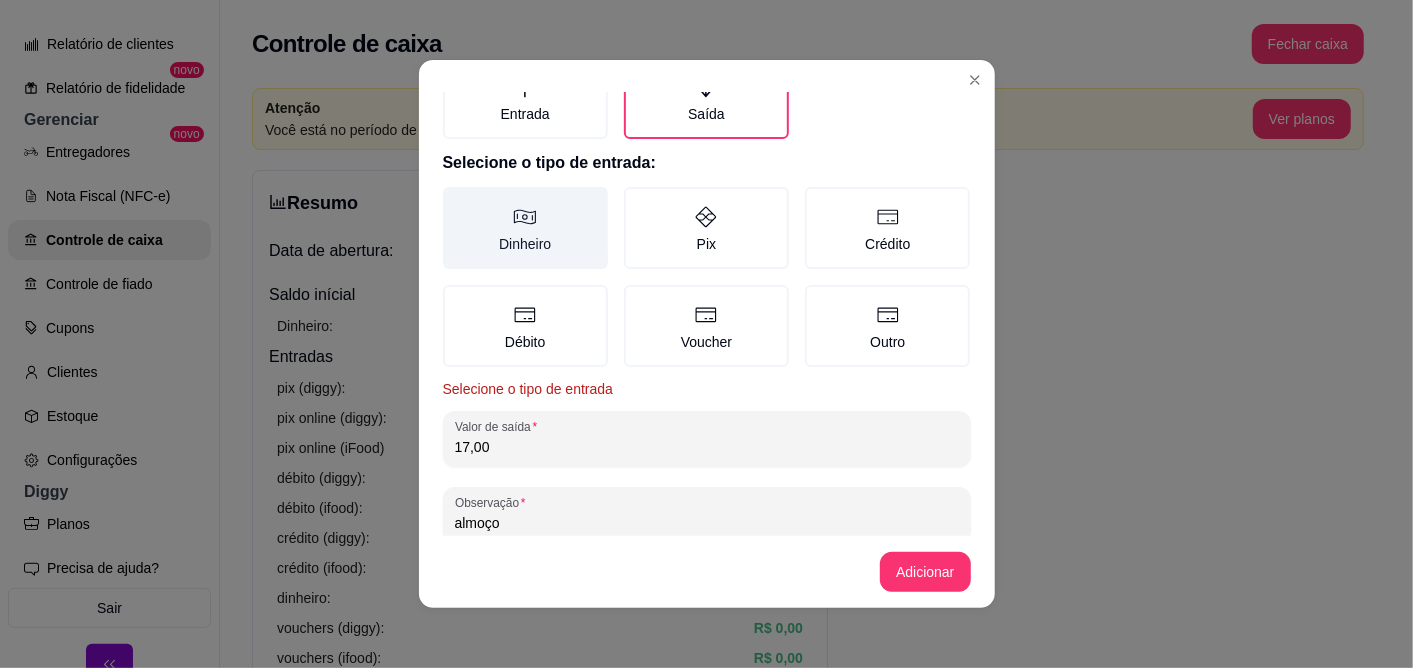 click on "Dinheiro" at bounding box center [525, 228] 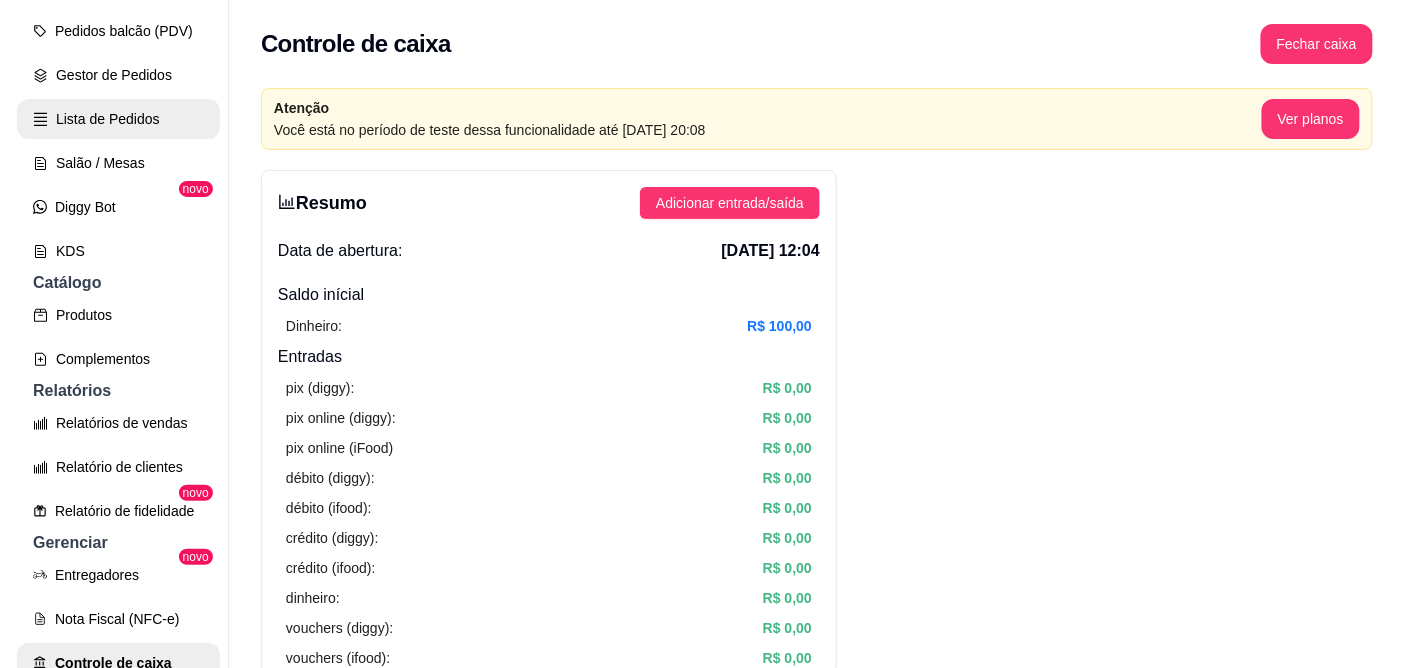 scroll, scrollTop: 0, scrollLeft: 0, axis: both 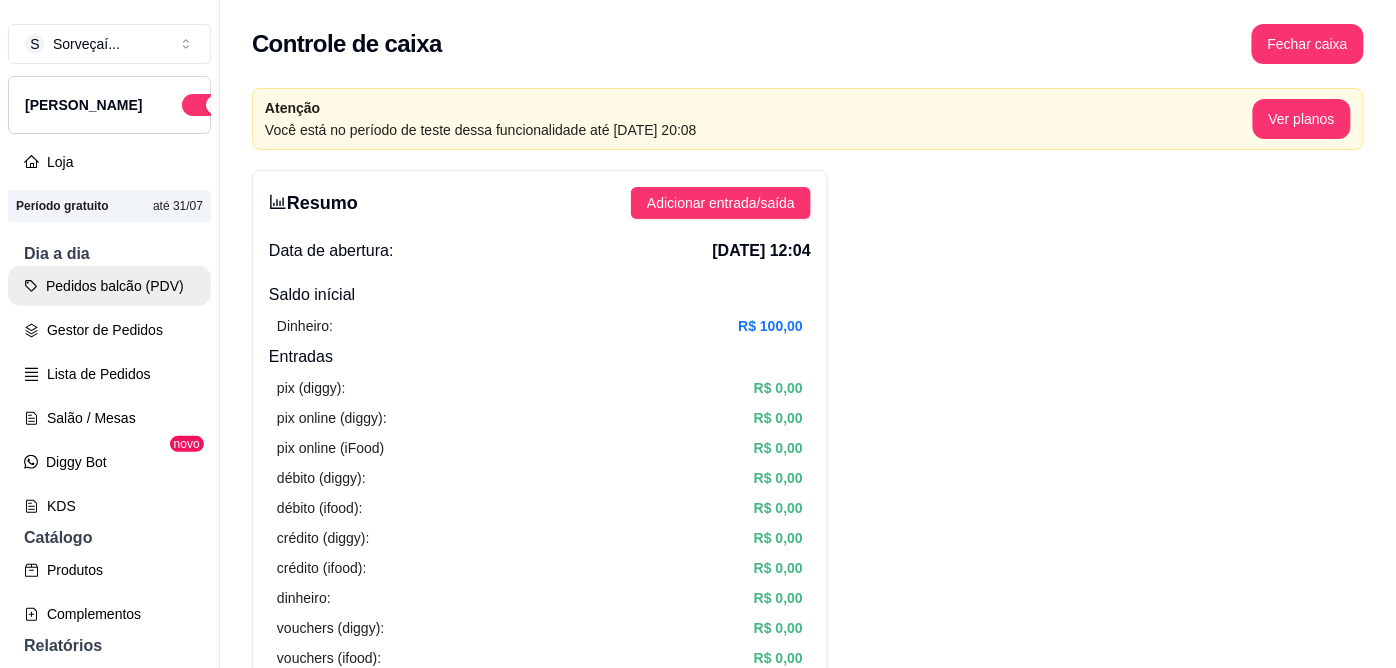 click on "Pedidos balcão (PDV)" at bounding box center [109, 286] 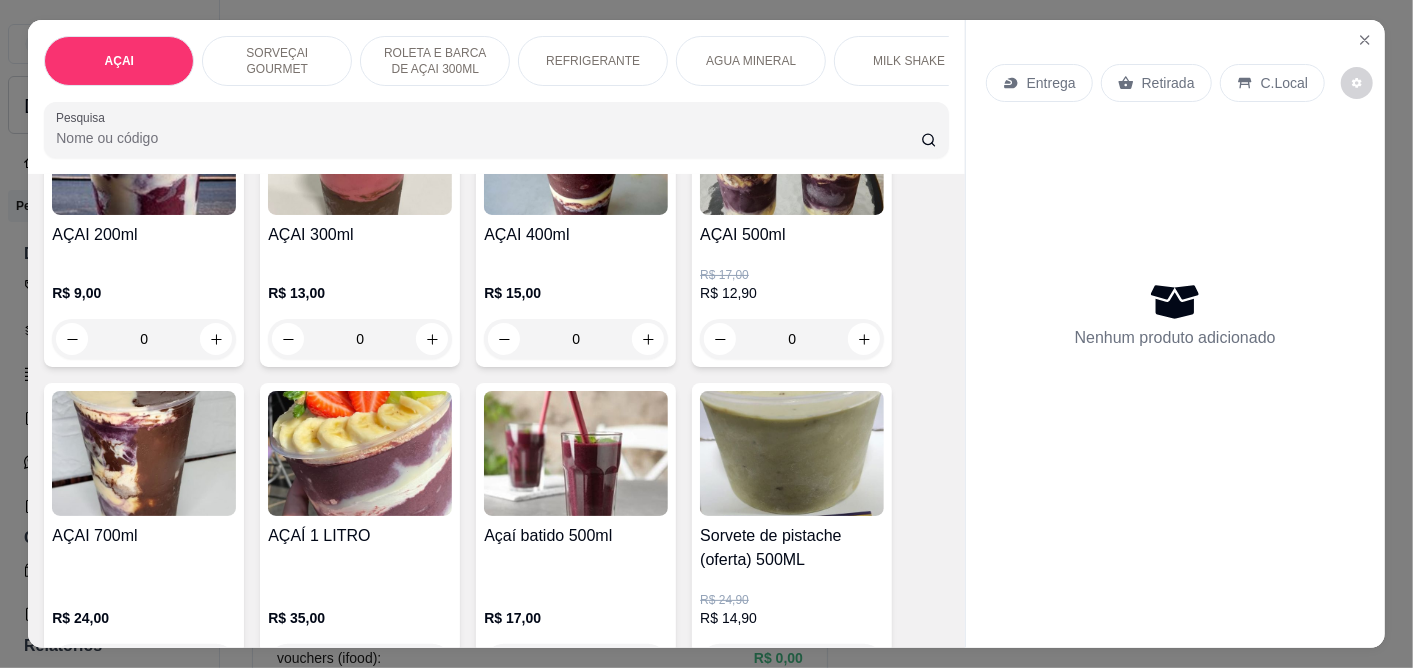 scroll, scrollTop: 333, scrollLeft: 0, axis: vertical 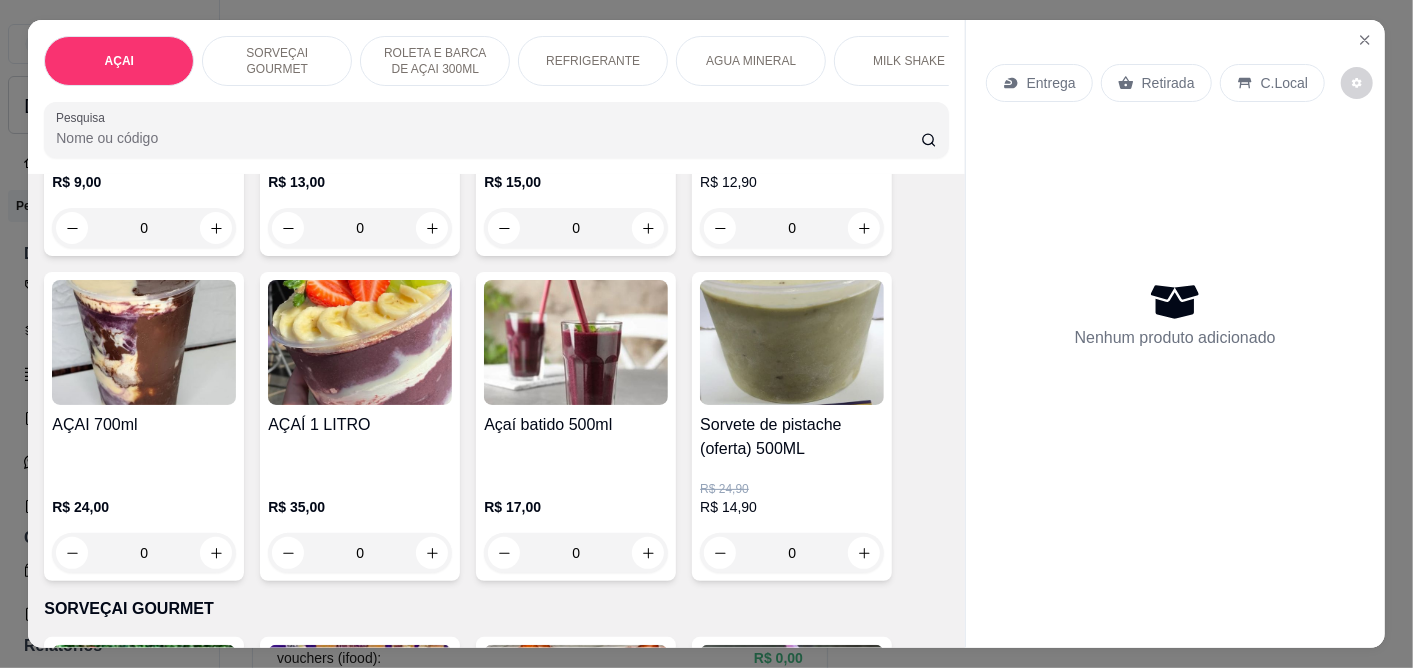 click at bounding box center (144, 342) 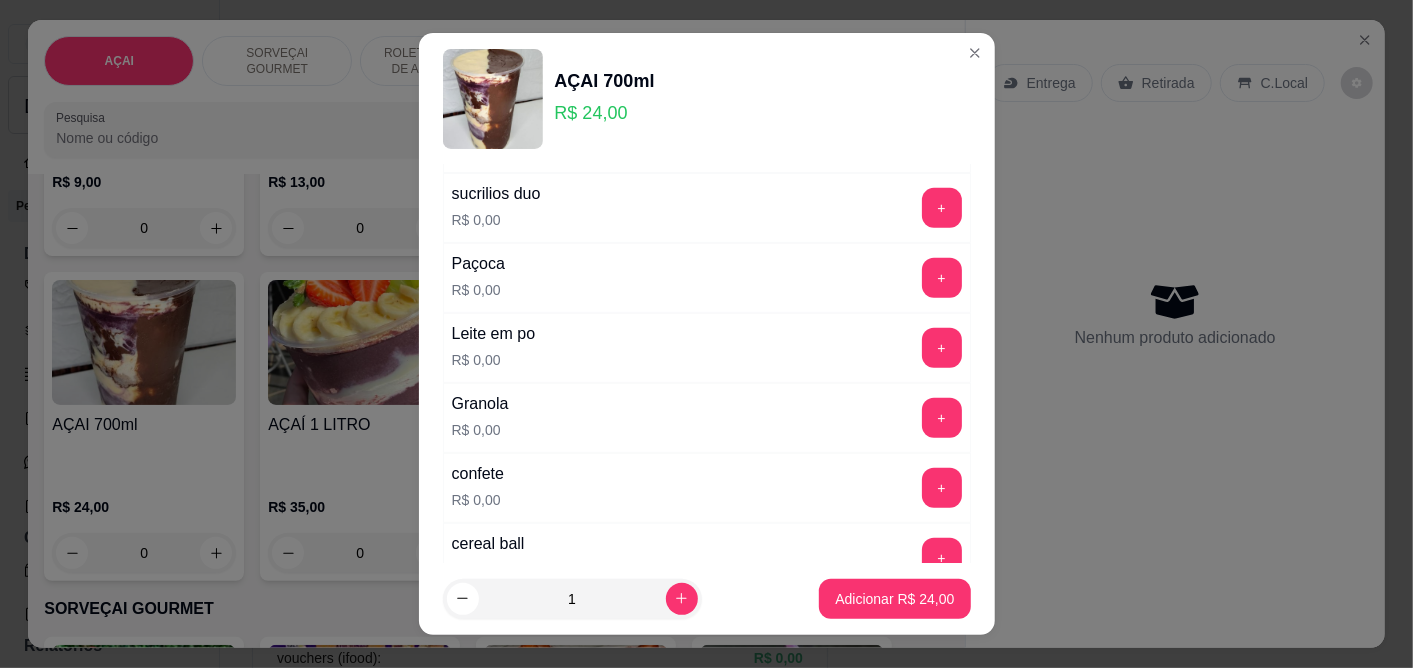 scroll, scrollTop: 555, scrollLeft: 0, axis: vertical 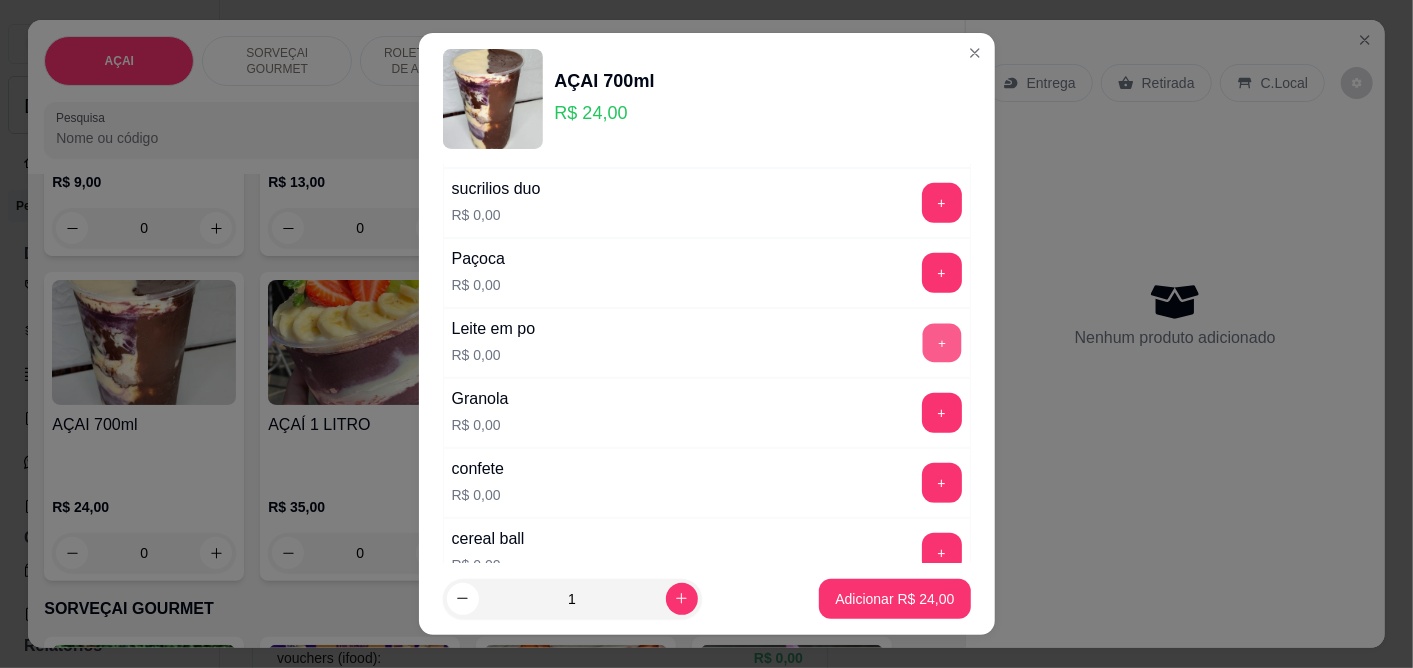click on "+" at bounding box center [941, 343] 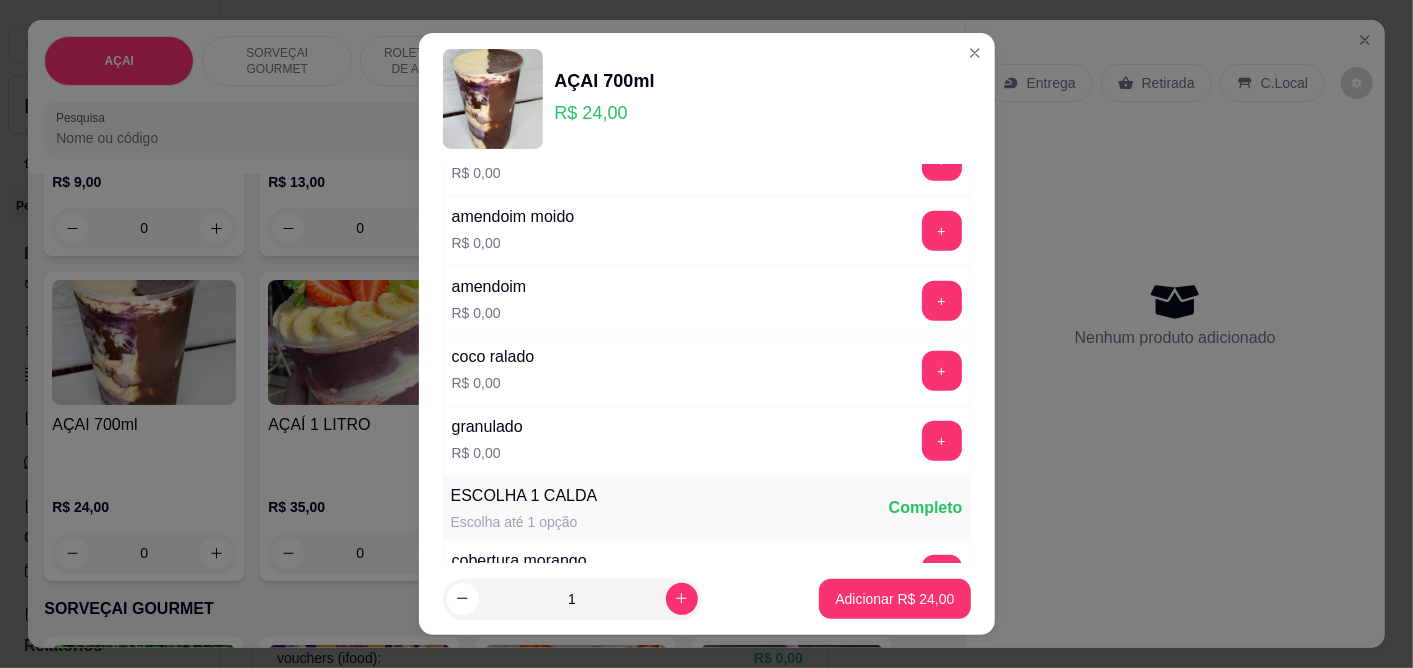 scroll, scrollTop: 1000, scrollLeft: 0, axis: vertical 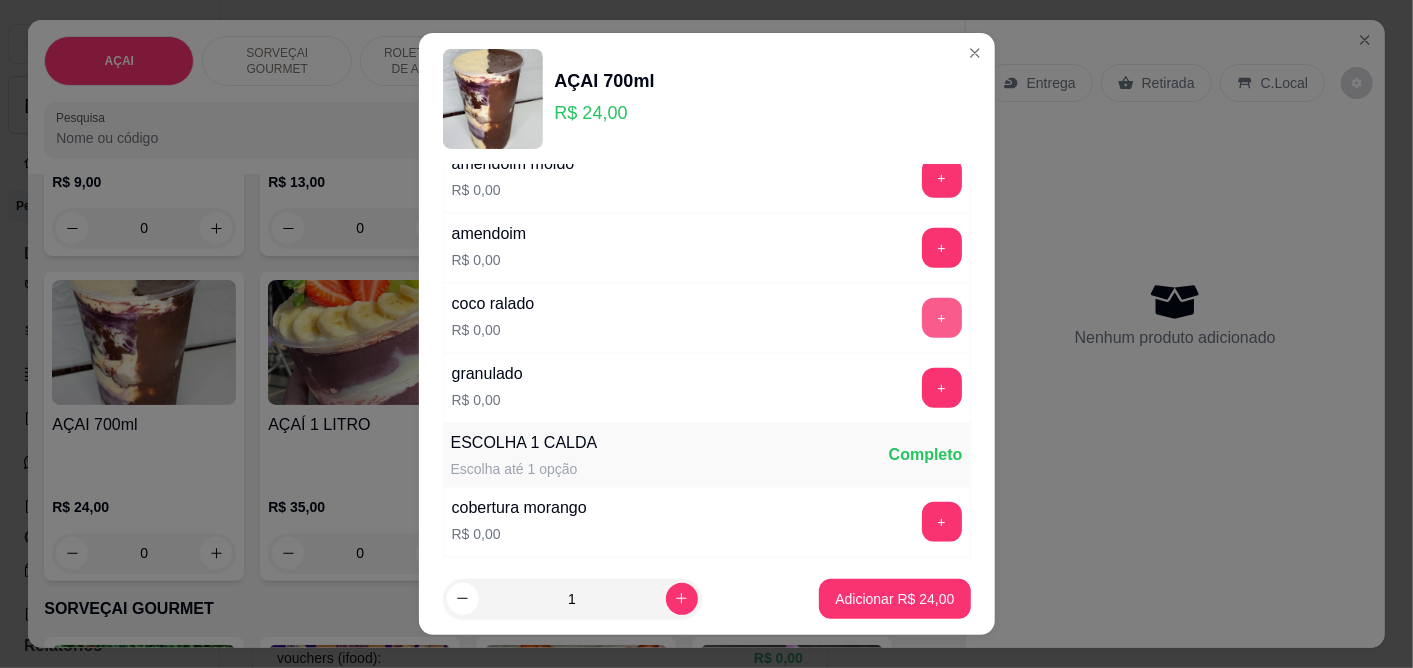 click on "+" at bounding box center (942, 318) 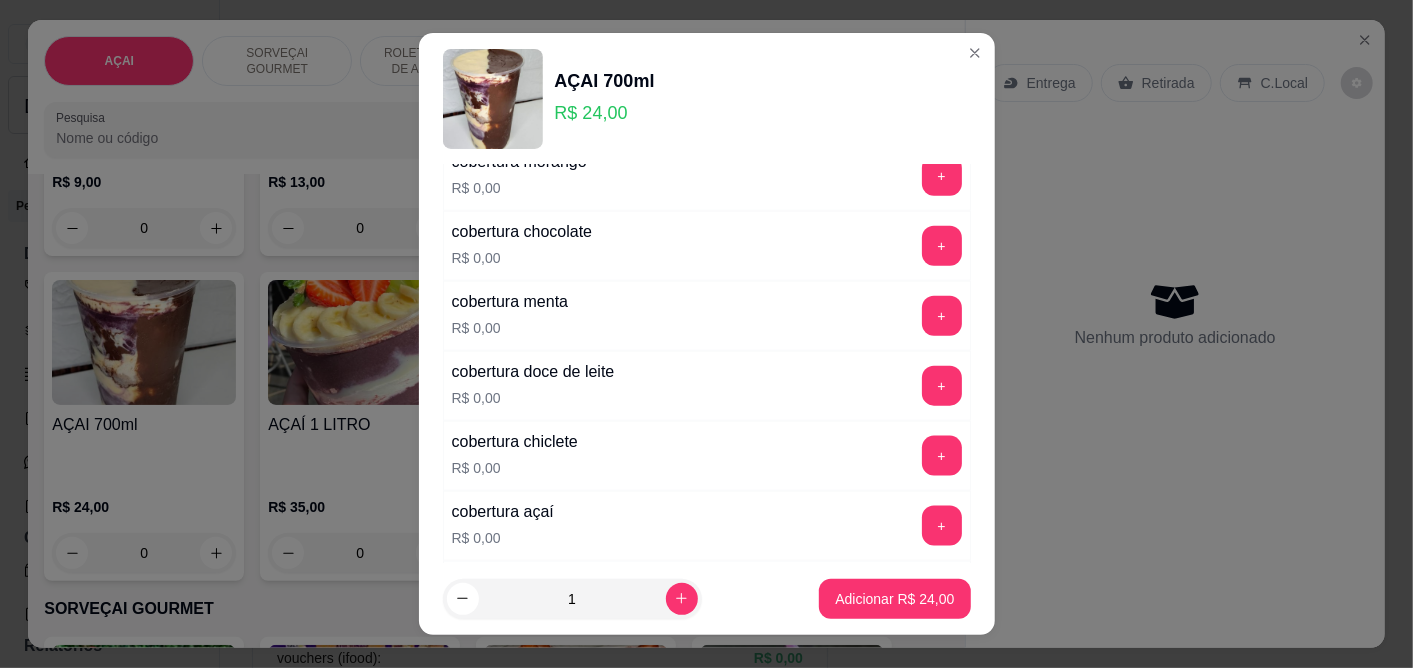 scroll, scrollTop: 1333, scrollLeft: 0, axis: vertical 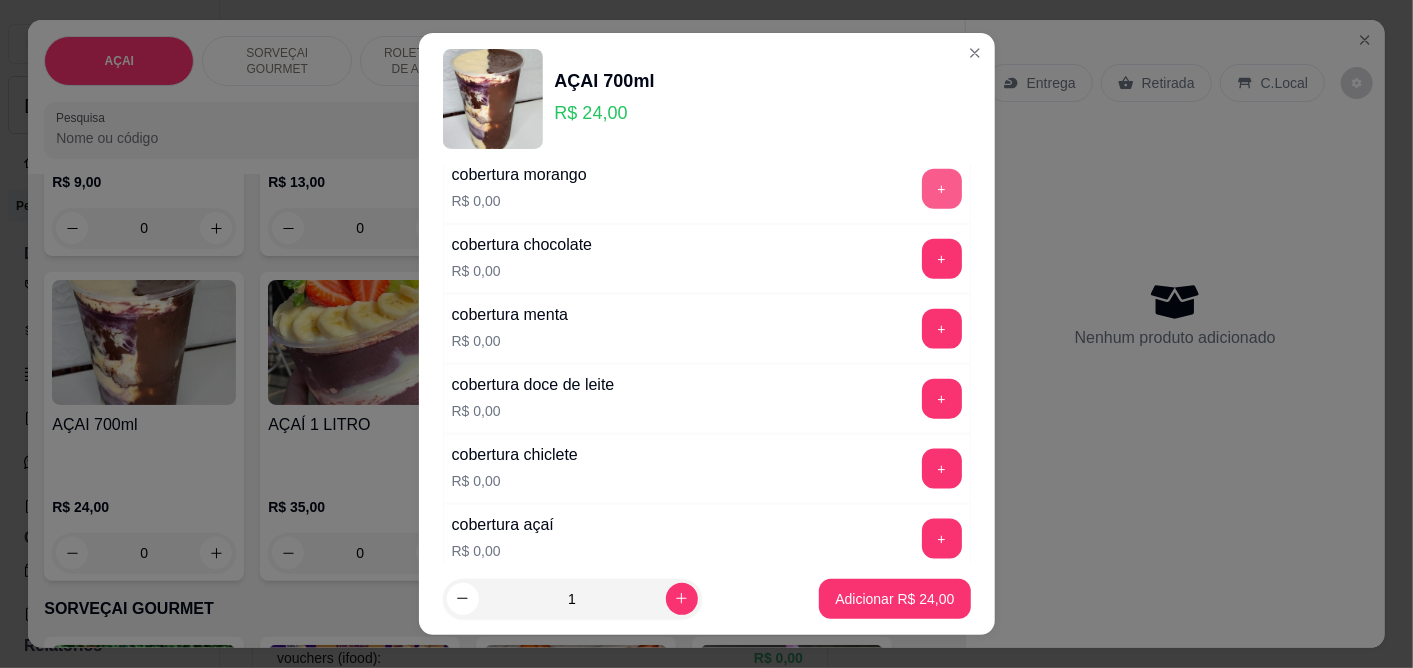 click on "+" at bounding box center [942, 189] 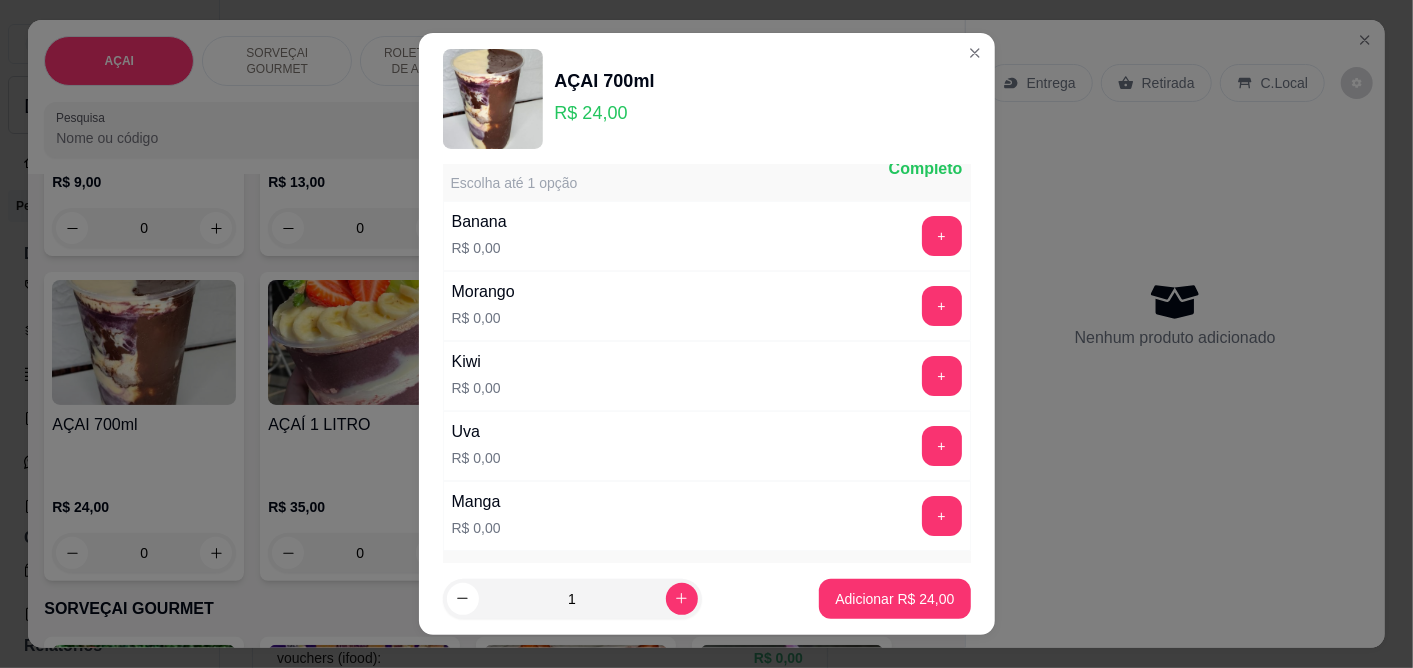 scroll, scrollTop: 0, scrollLeft: 0, axis: both 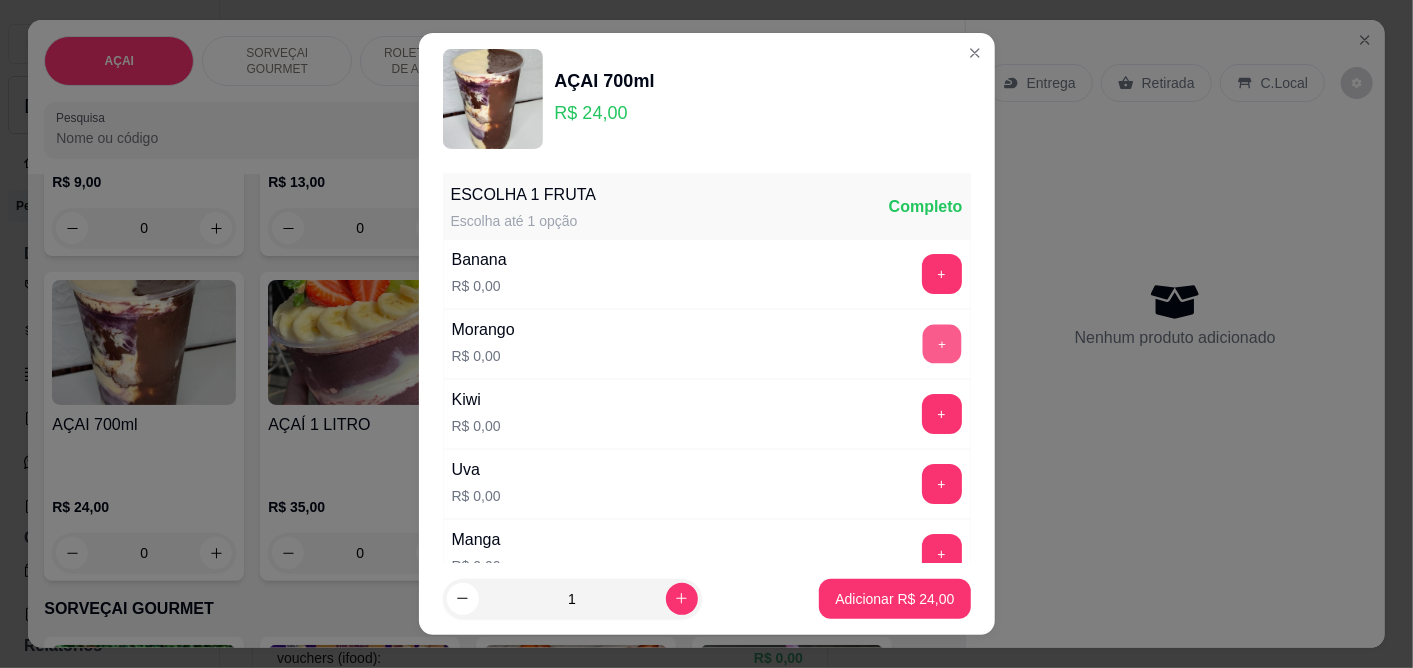 click on "+" at bounding box center (941, 344) 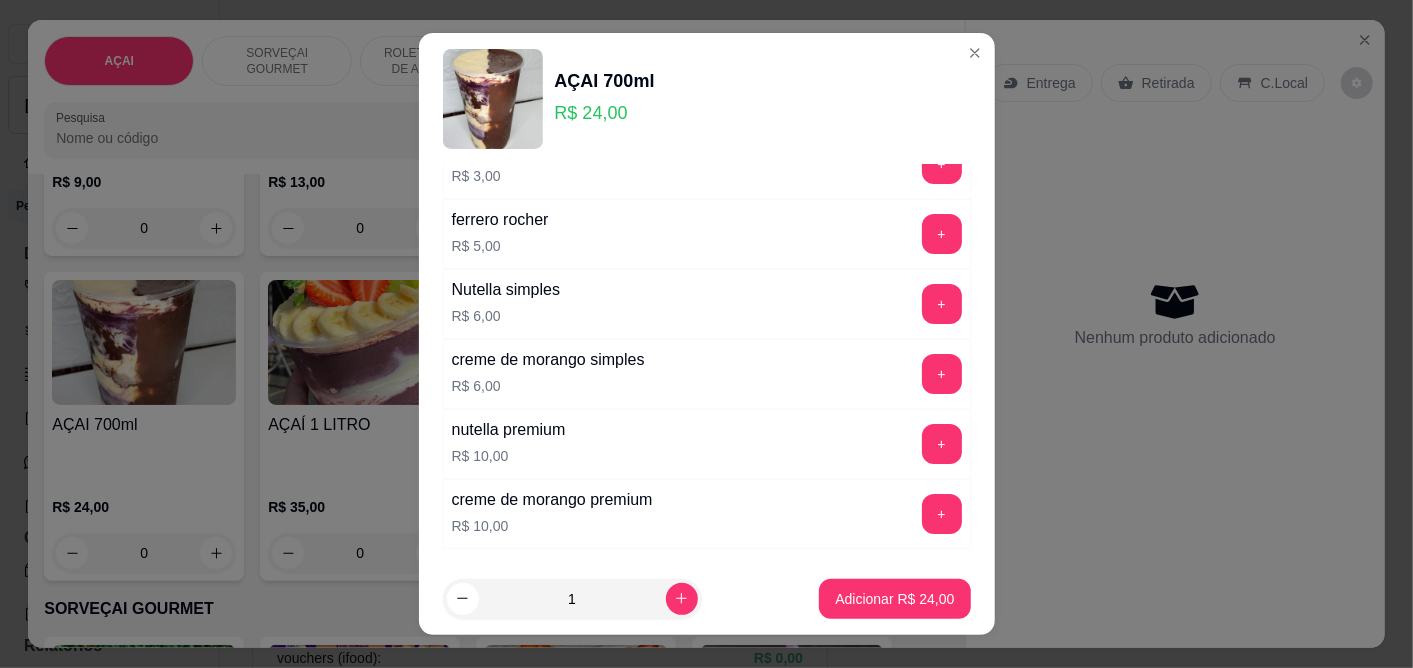 scroll, scrollTop: 4188, scrollLeft: 0, axis: vertical 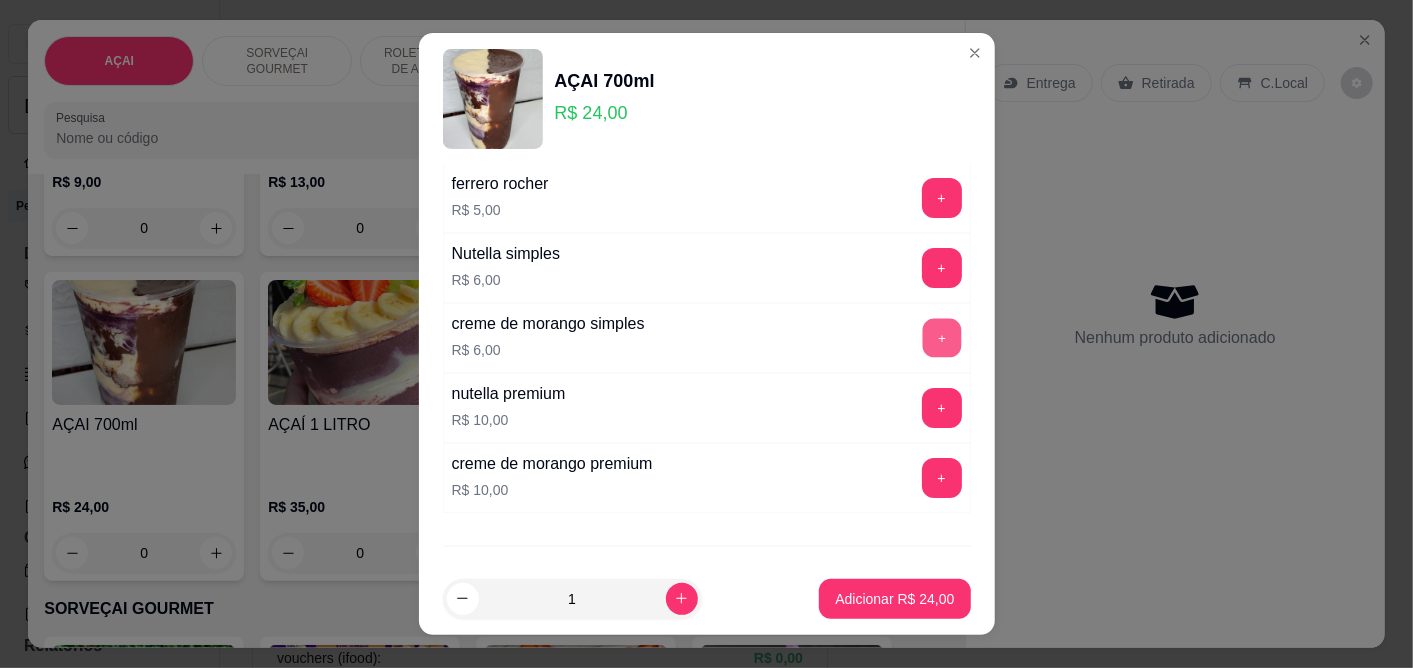 click on "+" at bounding box center [941, 338] 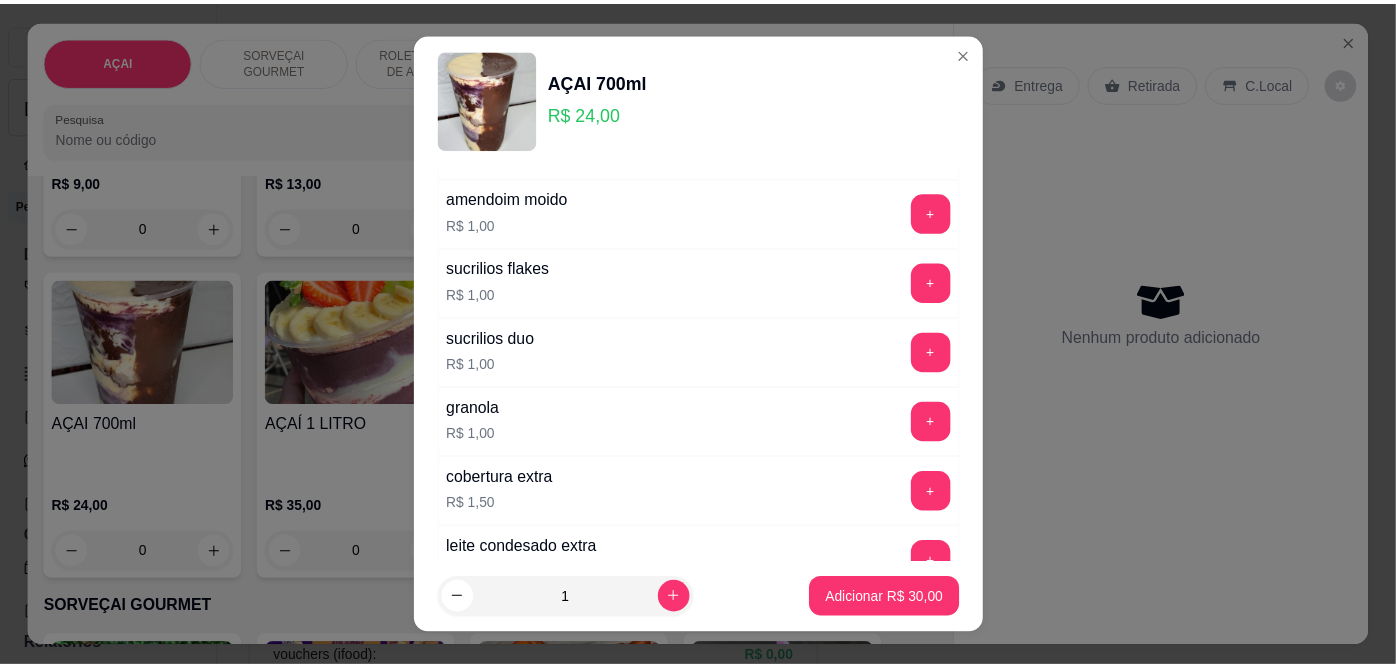 scroll, scrollTop: 2855, scrollLeft: 0, axis: vertical 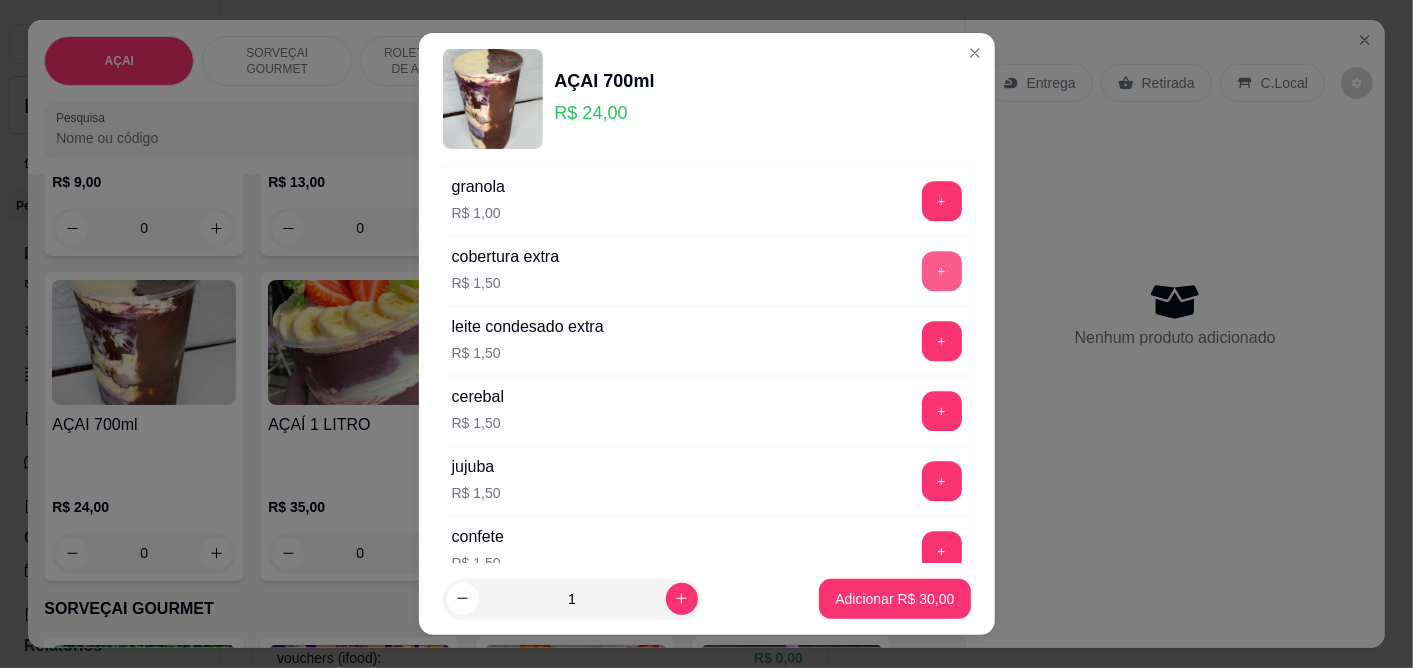 click on "+" at bounding box center (942, 271) 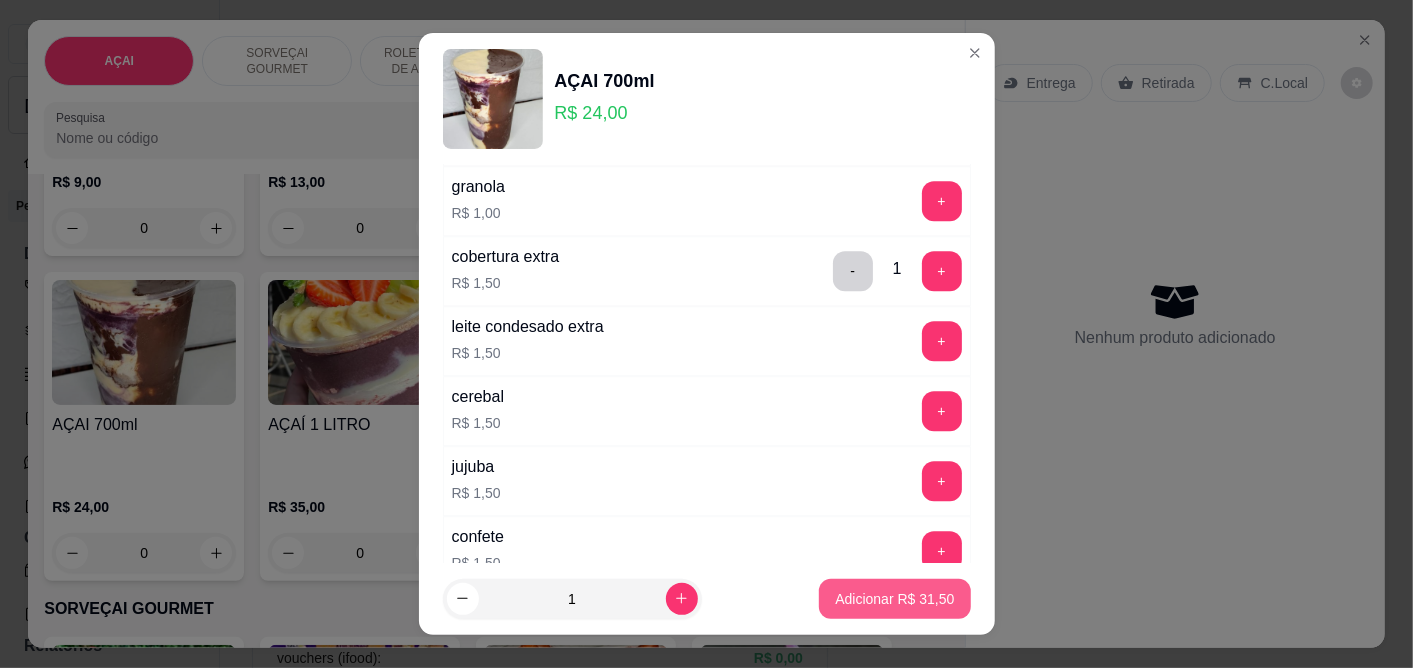 click on "Adicionar   R$ 31,50" at bounding box center (894, 599) 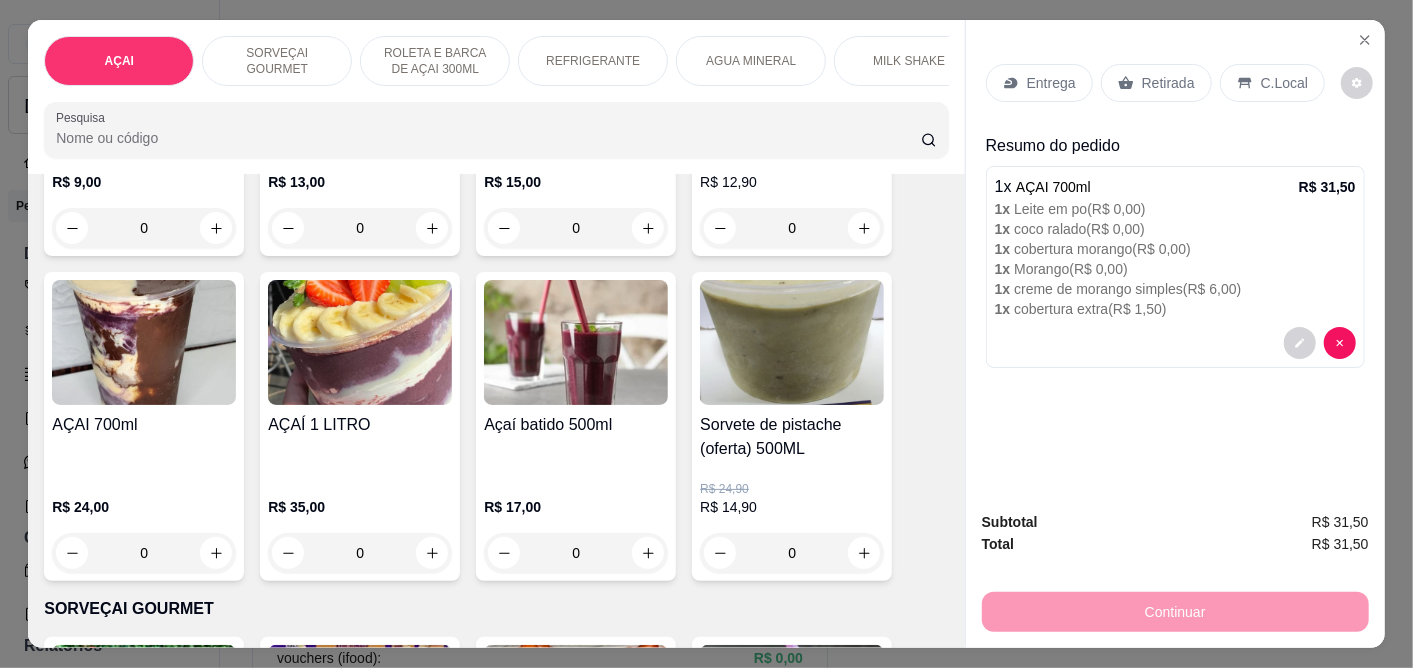 click on "C.Local" at bounding box center [1272, 83] 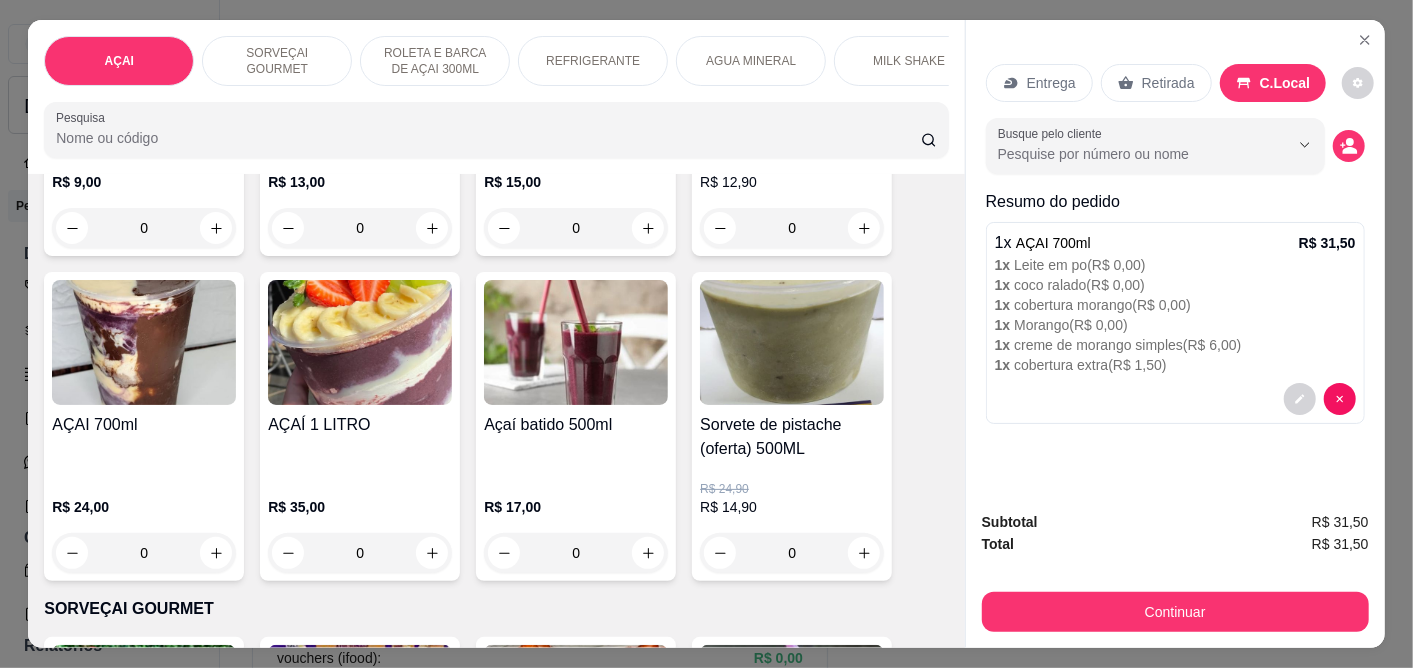 click on "Retirada" at bounding box center (1168, 83) 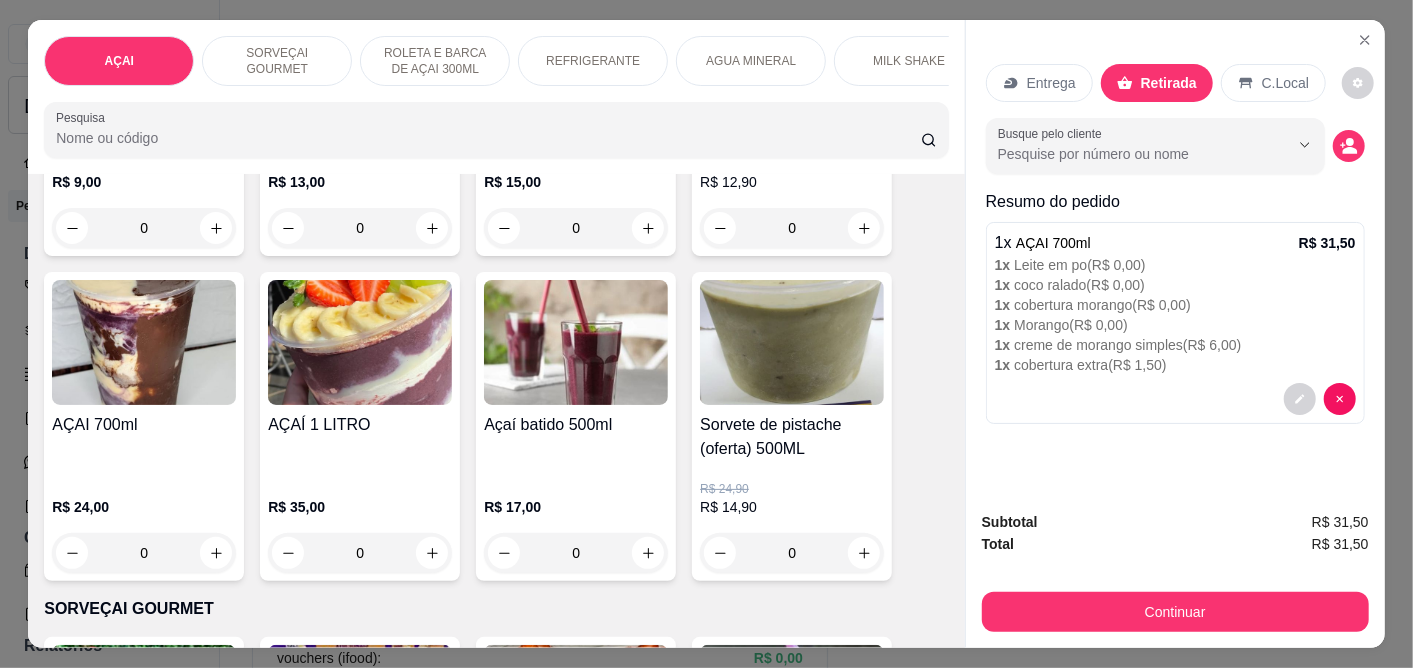 click 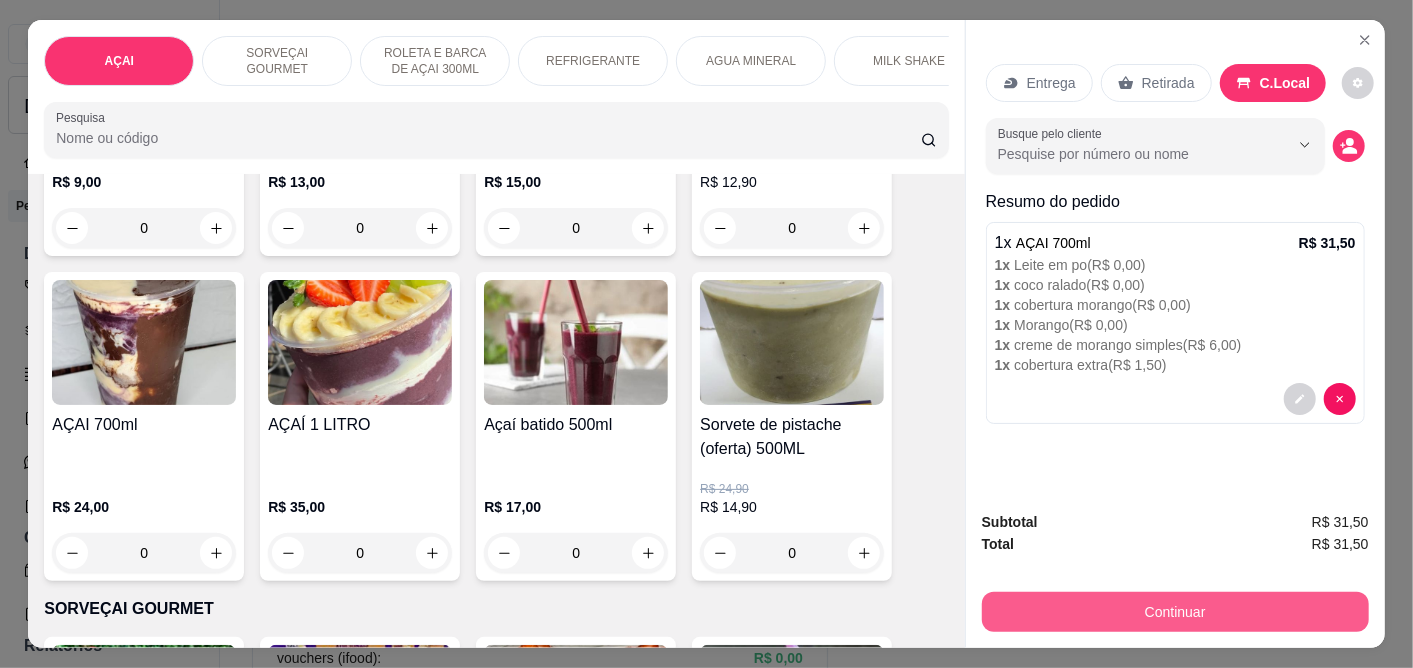 click on "Continuar" at bounding box center (1175, 612) 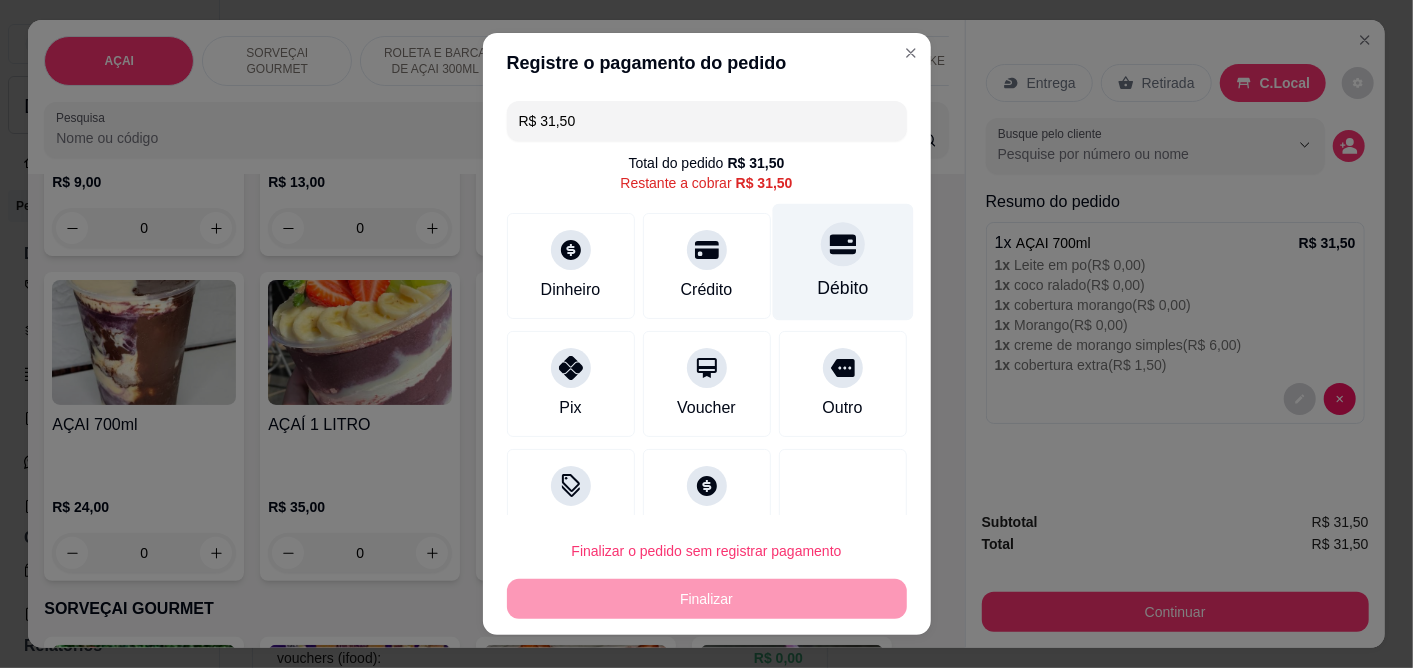 click on "Débito" at bounding box center [842, 289] 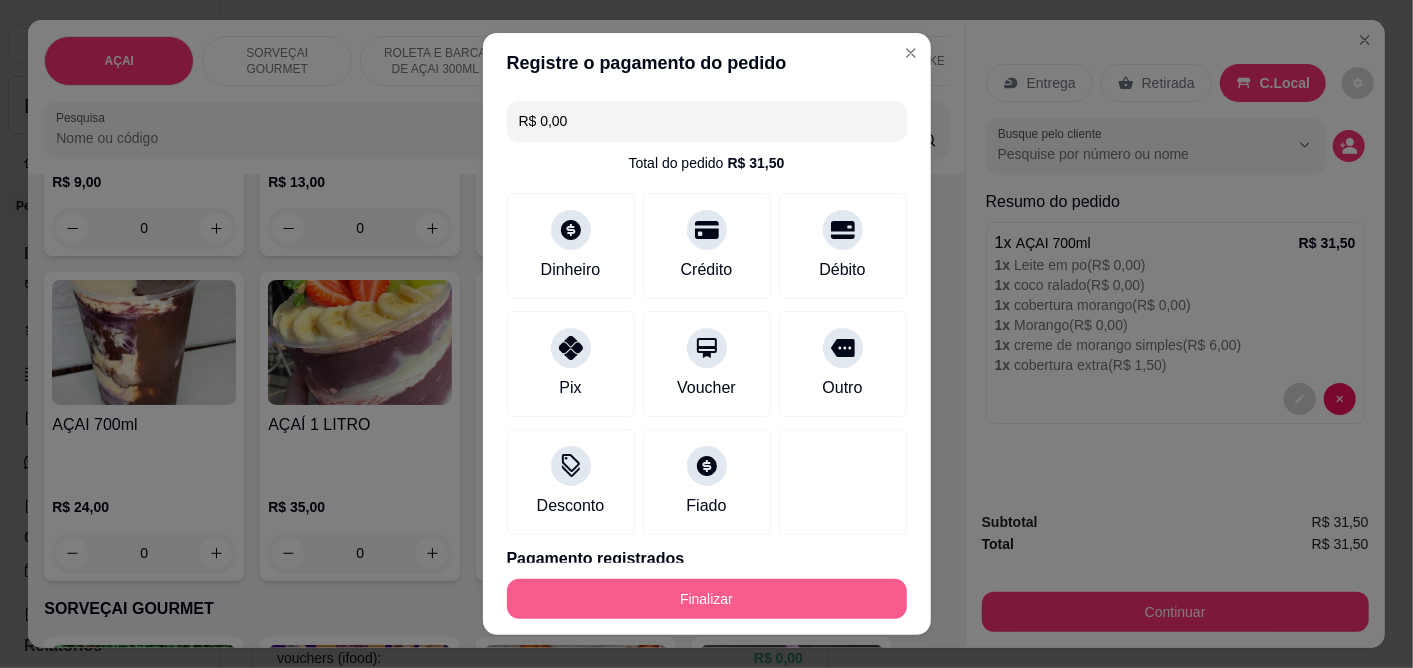 click on "Finalizar" at bounding box center (707, 599) 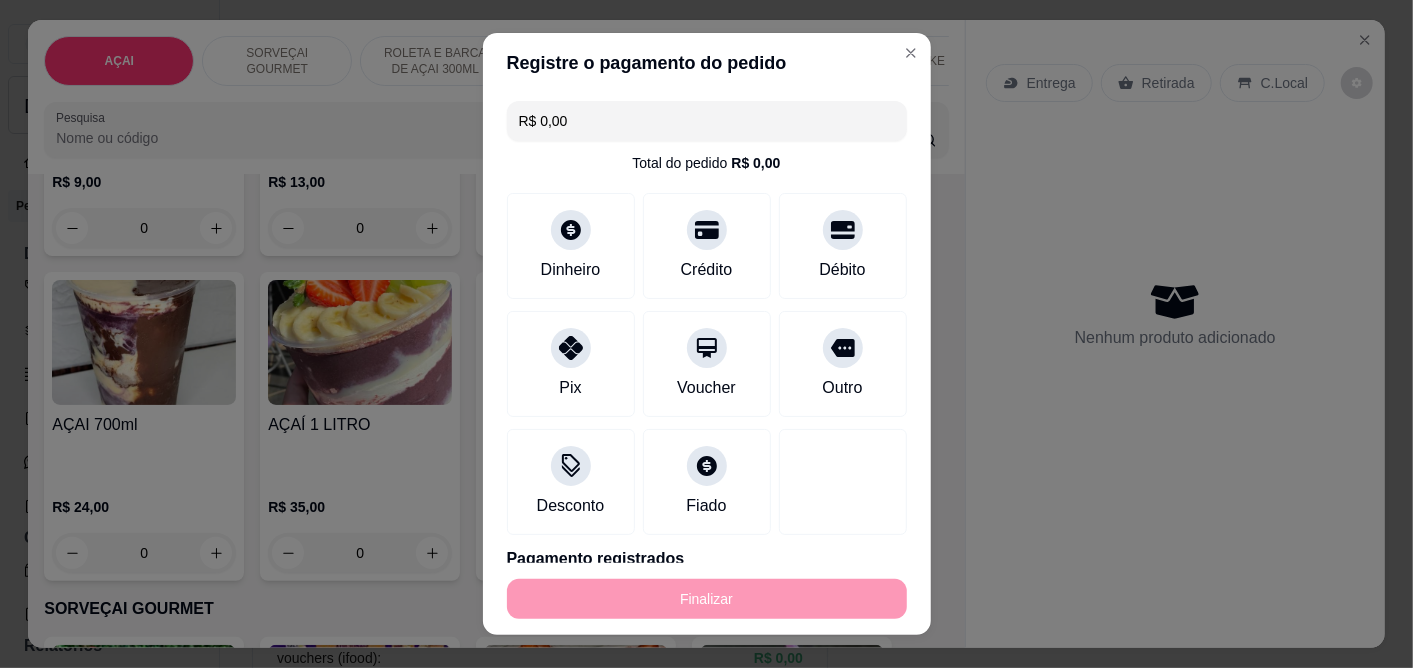 type on "-R$ 31,50" 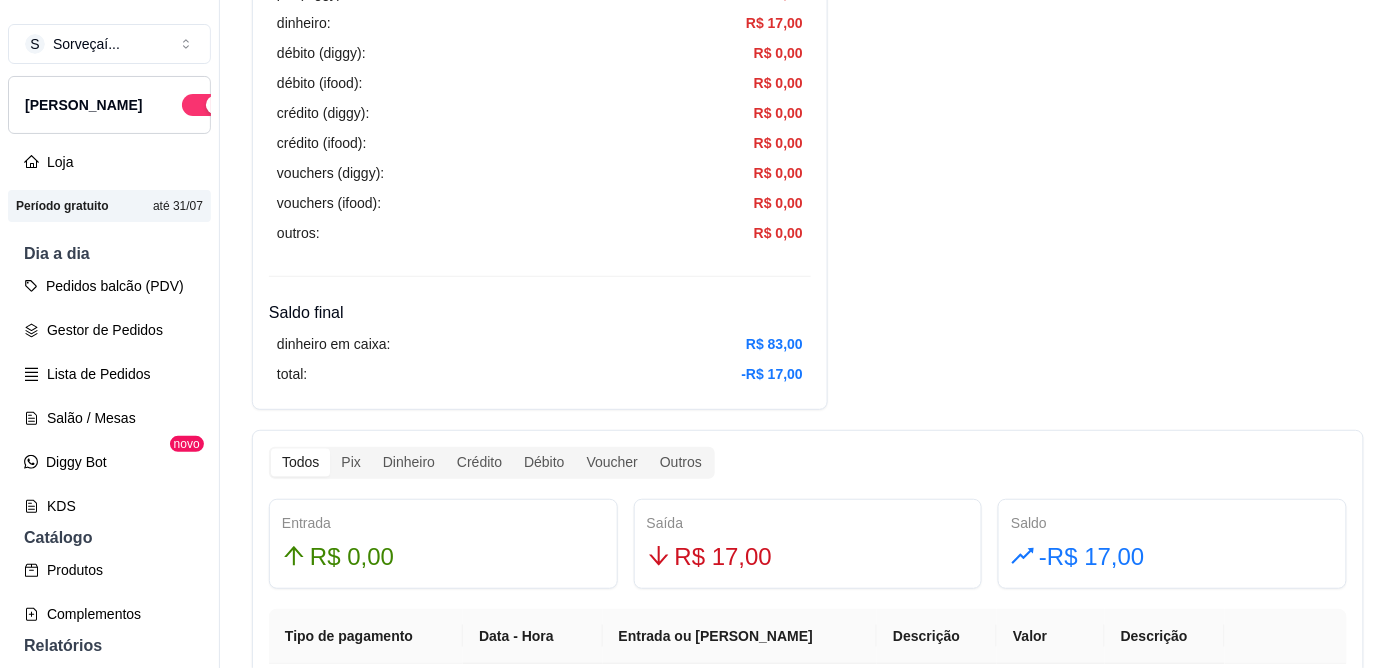 scroll, scrollTop: 777, scrollLeft: 0, axis: vertical 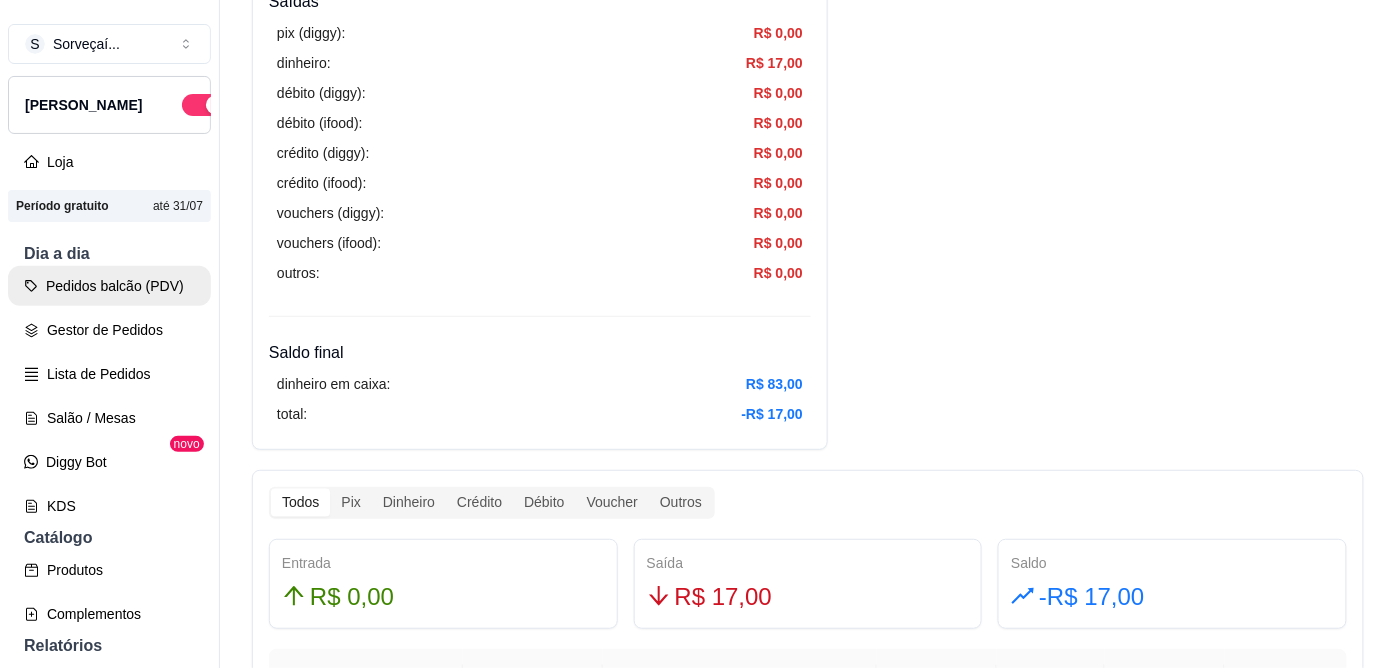 click on "Pedidos balcão (PDV)" at bounding box center (109, 286) 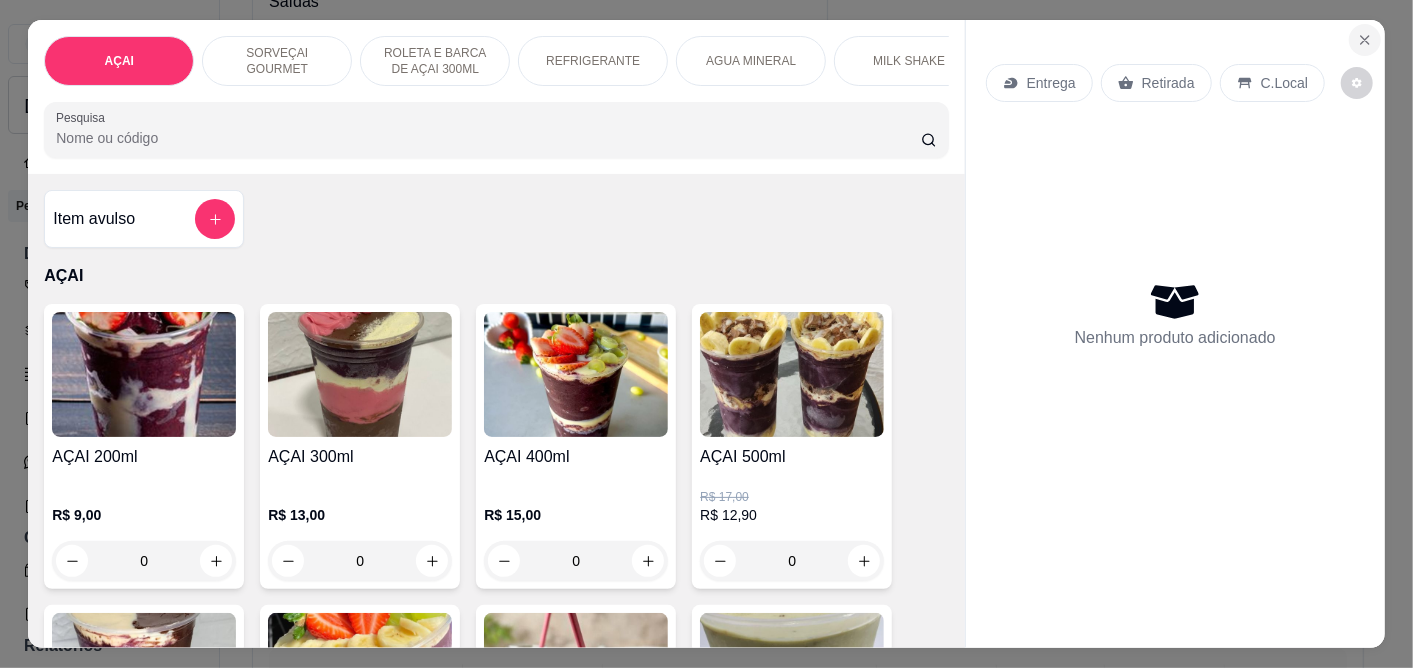 click 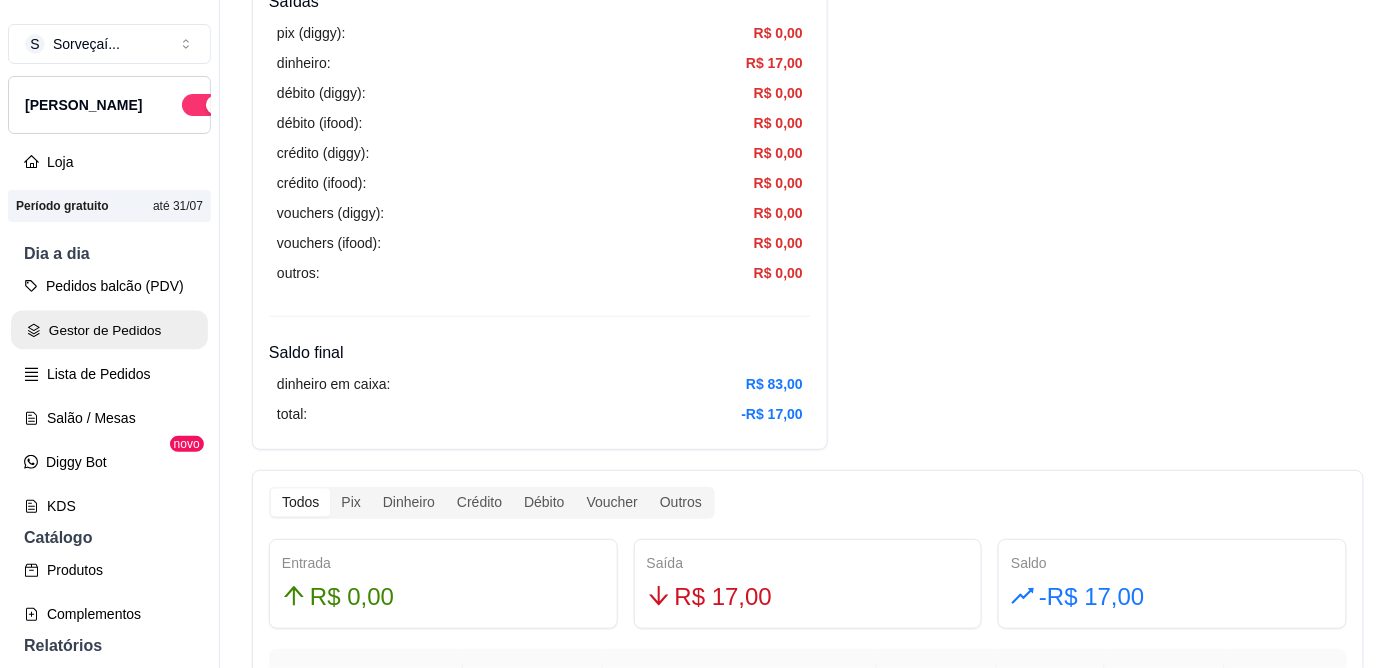 click on "Gestor de Pedidos" at bounding box center (109, 330) 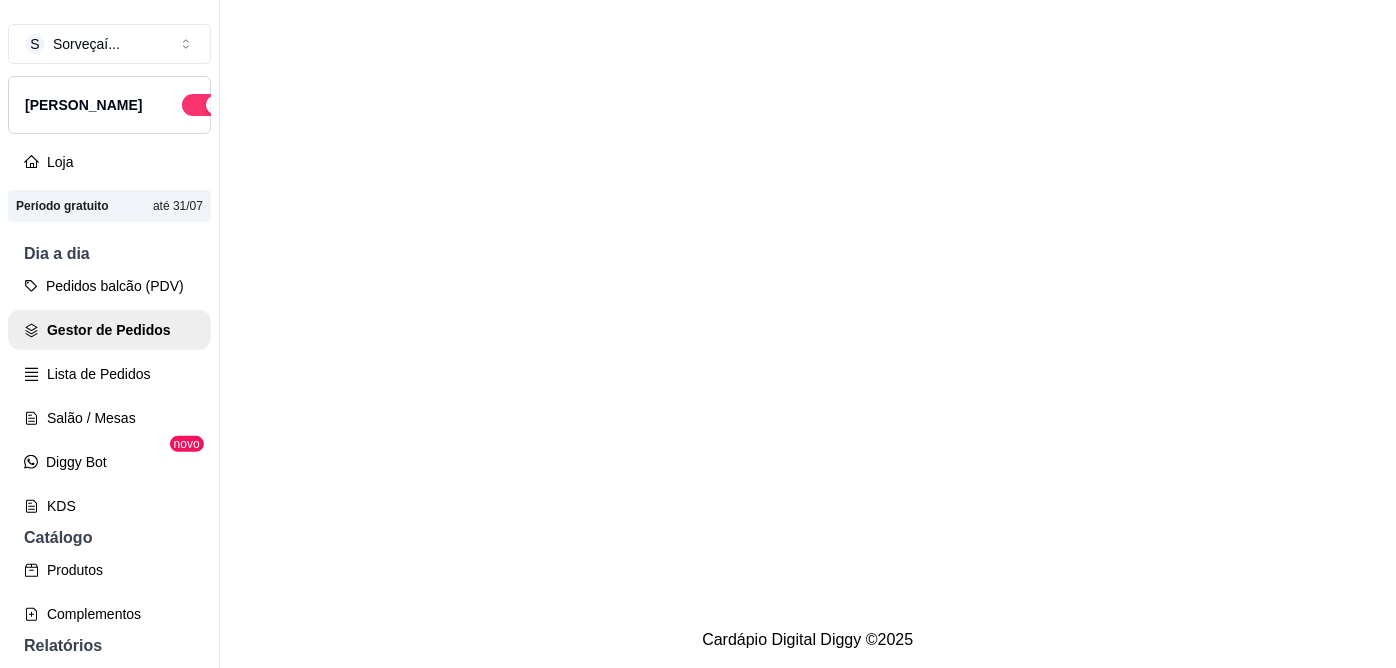 scroll, scrollTop: 0, scrollLeft: 0, axis: both 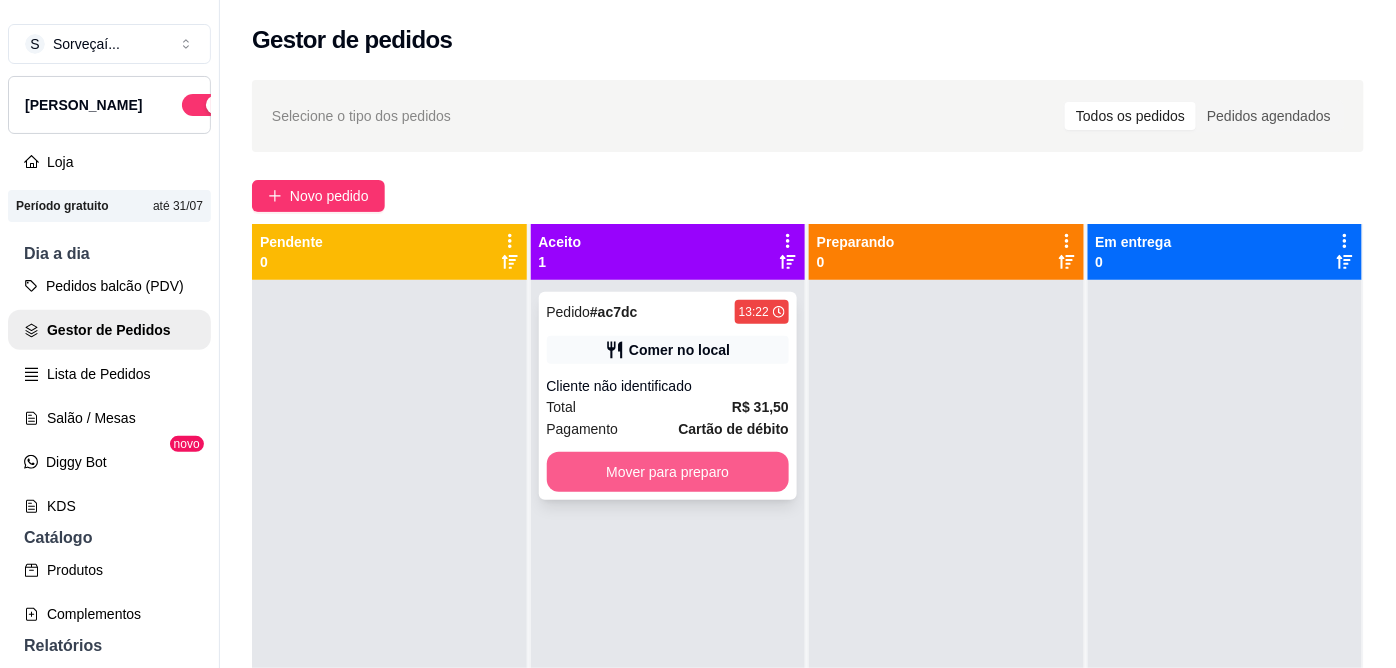 click on "Mover para preparo" at bounding box center [668, 472] 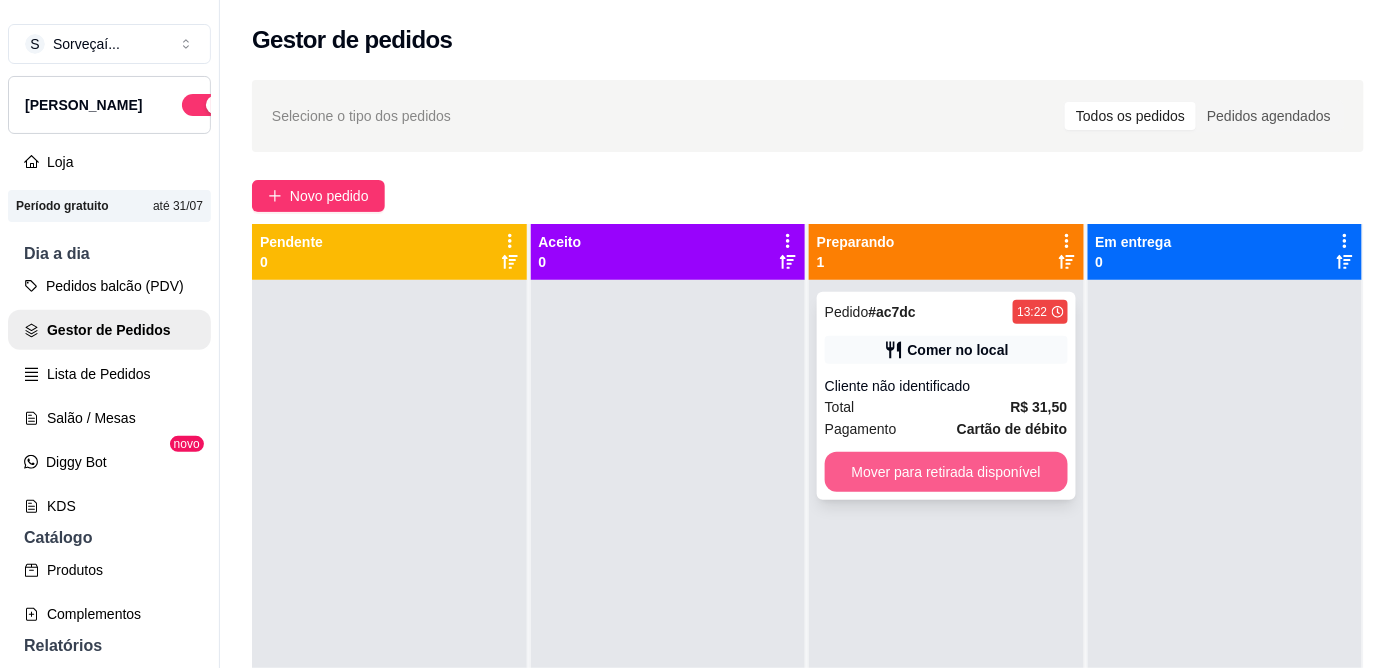 click on "Mover para retirada disponível" at bounding box center (946, 472) 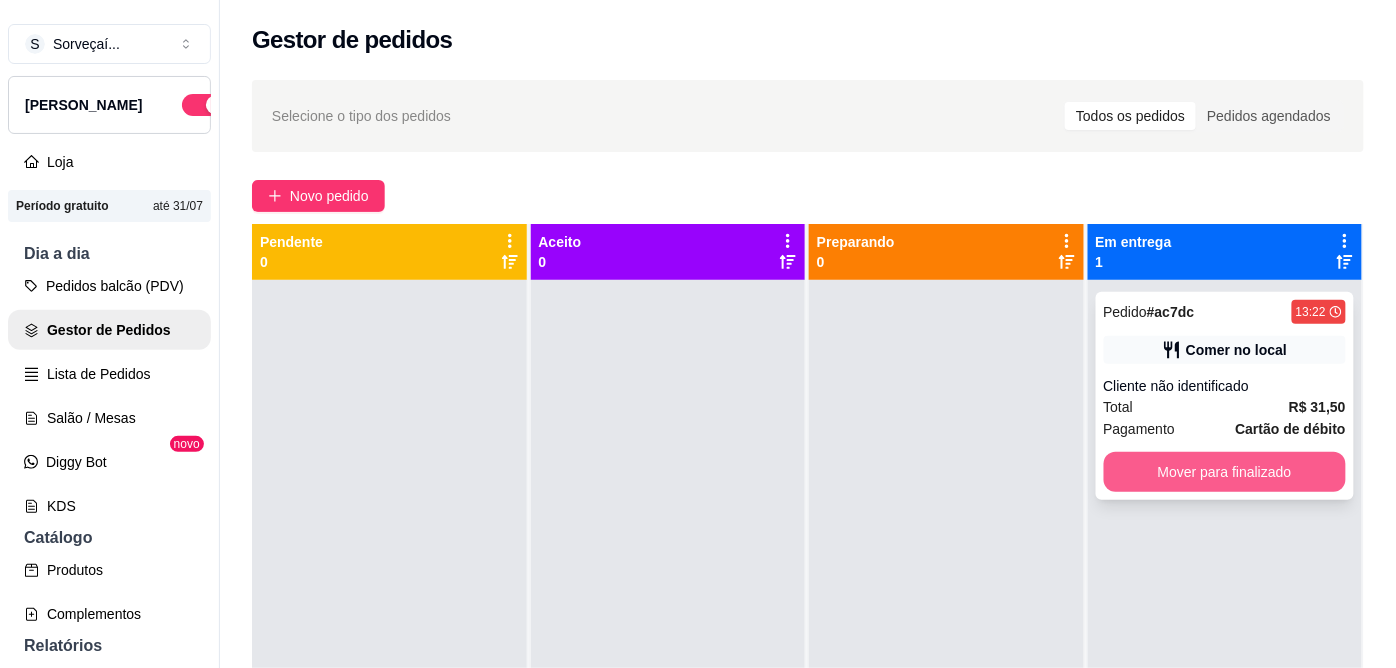 click on "Mover para finalizado" at bounding box center (1225, 472) 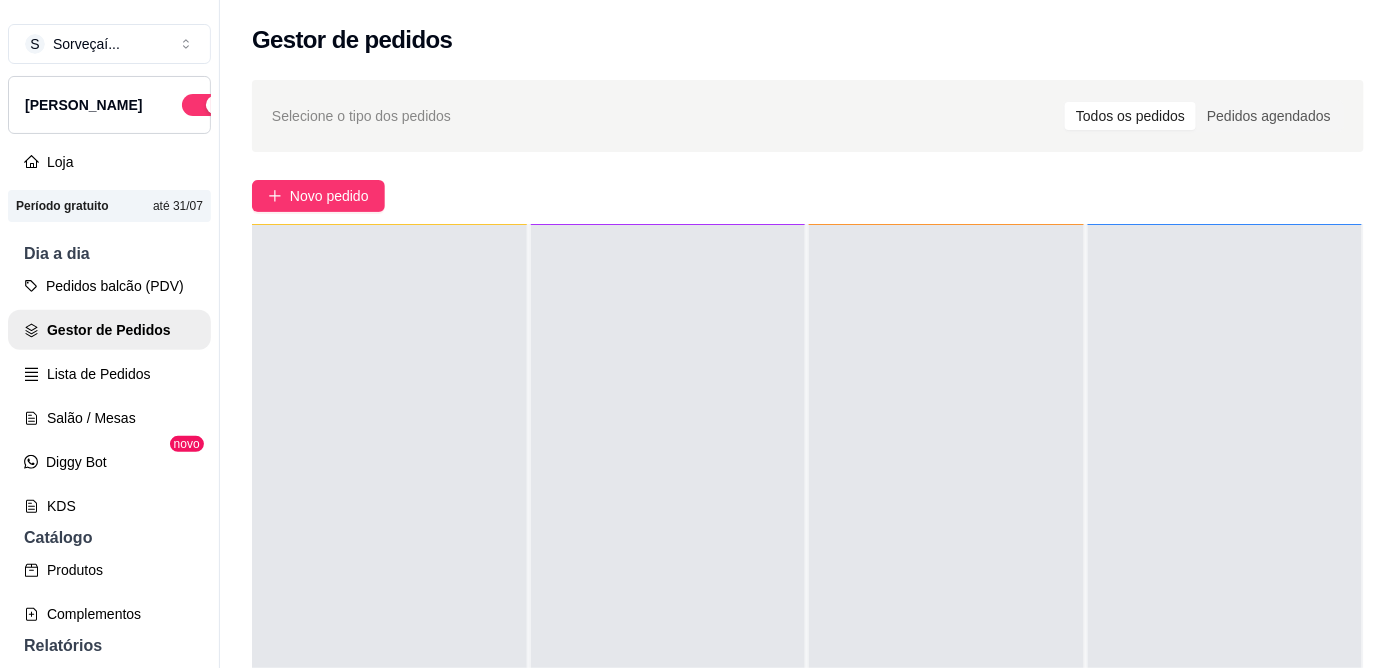 scroll, scrollTop: 0, scrollLeft: 0, axis: both 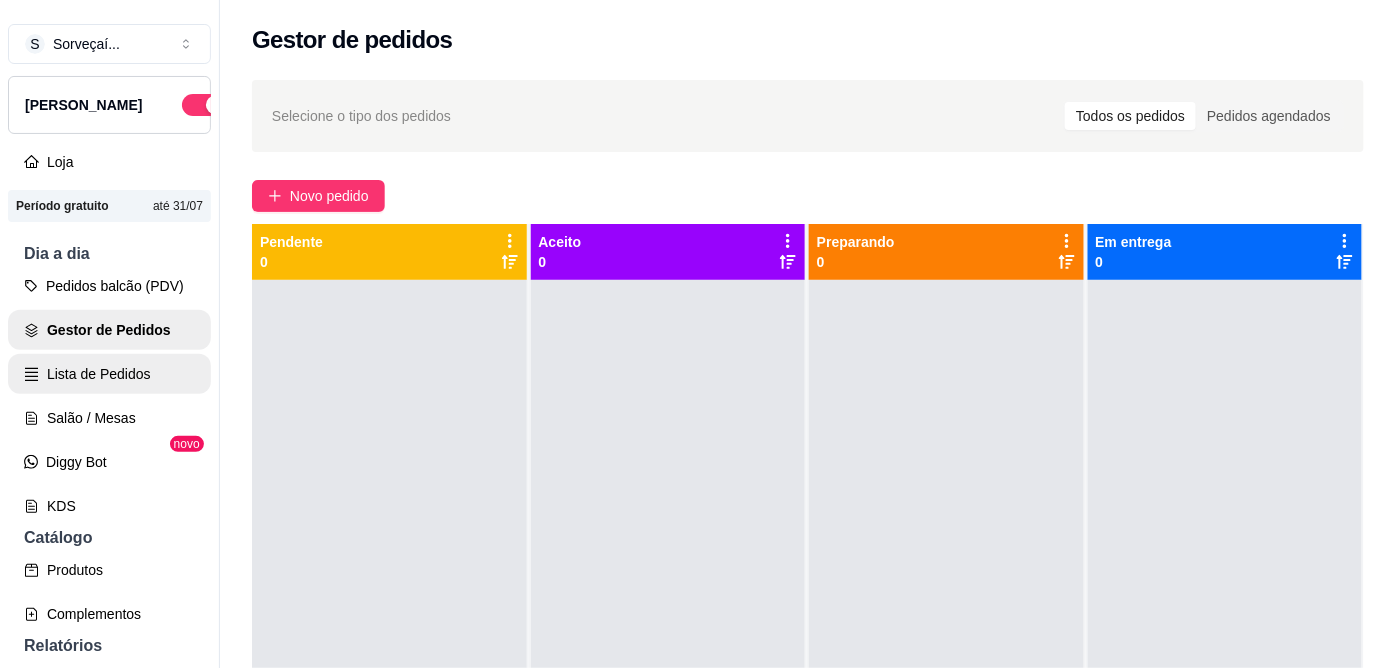 click on "Lista de Pedidos" at bounding box center [109, 374] 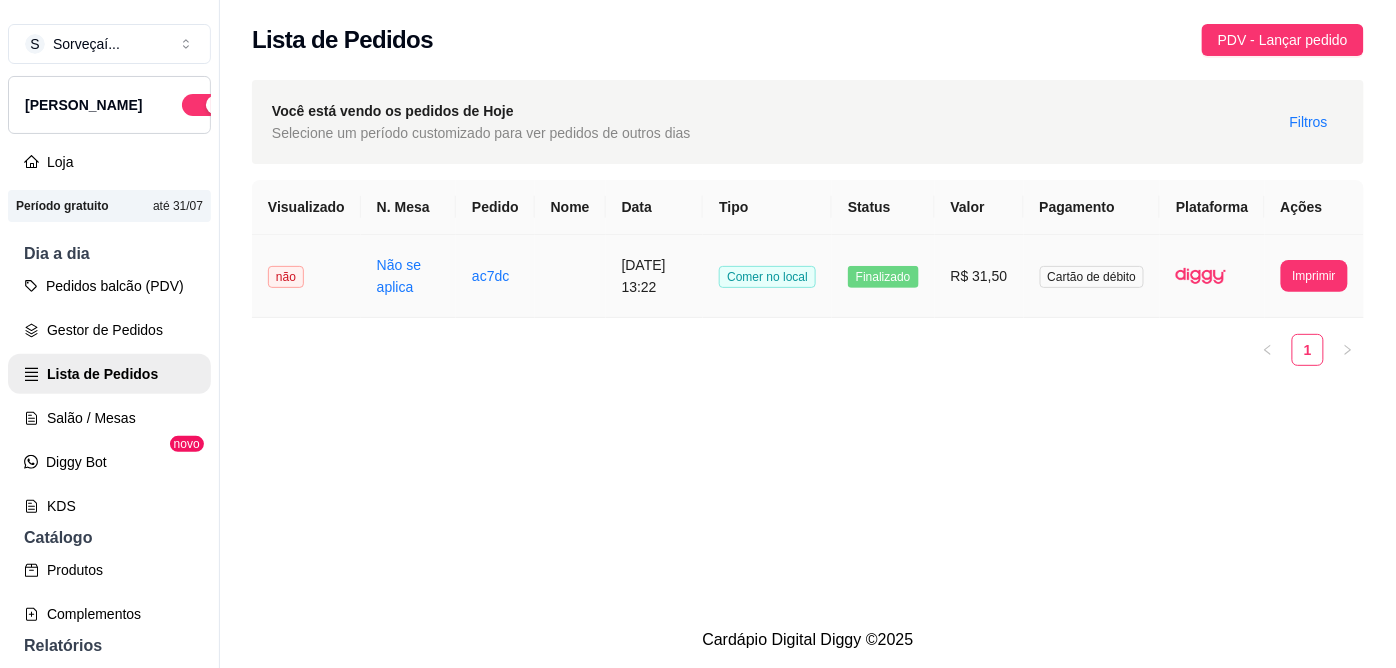 click on "não" at bounding box center [286, 277] 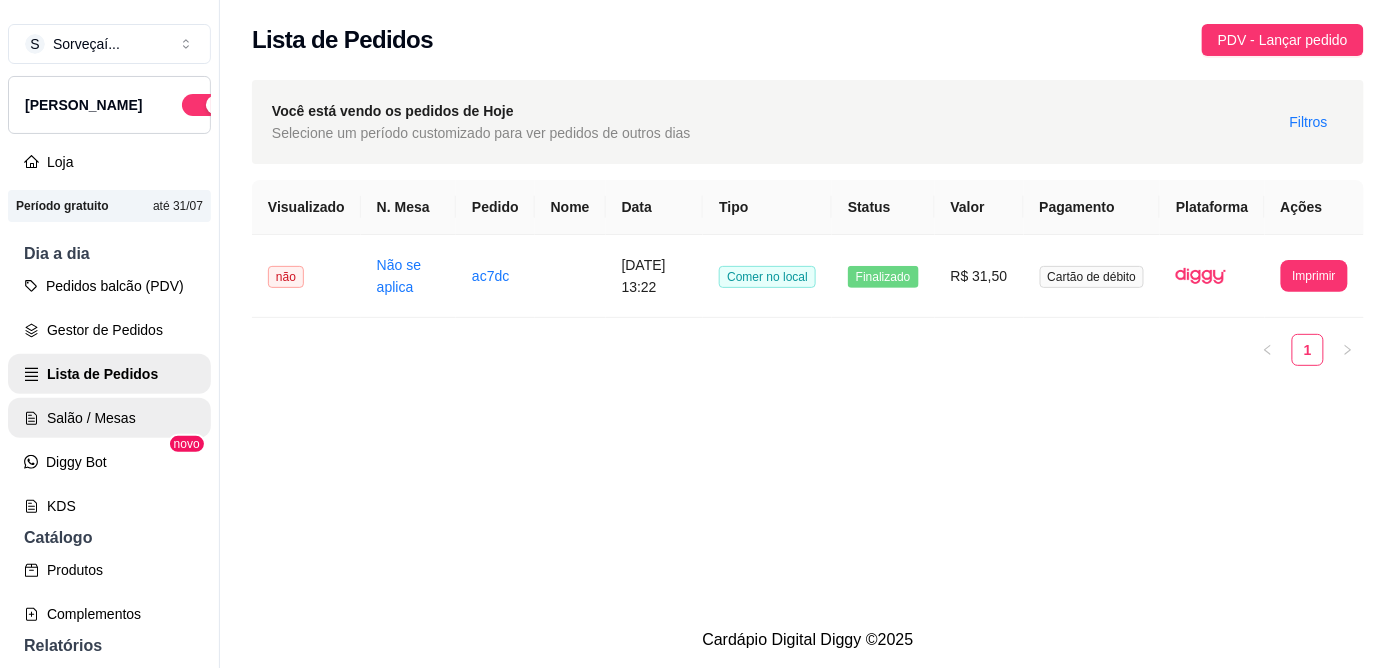 click on "Lista de Pedidos" at bounding box center [109, 374] 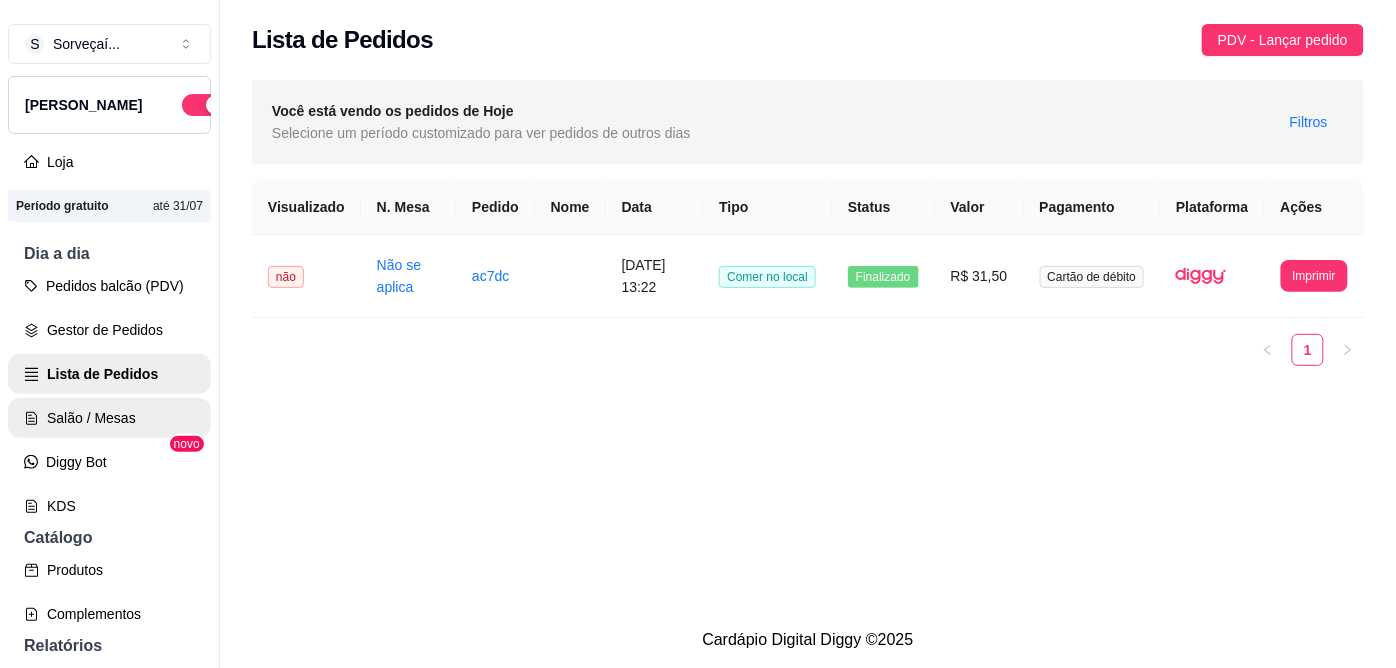 click on "Salão / Mesas" at bounding box center (109, 418) 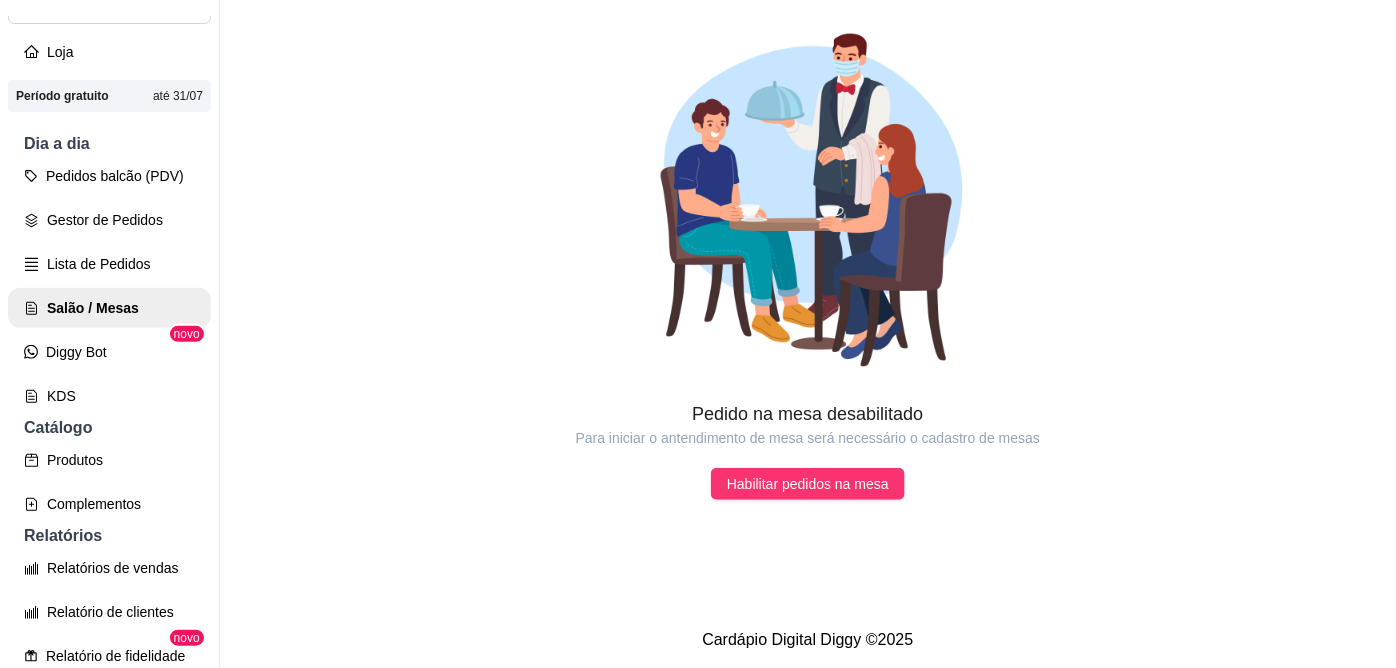 scroll, scrollTop: 111, scrollLeft: 0, axis: vertical 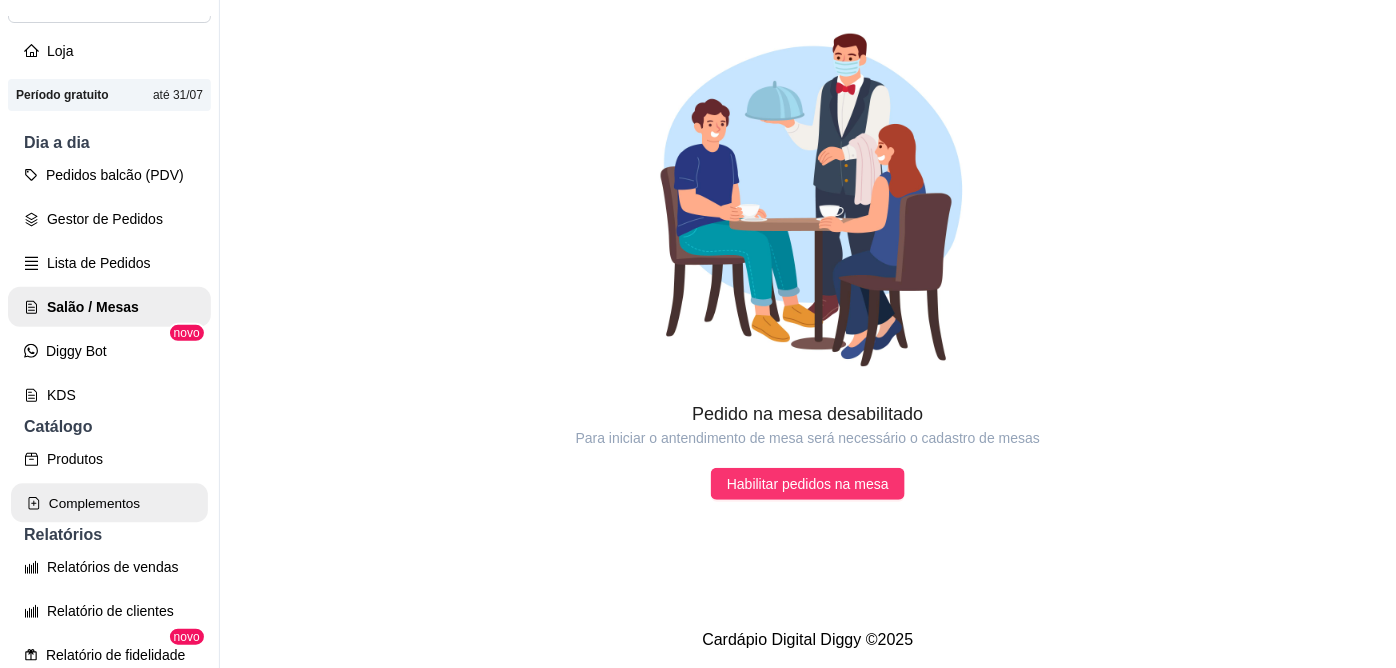 click on "Complementos" at bounding box center (109, 503) 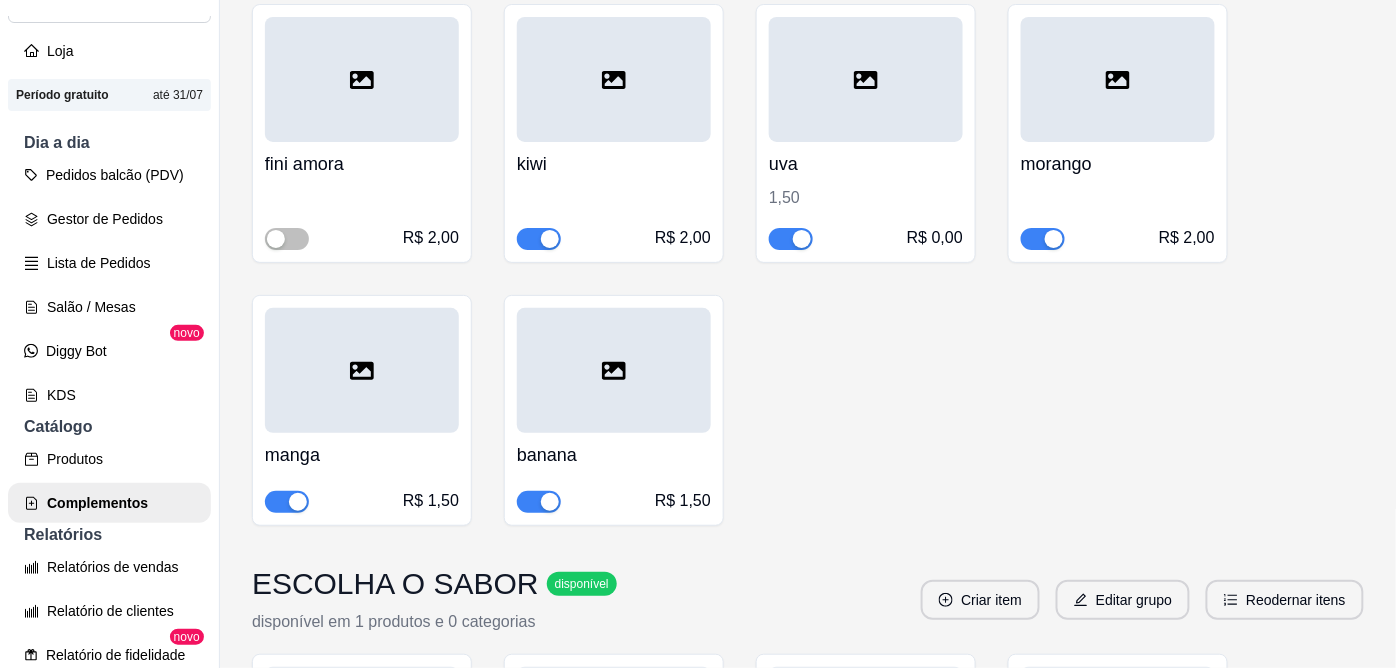 scroll, scrollTop: 6555, scrollLeft: 0, axis: vertical 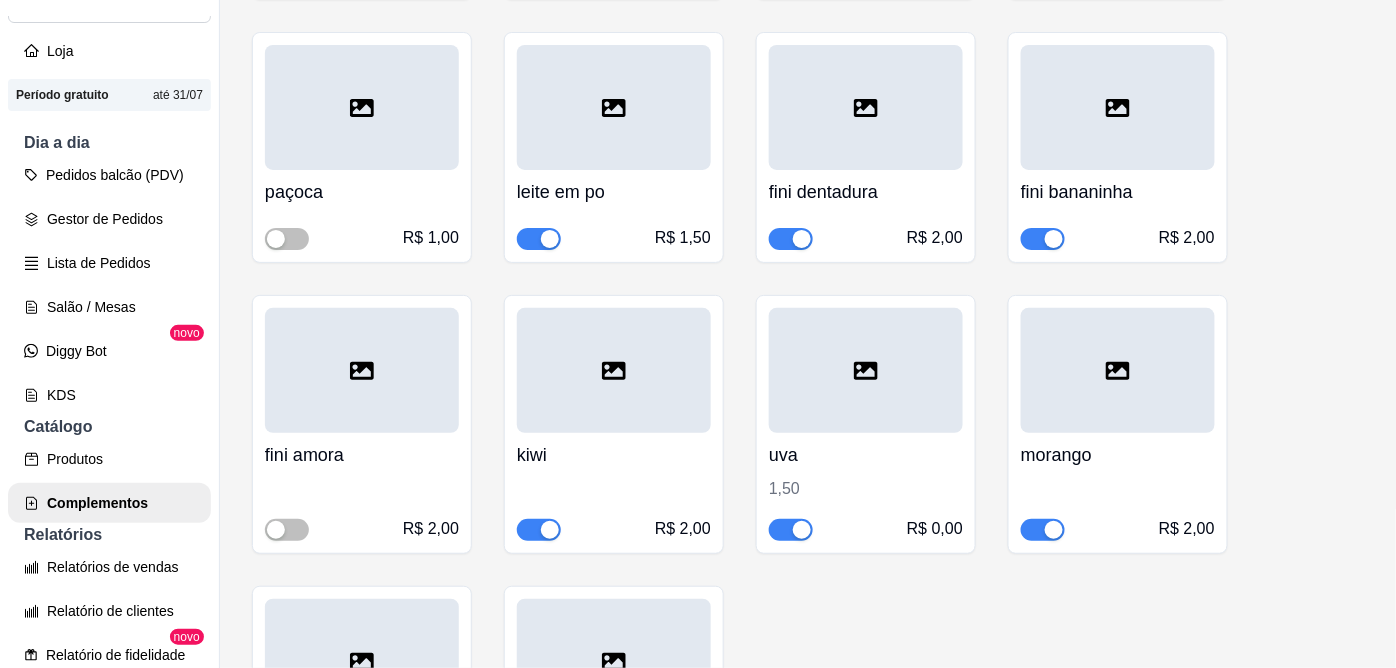 click at bounding box center [287, 238] 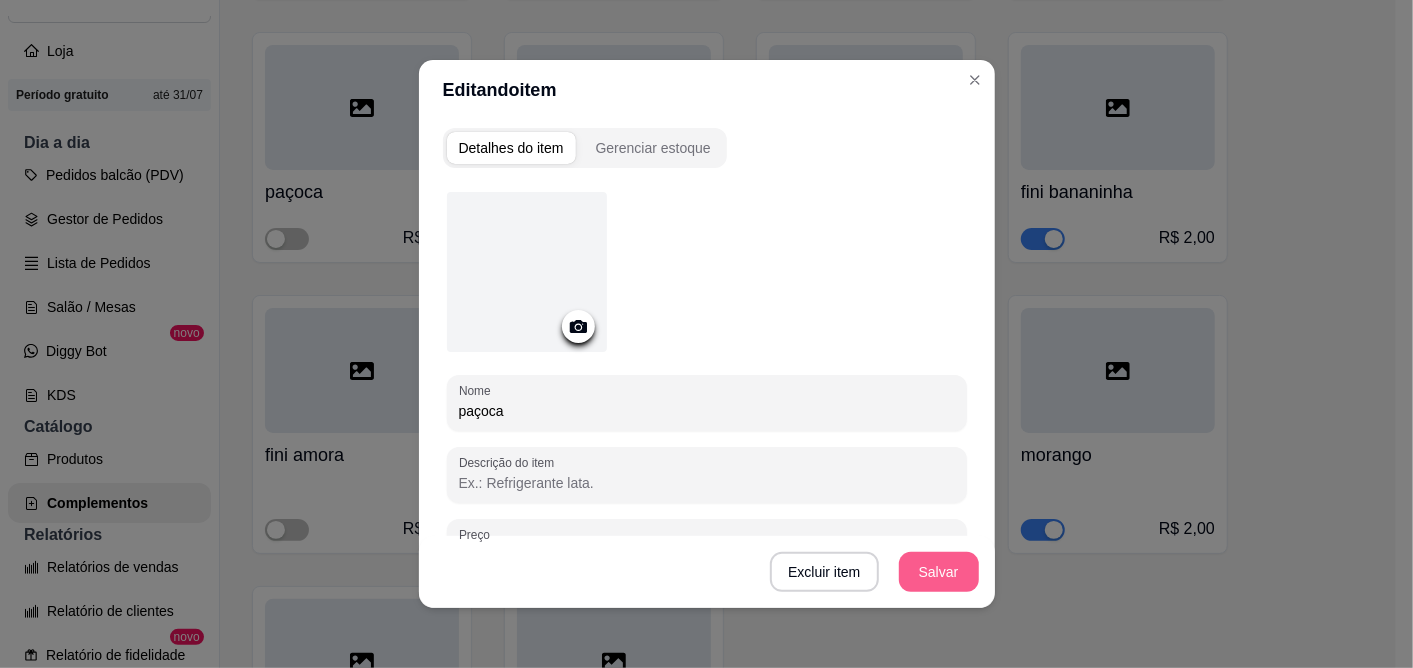 click on "Salvar" at bounding box center (939, 572) 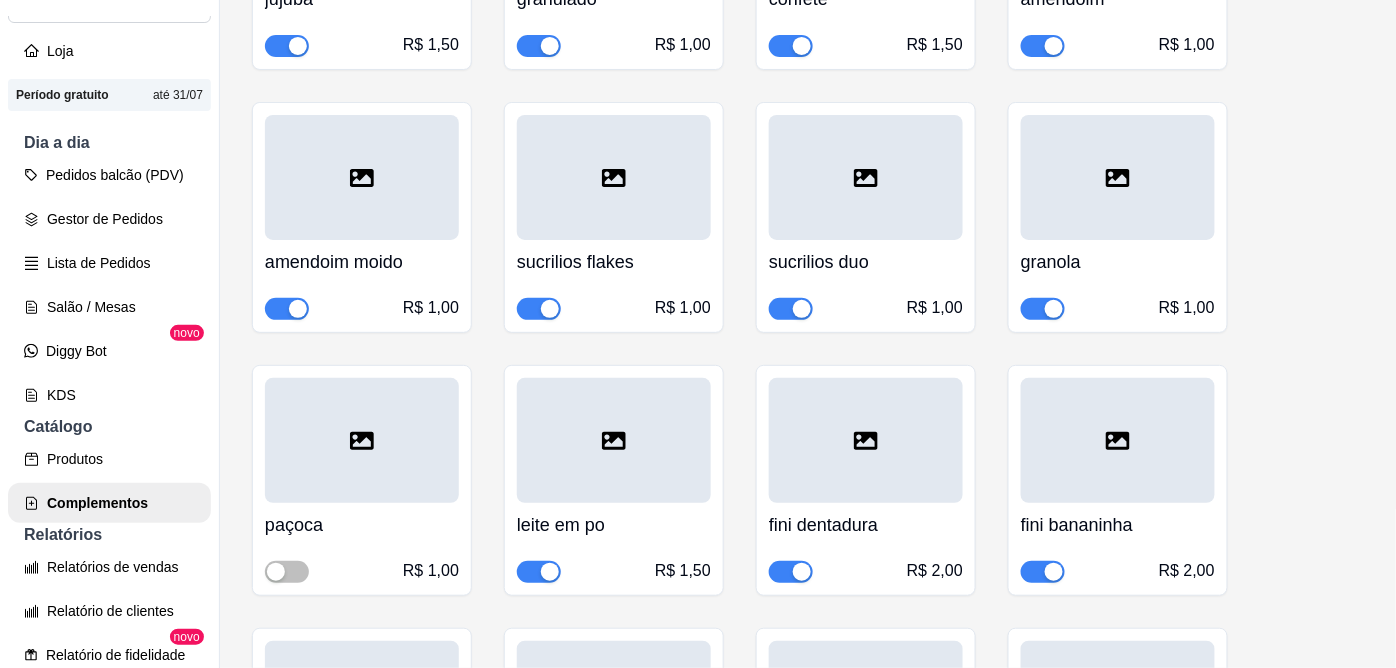scroll, scrollTop: 6333, scrollLeft: 0, axis: vertical 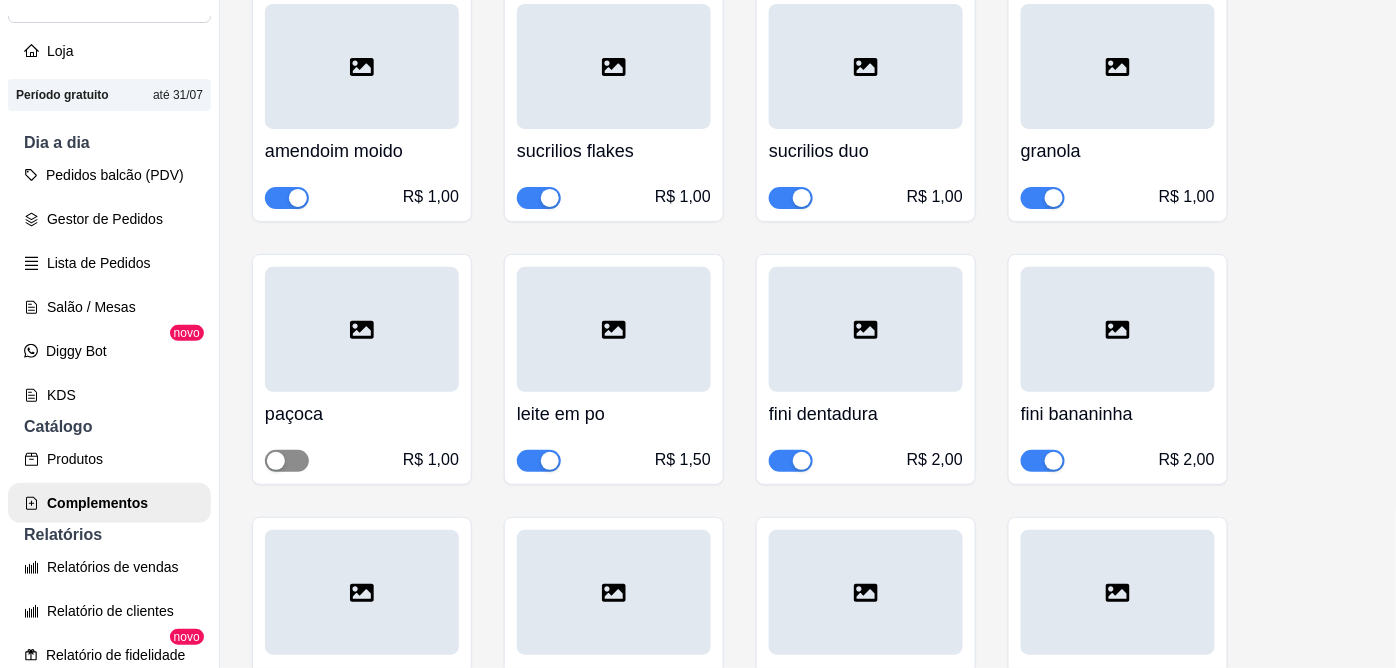 click at bounding box center [287, 461] 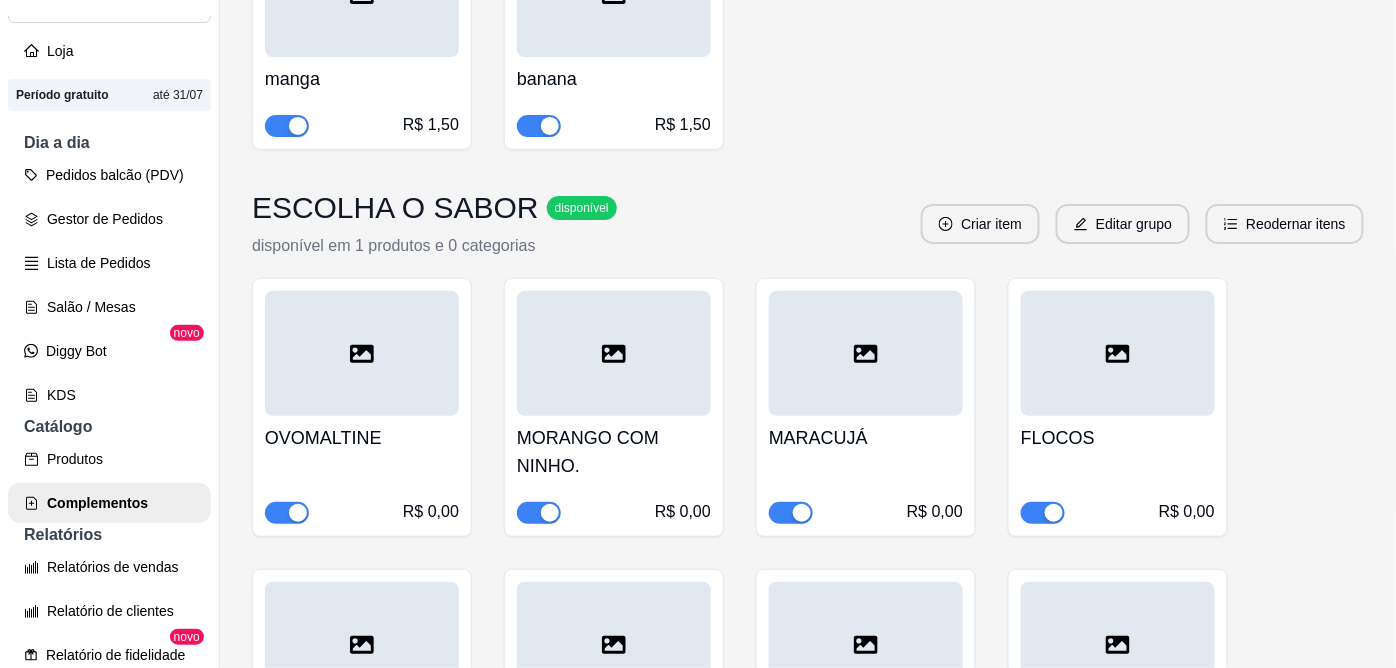 scroll, scrollTop: 8042, scrollLeft: 0, axis: vertical 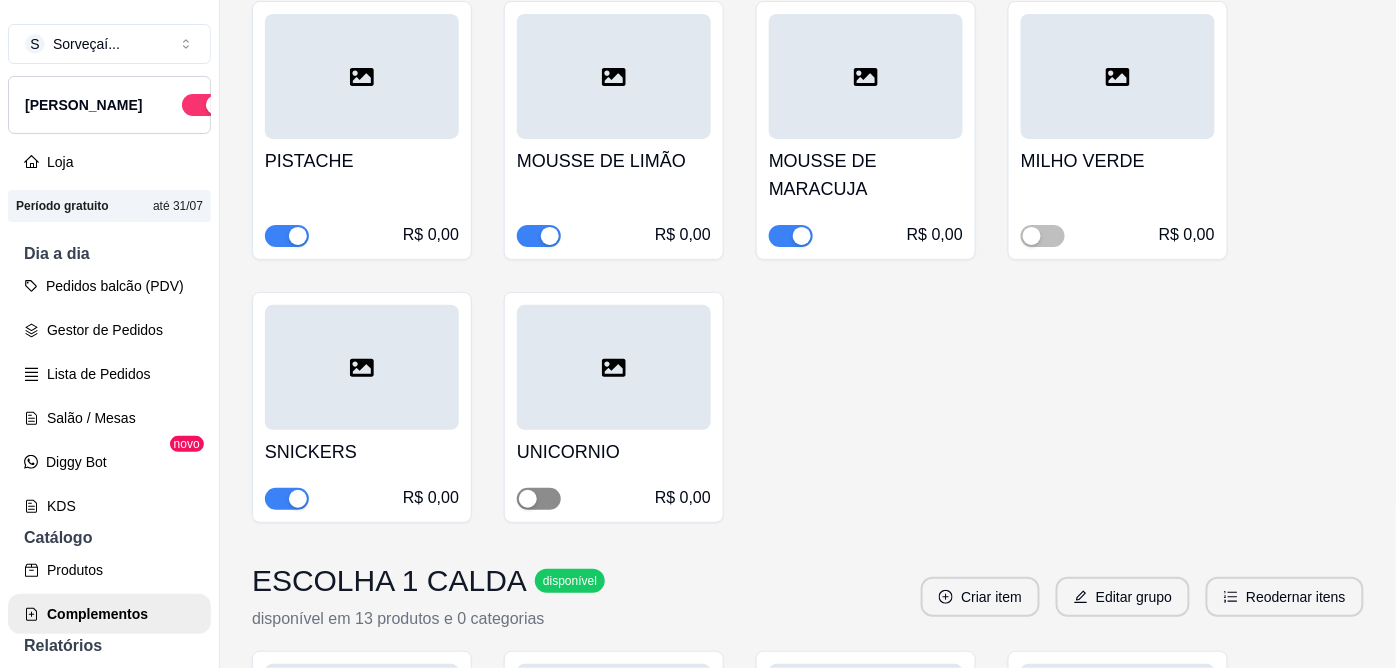 click at bounding box center (539, 499) 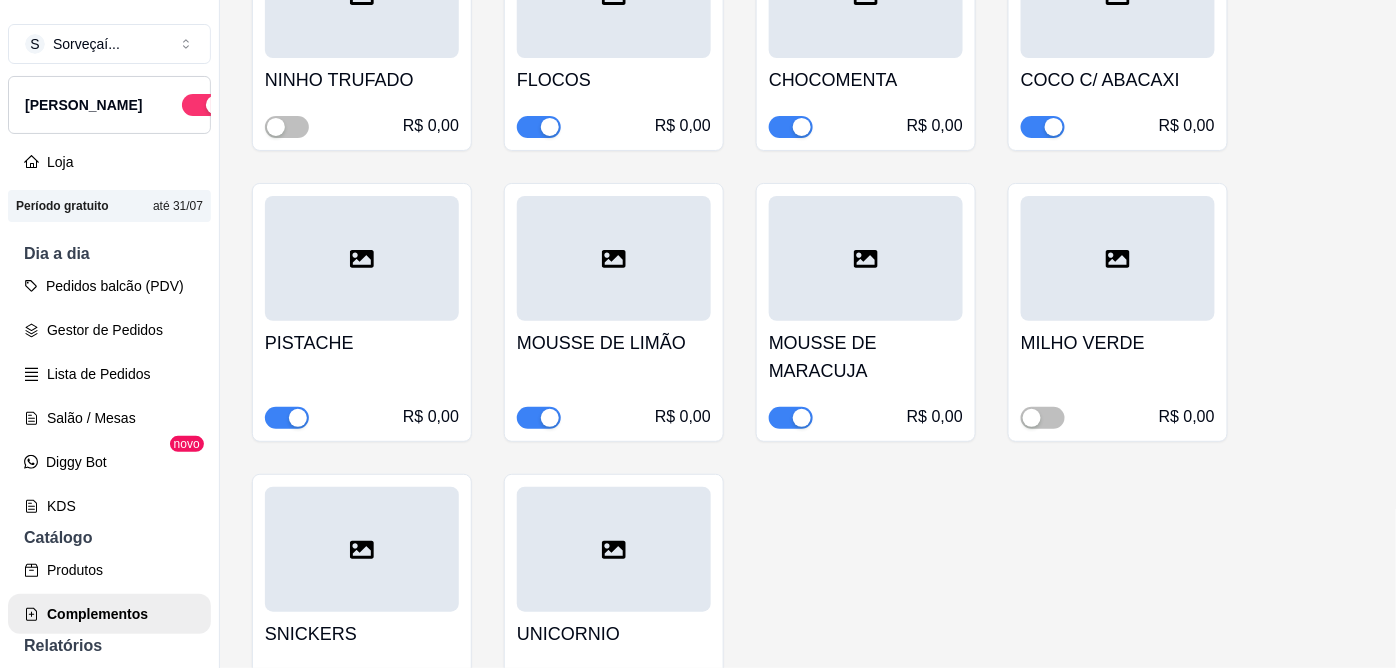 scroll, scrollTop: 2820, scrollLeft: 0, axis: vertical 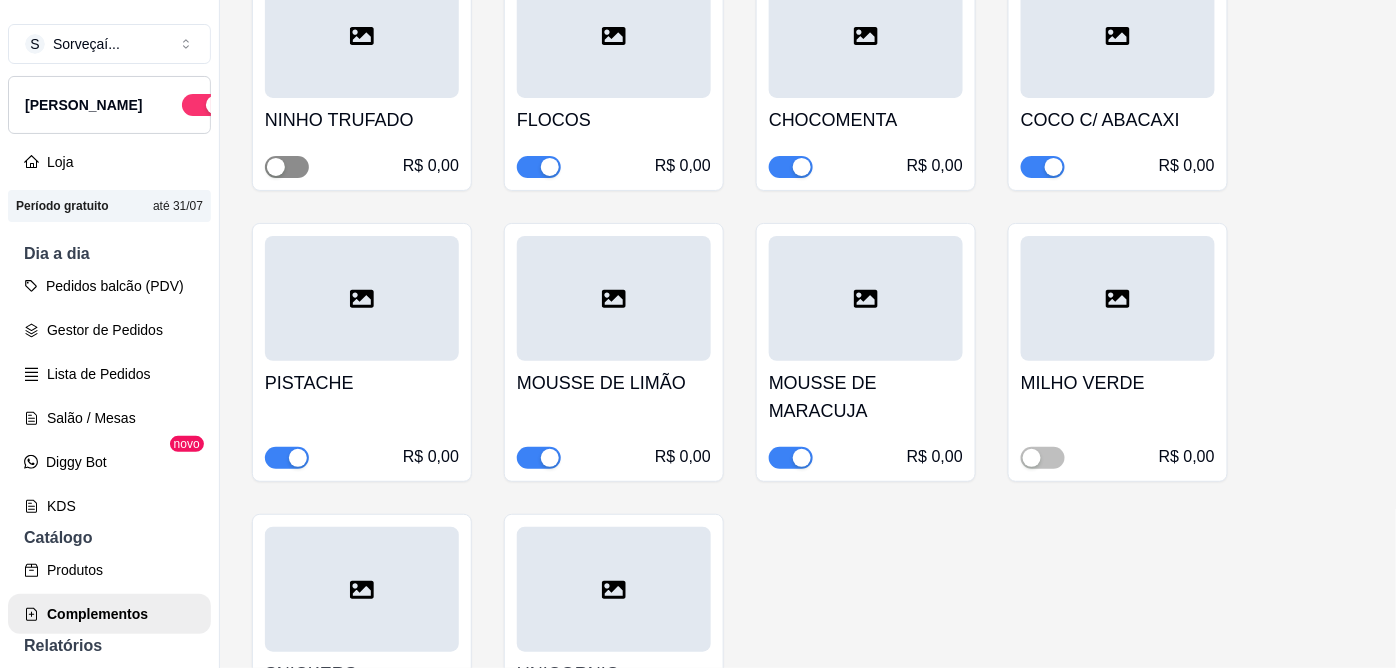 click at bounding box center [287, 167] 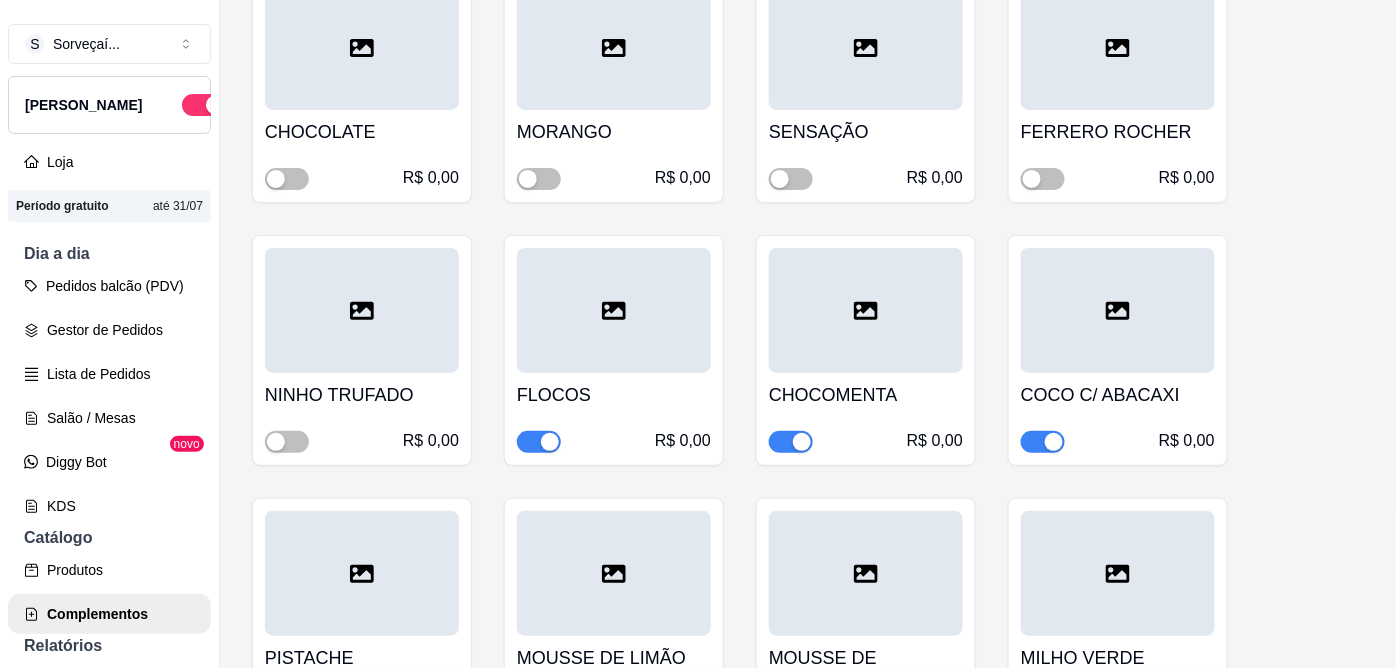 scroll, scrollTop: 2486, scrollLeft: 0, axis: vertical 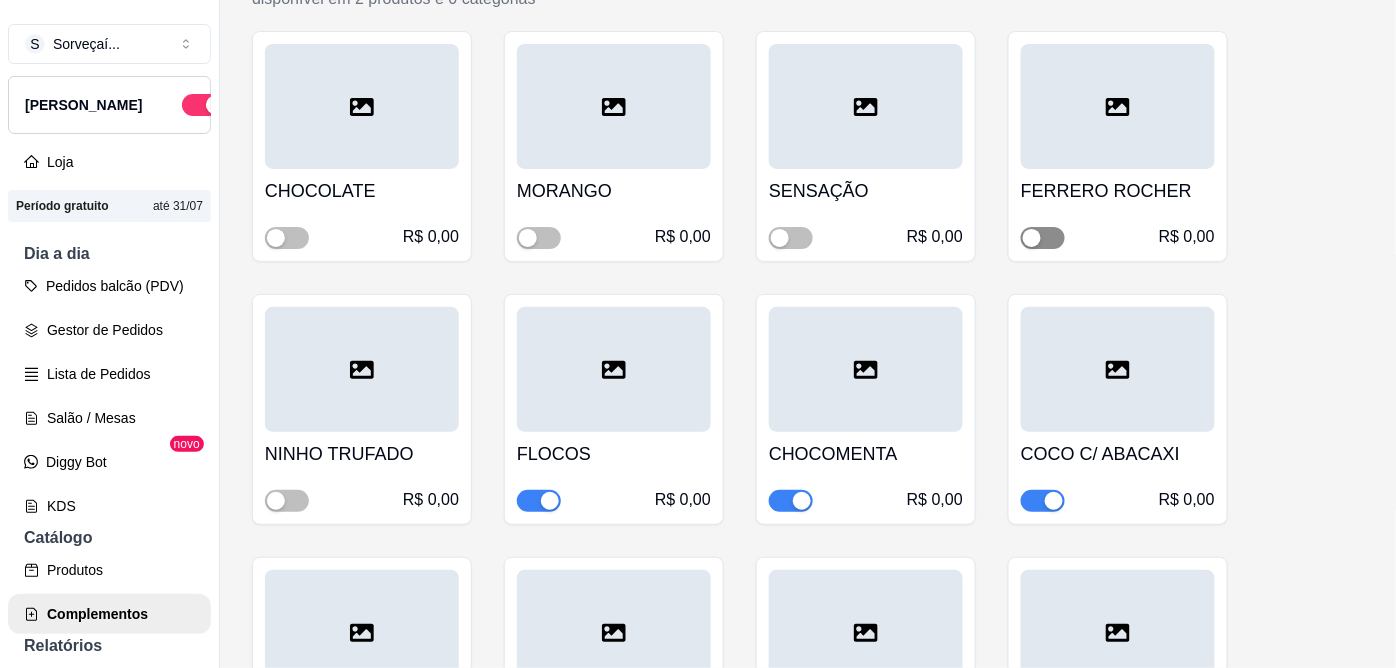 click at bounding box center (1043, 238) 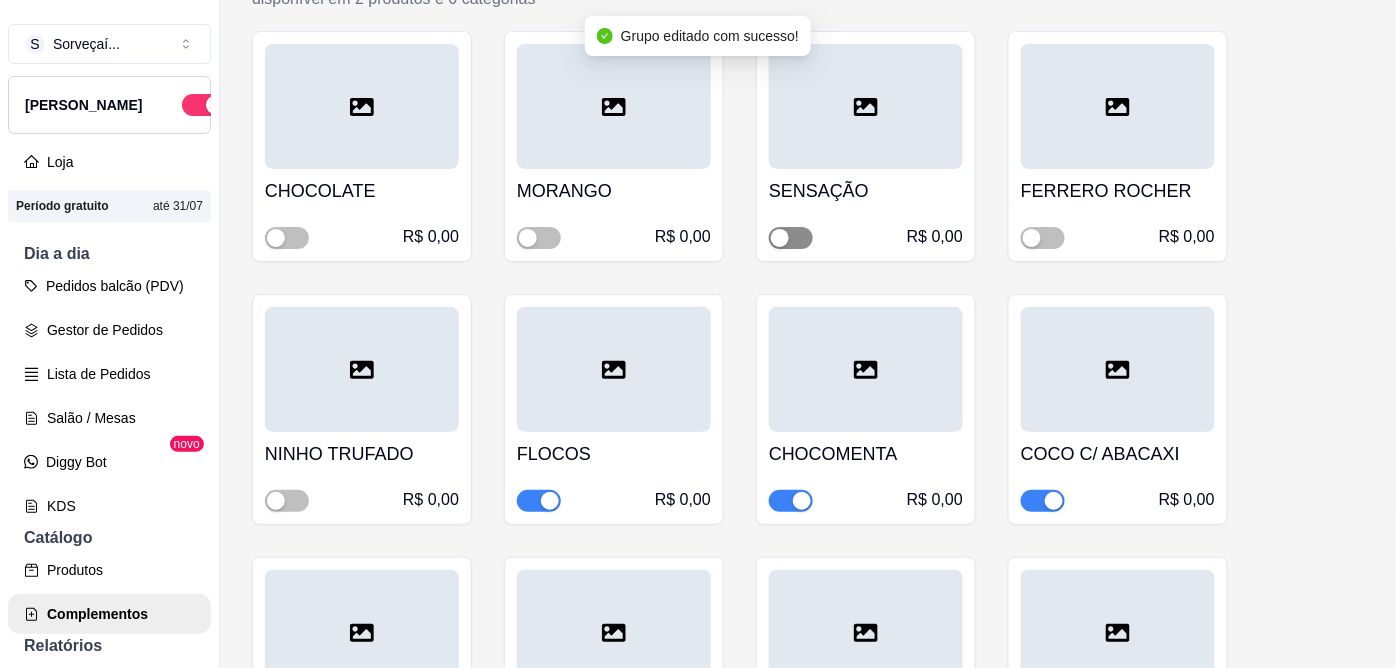 click at bounding box center [791, 238] 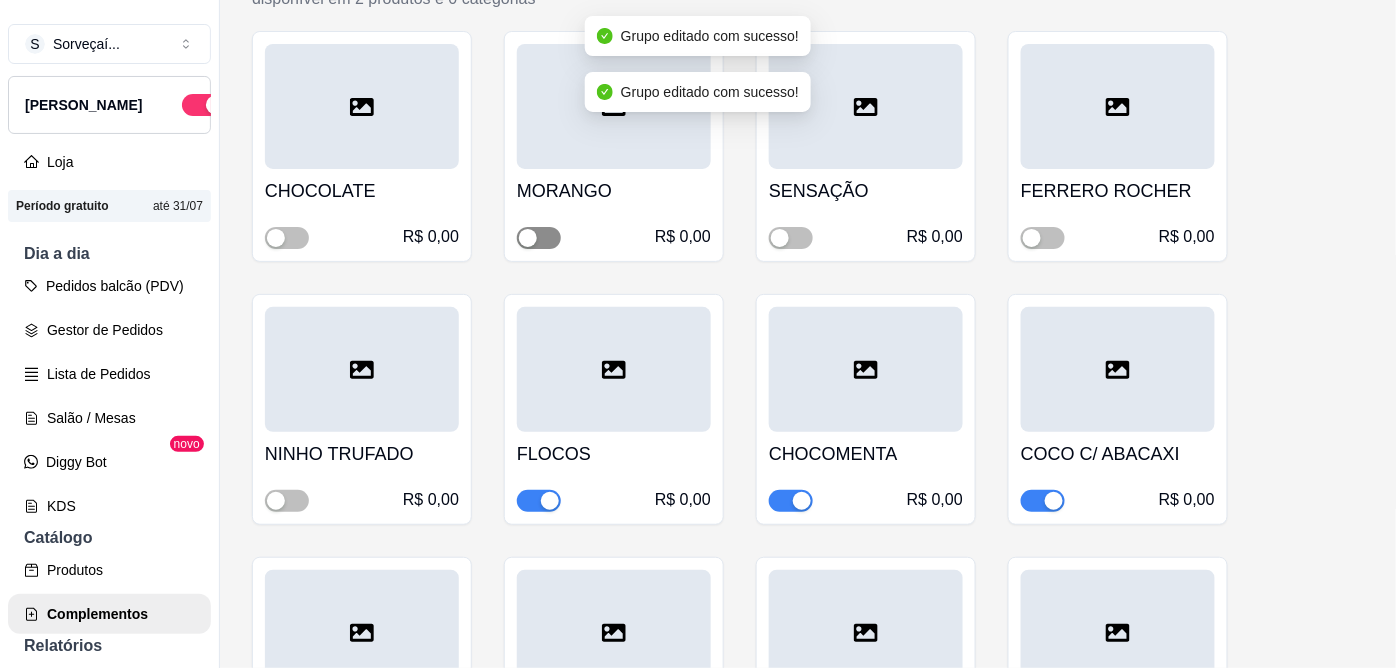 click at bounding box center (539, 238) 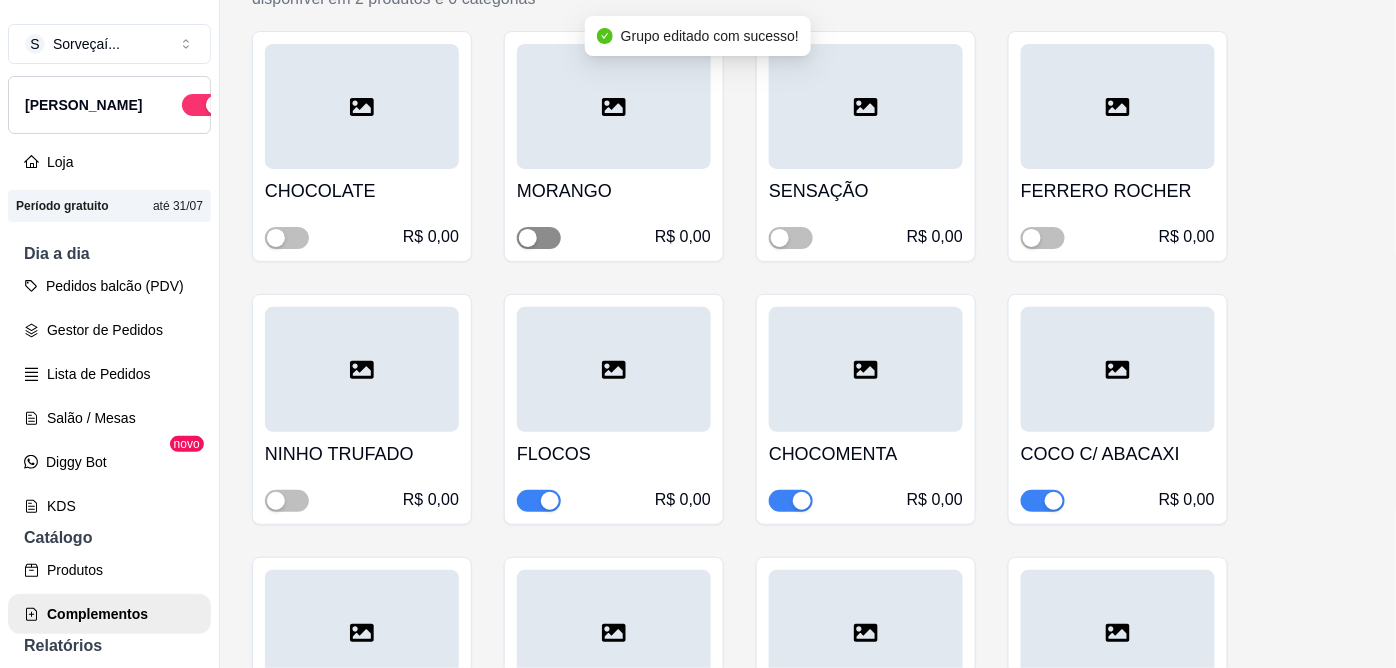 click at bounding box center (539, 238) 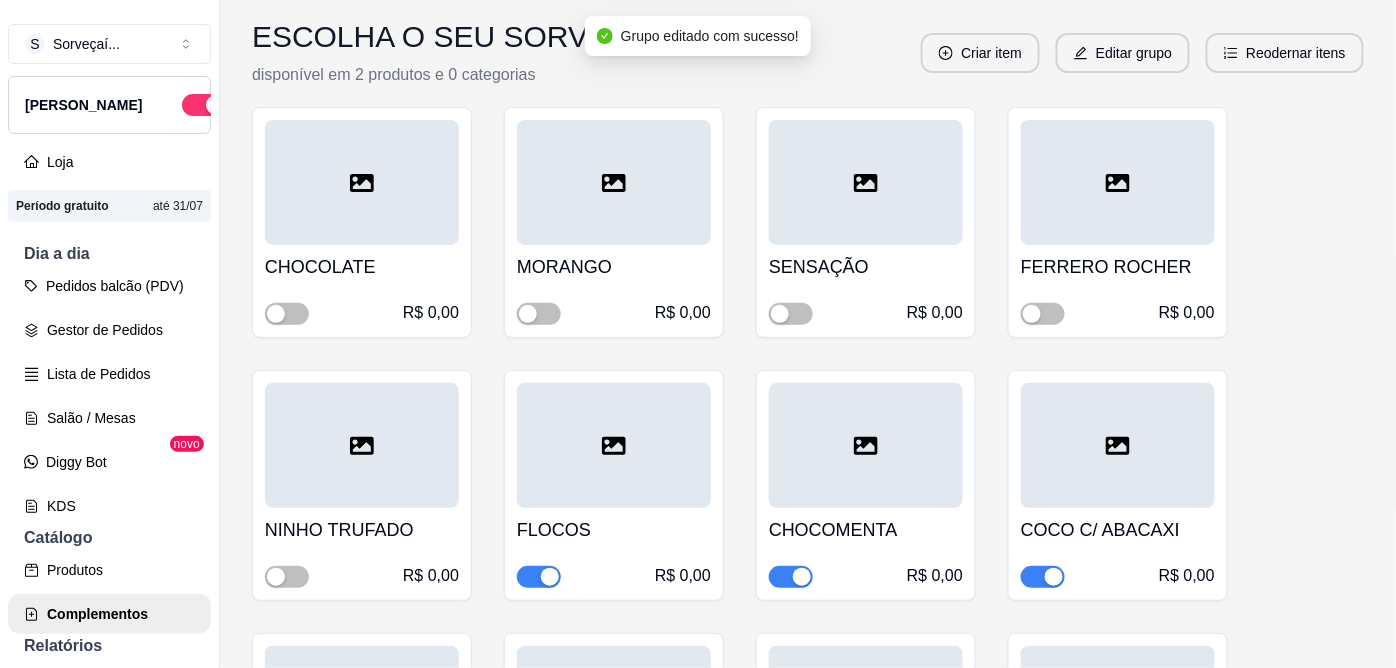 scroll, scrollTop: 2042, scrollLeft: 0, axis: vertical 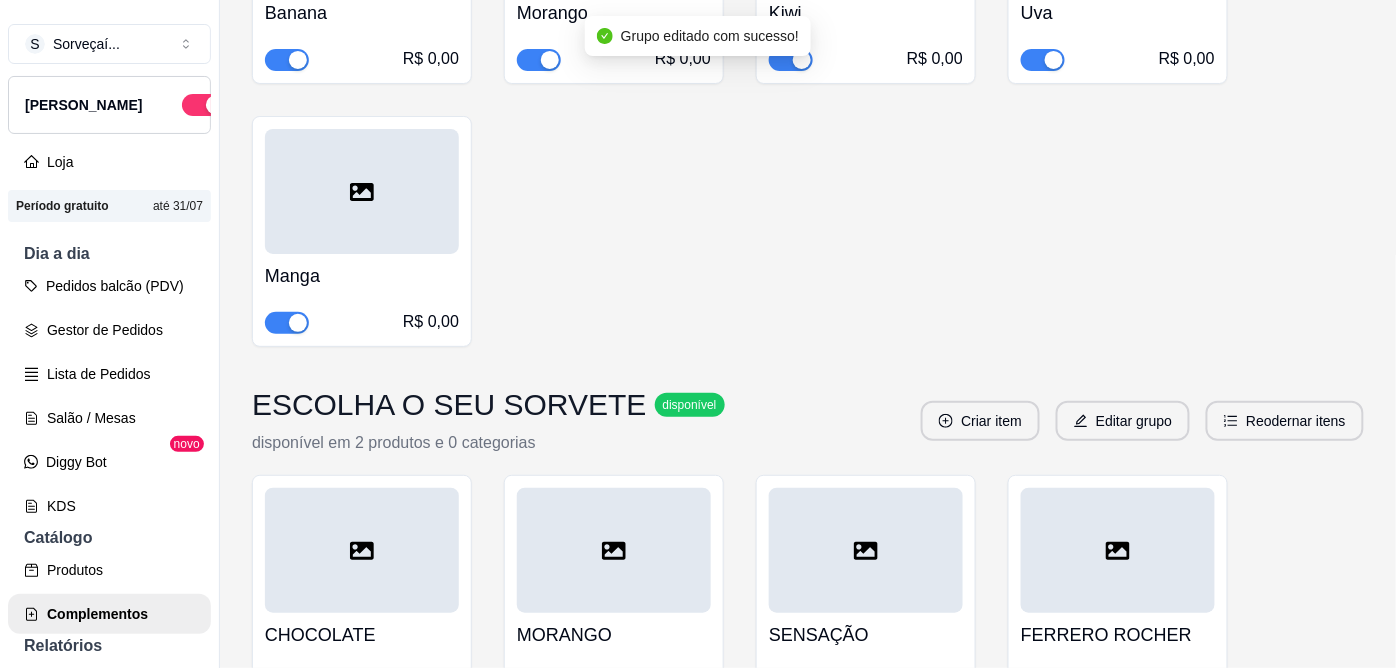 type 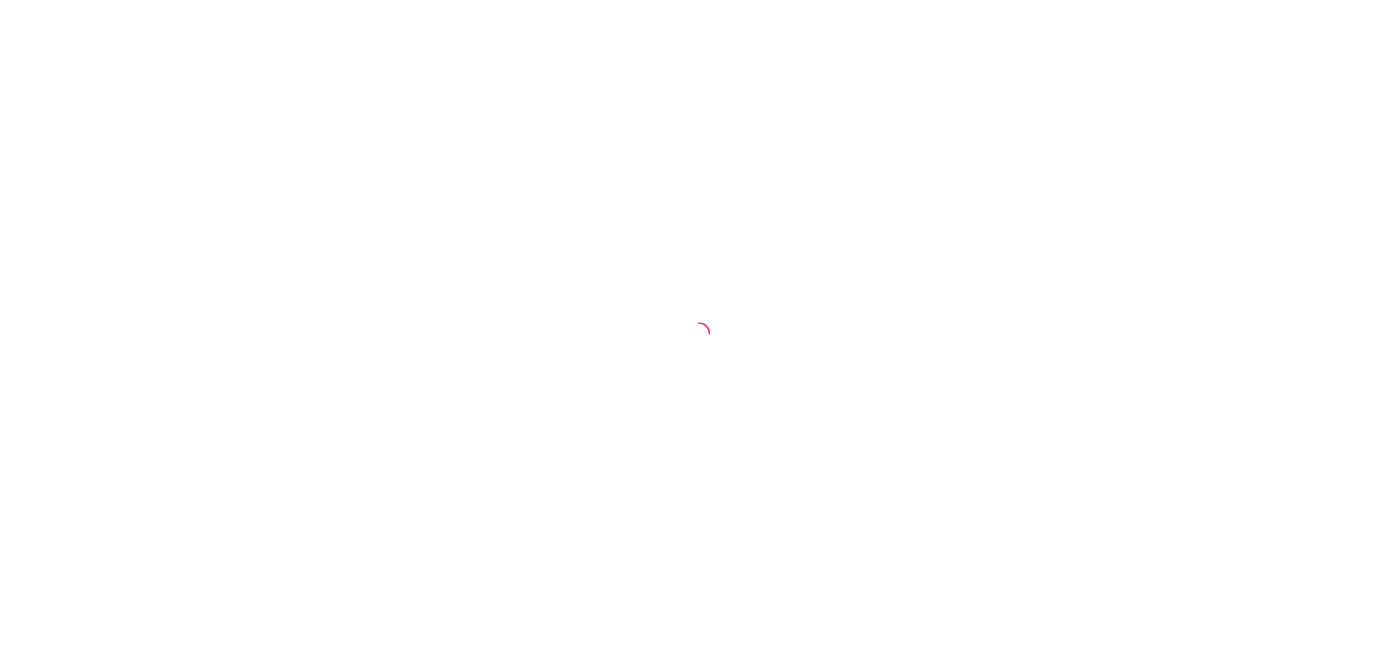 scroll, scrollTop: 0, scrollLeft: 0, axis: both 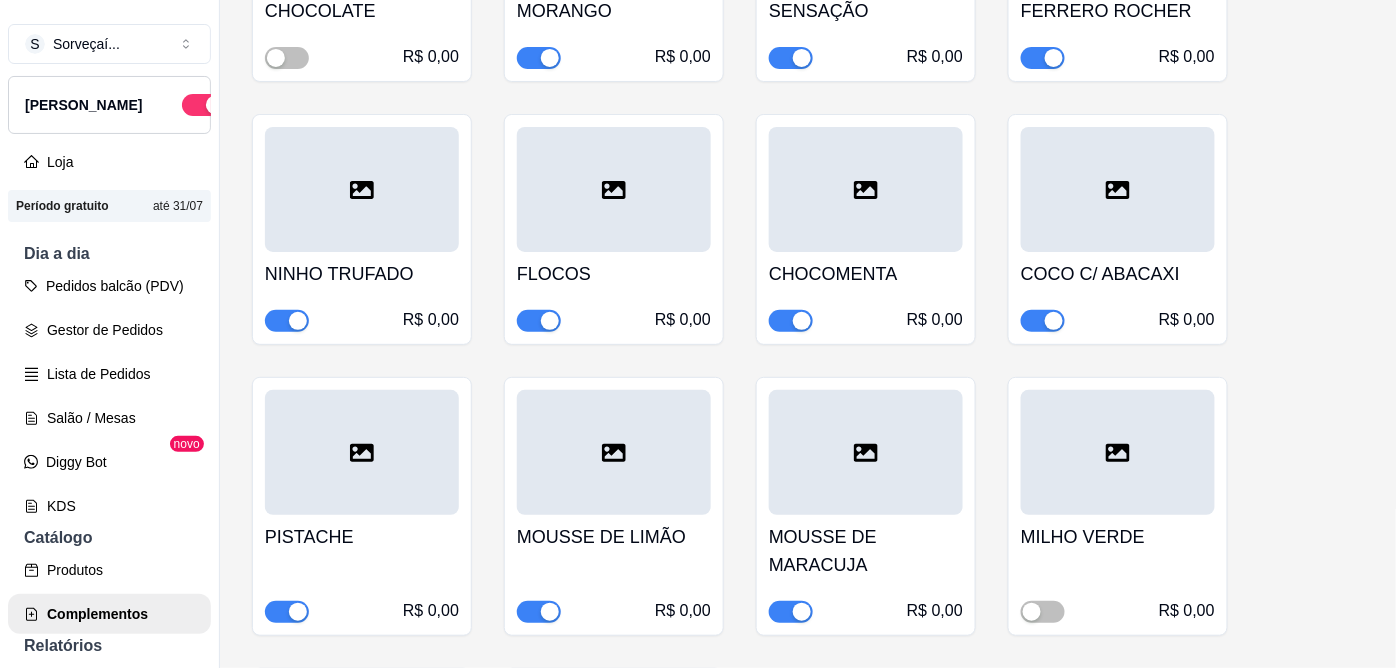 click at bounding box center (550, 58) 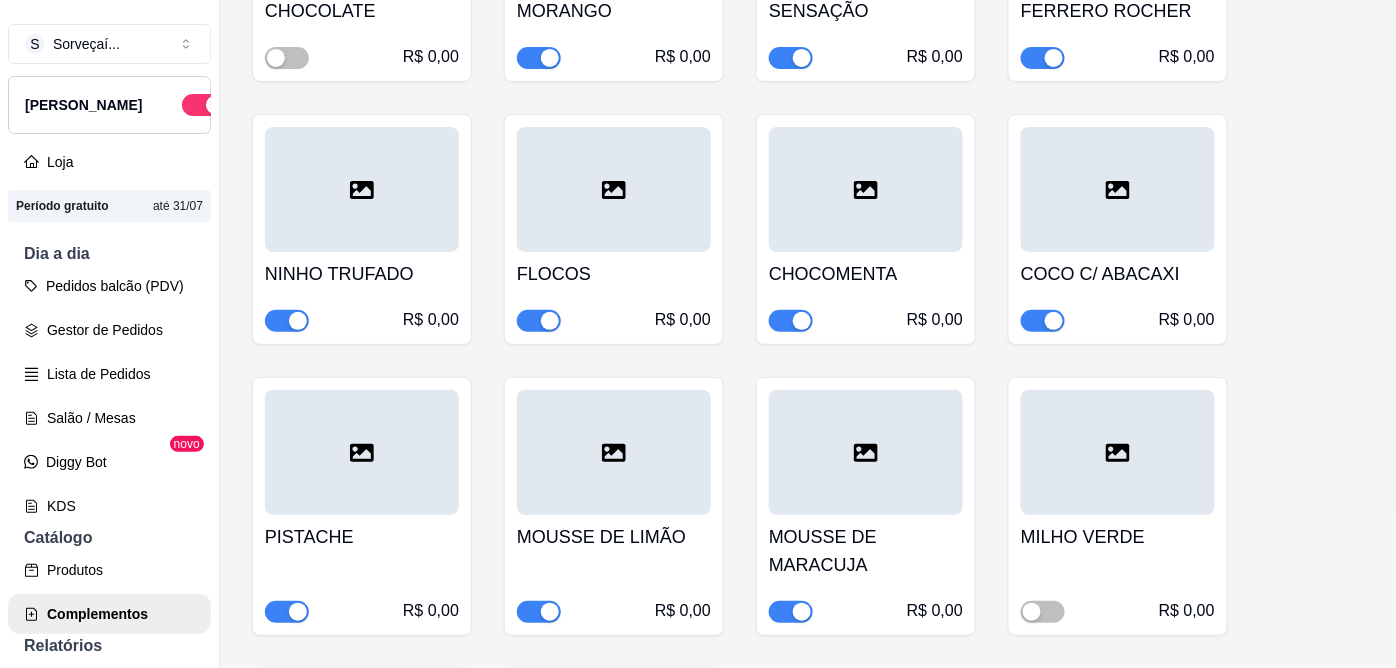 click on "CHOCOLATE  R$ 0,00 MORANGO R$ 0,00 SENSAÇÃO R$ 0,00 FERRERO ROCHER R$ 0,00 NINHO TRUFADO R$ 0,00 FLOCOS R$ 0,00 CHOCOMENTA R$ 0,00 COCO C/ ABACAXI R$ 0,00 PISTACHE R$ 0,00 MOUSSE DE LIMÃO  R$ 0,00 MOUSSE DE MARACUJA  R$ 0,00 MILHO VERDE R$ 0,00 SNICKERS R$ 0,00 UNICORNIO  R$ 0,00" at bounding box center [808, 375] 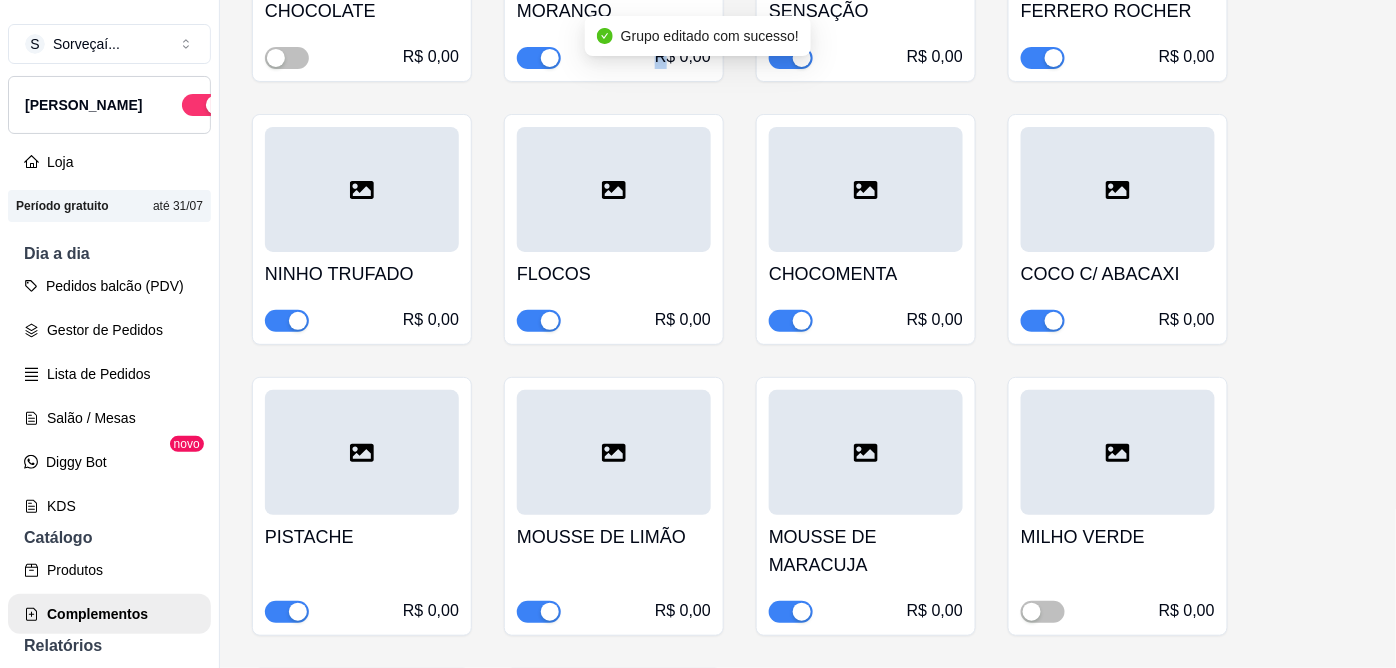 click on "CHOCOLATE  R$ 0,00 MORANGO R$ 0,00 SENSAÇÃO R$ 0,00 FERRERO ROCHER R$ 0,00 NINHO TRUFADO R$ 0,00 FLOCOS R$ 0,00 CHOCOMENTA R$ 0,00 COCO C/ ABACAXI R$ 0,00 PISTACHE R$ 0,00 MOUSSE DE LIMÃO  R$ 0,00 MOUSSE DE MARACUJA  R$ 0,00 MILHO VERDE R$ 0,00 SNICKERS R$ 0,00 UNICORNIO  R$ 0,00" at bounding box center [808, 375] 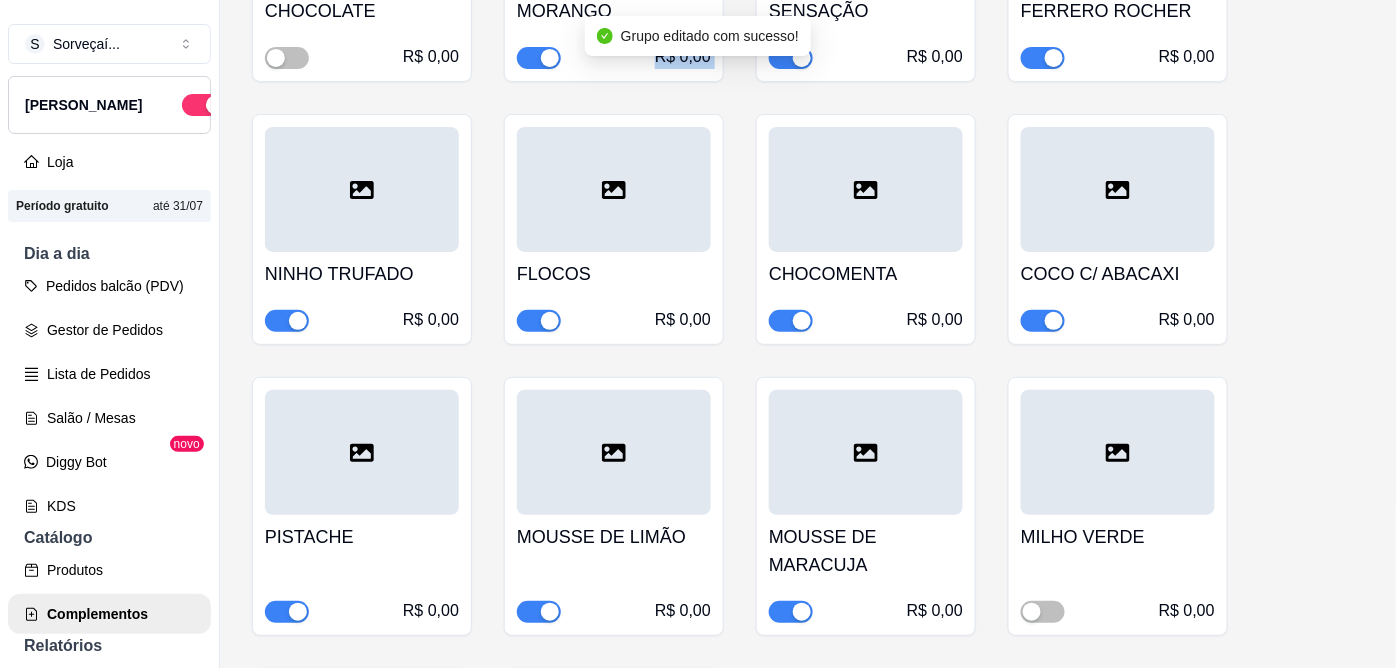 click on "CHOCOLATE  R$ 0,00 MORANGO R$ 0,00 SENSAÇÃO R$ 0,00 FERRERO ROCHER R$ 0,00 NINHO TRUFADO R$ 0,00 FLOCOS R$ 0,00 CHOCOMENTA R$ 0,00 COCO C/ ABACAXI R$ 0,00 PISTACHE R$ 0,00 MOUSSE DE LIMÃO  R$ 0,00 MOUSSE DE MARACUJA  R$ 0,00 MILHO VERDE R$ 0,00 SNICKERS R$ 0,00 UNICORNIO  R$ 0,00" at bounding box center [808, 375] 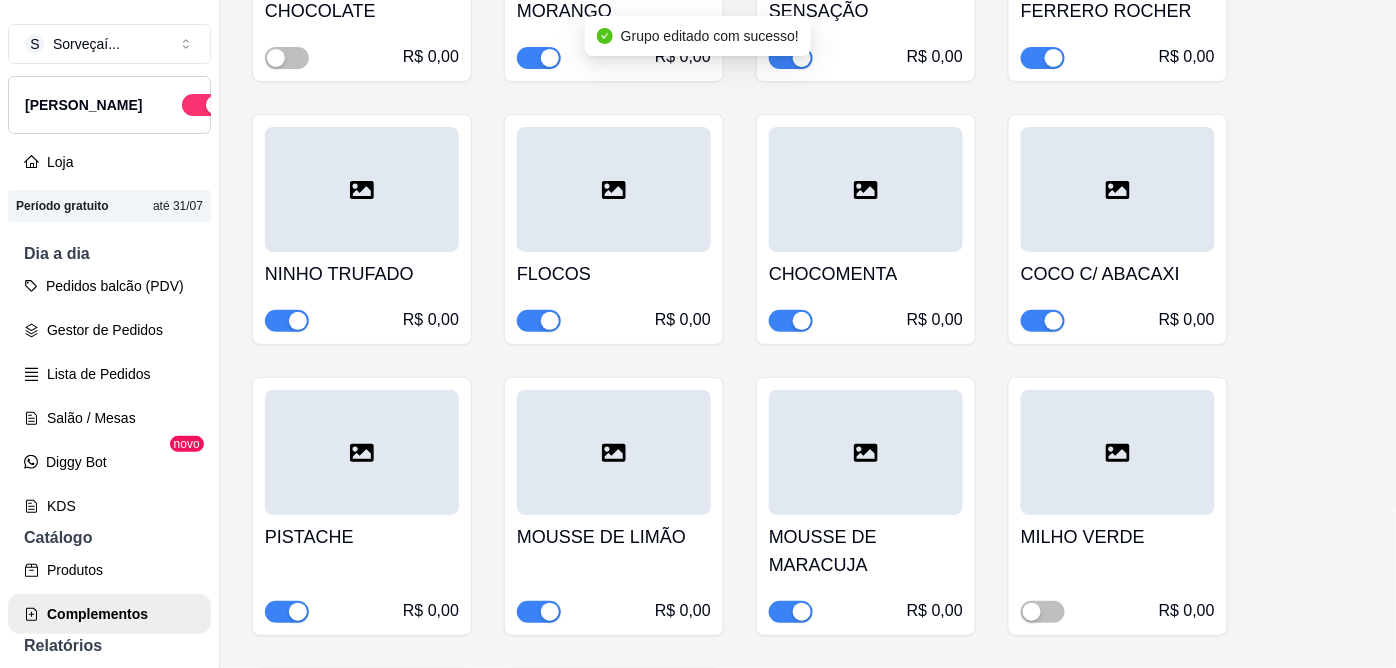 drag, startPoint x: 492, startPoint y: 97, endPoint x: 503, endPoint y: 273, distance: 176.34341 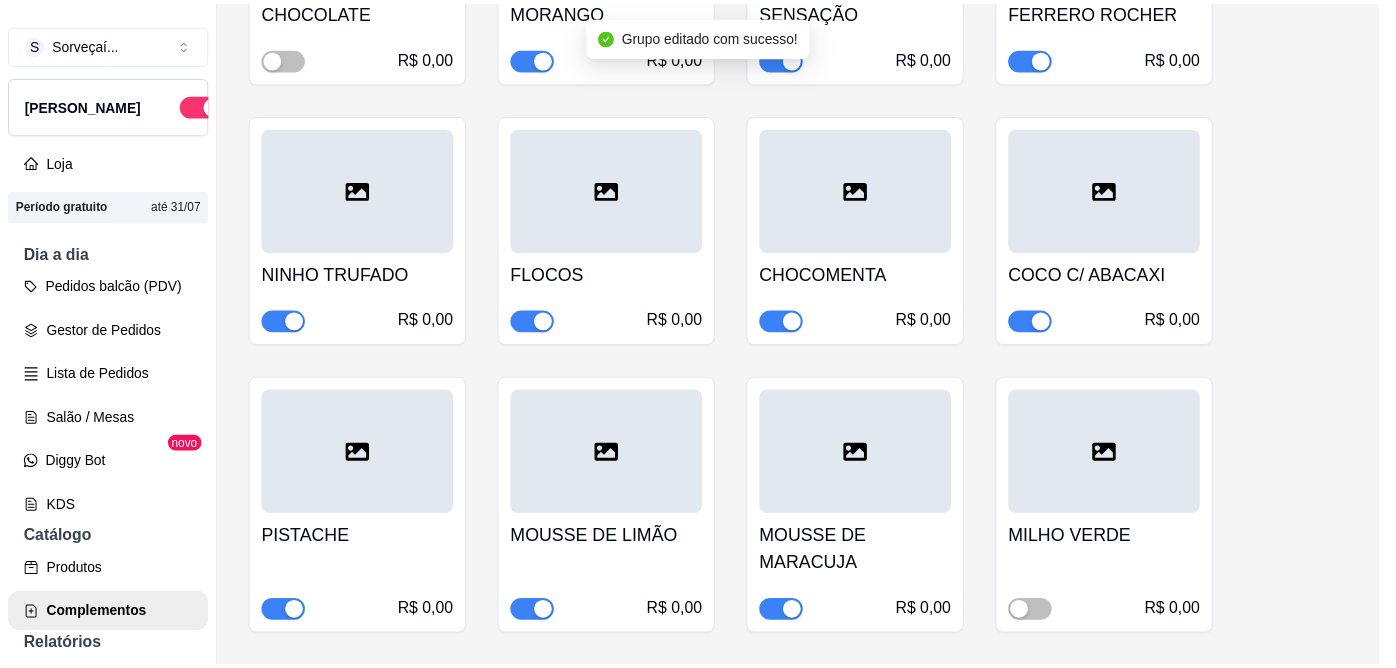 scroll, scrollTop: 301, scrollLeft: 0, axis: vertical 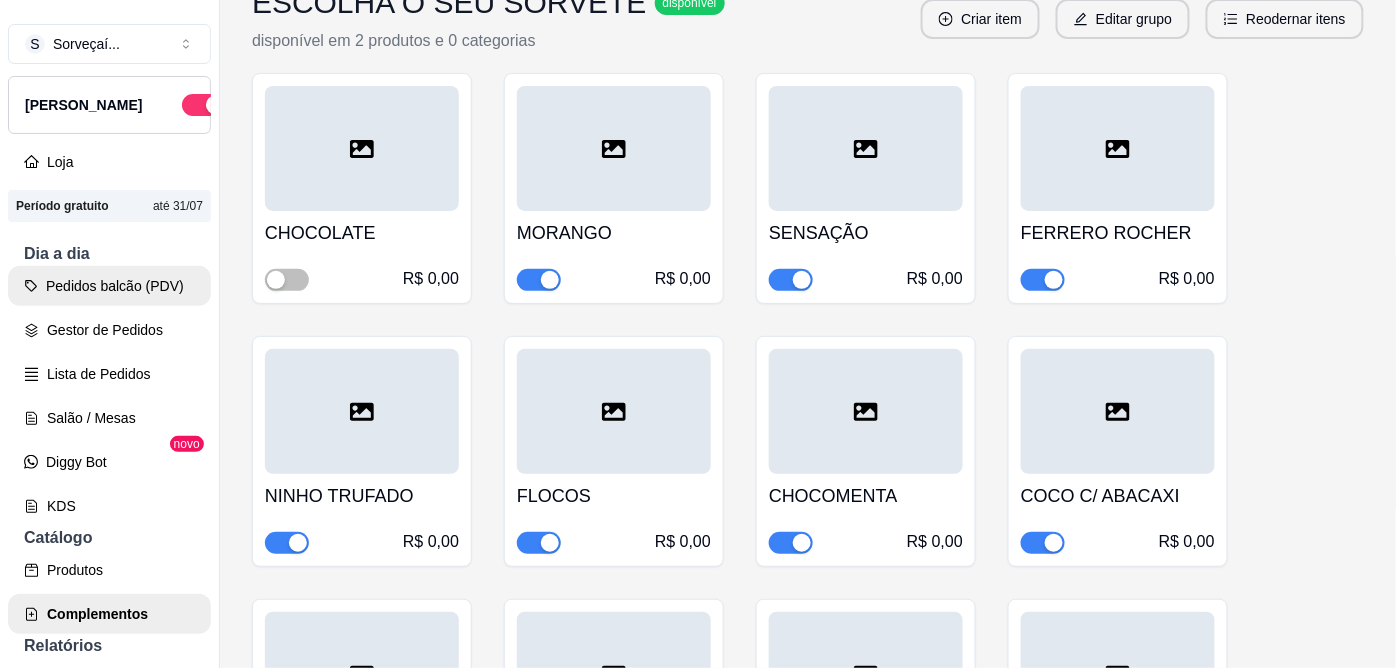 click on "Pedidos balcão (PDV)" at bounding box center (109, 286) 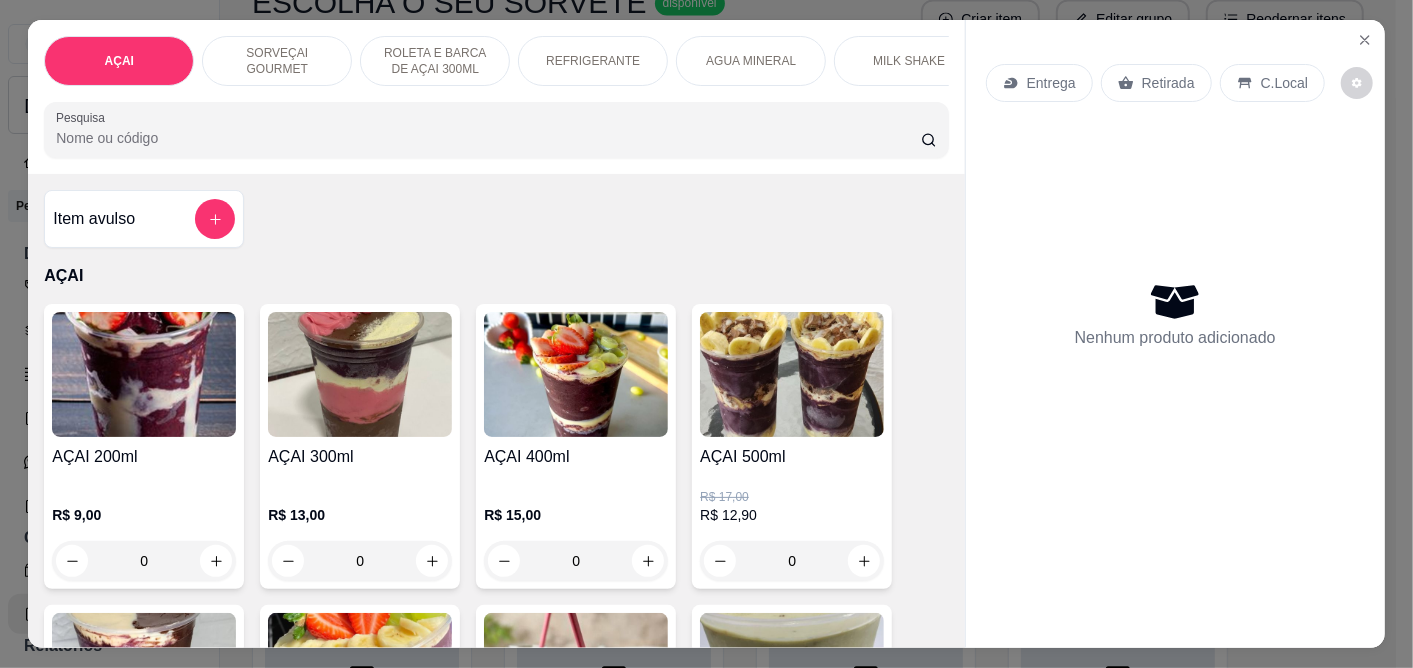 click at bounding box center [576, 374] 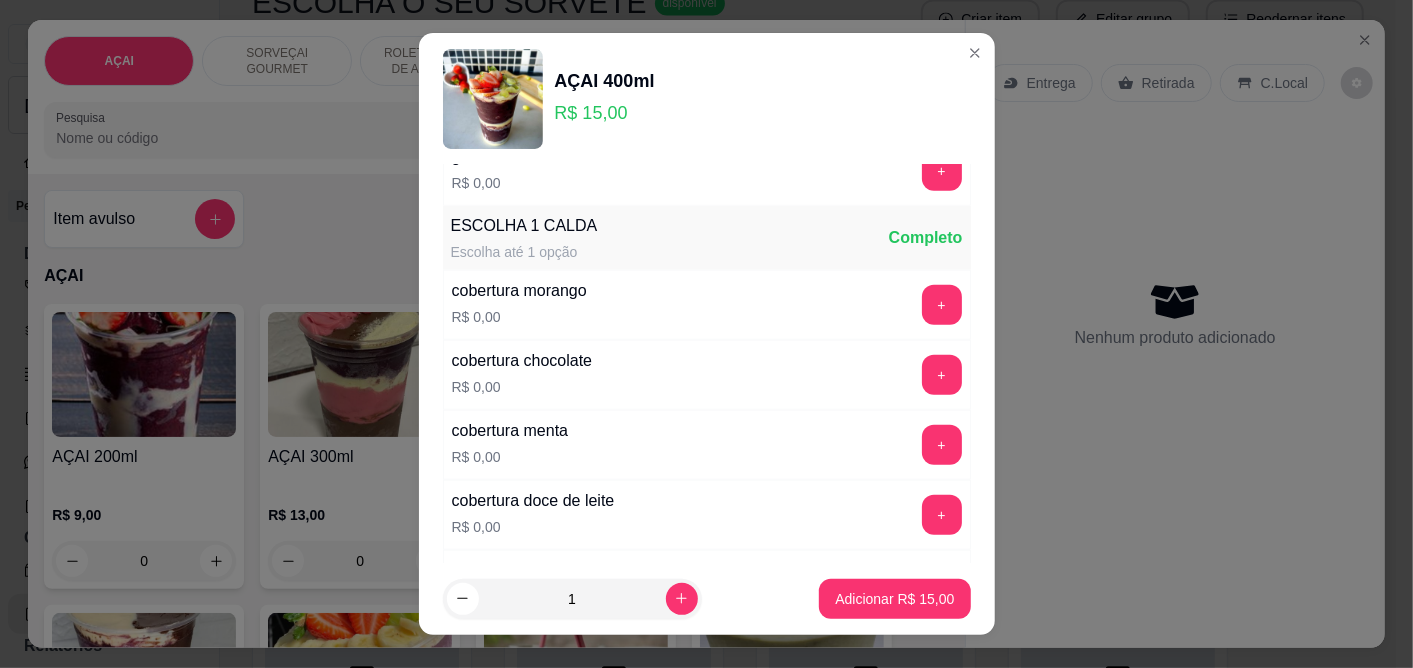 scroll, scrollTop: 855, scrollLeft: 0, axis: vertical 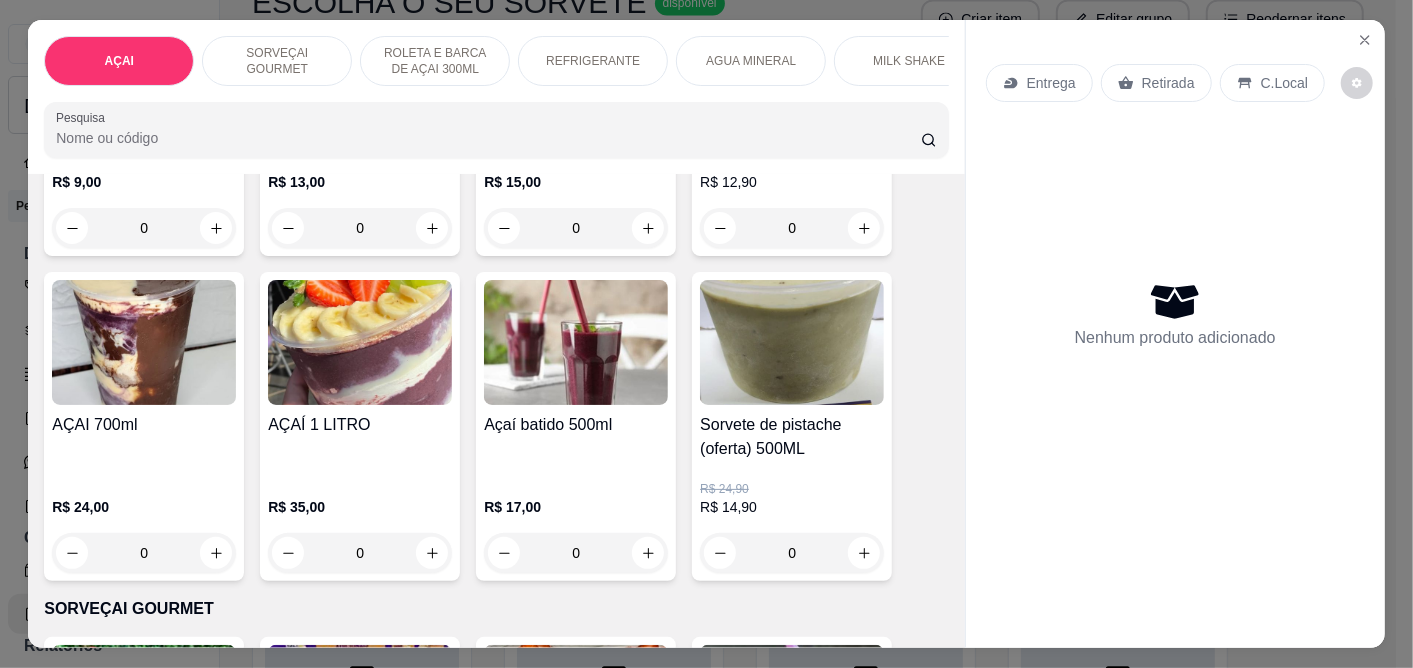 click on "Sorvete de pistache (oferta) 500ML   R$ 24,90 R$ 14,90 0" at bounding box center [792, 426] 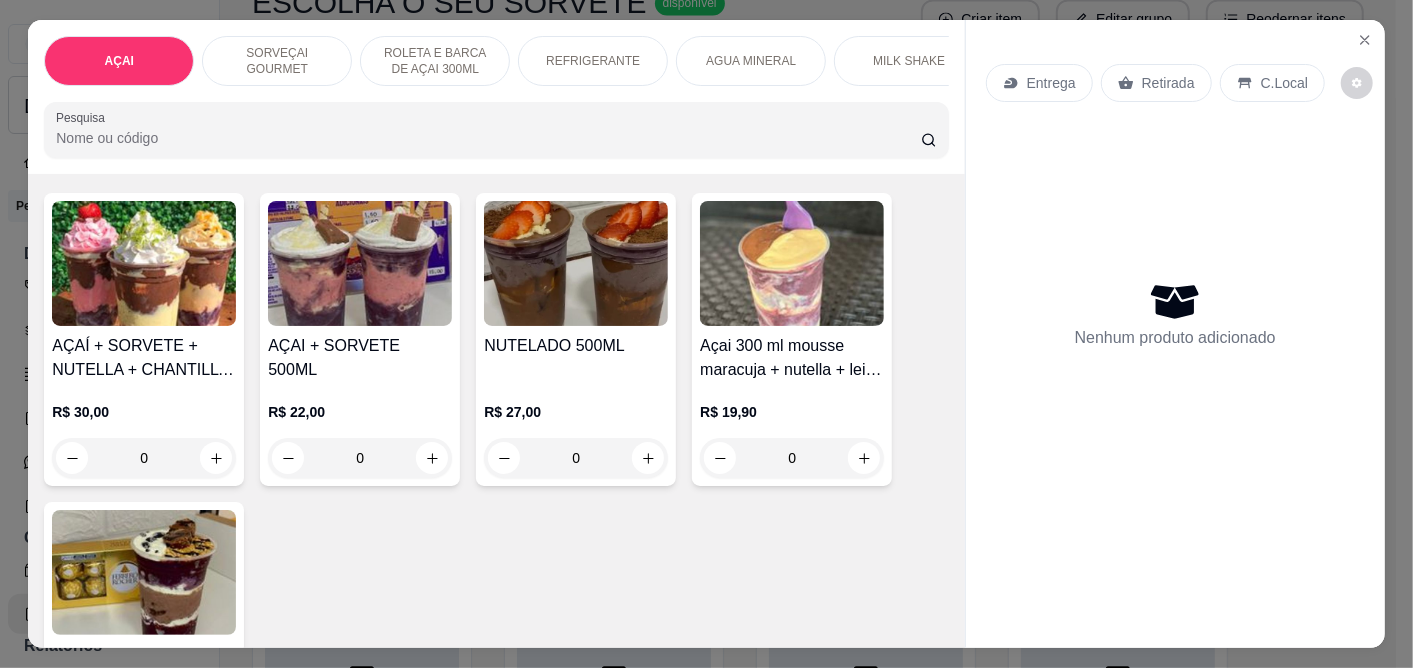 scroll, scrollTop: 888, scrollLeft: 0, axis: vertical 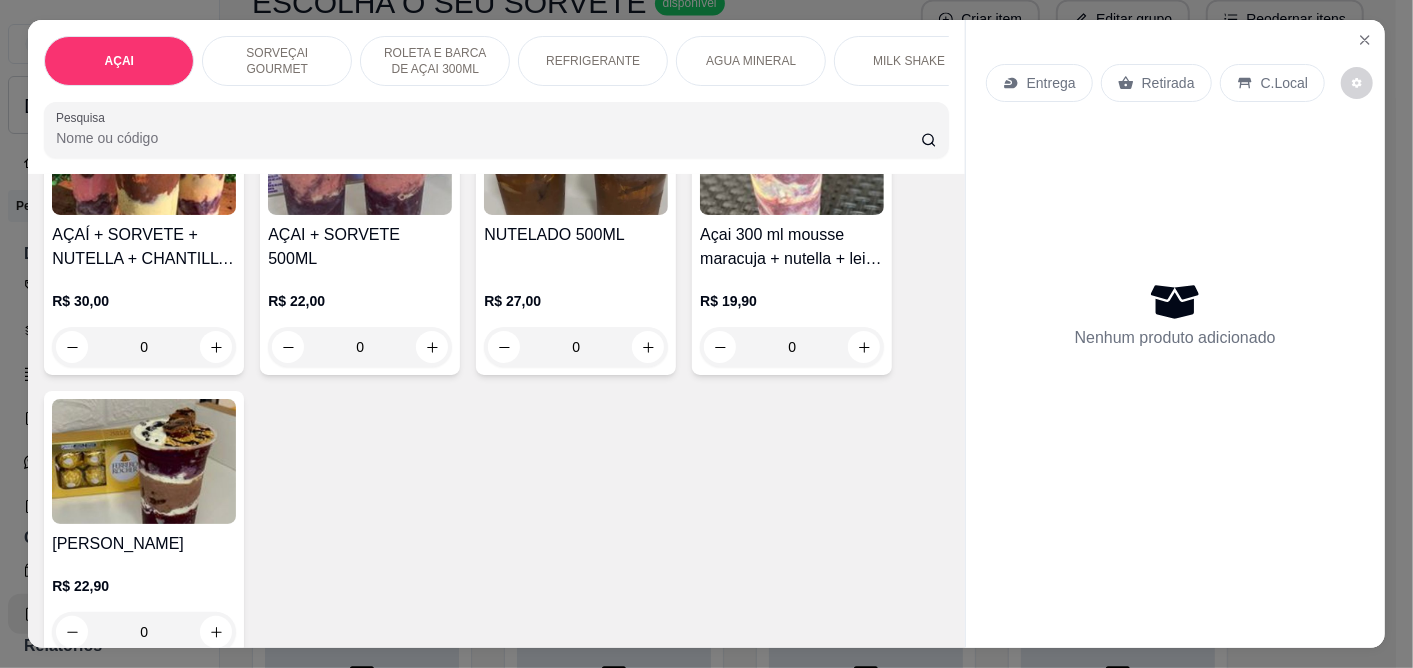click on "0" at bounding box center (144, 347) 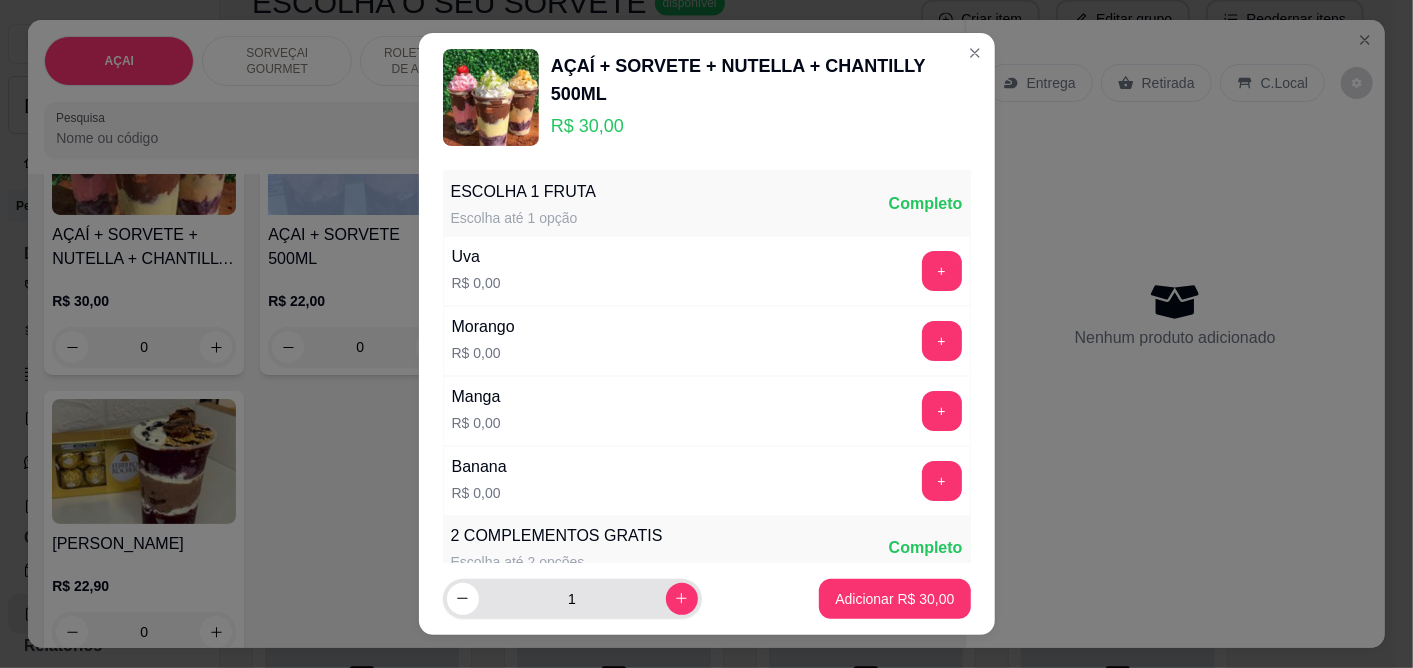 click on "1" at bounding box center (572, 599) 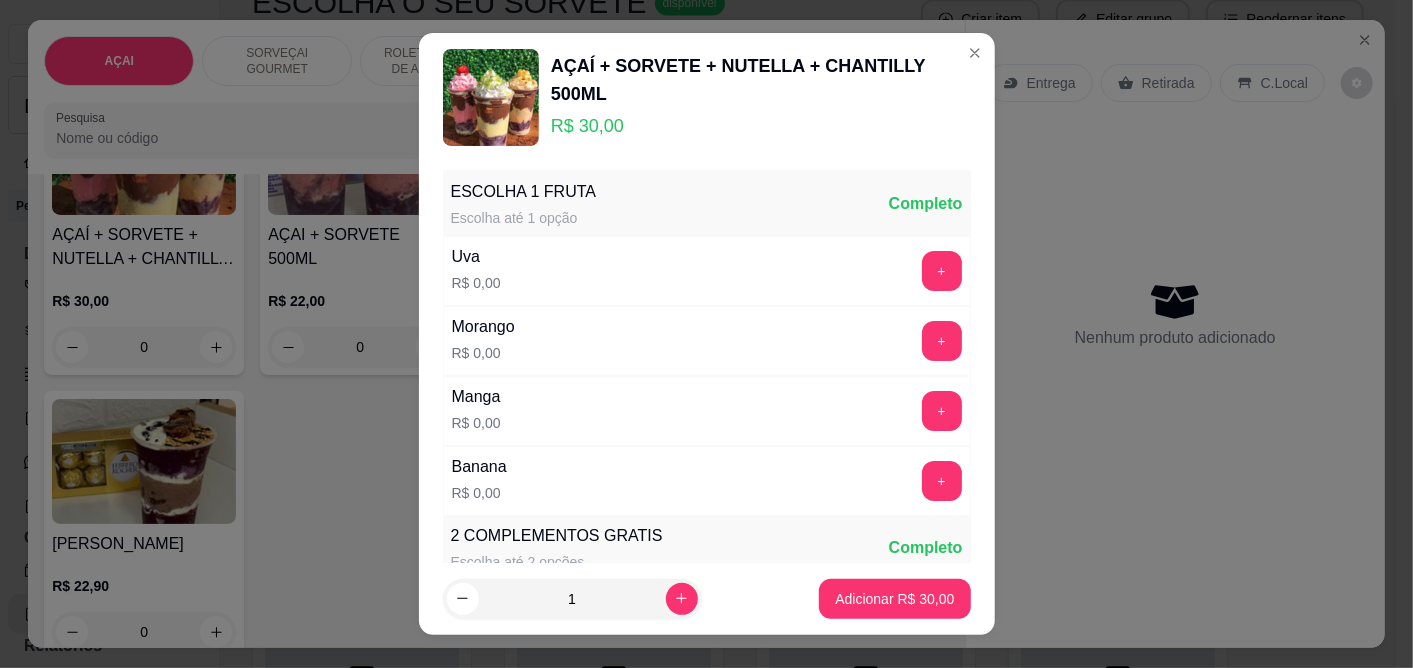 click on "1" at bounding box center (572, 599) 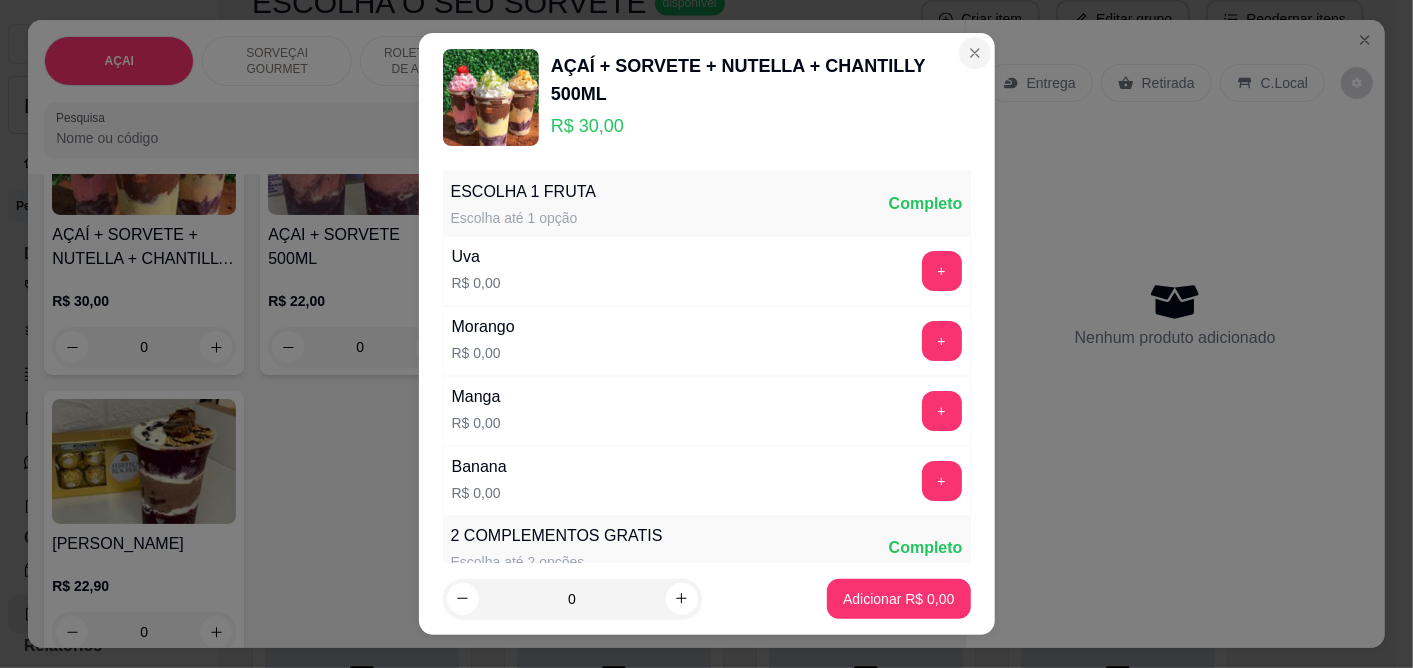 type on "0" 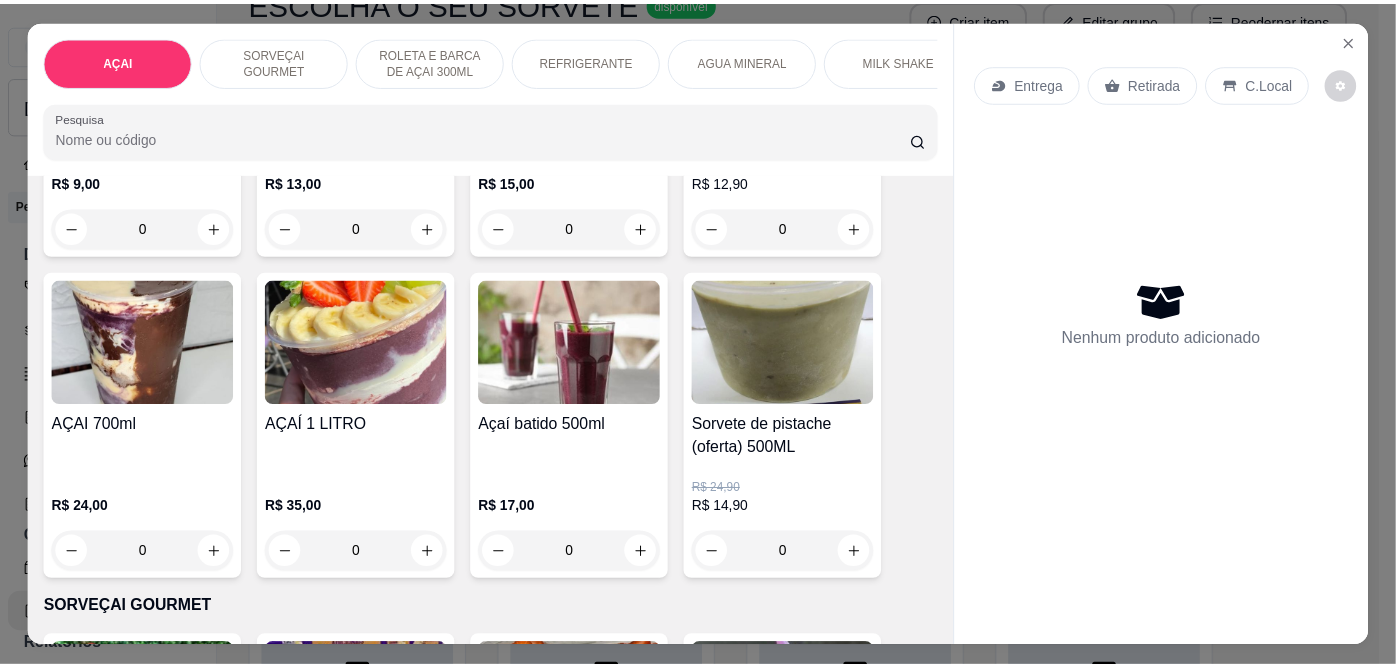 scroll, scrollTop: 0, scrollLeft: 0, axis: both 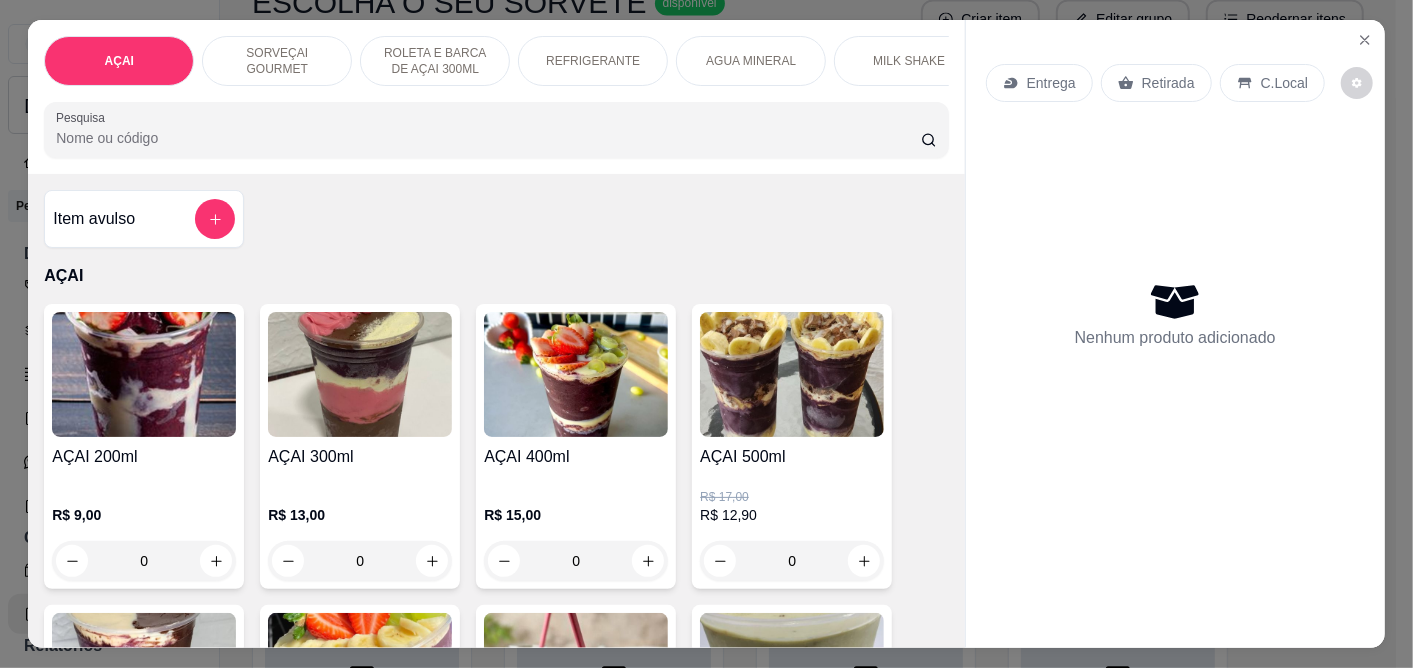type 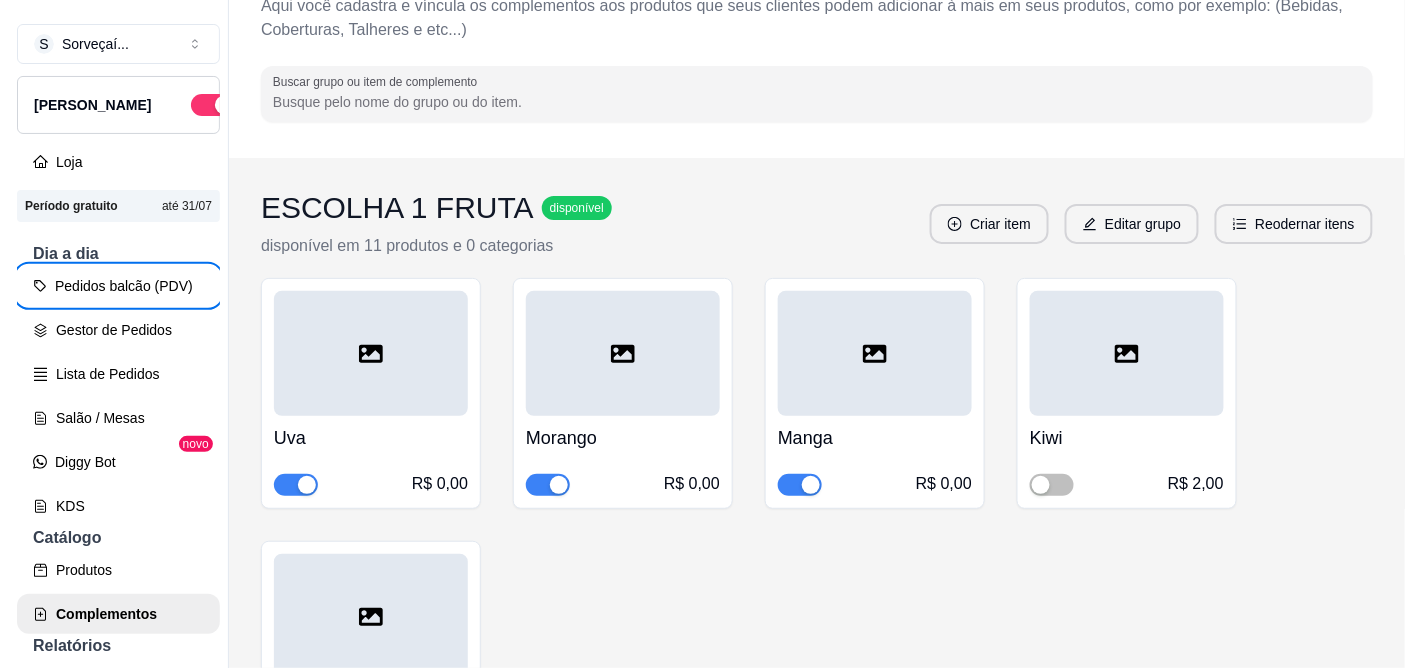 scroll, scrollTop: 0, scrollLeft: 0, axis: both 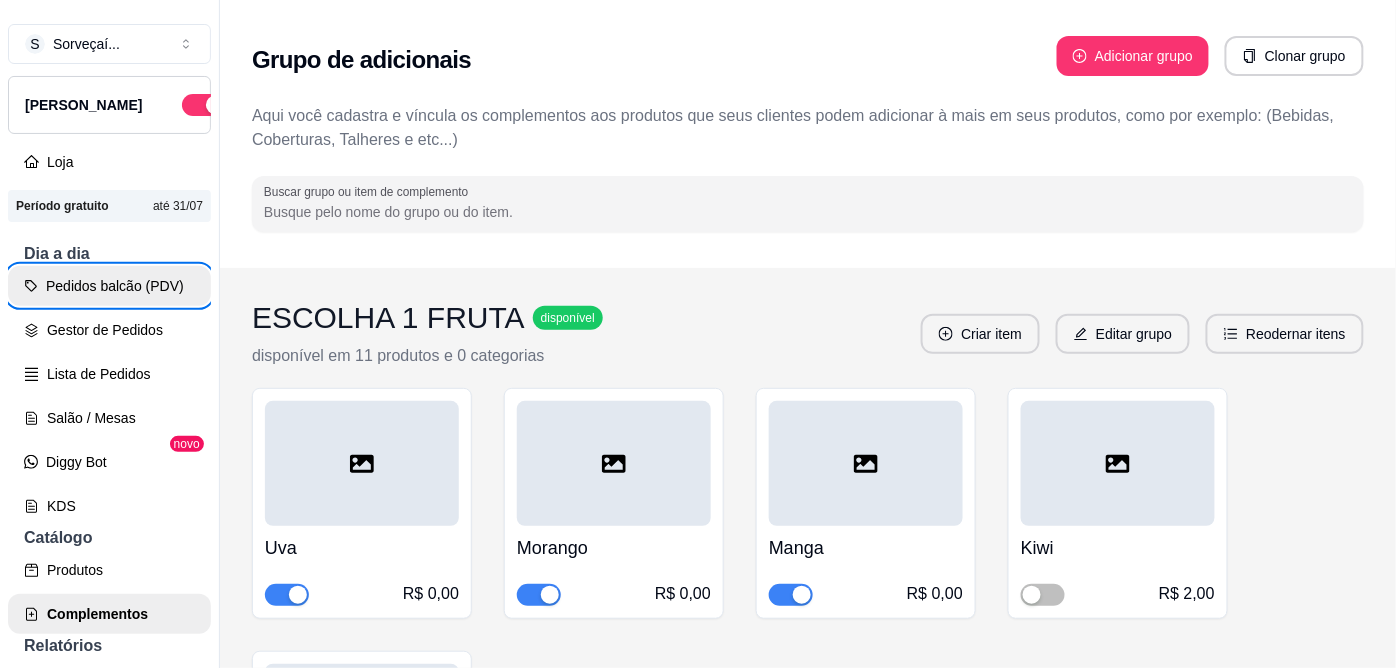 click on "Pedidos balcão (PDV)" at bounding box center [109, 286] 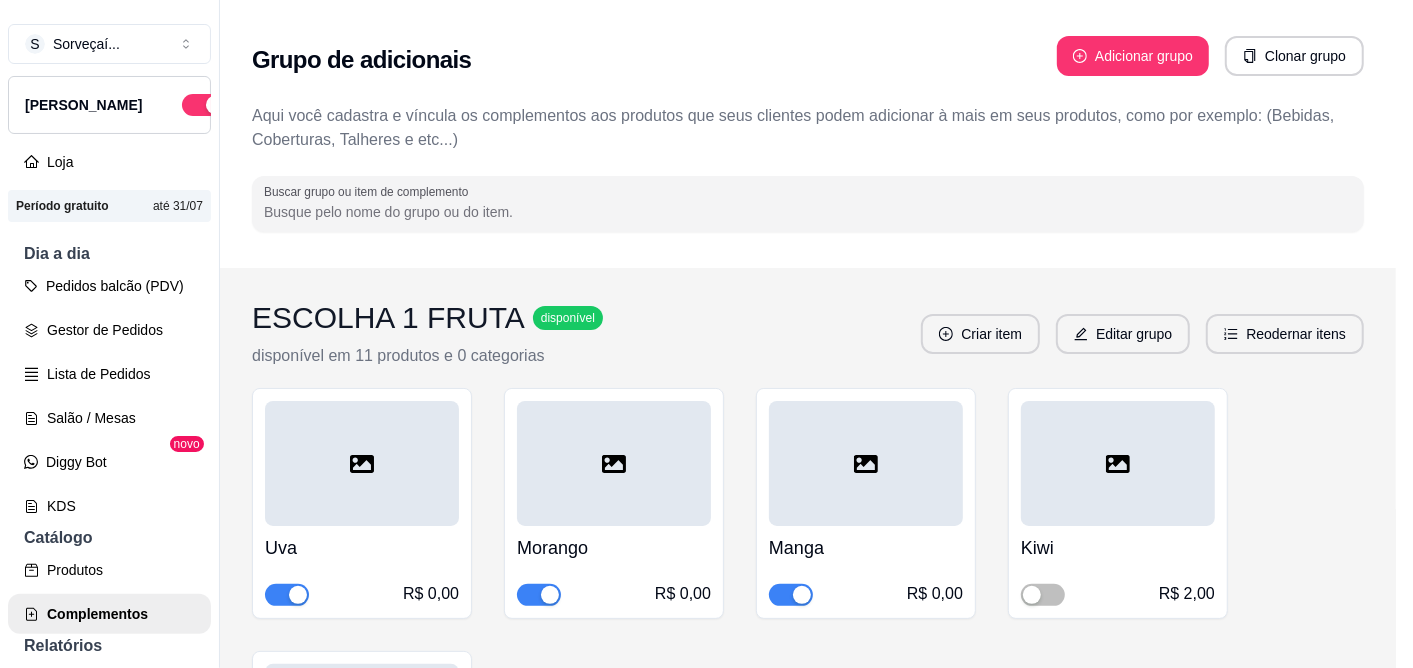 click at bounding box center [135, 375] 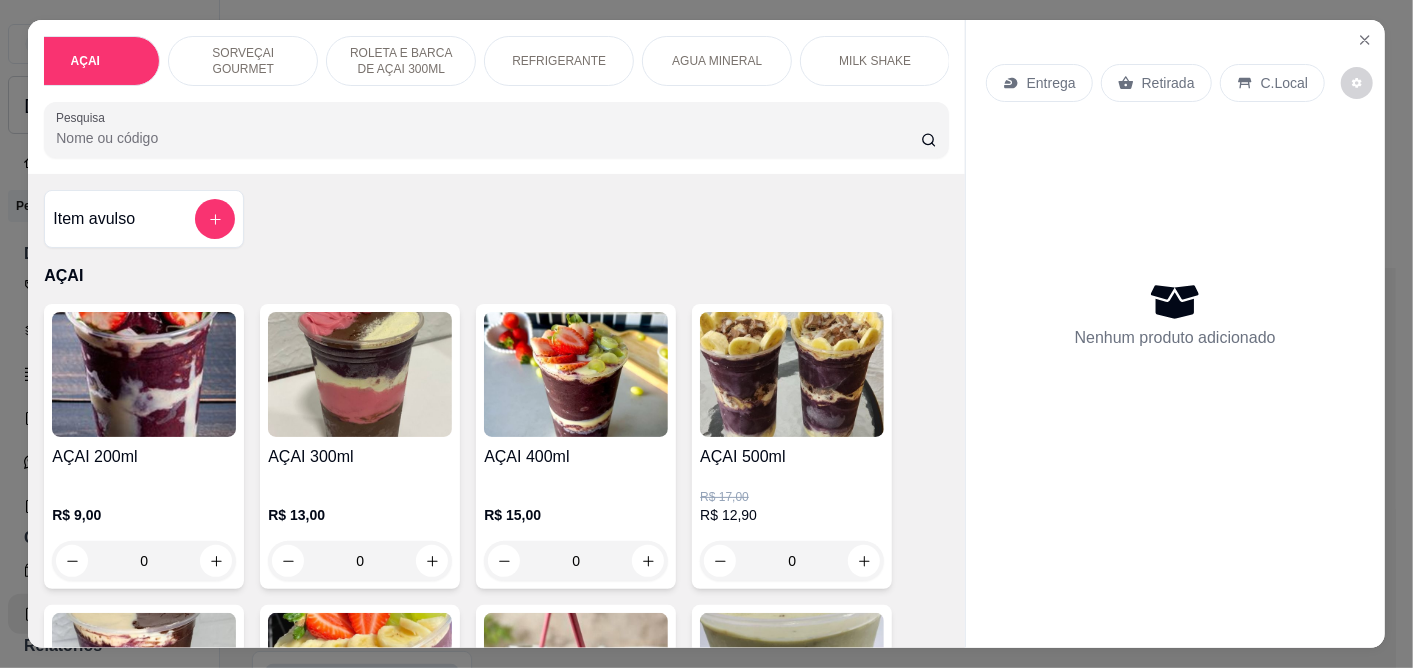 scroll, scrollTop: 0, scrollLeft: 0, axis: both 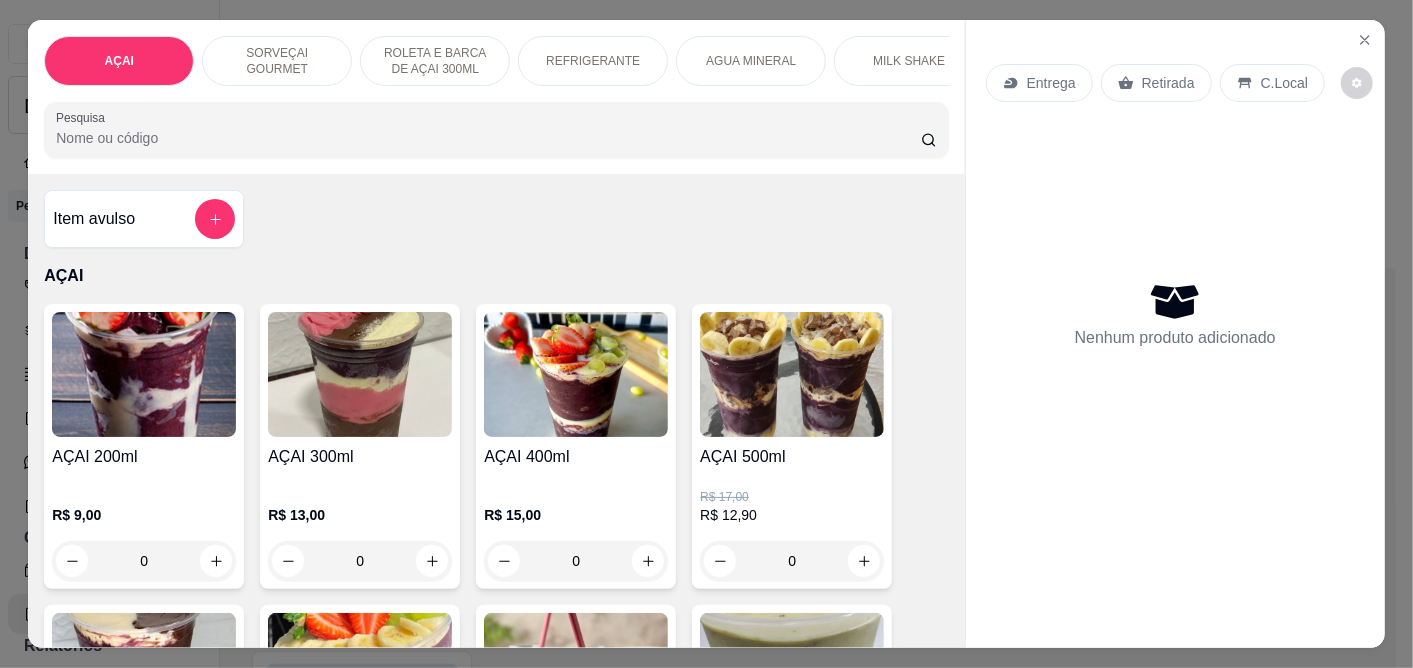 click on "SORVEÇAI GOURMET" at bounding box center [277, 61] 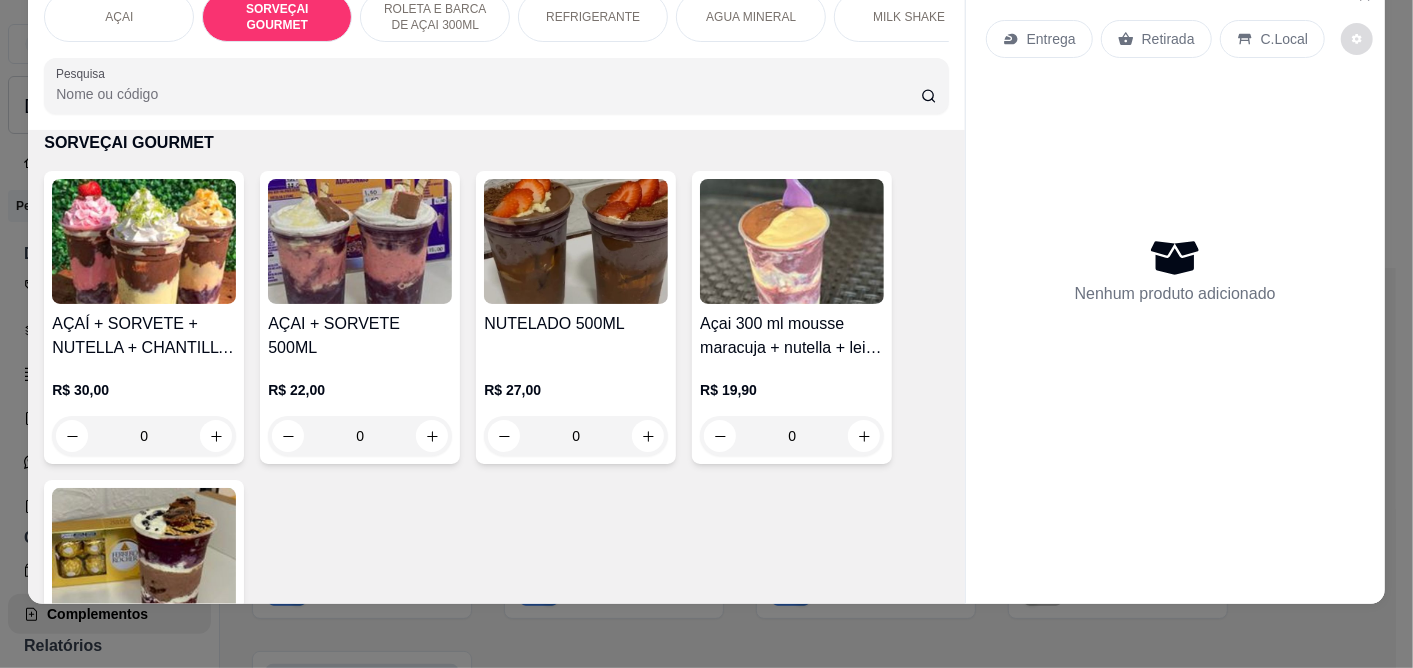 click at bounding box center [1357, 39] 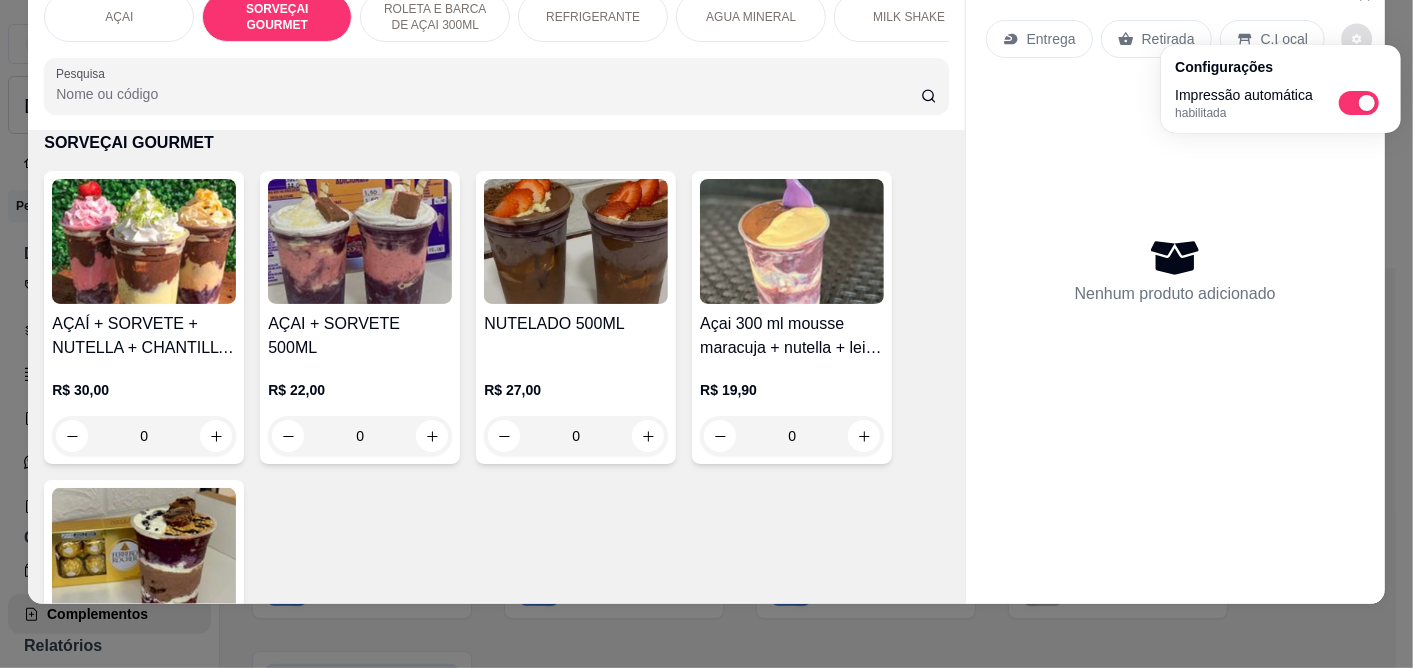 click on "Nenhum produto adicionado" at bounding box center (1175, 270) 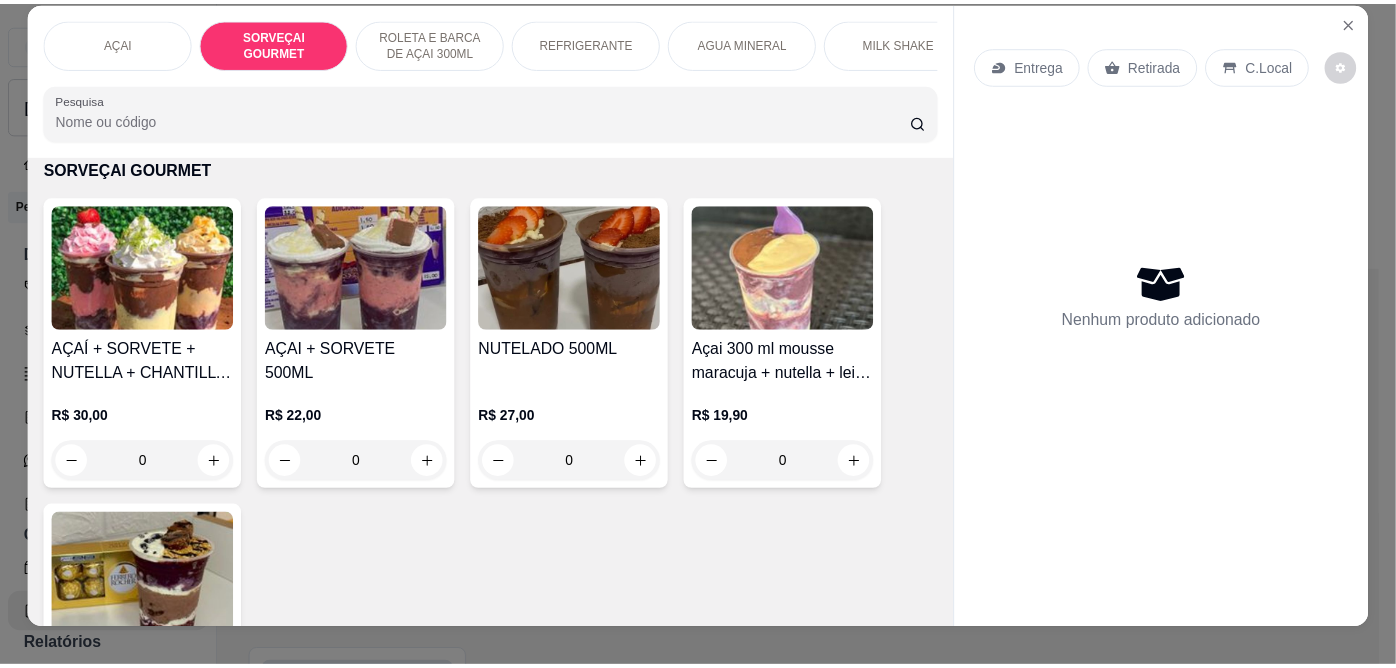 scroll, scrollTop: 0, scrollLeft: 0, axis: both 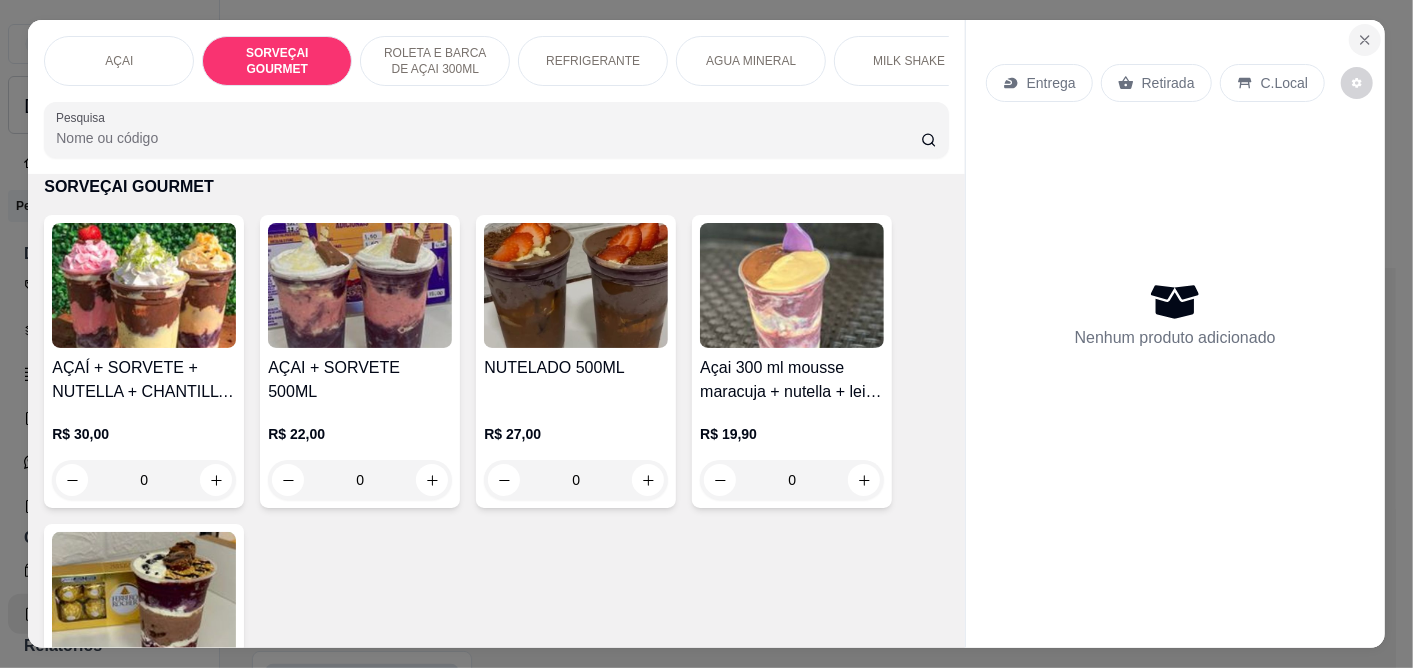 click at bounding box center [1365, 40] 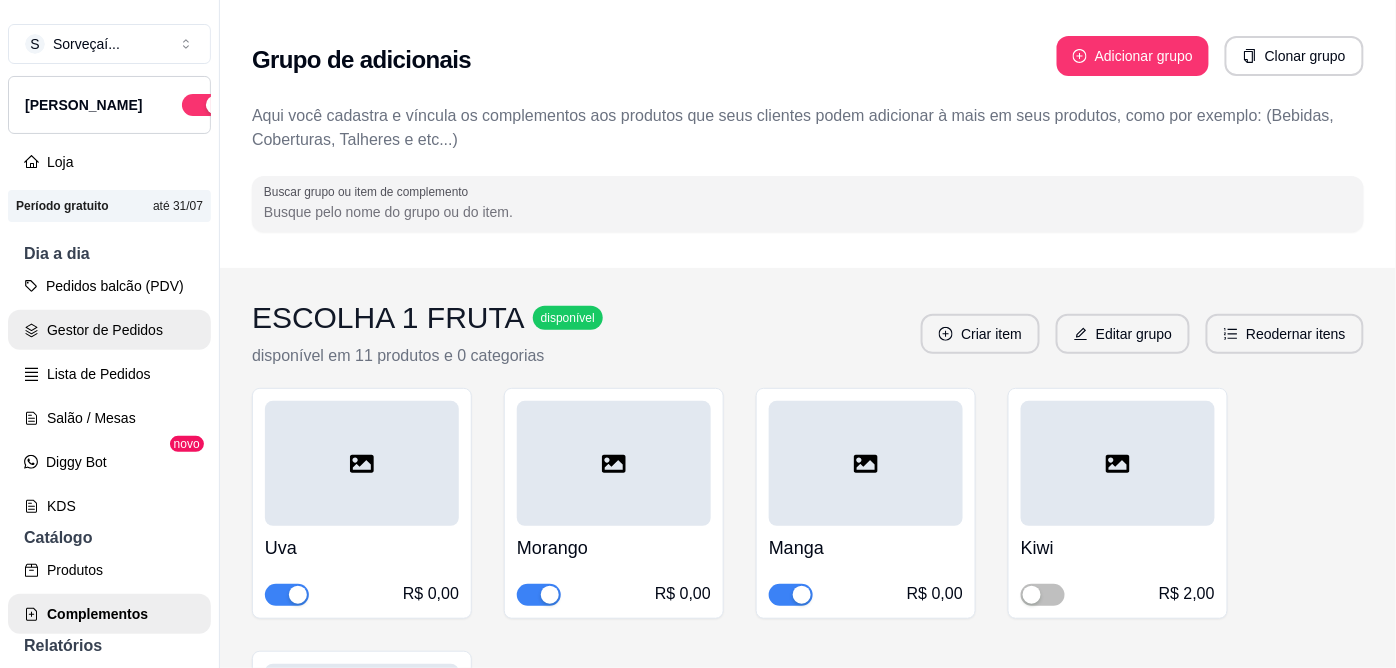 click on "Gestor de Pedidos" at bounding box center [109, 330] 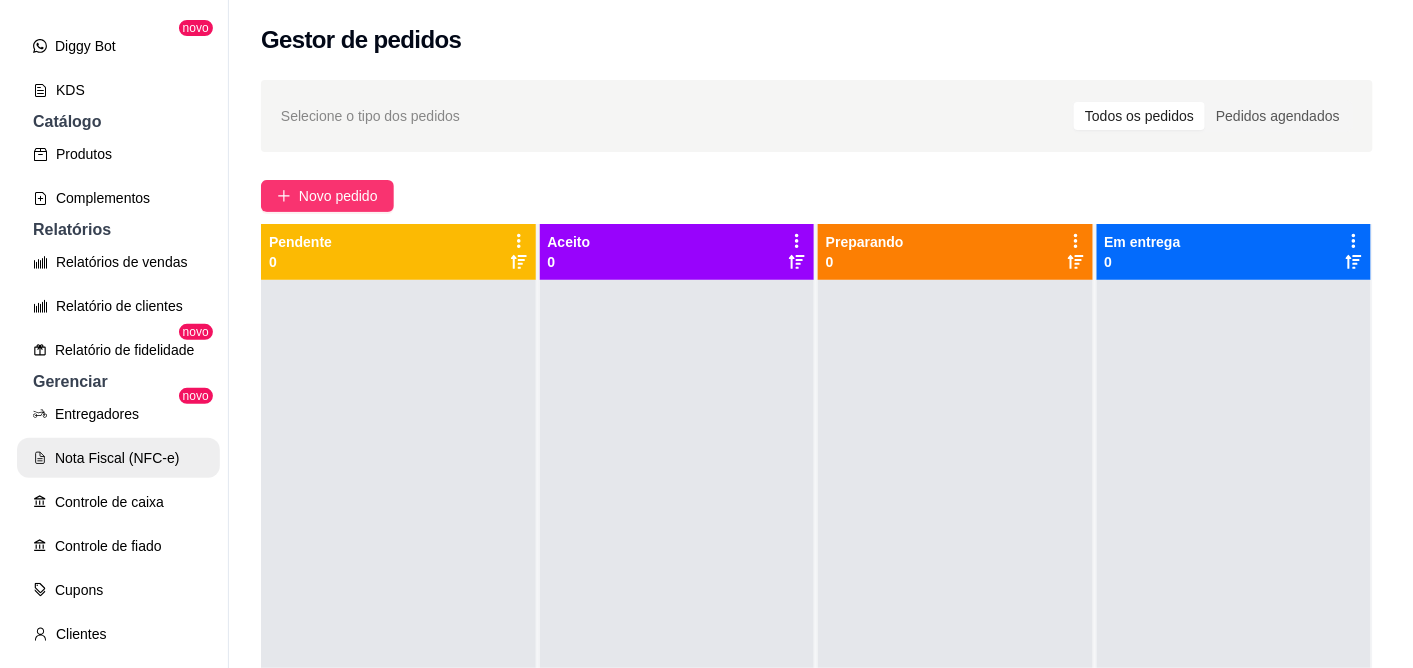scroll, scrollTop: 666, scrollLeft: 0, axis: vertical 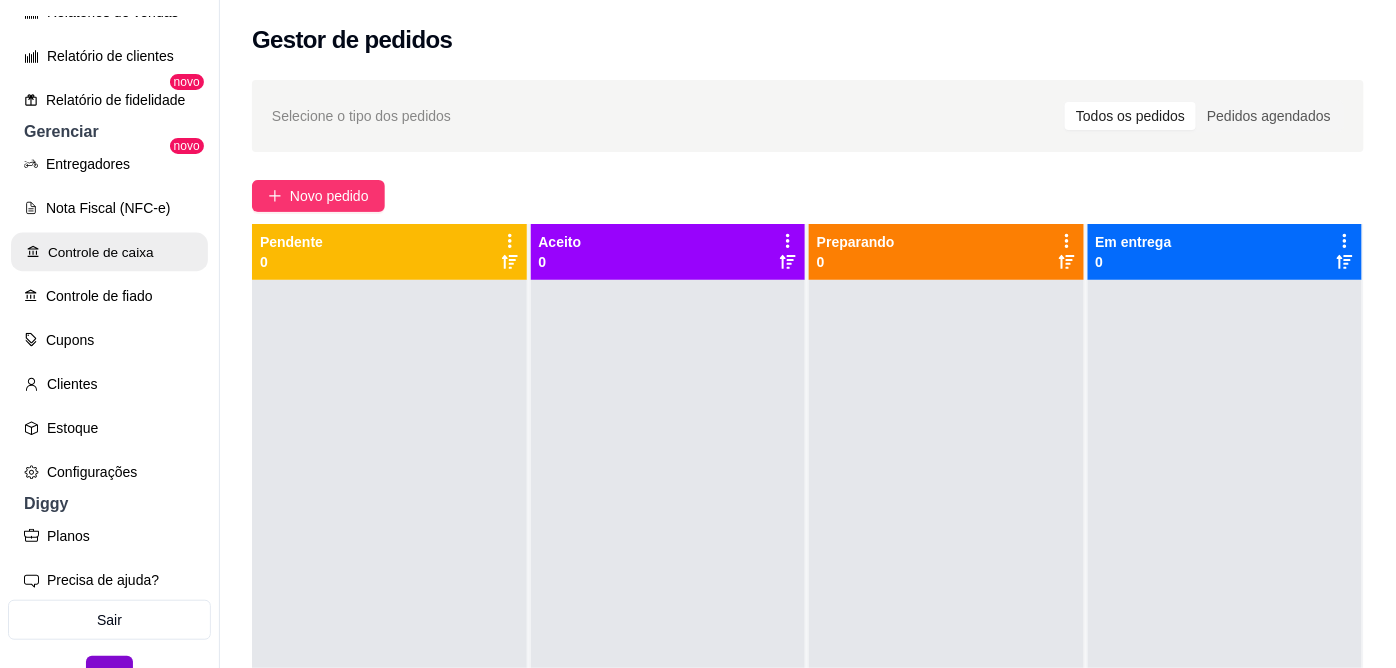 click on "Controle de caixa" at bounding box center (109, 252) 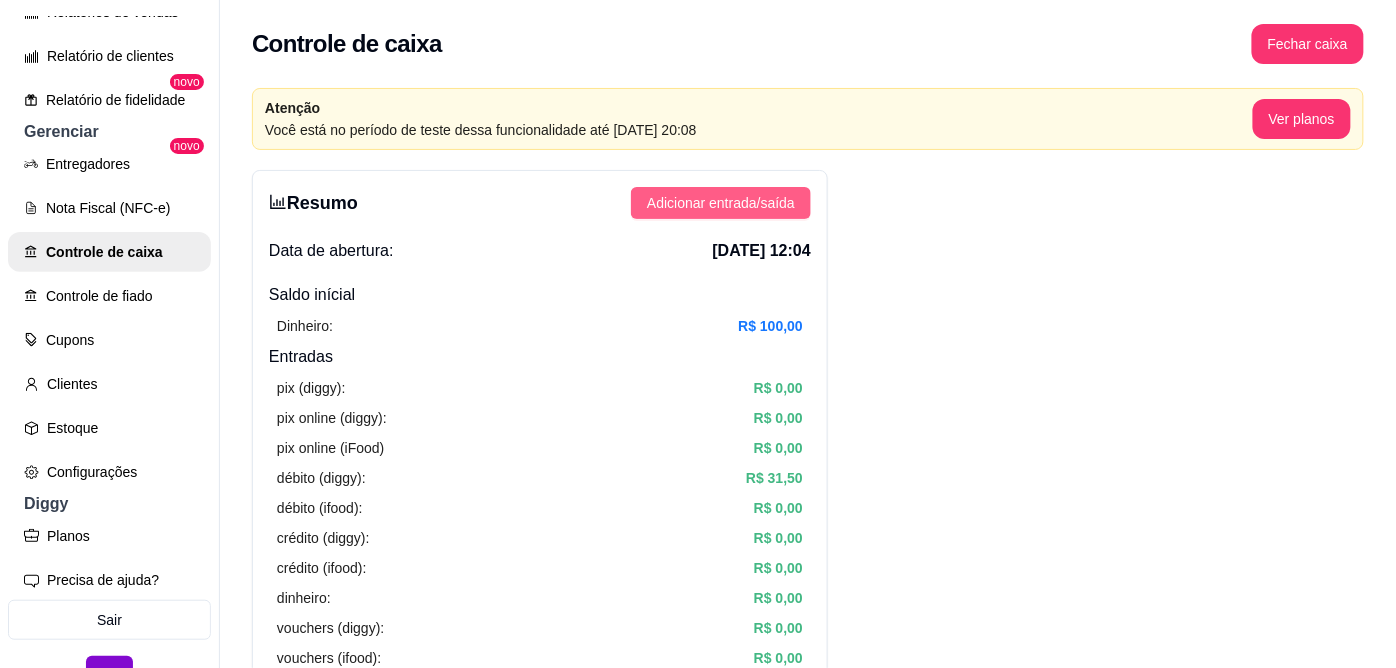click on "Adicionar entrada/saída" at bounding box center (721, 203) 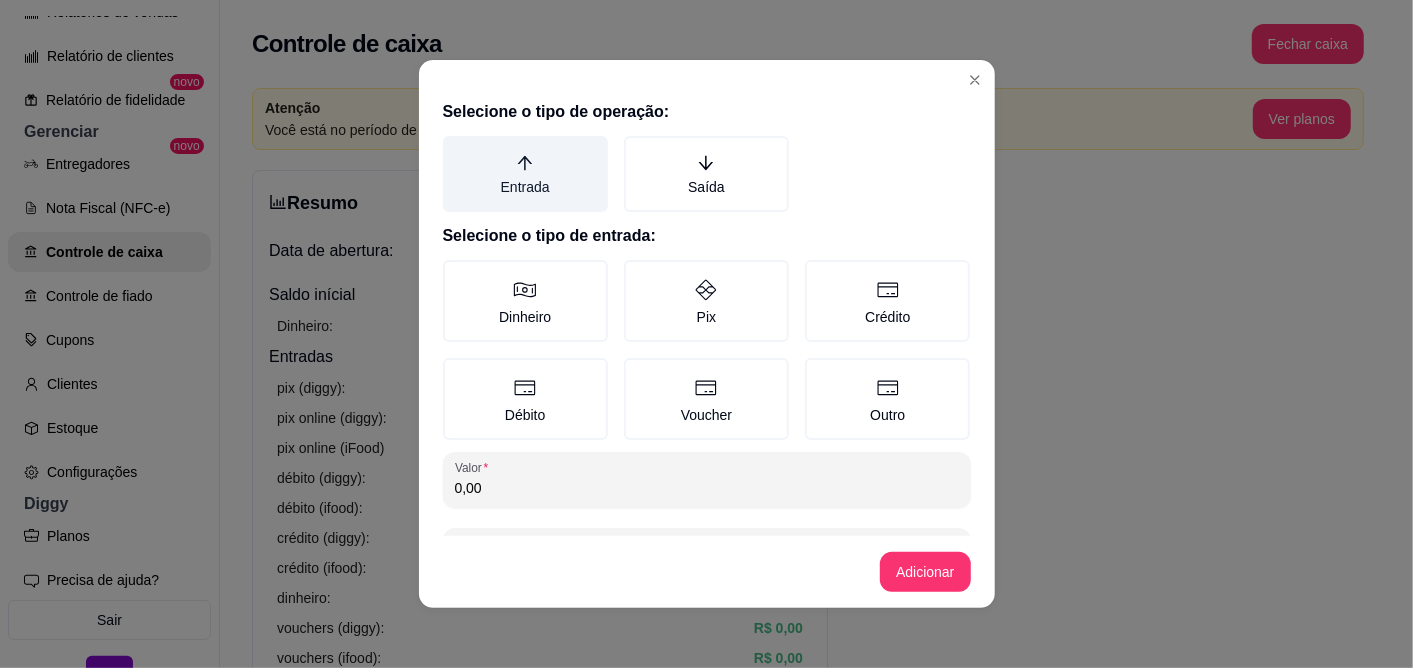 click on "Entrada" at bounding box center (525, 174) 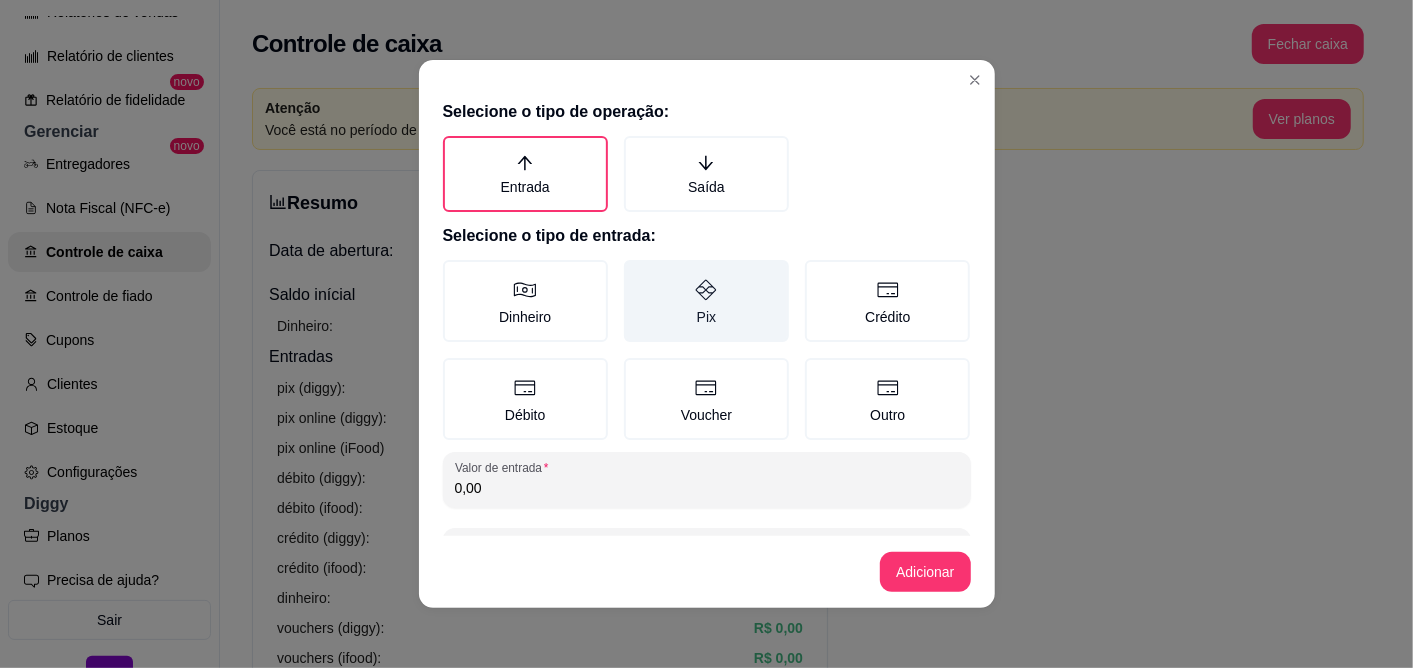 click on "Pix" at bounding box center (706, 301) 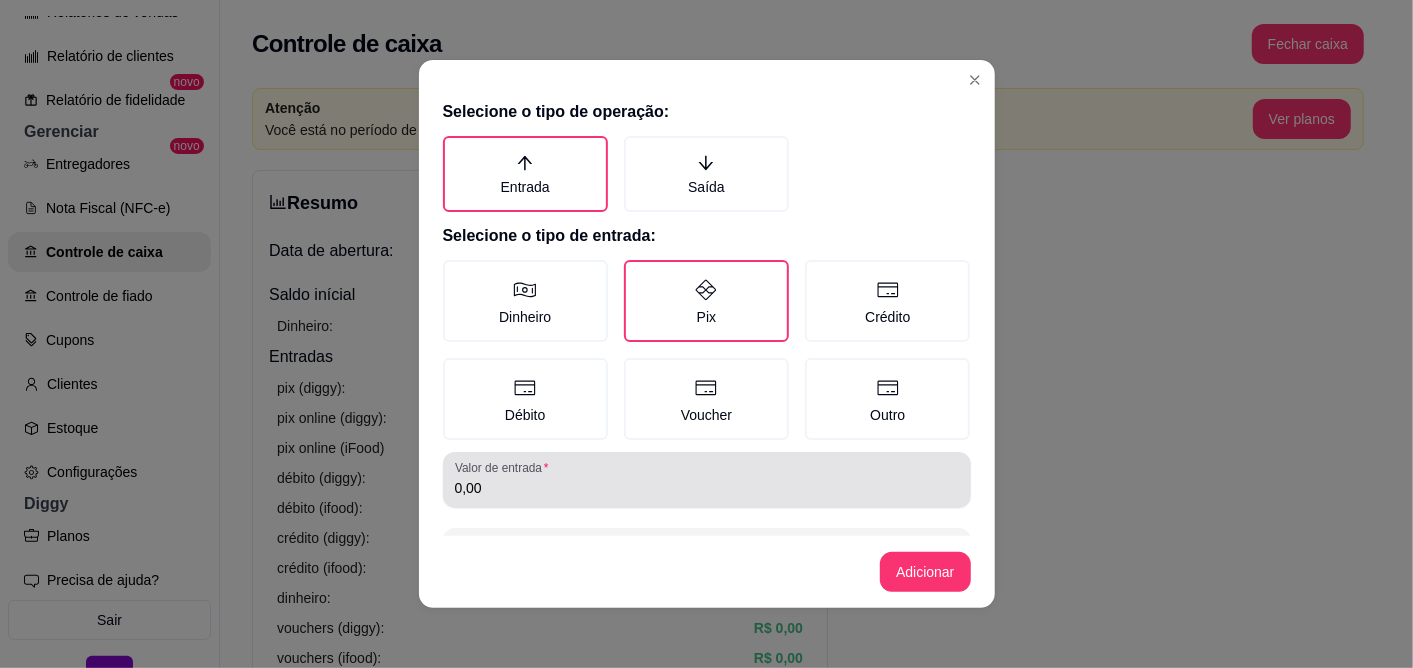 click on "0,00" at bounding box center [707, 480] 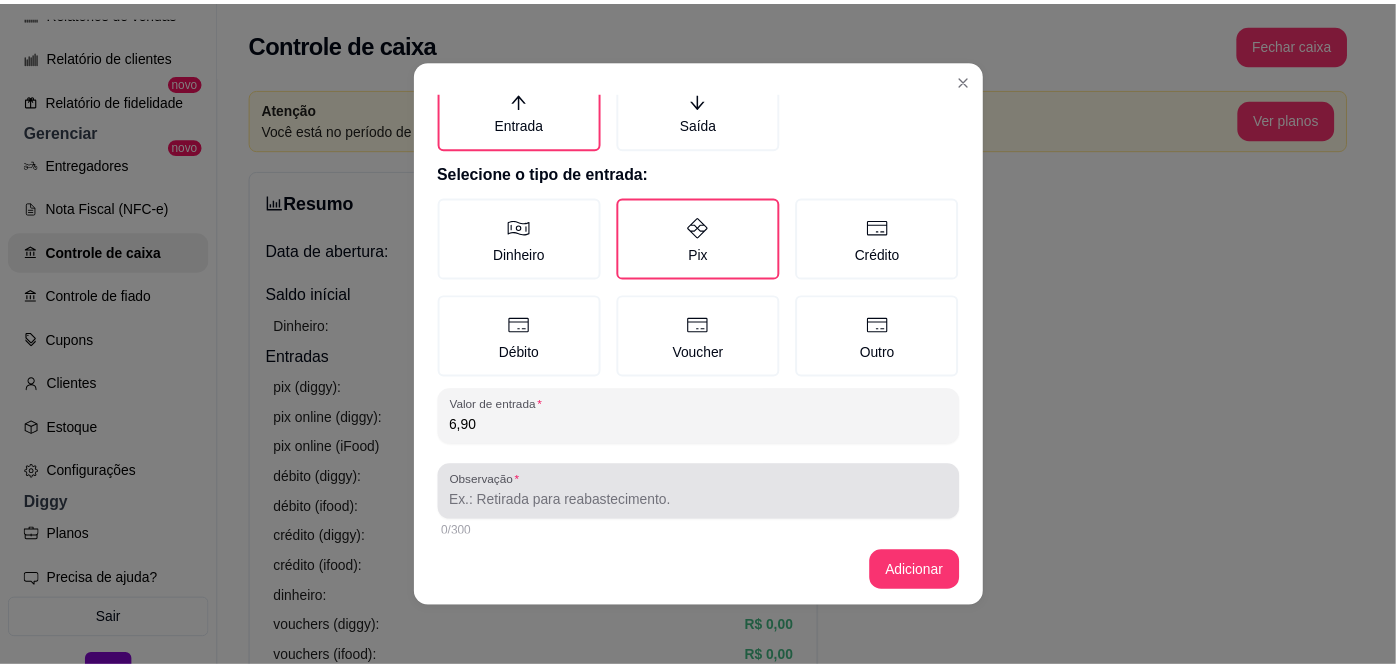 scroll, scrollTop: 73, scrollLeft: 0, axis: vertical 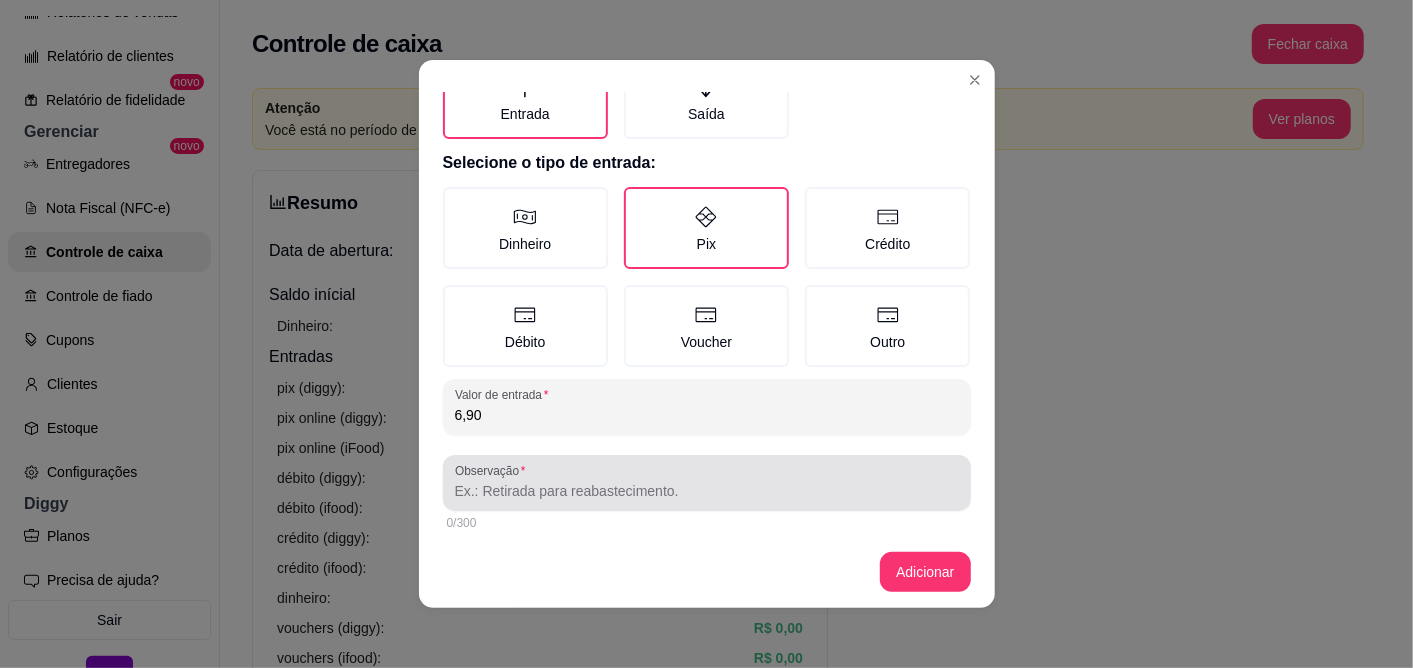 type on "6,90" 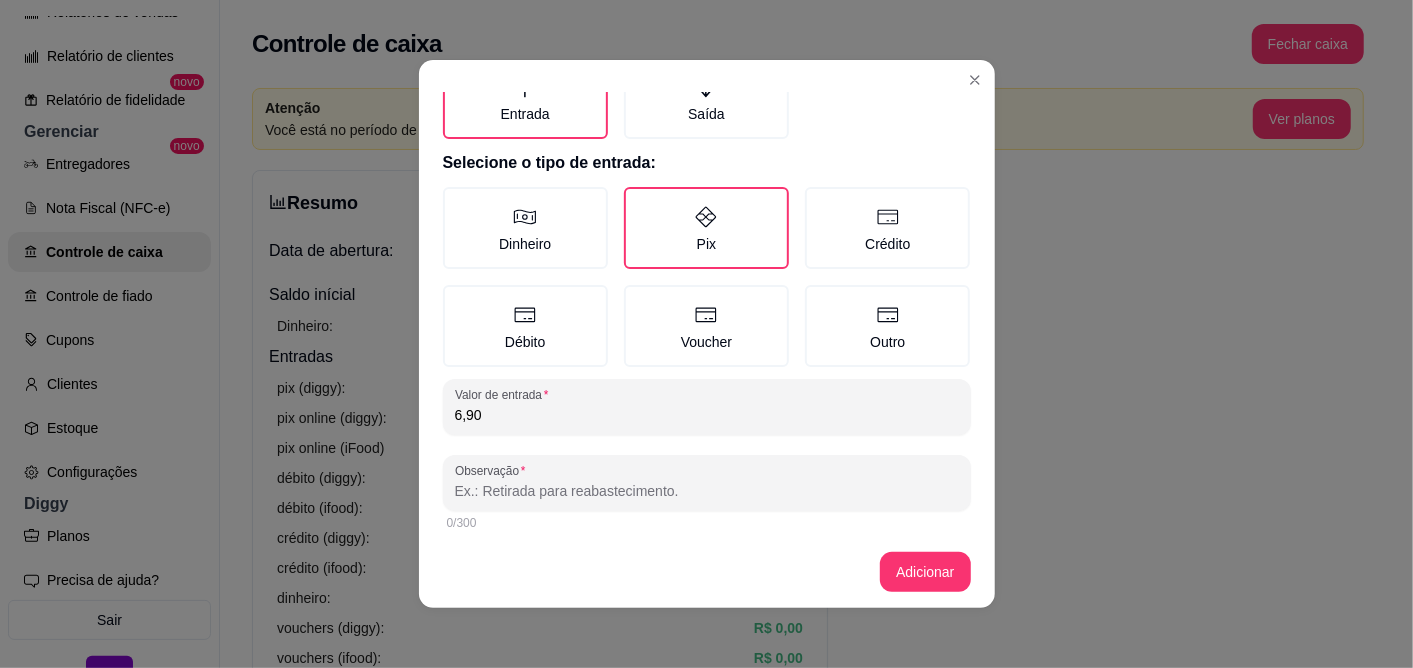 click on "Observação" at bounding box center [707, 491] 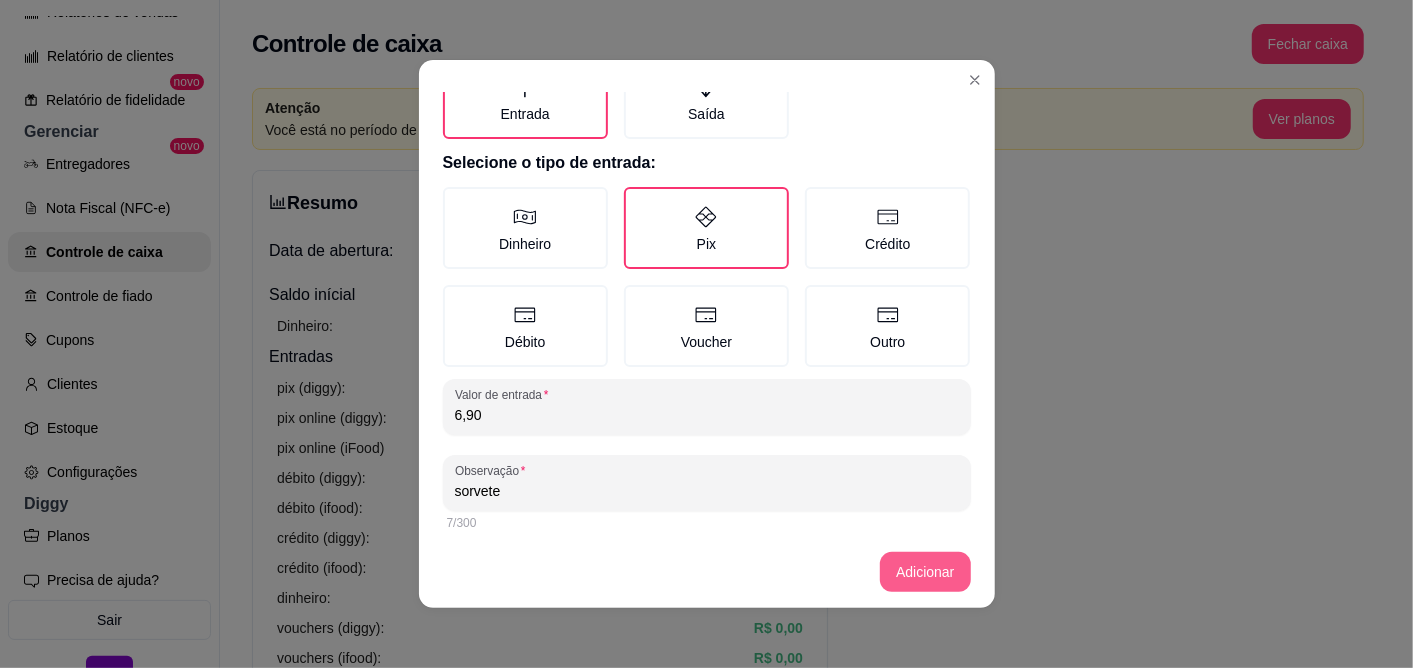 type on "sorvete" 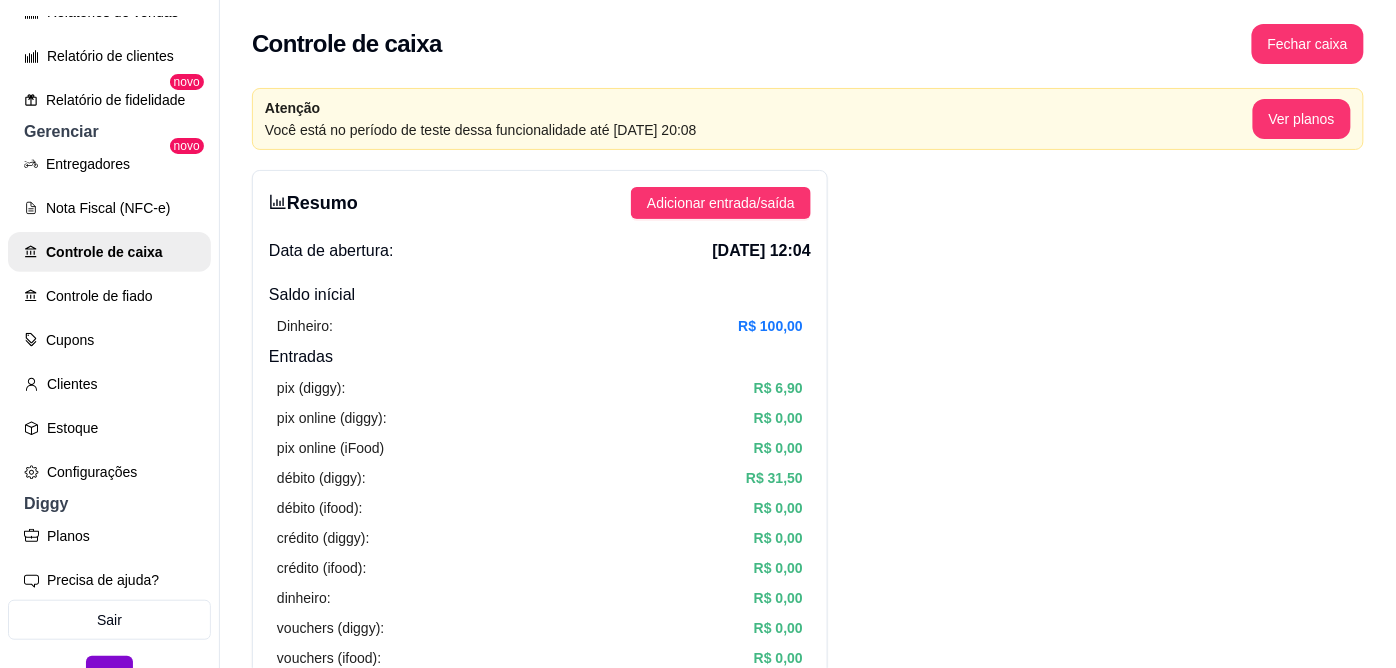 type 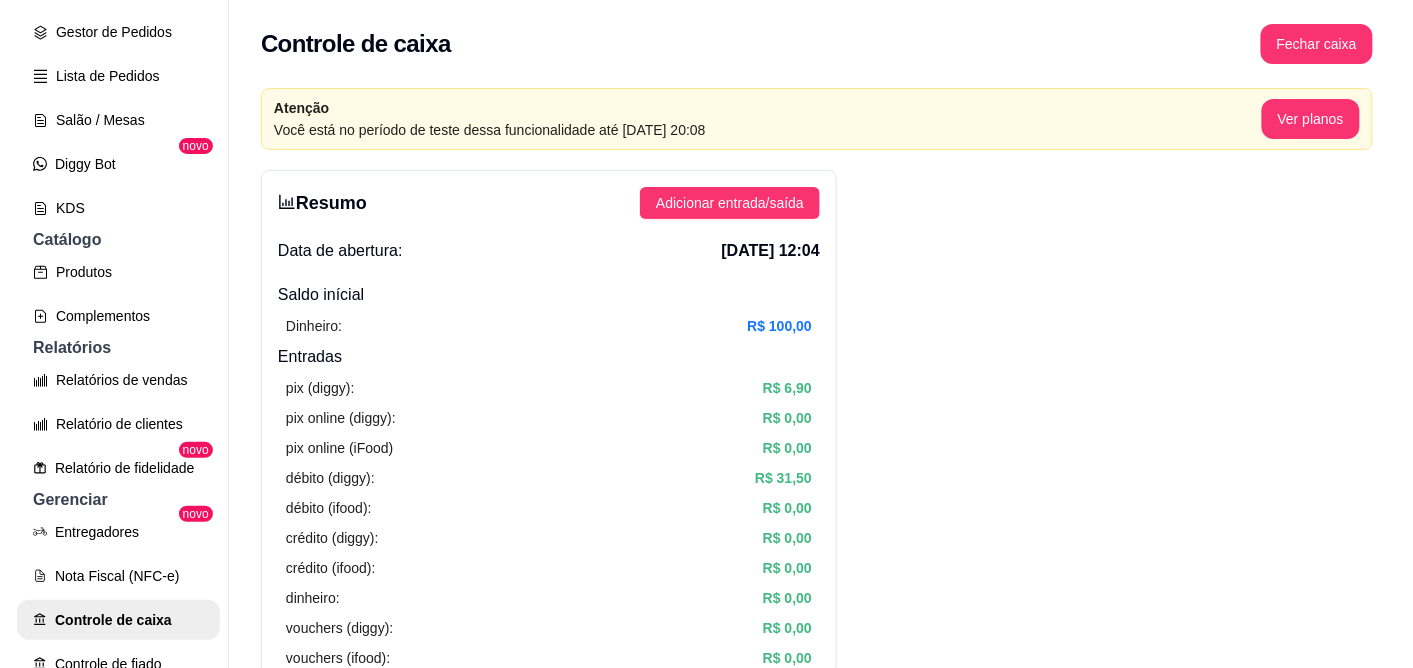 scroll, scrollTop: 0, scrollLeft: 0, axis: both 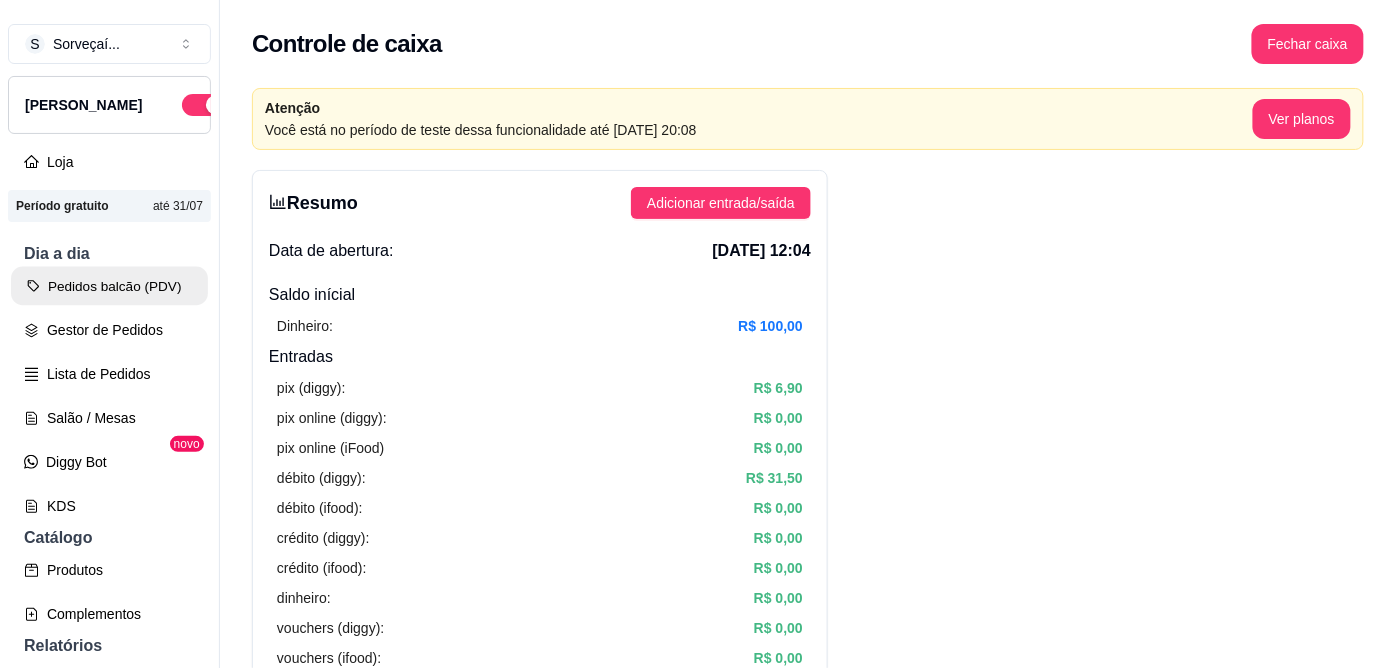 click on "Pedidos balcão (PDV)" at bounding box center (109, 286) 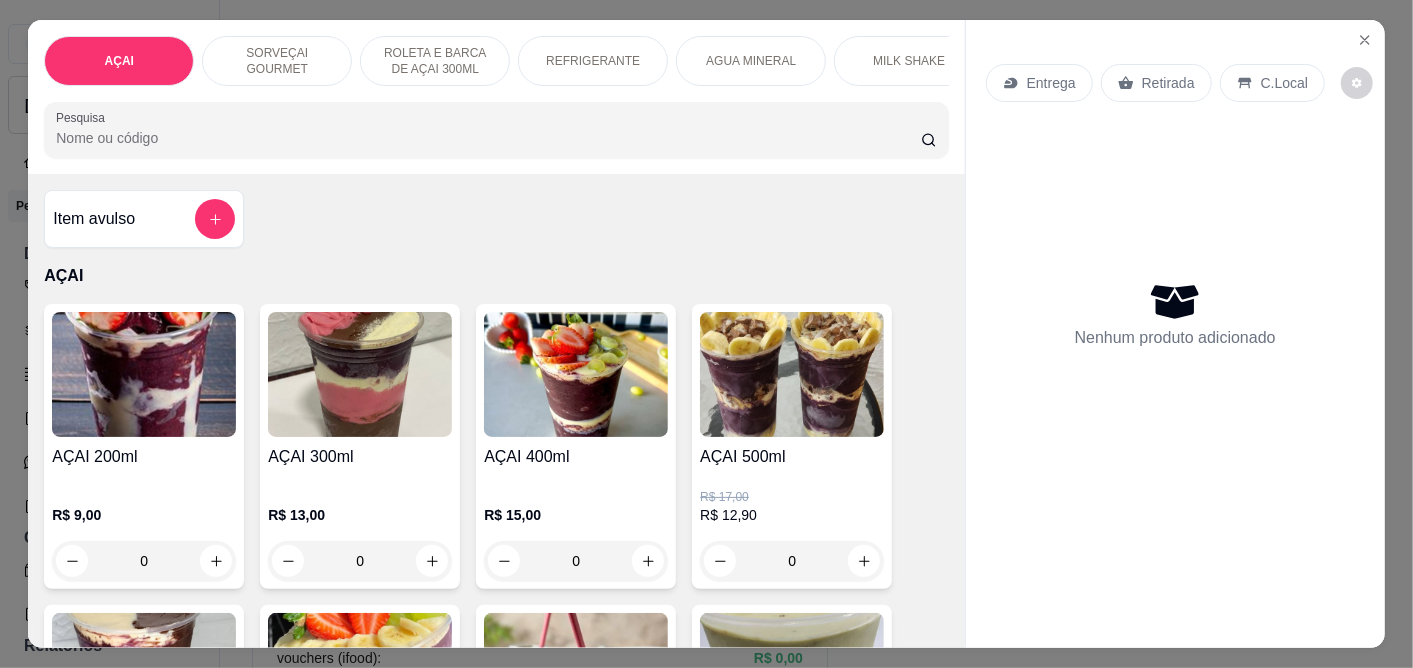 scroll, scrollTop: 111, scrollLeft: 0, axis: vertical 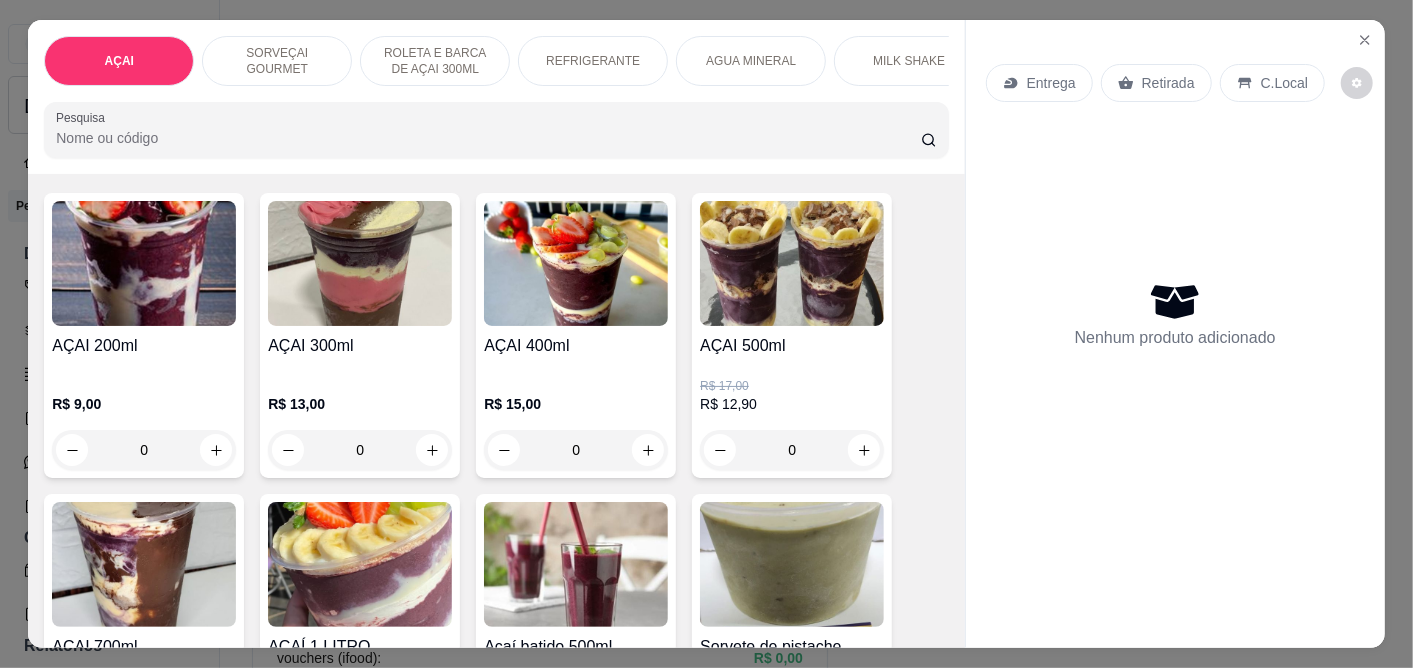 click on "AÇAI 300ml" at bounding box center [360, 354] 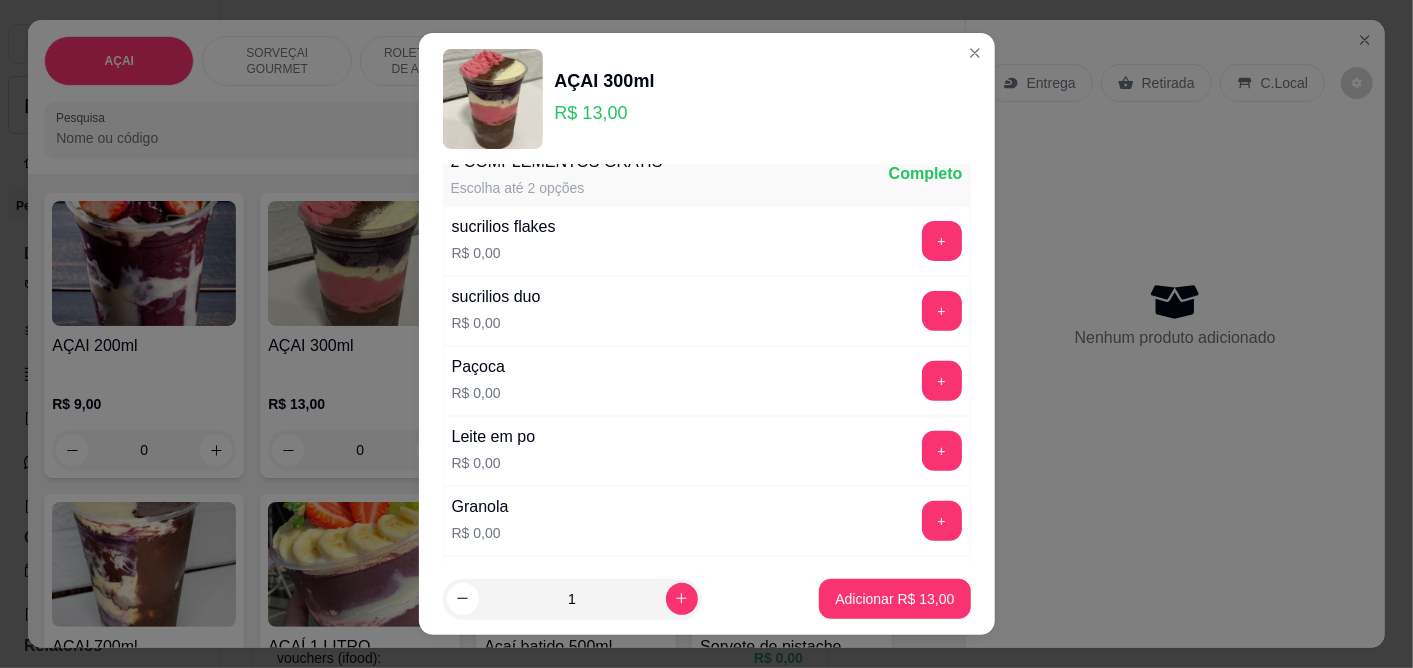 scroll, scrollTop: 555, scrollLeft: 0, axis: vertical 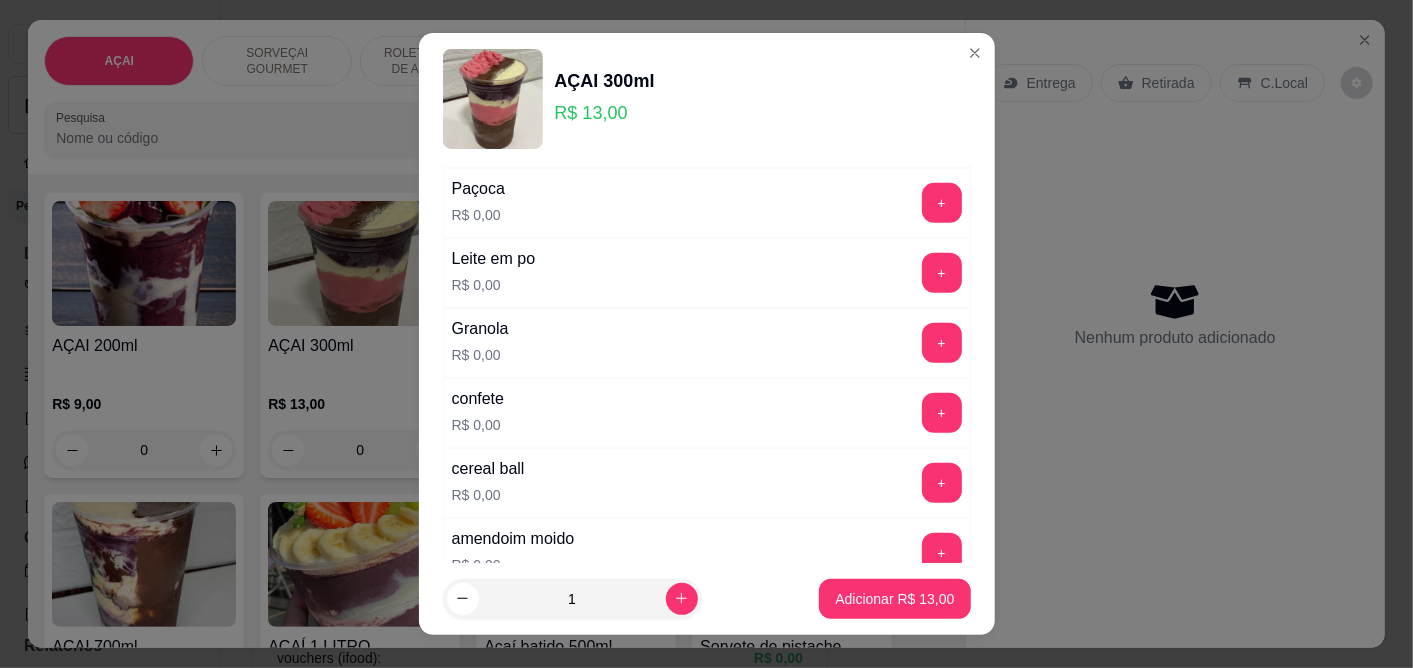 click on "+" at bounding box center (942, 273) 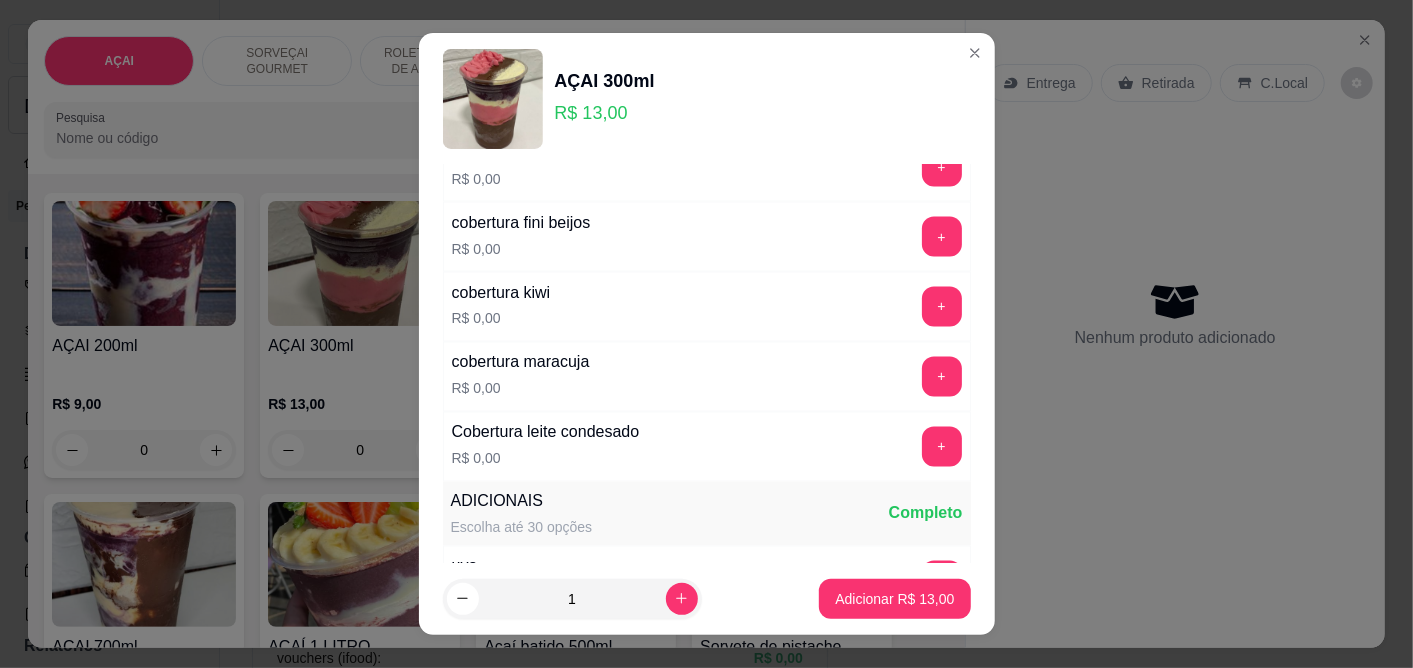 scroll, scrollTop: 2000, scrollLeft: 0, axis: vertical 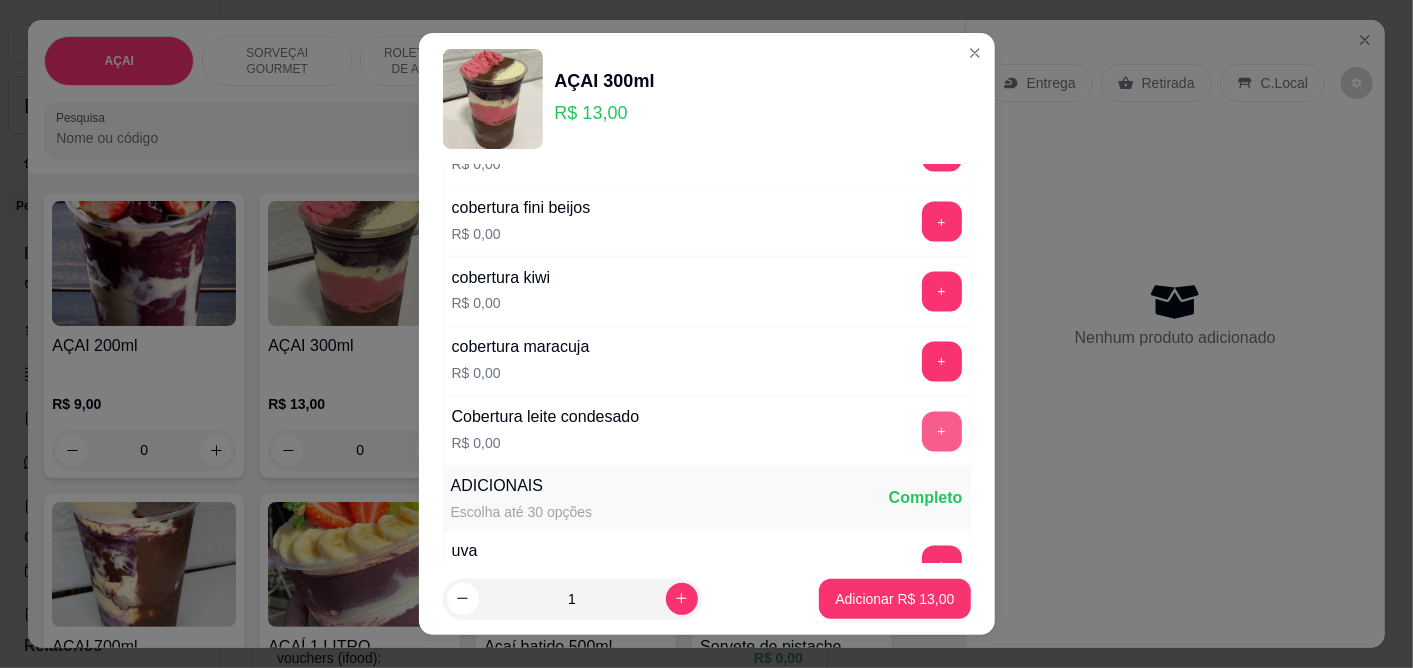 click on "+" at bounding box center (942, 432) 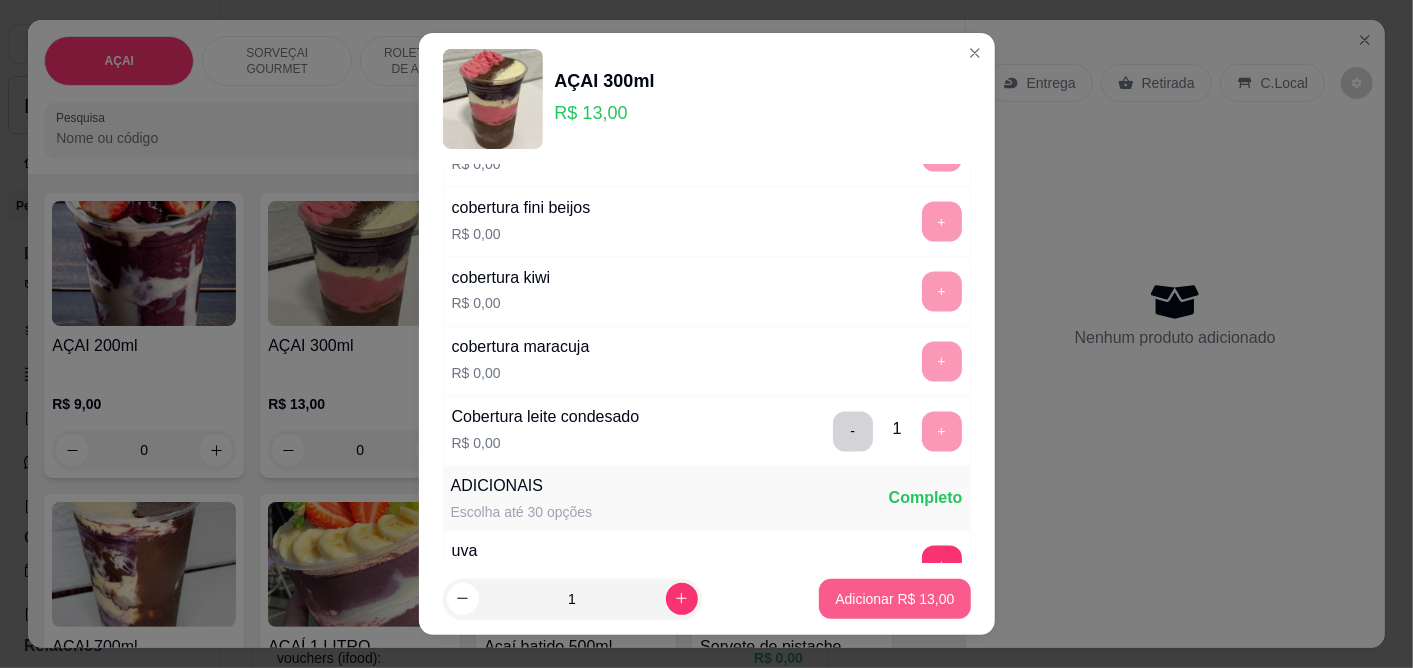 click on "Adicionar   R$ 13,00" at bounding box center (894, 599) 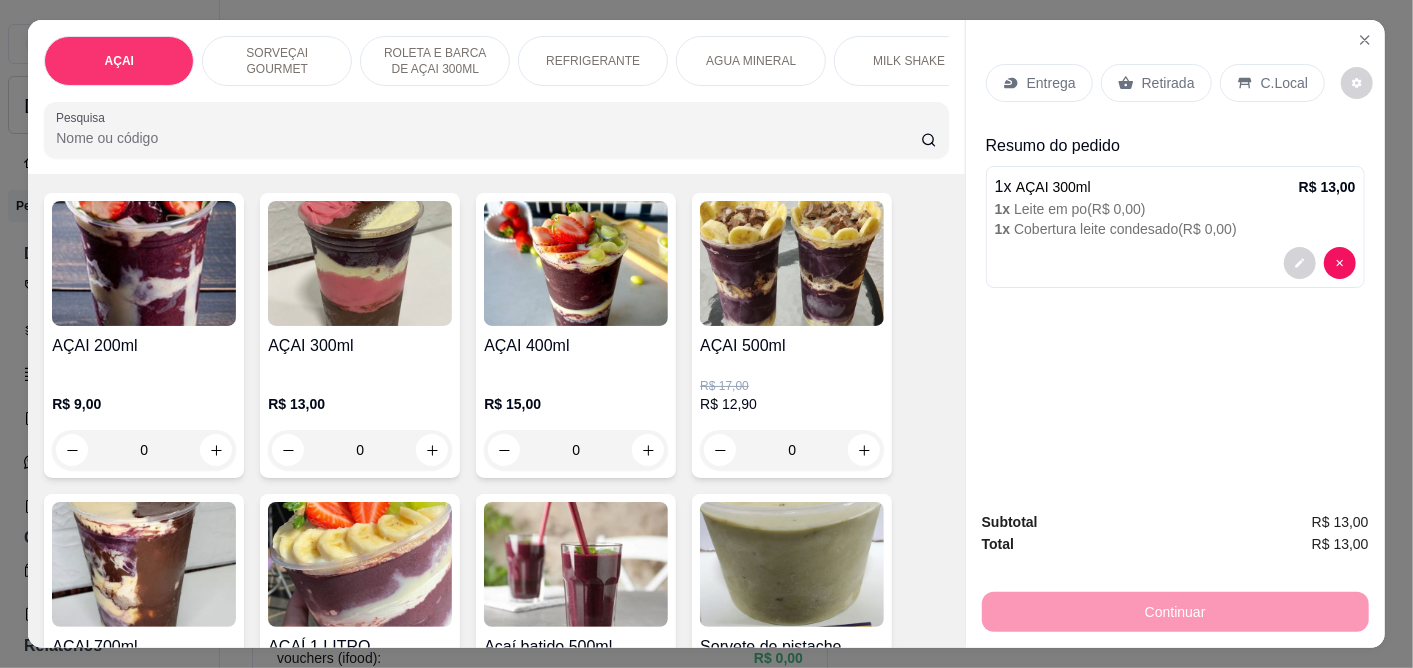 click on "C.Local" at bounding box center (1284, 83) 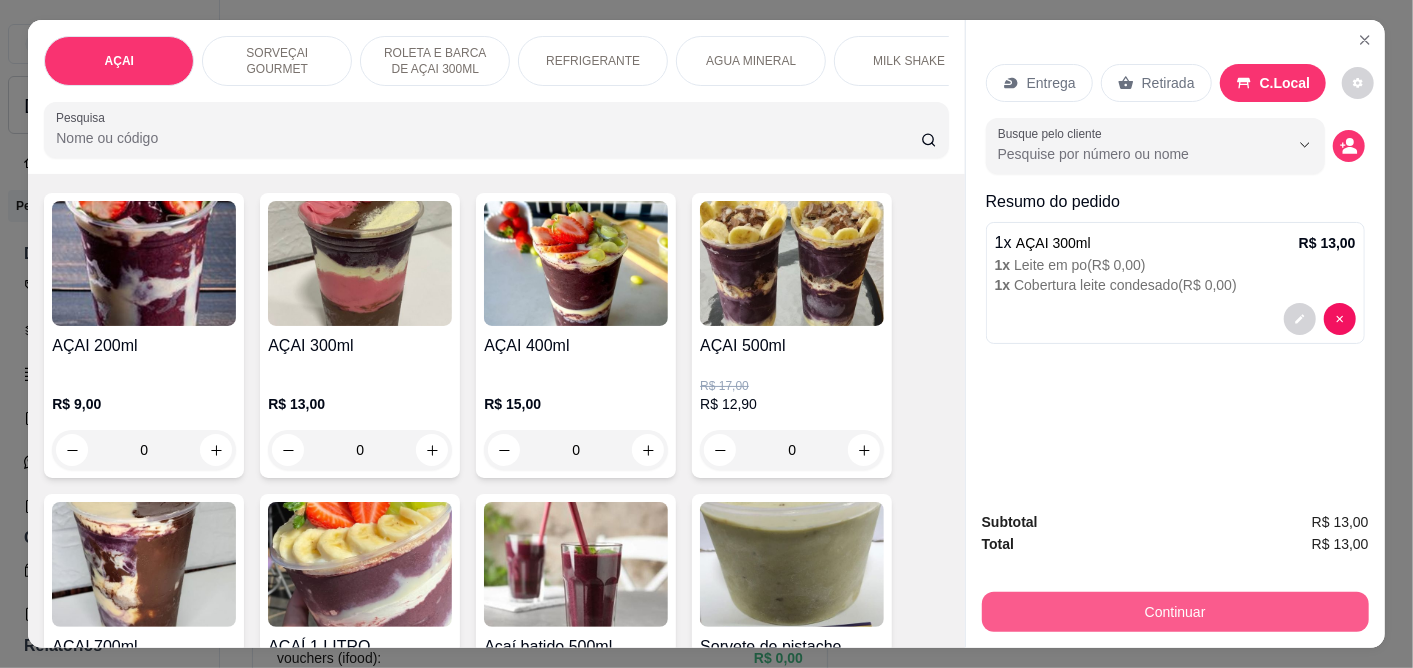 click on "Continuar" at bounding box center (1175, 612) 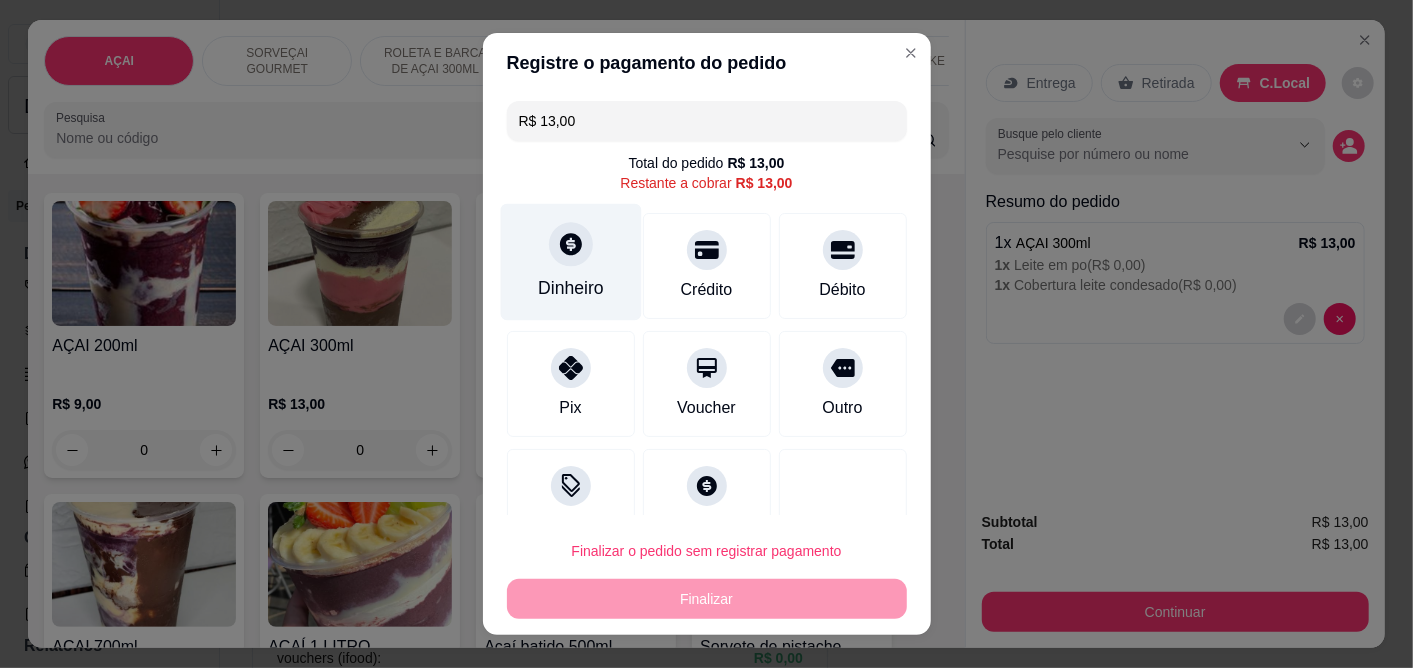 click on "Dinheiro" at bounding box center (570, 262) 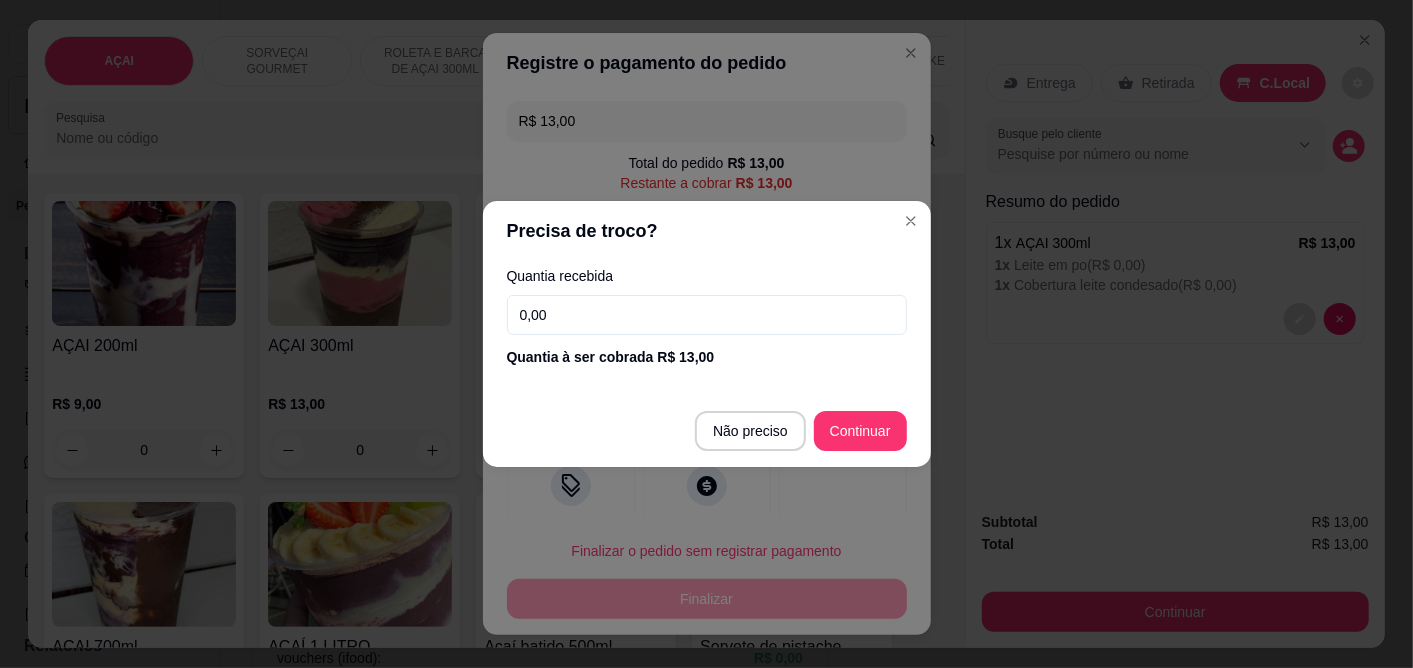 click on "0,00" at bounding box center [707, 315] 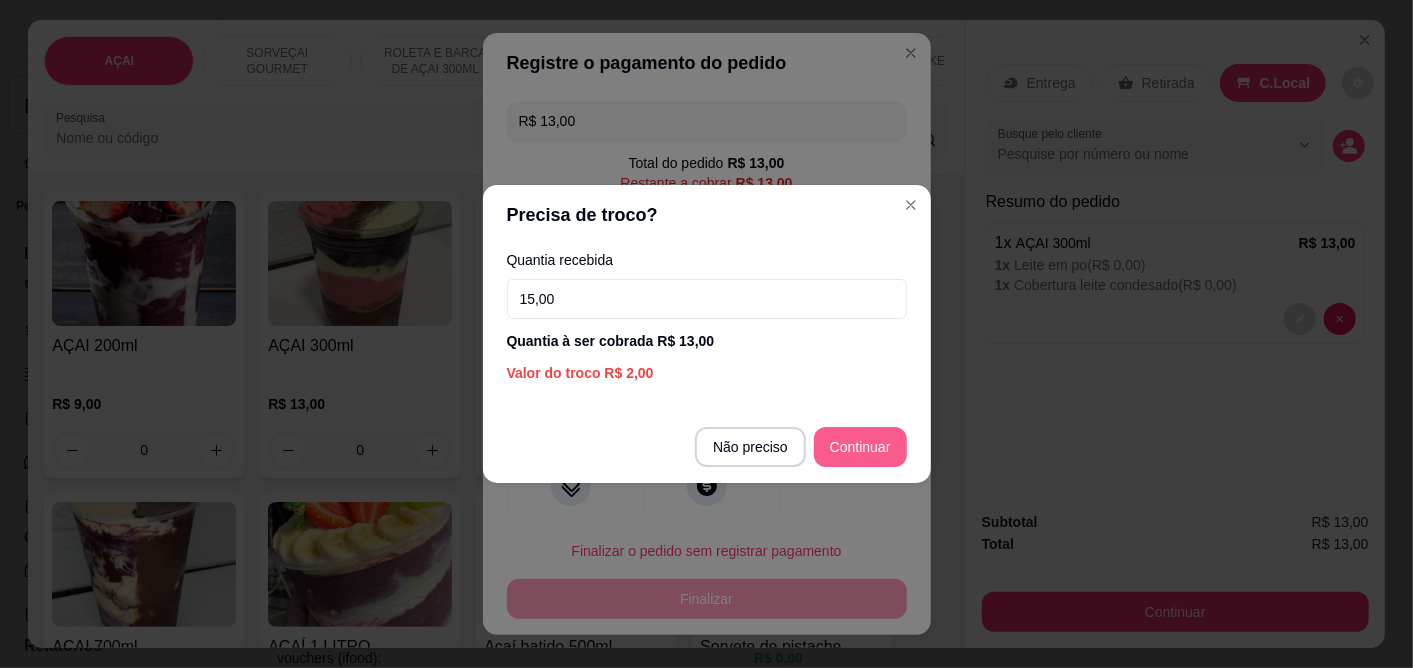 type on "15,00" 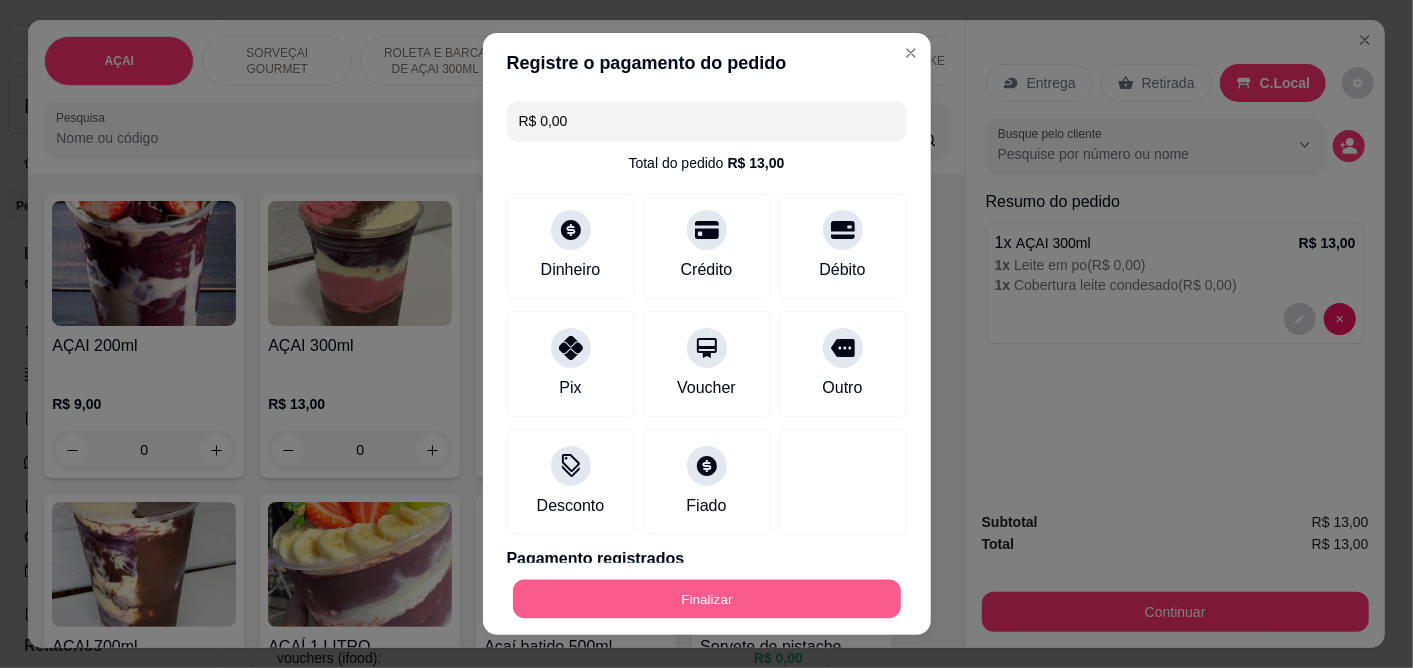 click on "Finalizar" at bounding box center (707, 598) 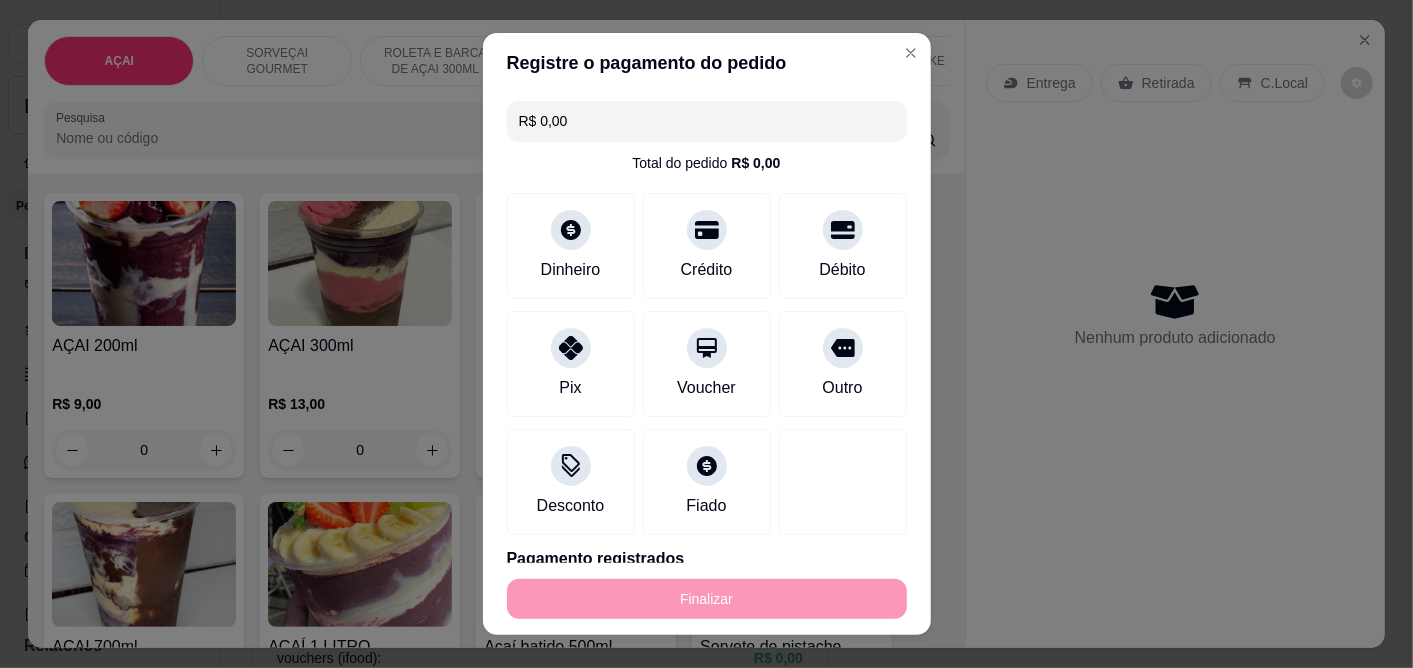 type on "-R$ 13,00" 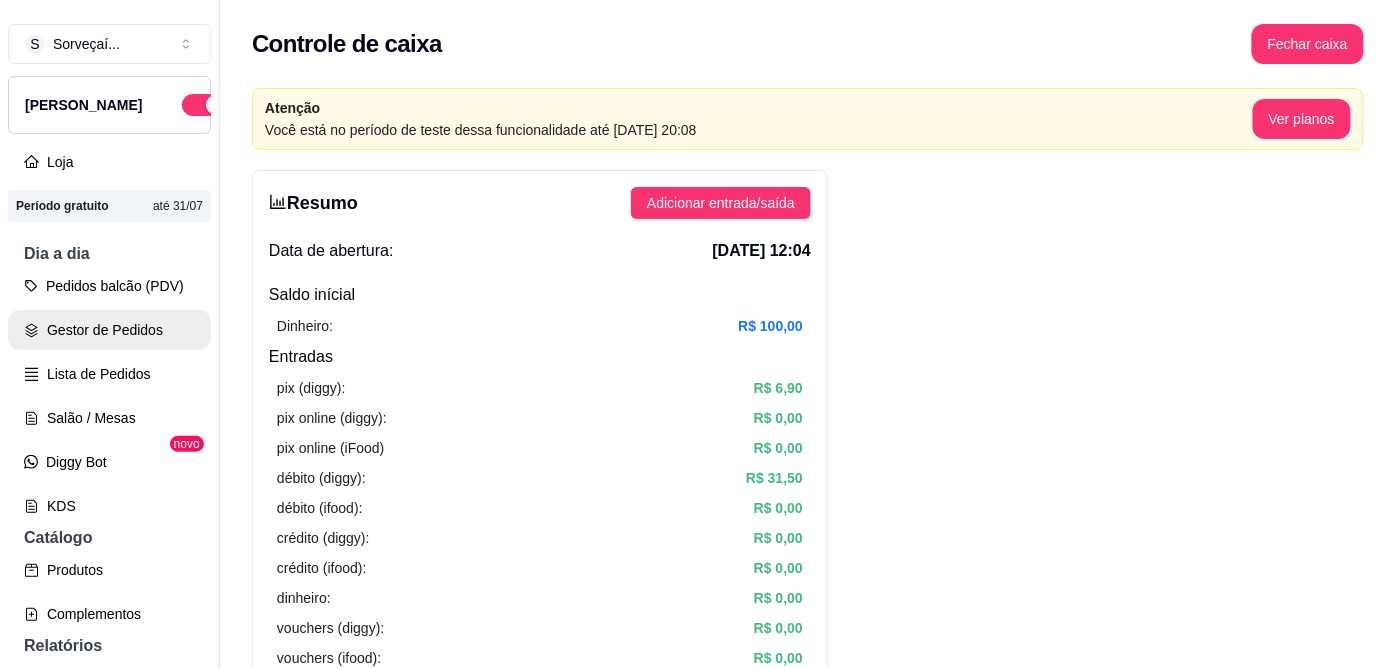click on "Gestor de Pedidos" at bounding box center [109, 330] 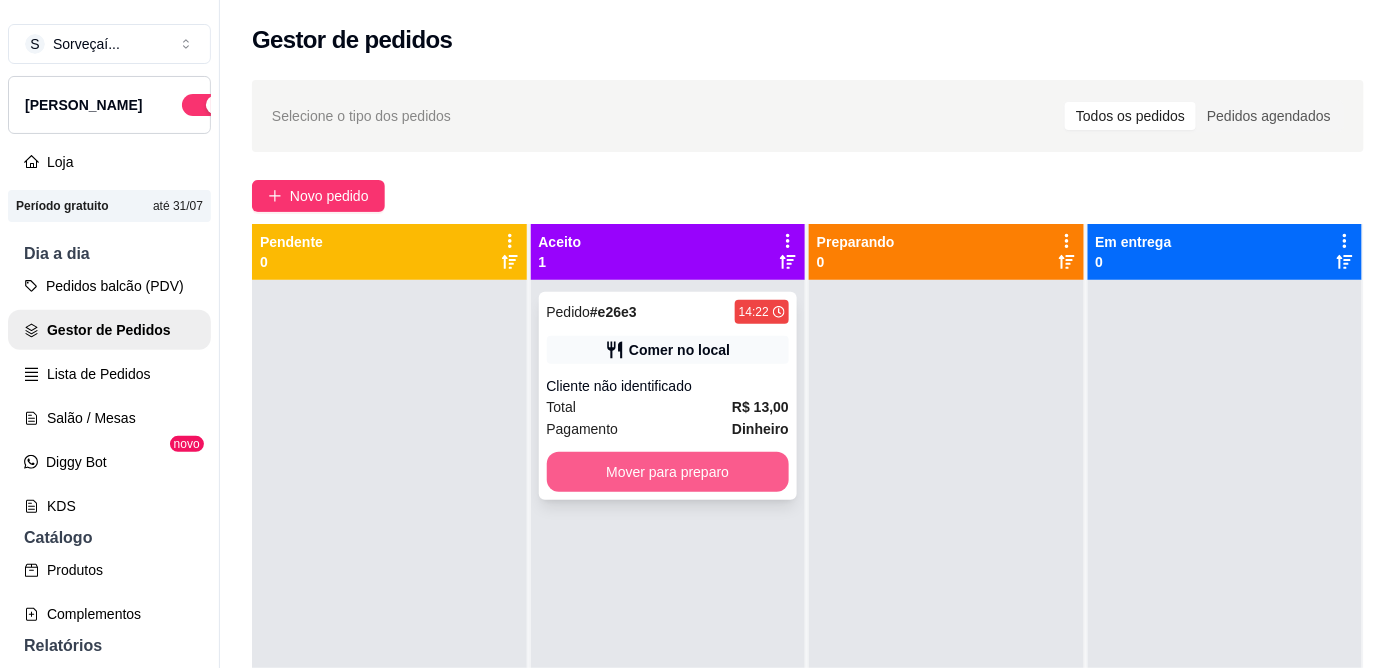 click on "Mover para preparo" at bounding box center [668, 472] 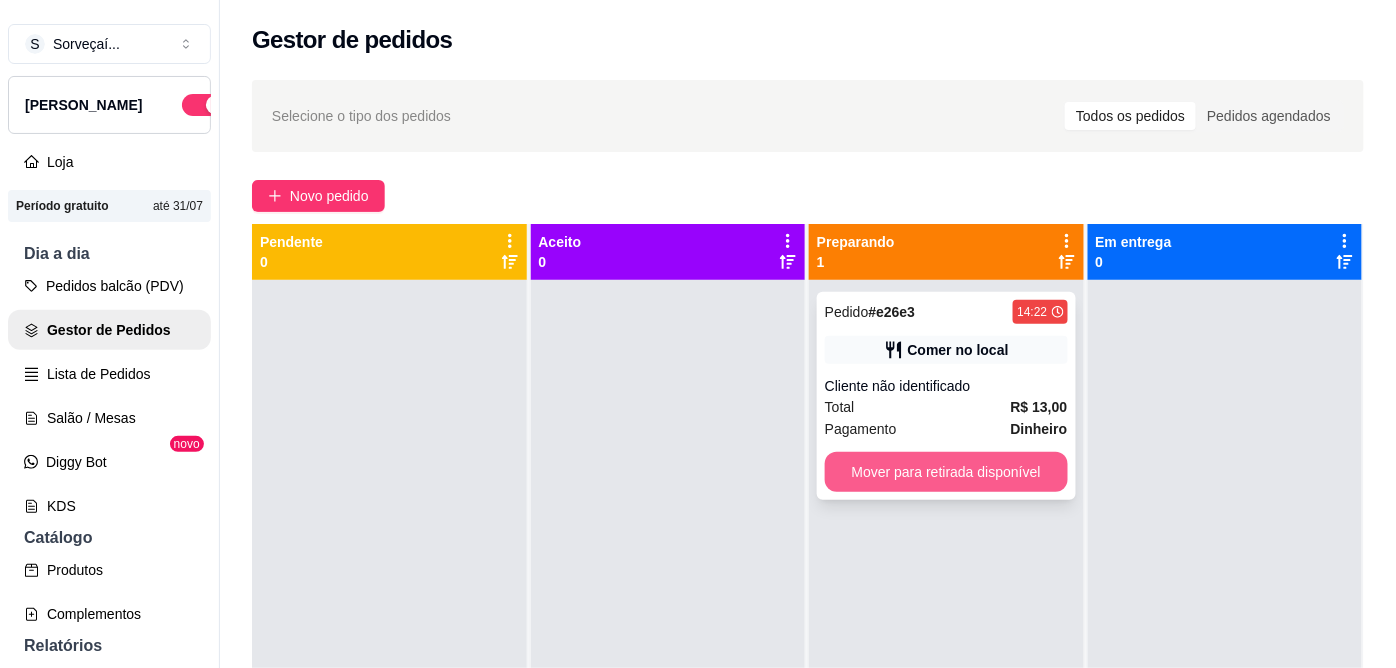 click on "Mover para retirada disponível" at bounding box center [946, 472] 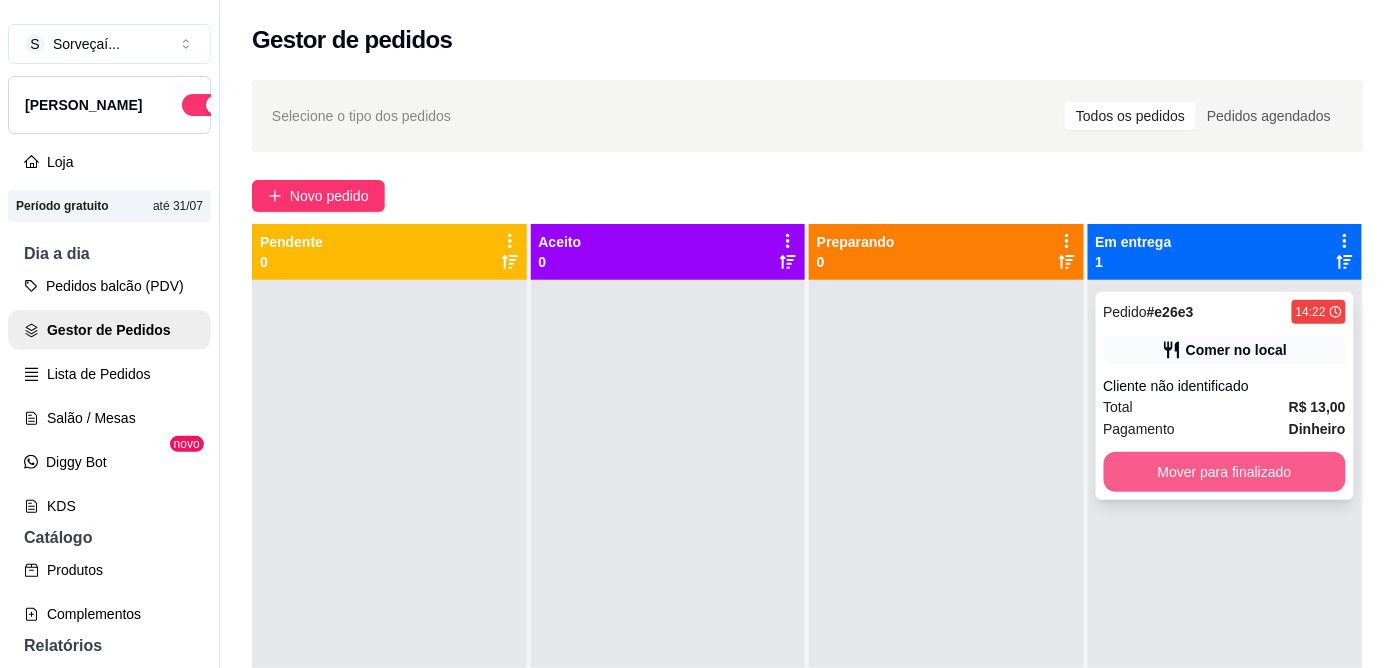 click on "Mover para finalizado" at bounding box center [1225, 472] 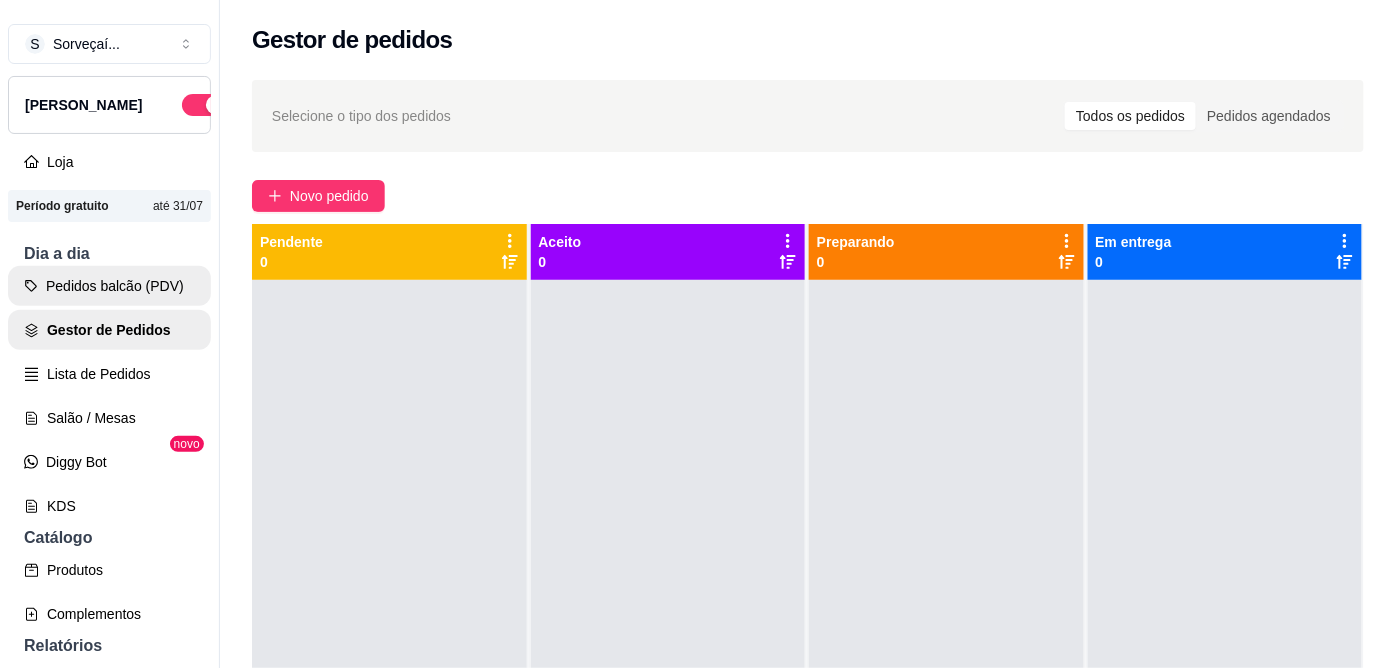 click on "Pedidos balcão (PDV)" at bounding box center (109, 286) 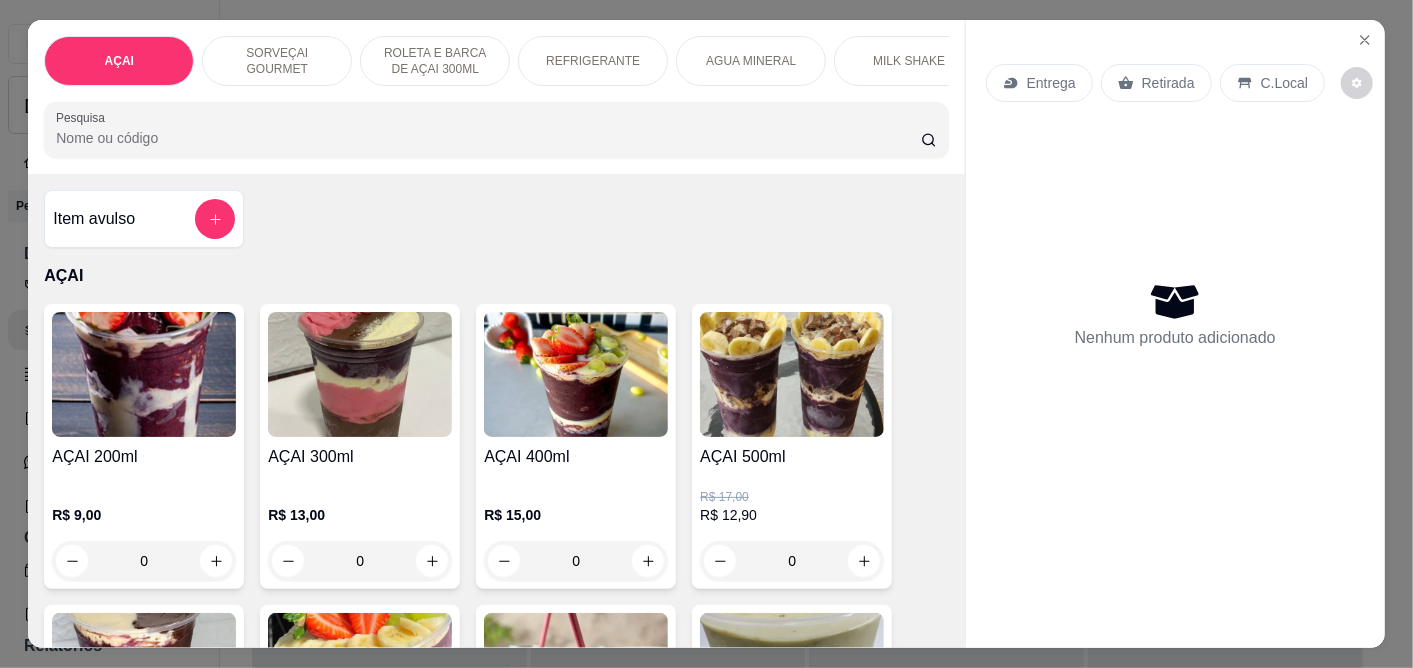 click at bounding box center (360, 374) 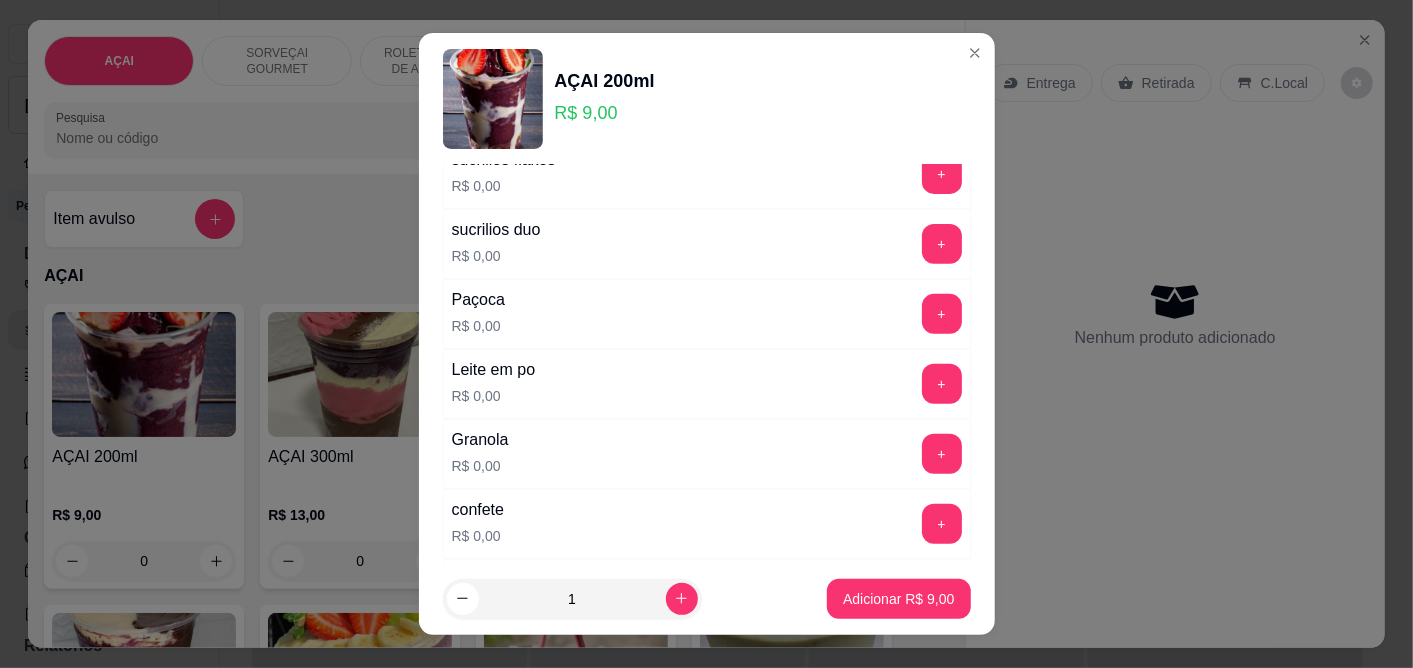 scroll, scrollTop: 555, scrollLeft: 0, axis: vertical 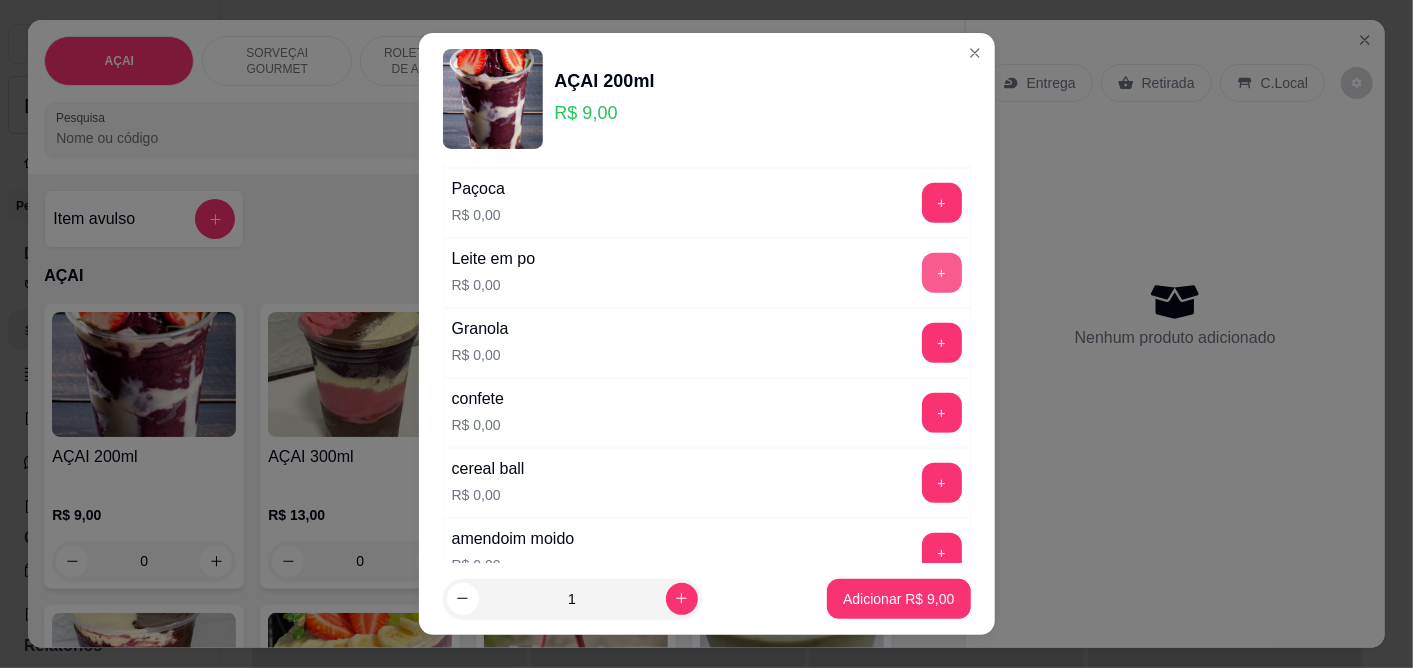 click on "+" at bounding box center [942, 273] 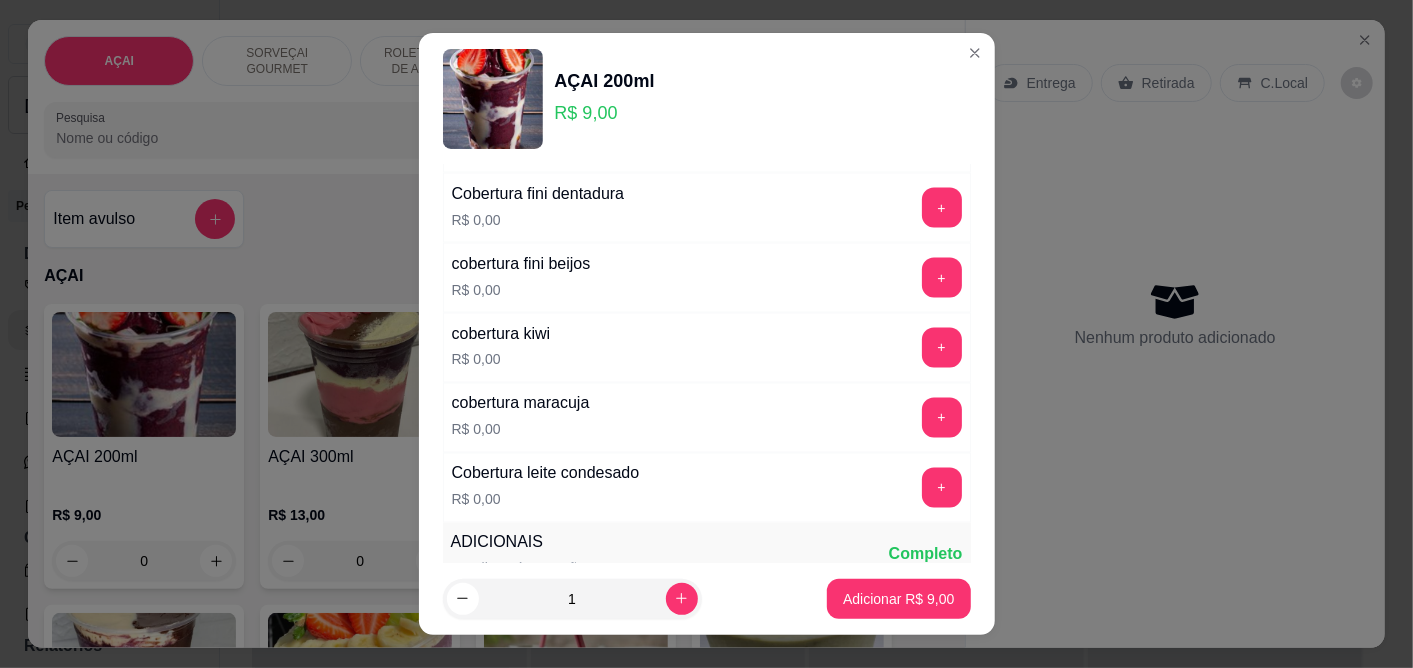 scroll, scrollTop: 2000, scrollLeft: 0, axis: vertical 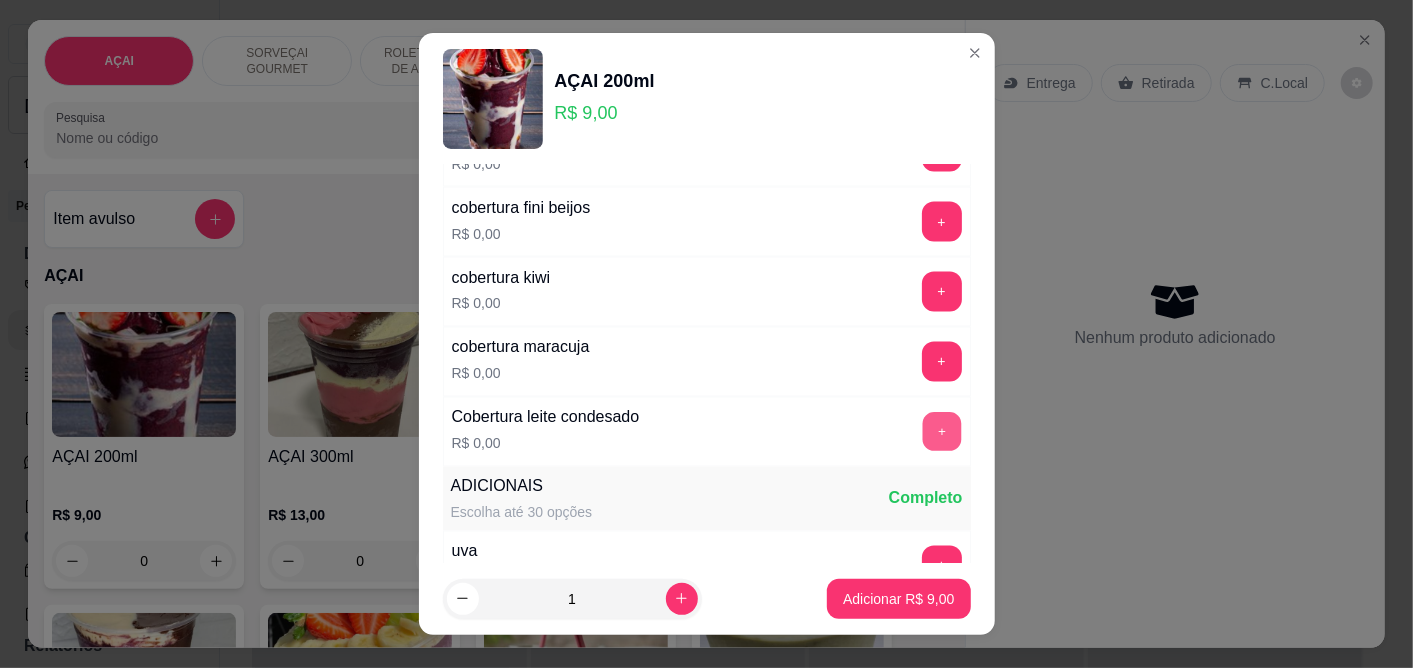click on "+" at bounding box center [941, 432] 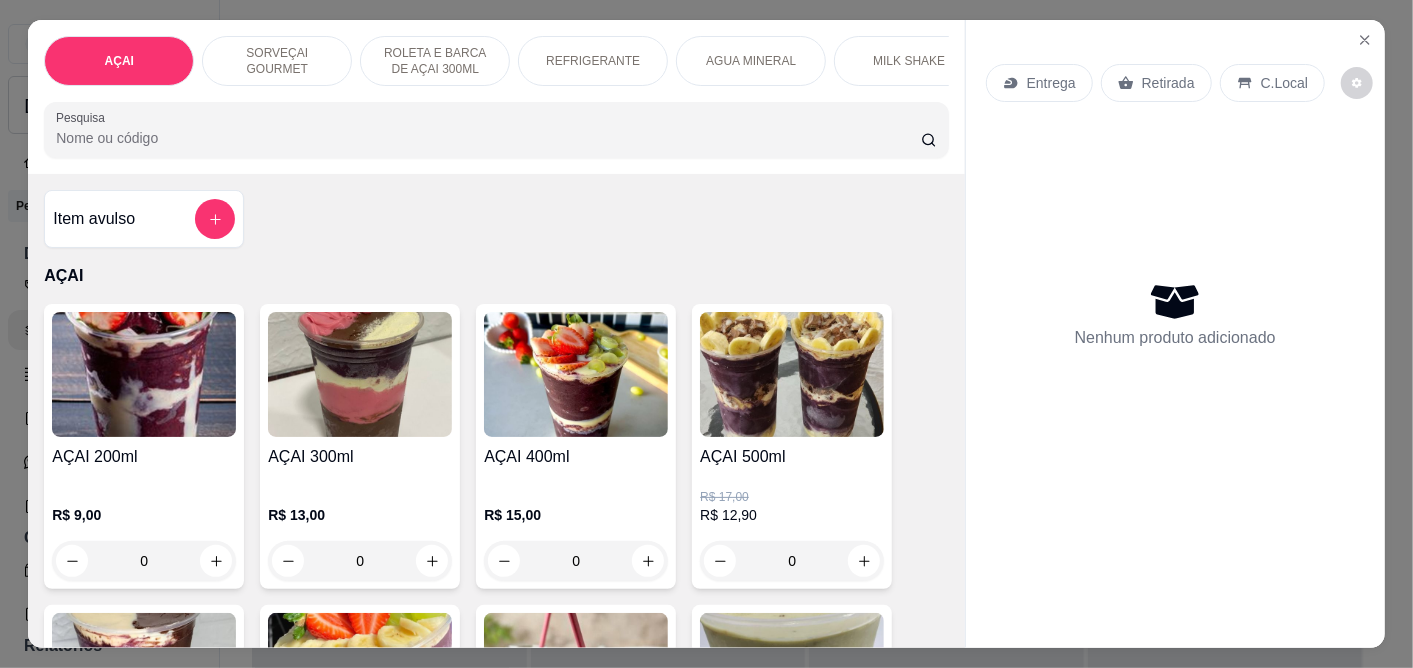 click at bounding box center (360, 374) 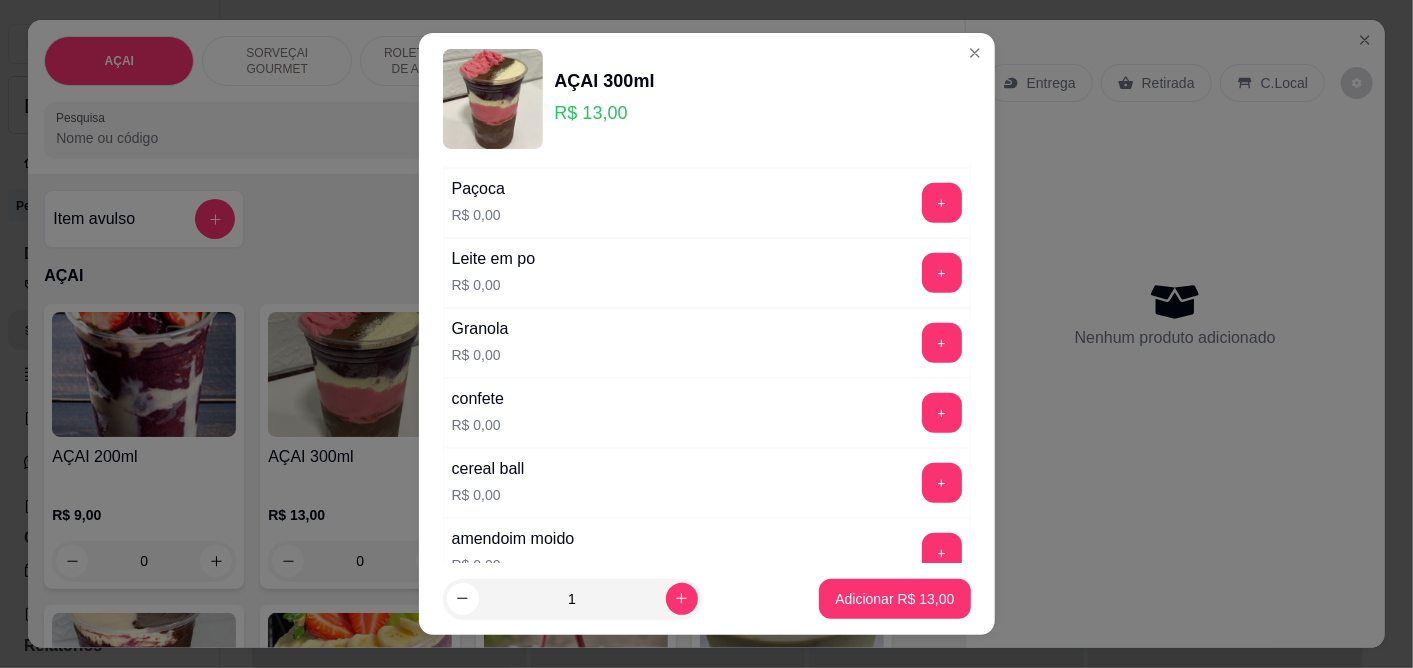 scroll, scrollTop: 444, scrollLeft: 0, axis: vertical 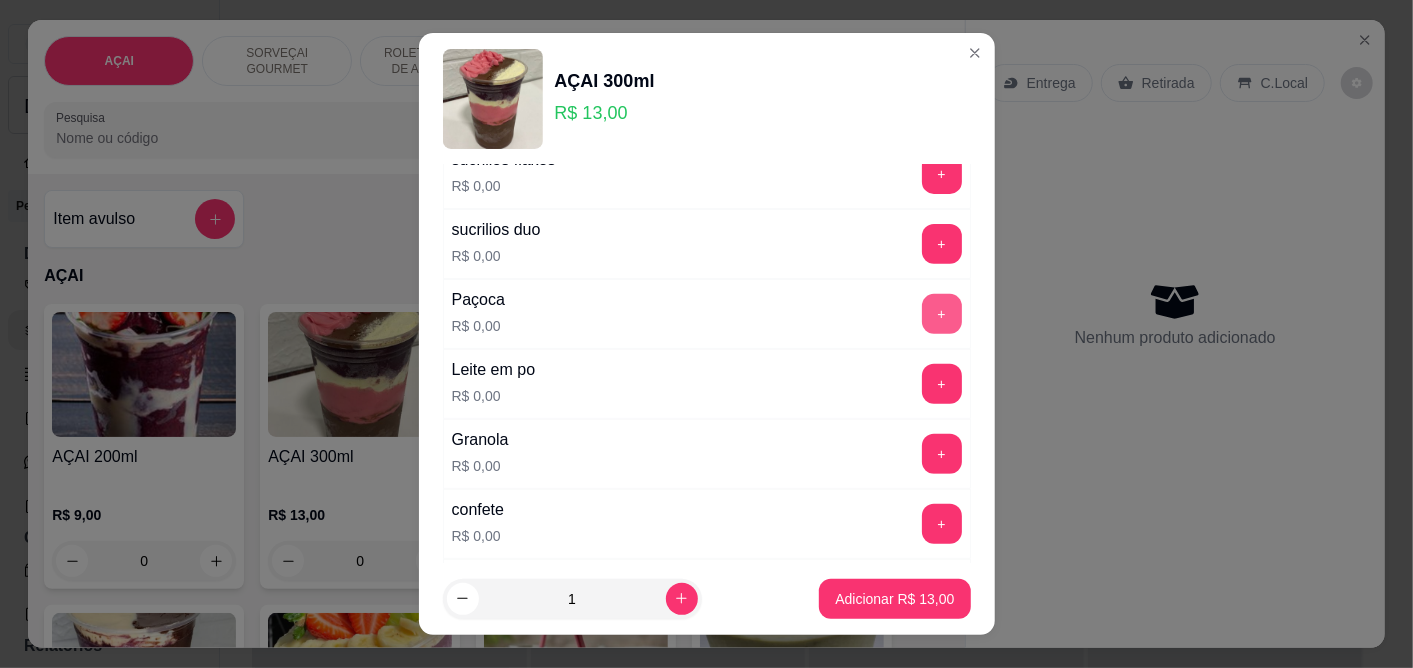 click on "+" at bounding box center (942, 314) 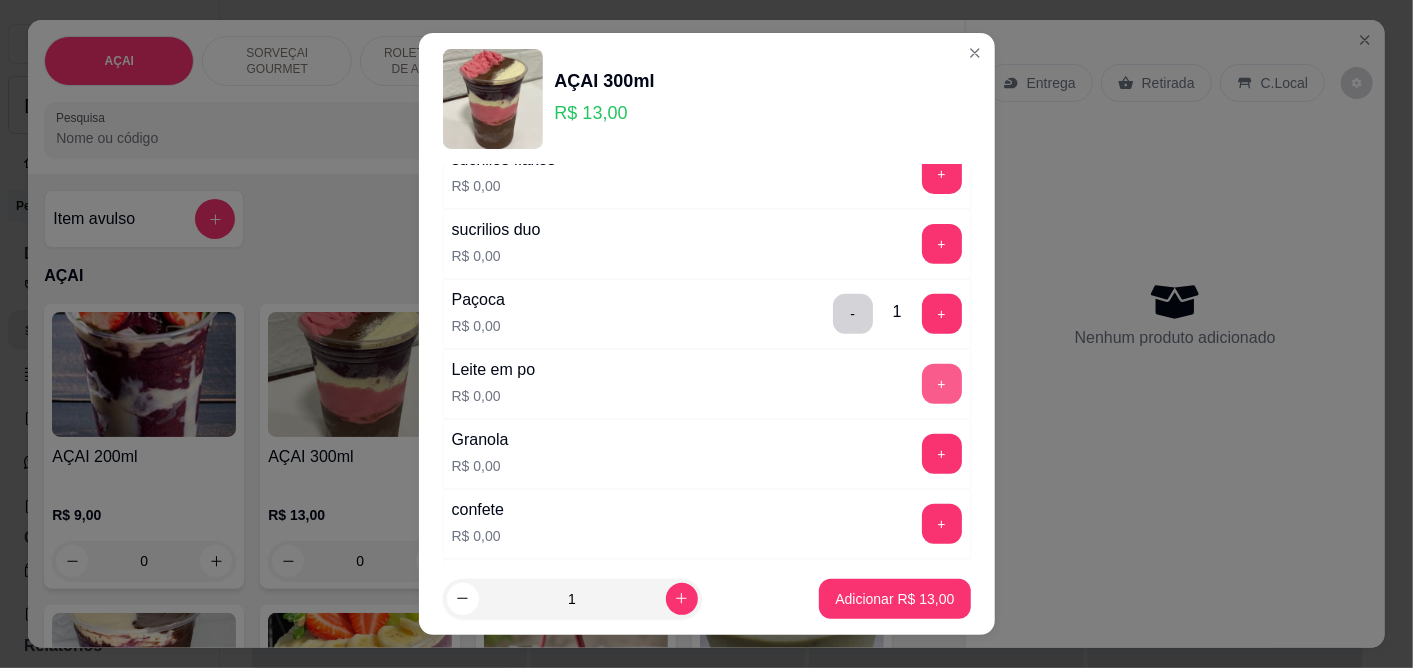 click on "+" at bounding box center (942, 384) 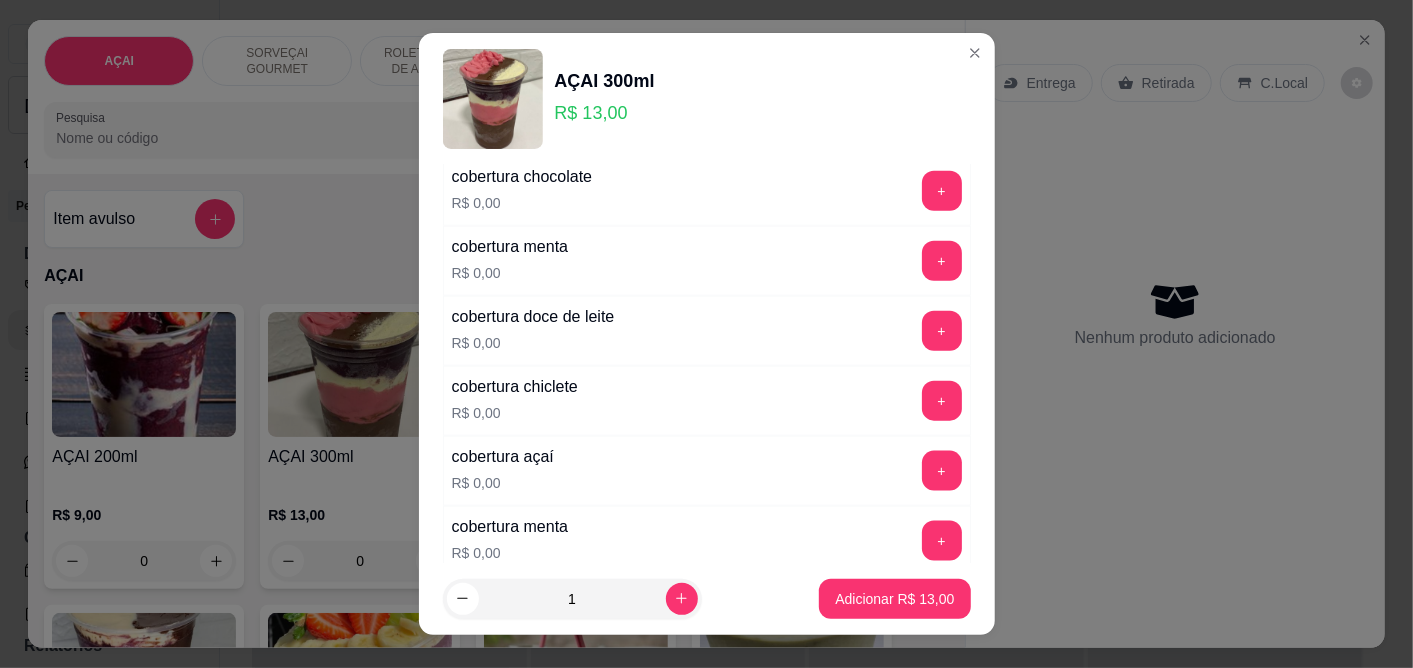 scroll, scrollTop: 1333, scrollLeft: 0, axis: vertical 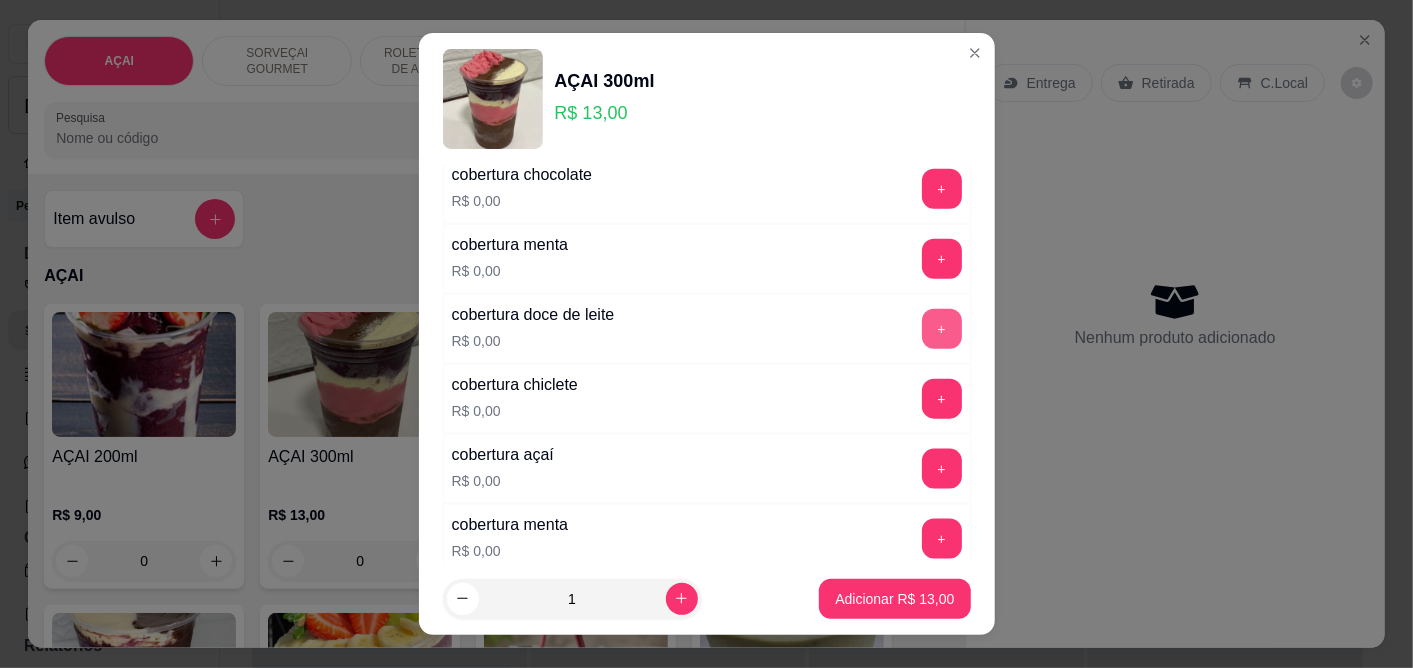 click on "+" at bounding box center [942, 329] 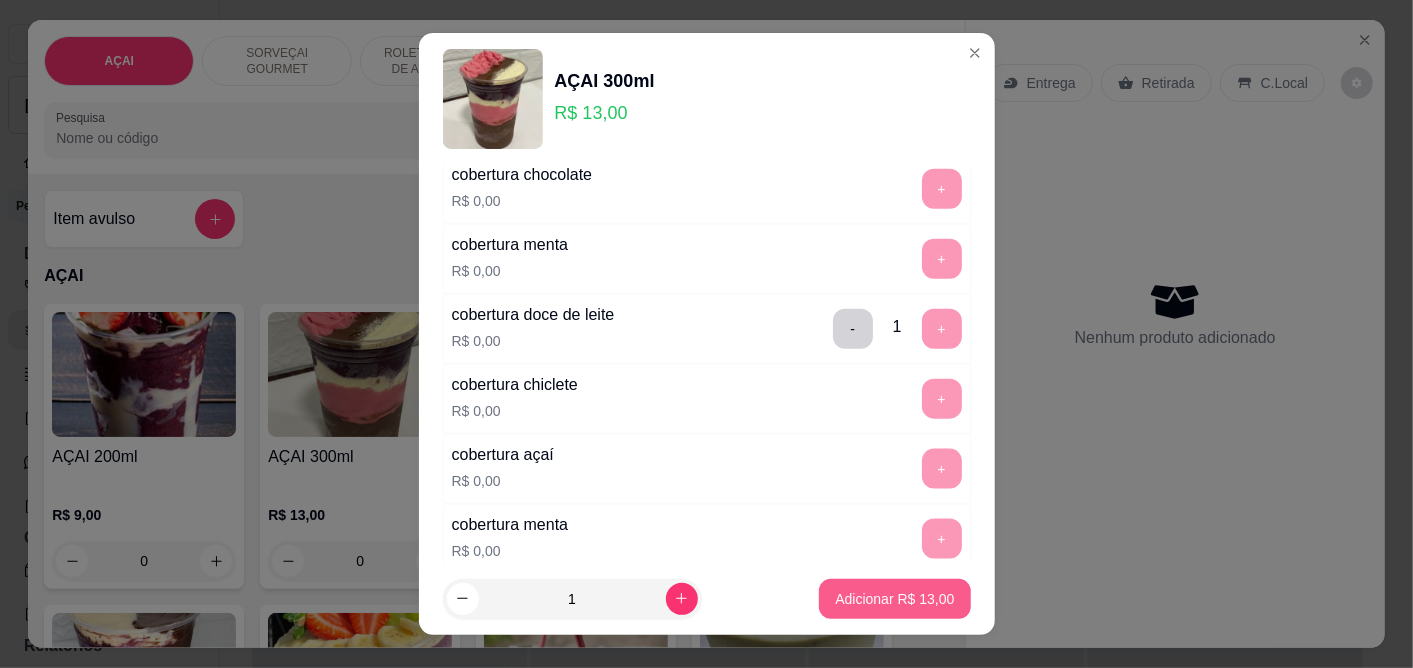 click on "Adicionar   R$ 13,00" at bounding box center (894, 599) 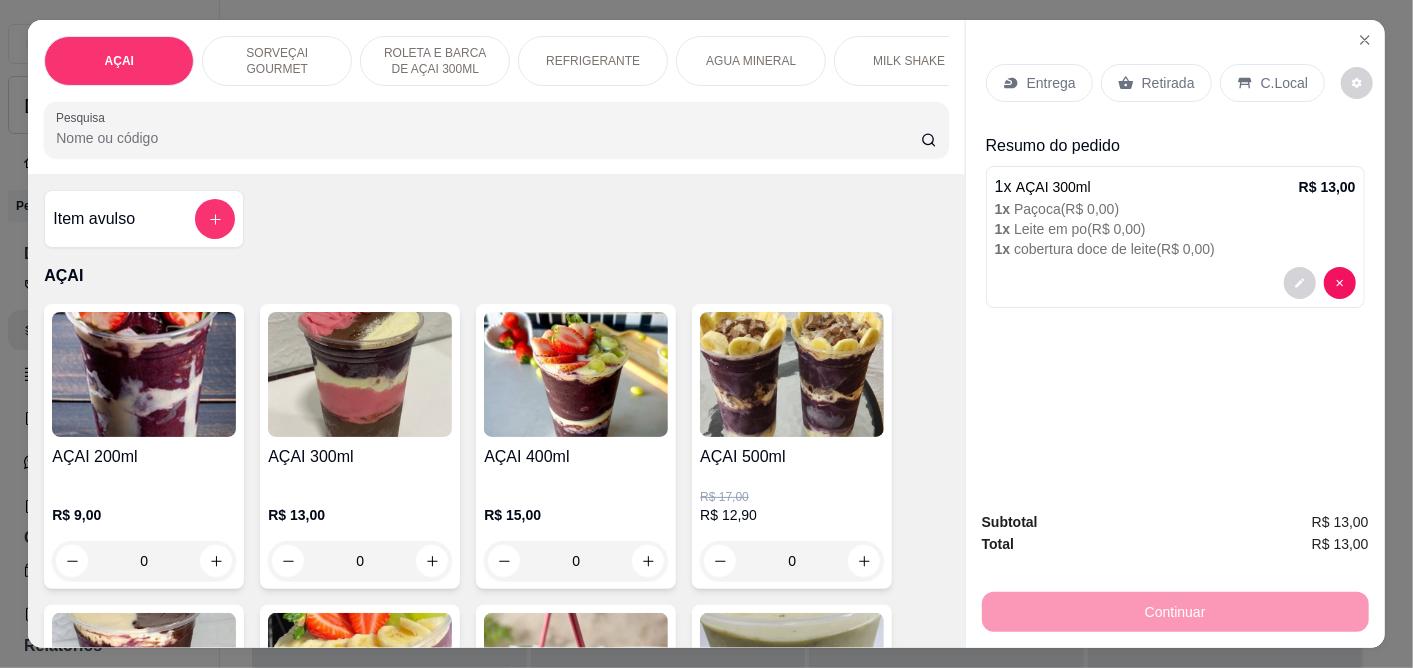 click at bounding box center [360, 374] 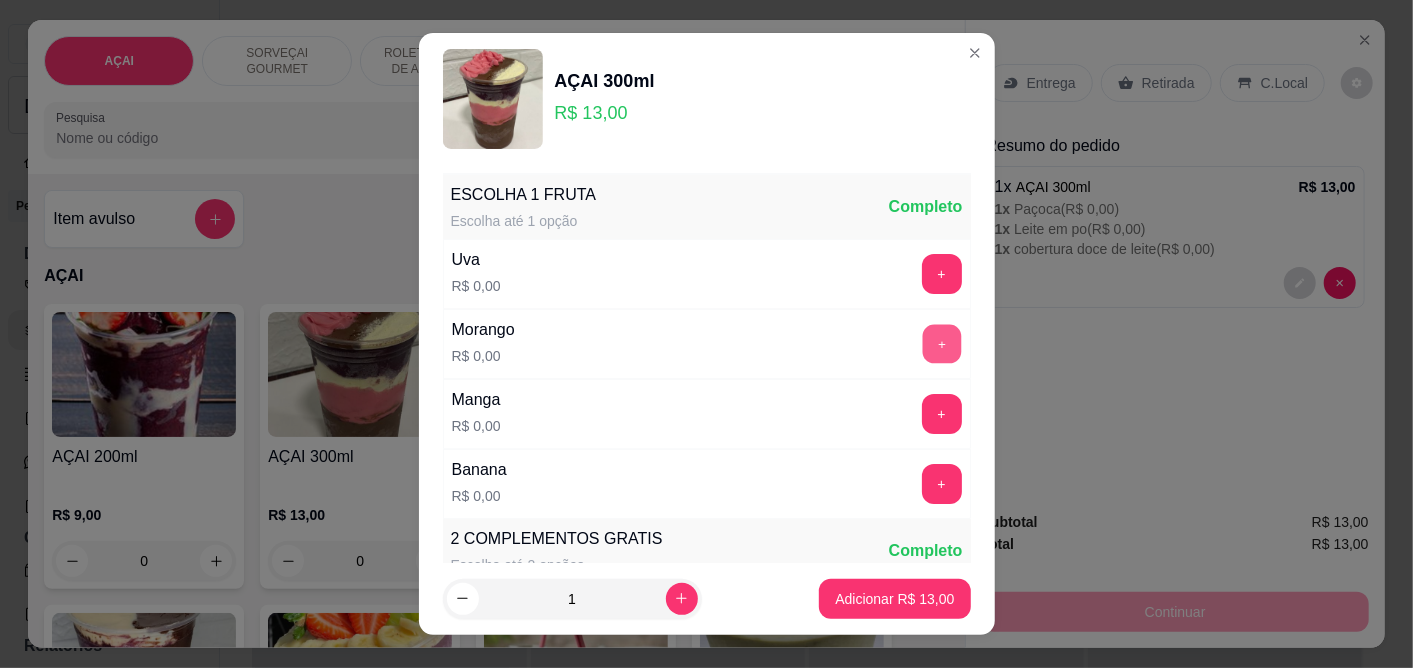 click on "+" at bounding box center [941, 344] 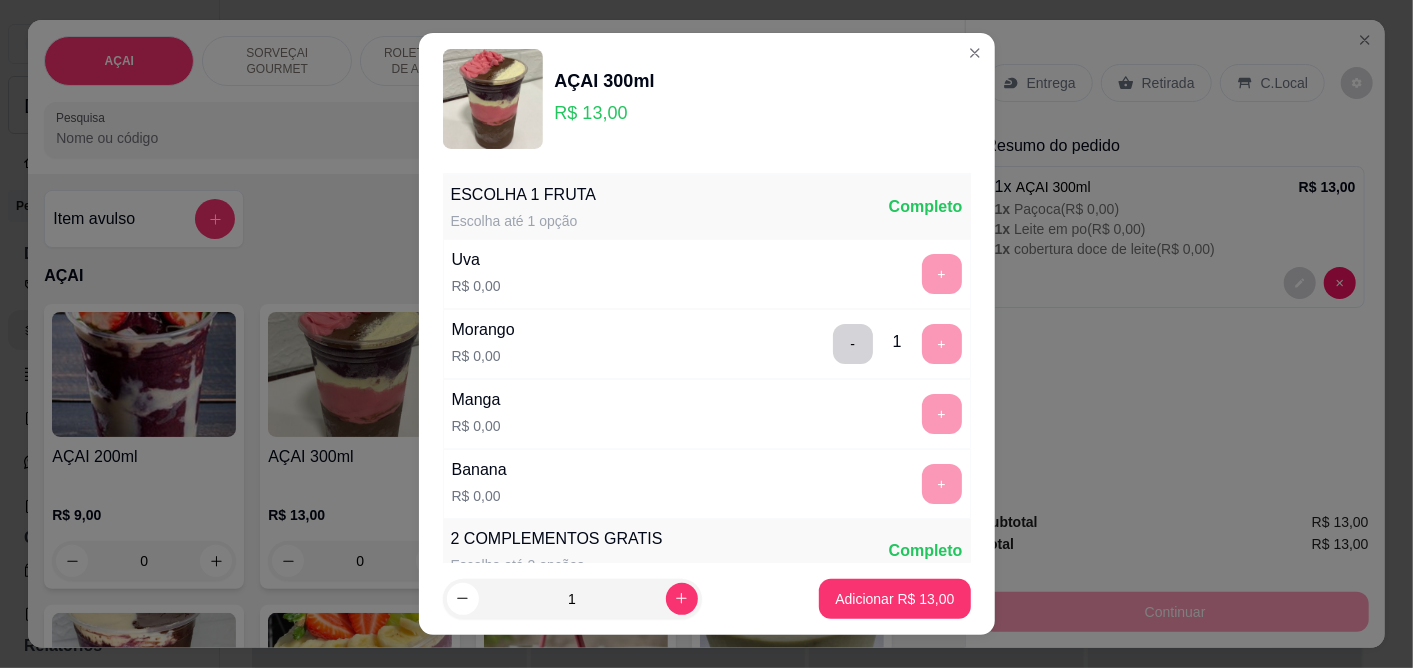 scroll, scrollTop: 333, scrollLeft: 0, axis: vertical 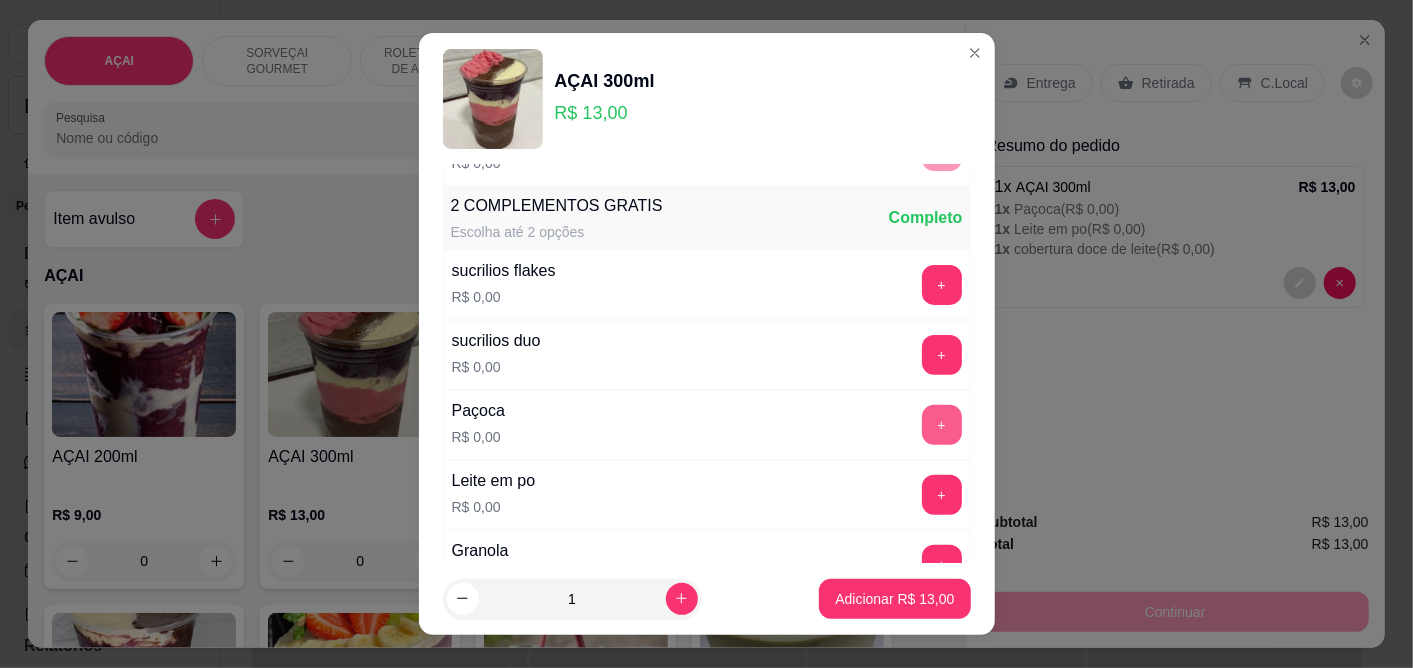 click on "+" at bounding box center (942, 425) 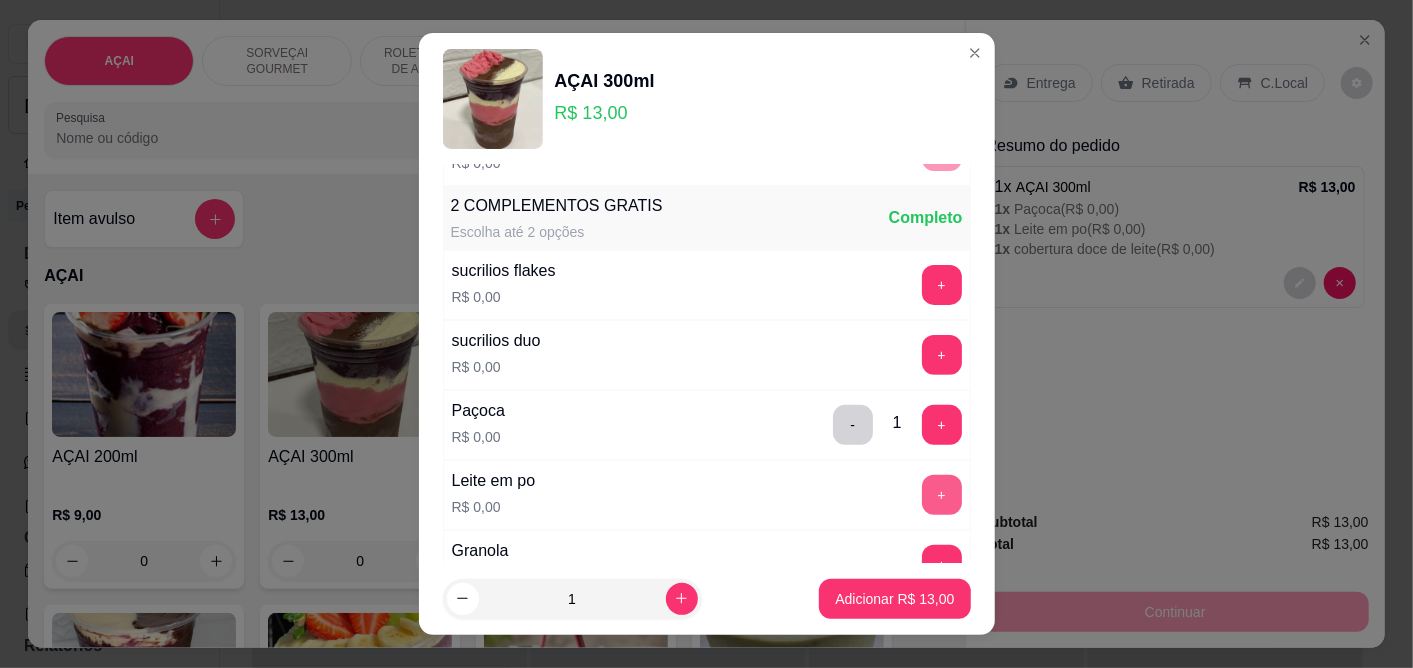 click on "+" at bounding box center [942, 495] 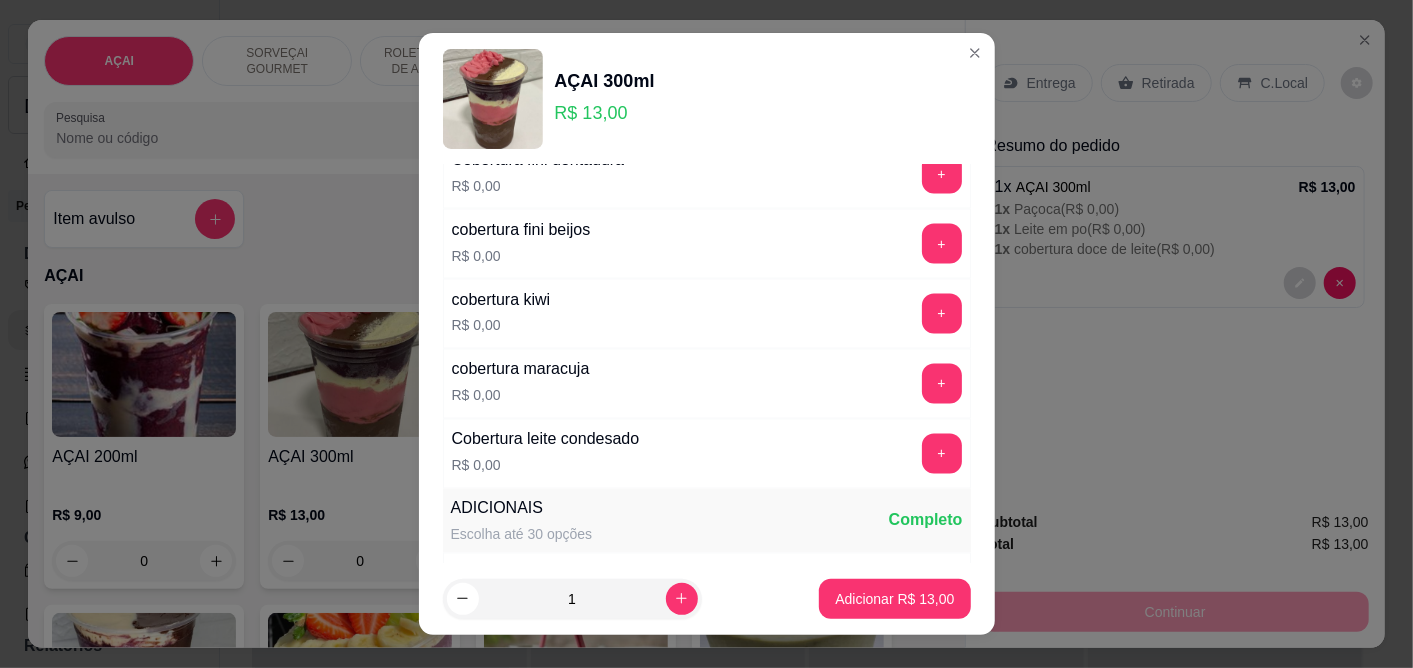 scroll, scrollTop: 2000, scrollLeft: 0, axis: vertical 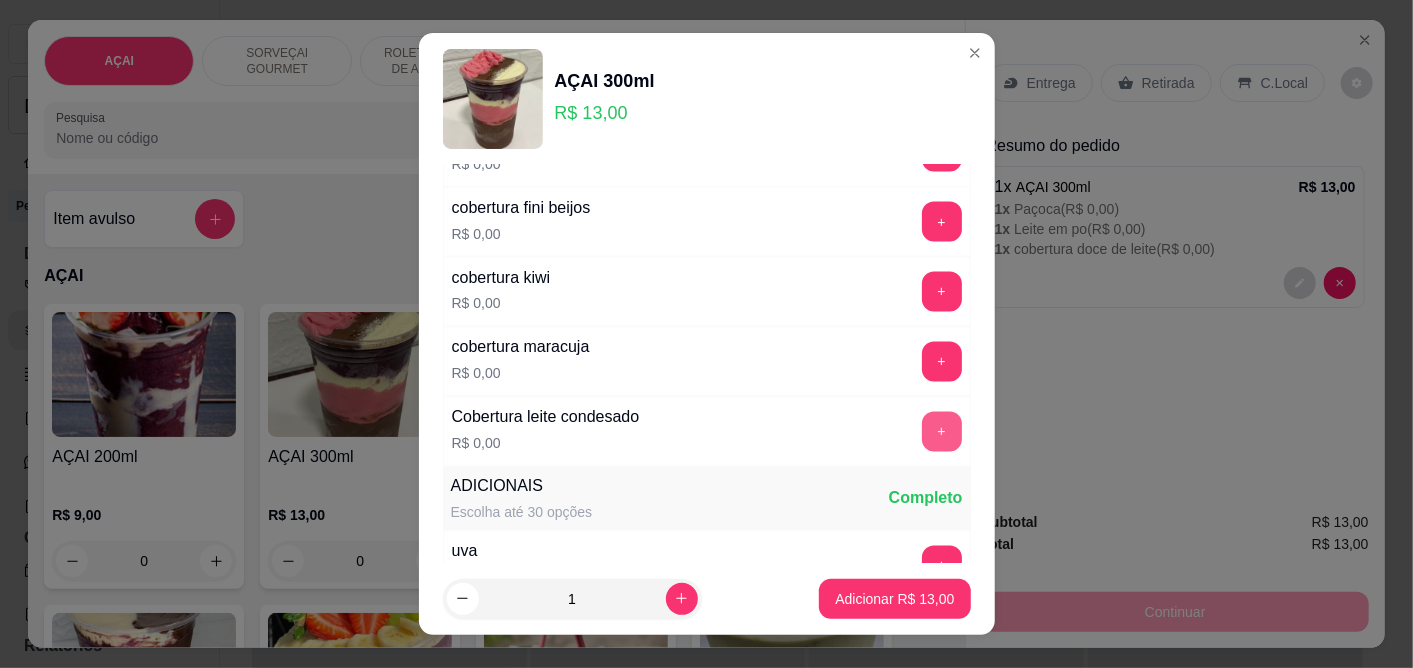 click on "+" at bounding box center [942, 432] 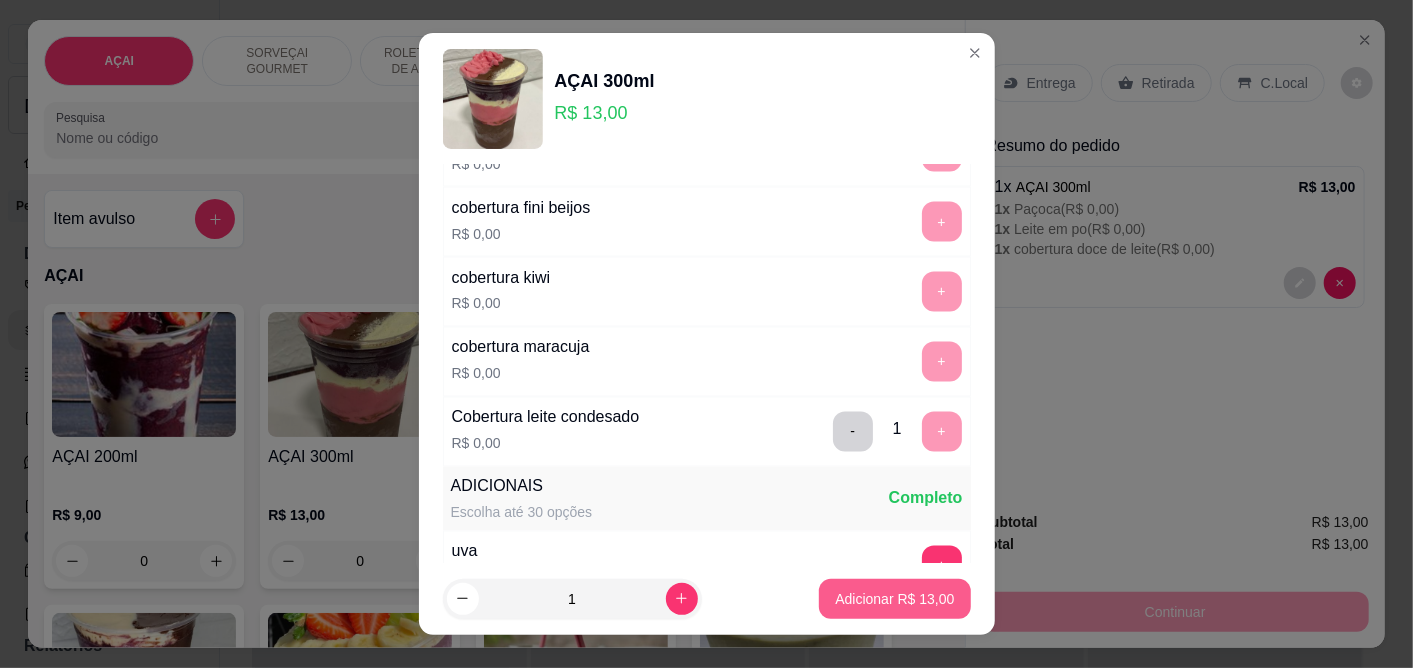 click on "Adicionar   R$ 13,00" at bounding box center (894, 599) 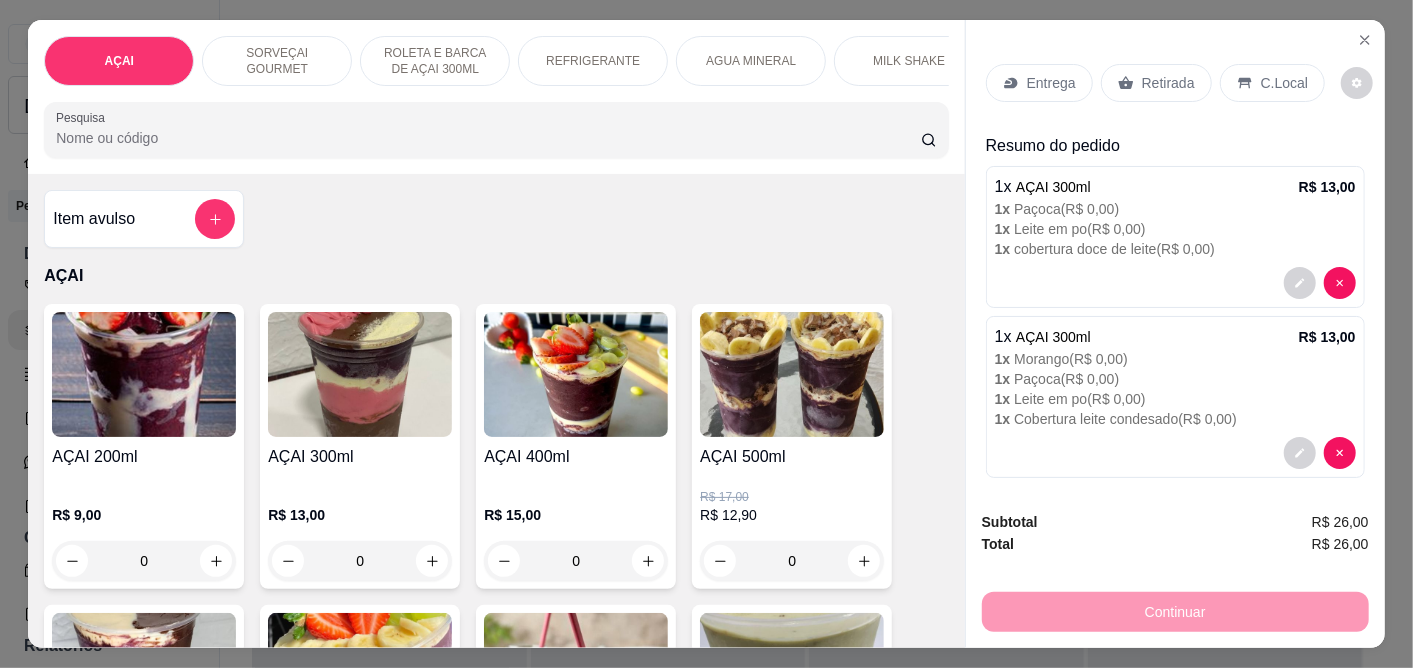 click at bounding box center [144, 374] 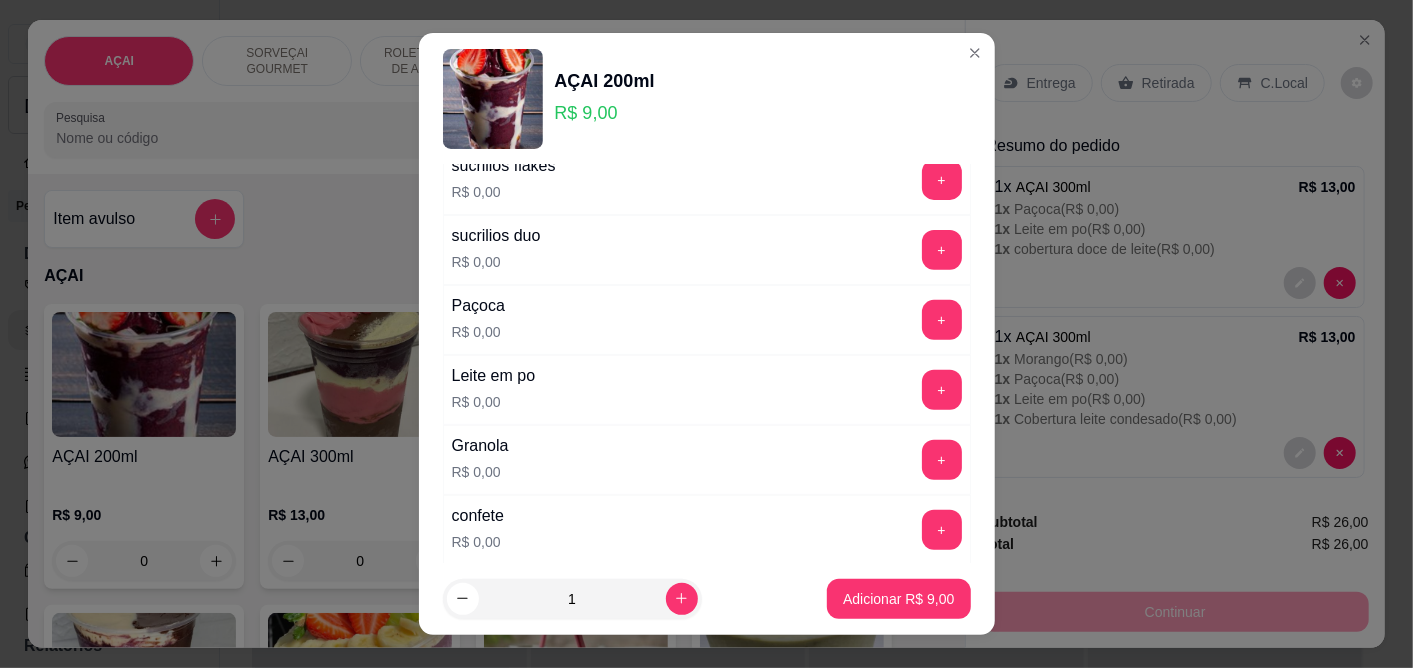 scroll, scrollTop: 444, scrollLeft: 0, axis: vertical 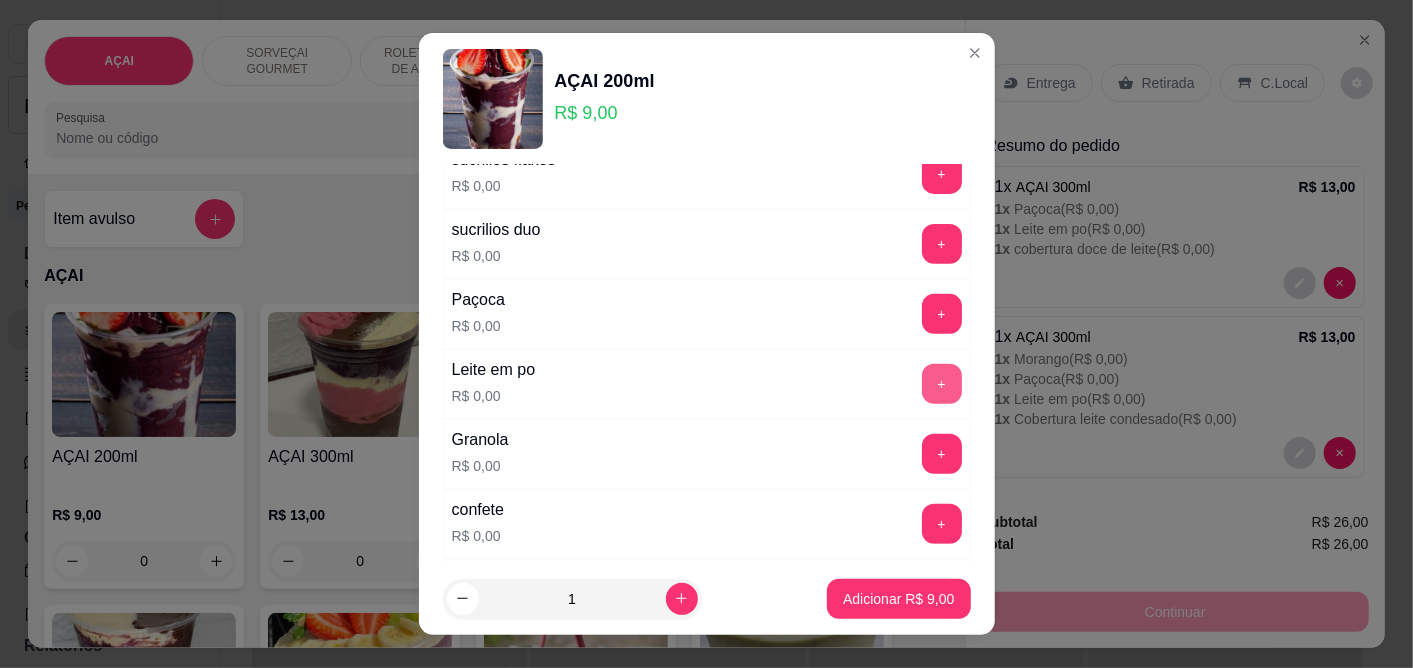 click on "+" at bounding box center (942, 384) 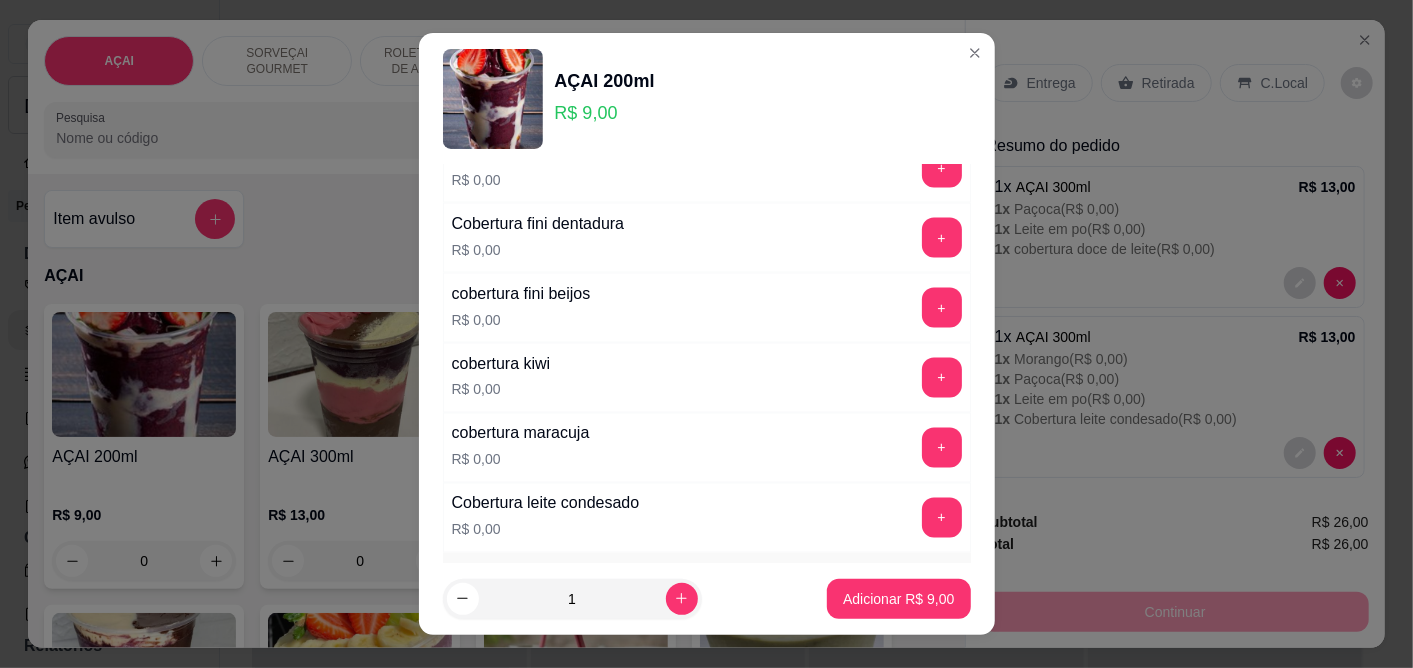 scroll, scrollTop: 2000, scrollLeft: 0, axis: vertical 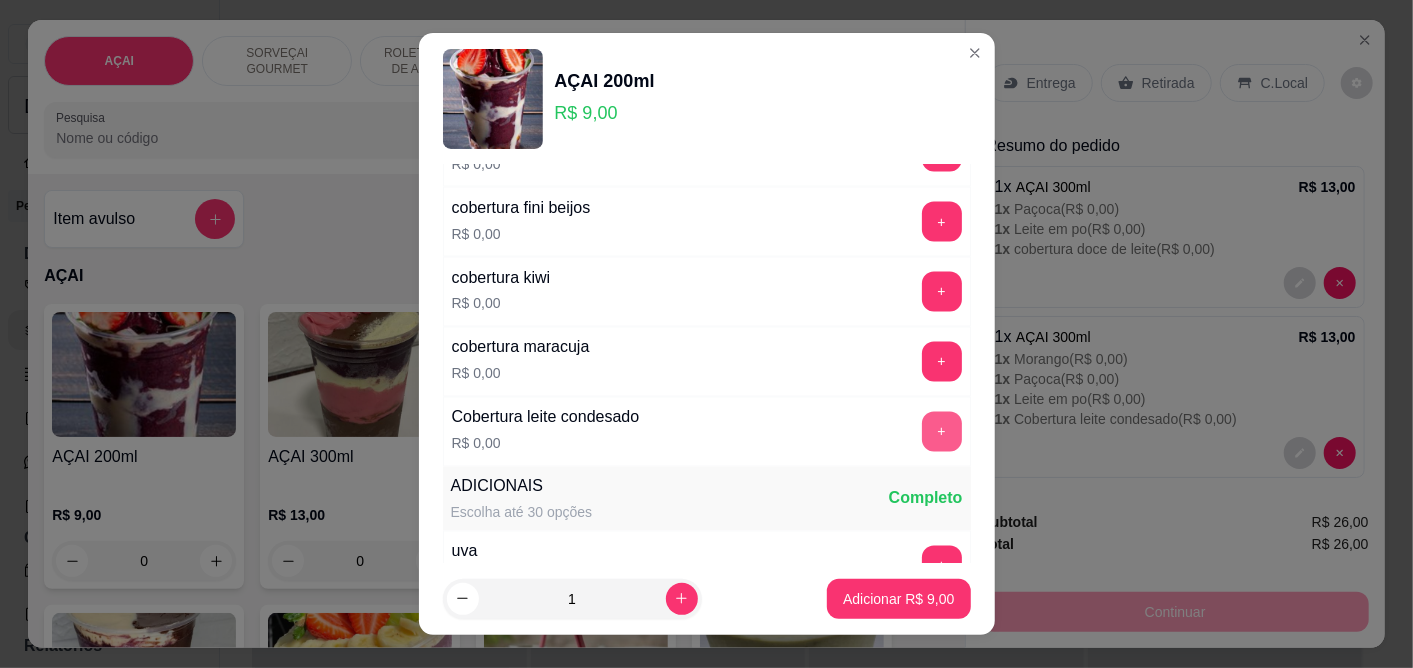 click on "+" at bounding box center [942, 432] 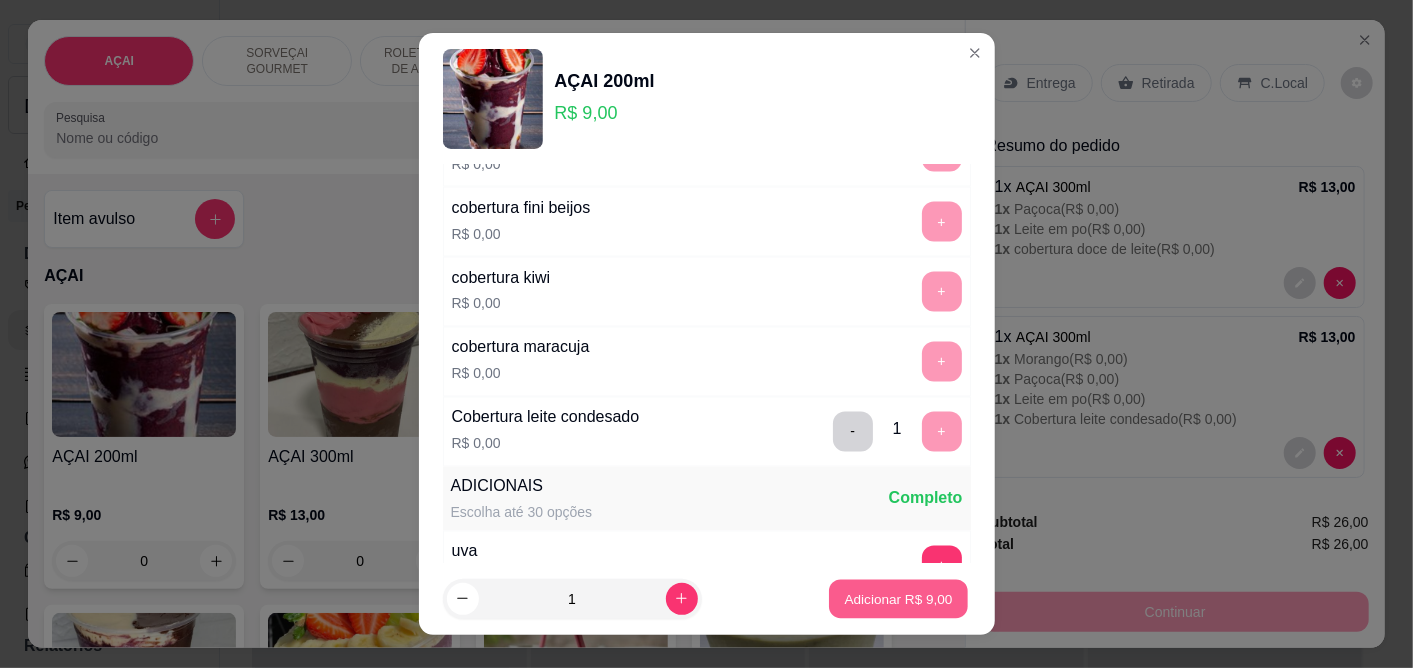 click on "Adicionar   R$ 9,00" at bounding box center (899, 598) 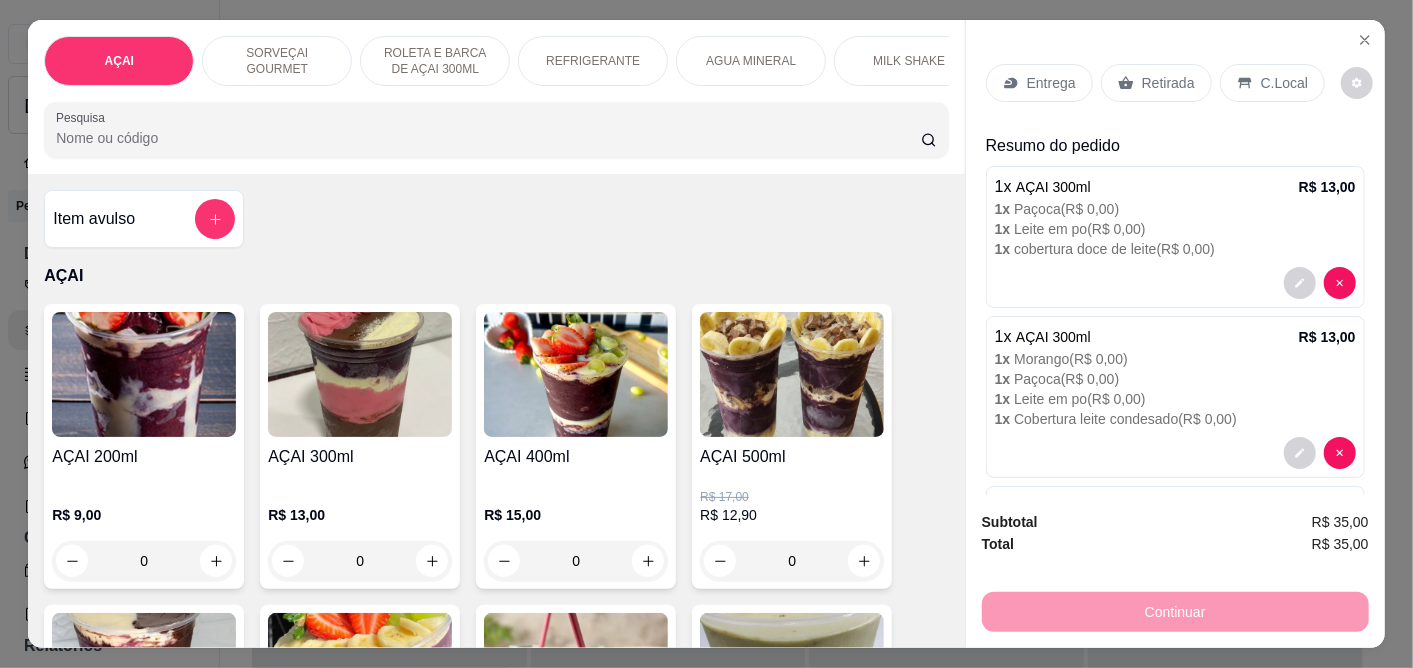 click on "C.Local" at bounding box center [1284, 83] 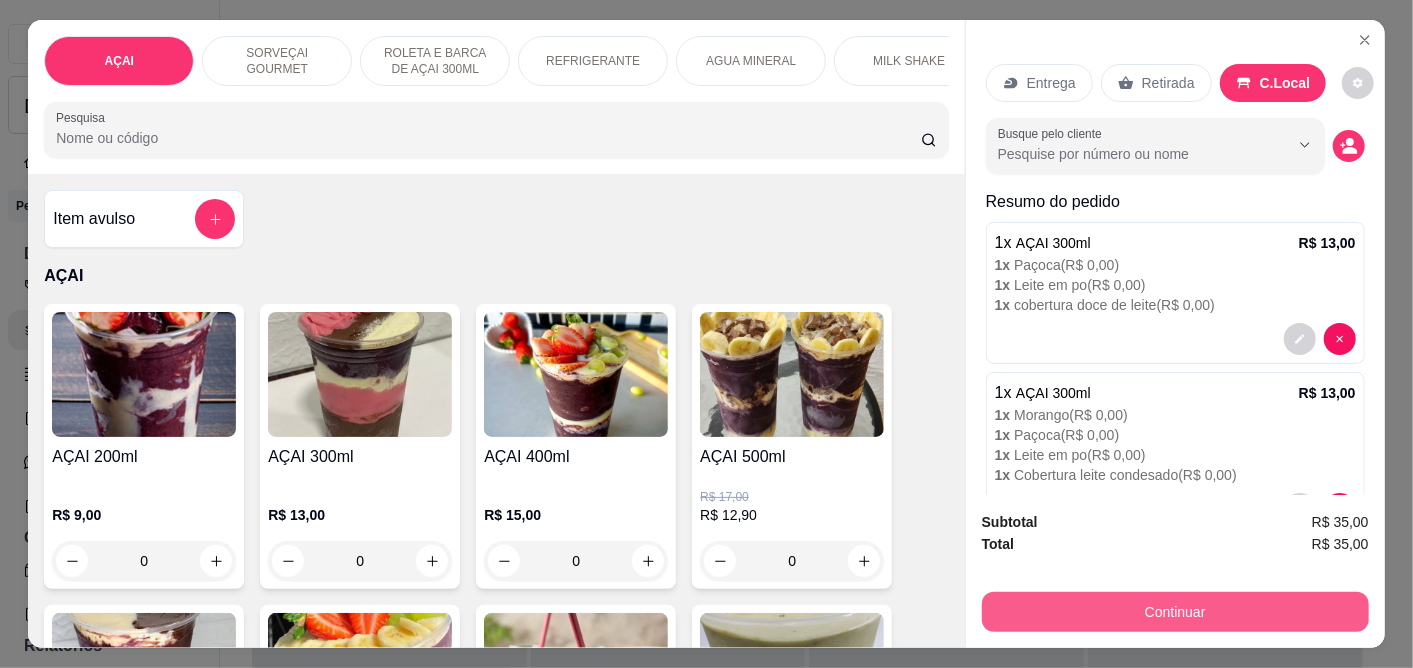 click on "Continuar" at bounding box center [1175, 612] 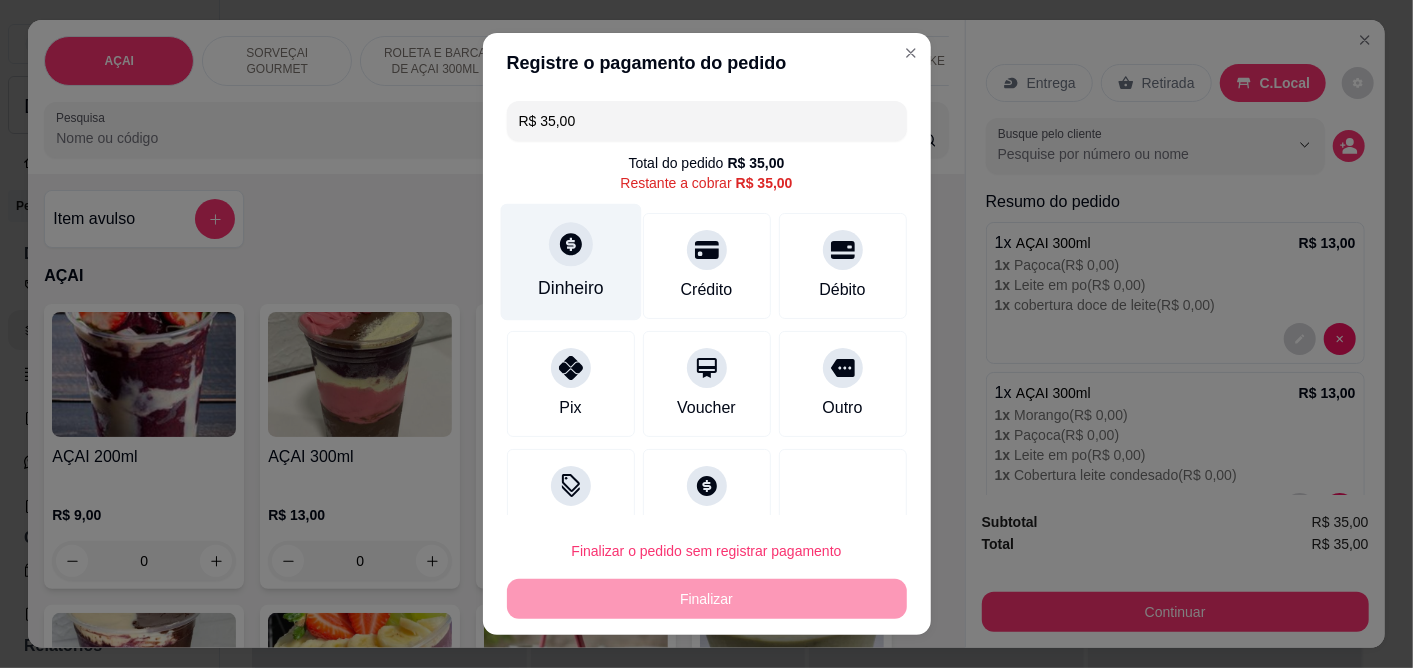 click 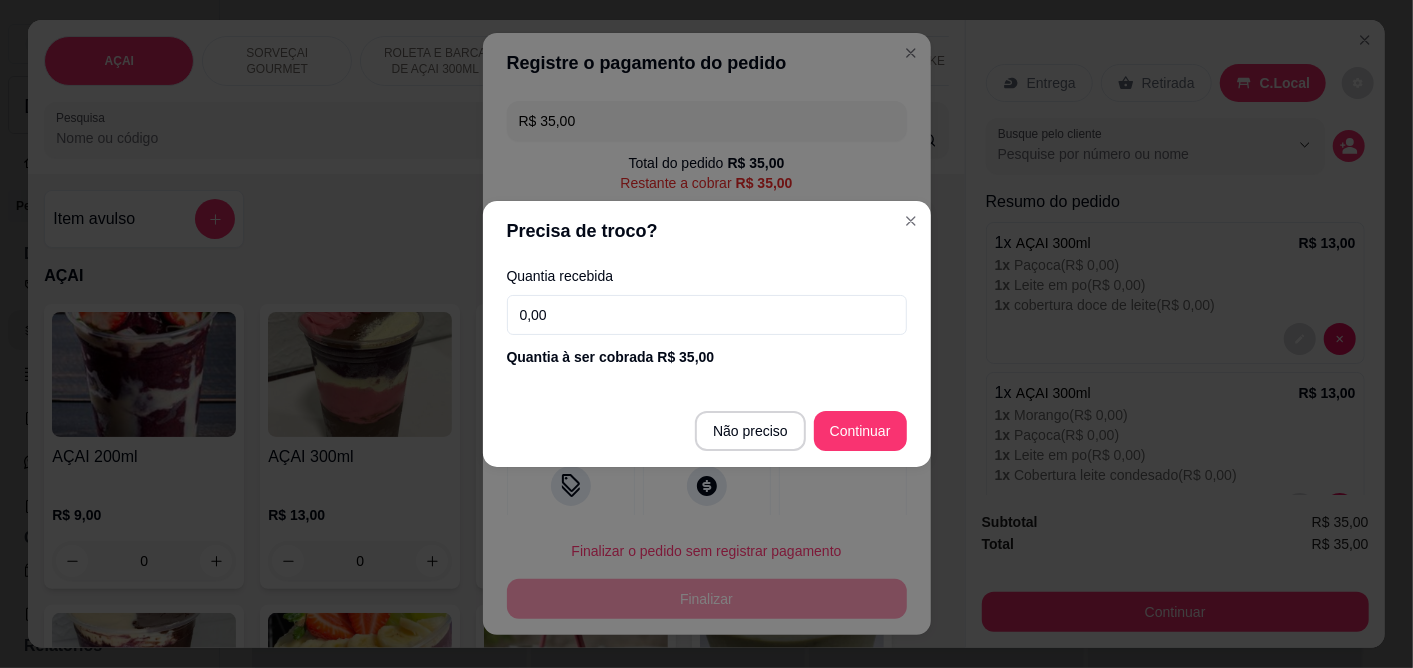 click on "0,00" at bounding box center (707, 315) 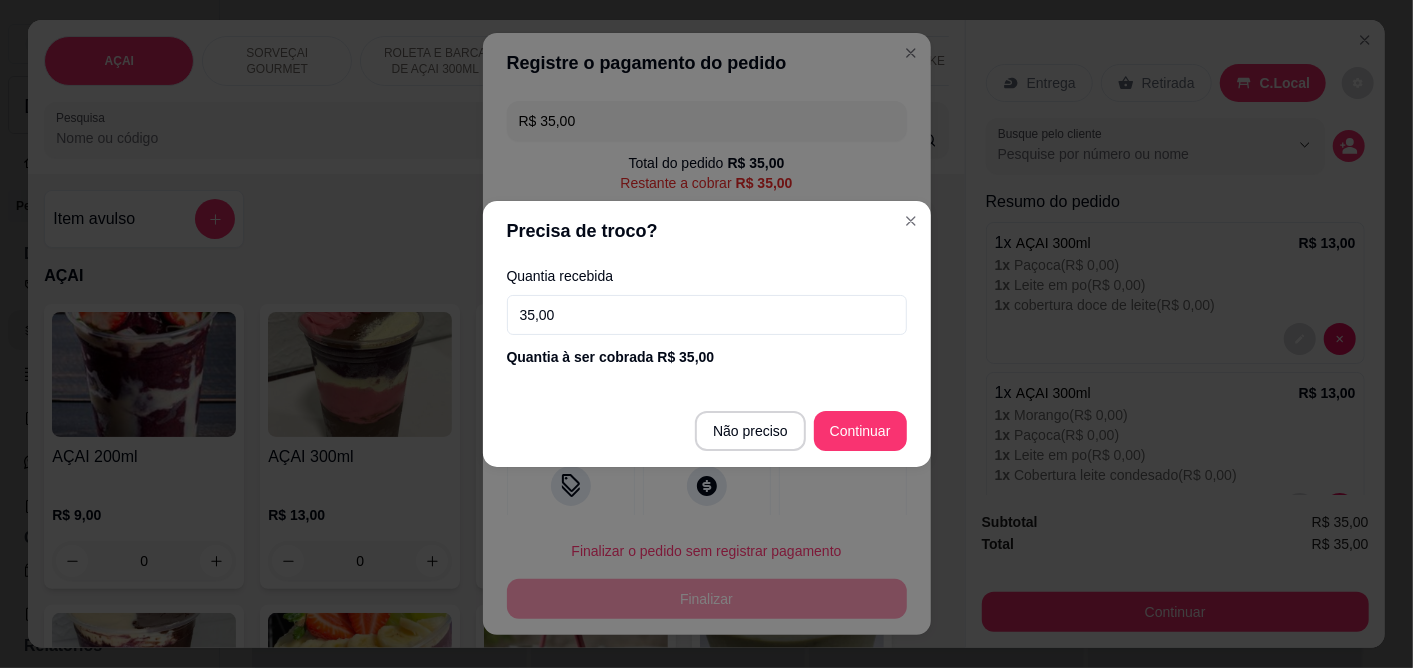 type on "35,00" 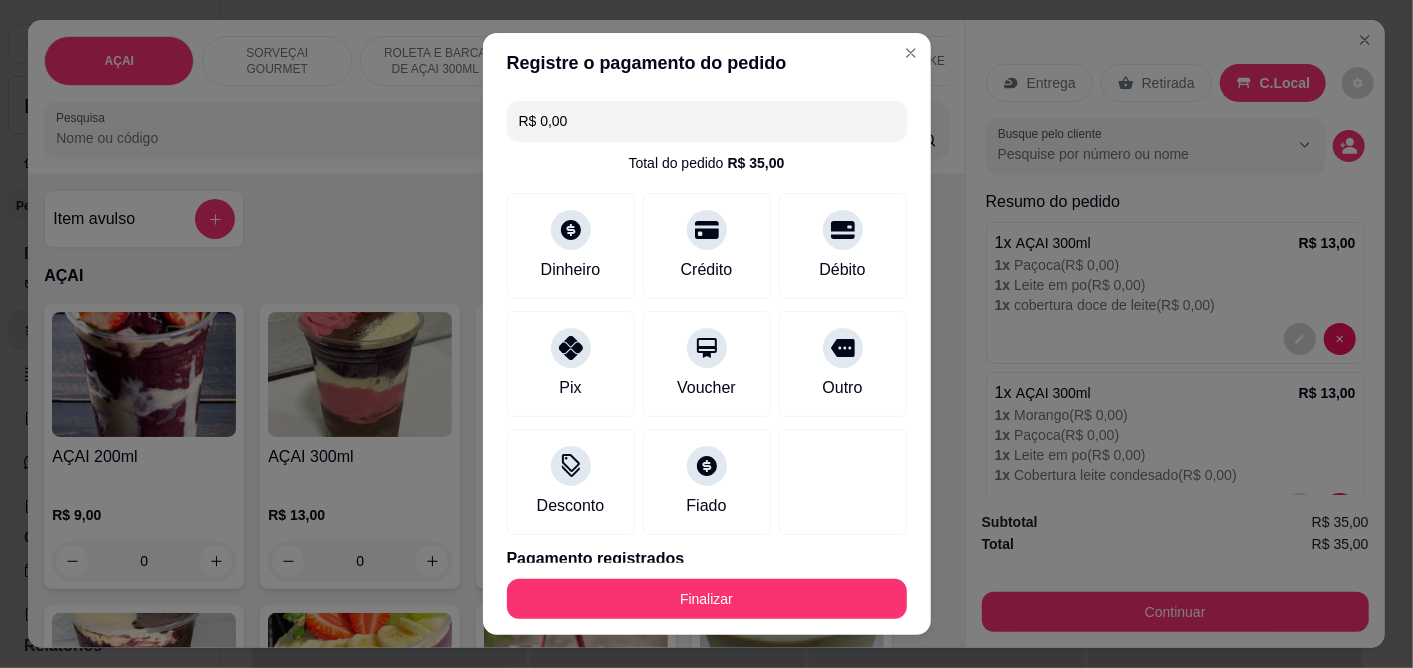click on "Finalizar" at bounding box center [707, 599] 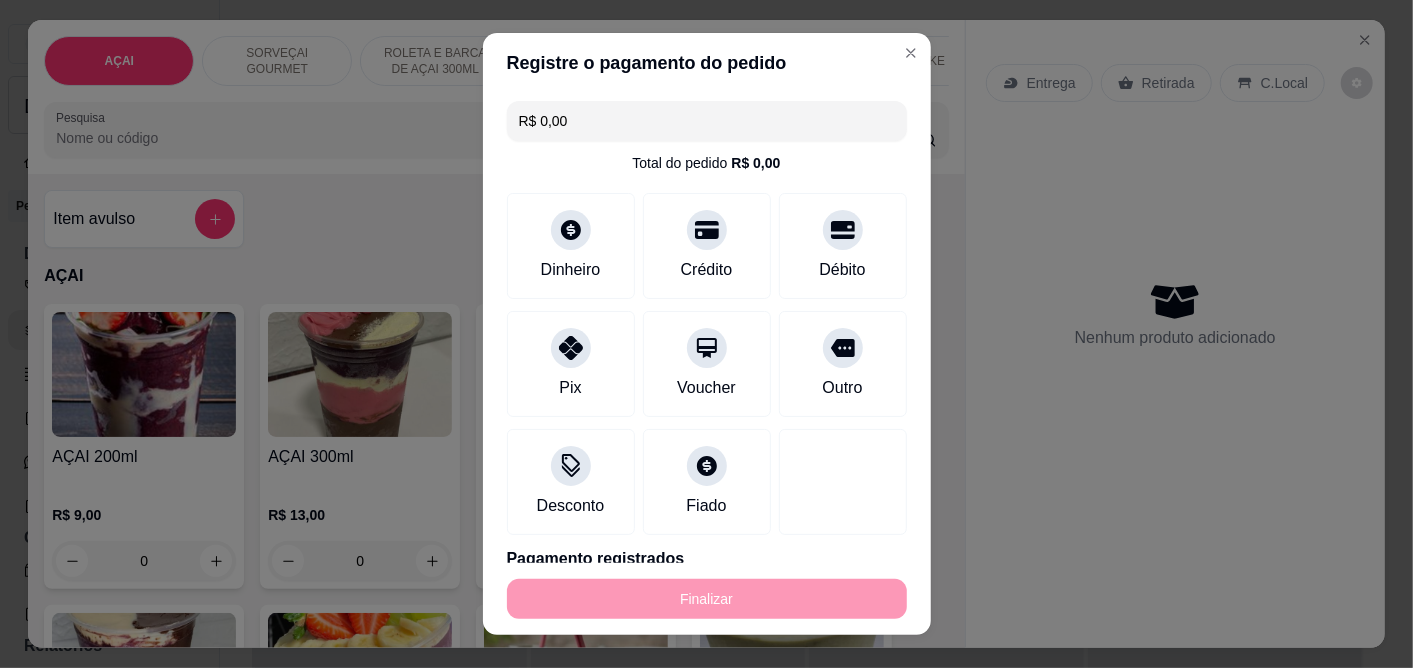 type on "-R$ 35,00" 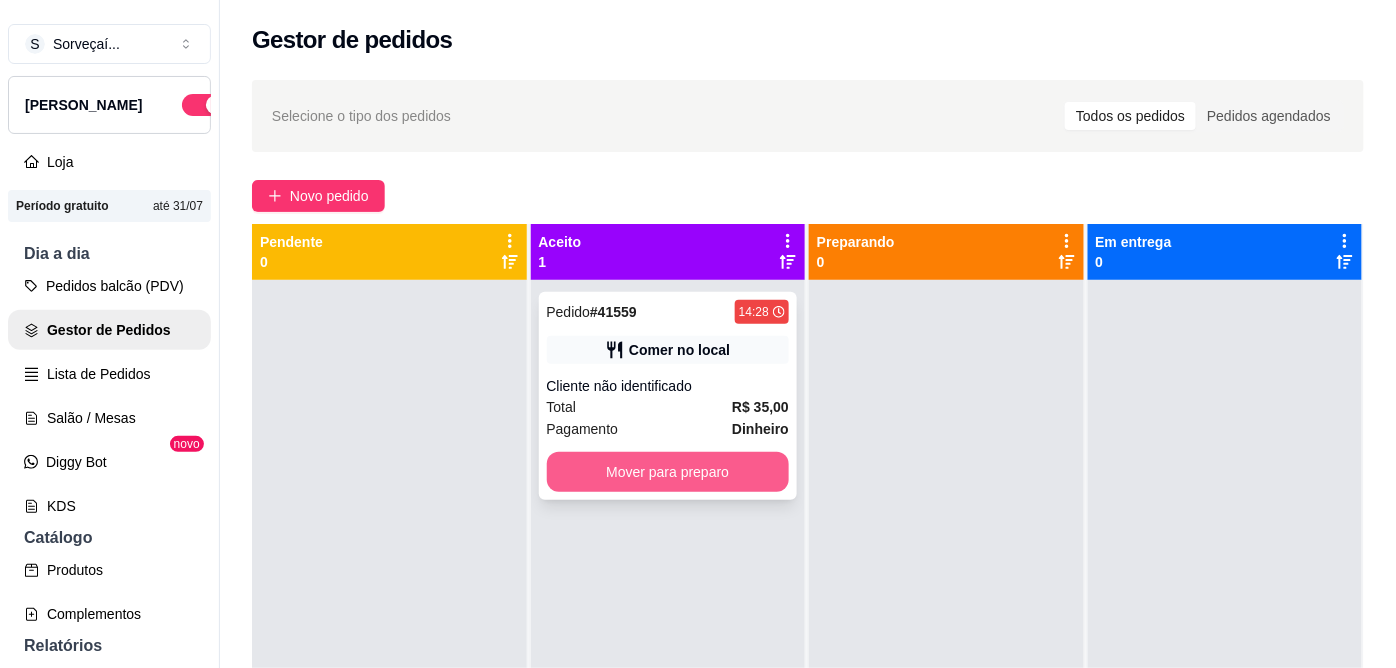 click on "Mover para preparo" at bounding box center (668, 472) 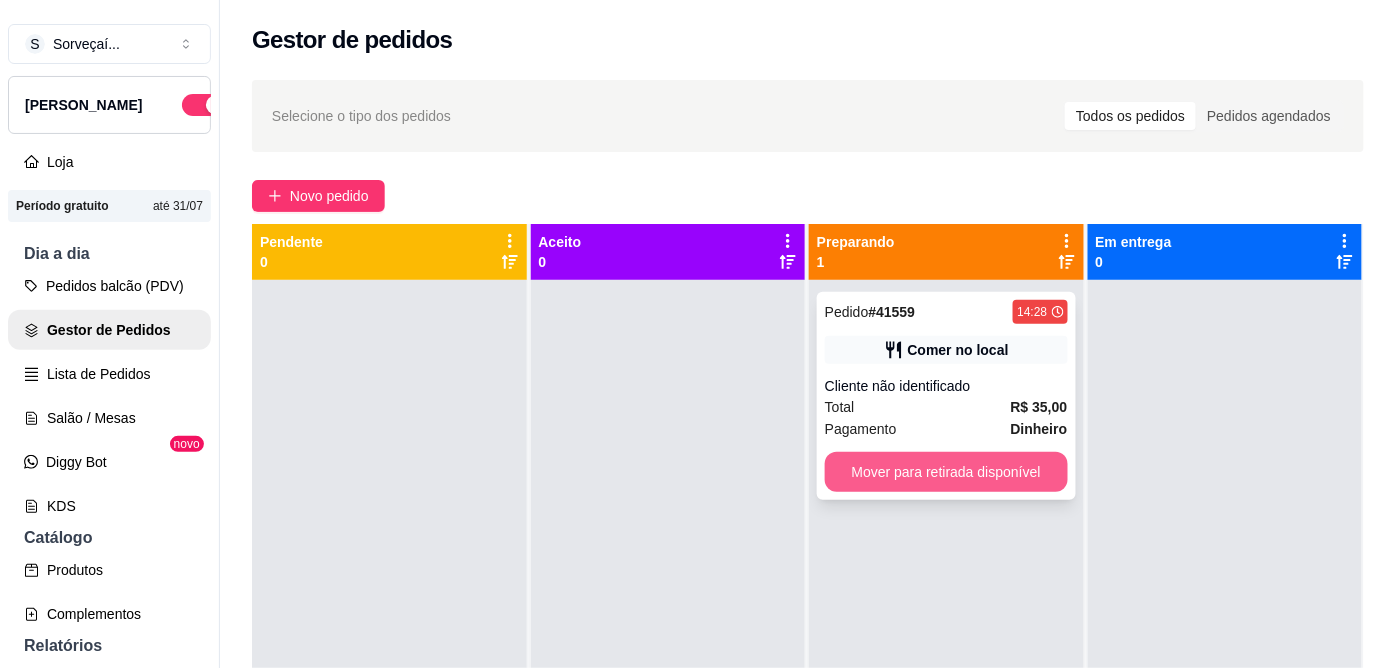 click on "Mover para retirada disponível" at bounding box center (946, 472) 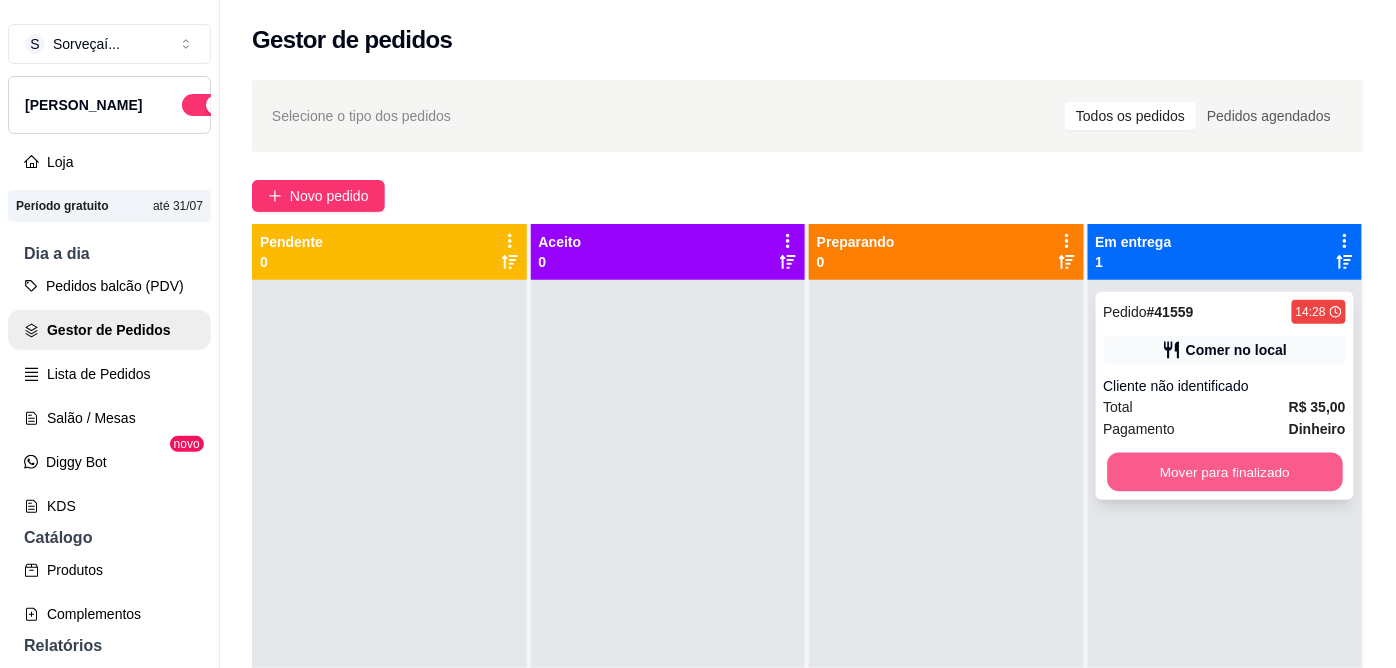 click on "Mover para finalizado" at bounding box center (1224, 472) 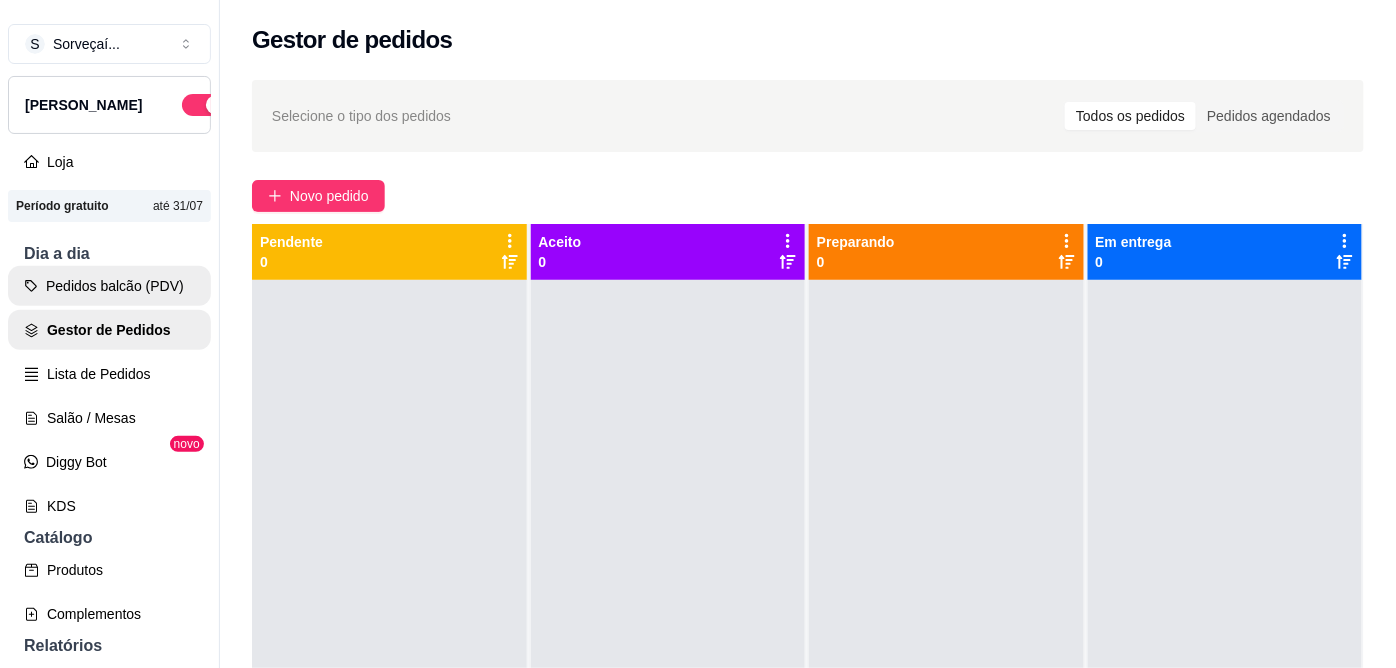 click on "Pedidos balcão (PDV)" at bounding box center [109, 286] 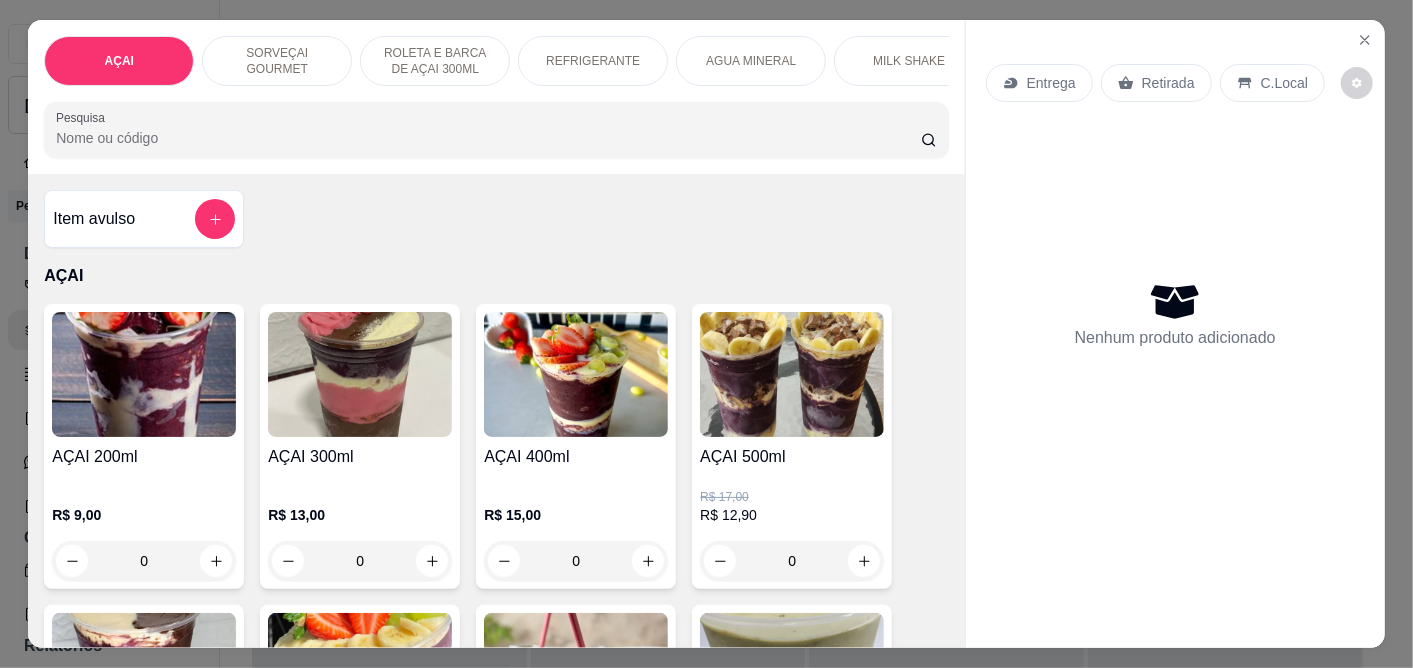 click at bounding box center [792, 374] 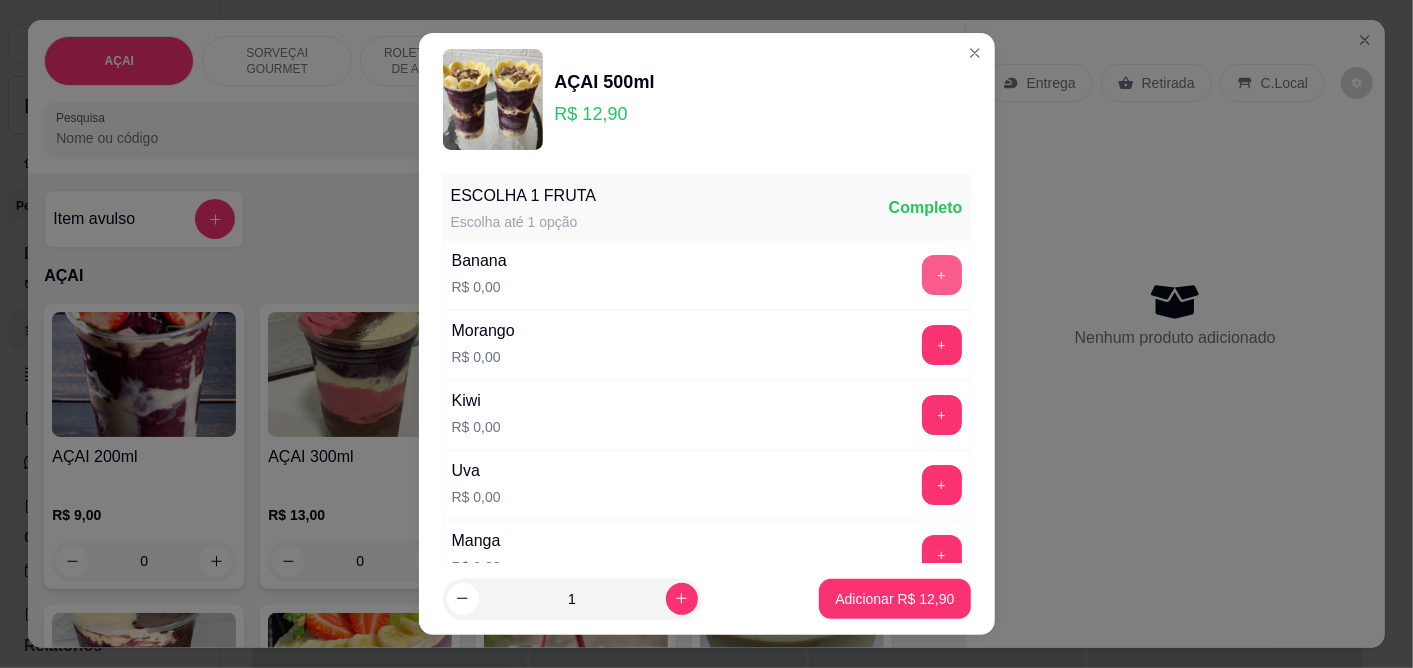 click on "+" at bounding box center (942, 275) 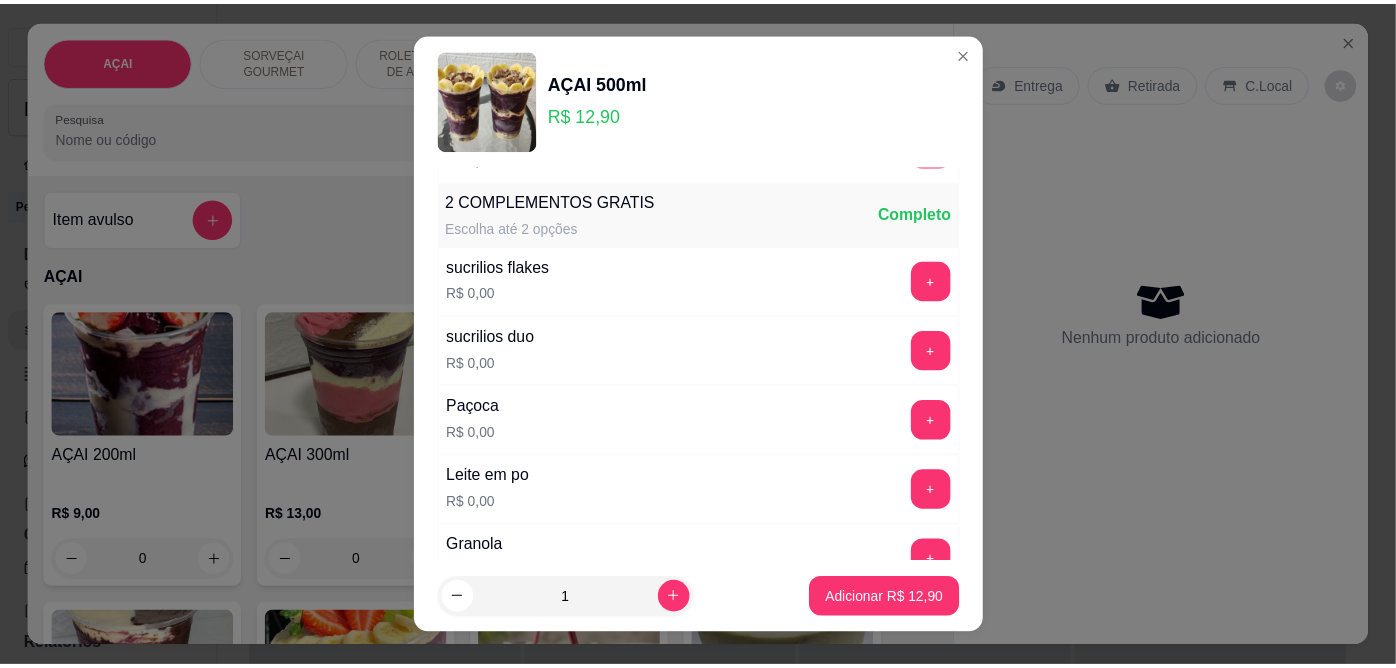 scroll, scrollTop: 444, scrollLeft: 0, axis: vertical 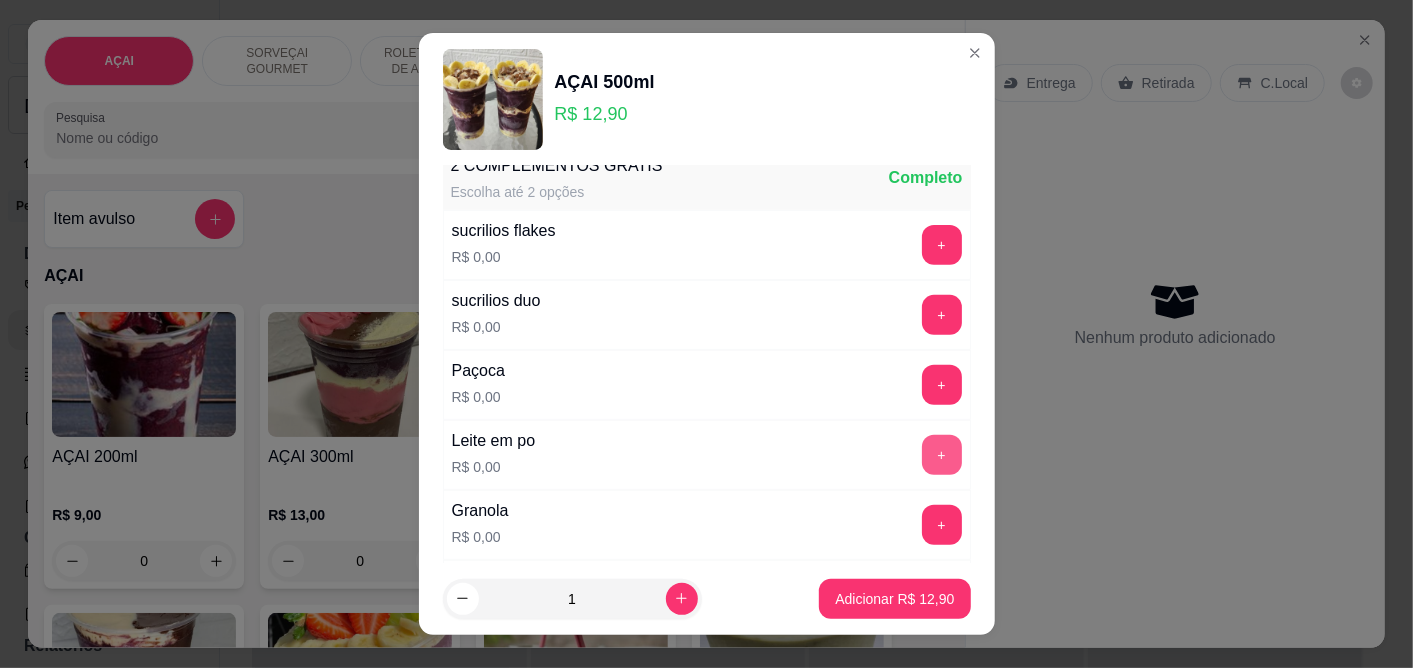 click on "+" at bounding box center [942, 455] 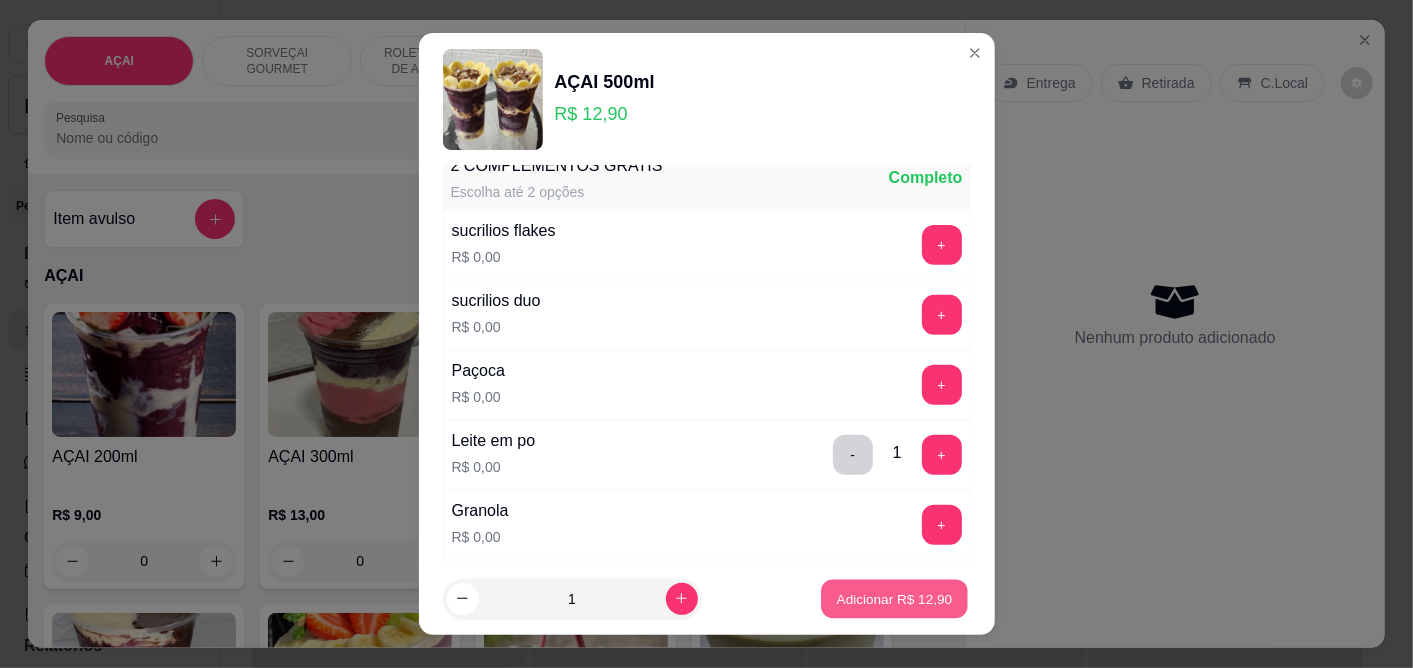 click on "Adicionar   R$ 12,90" at bounding box center (895, 598) 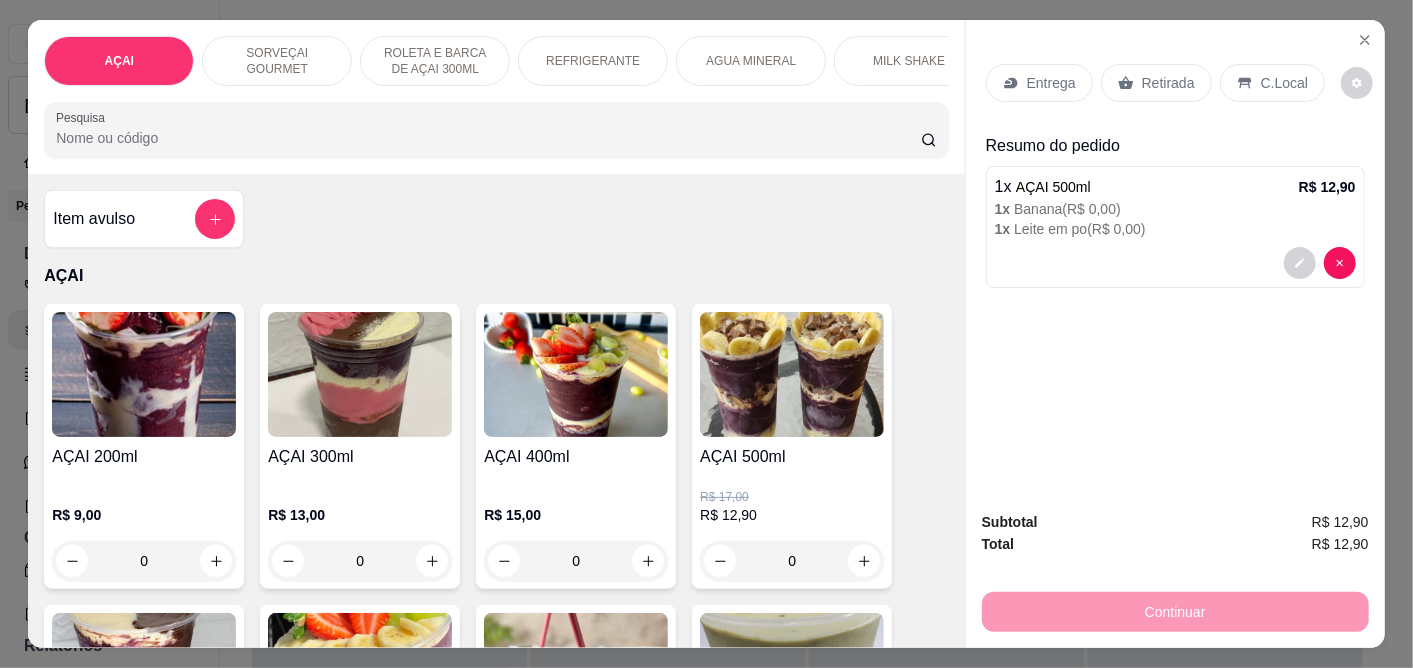 click on "C.Local" at bounding box center [1284, 83] 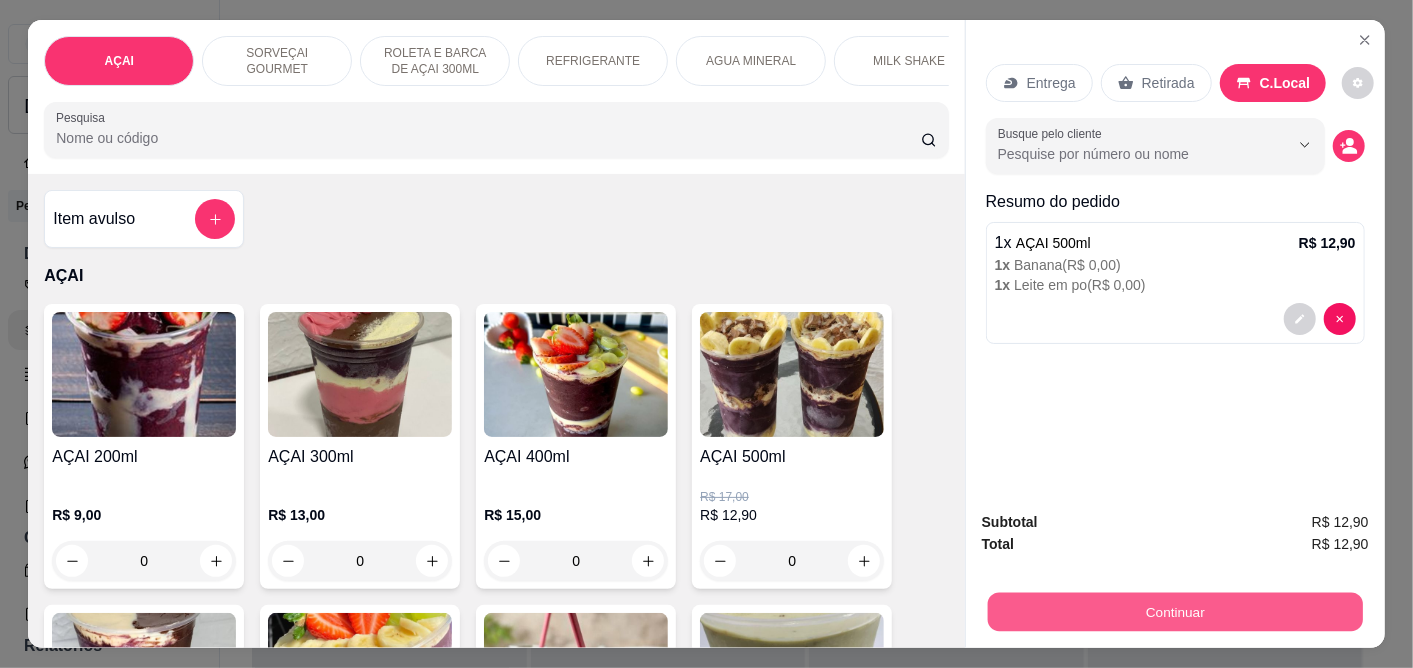 click on "Continuar" at bounding box center (1175, 612) 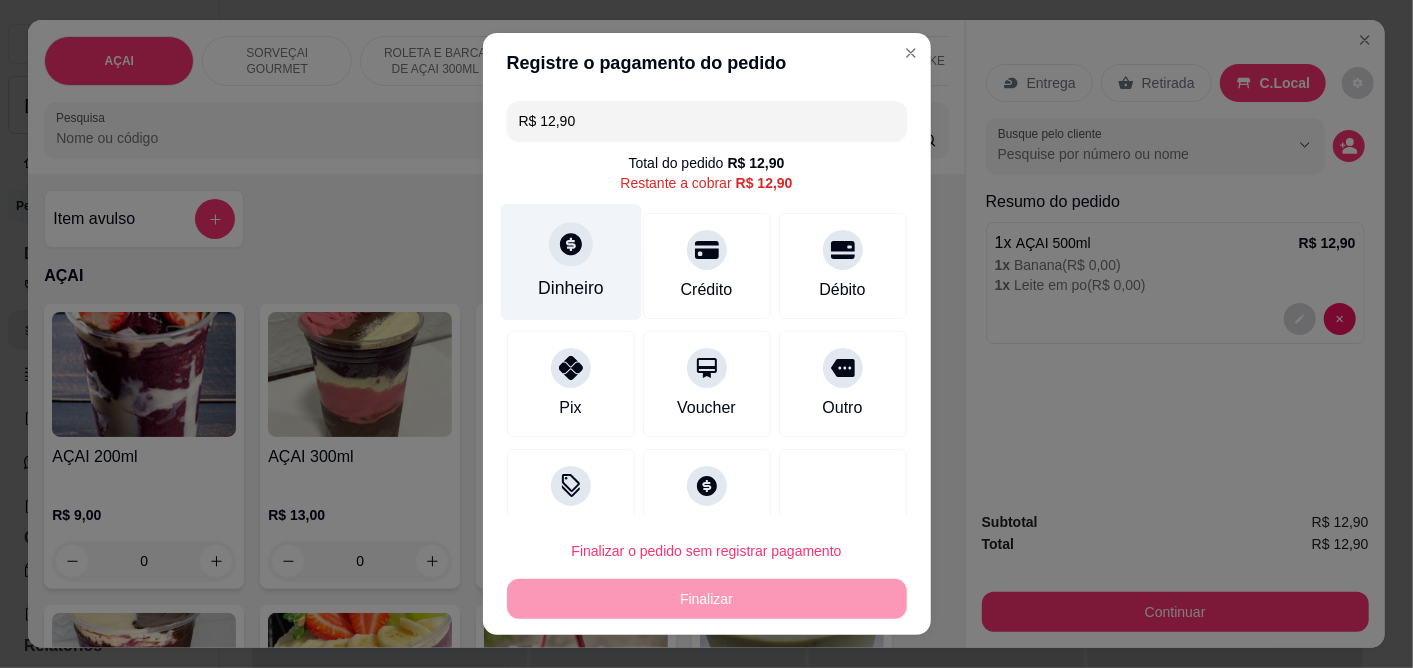 click 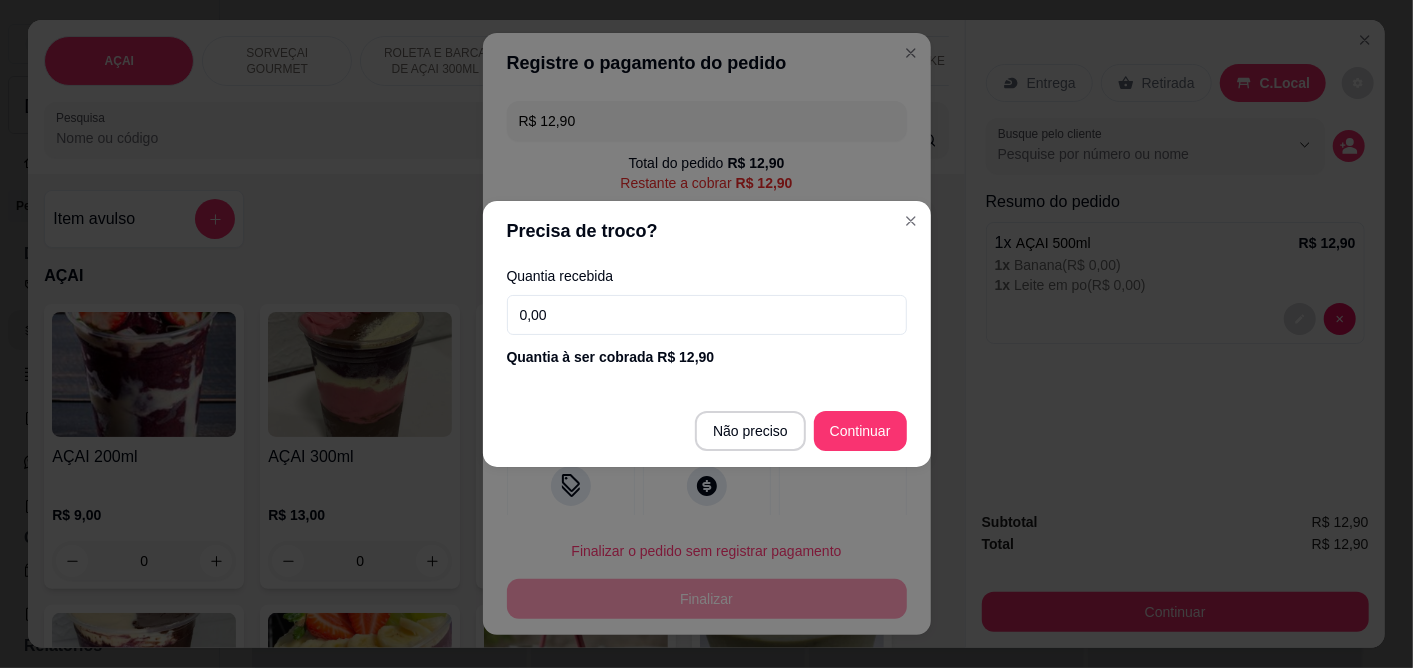 click on "0,00" at bounding box center (707, 315) 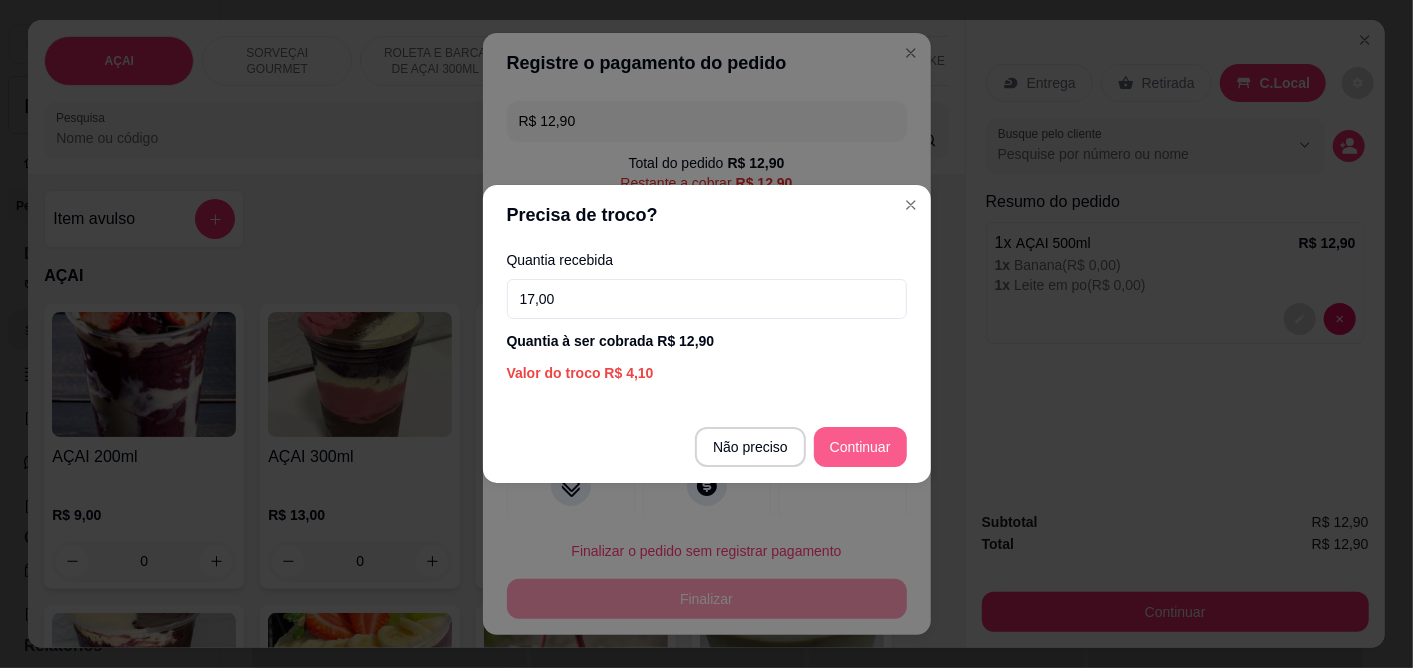 type on "17,00" 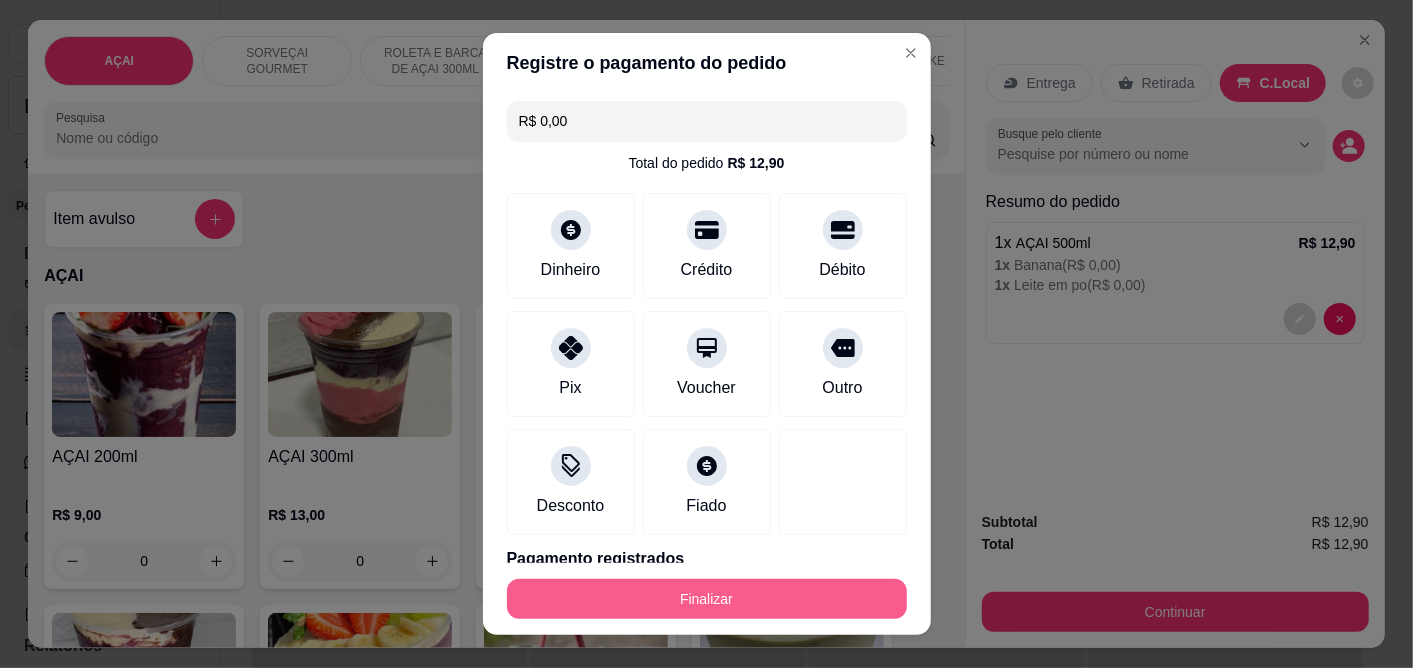 click on "Finalizar" at bounding box center [707, 599] 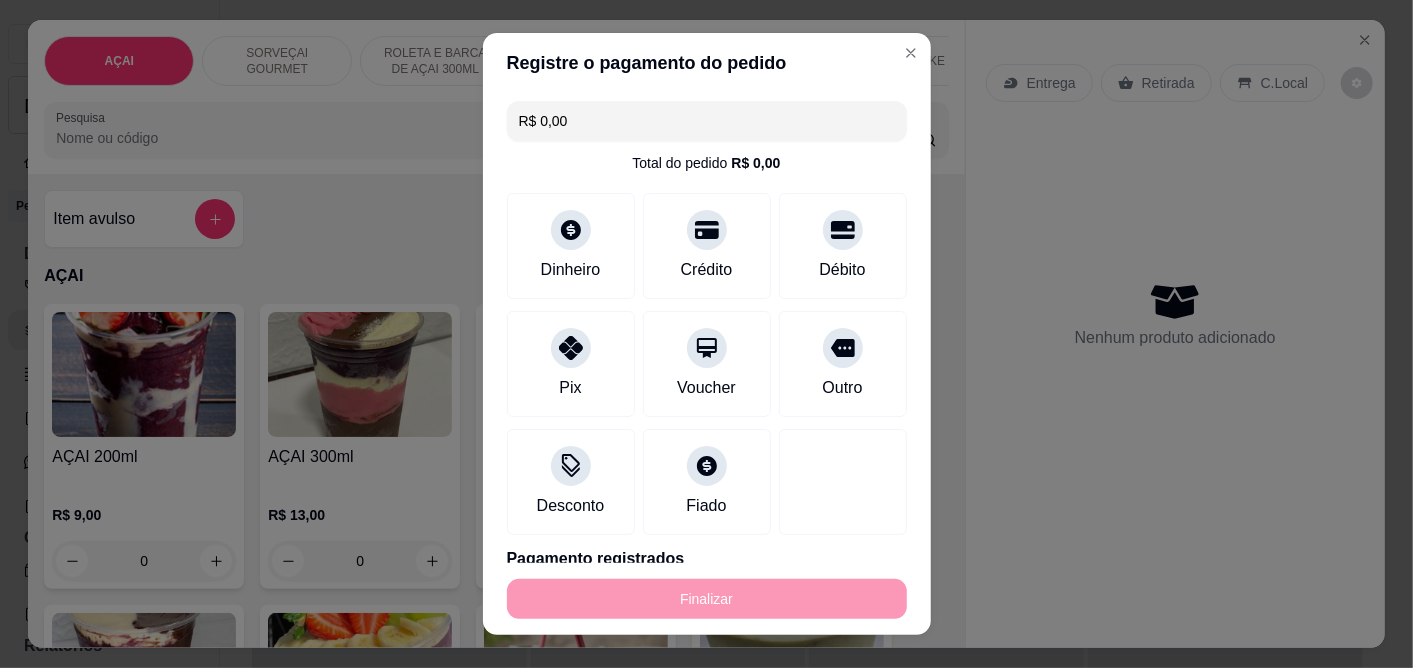 type on "-R$ 12,90" 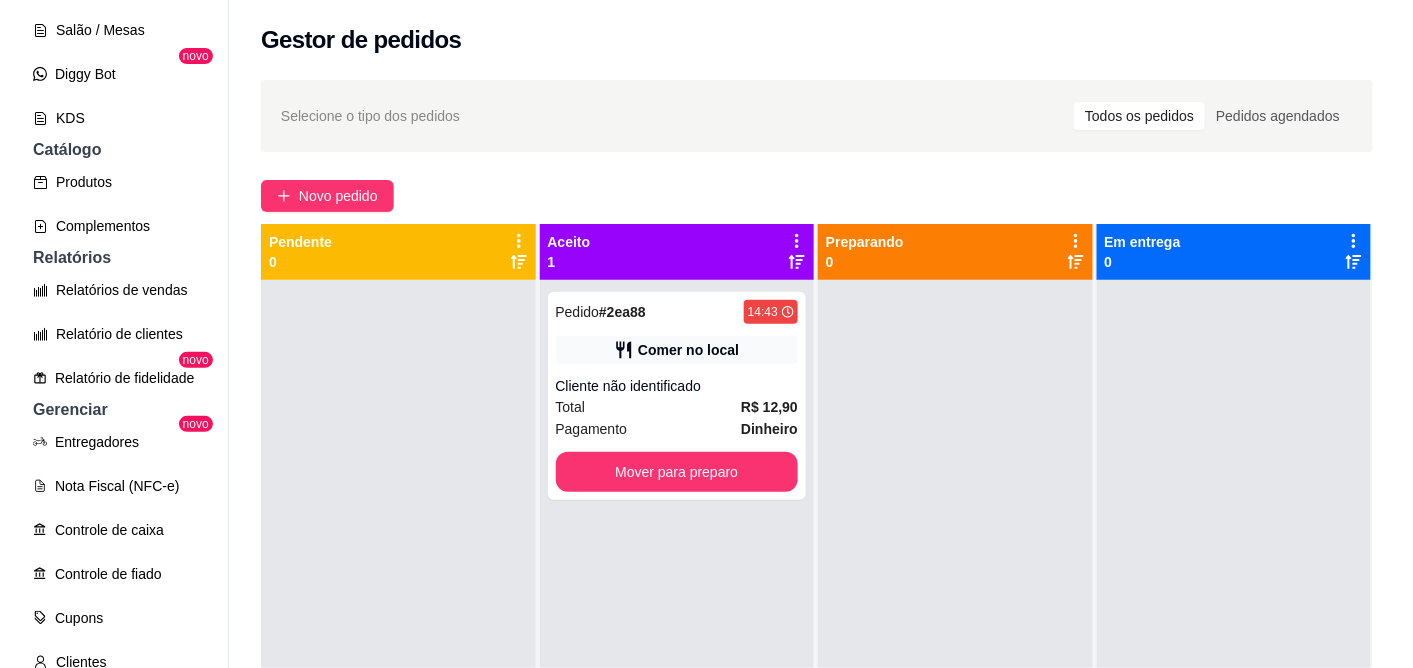 scroll, scrollTop: 444, scrollLeft: 0, axis: vertical 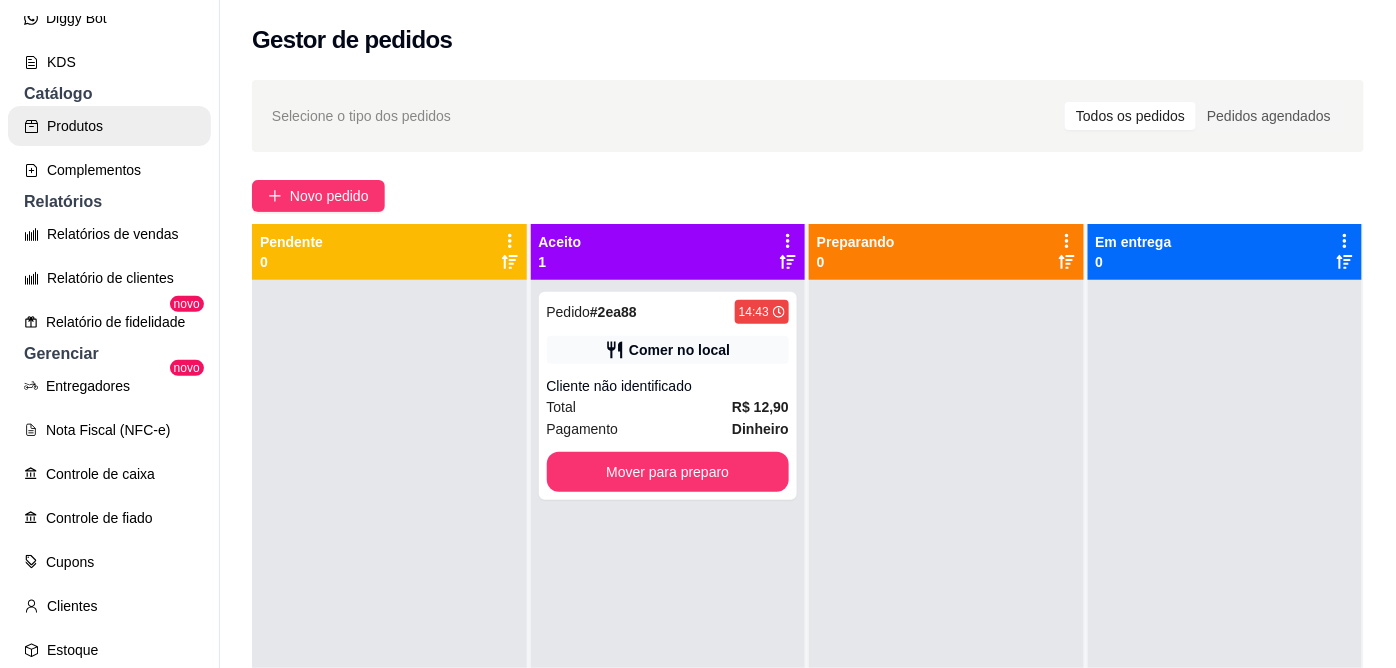click on "Produtos" at bounding box center [109, 126] 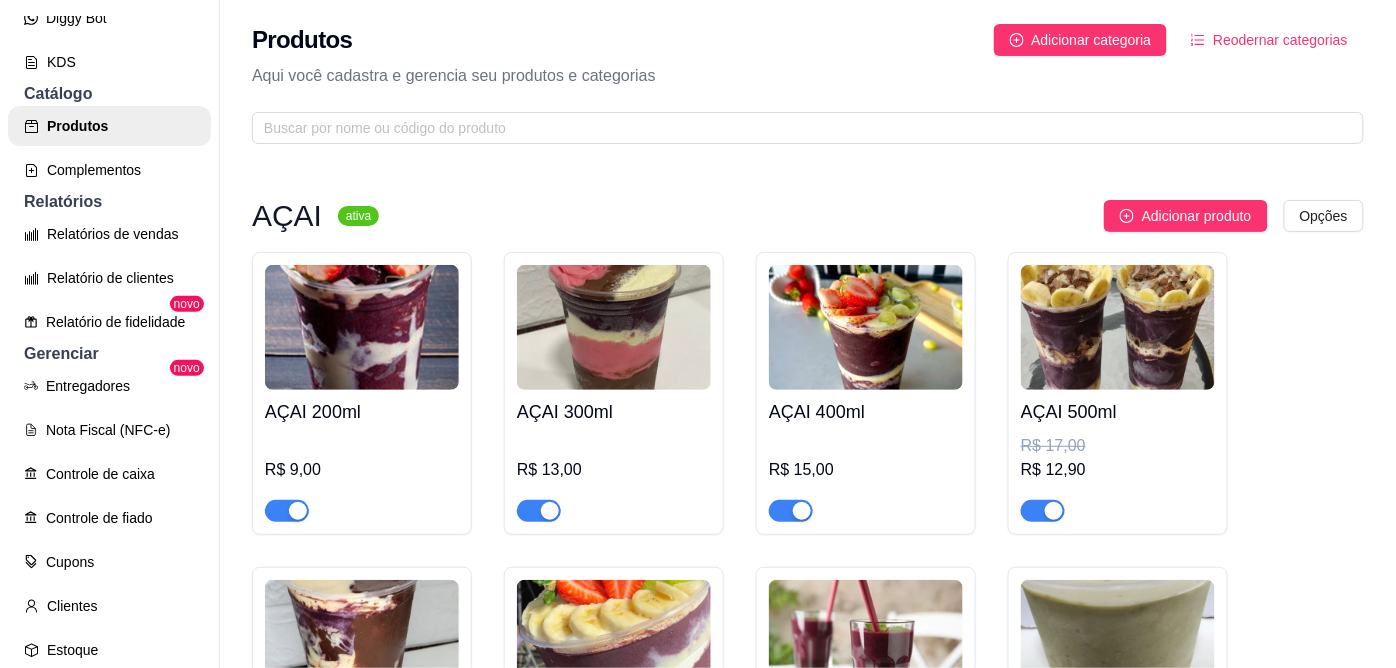 click on "R$ 17,00" at bounding box center (1118, 446) 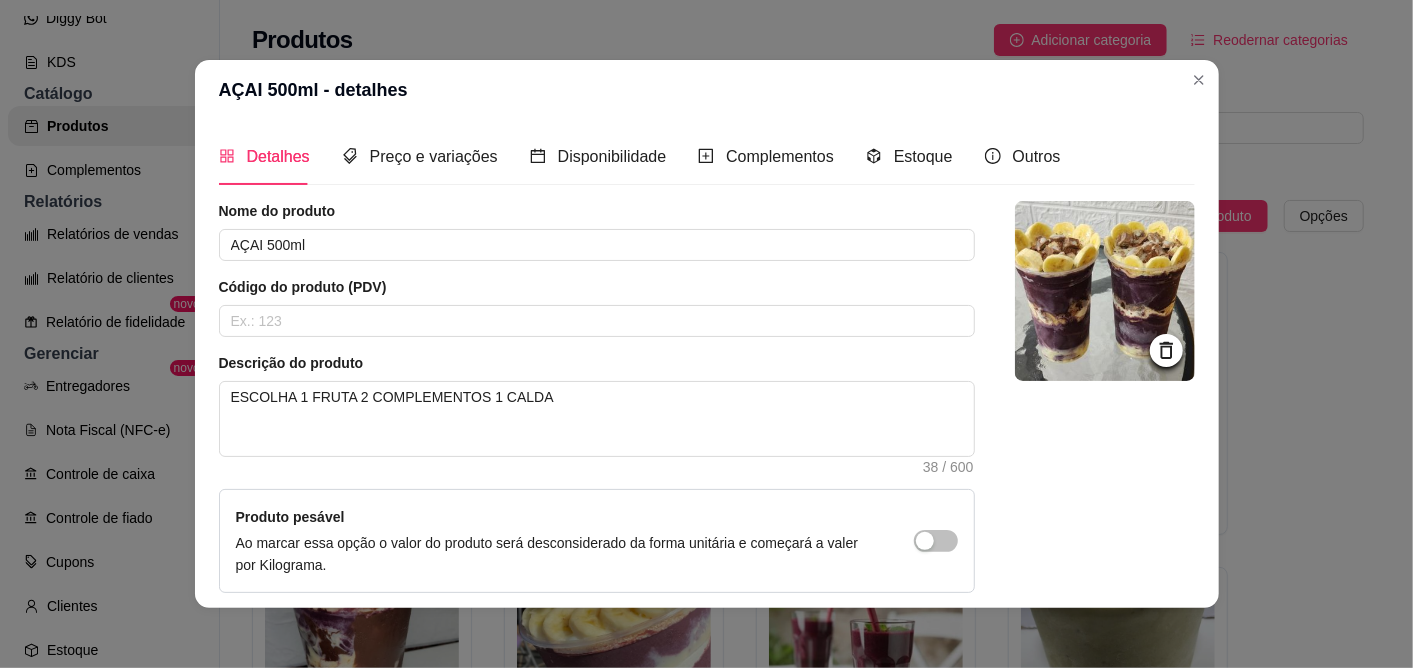 scroll, scrollTop: 180, scrollLeft: 0, axis: vertical 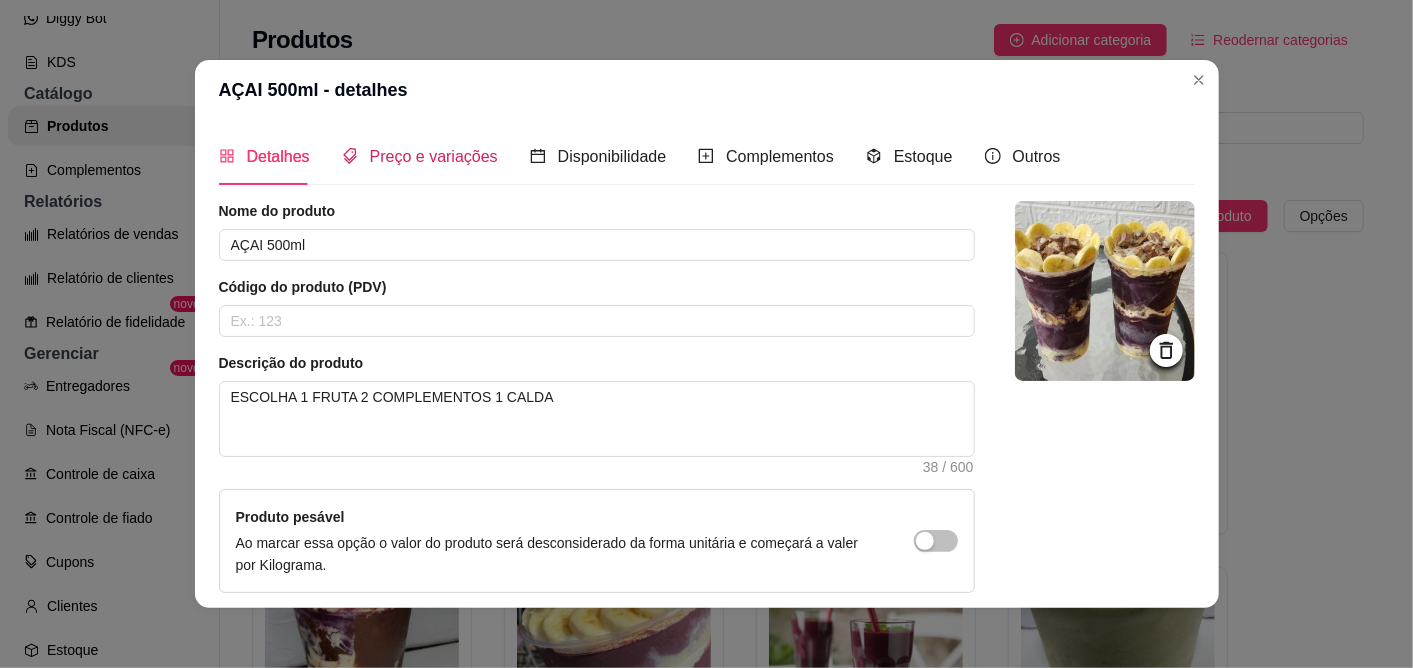 click on "Preço e variações" at bounding box center [434, 156] 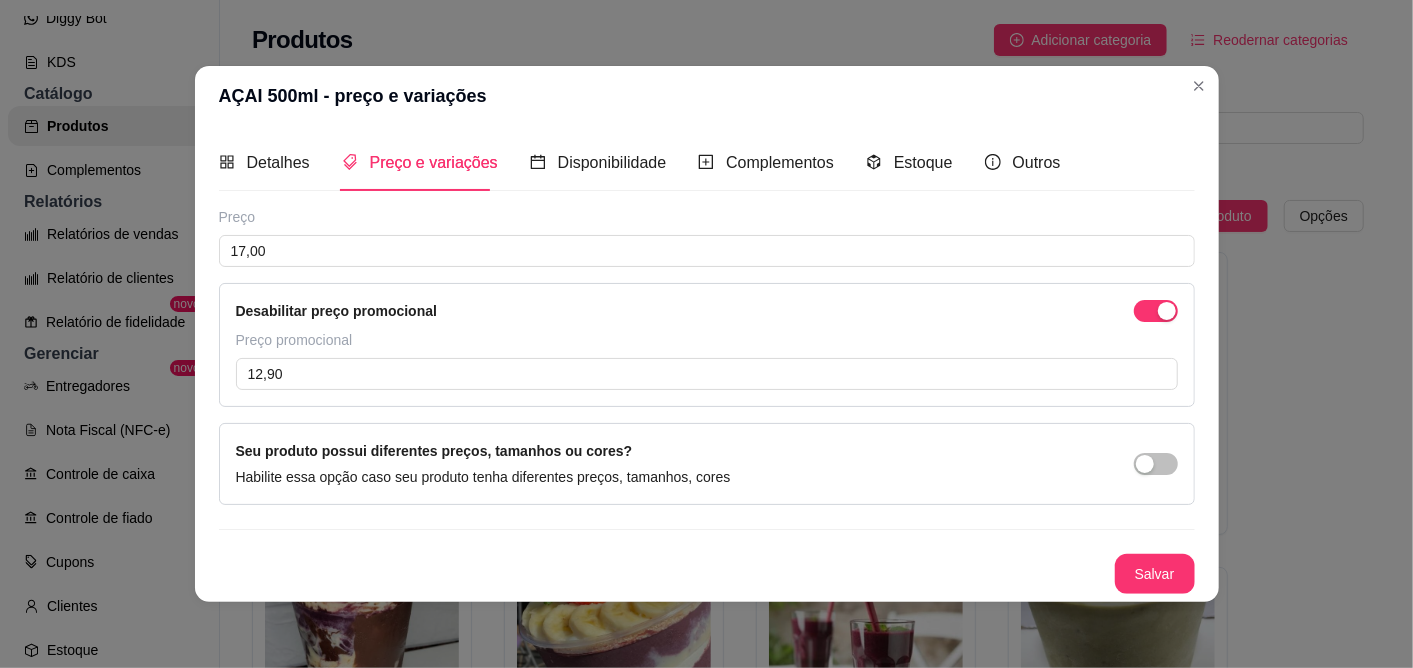 type 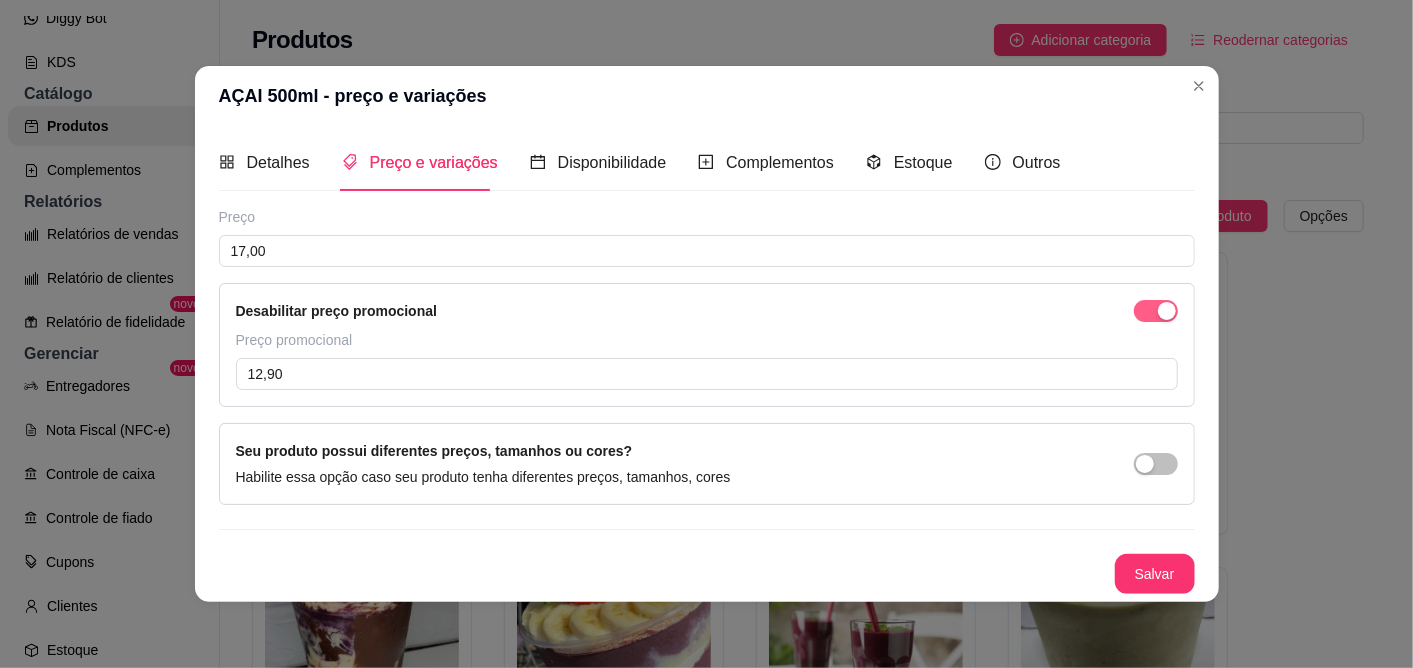 click at bounding box center [1156, 311] 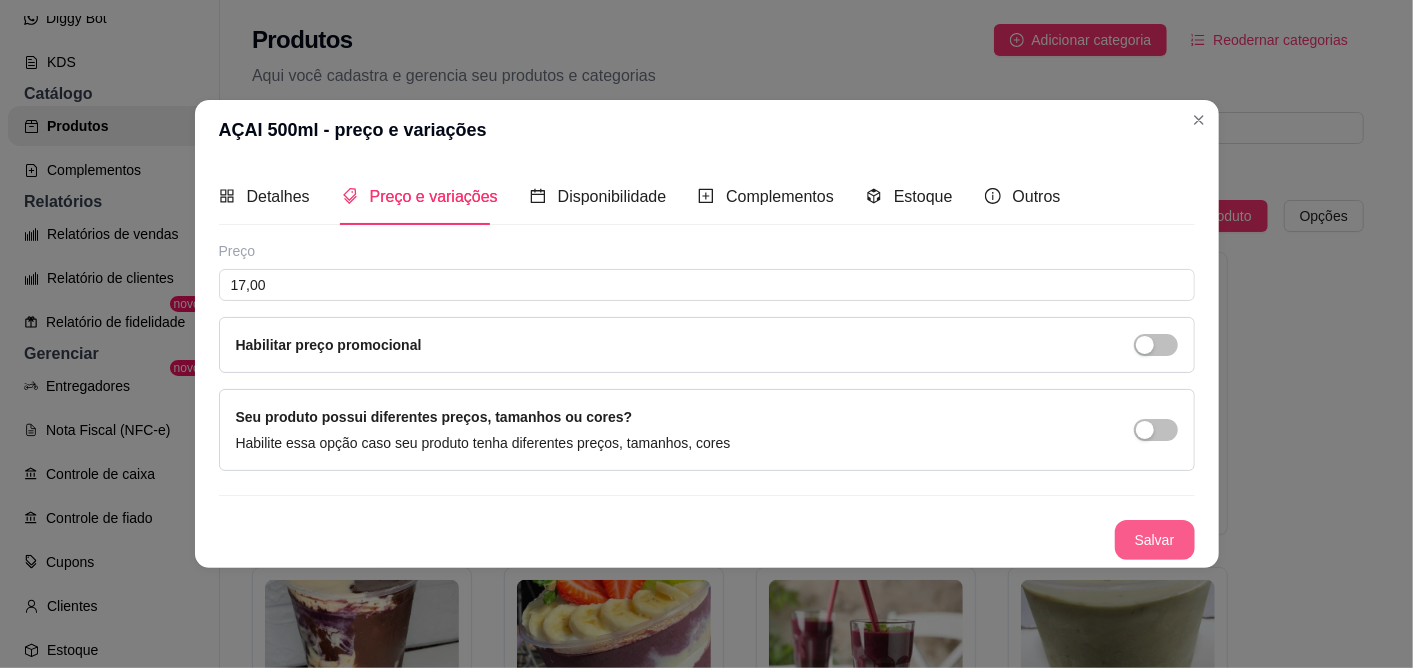 click on "Salvar" at bounding box center (1155, 540) 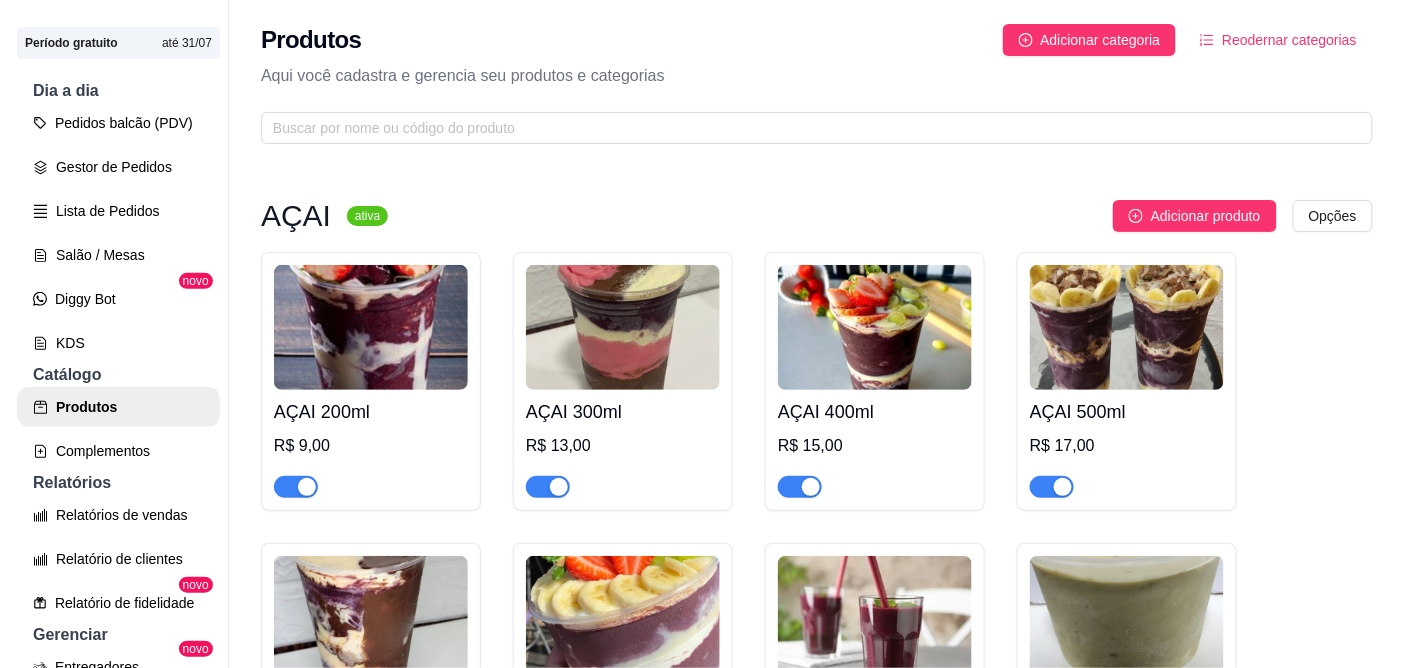 scroll, scrollTop: 0, scrollLeft: 0, axis: both 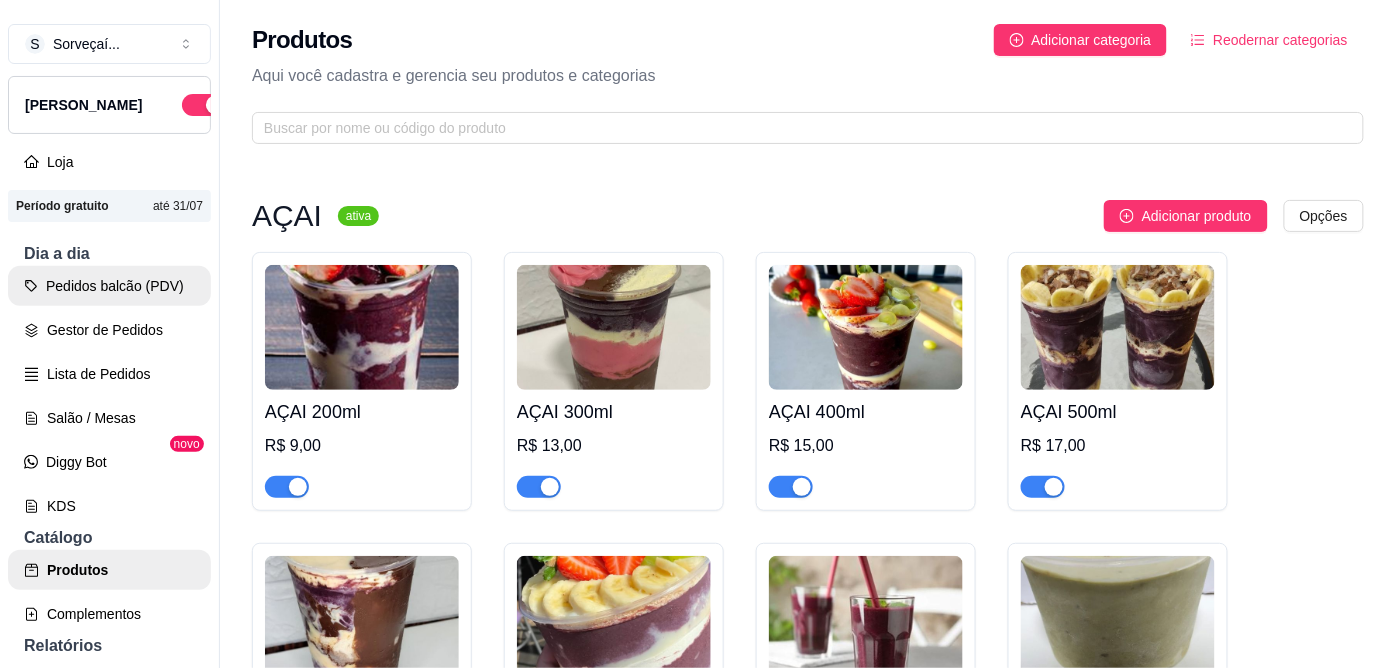 click on "Pedidos balcão (PDV)" at bounding box center (109, 286) 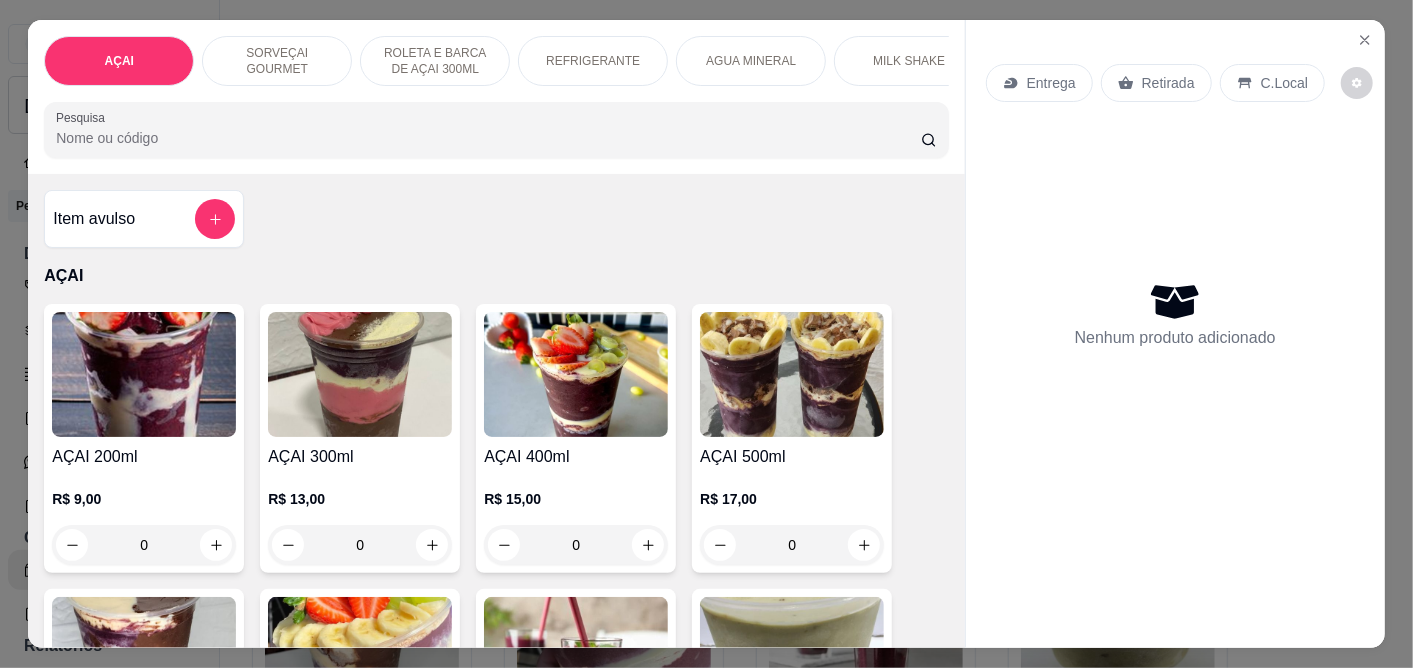click at bounding box center (792, 374) 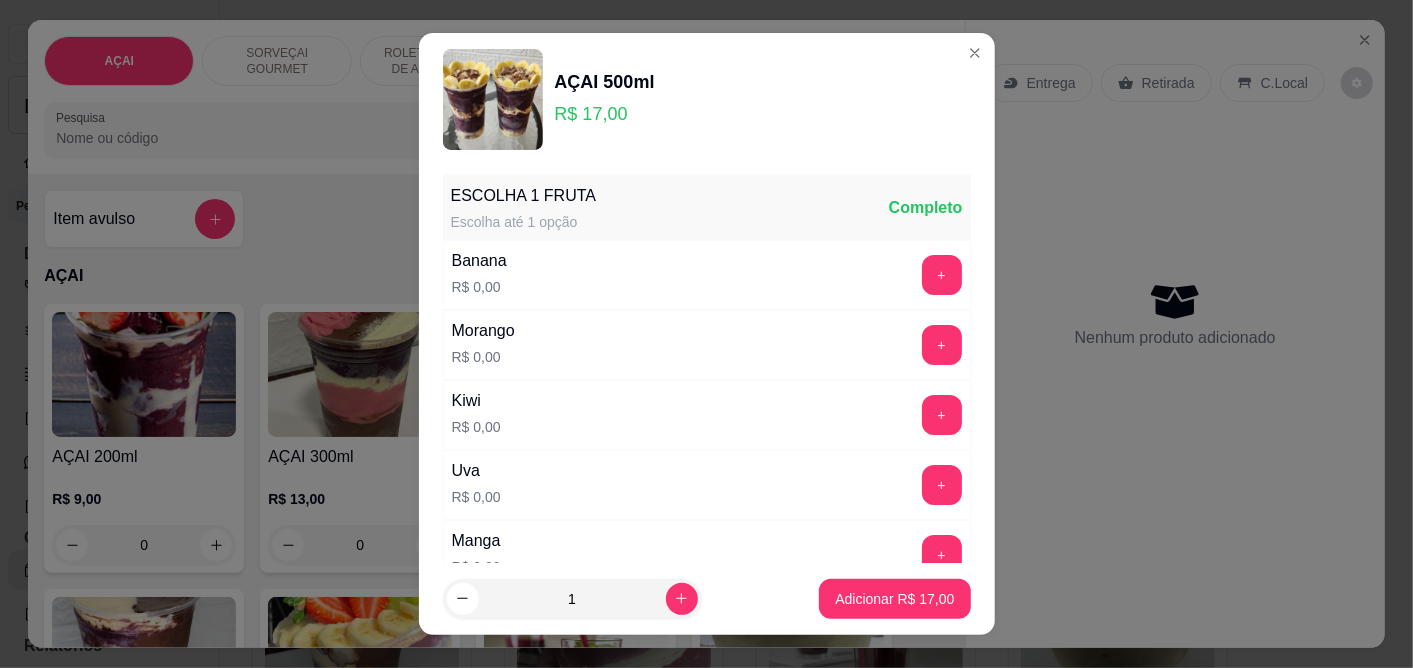 click on "+" at bounding box center (942, 275) 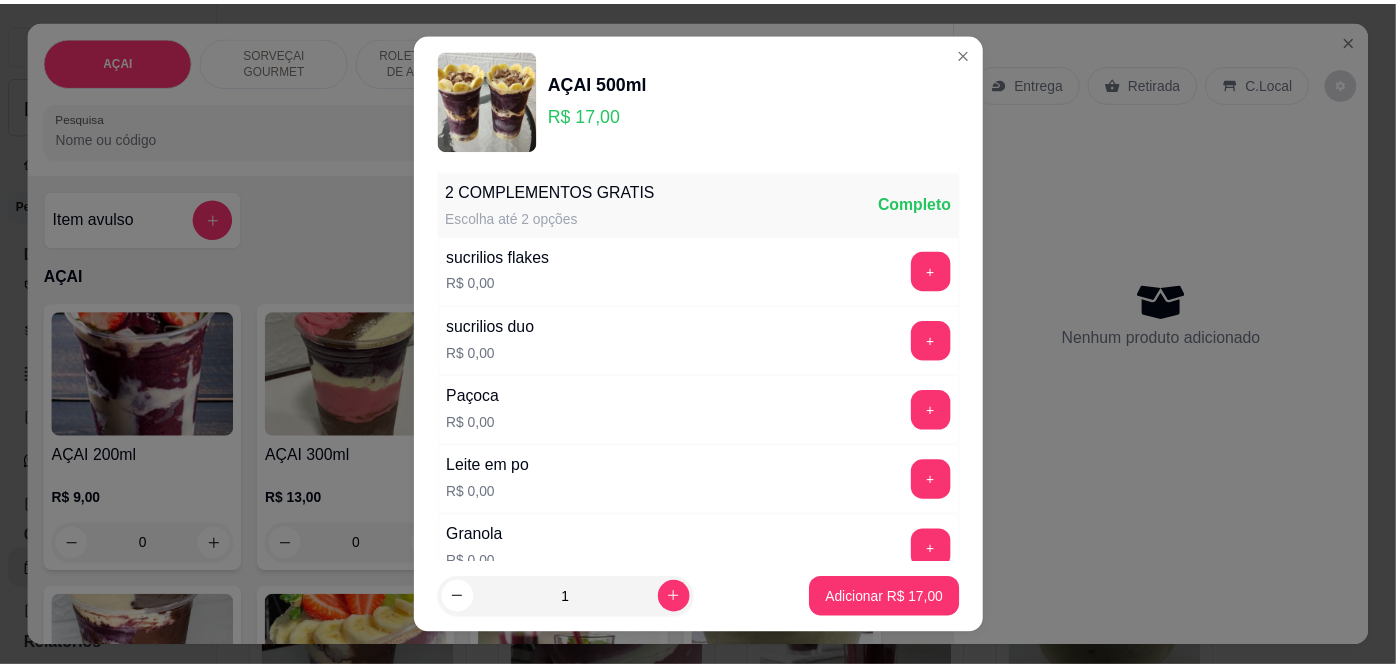 scroll, scrollTop: 444, scrollLeft: 0, axis: vertical 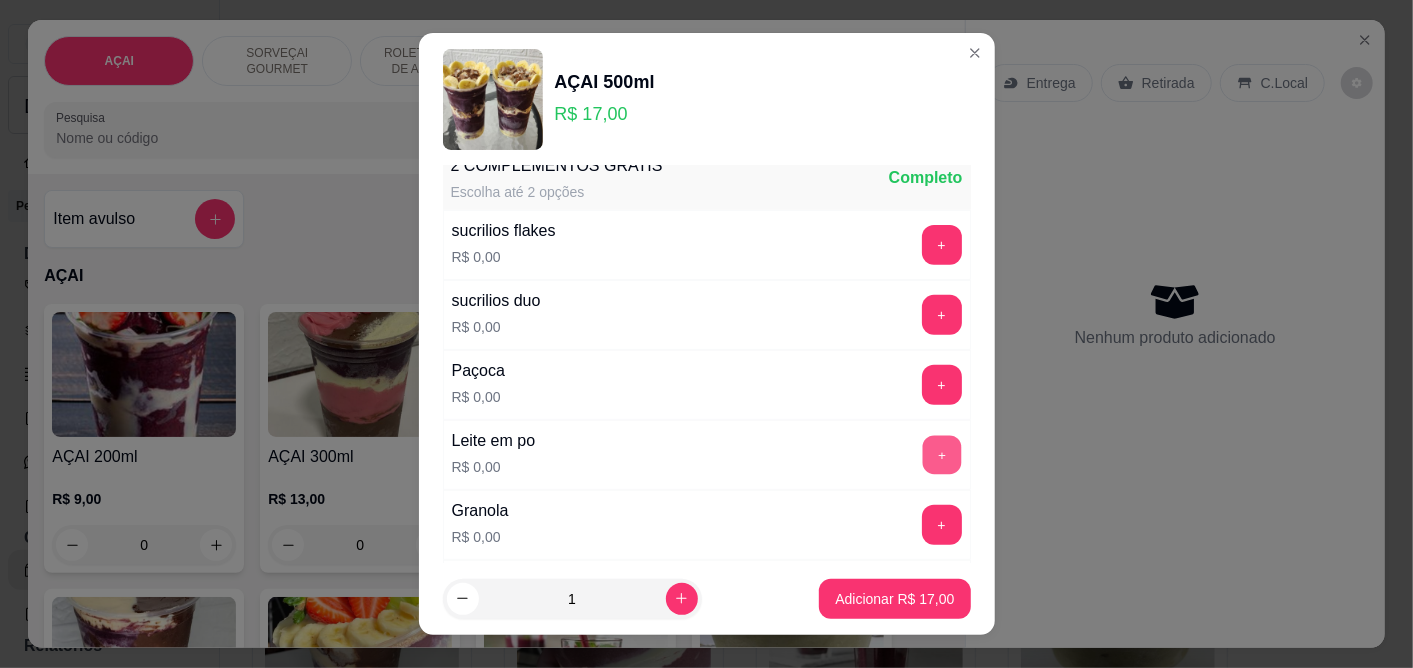 click on "+" at bounding box center (941, 454) 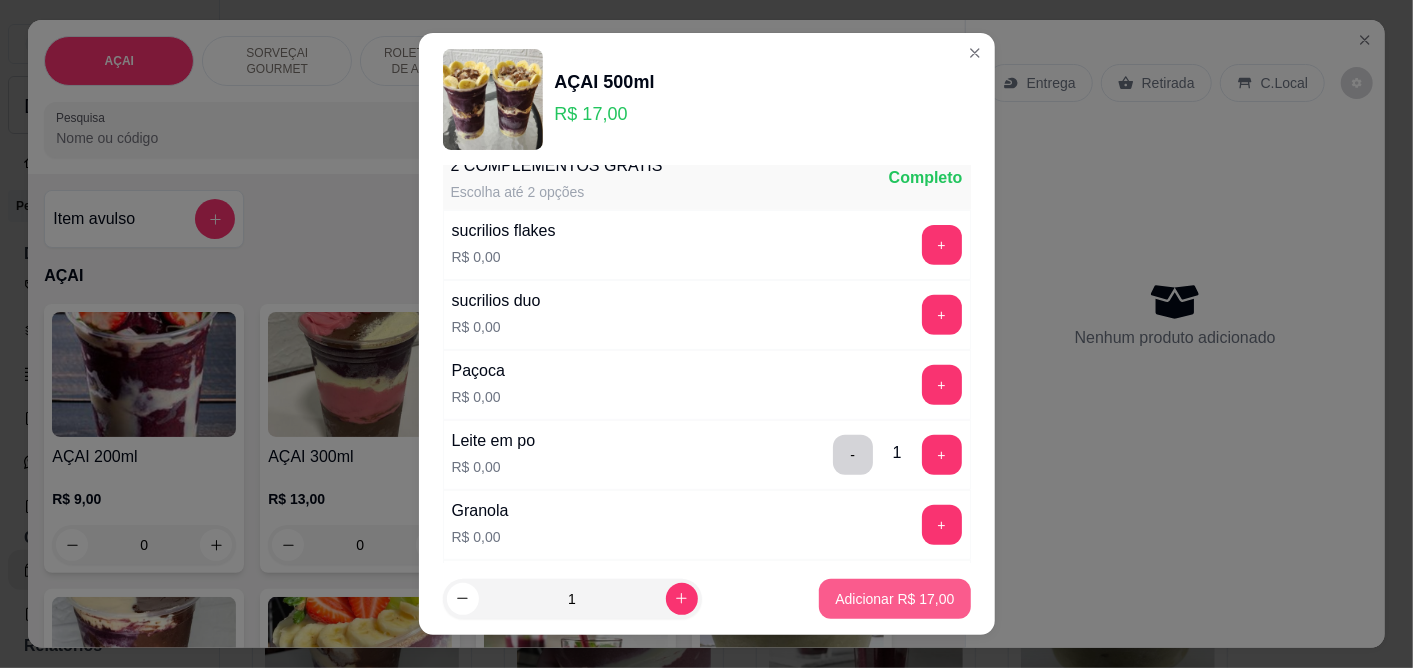click on "Adicionar   R$ 17,00" at bounding box center (894, 599) 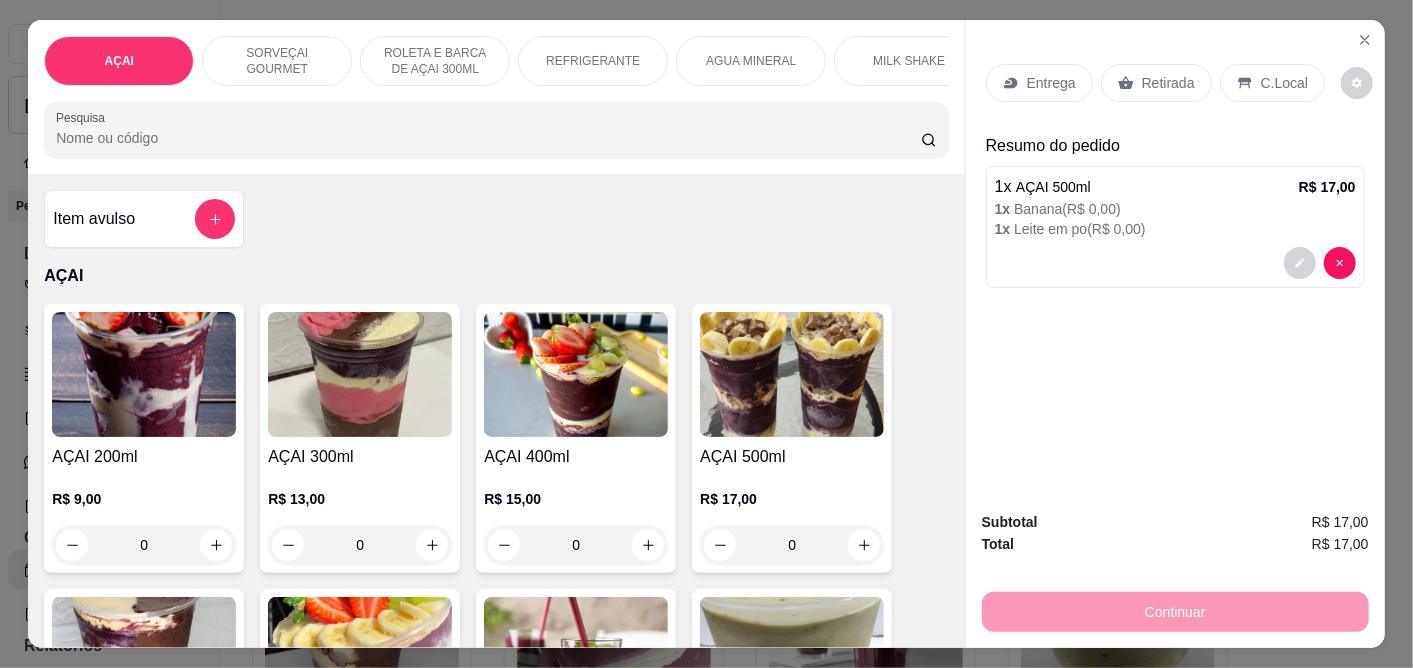 click on "C.Local" at bounding box center [1272, 83] 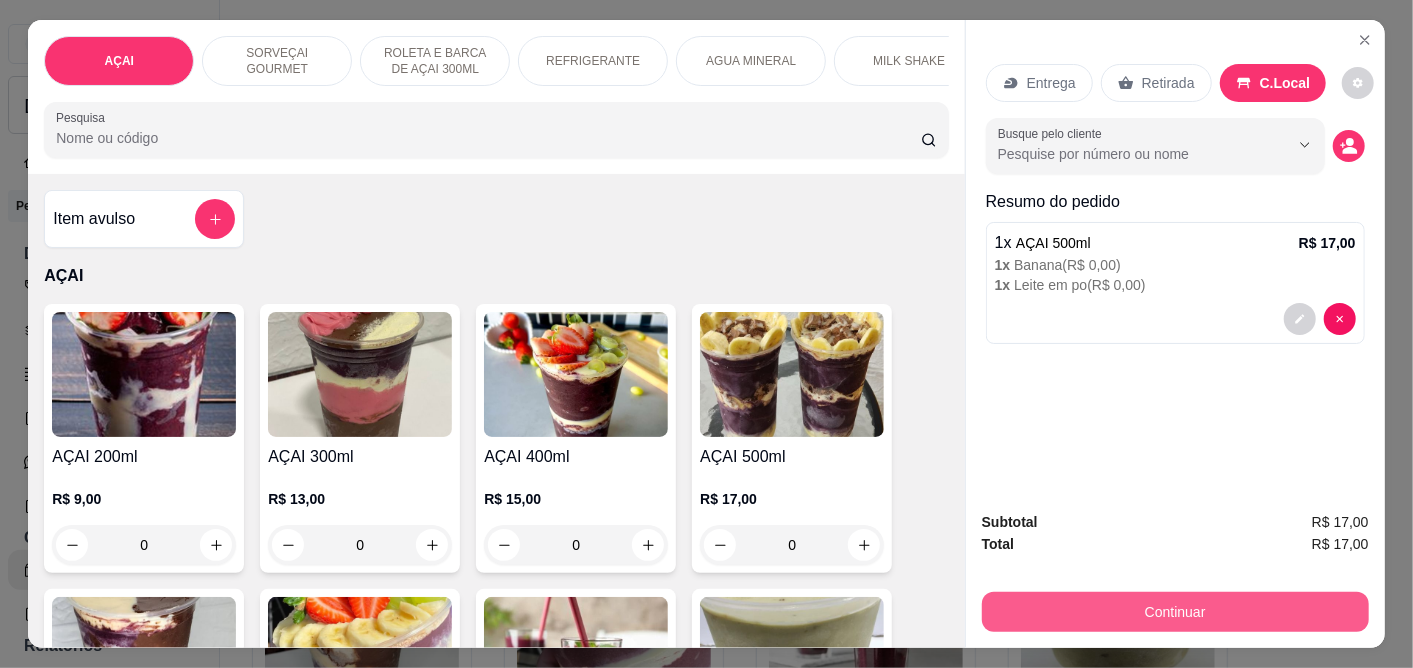 click on "Continuar" at bounding box center [1175, 612] 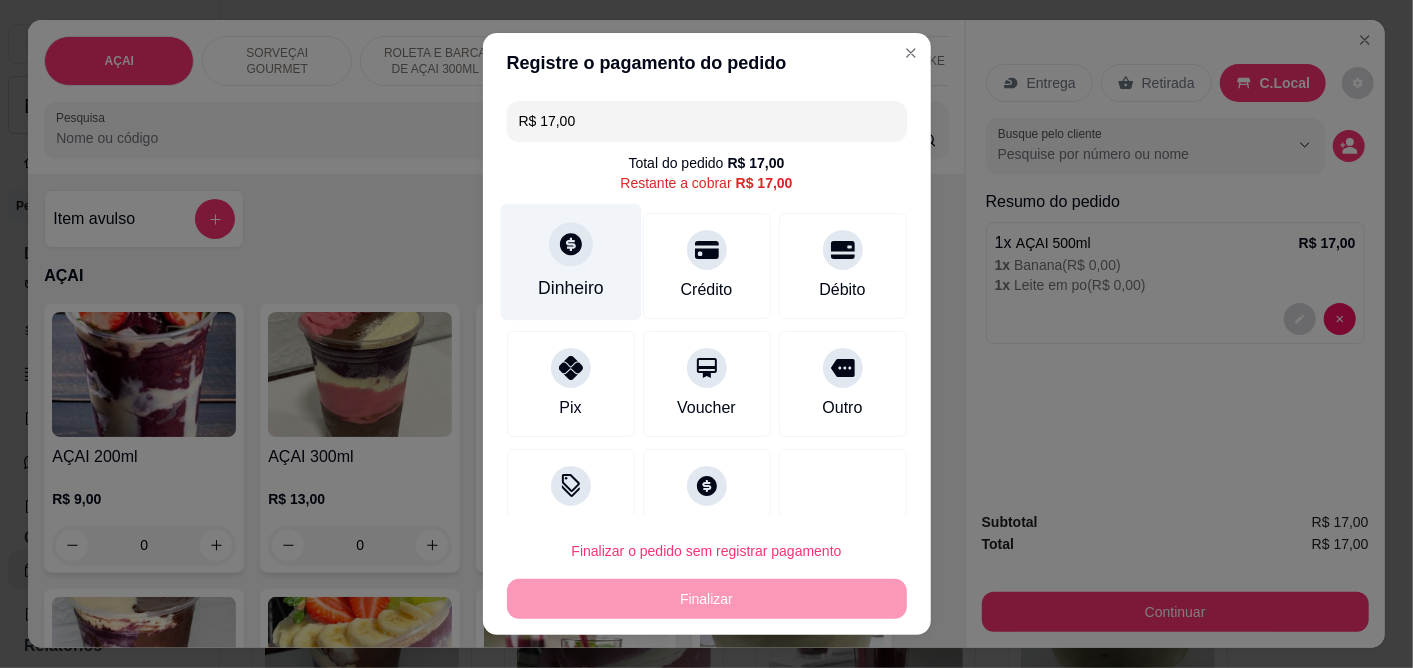 click on "Dinheiro" at bounding box center [570, 262] 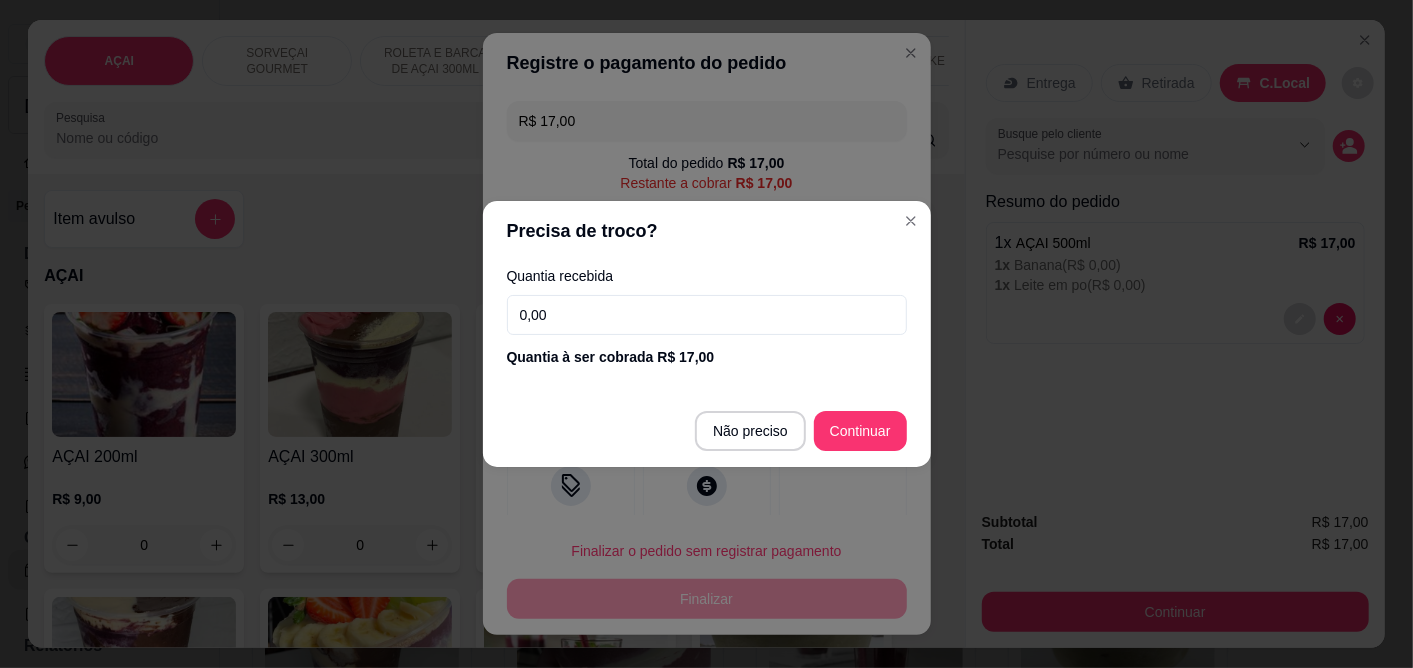 click on "0,00" at bounding box center [707, 315] 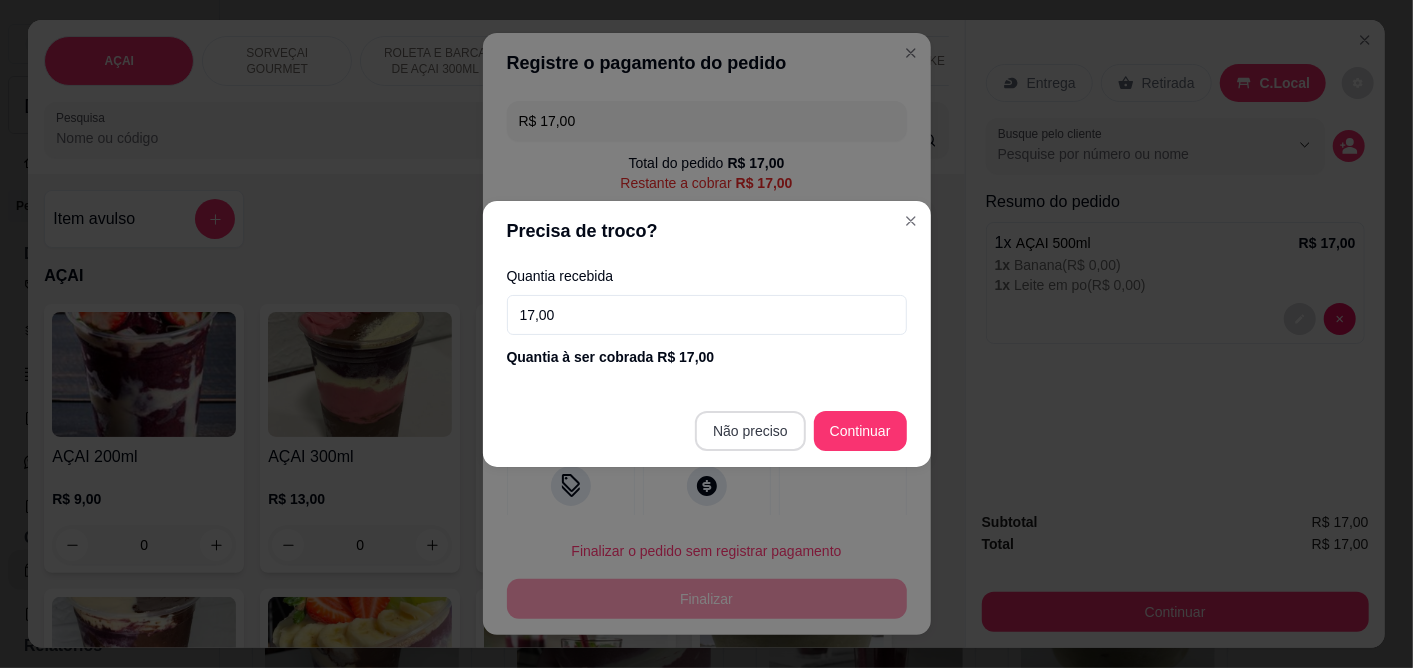 type on "17,00" 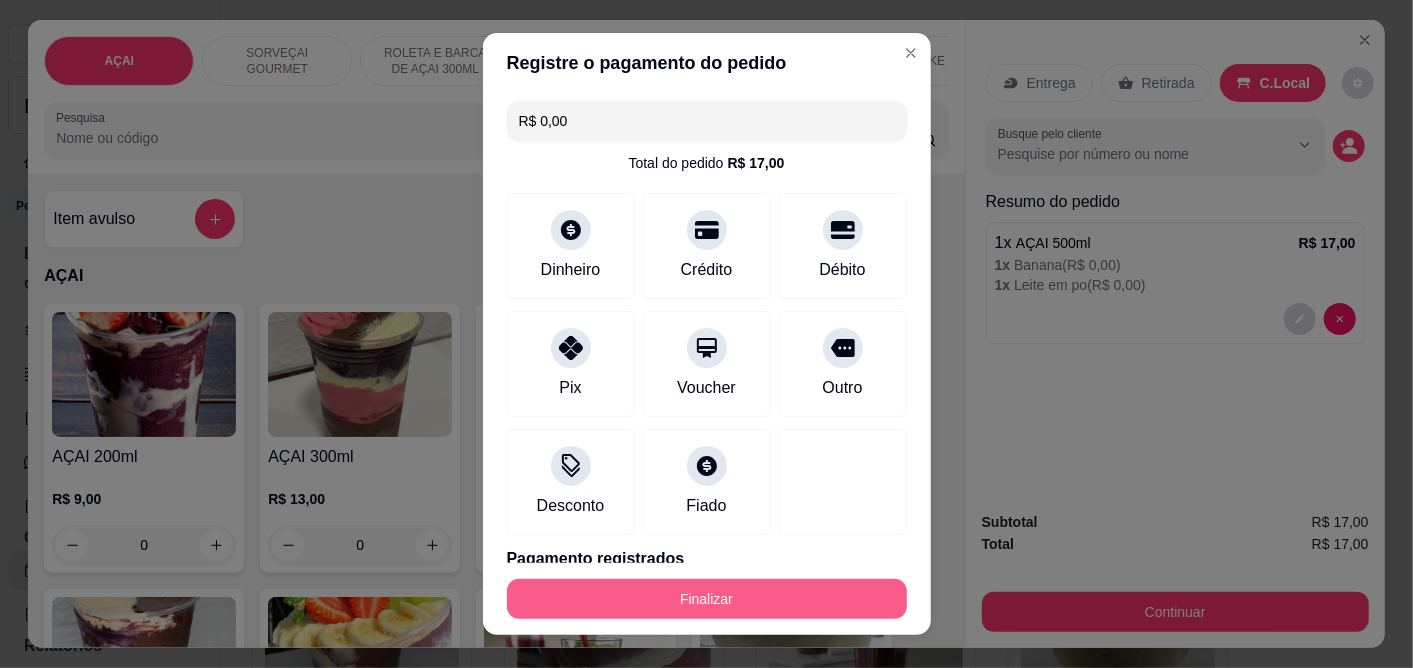 click on "Finalizar" at bounding box center [707, 599] 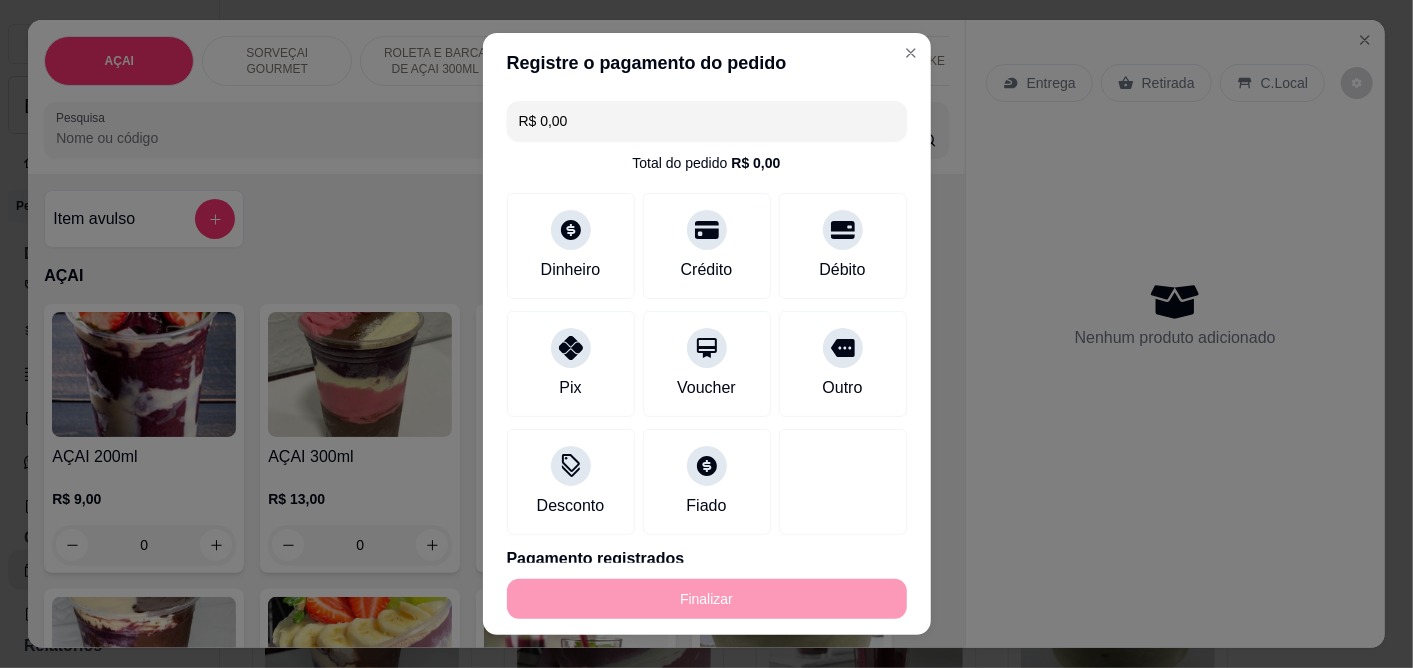 type on "-R$ 17,00" 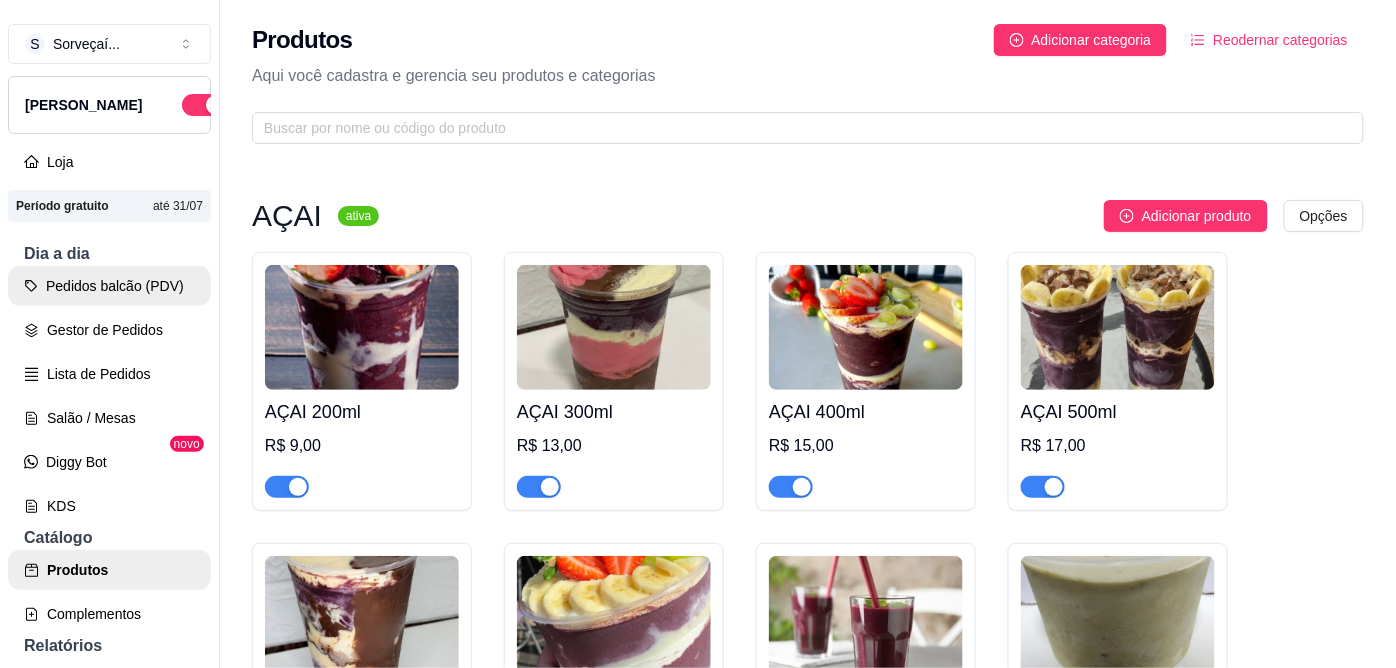 click on "Pedidos balcão (PDV)" at bounding box center (109, 286) 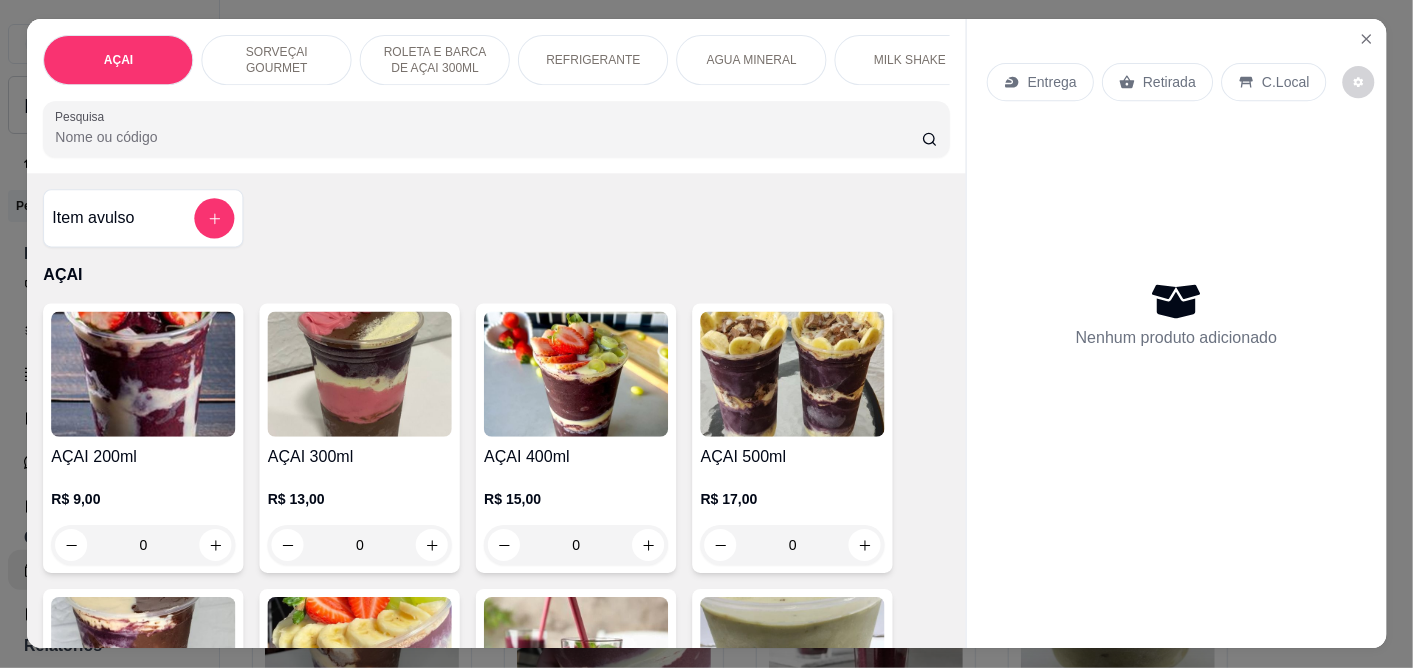click at bounding box center [143, 374] 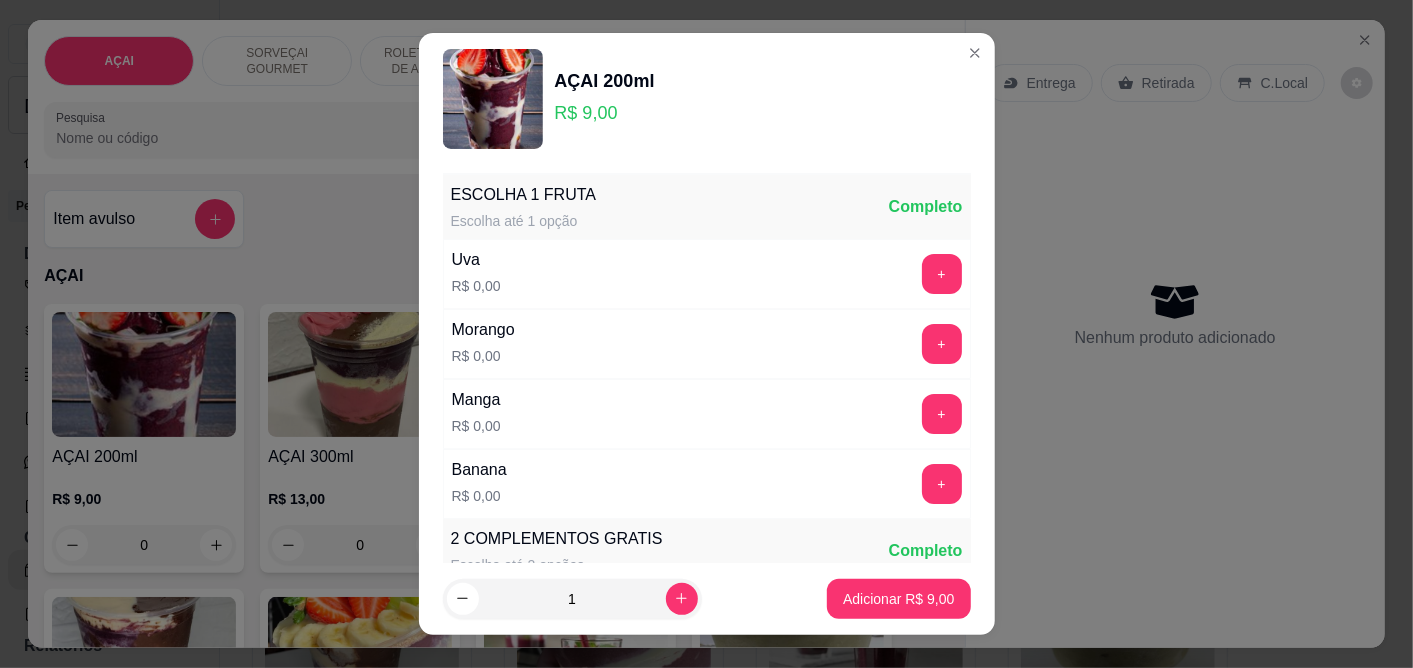 click on "AÇAI  200ml R$ 9,00" at bounding box center [707, 99] 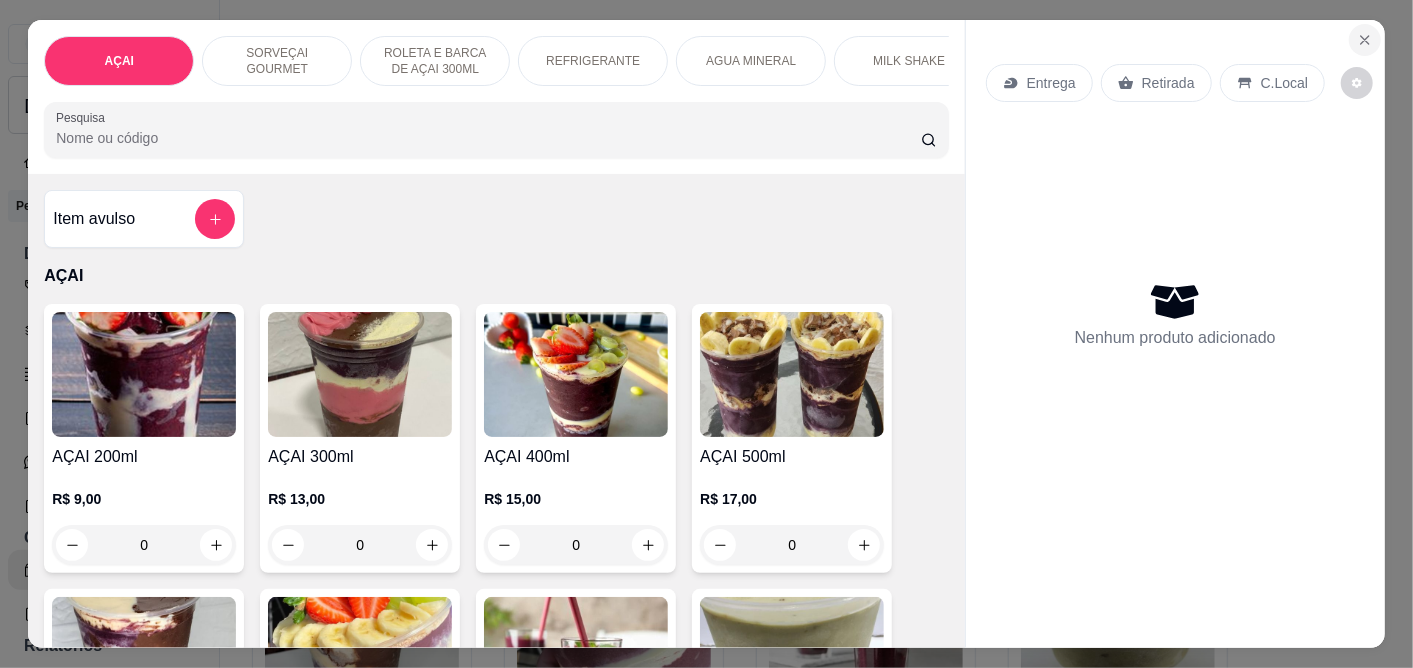click 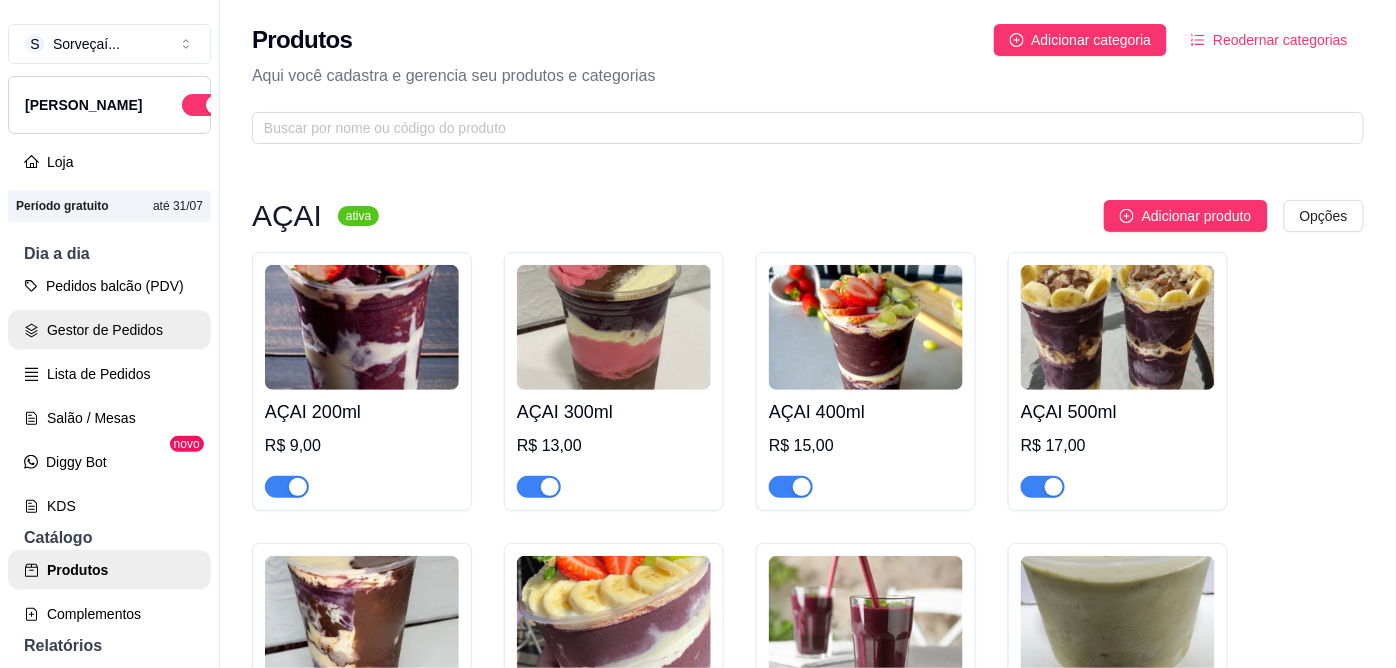 click on "Gestor de Pedidos" at bounding box center [109, 330] 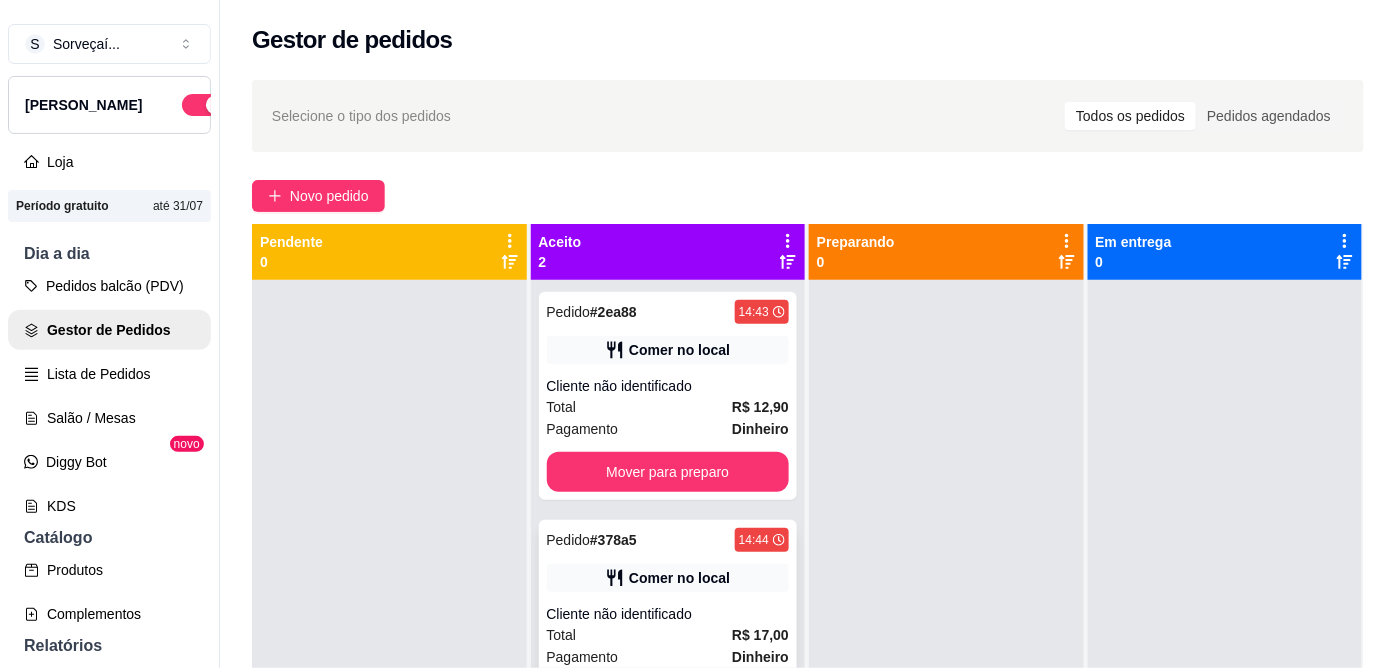 scroll, scrollTop: 55, scrollLeft: 0, axis: vertical 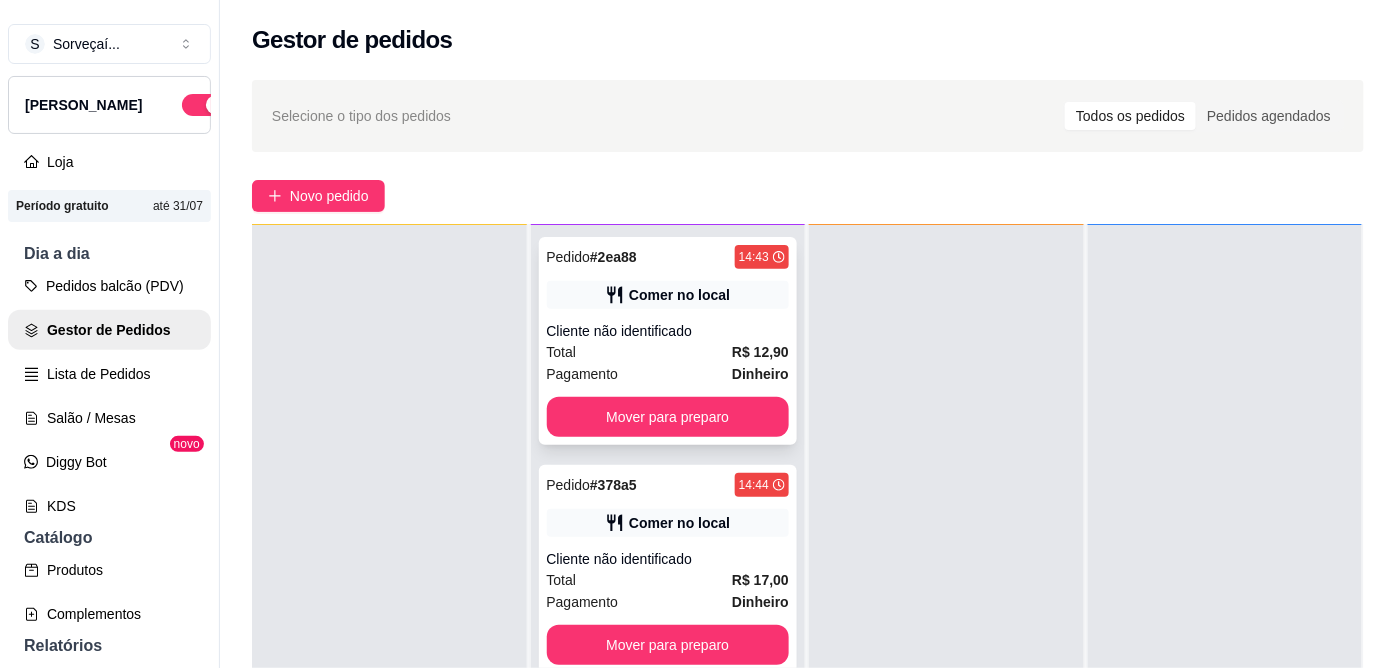 click on "Comer no local" at bounding box center (679, 295) 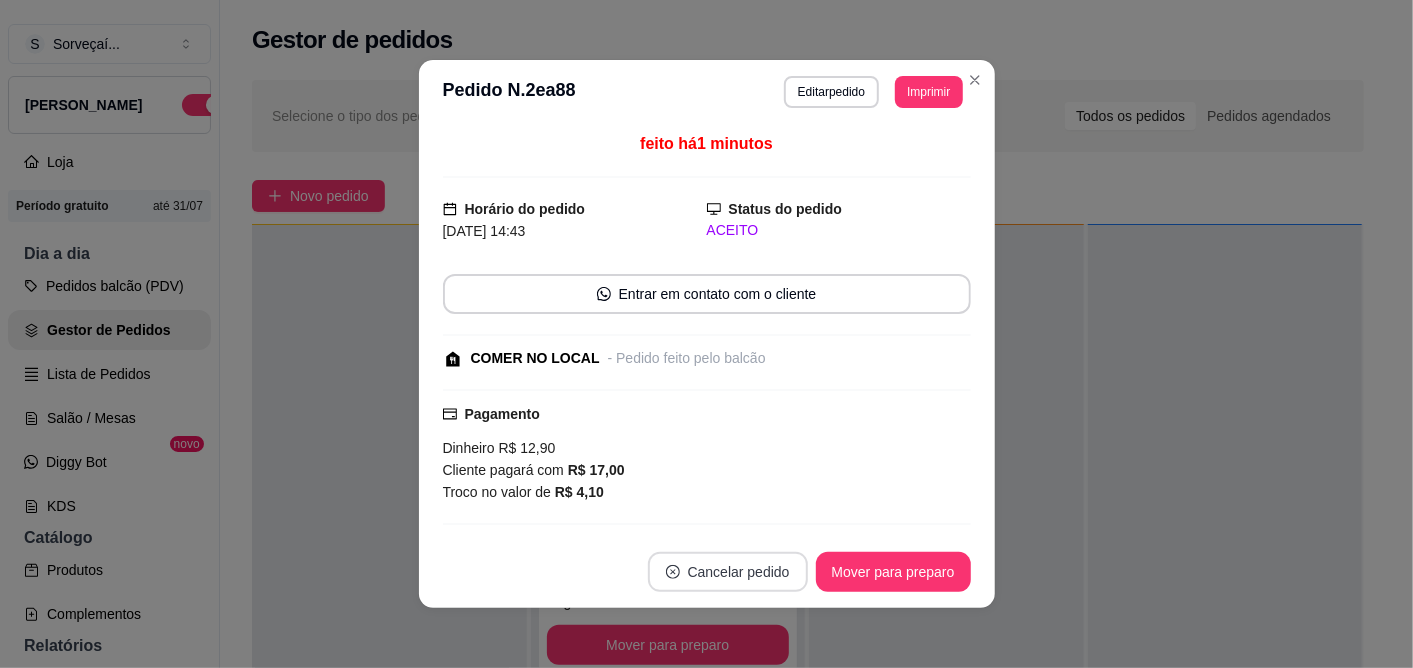 click on "Cancelar pedido" at bounding box center (728, 572) 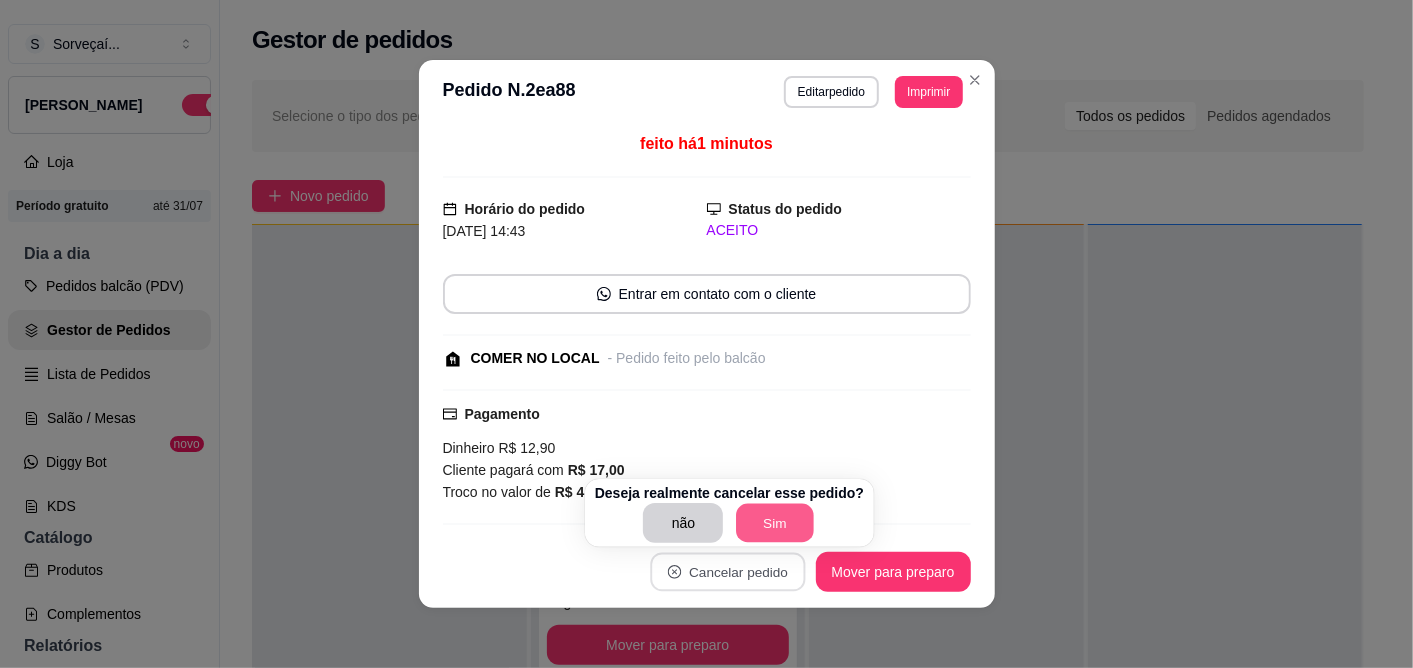 click on "Sim" at bounding box center (776, 523) 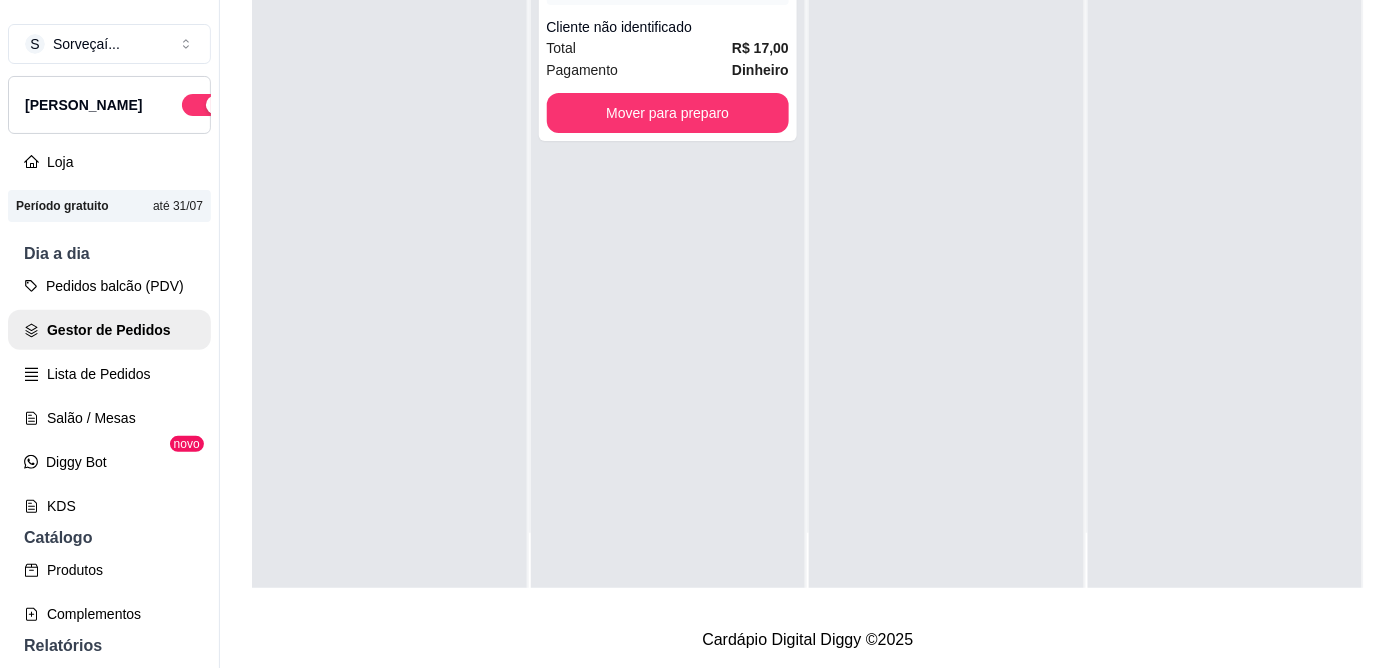 scroll, scrollTop: 321, scrollLeft: 0, axis: vertical 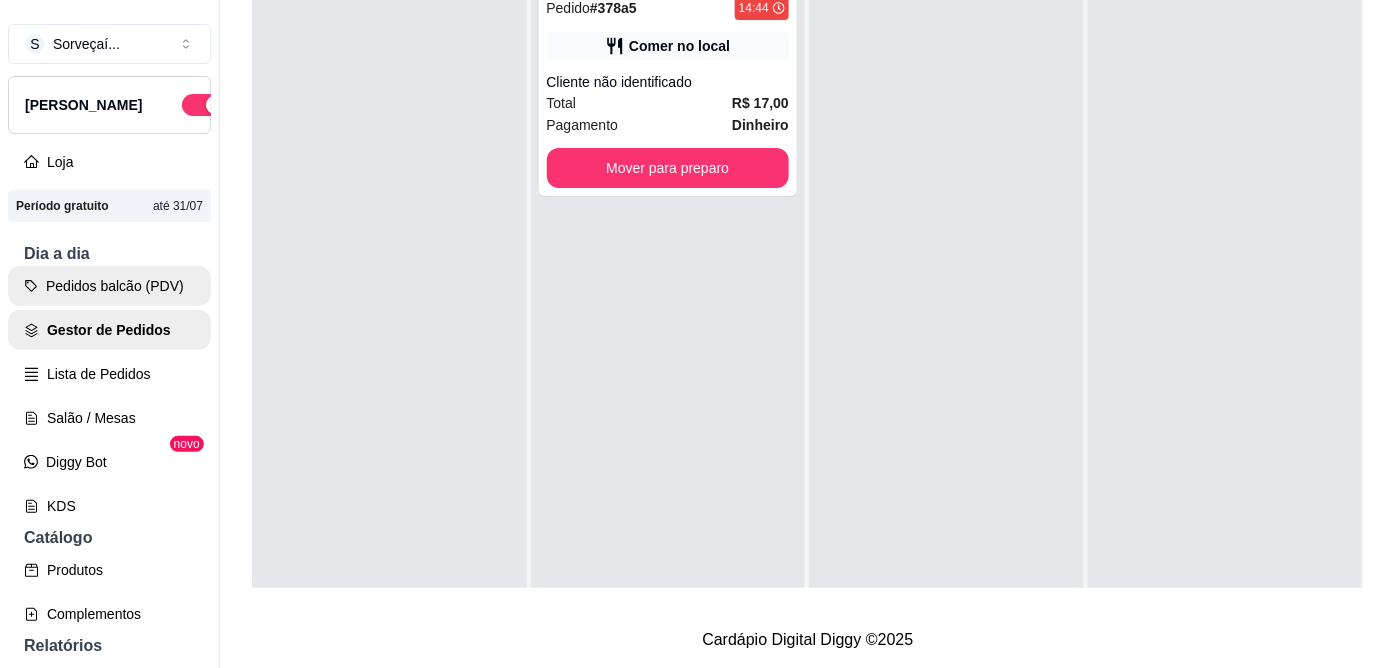 click on "Pedidos balcão (PDV)" at bounding box center (109, 286) 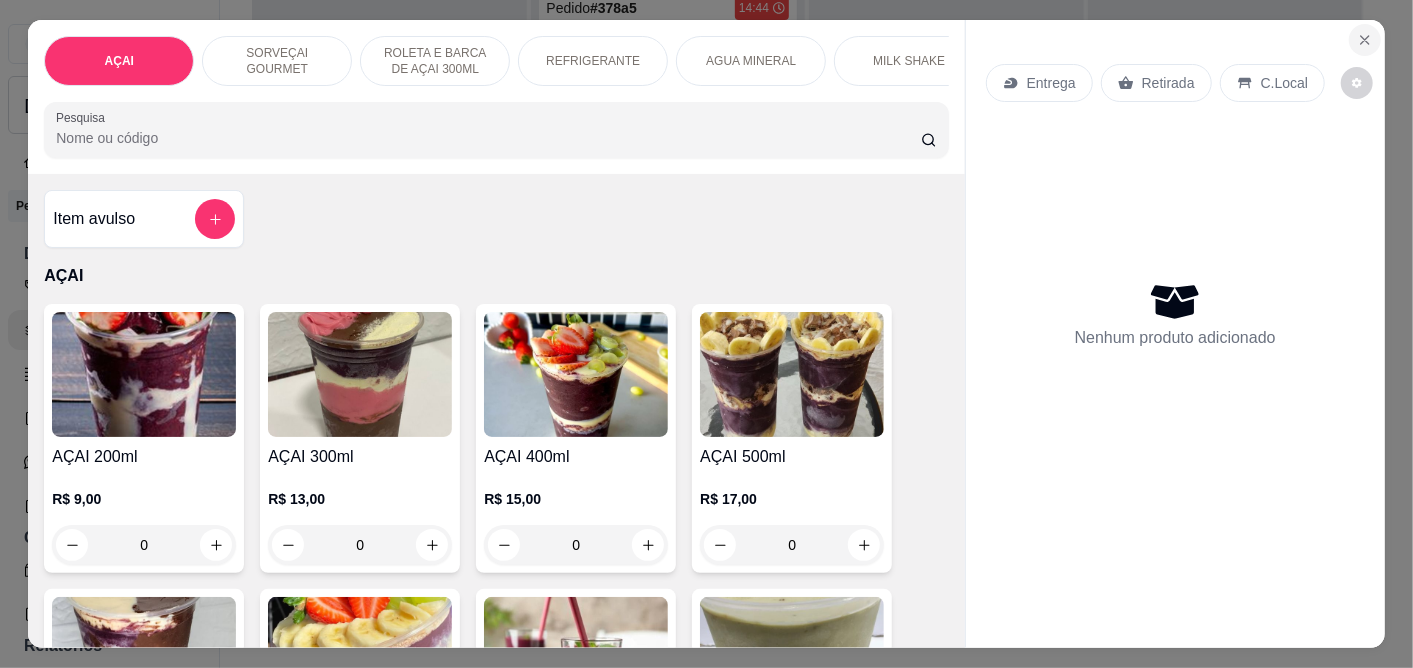 click 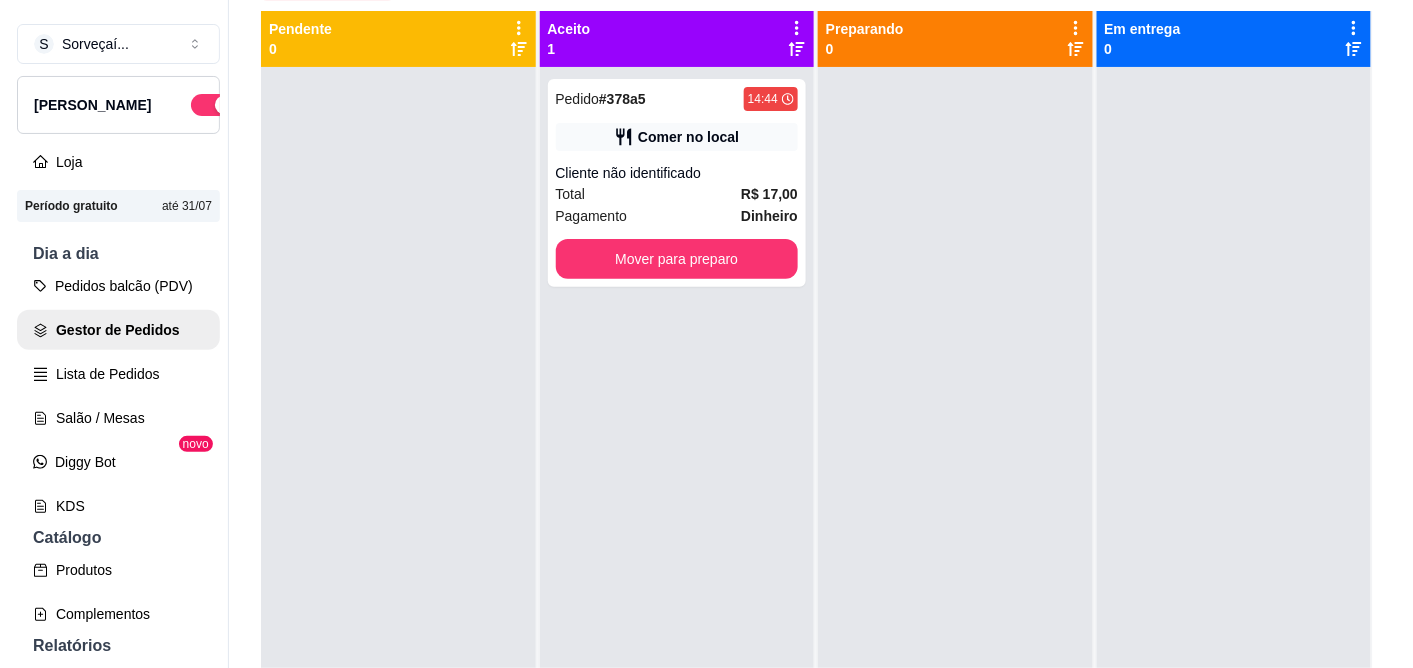 scroll, scrollTop: 0, scrollLeft: 0, axis: both 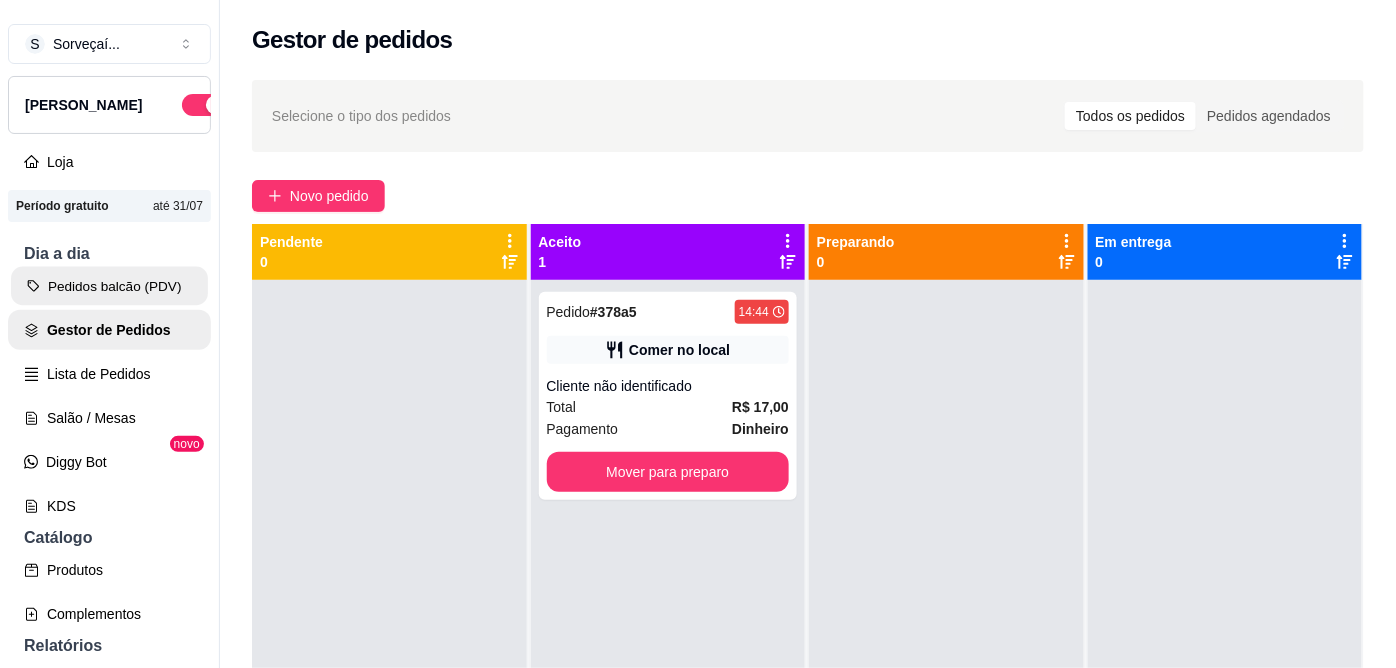 click on "Pedidos balcão (PDV)" at bounding box center [109, 286] 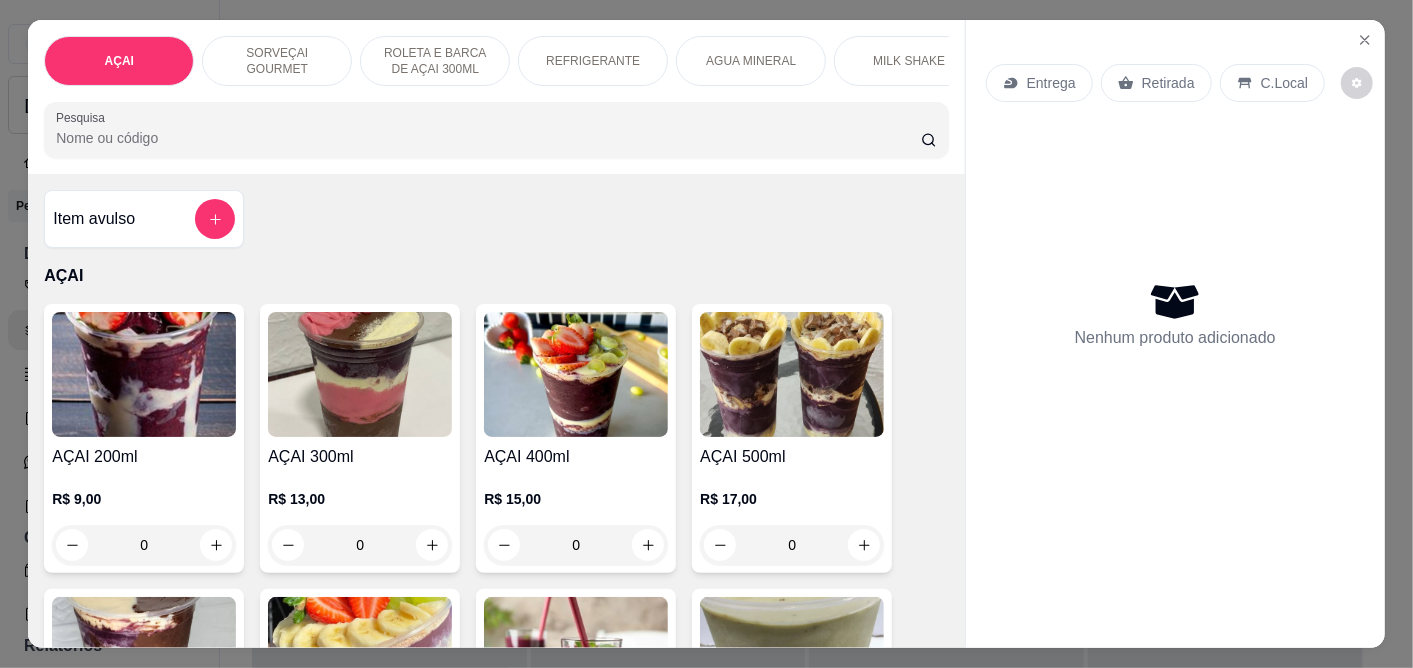click at bounding box center [576, 374] 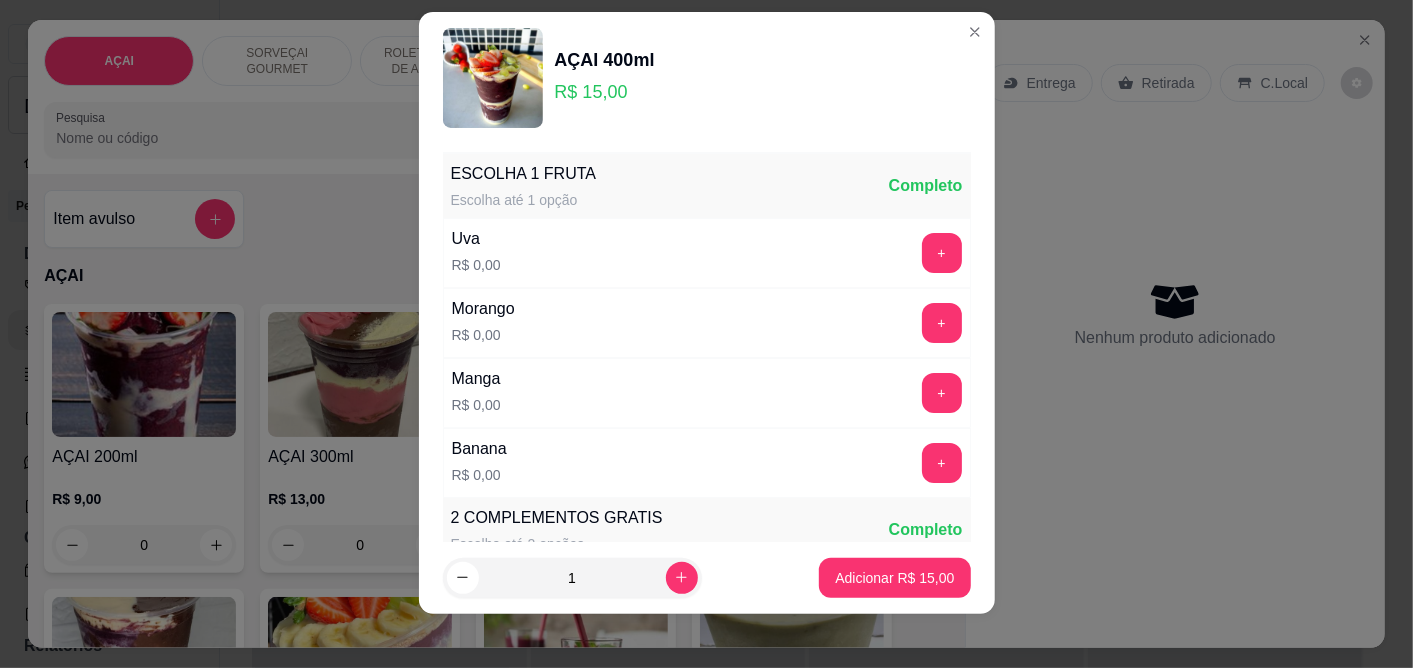 scroll, scrollTop: 31, scrollLeft: 0, axis: vertical 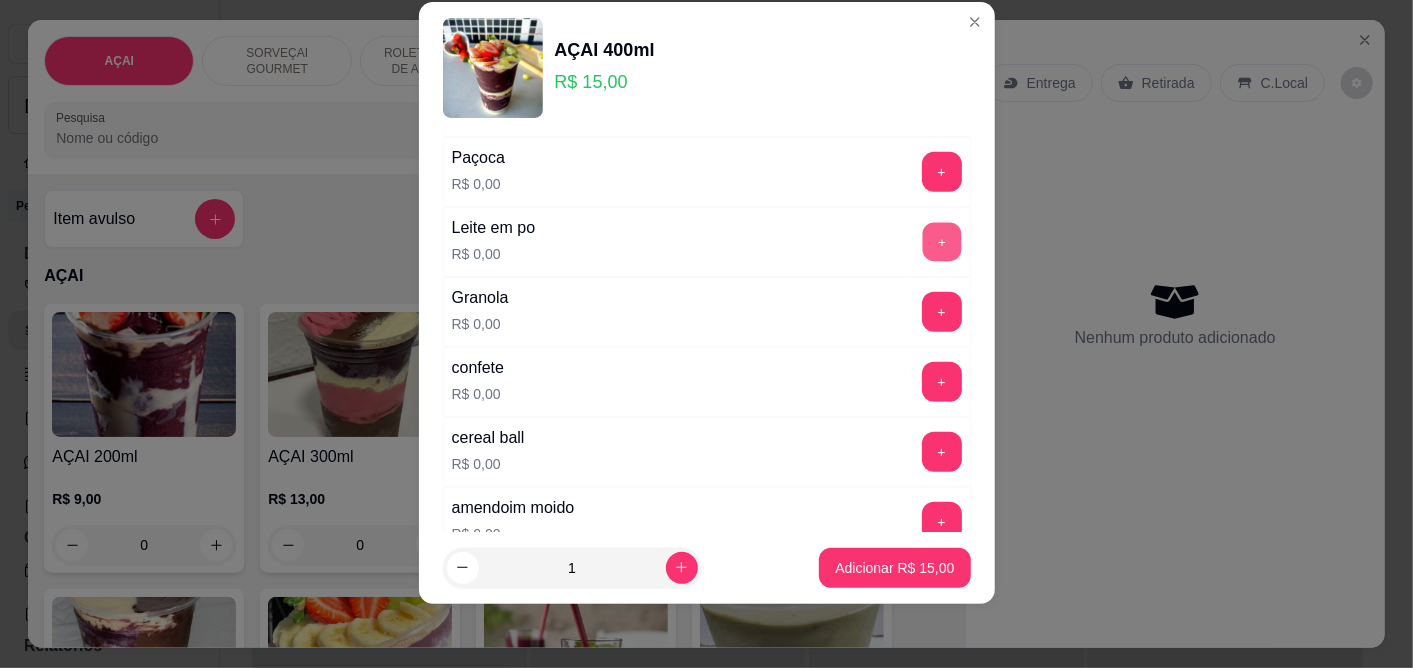 click on "+" at bounding box center (941, 242) 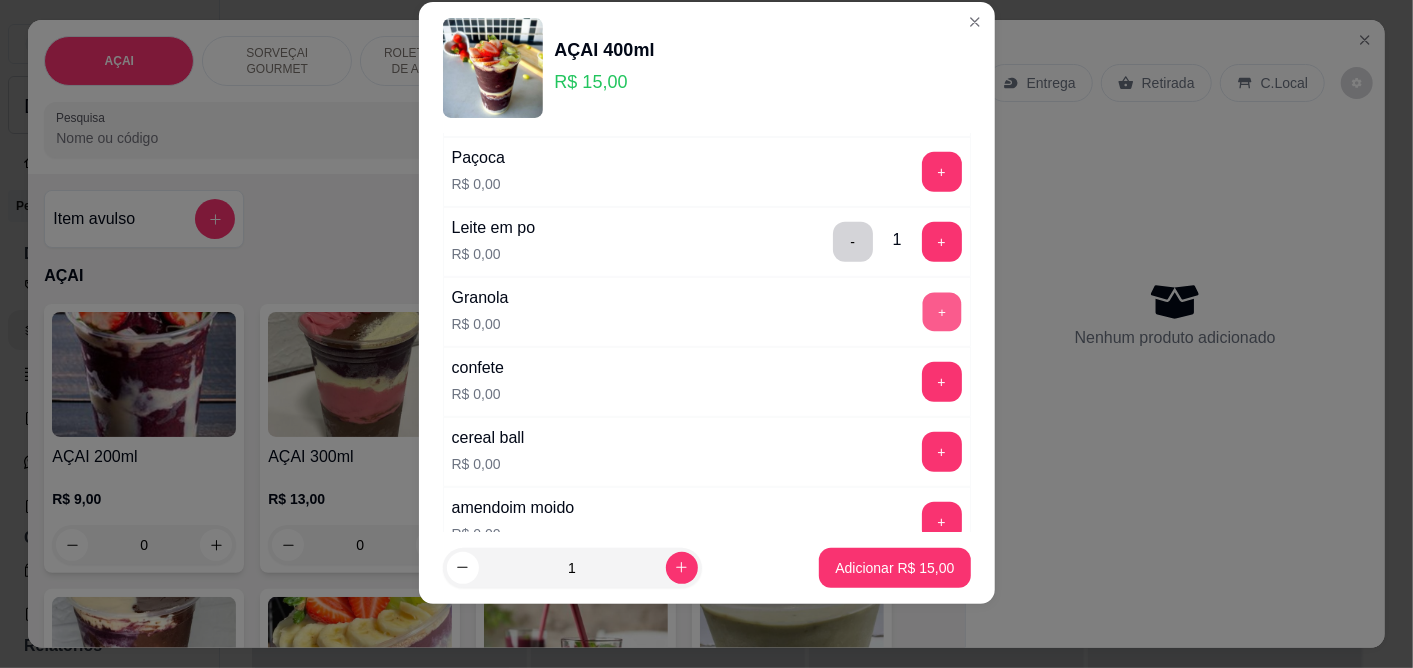 click on "+" at bounding box center (941, 312) 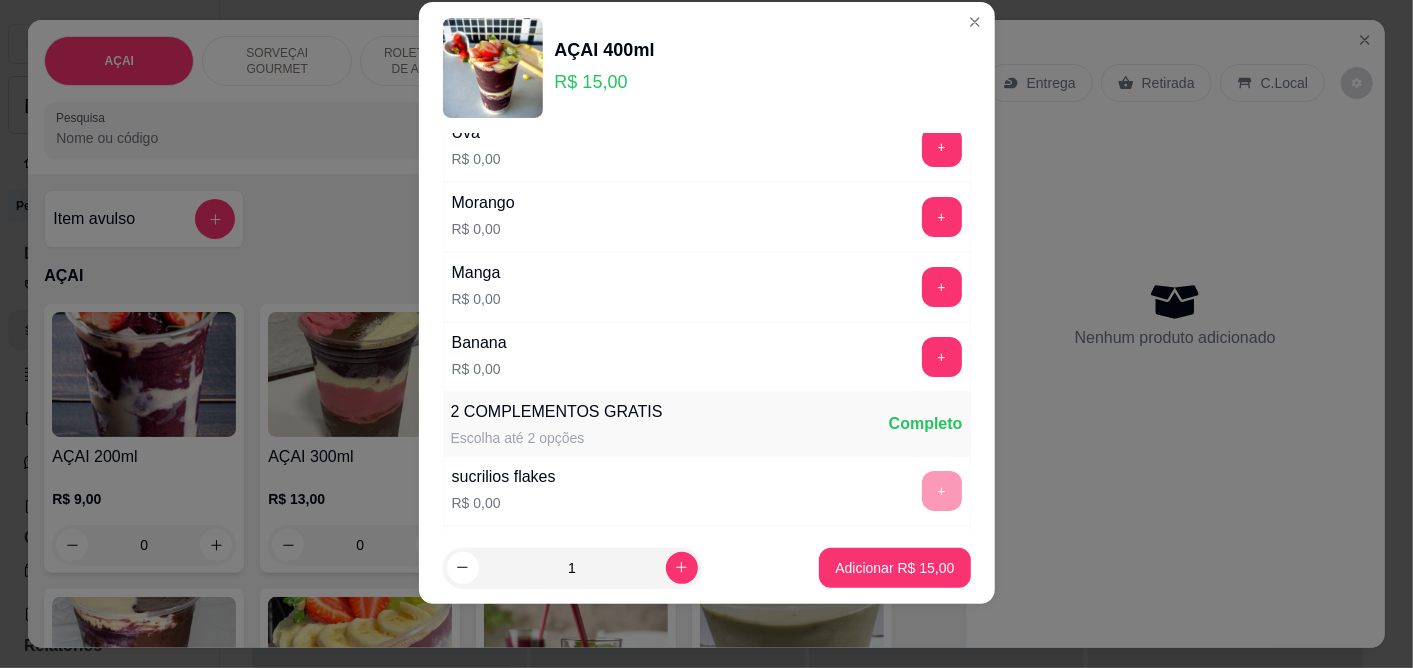 scroll, scrollTop: 0, scrollLeft: 0, axis: both 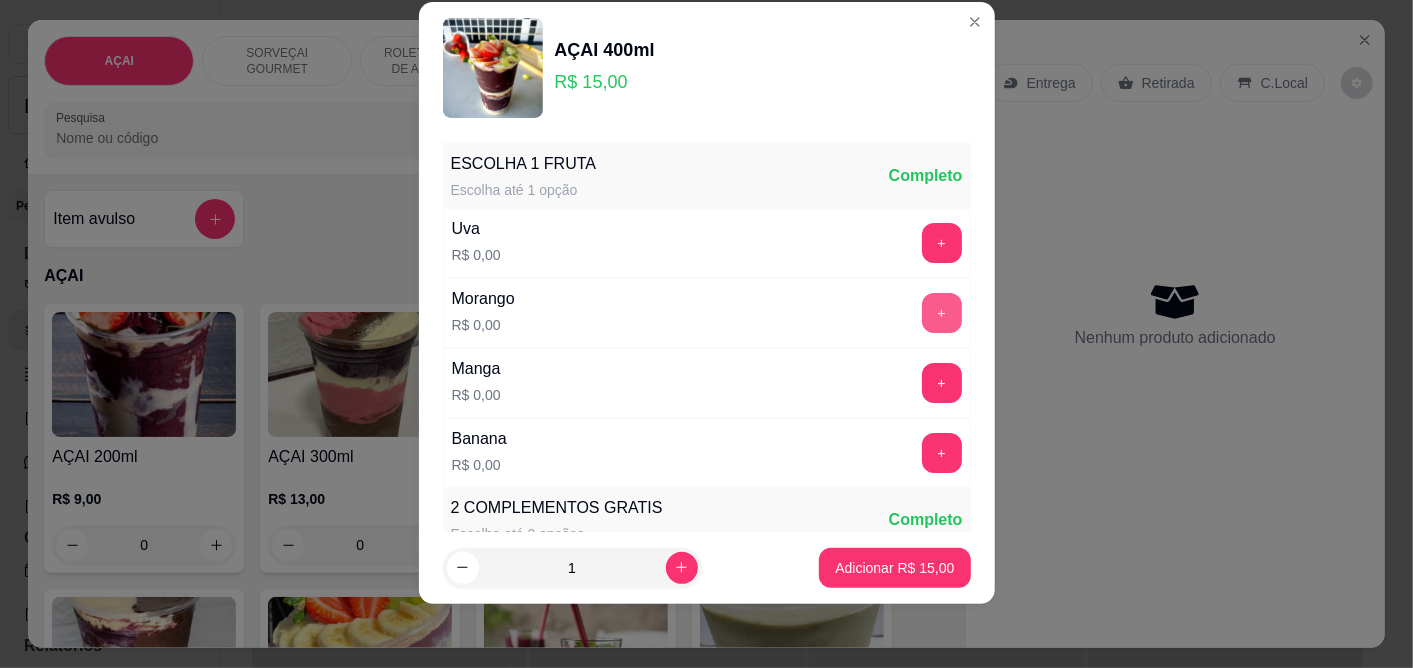 click on "+" at bounding box center (942, 313) 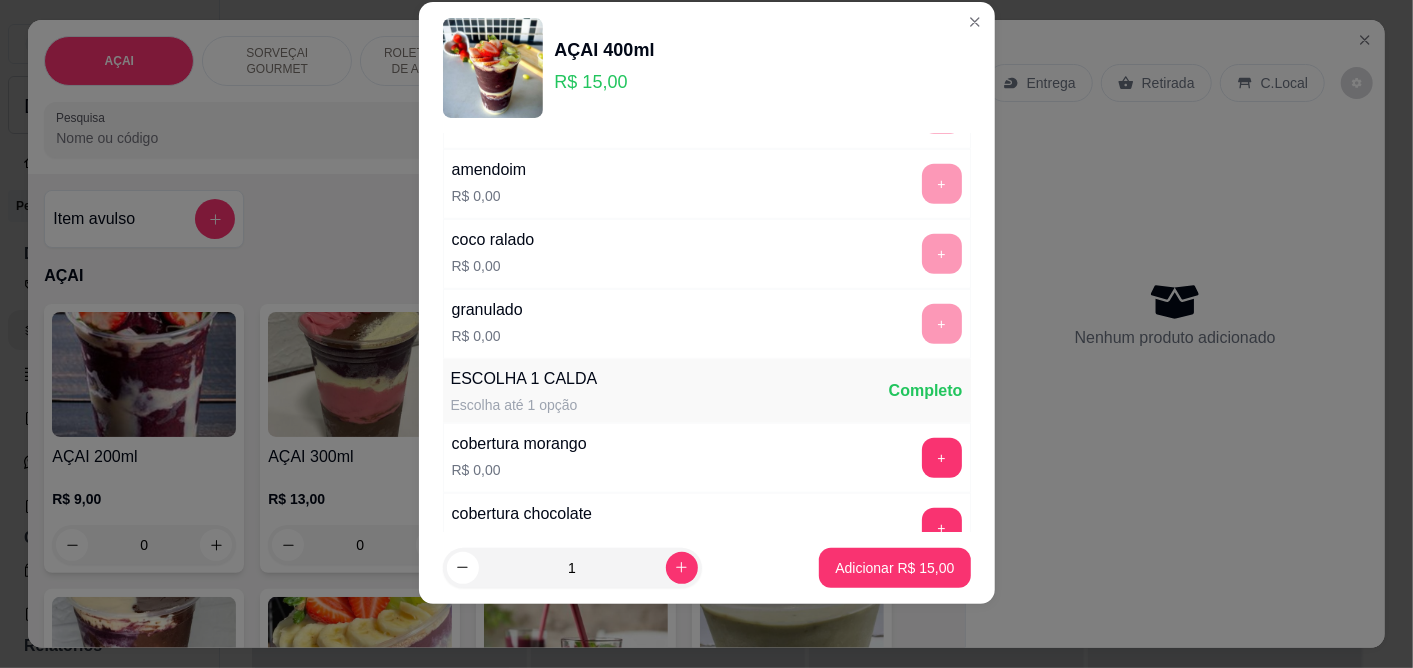 scroll, scrollTop: 1111, scrollLeft: 0, axis: vertical 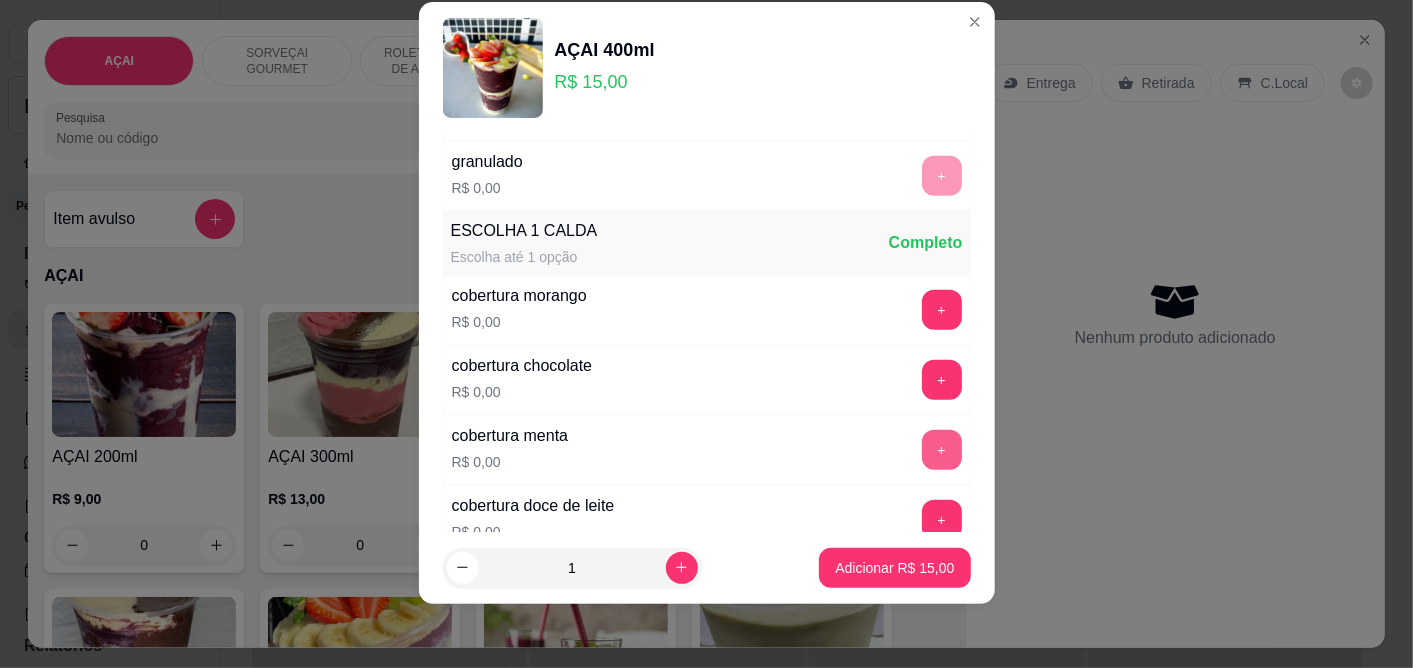 click on "+" at bounding box center [942, 450] 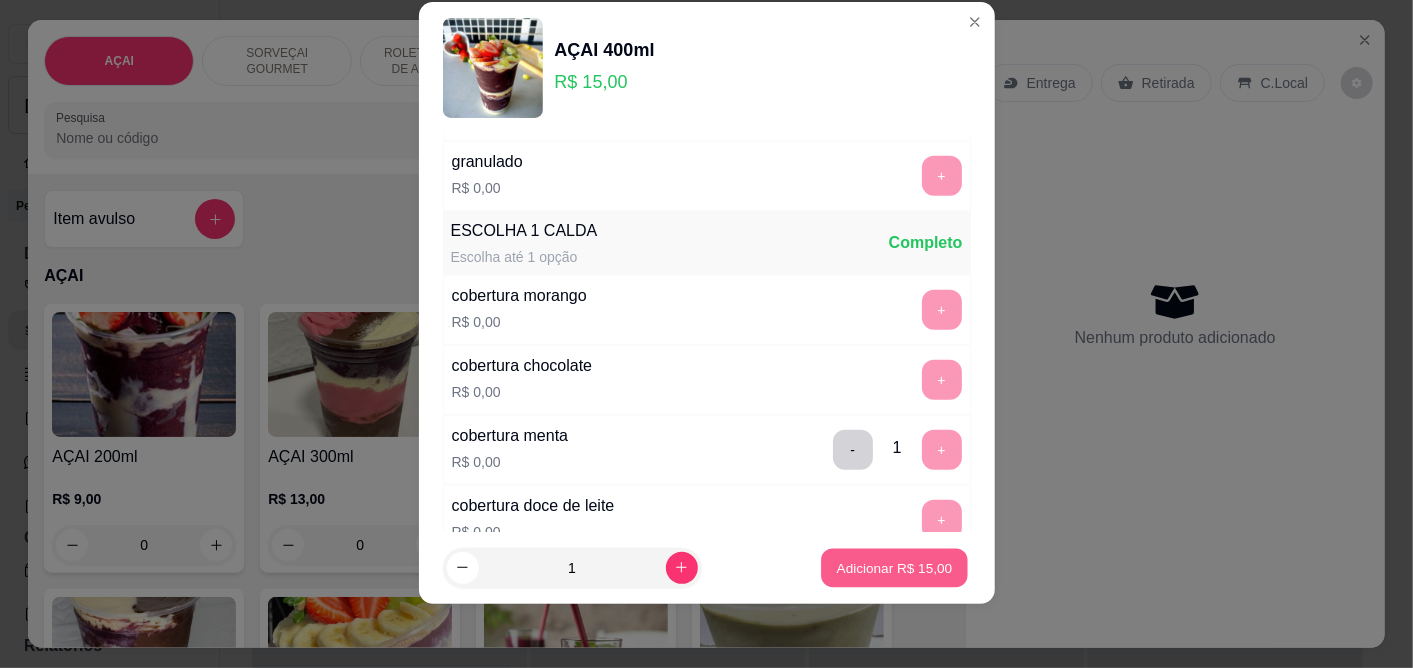 click on "Adicionar   R$ 15,00" at bounding box center [895, 567] 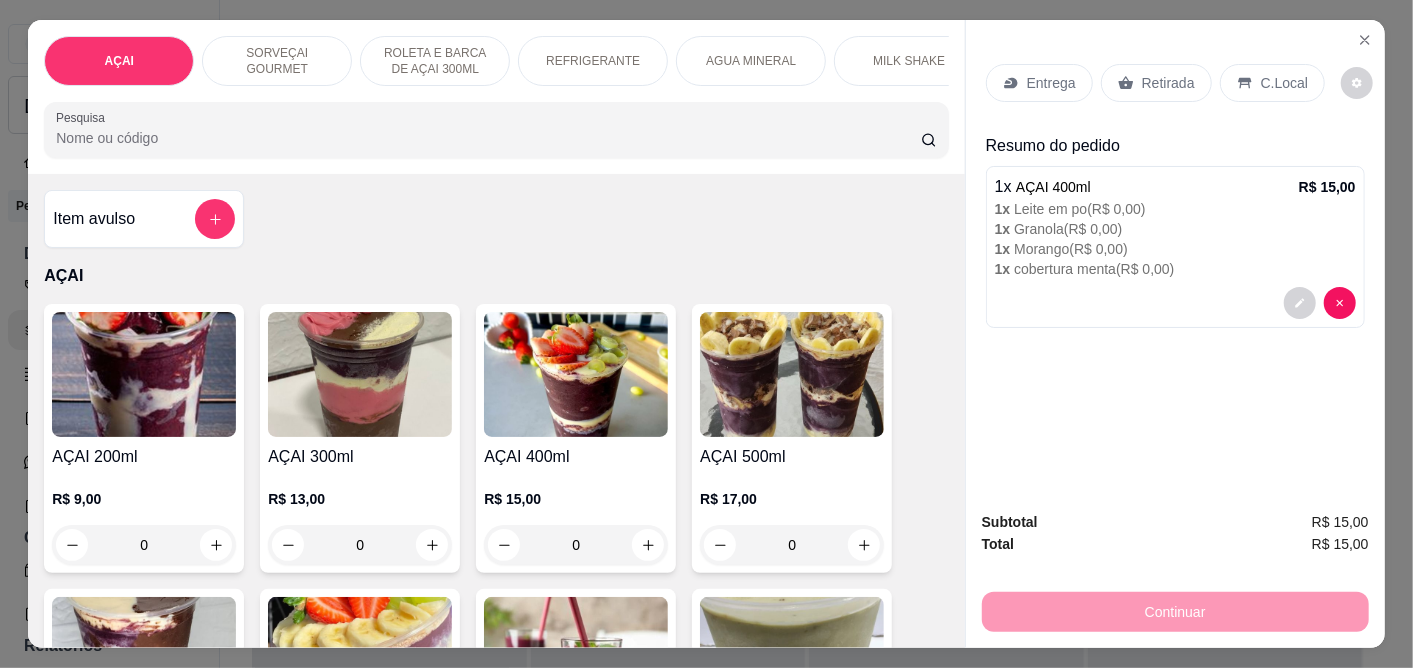 click on "C.Local" at bounding box center (1284, 83) 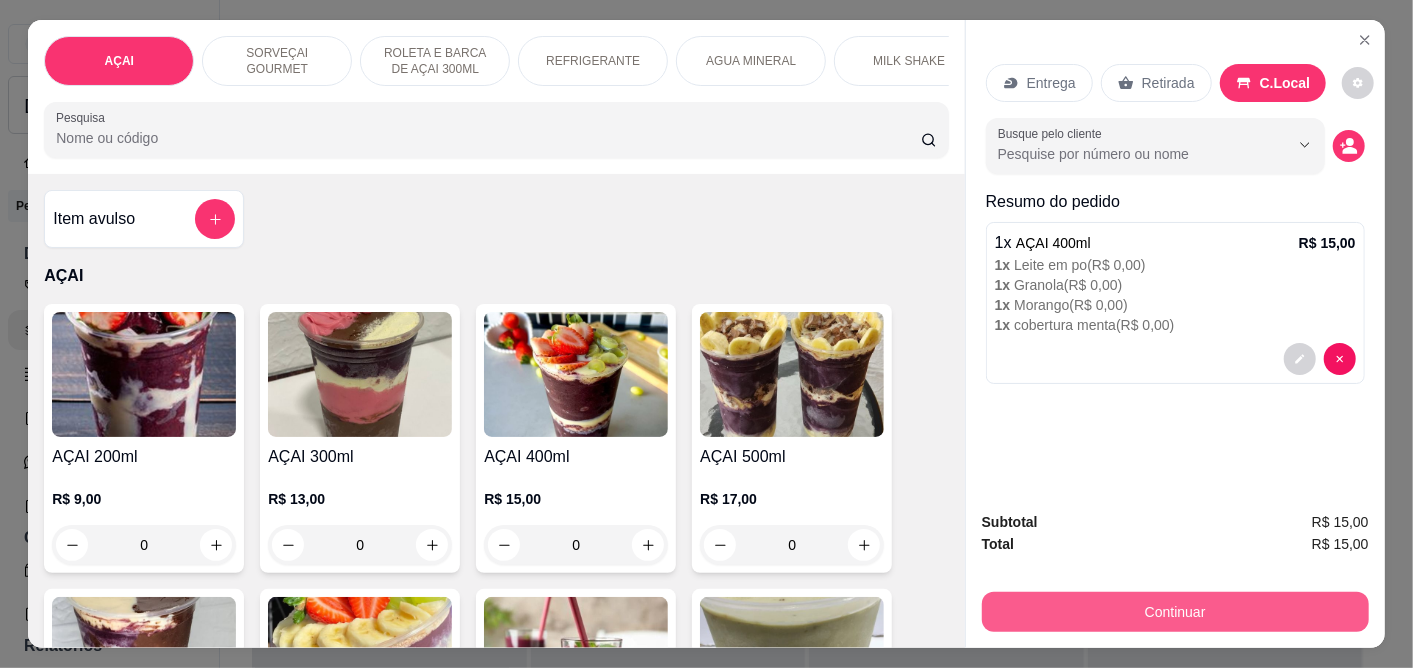click on "Continuar" at bounding box center (1175, 612) 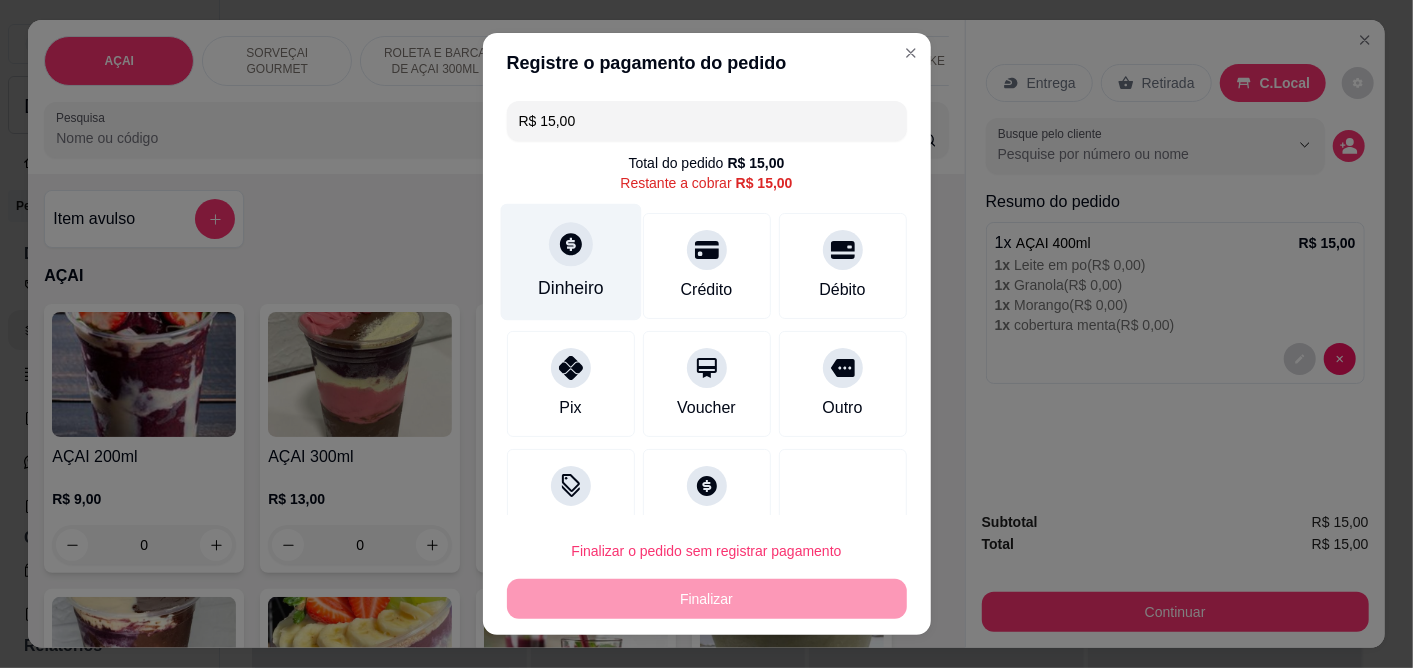 click 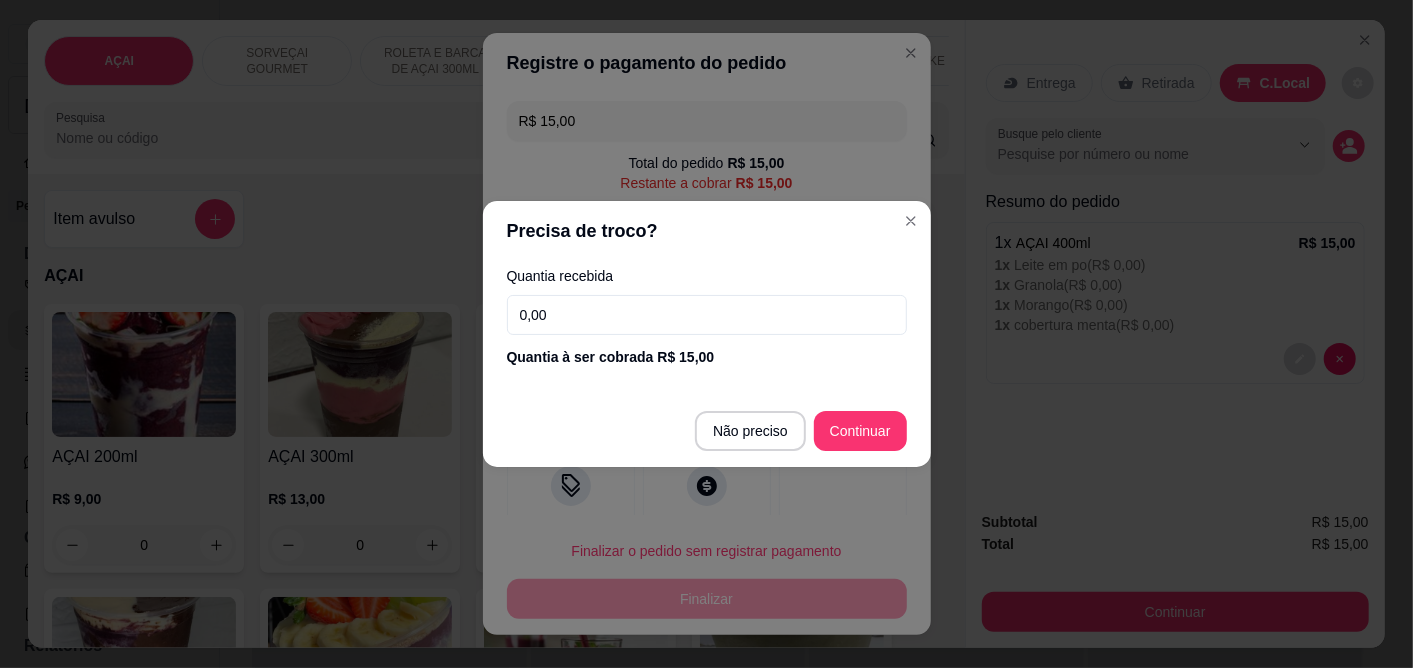 click on "0,00" at bounding box center (707, 315) 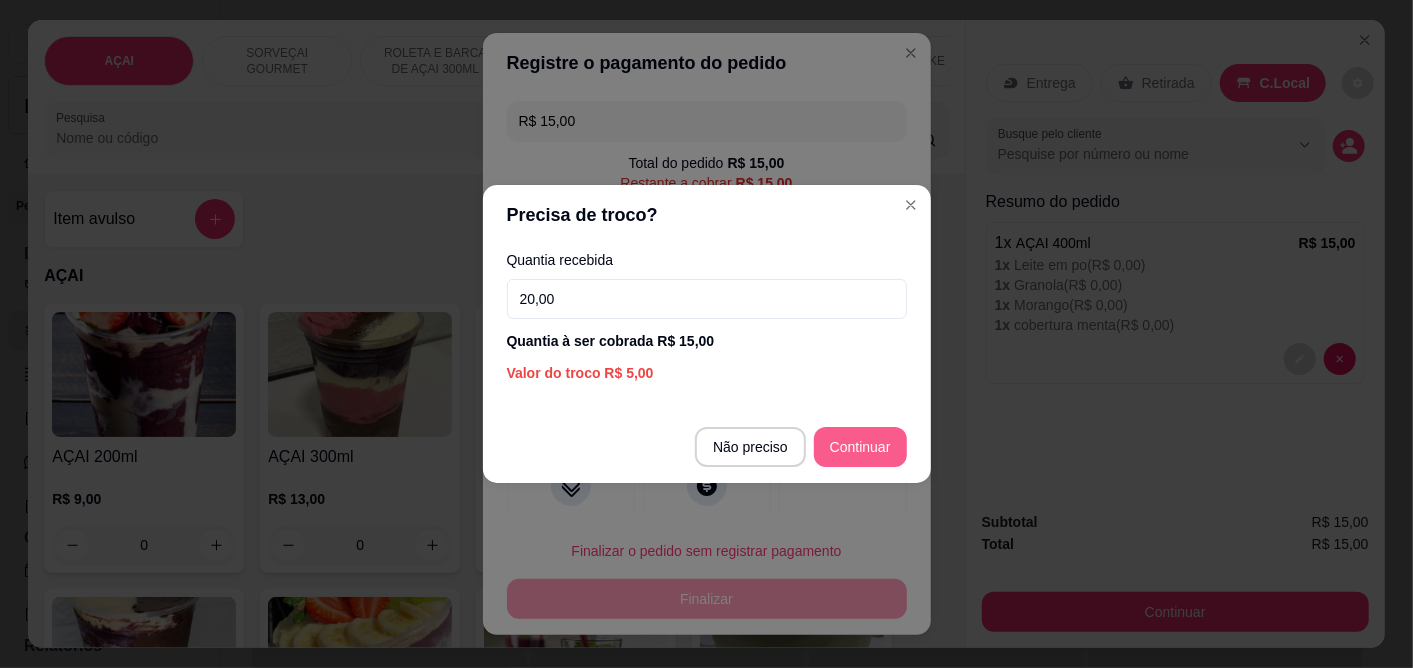 type on "20,00" 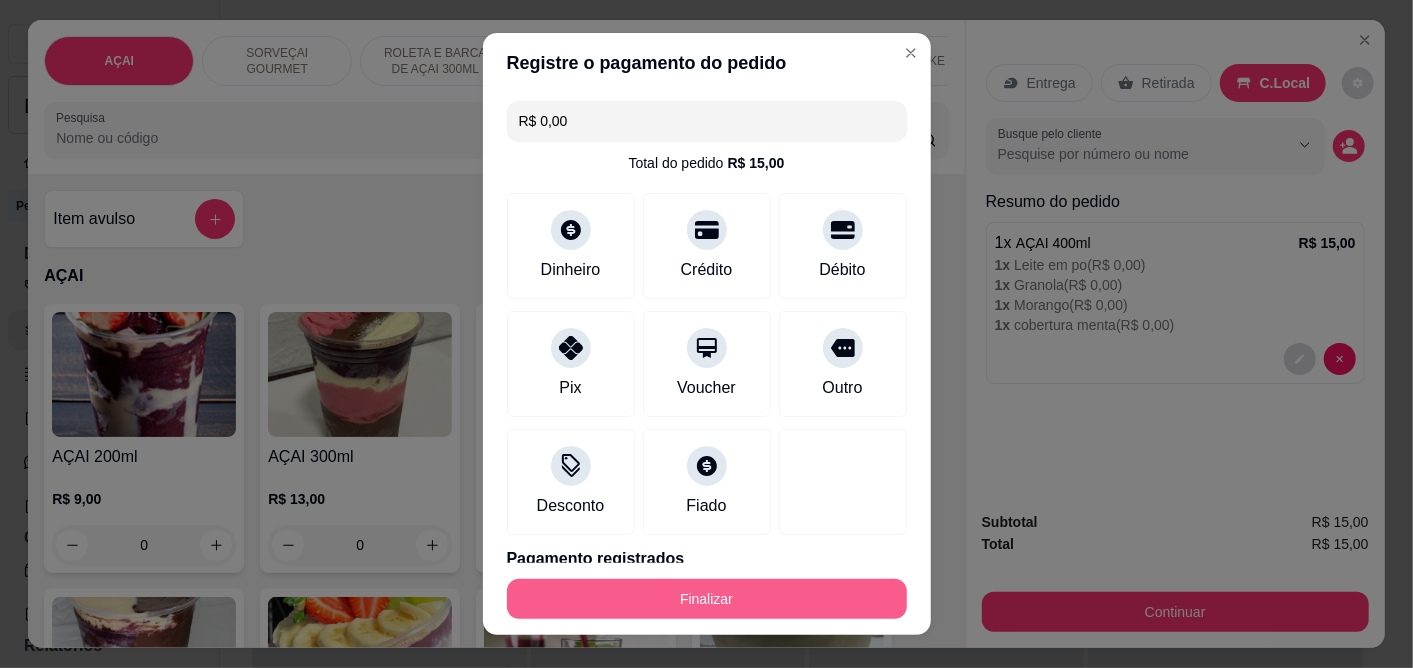click on "Finalizar" at bounding box center [707, 599] 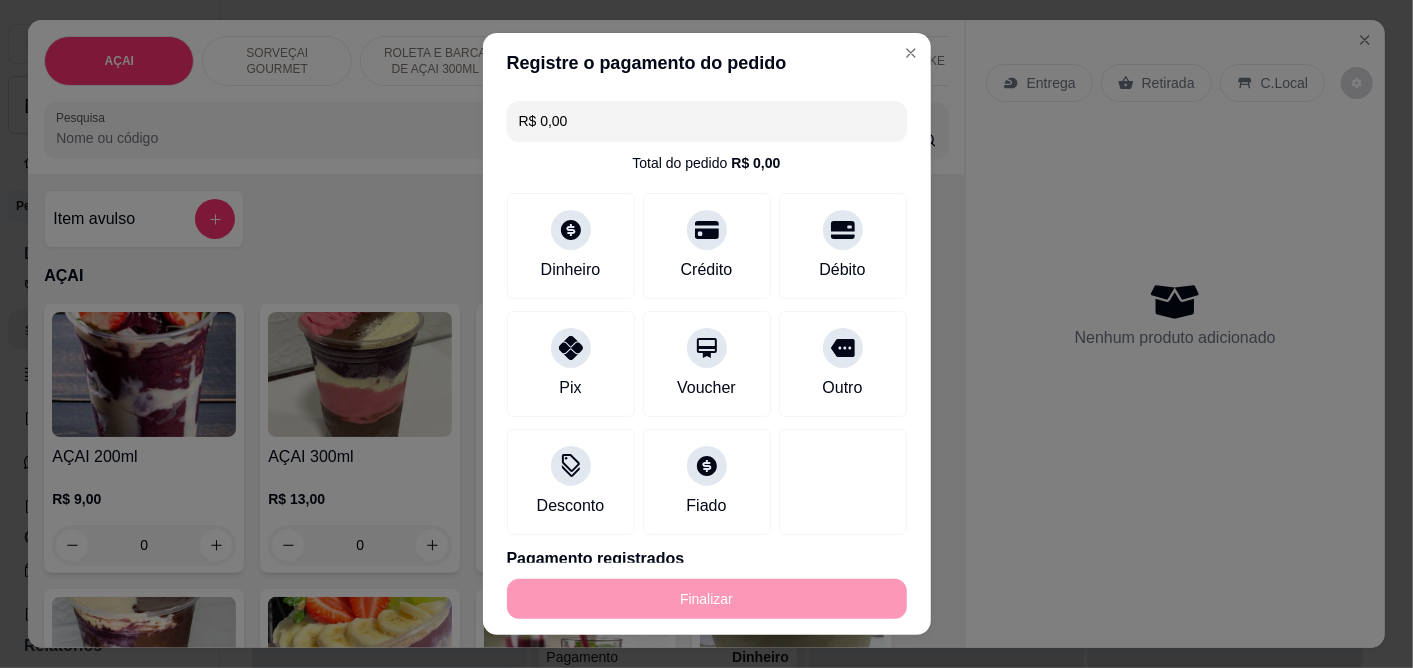 type on "-R$ 15,00" 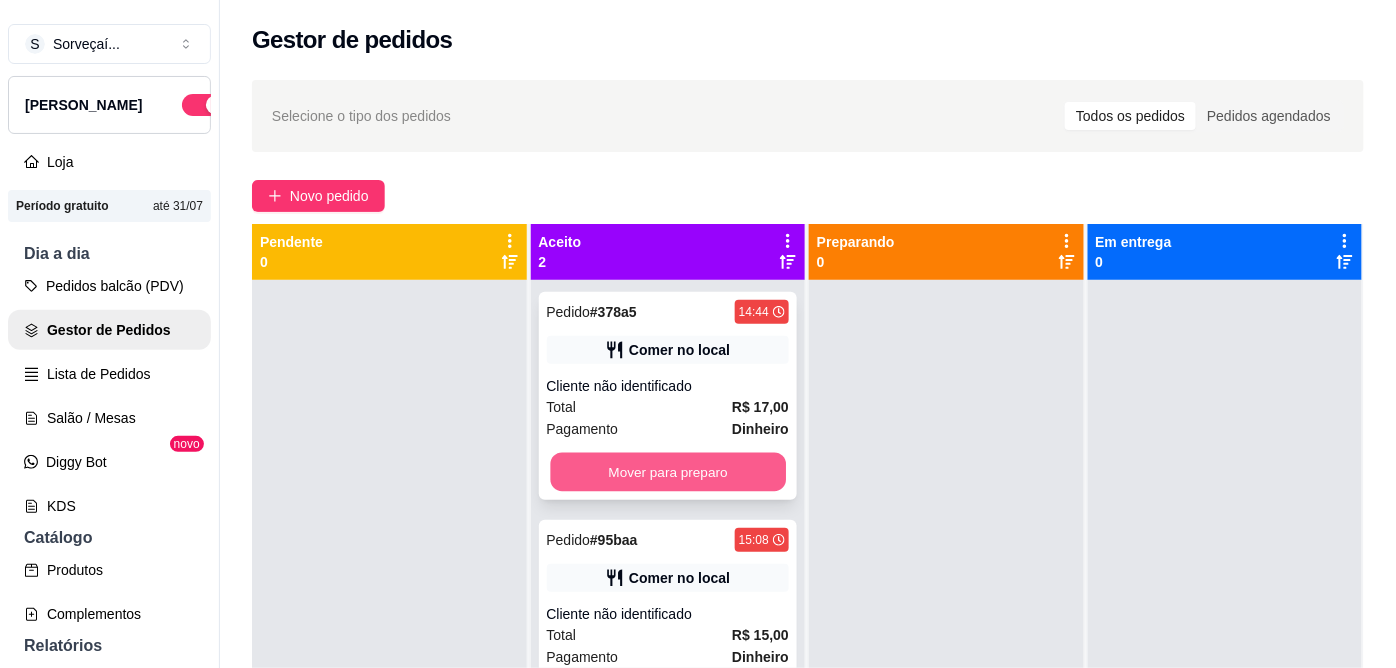 click on "Mover para preparo" at bounding box center [667, 472] 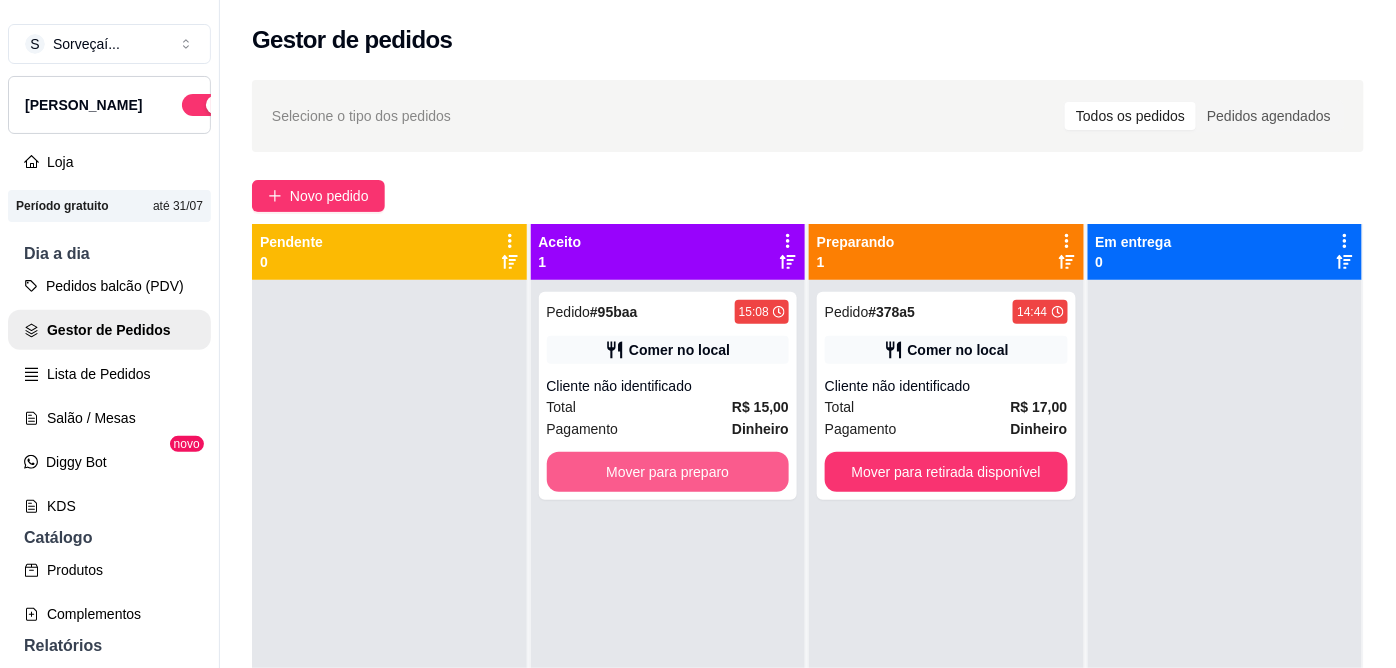 click on "Mover para preparo" at bounding box center [668, 472] 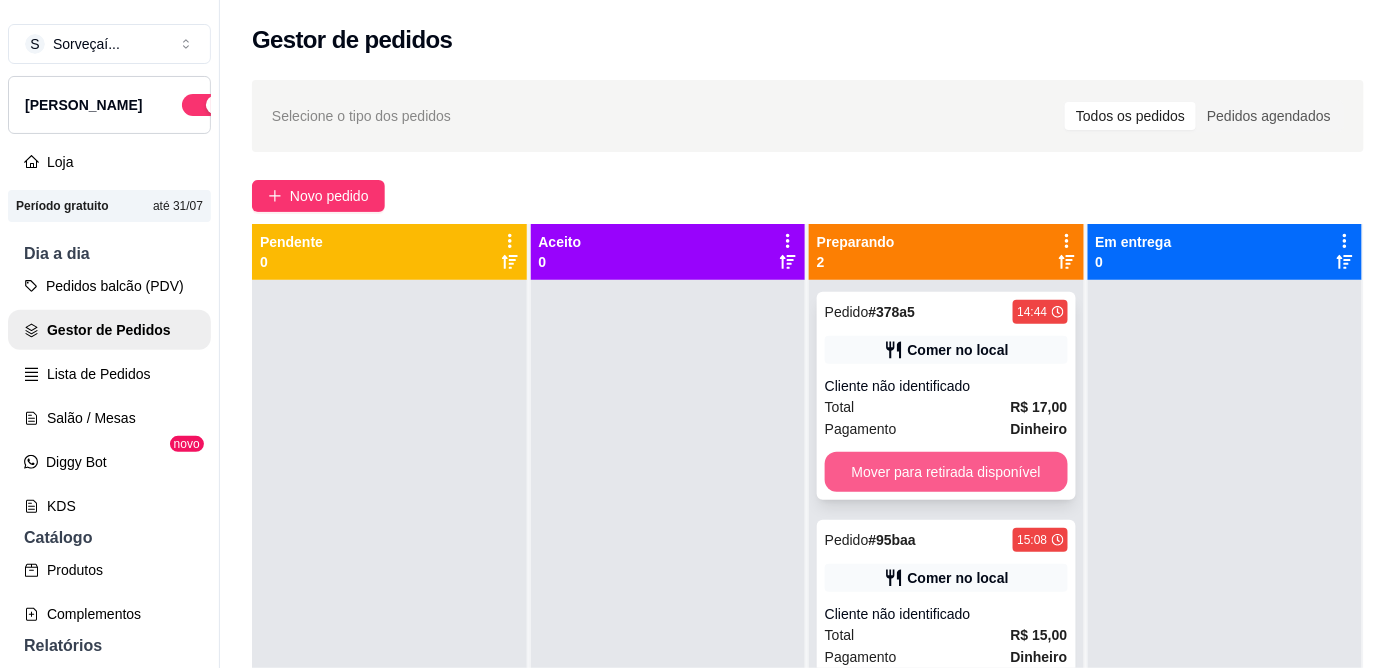 click on "Mover para retirada disponível" at bounding box center [946, 472] 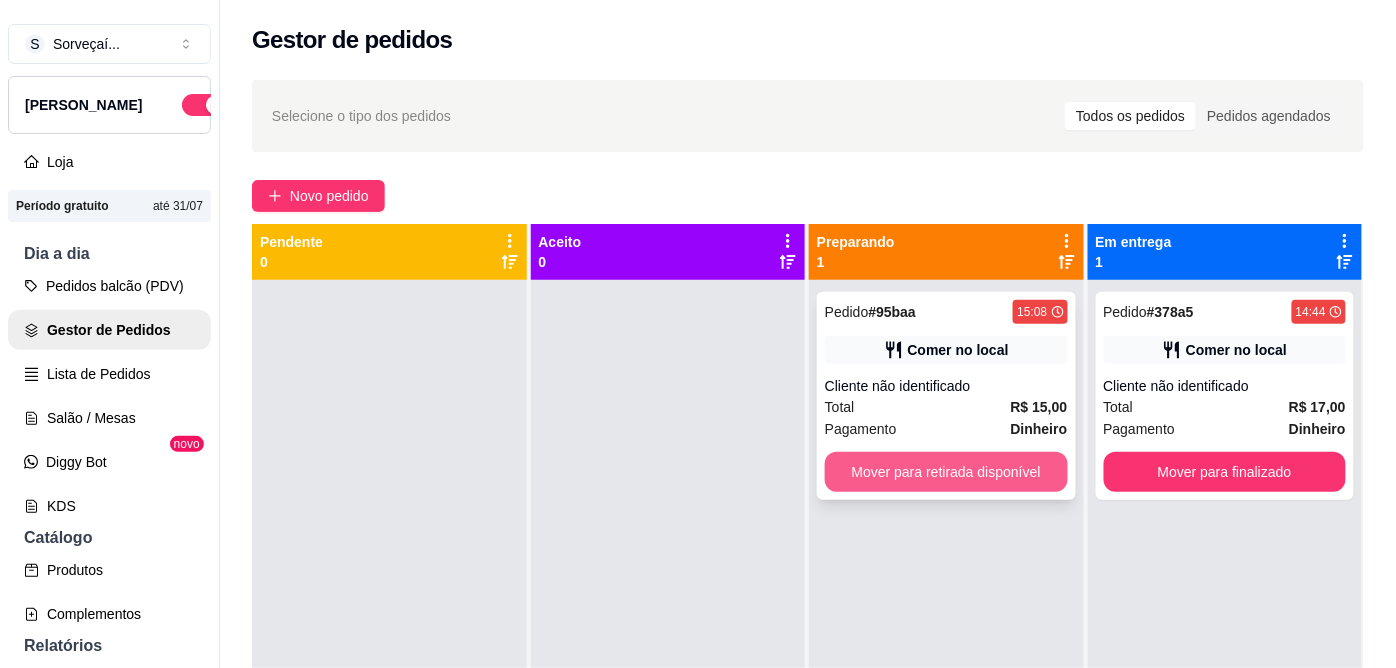 click on "Mover para retirada disponível" at bounding box center [946, 472] 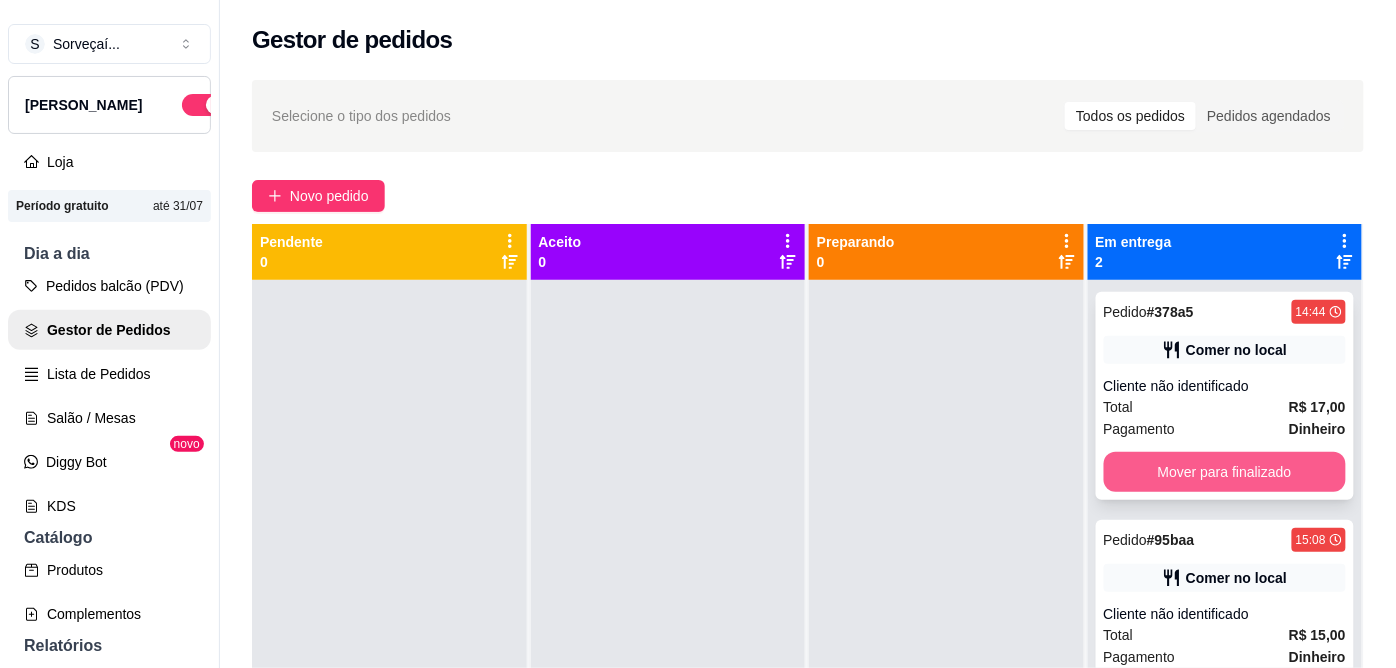 click on "Mover para finalizado" at bounding box center (1225, 472) 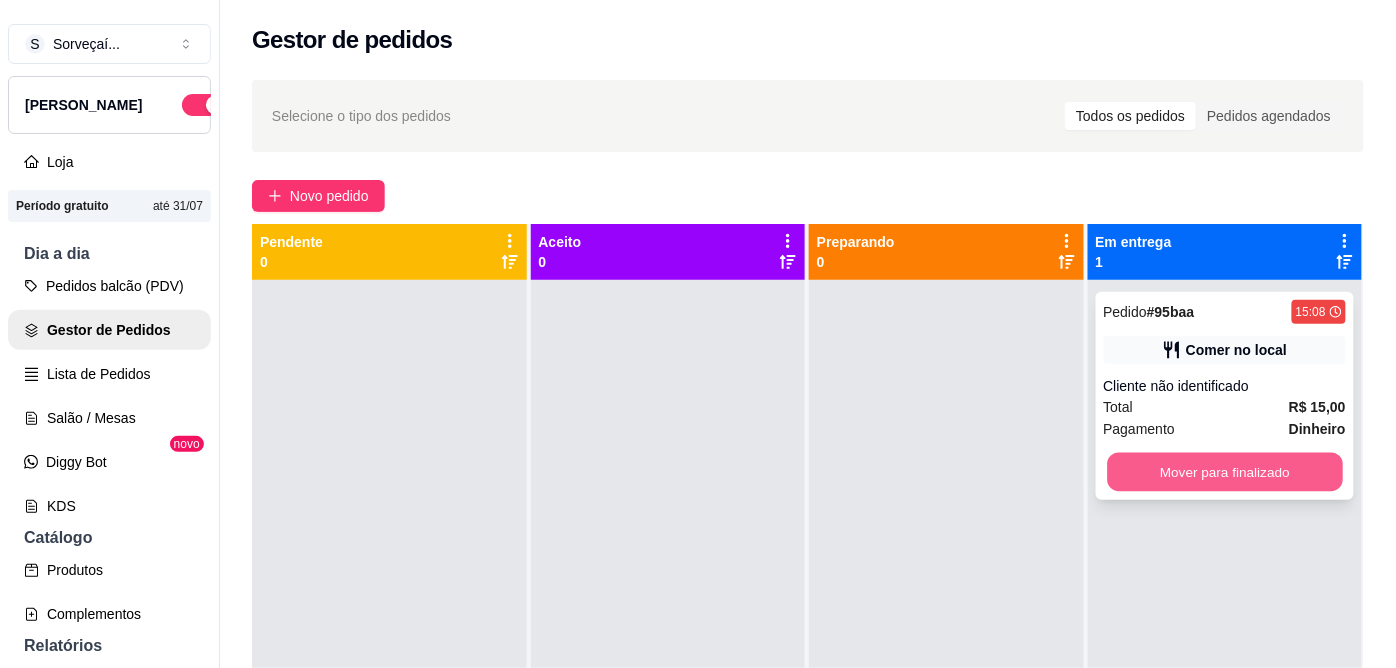 click on "Mover para finalizado" at bounding box center [1224, 472] 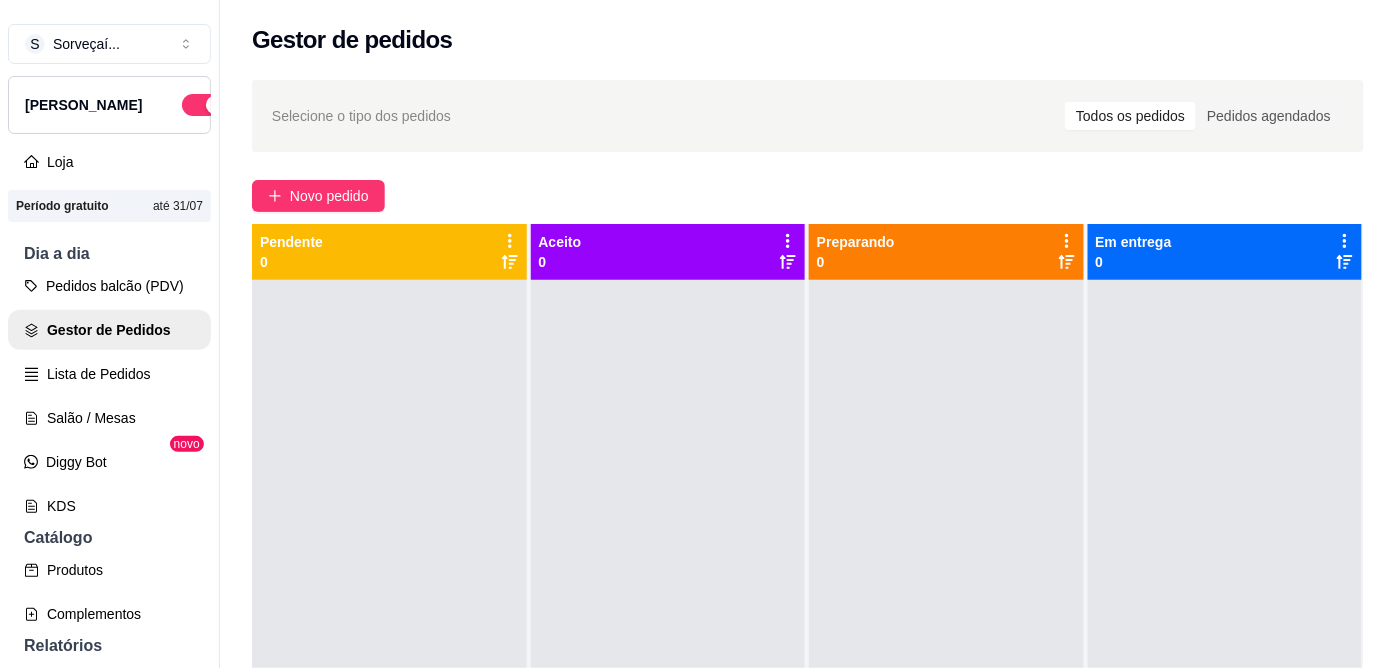 click at bounding box center (668, 614) 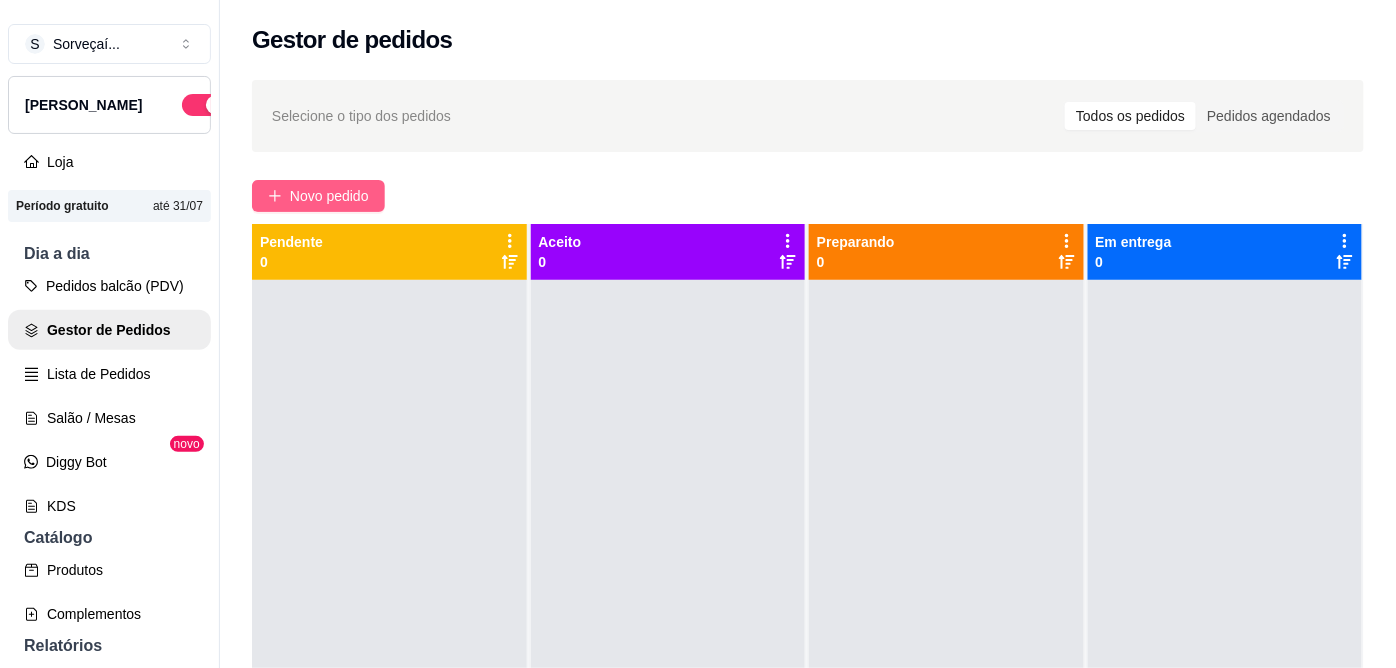 click on "Novo pedido" at bounding box center (329, 196) 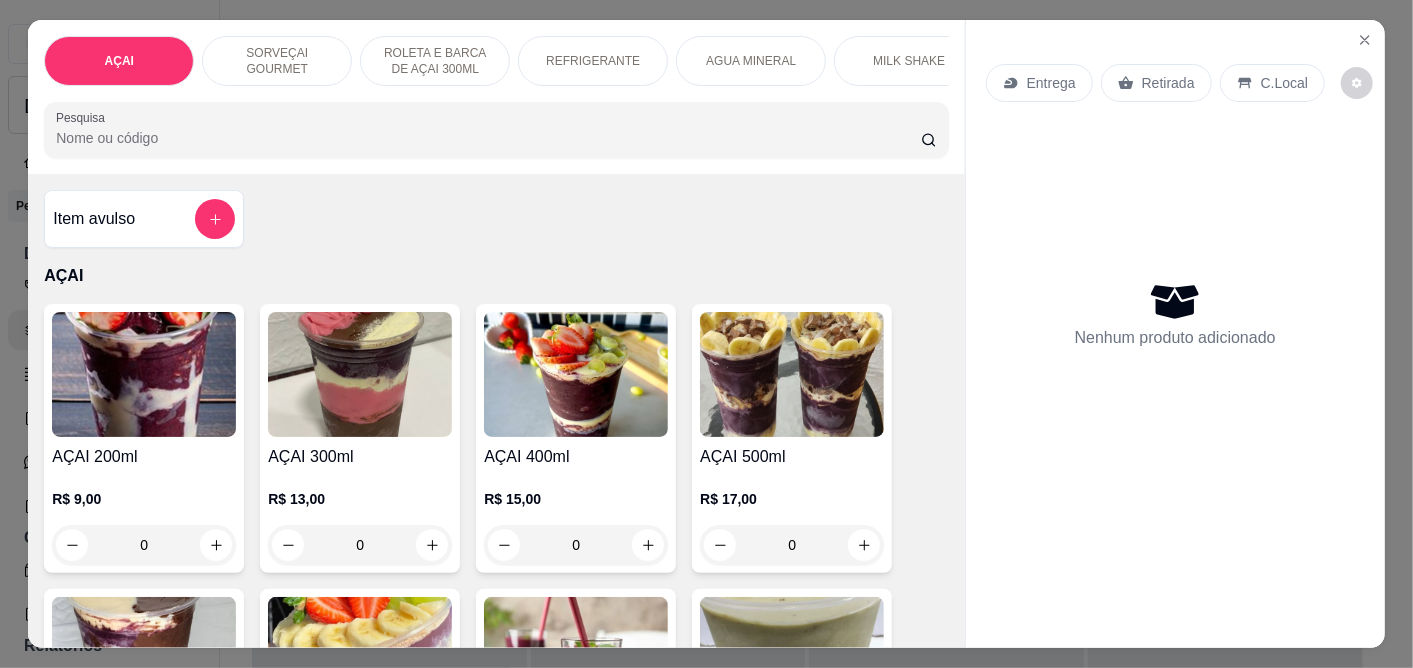 click on "Nenhum produto adicionado" at bounding box center [1175, 314] 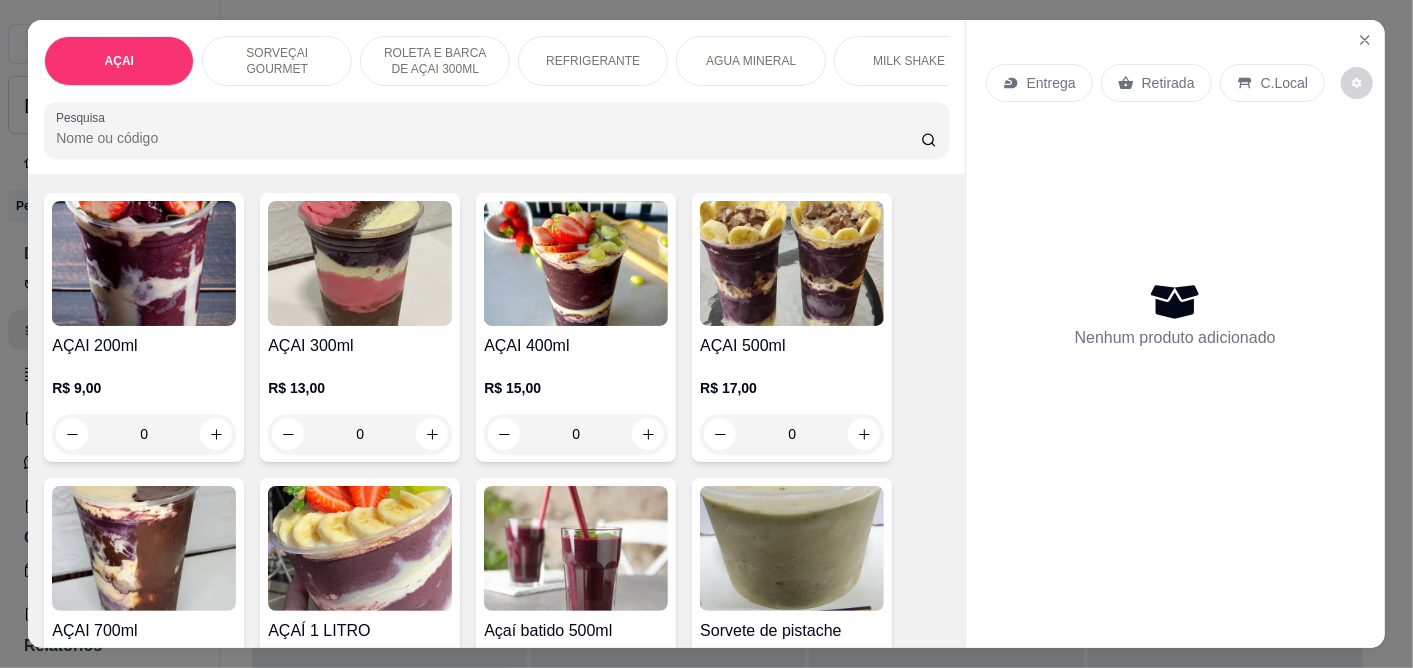 click on "AÇAI 400ml   R$ 15,00 0" at bounding box center (576, 327) 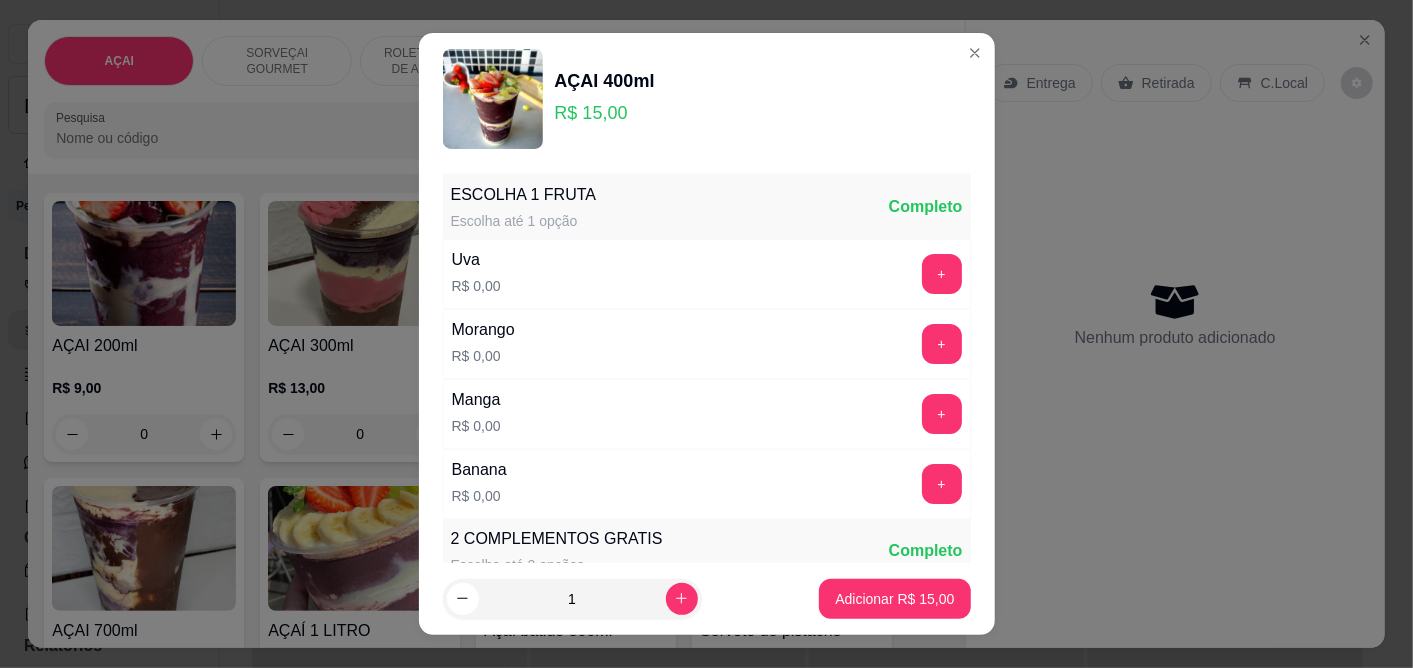 scroll, scrollTop: 333, scrollLeft: 0, axis: vertical 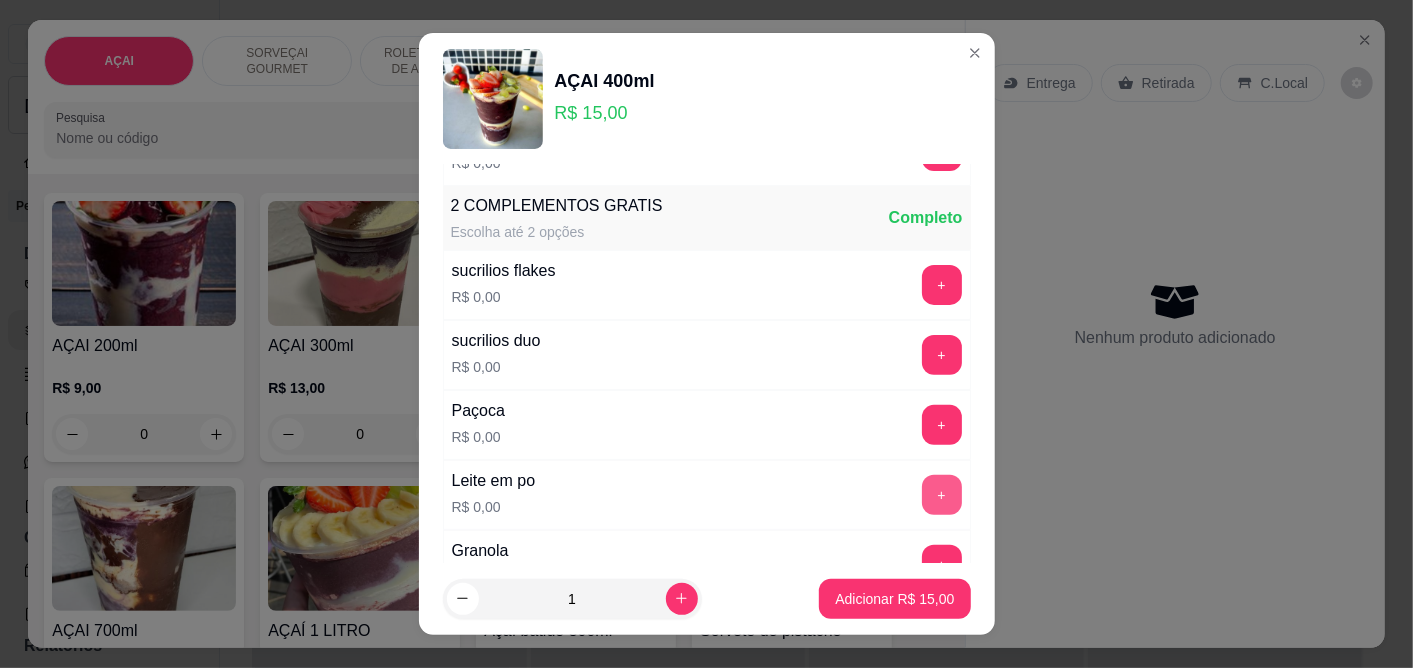 click on "+" at bounding box center [942, 495] 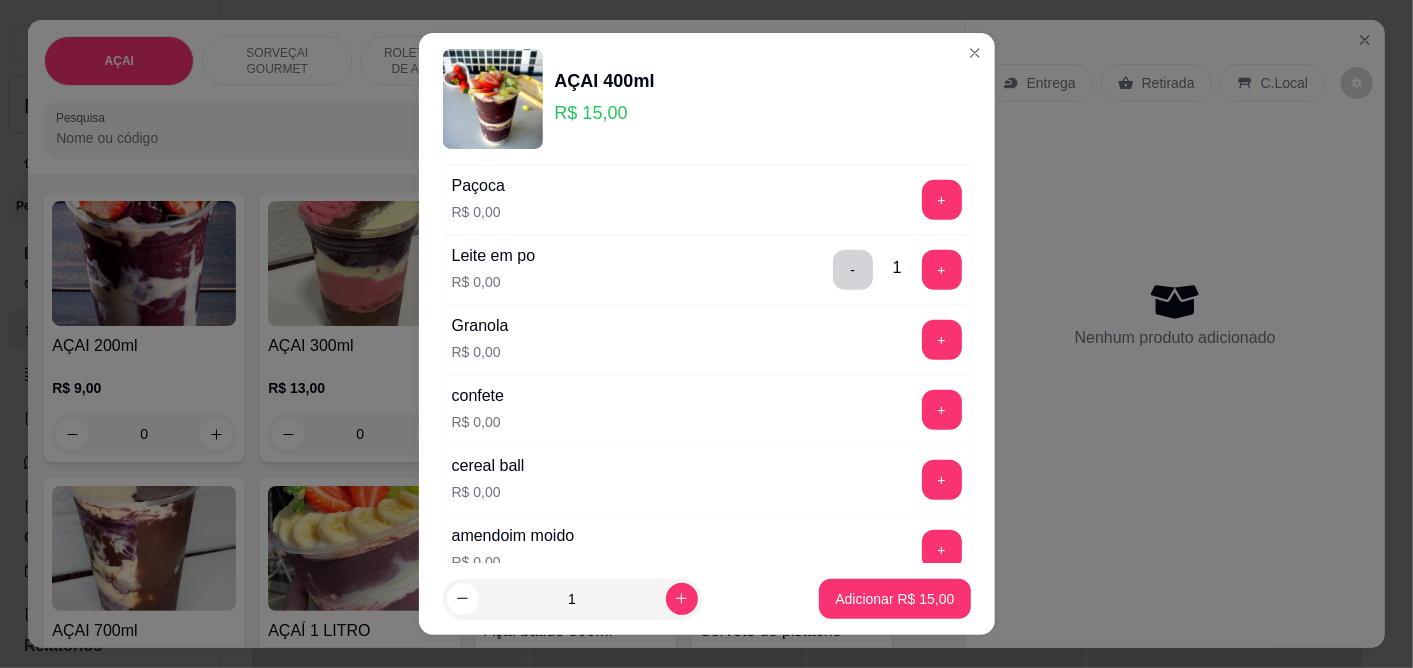 scroll, scrollTop: 555, scrollLeft: 0, axis: vertical 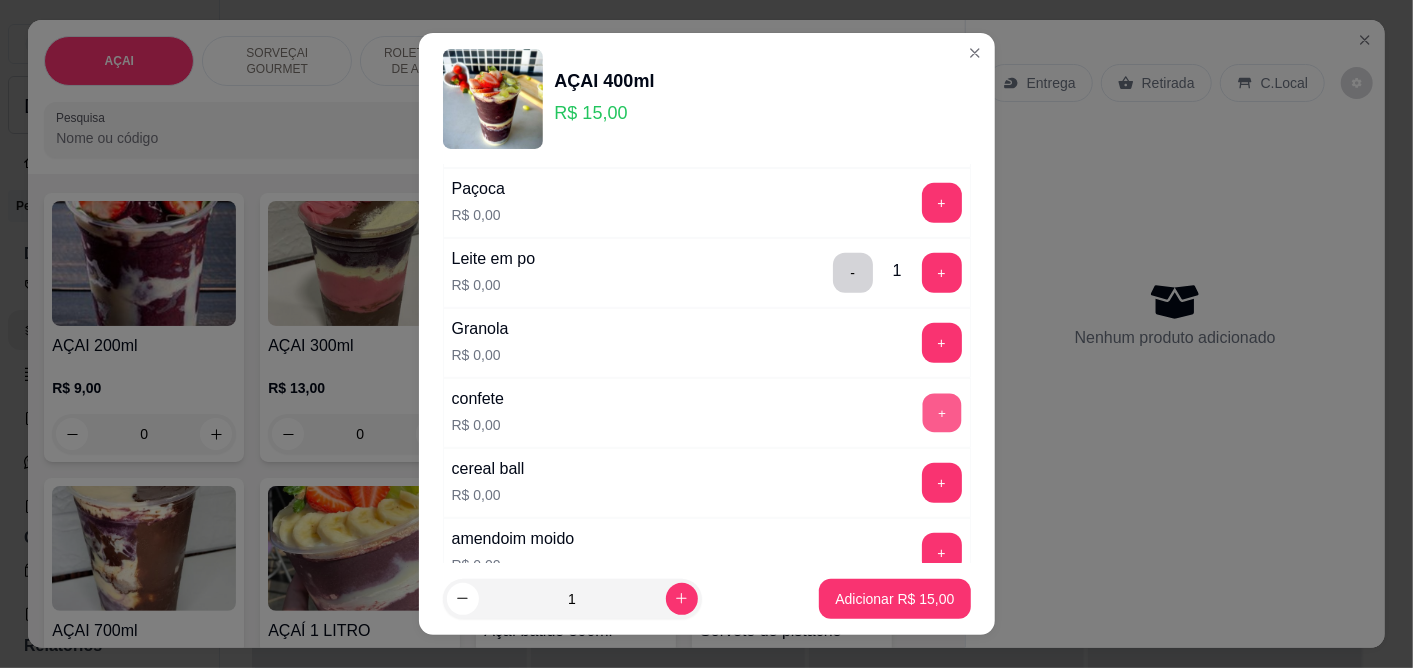 click on "+" at bounding box center [941, 413] 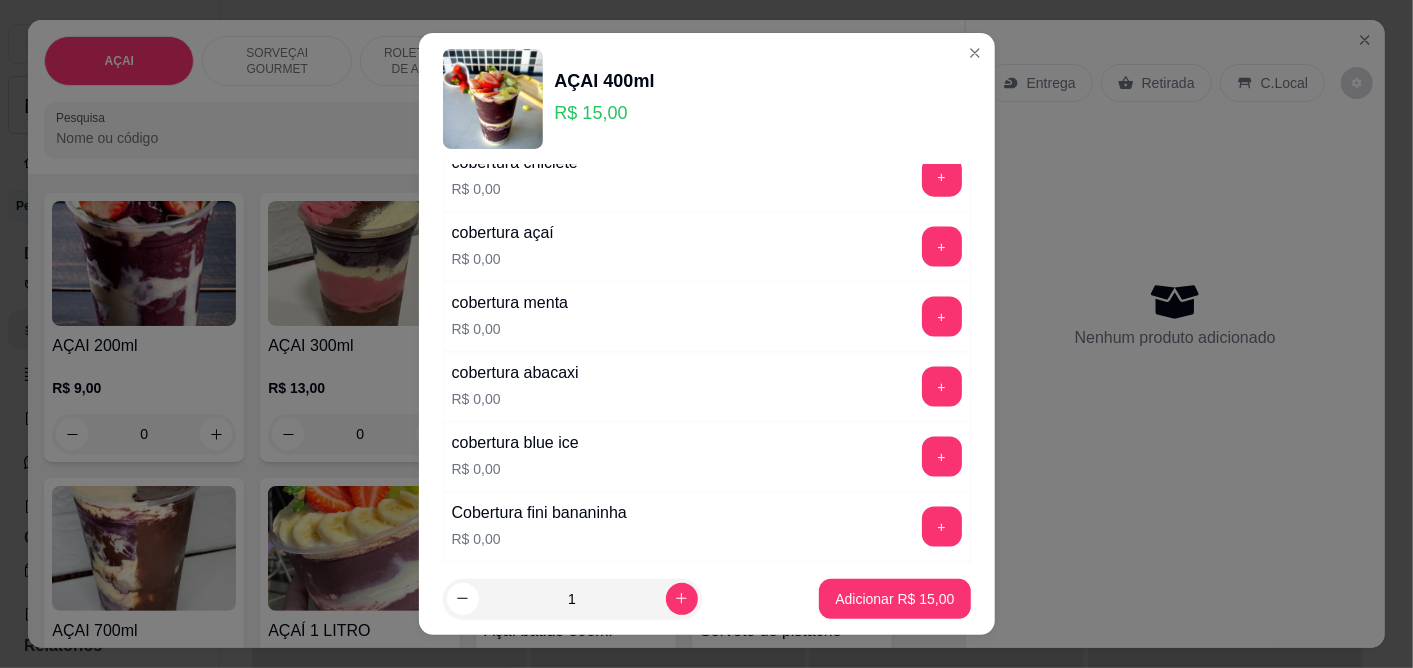 scroll, scrollTop: 1222, scrollLeft: 0, axis: vertical 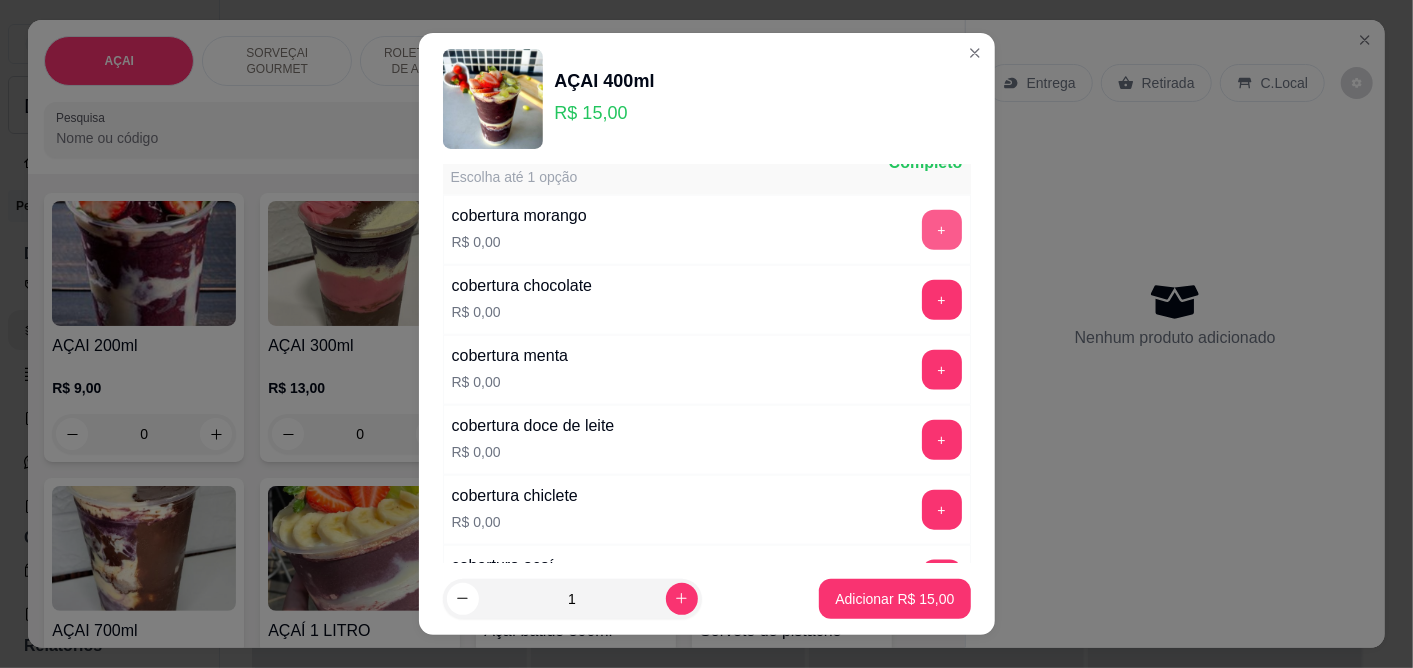 click on "+" at bounding box center (942, 230) 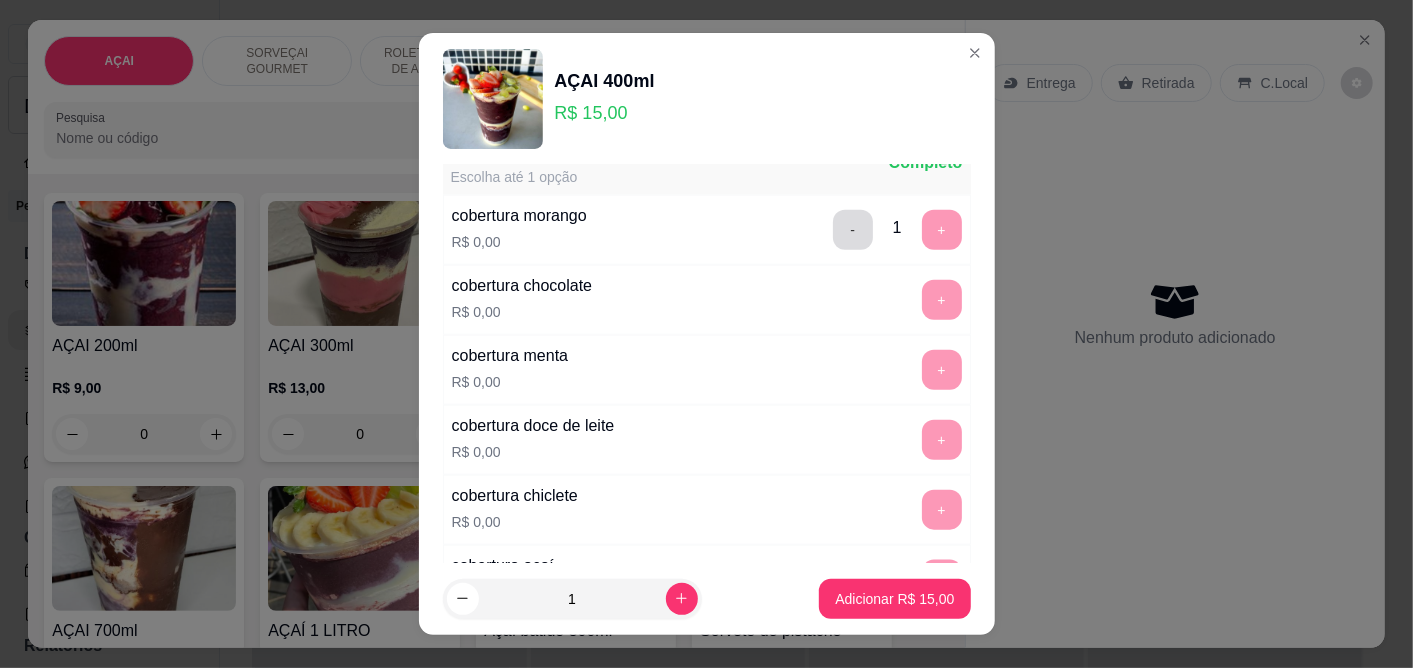click on "-" at bounding box center [853, 230] 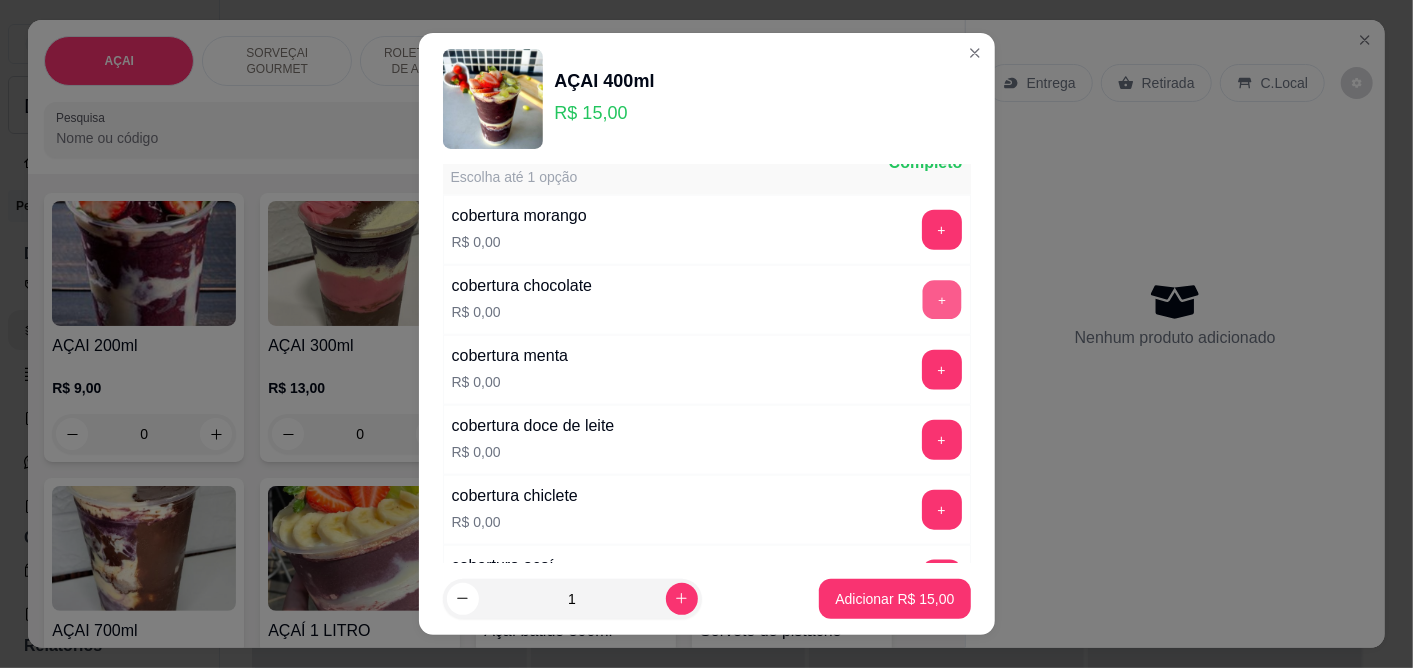 click on "+" at bounding box center [941, 300] 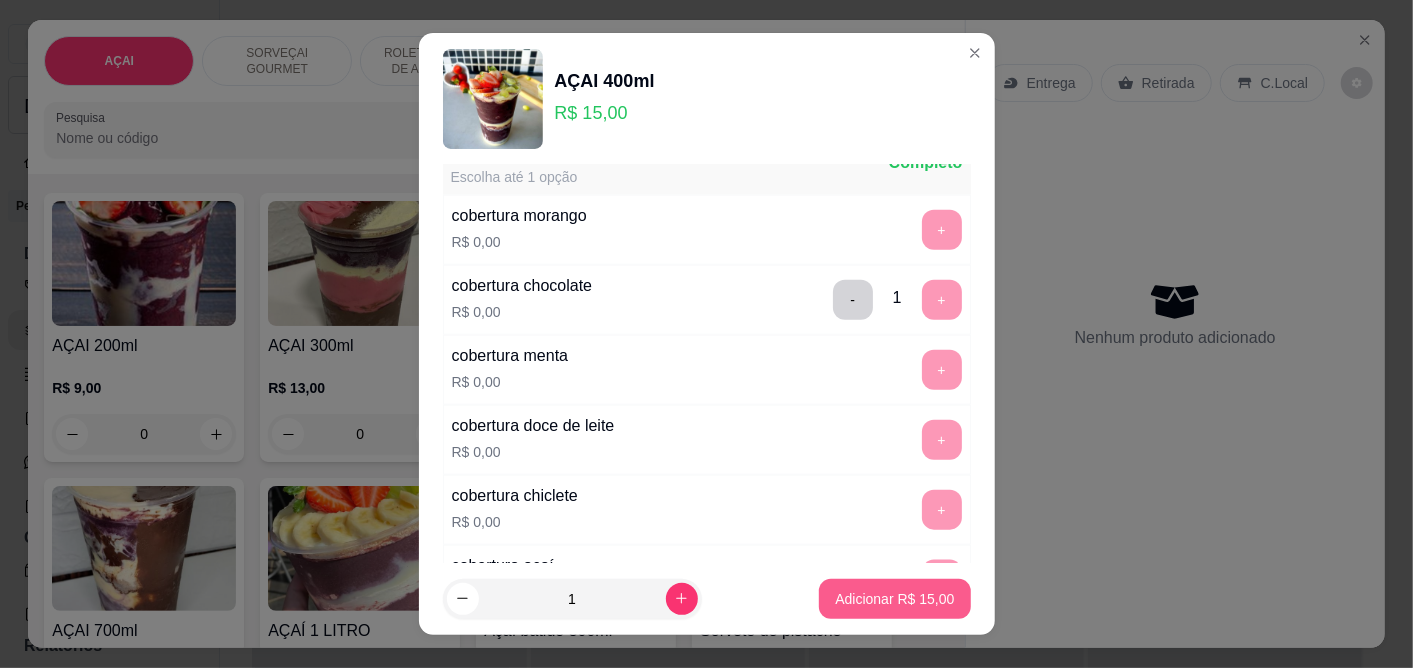 click on "Adicionar   R$ 15,00" at bounding box center (894, 599) 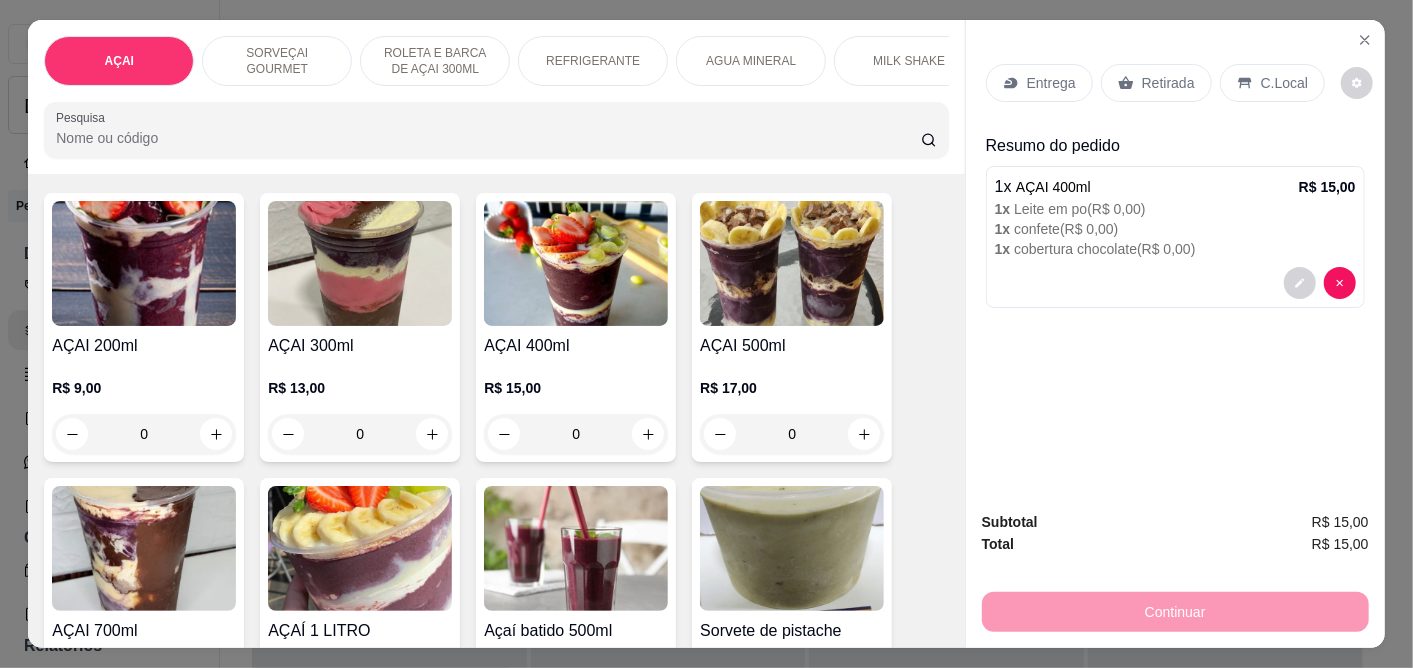 click at bounding box center (576, 263) 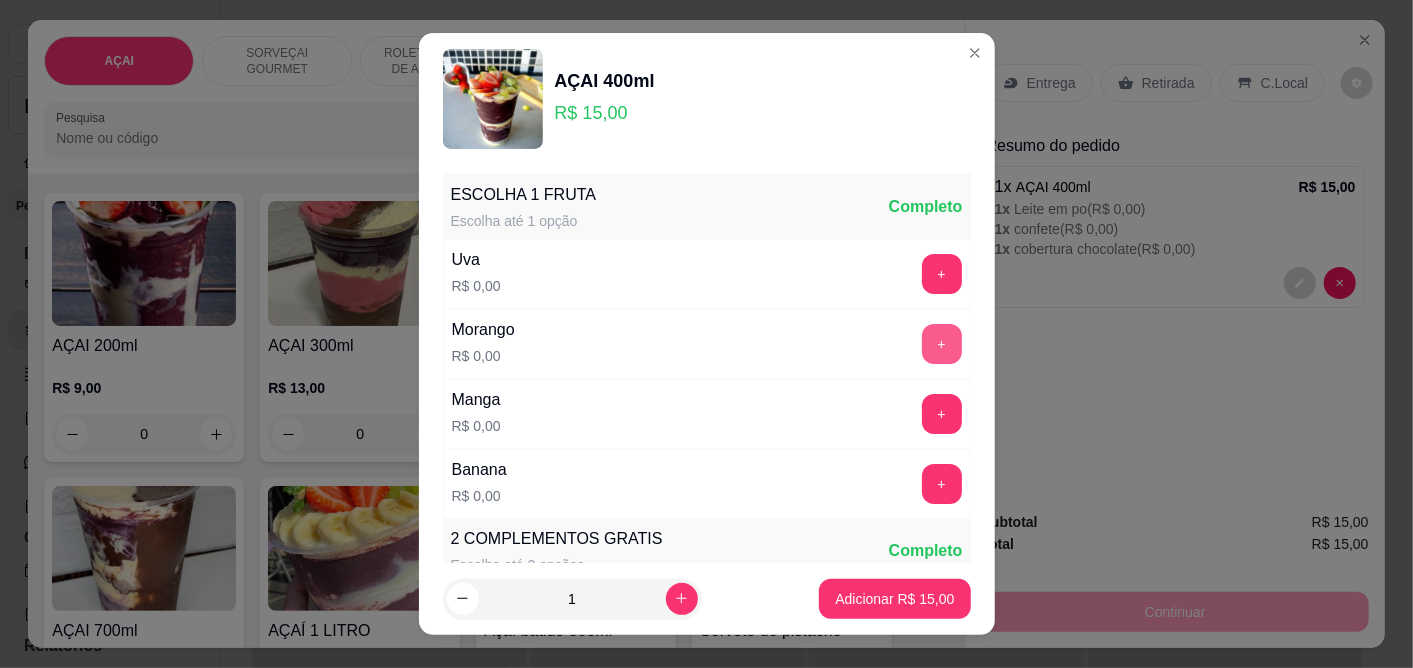 click on "+" at bounding box center [942, 344] 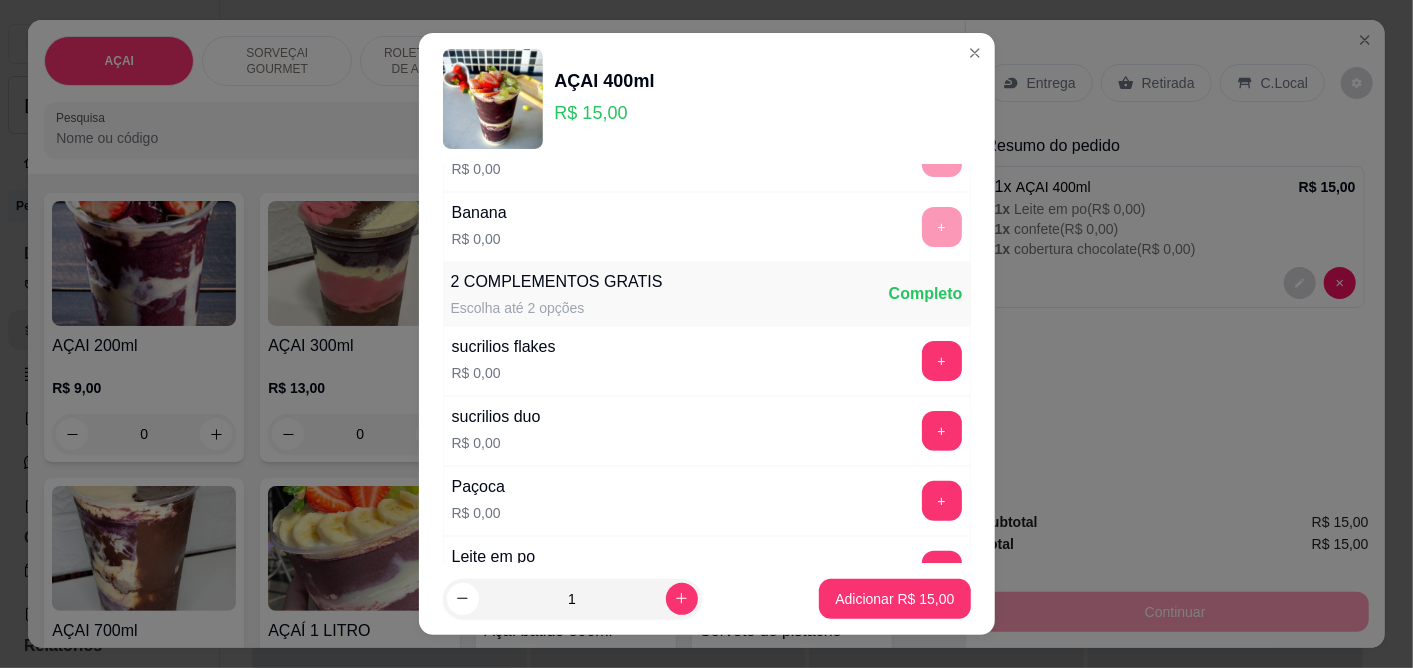 scroll, scrollTop: 333, scrollLeft: 0, axis: vertical 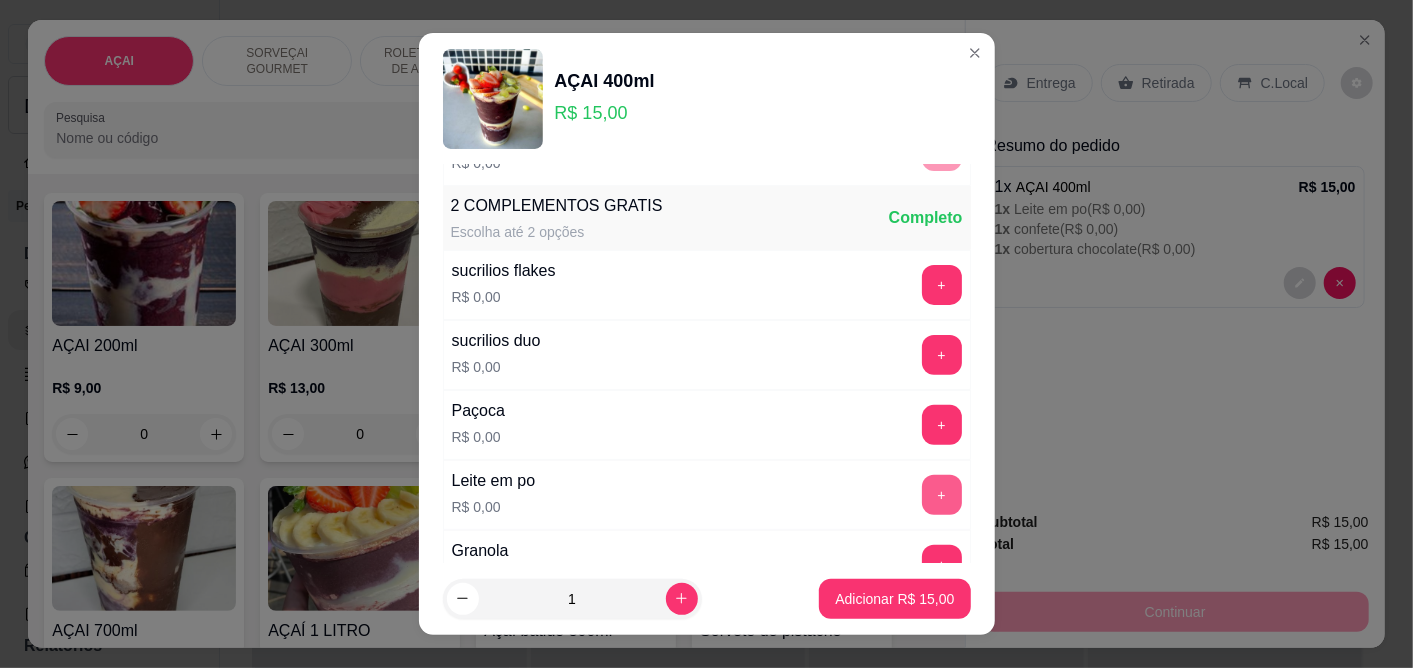 click on "+" at bounding box center (942, 495) 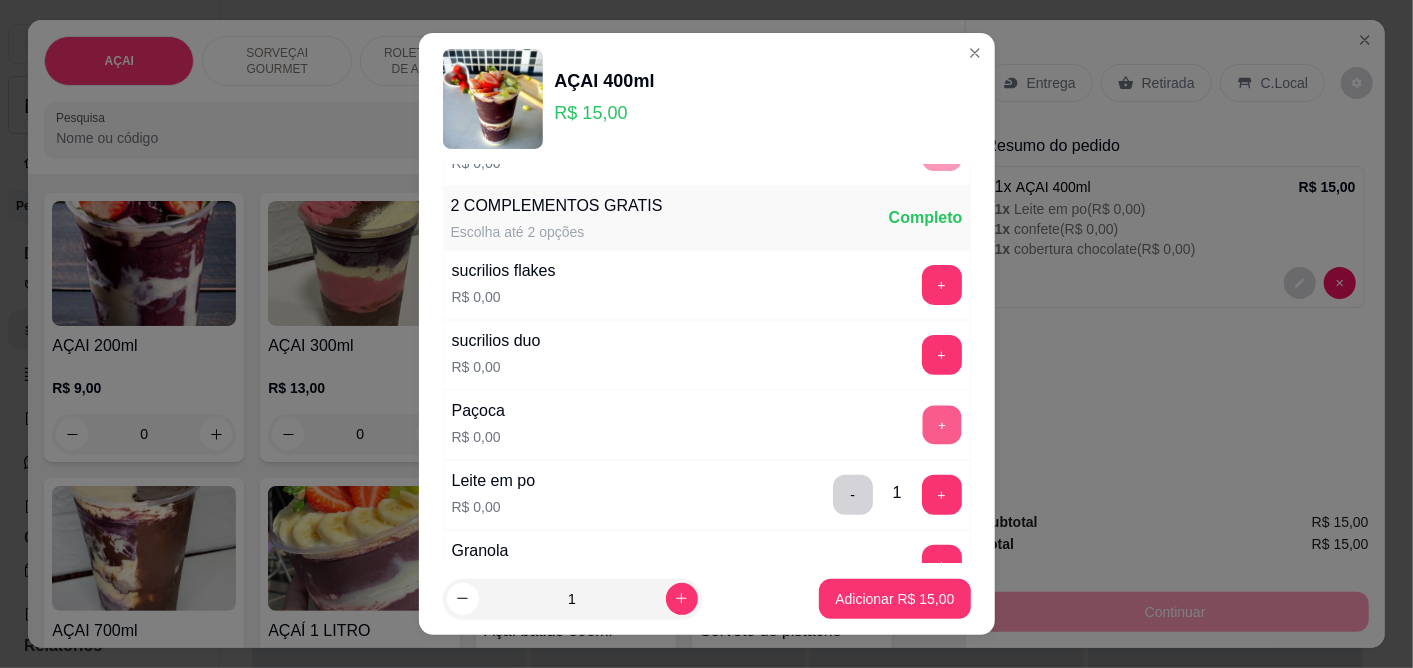 click on "+" at bounding box center [941, 425] 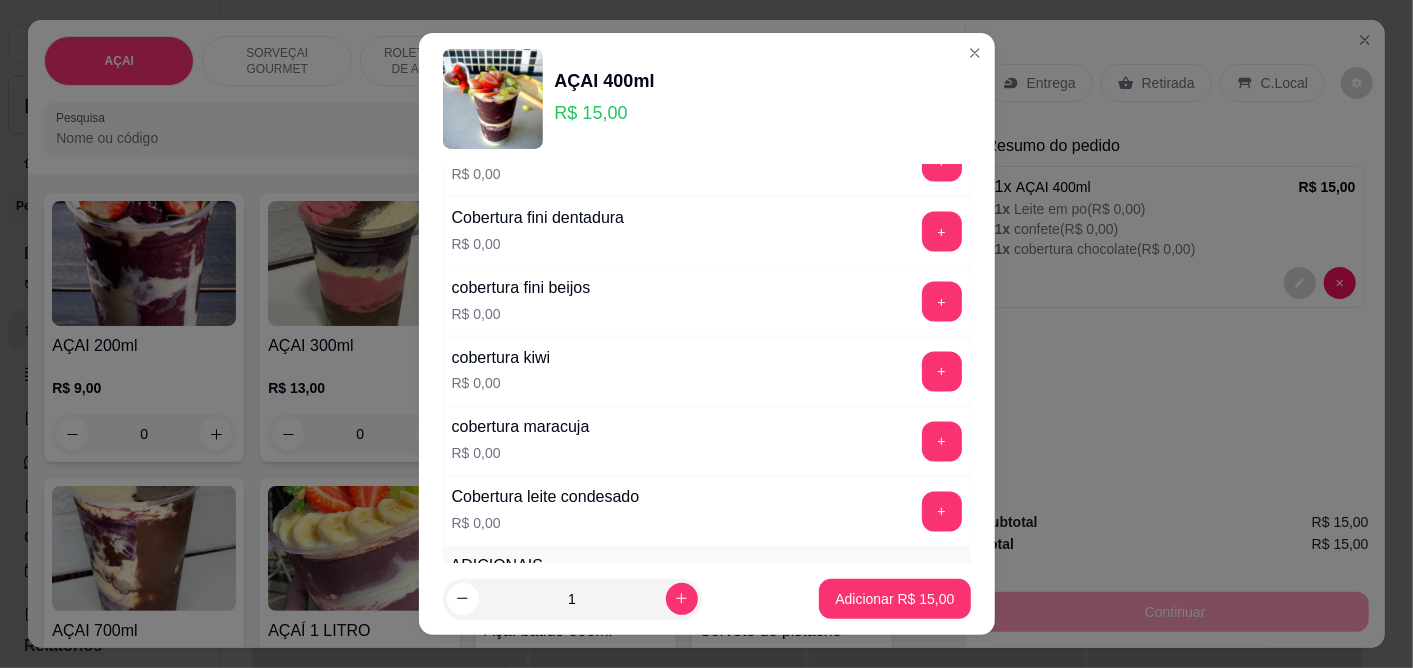 scroll, scrollTop: 2000, scrollLeft: 0, axis: vertical 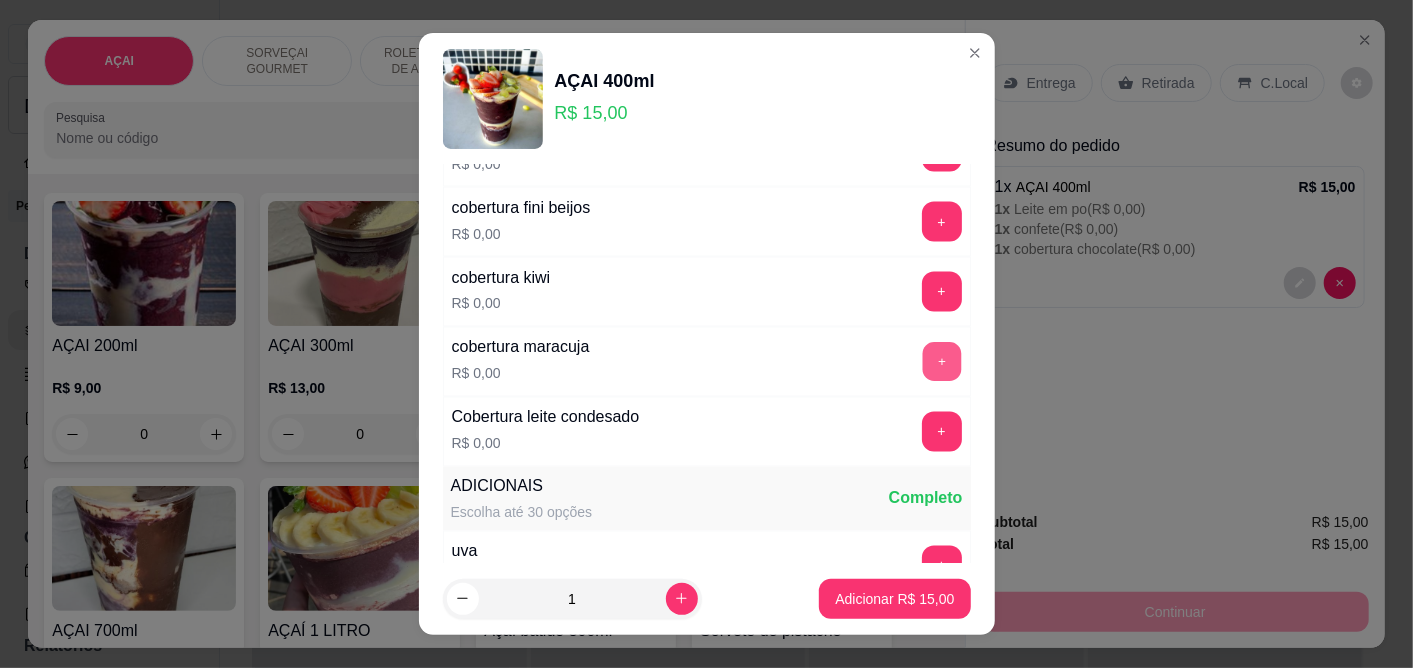 click on "+" at bounding box center (941, 362) 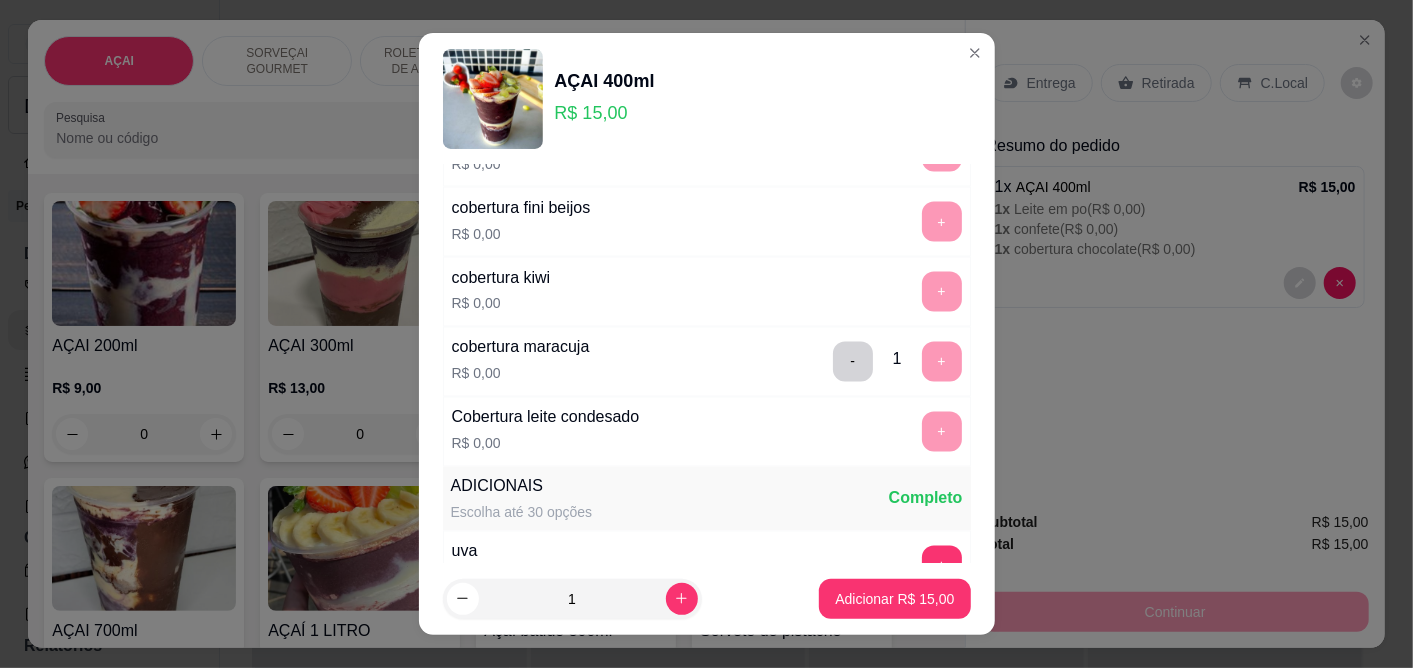 click on "Adicionar   R$ 15,00" at bounding box center (894, 599) 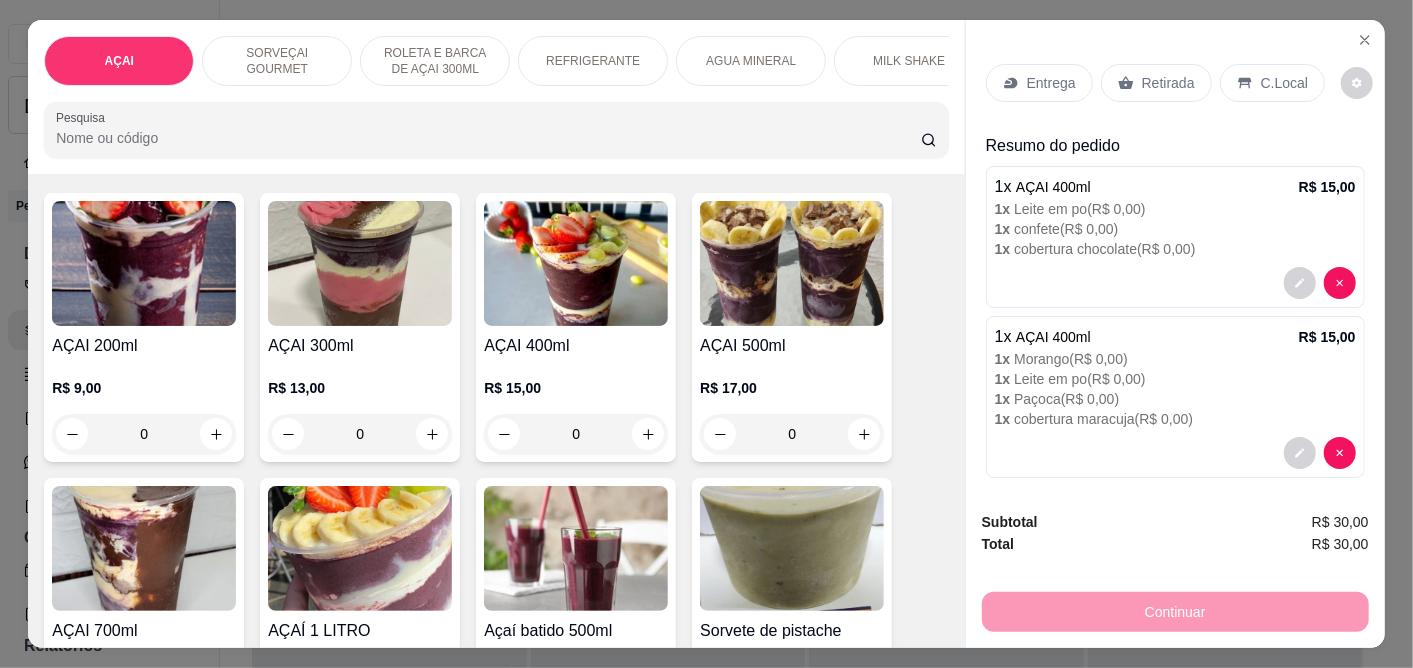 click on "C.Local" at bounding box center [1284, 83] 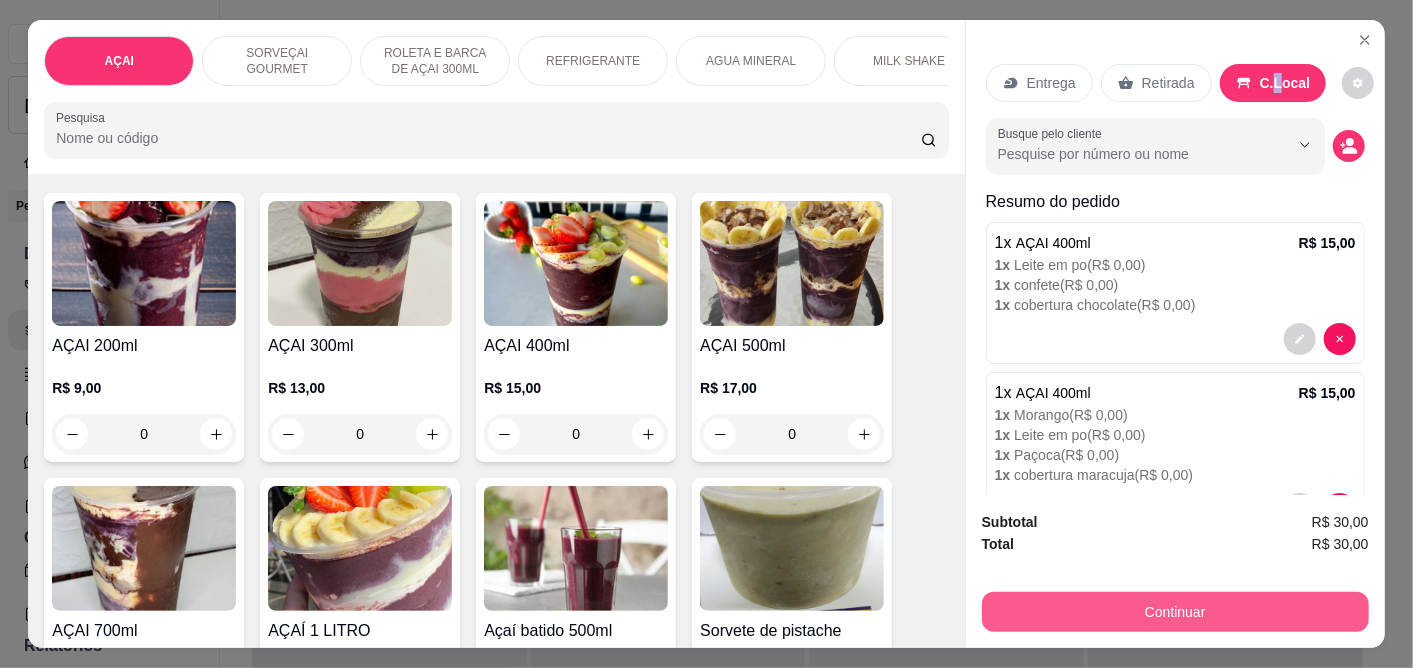 click on "Continuar" at bounding box center [1175, 612] 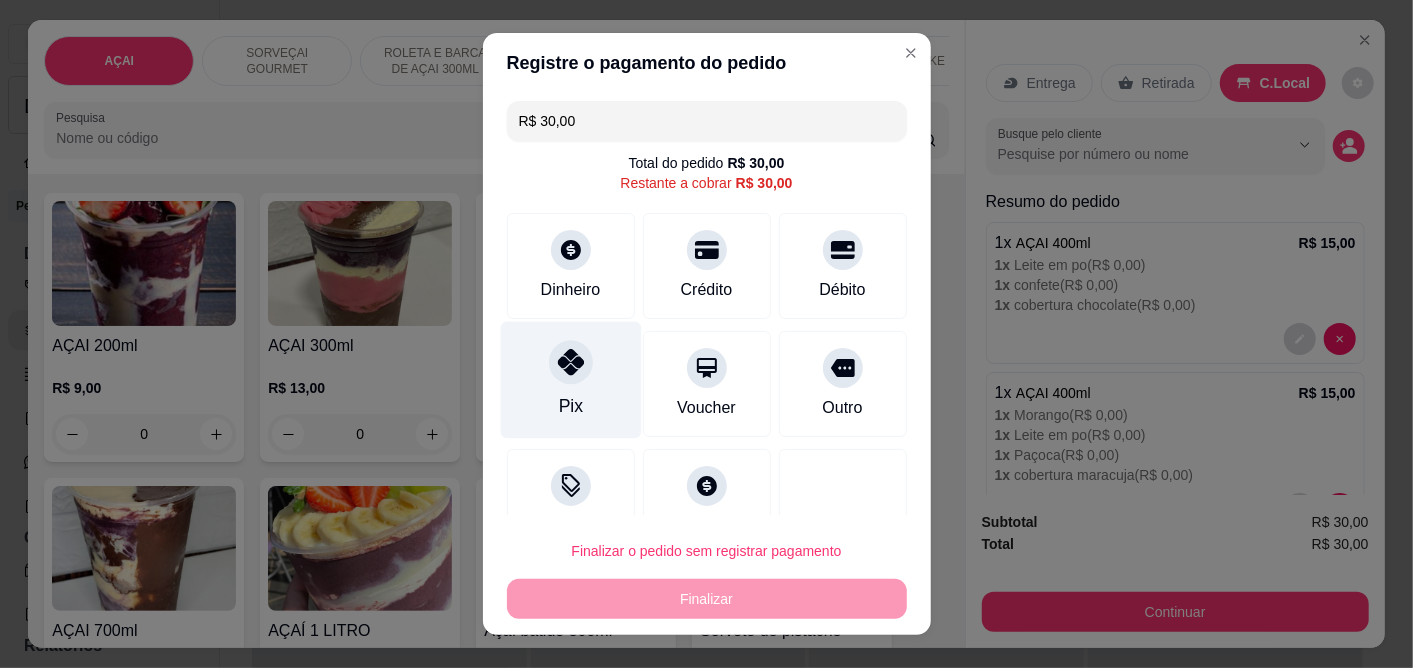 click on "Pix" at bounding box center [570, 380] 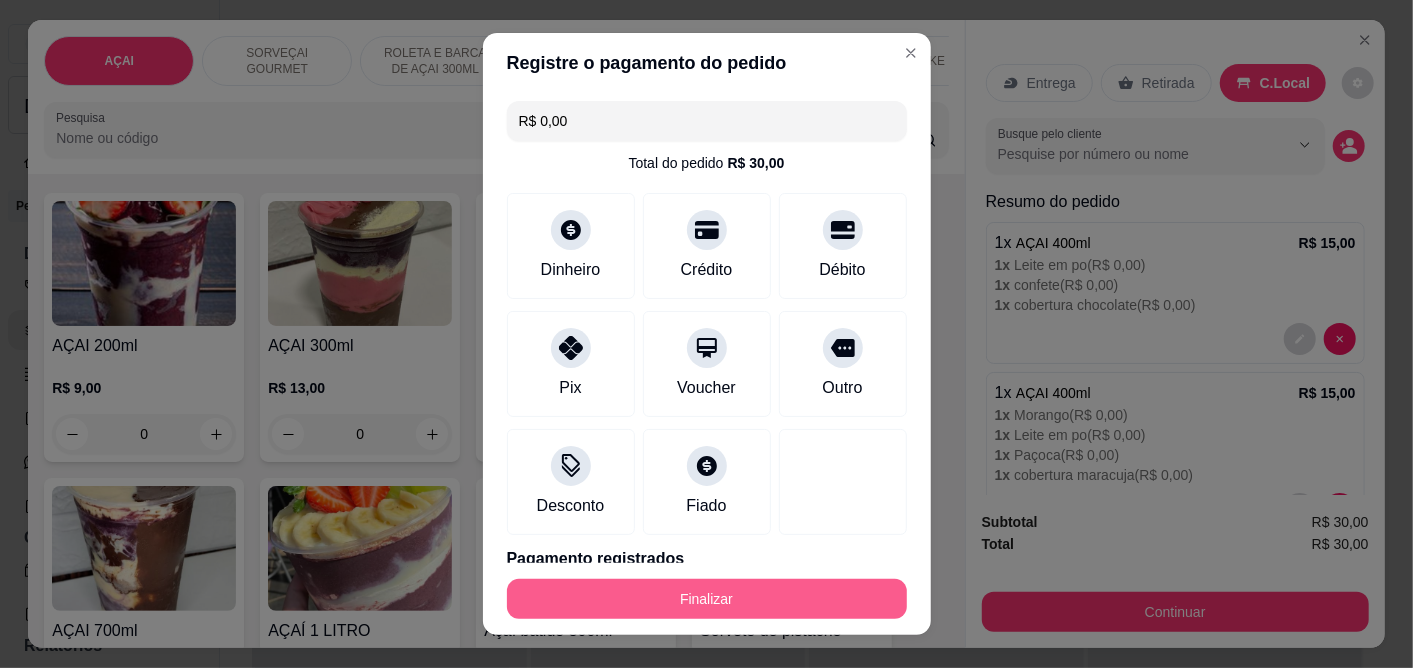 click on "Finalizar" at bounding box center [707, 599] 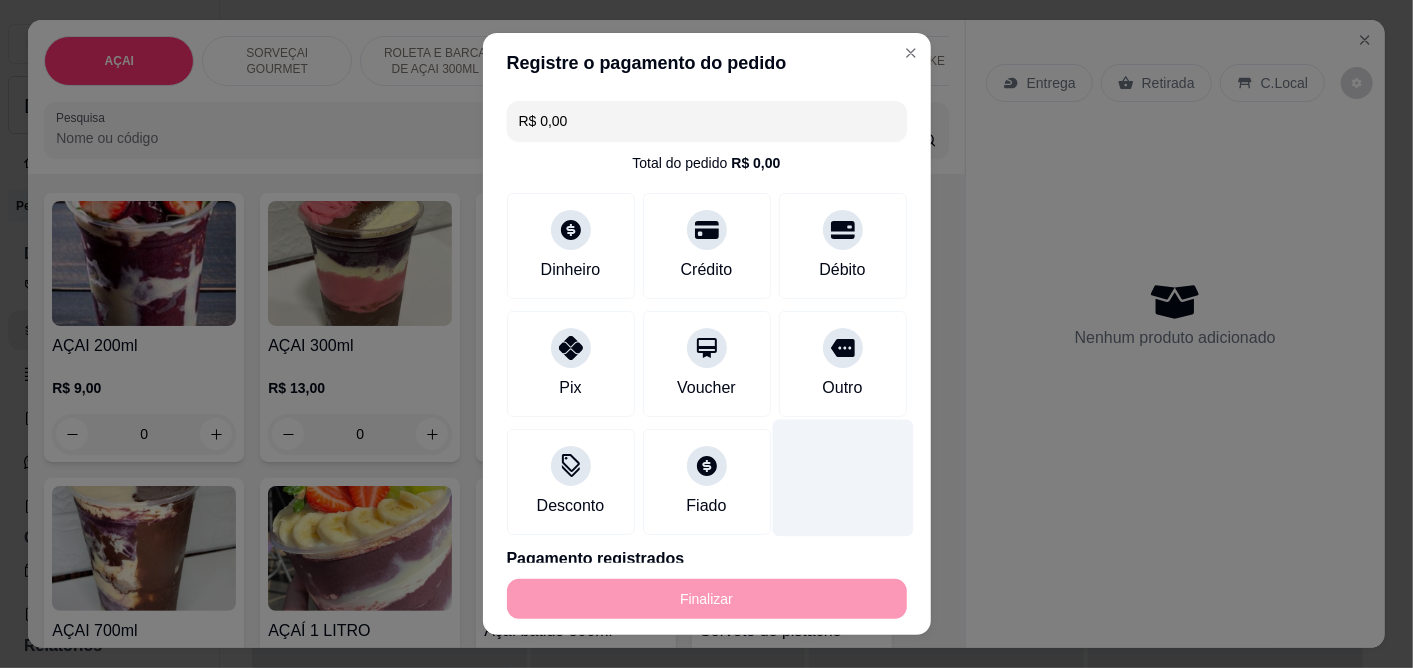 type on "-R$ 30,00" 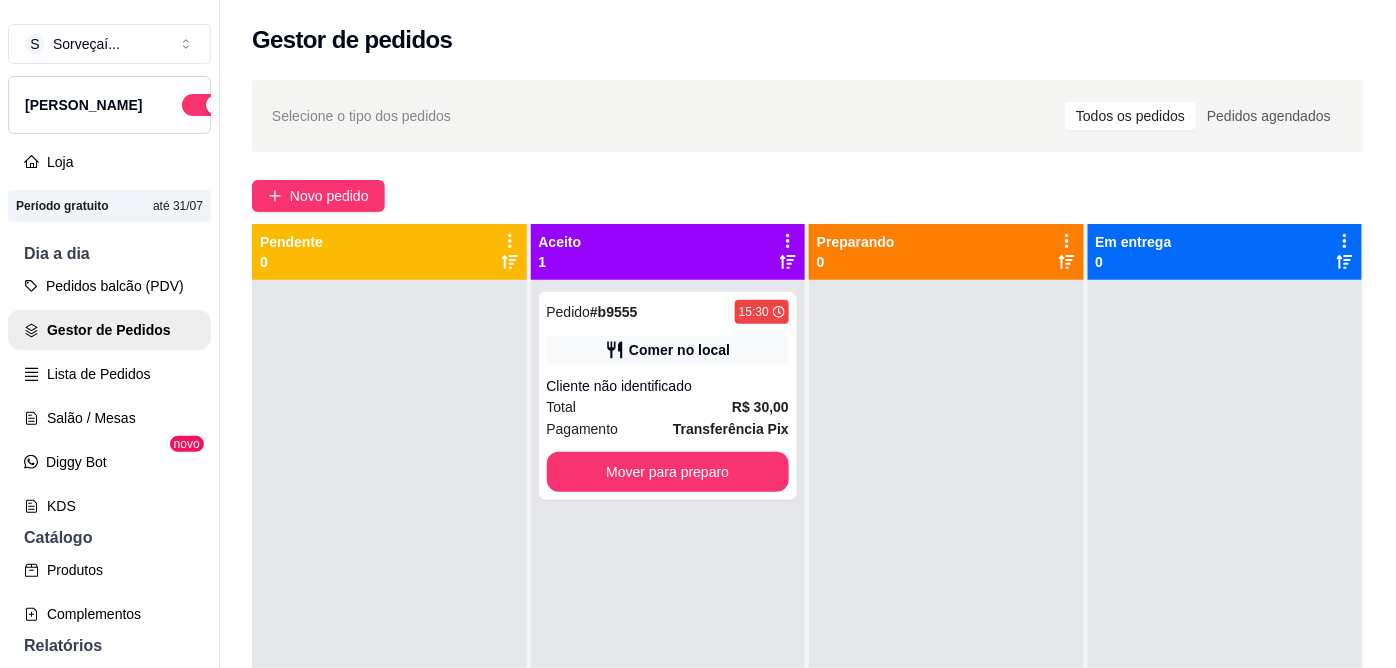 click on "Pedido  # b9555 15:30 Comer no local Cliente não identificado Total R$ 30,00 Pagamento Transferência Pix Mover para preparo" at bounding box center (668, 614) 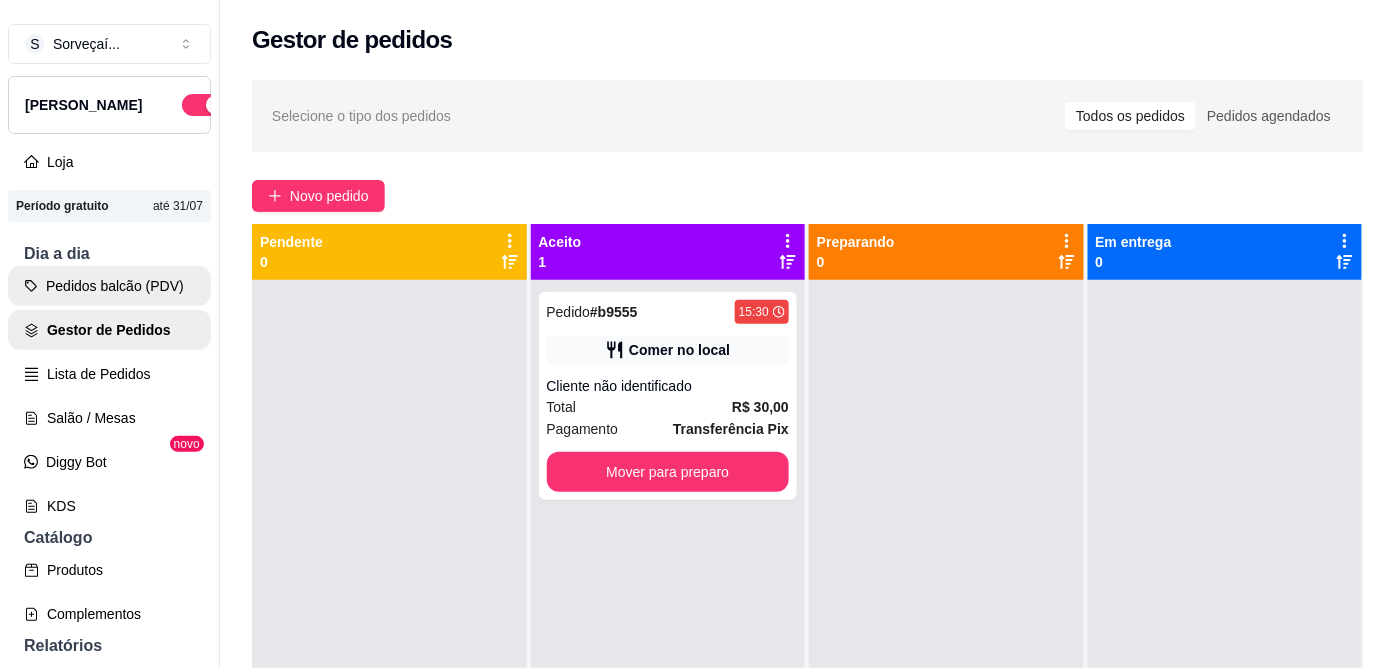 click on "Pedidos balcão (PDV)" at bounding box center (109, 286) 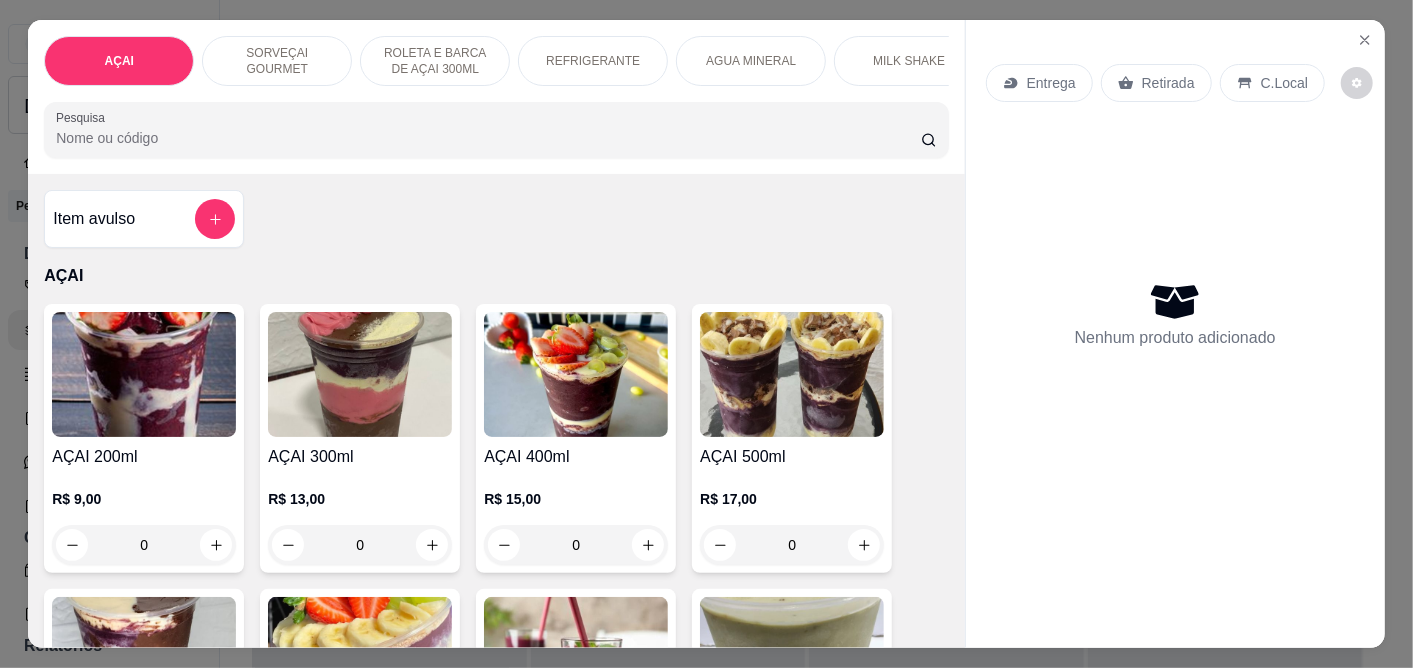 click at bounding box center [792, 374] 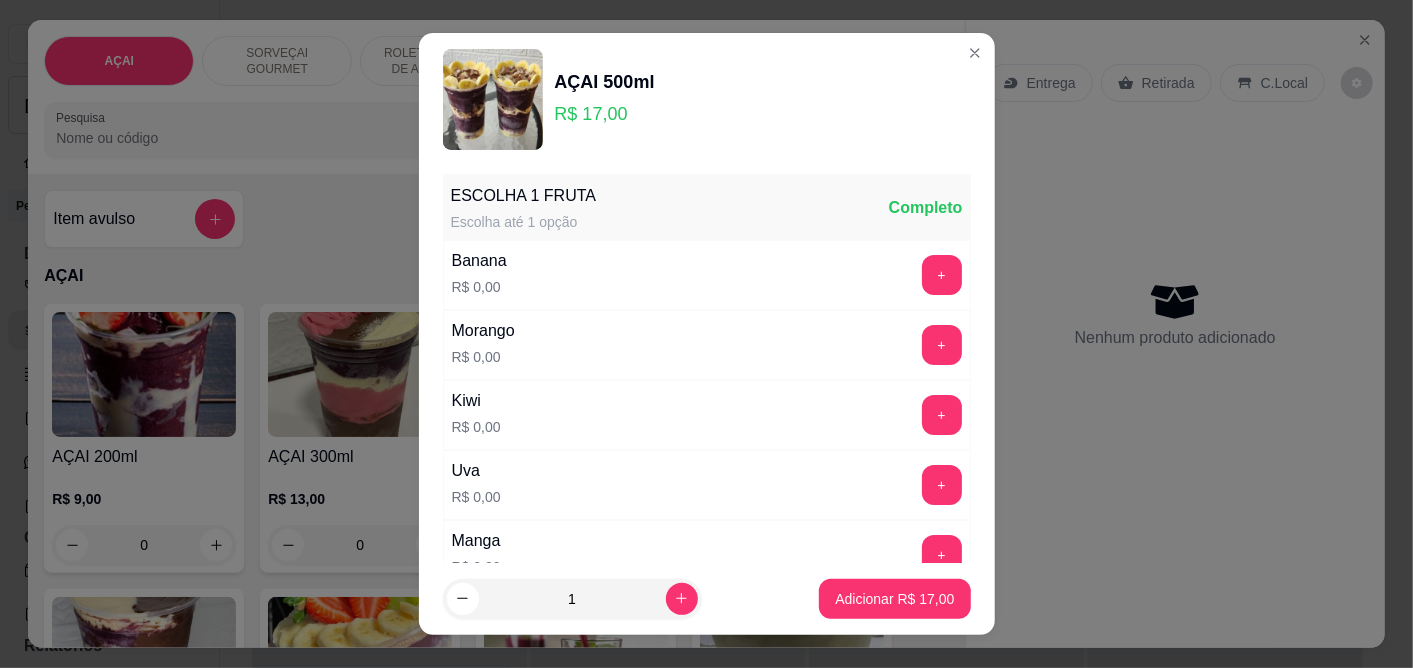 click on "+" at bounding box center [942, 275] 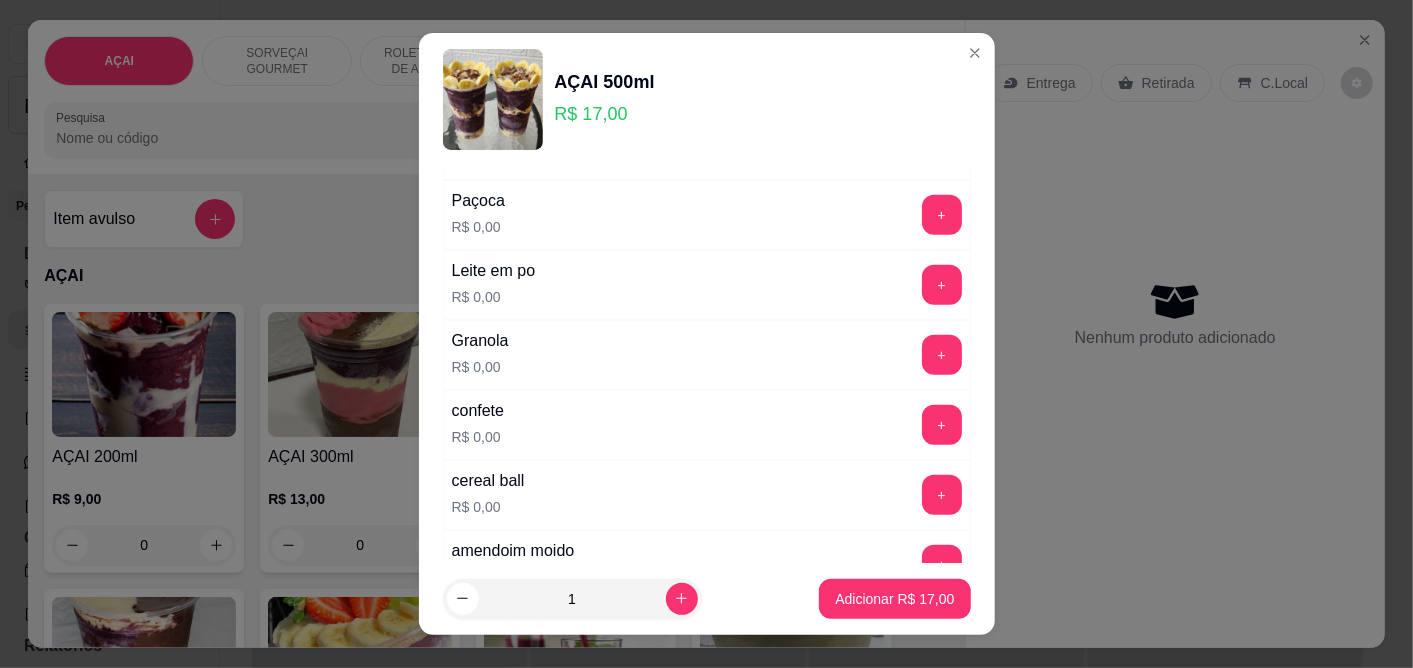 scroll, scrollTop: 555, scrollLeft: 0, axis: vertical 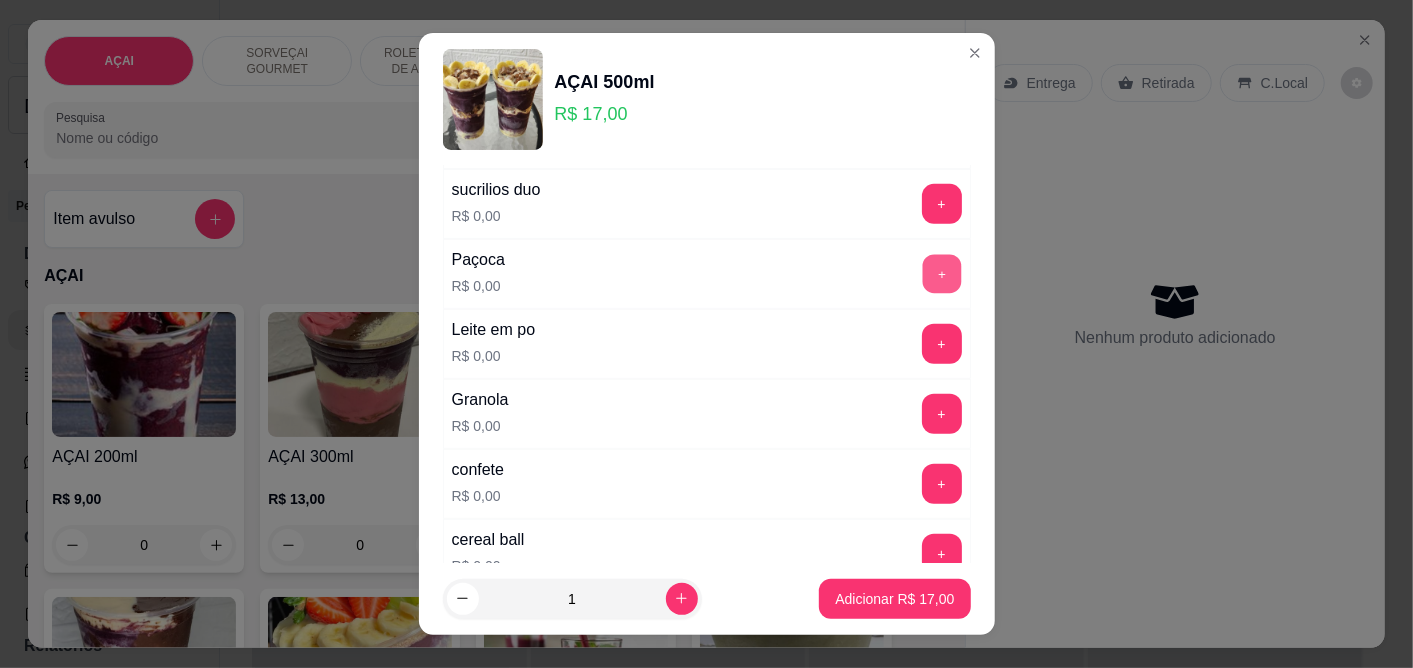 click on "+" at bounding box center (941, 273) 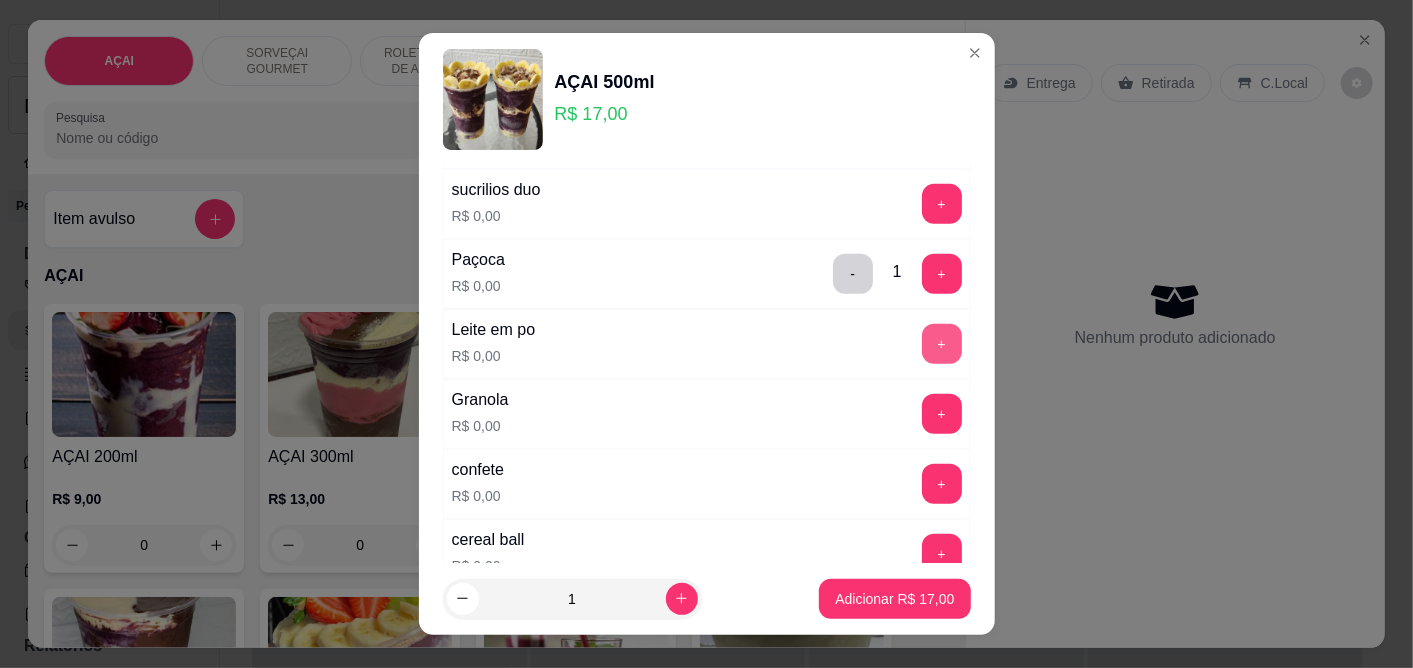 click on "+" at bounding box center (942, 344) 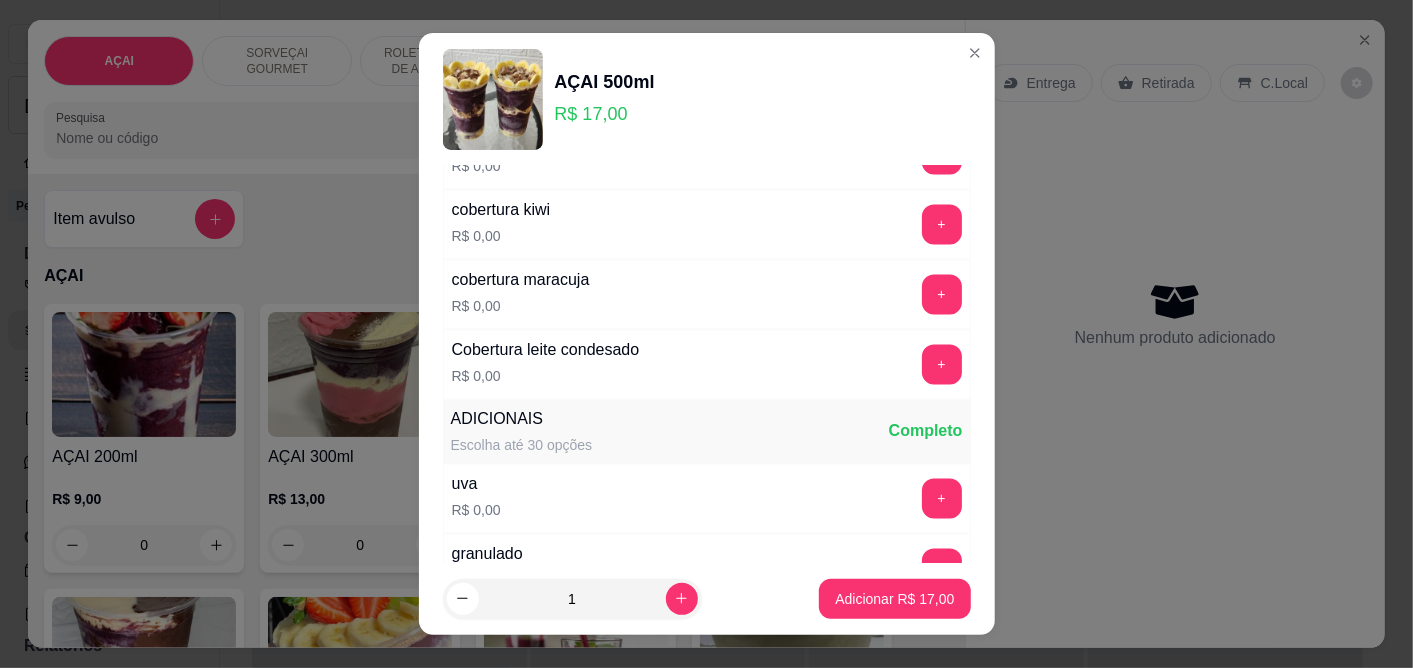 scroll, scrollTop: 2222, scrollLeft: 0, axis: vertical 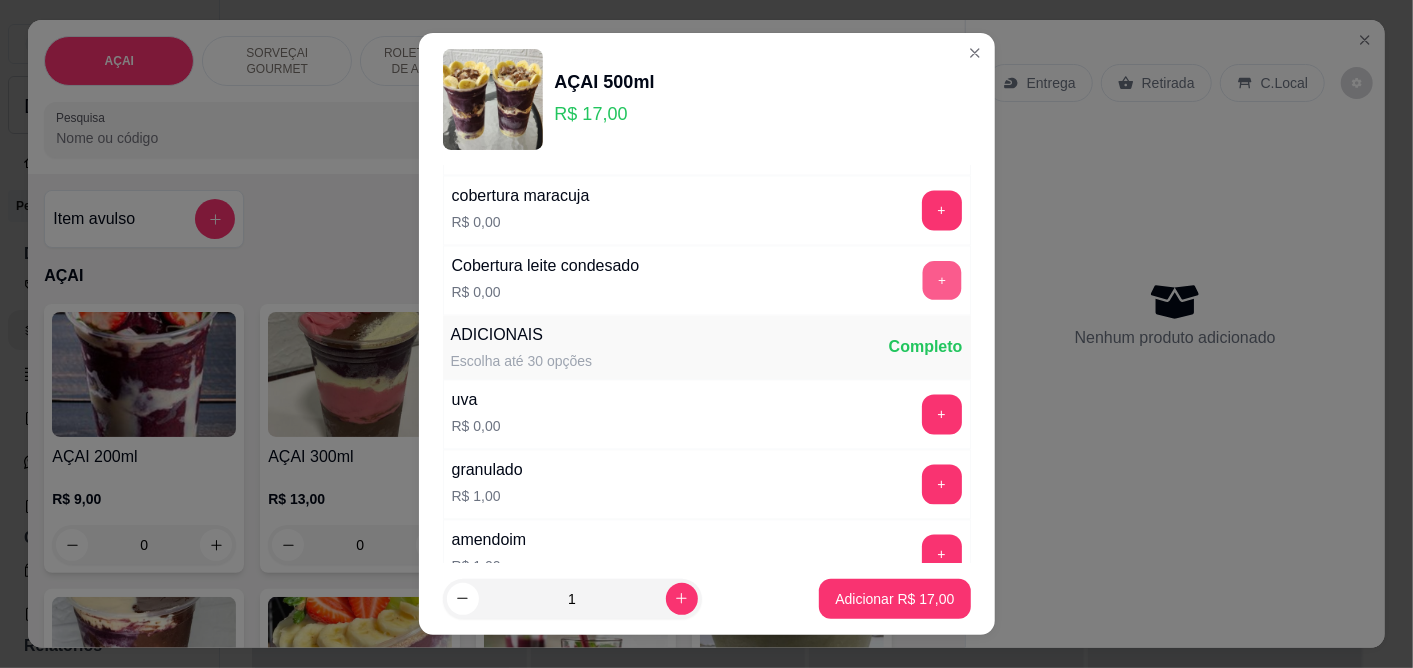 click on "+" at bounding box center (941, 280) 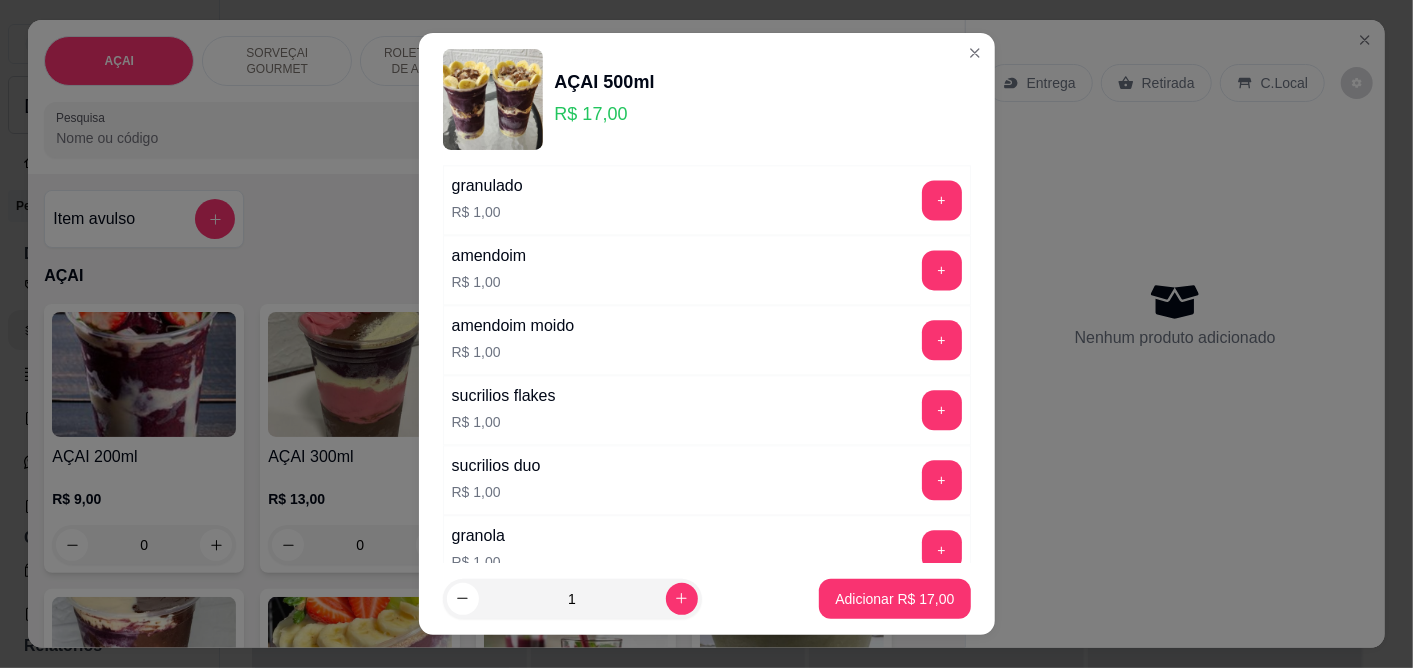 scroll, scrollTop: 2777, scrollLeft: 0, axis: vertical 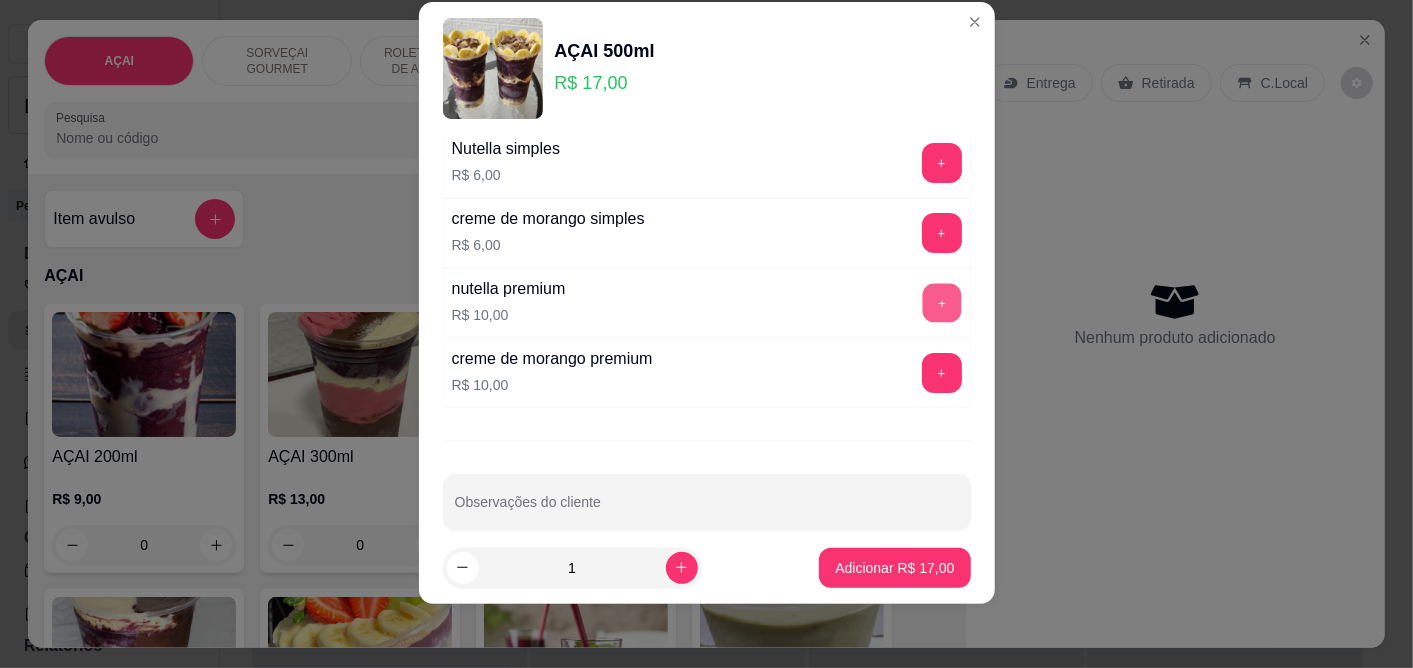 click on "+" at bounding box center (941, 302) 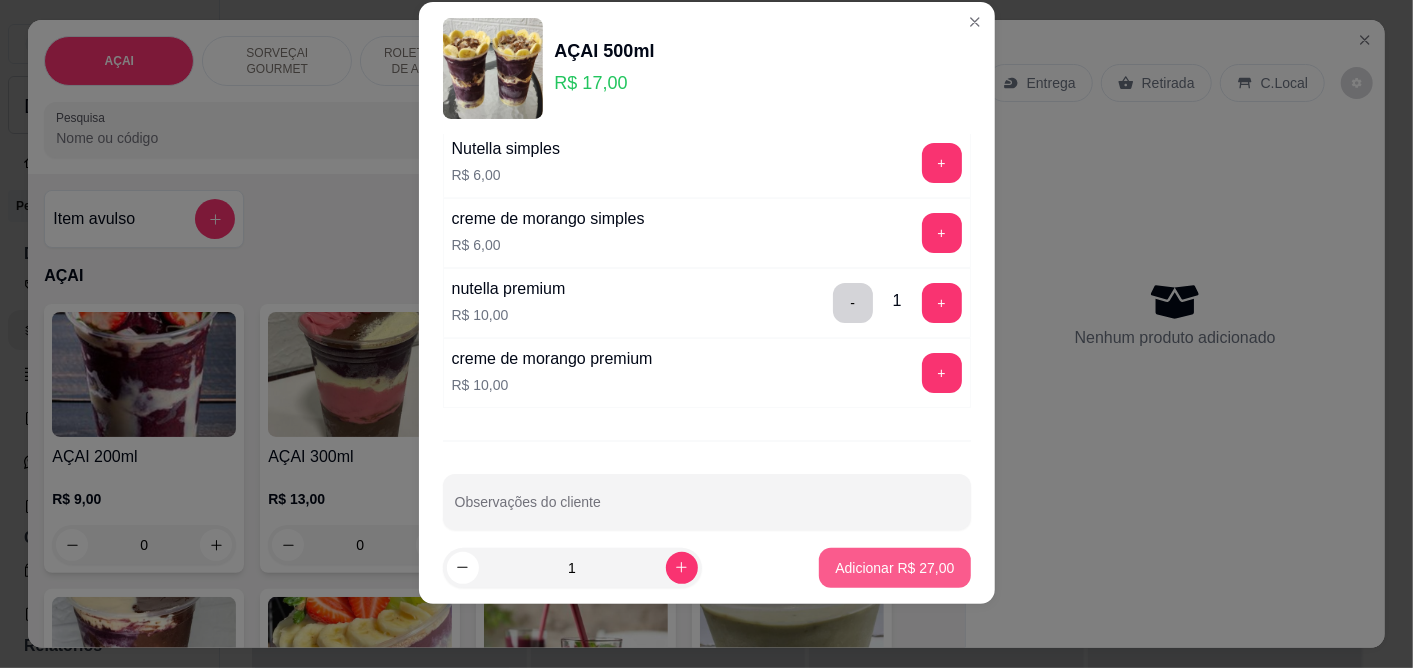 click on "Adicionar   R$ 27,00" at bounding box center [894, 568] 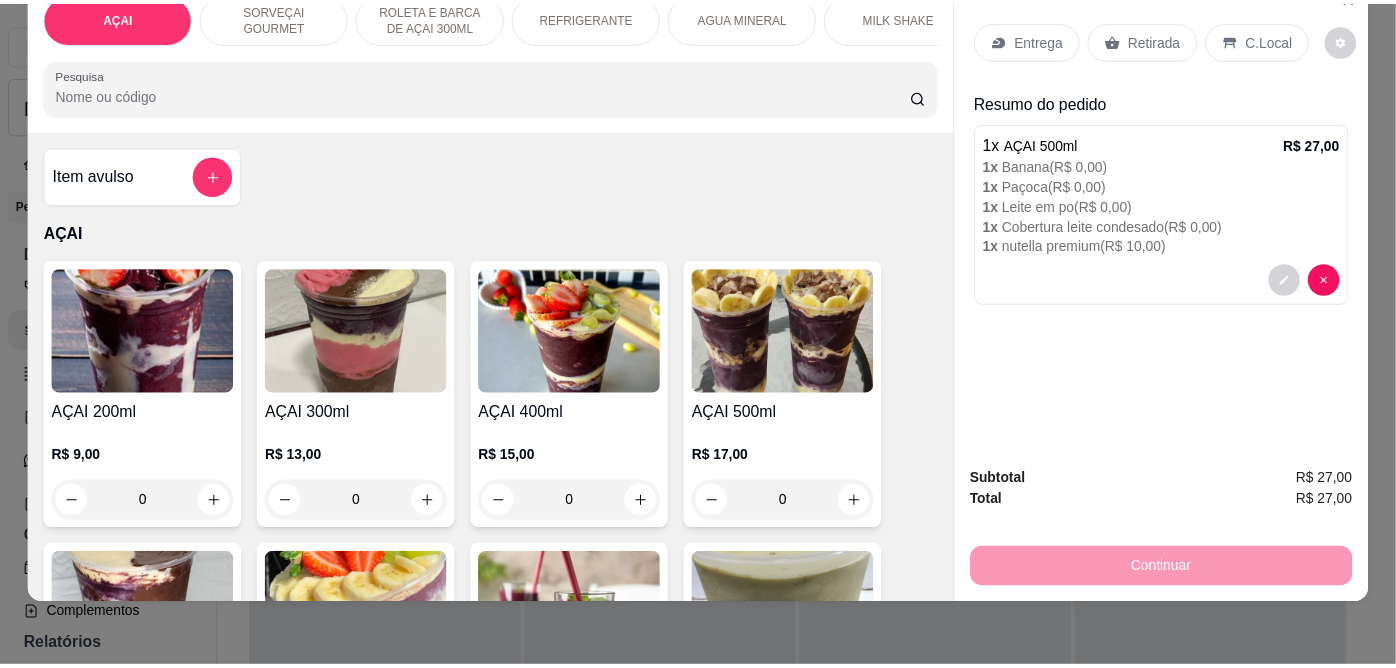 scroll, scrollTop: 52, scrollLeft: 0, axis: vertical 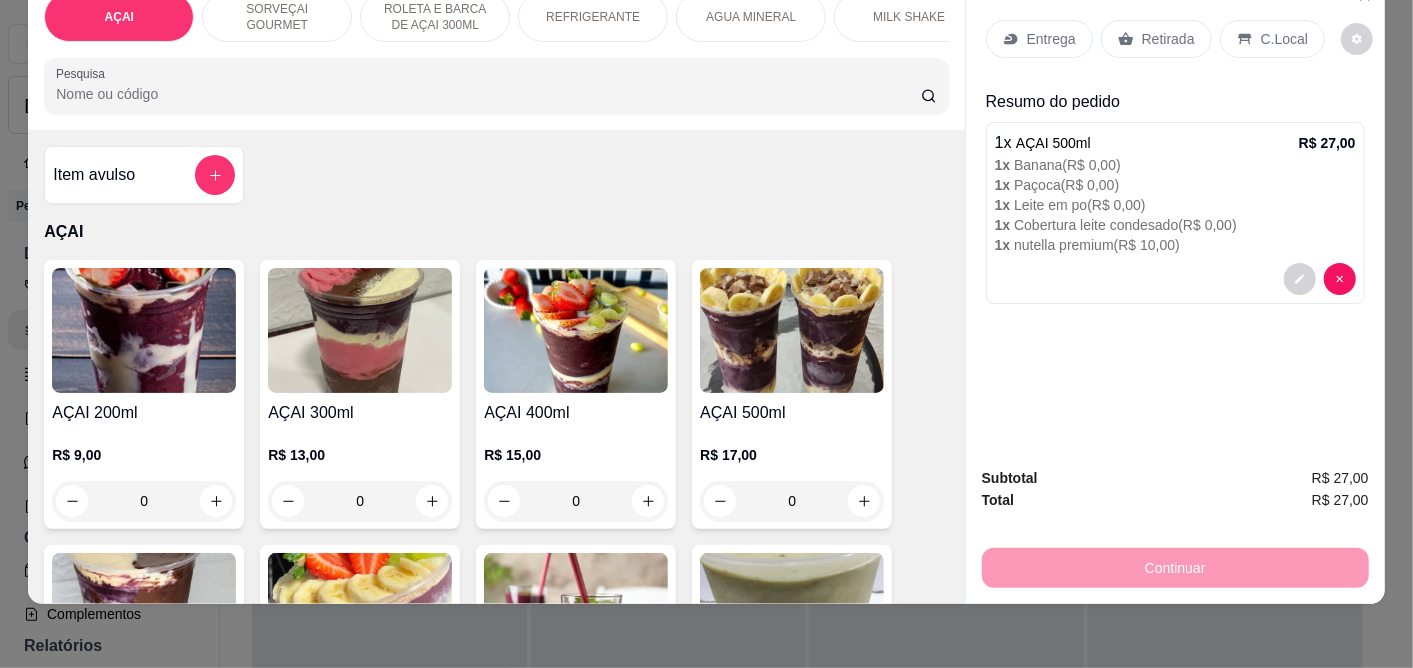 click 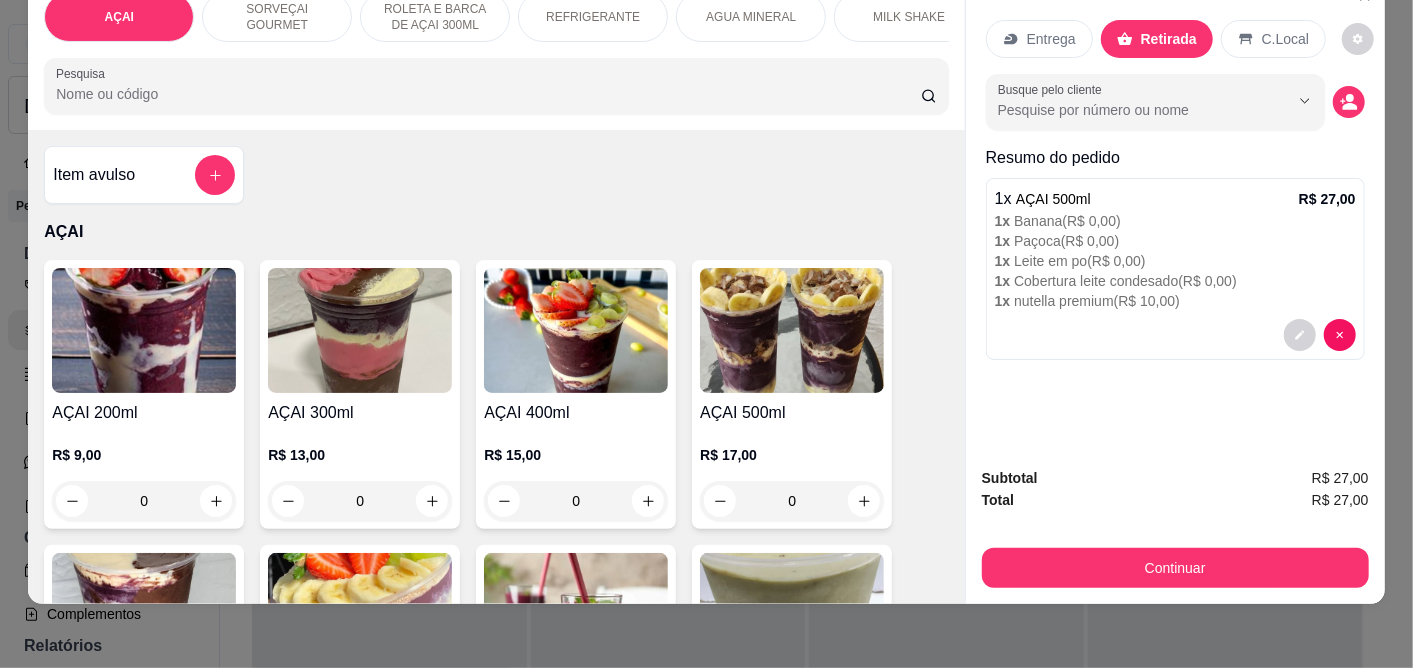 click on "Continuar" at bounding box center (1175, 568) 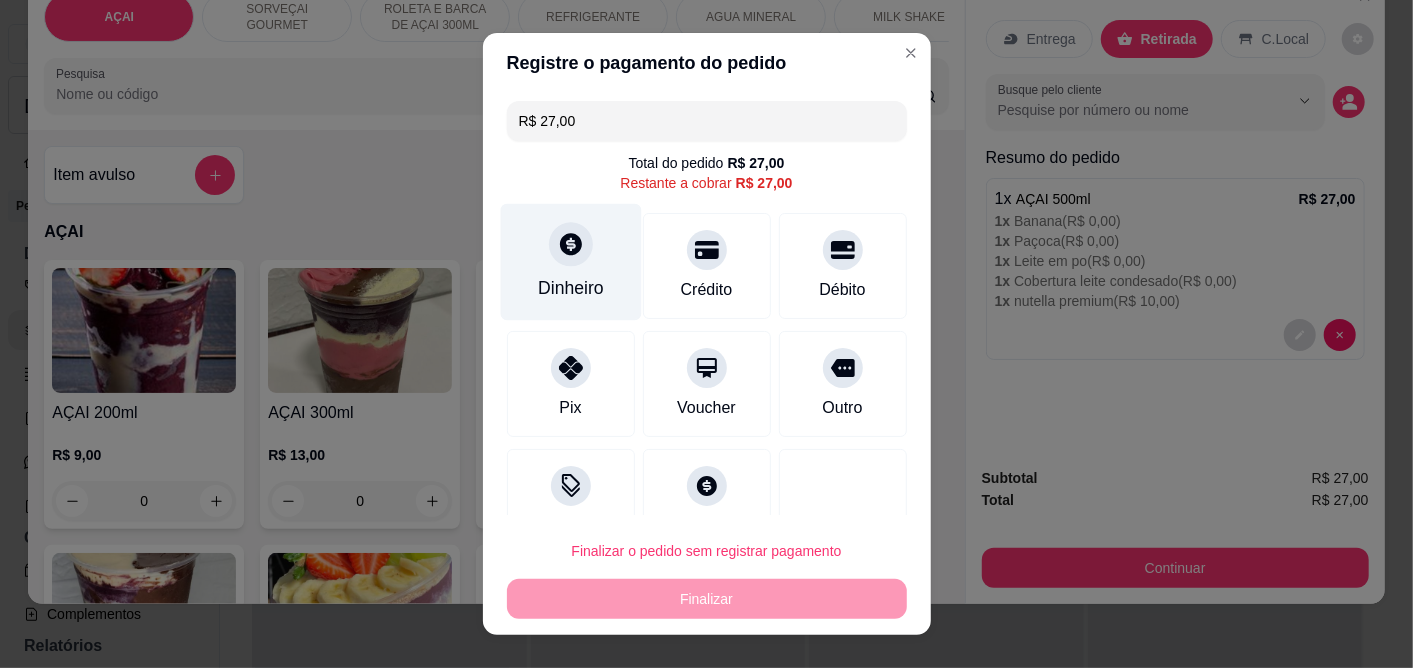 click on "Dinheiro" at bounding box center (570, 262) 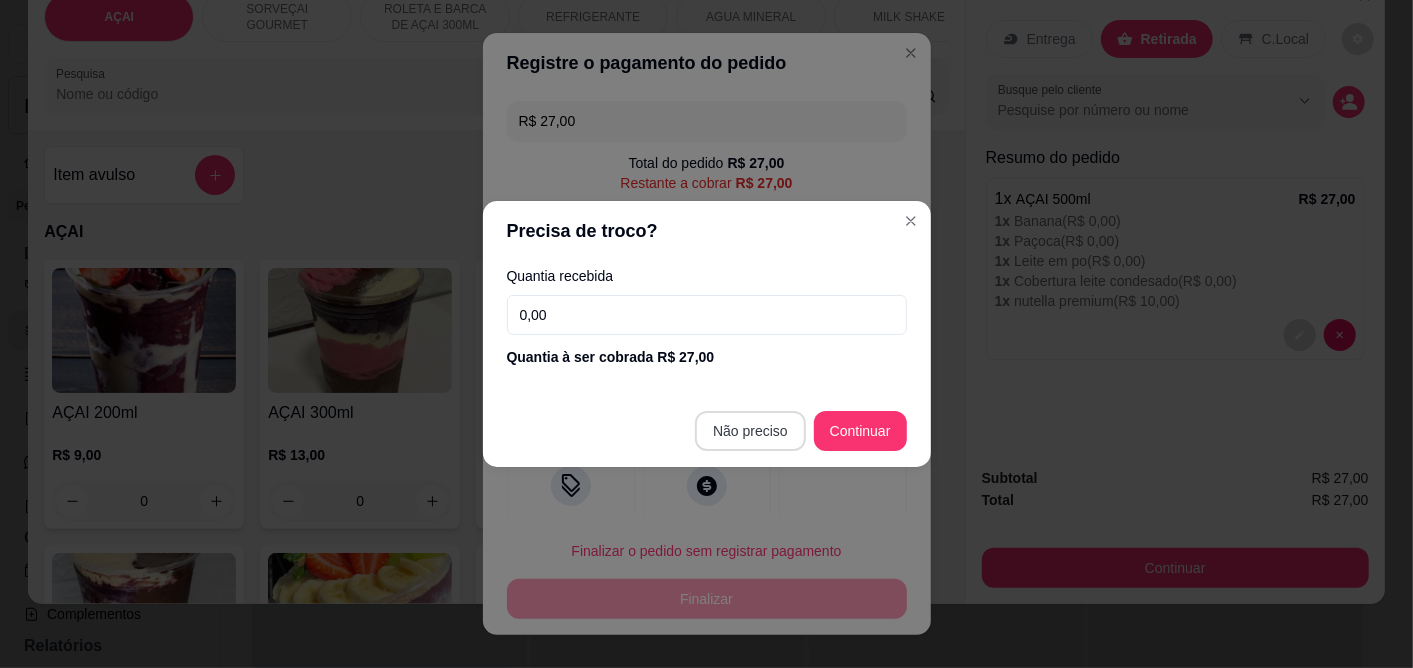 type on "R$ 0,00" 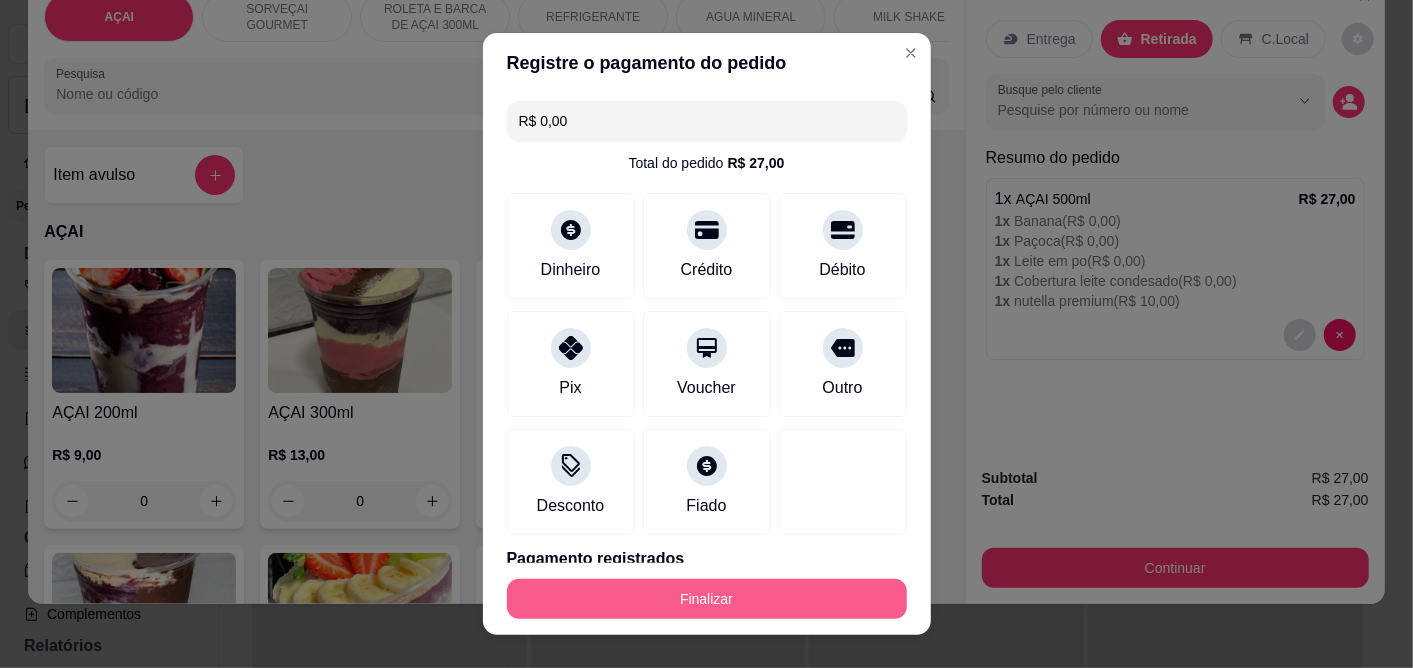 click on "Finalizar" at bounding box center [707, 599] 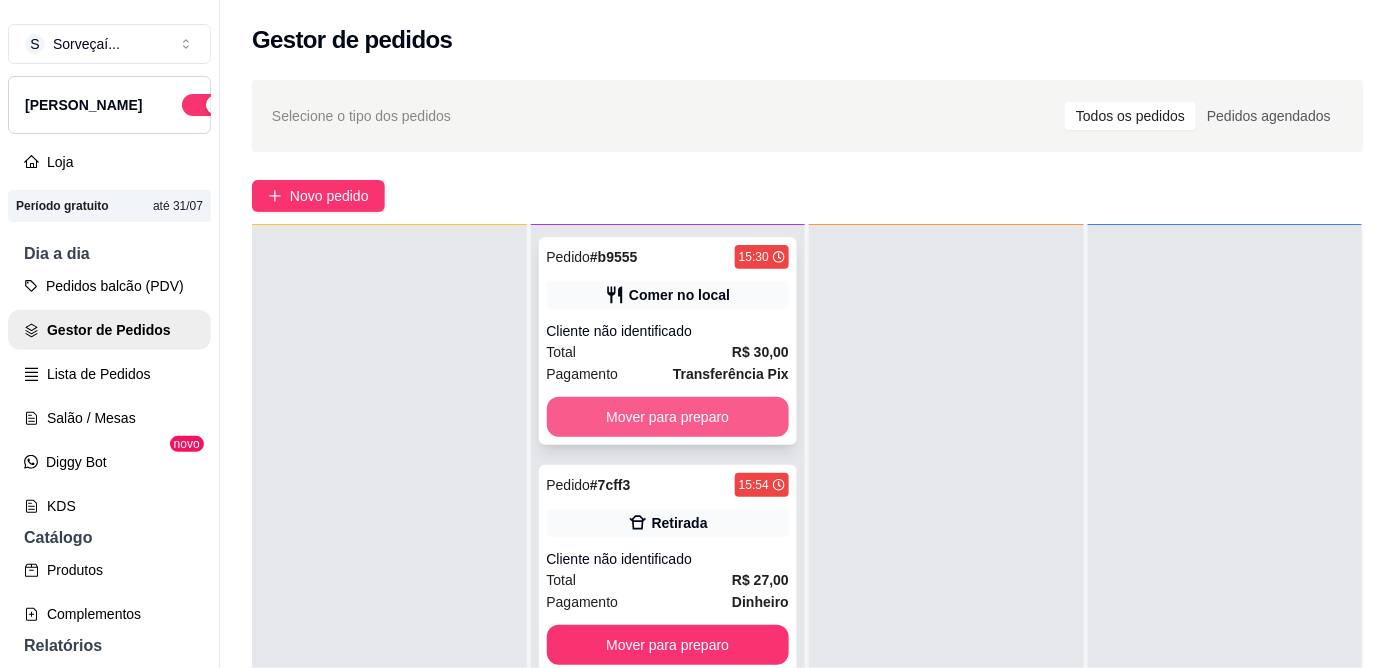scroll, scrollTop: 0, scrollLeft: 0, axis: both 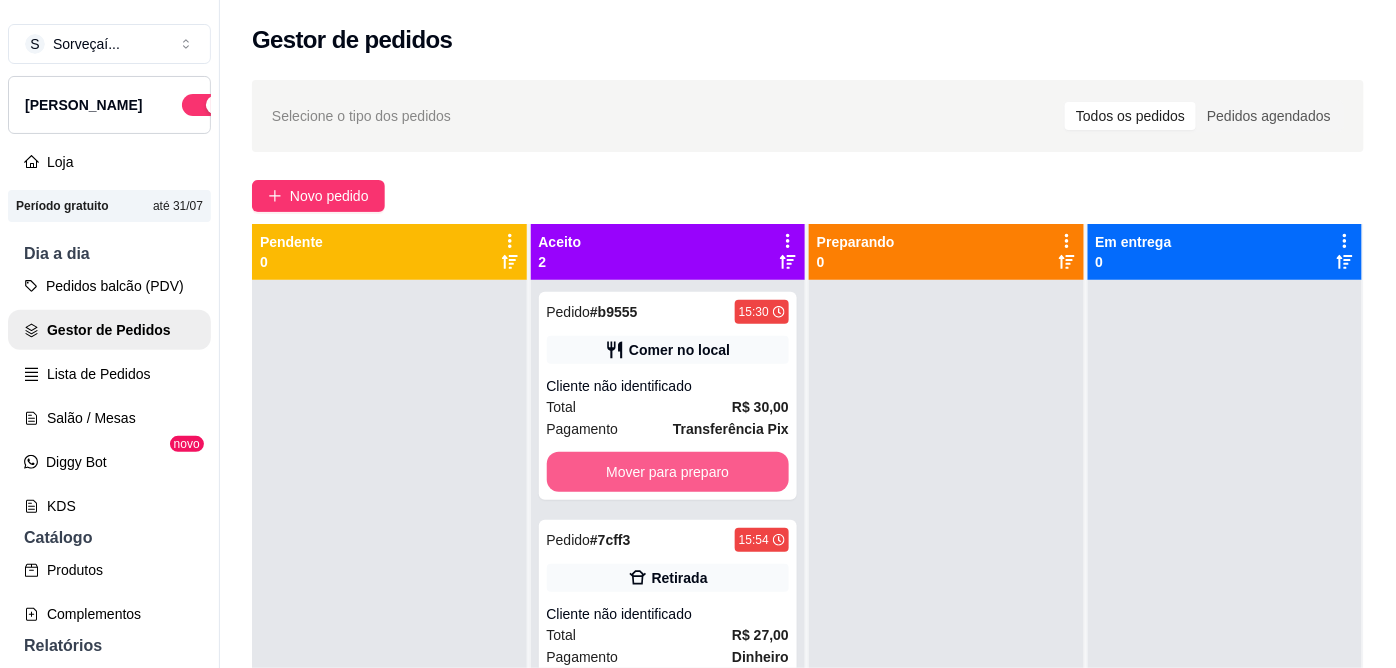 click on "Pedido  # b9555 15:30 Comer no local Cliente não identificado Total R$ 30,00 Pagamento Transferência Pix Mover para preparo Pedido  # 7cff3 15:54 Retirada Cliente não identificado Total R$ 27,00 Pagamento Dinheiro Mover para preparo" at bounding box center [668, 614] 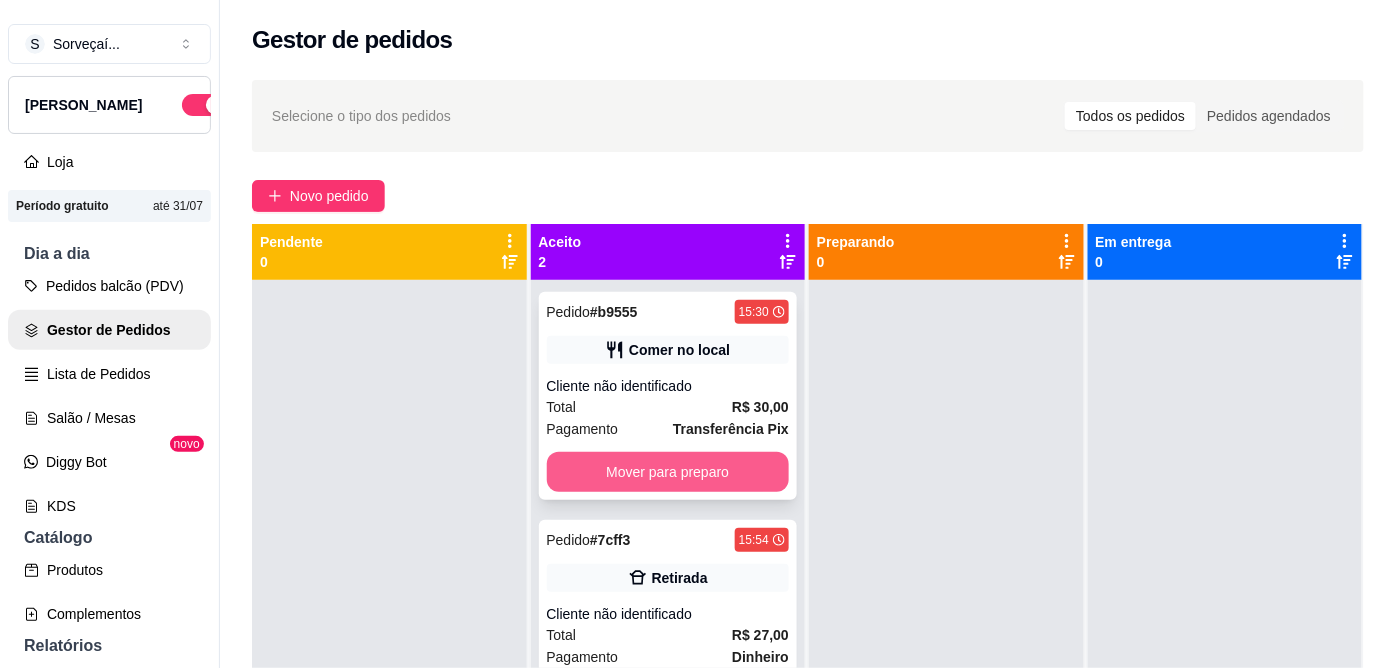 click on "Mover para preparo" at bounding box center (668, 472) 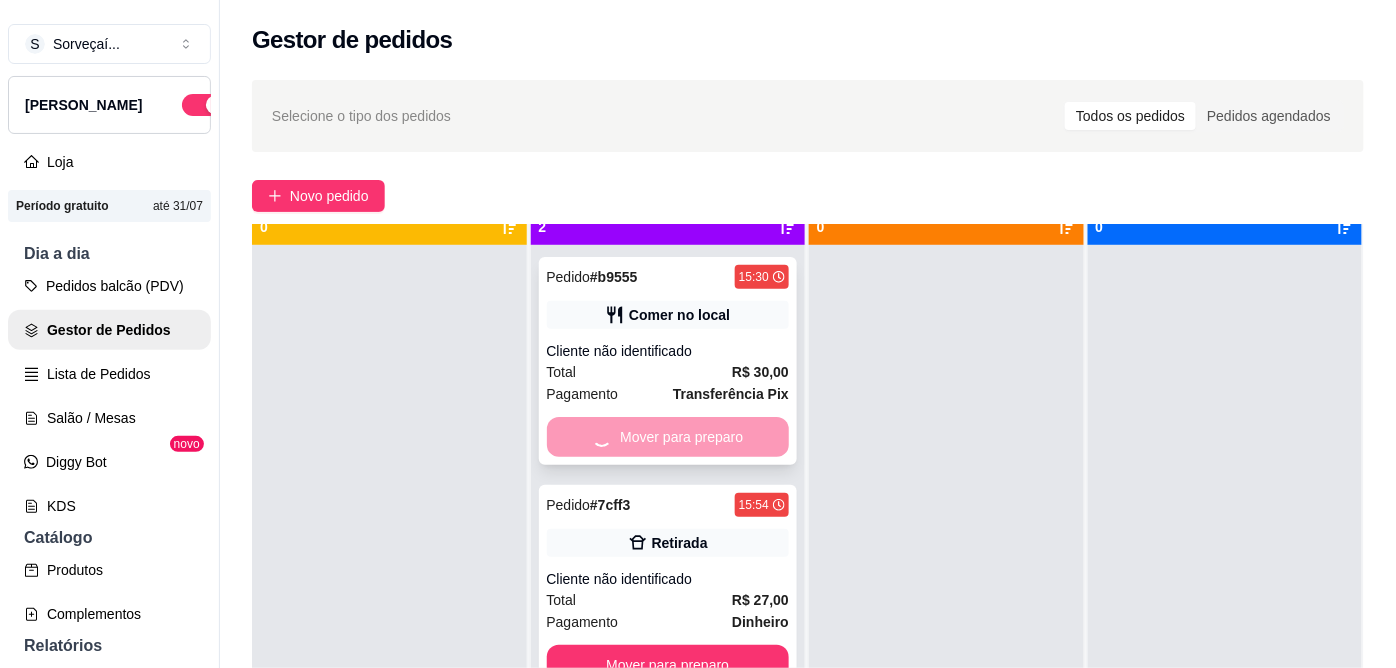 scroll, scrollTop: 55, scrollLeft: 0, axis: vertical 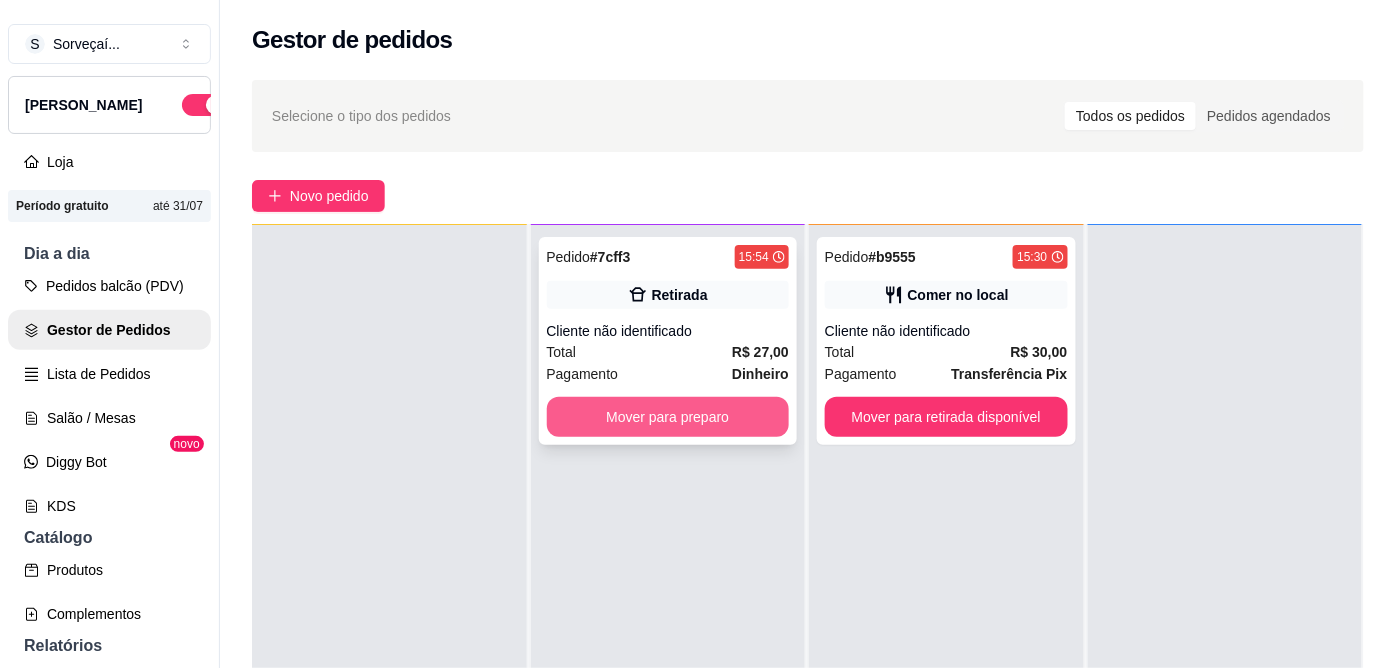 click on "Mover para preparo" at bounding box center (668, 417) 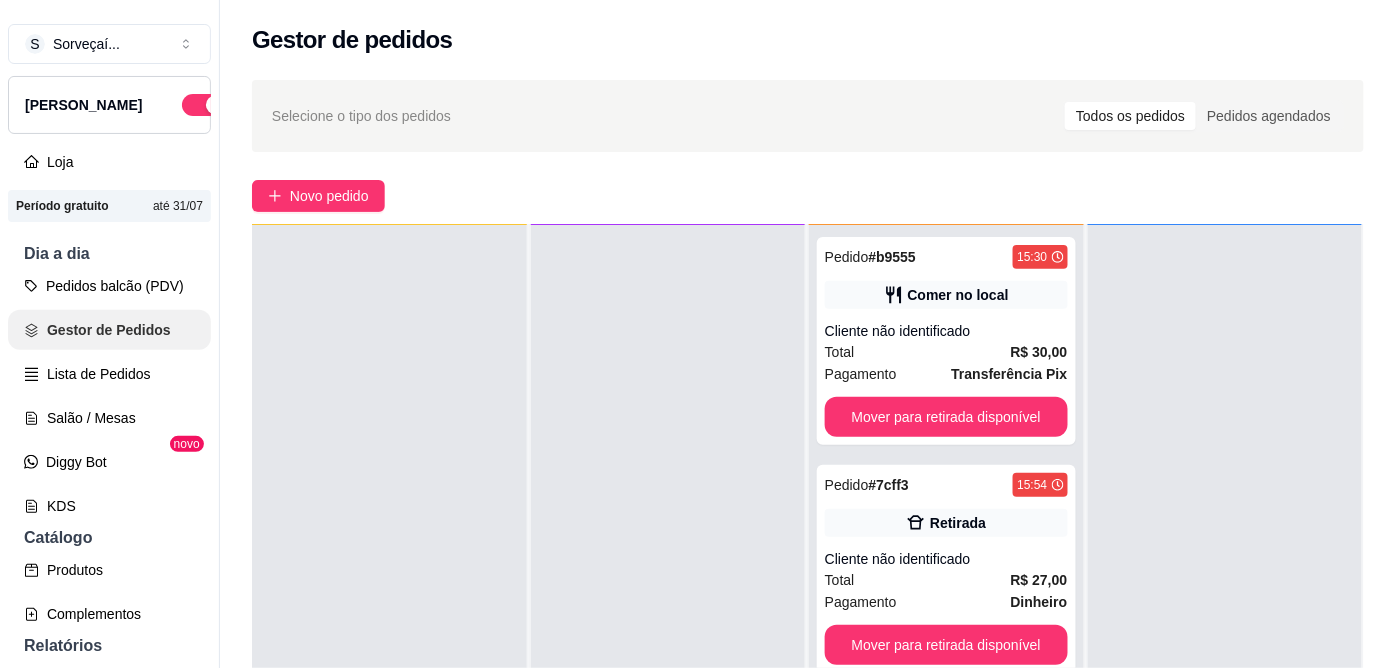 scroll, scrollTop: 111, scrollLeft: 0, axis: vertical 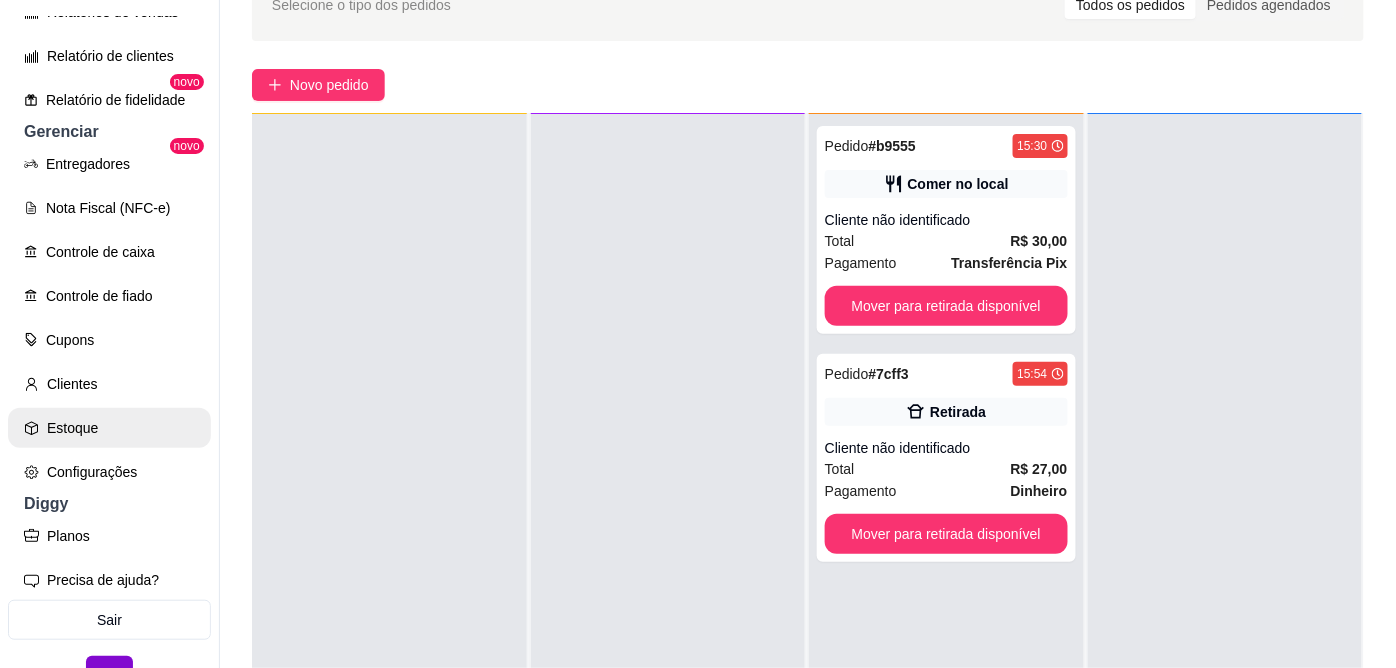 click on "Estoque" at bounding box center [109, 428] 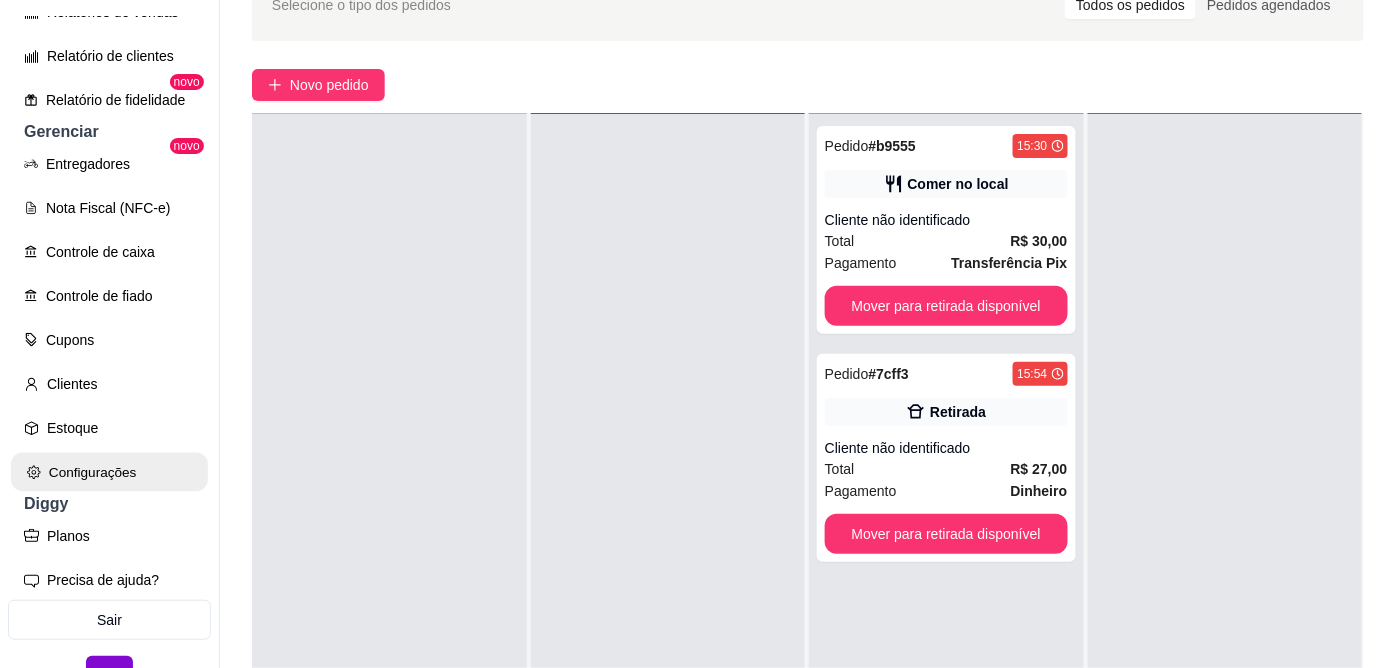 click on "Configurações" at bounding box center (109, 472) 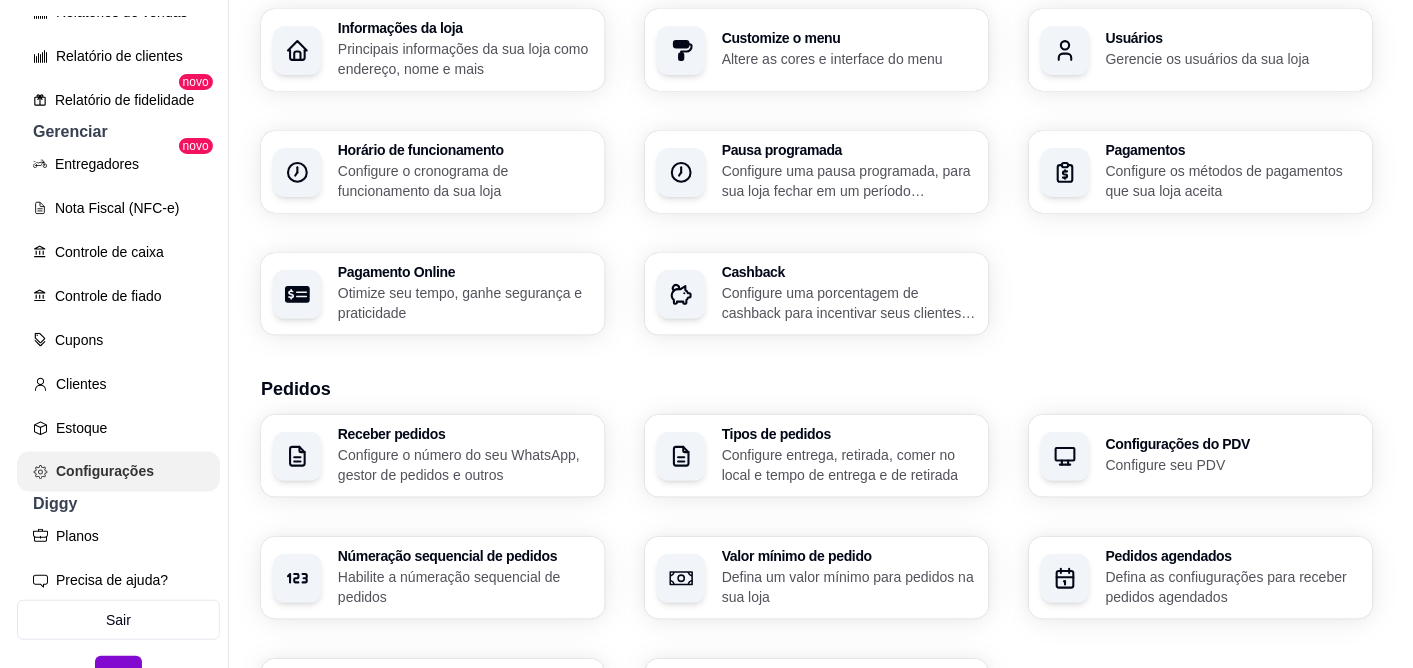 scroll, scrollTop: 0, scrollLeft: 0, axis: both 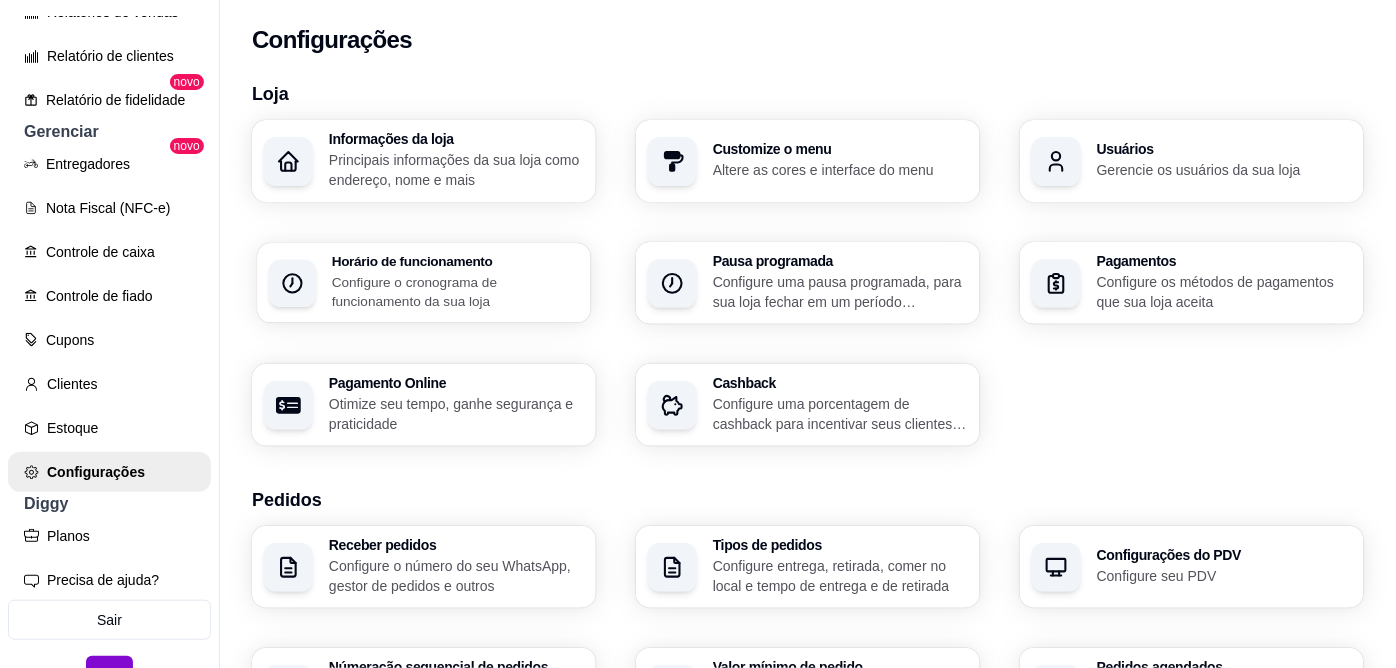 click on "Configure o cronograma de funcionamento da sua loja" at bounding box center (455, 291) 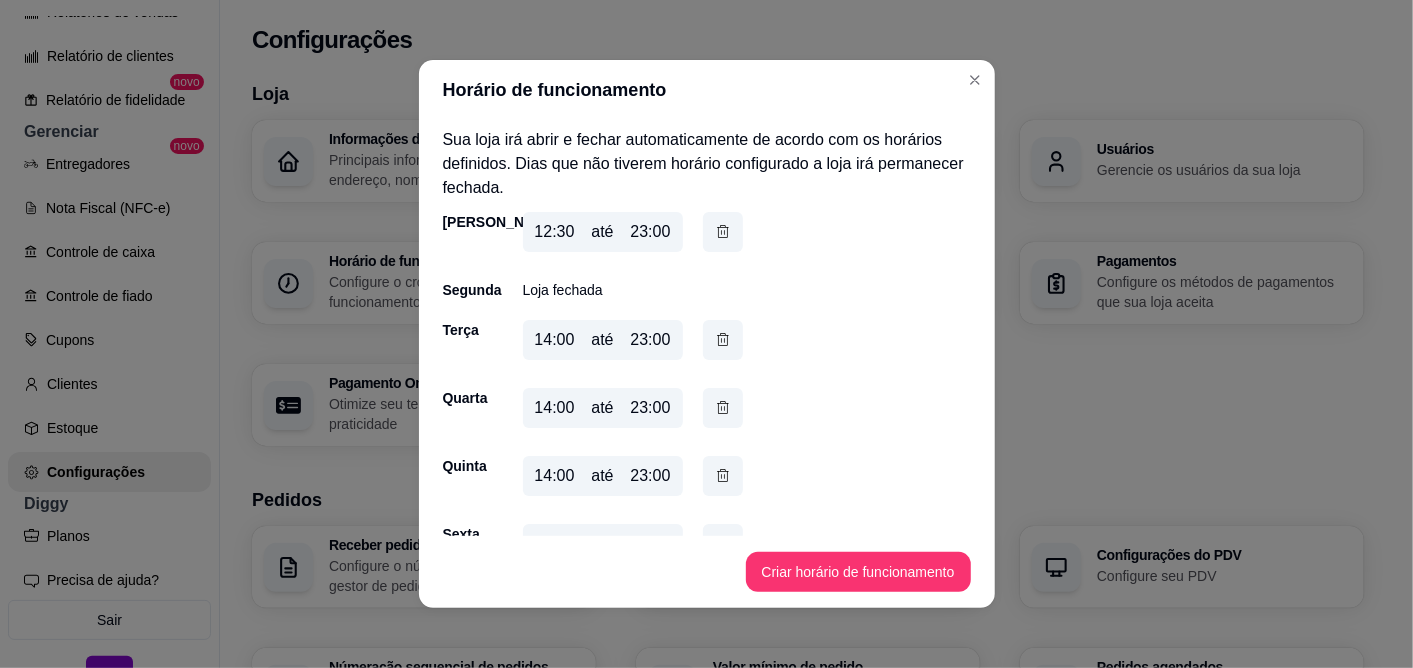 scroll, scrollTop: 111, scrollLeft: 0, axis: vertical 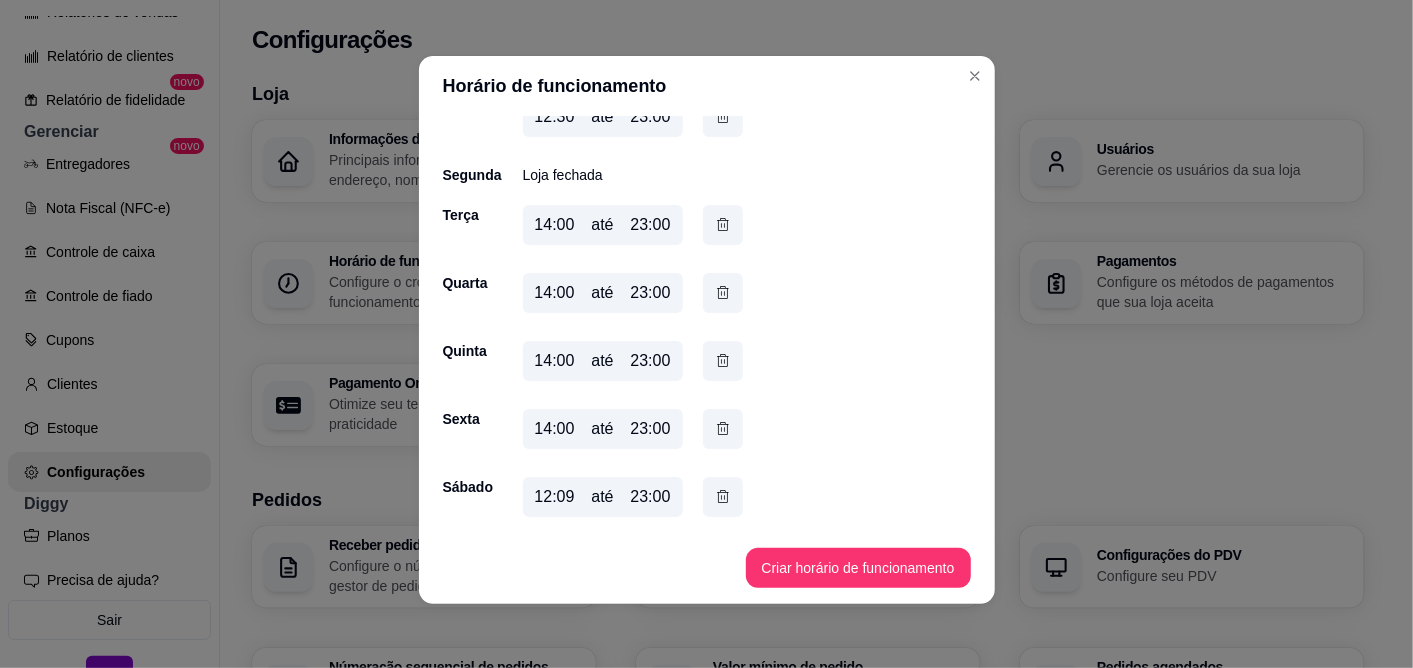 click on "Sábado 12:09 até   23:00" at bounding box center [707, 501] 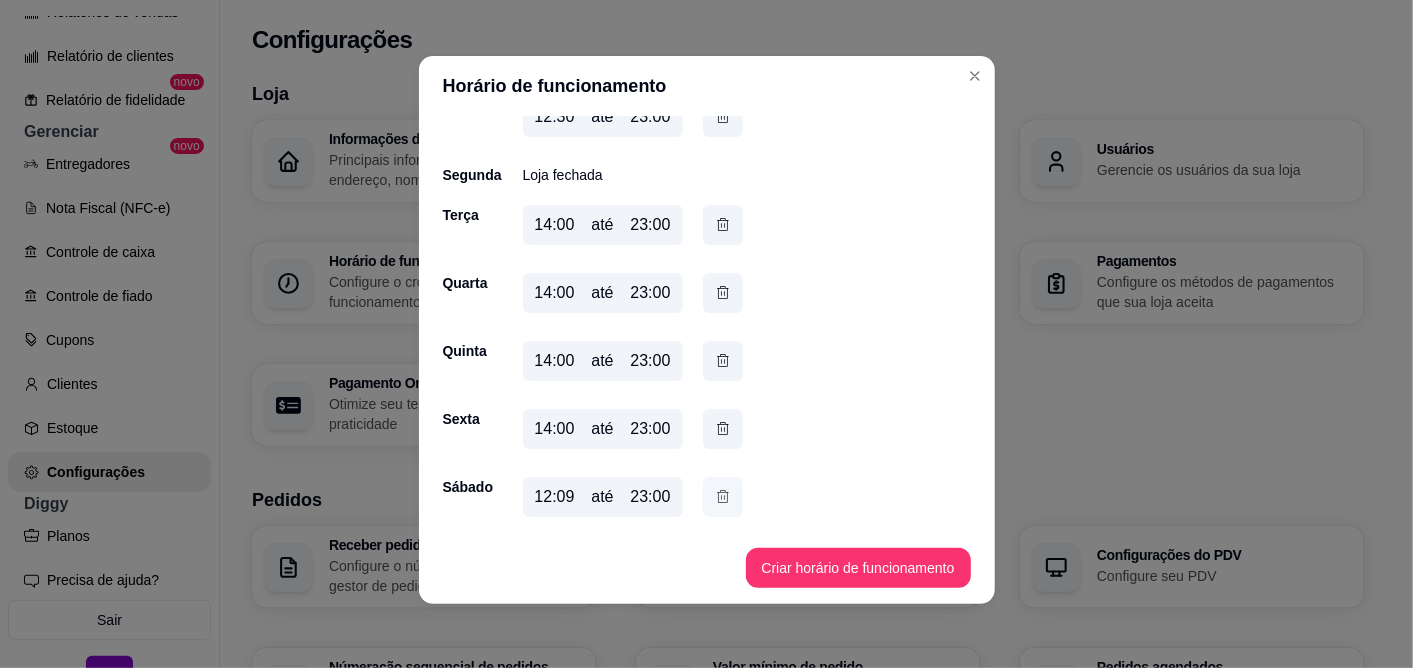 click on "Criar horário de funcionamento" at bounding box center (858, 568) 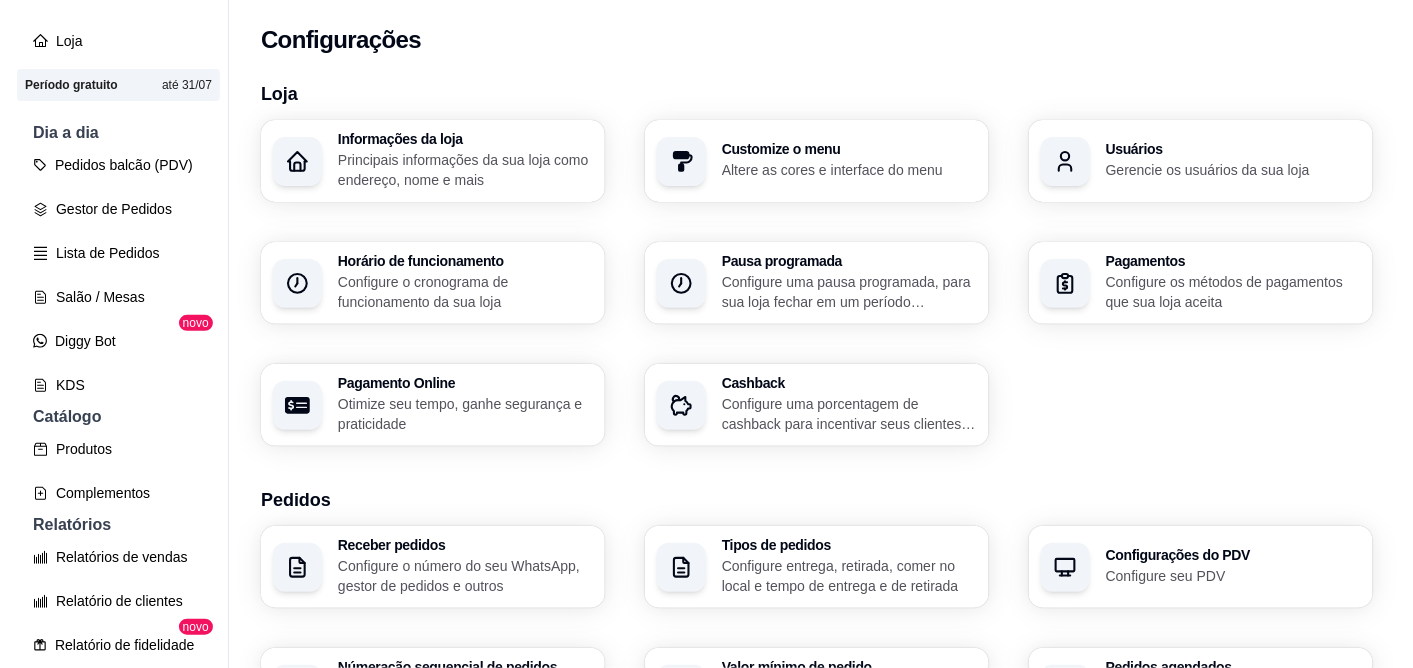 scroll, scrollTop: 111, scrollLeft: 0, axis: vertical 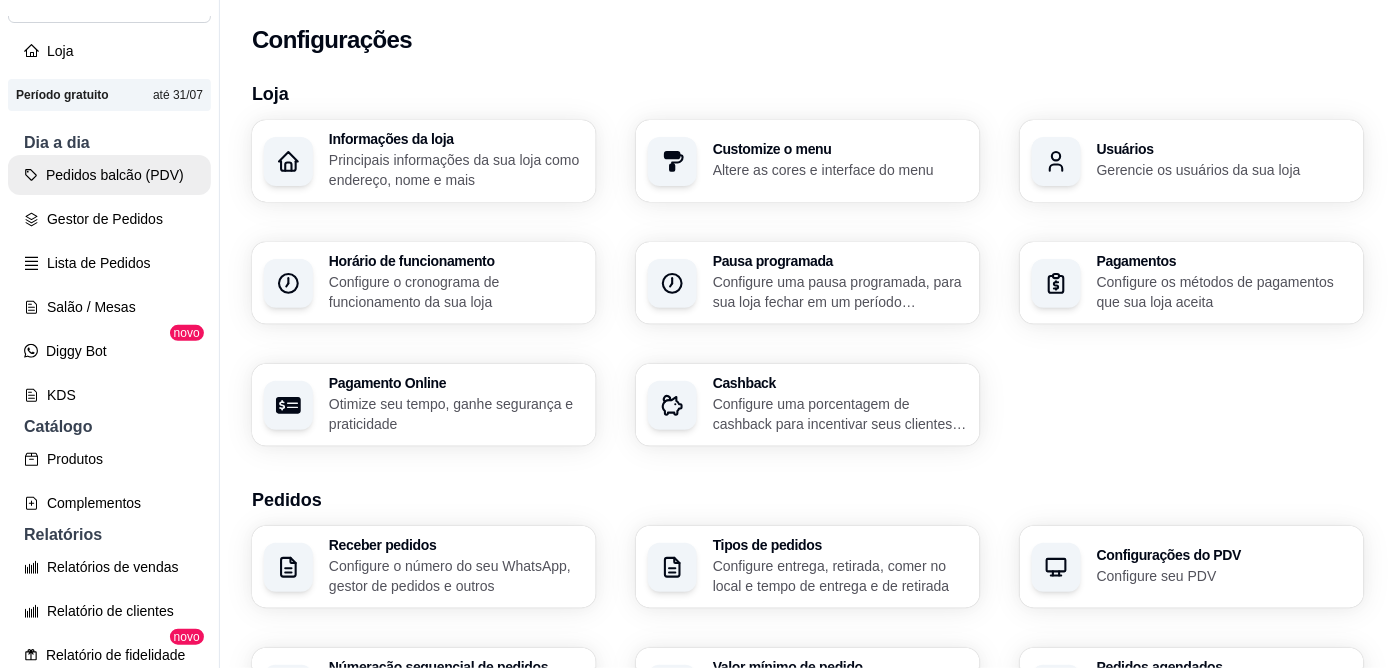 click on "Pedidos balcão (PDV)" at bounding box center [109, 175] 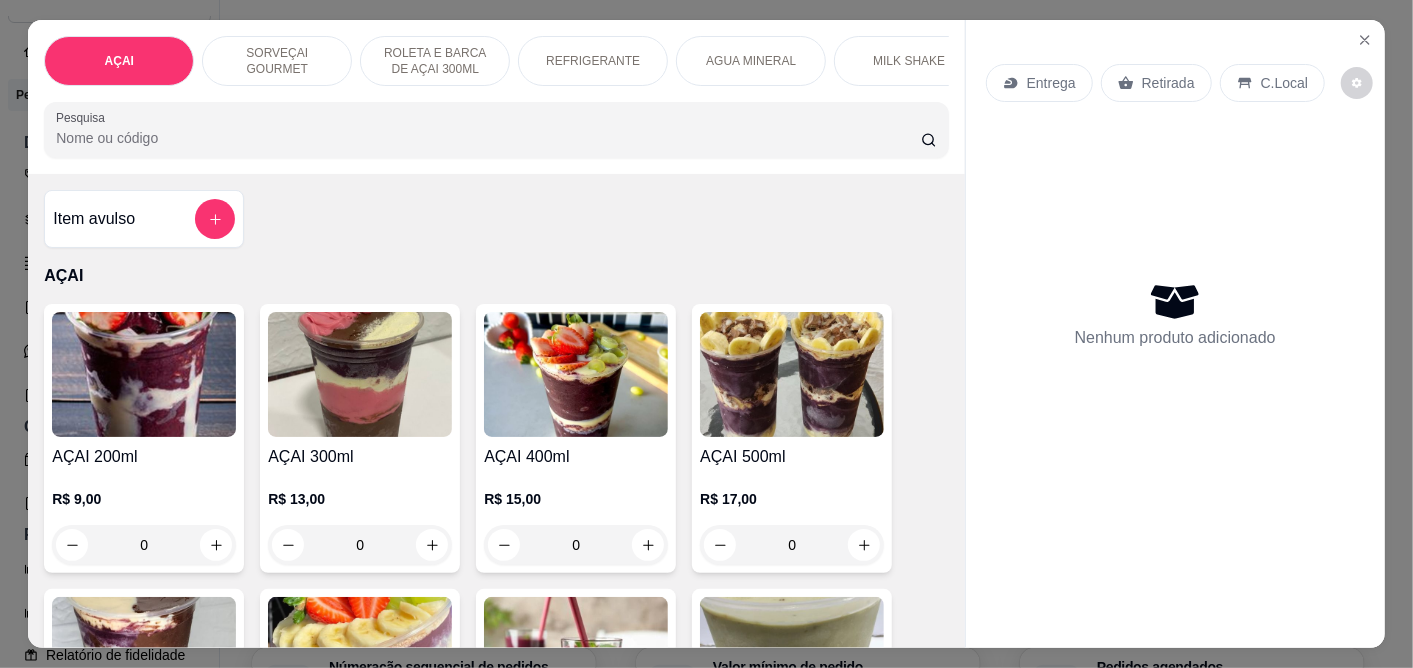 click at bounding box center (144, 374) 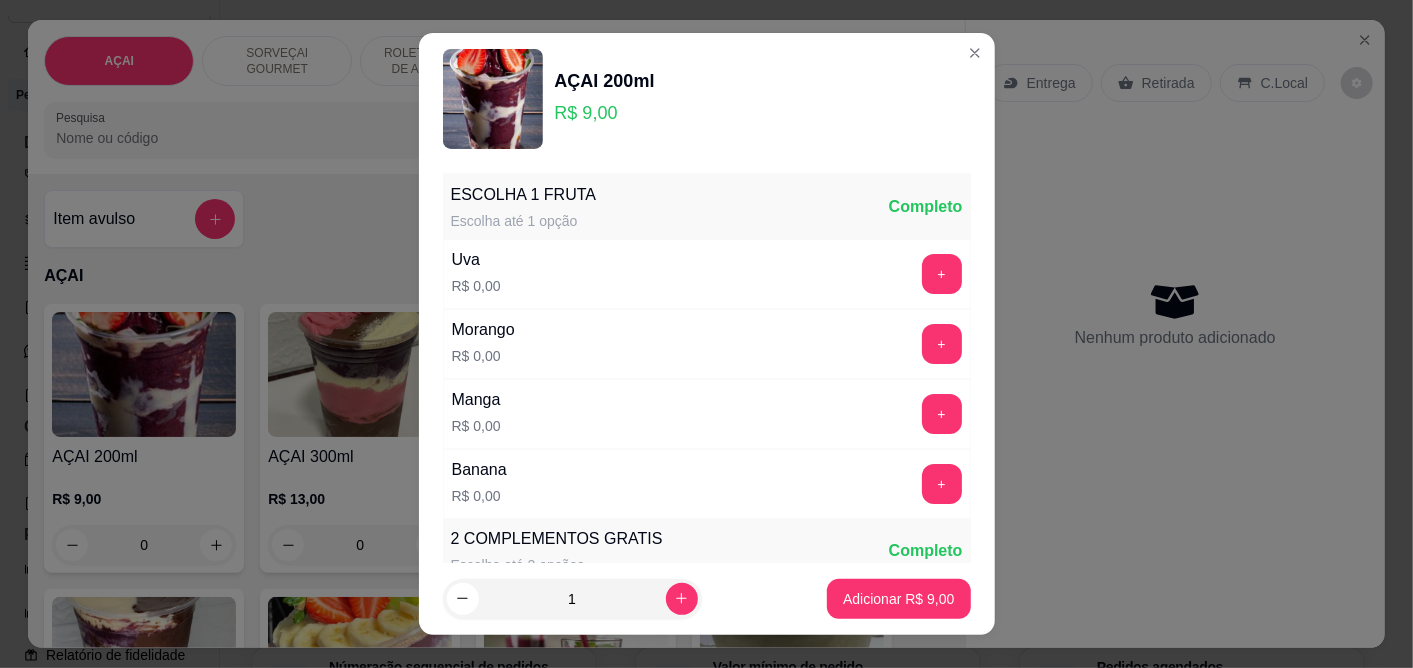 click on "+" at bounding box center (942, 274) 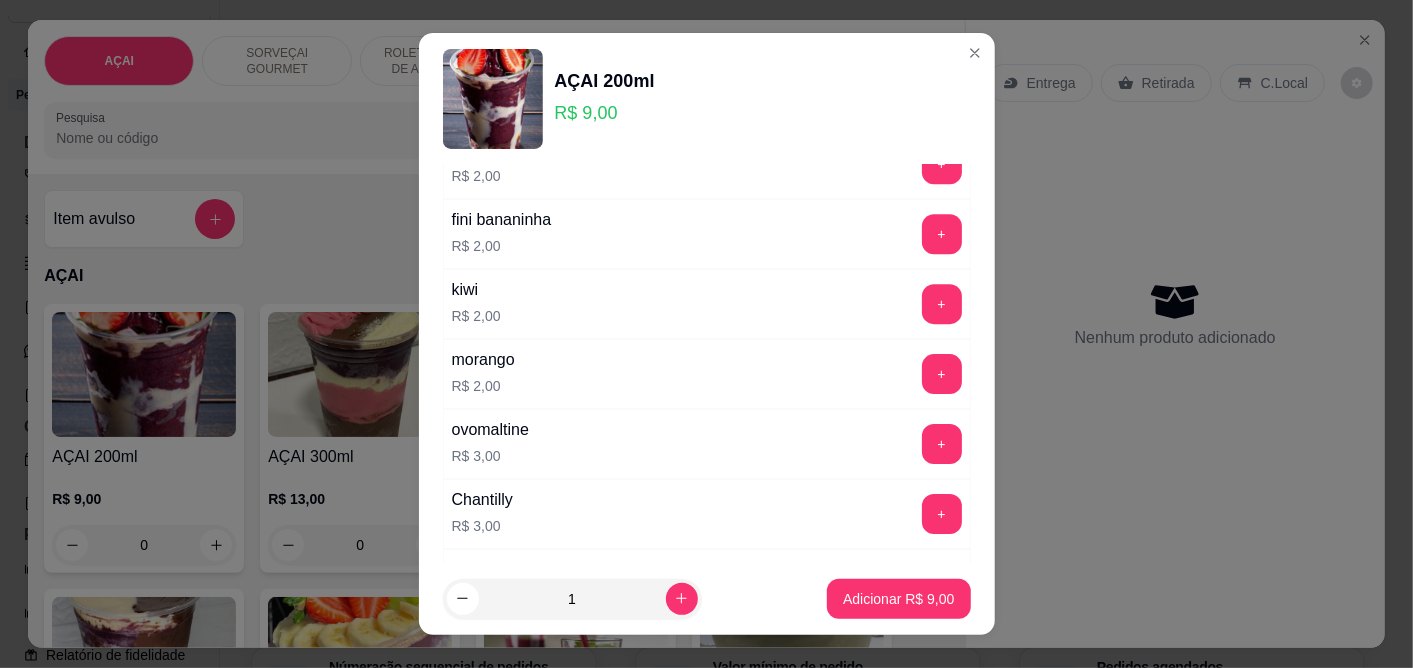 scroll, scrollTop: 3411, scrollLeft: 0, axis: vertical 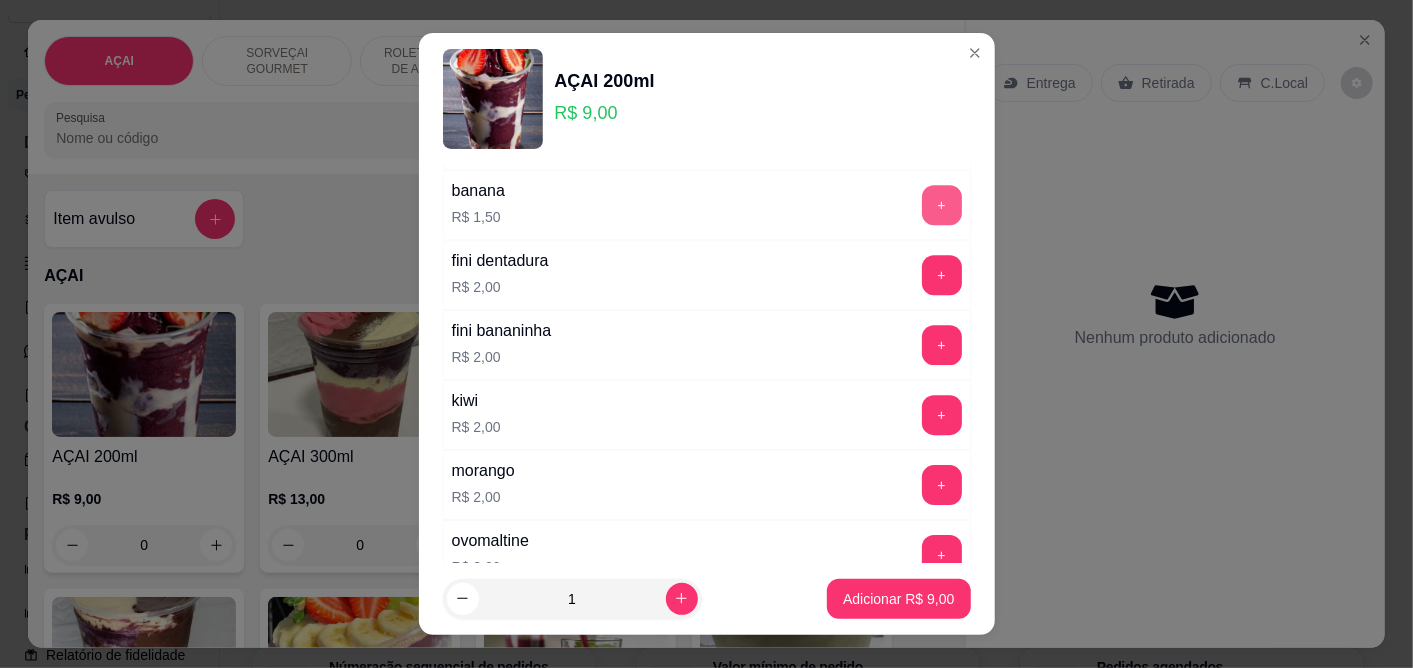click on "+" at bounding box center (942, 205) 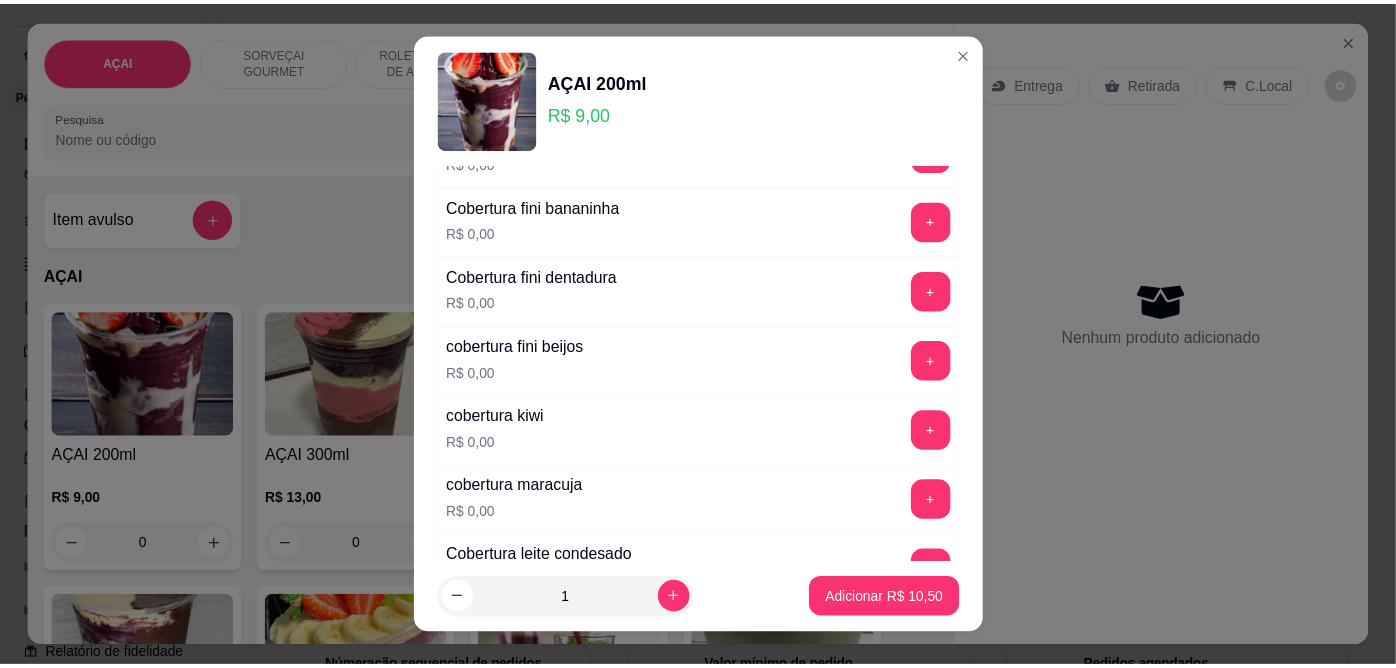 scroll, scrollTop: 1855, scrollLeft: 0, axis: vertical 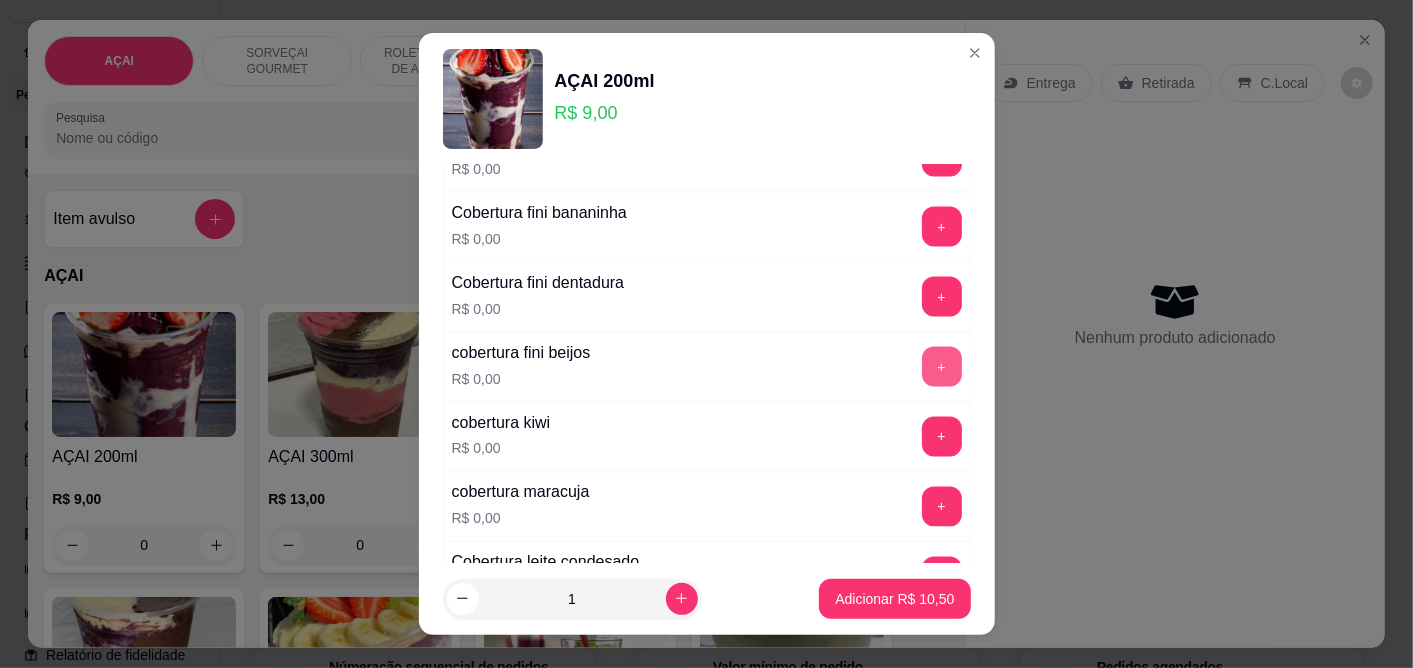 click on "+" at bounding box center (942, 367) 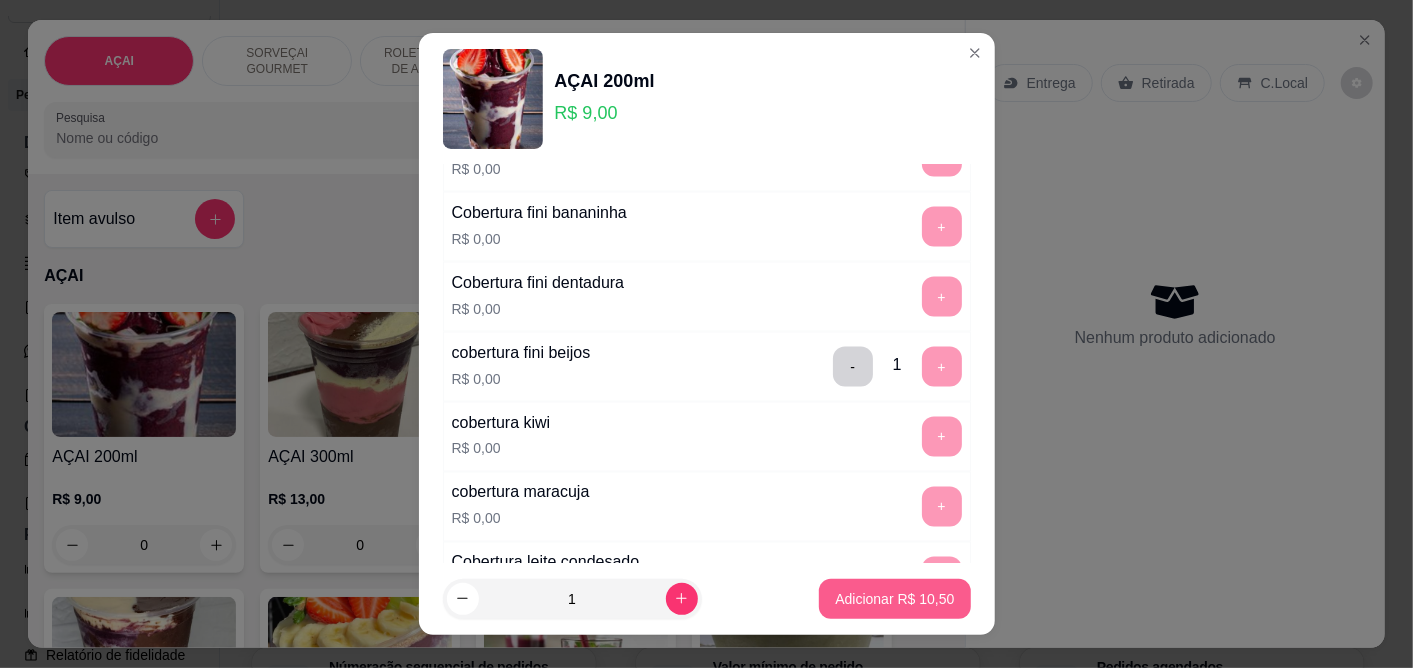 click on "Adicionar   R$ 10,50" at bounding box center (894, 599) 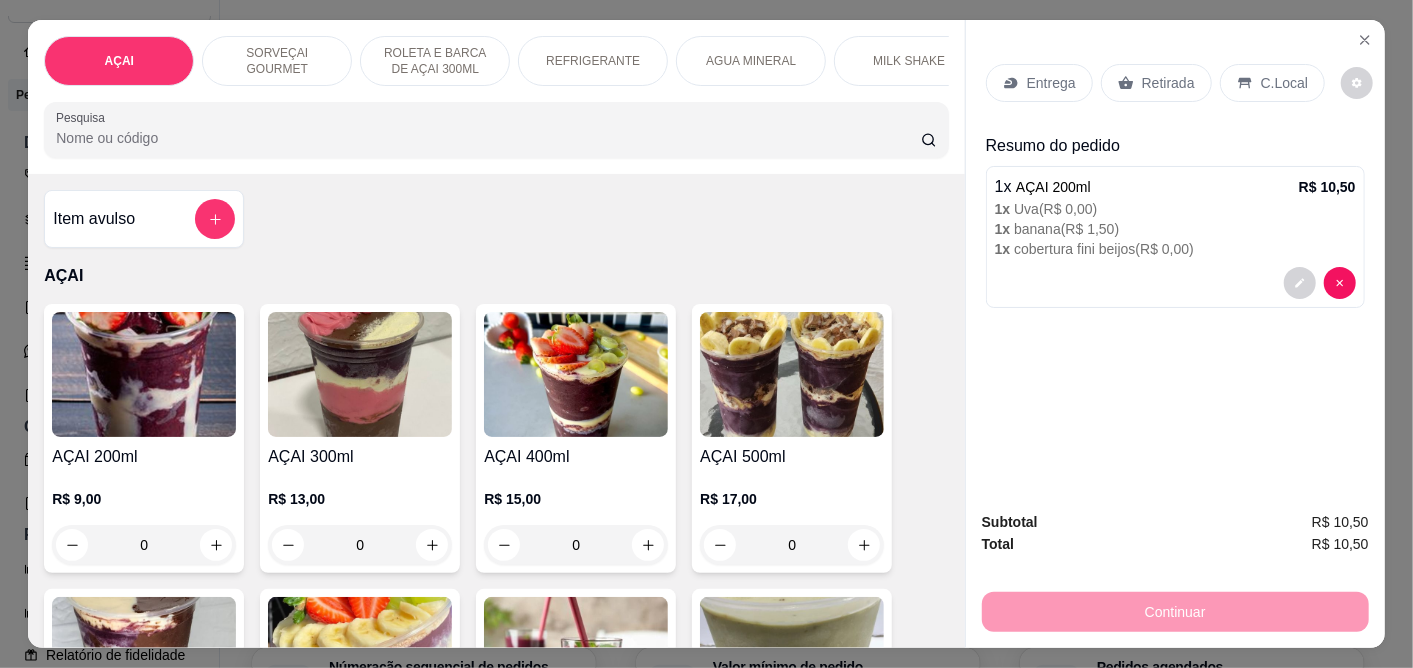click on "Retirada" at bounding box center [1156, 83] 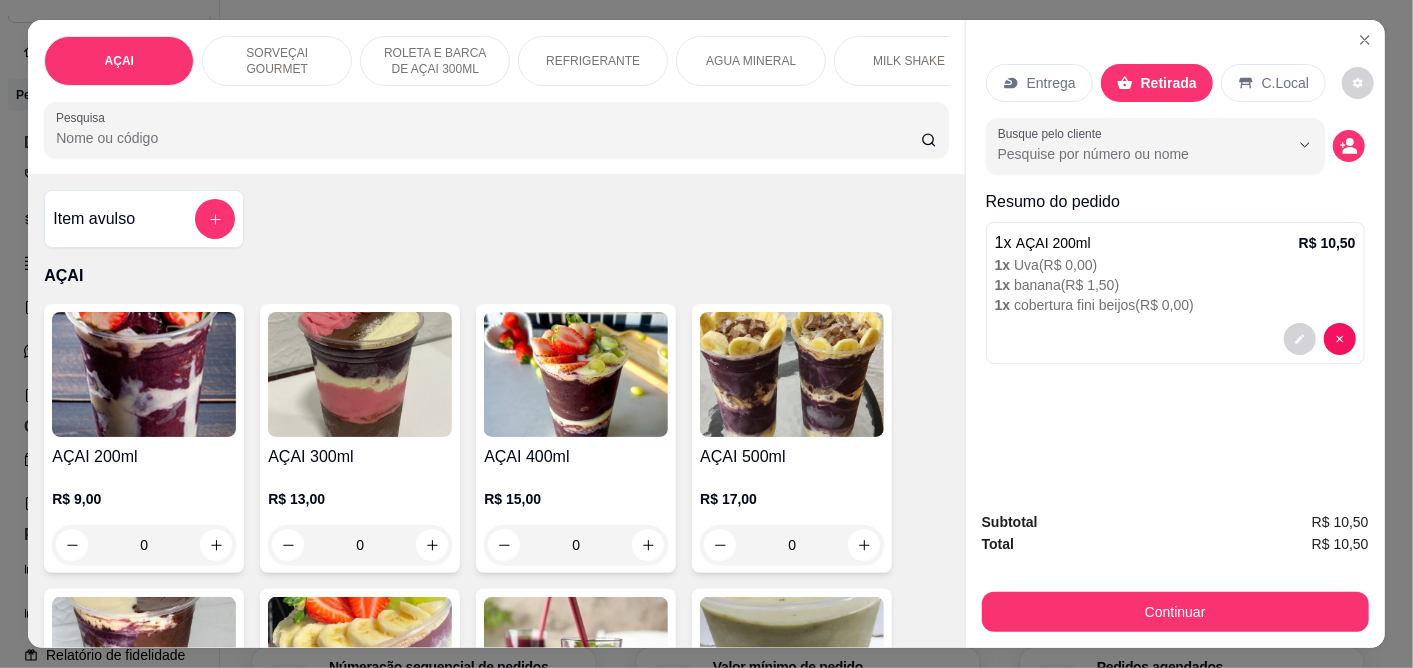 click on "Continuar" at bounding box center [1175, 612] 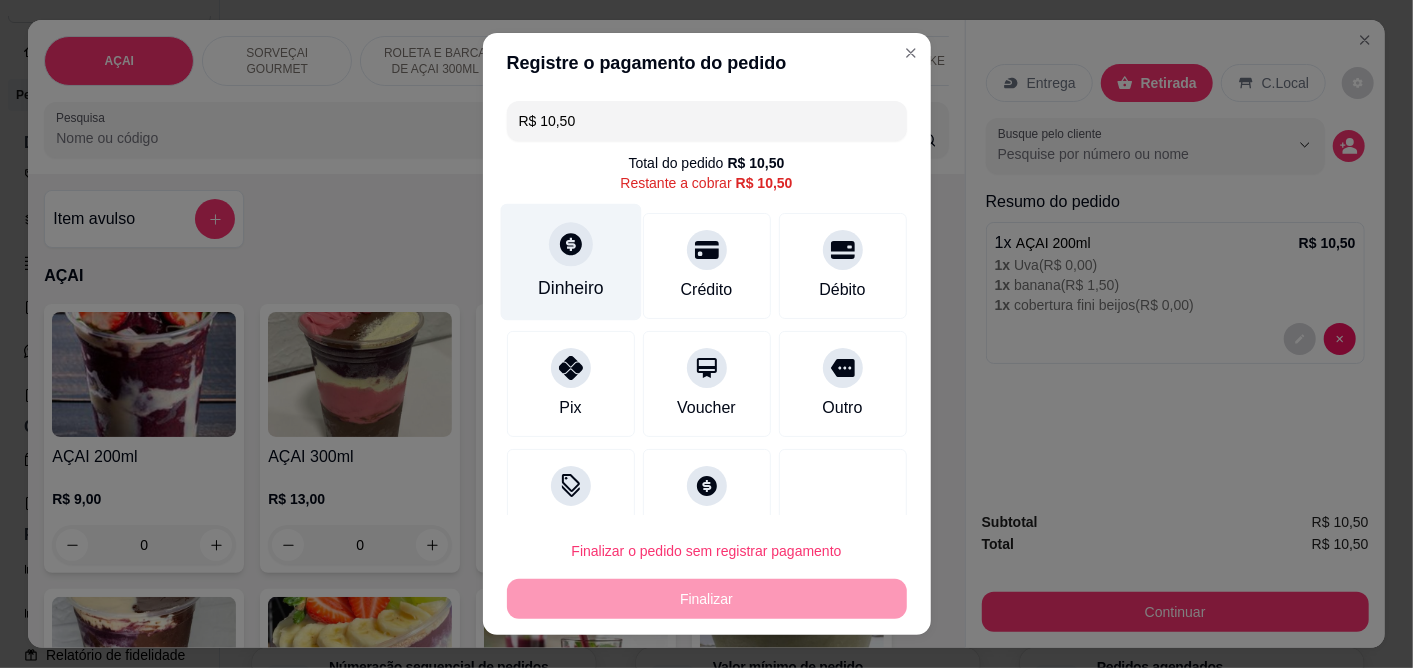 click on "Dinheiro" at bounding box center [571, 289] 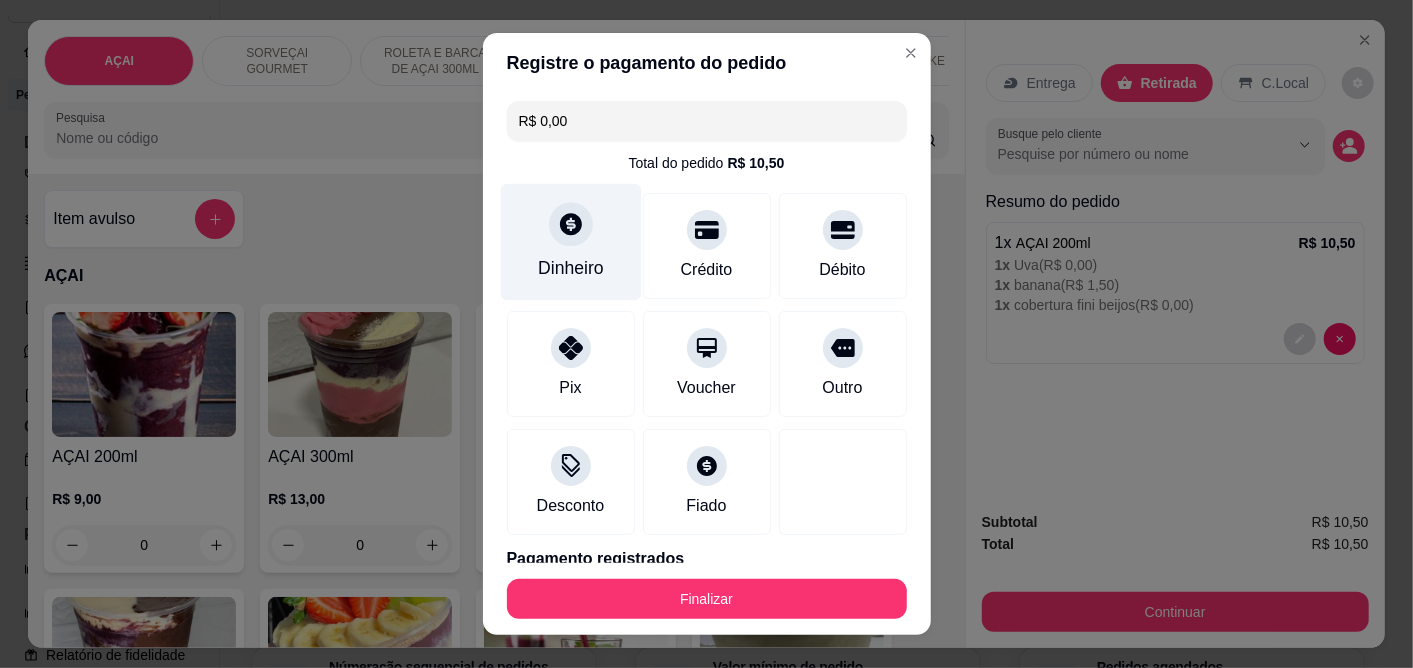 click on "Dinheiro" at bounding box center [571, 269] 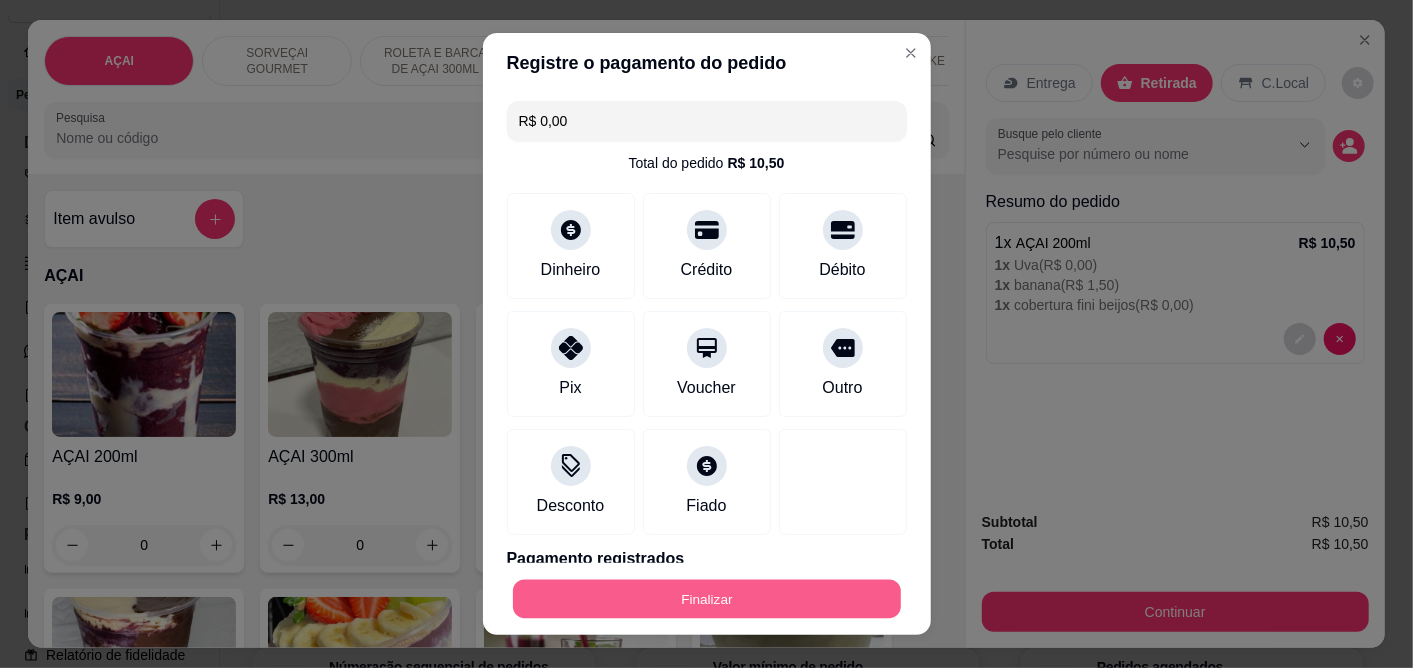click on "Finalizar" at bounding box center [707, 598] 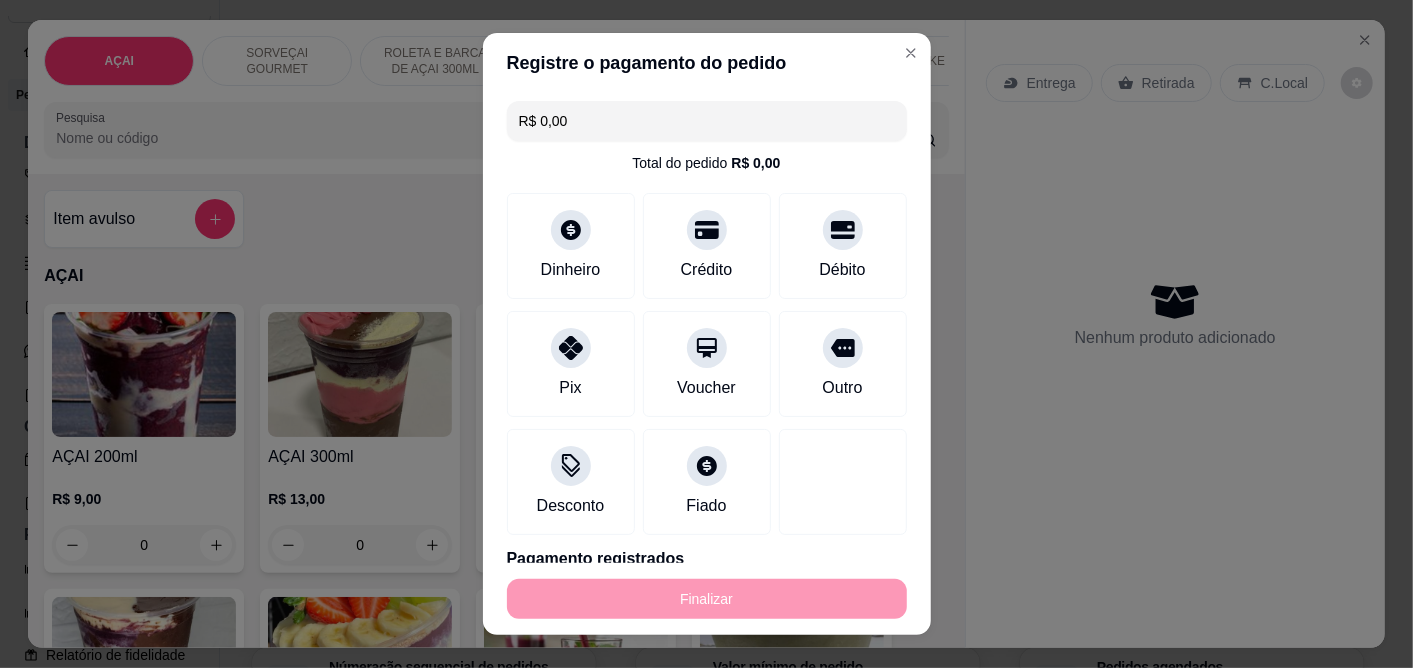 type on "-R$ 10,50" 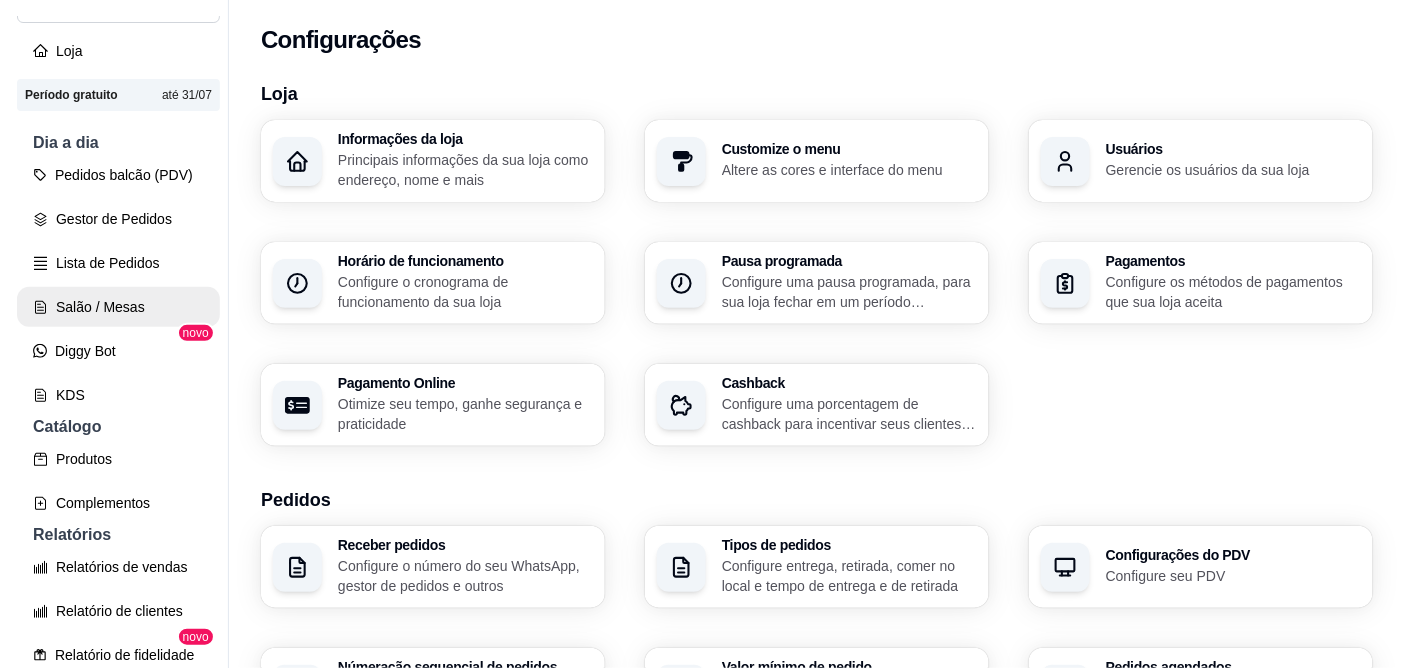 scroll, scrollTop: 0, scrollLeft: 0, axis: both 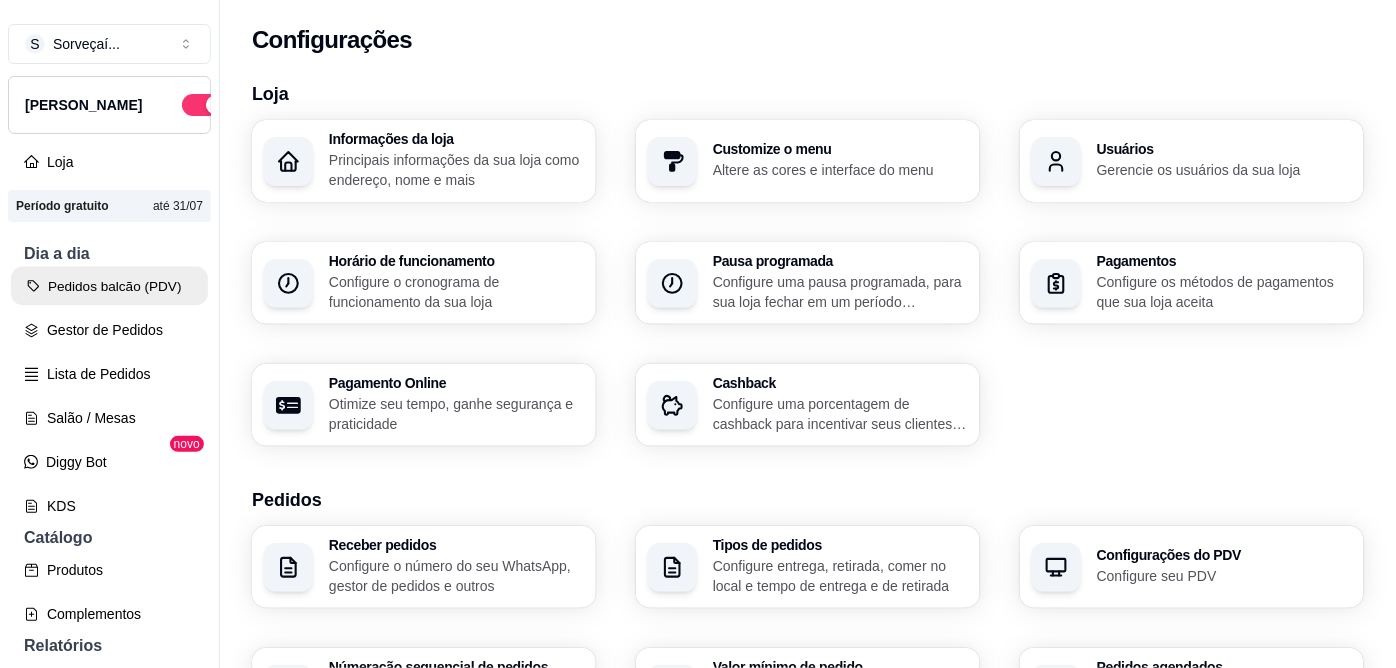 click on "Pedidos balcão (PDV)" at bounding box center [109, 286] 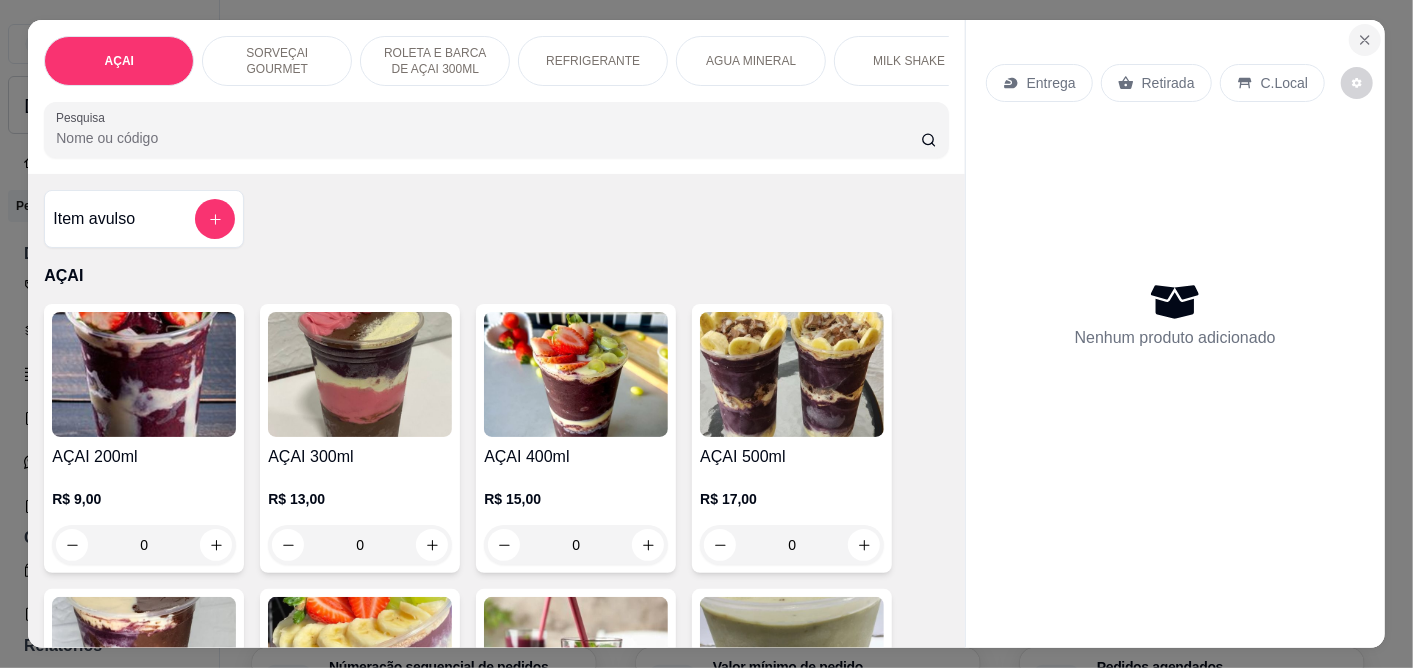 click 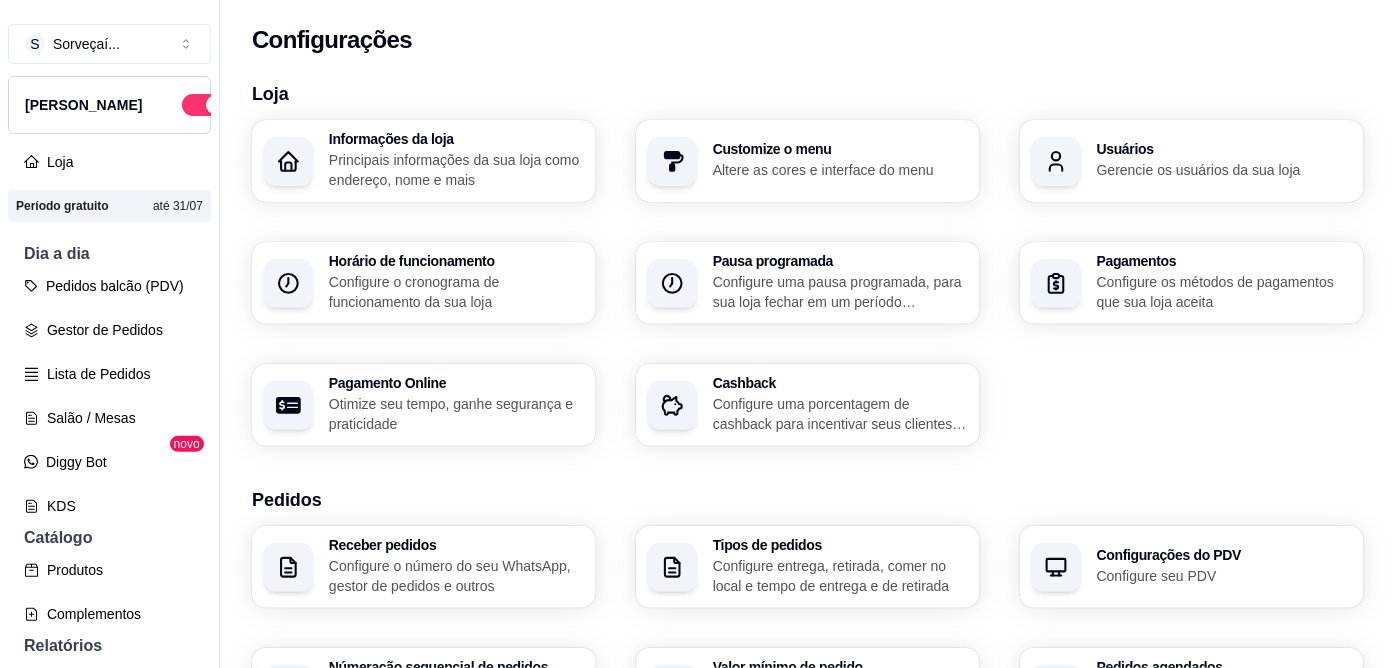 click on "Pedidos balcão (PDV)" at bounding box center (109, 286) 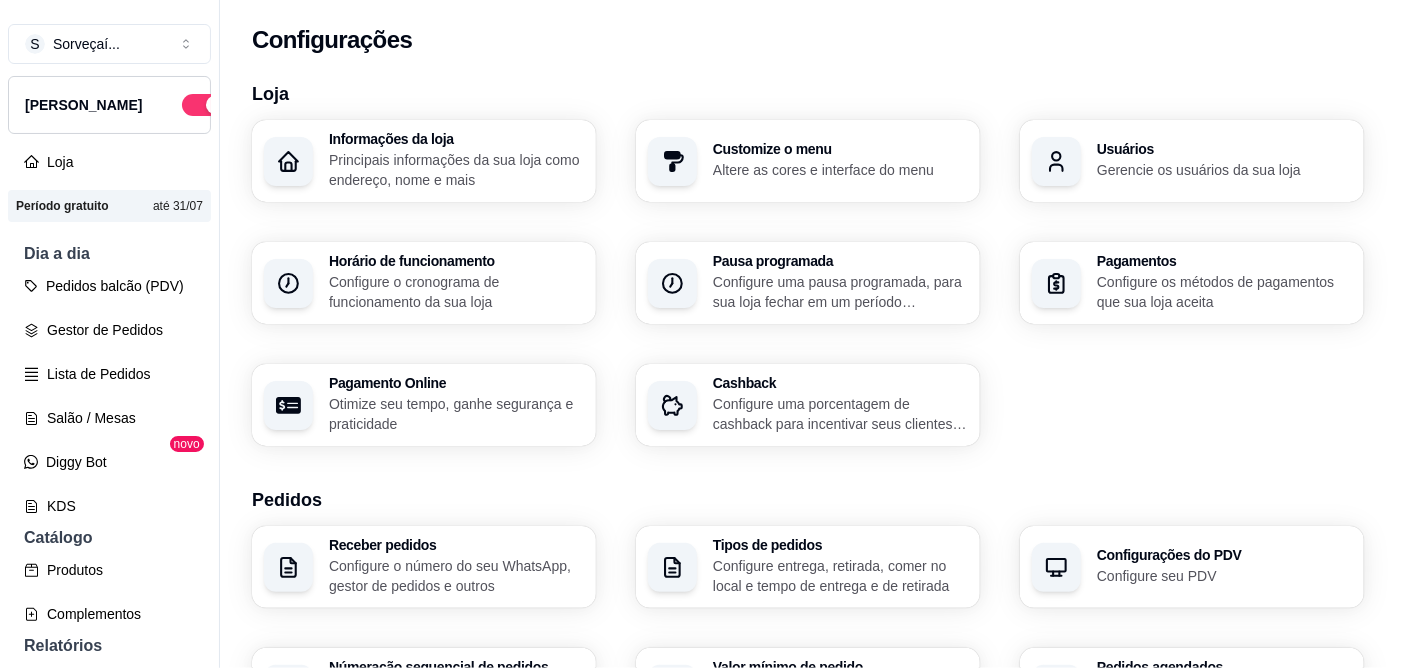 click on "Item avulso AÇAI AÇAI  200ml   R$ 9,00 0 AÇAI 300ml   R$ 13,00 0 AÇAI 400ml   R$ 15,00 0 AÇAI 500ml    R$ 17,00 0 AÇAI 700ml   R$ 24,00 0 AÇAÍ 1 LITRO   R$ 35,00 0 Açaí batido 500ml   R$ 17,00 0 Sorvete de pistache (oferta) 500ML   R$ 24,90 R$ 14,90 0 SORVEÇAI GOURMET  AÇAÍ + SORVETE + NUTELLA + CHANTILLY  500ML   R$ 30,00 0 AÇAI + SORVETE 500ML   R$ 22,00 0 NUTELADO 500ML    R$ 27,00 0 Açai 300 ml mousse maracuja + nutella + leite em po    R$ 19,90 0 Copo Ferrero Rocher    R$ 22,90 0 ROLETA E BARCA DE AÇAI 300ML  DELICIOSA BARCA DE 300ML   R$ 25,00 0 REFRIGERANTE  COCA COLA 200ML    R$ 2,99 0 FANTA LARANJA 200ML   R$ 2,99 0 FANTA GUARANA 200ML   R$ 2,99 0 PEPSI BLACK 200ML   R$ 2,99 0 COCA COLA LATA 220ML    R$ 3,99 0 FANTA LARANJA 220ML   R$ 3,99 0 GUARAVITA 290ML   R$ 2,50 0 COCA COLA 2L    R$ 11,50 0 COCA COLA 2,5L   R$ 14,90 0 FANTA LARANJA 2L   R$ 10,90 0 KUAT GUARANA    R$ 8,50 0 AGUA MINERAL  AGUA MINERAL SEM GÁS 510ML   R$ 2,50 0 AGUA MINERAL COM GAS 510ML" at bounding box center (494, 412) 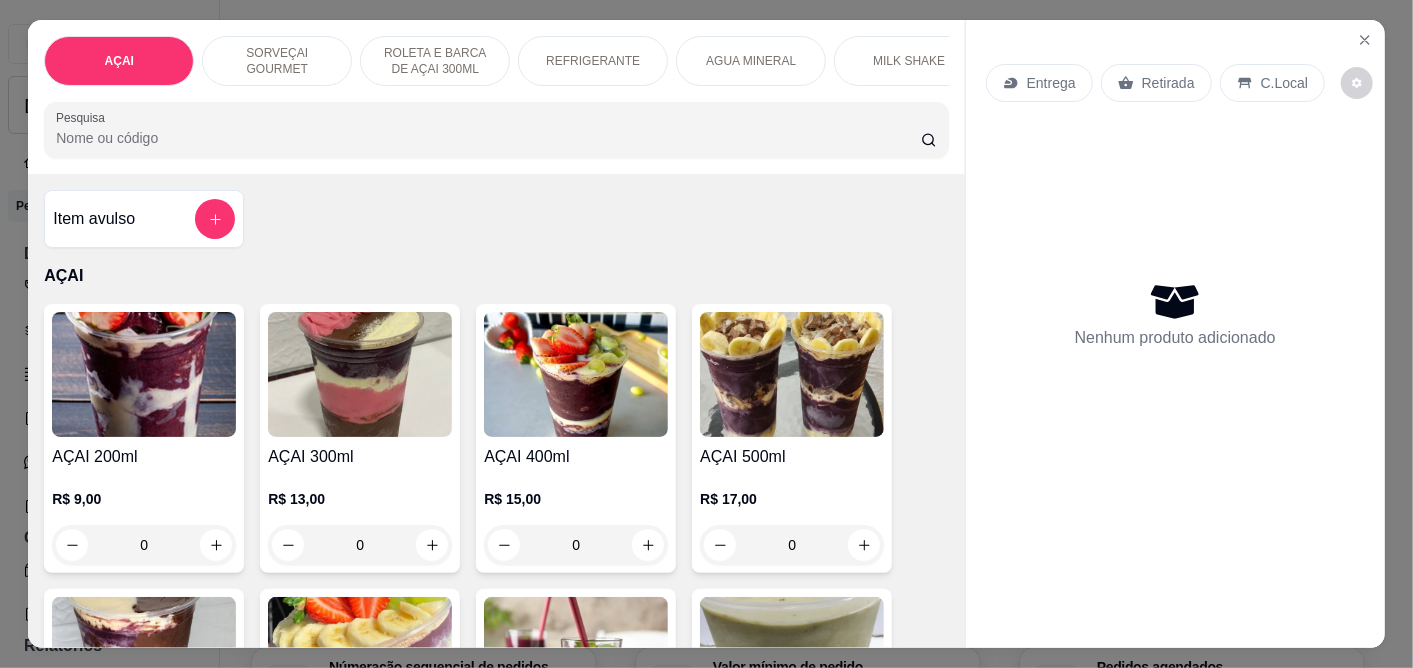 click at bounding box center [144, 374] 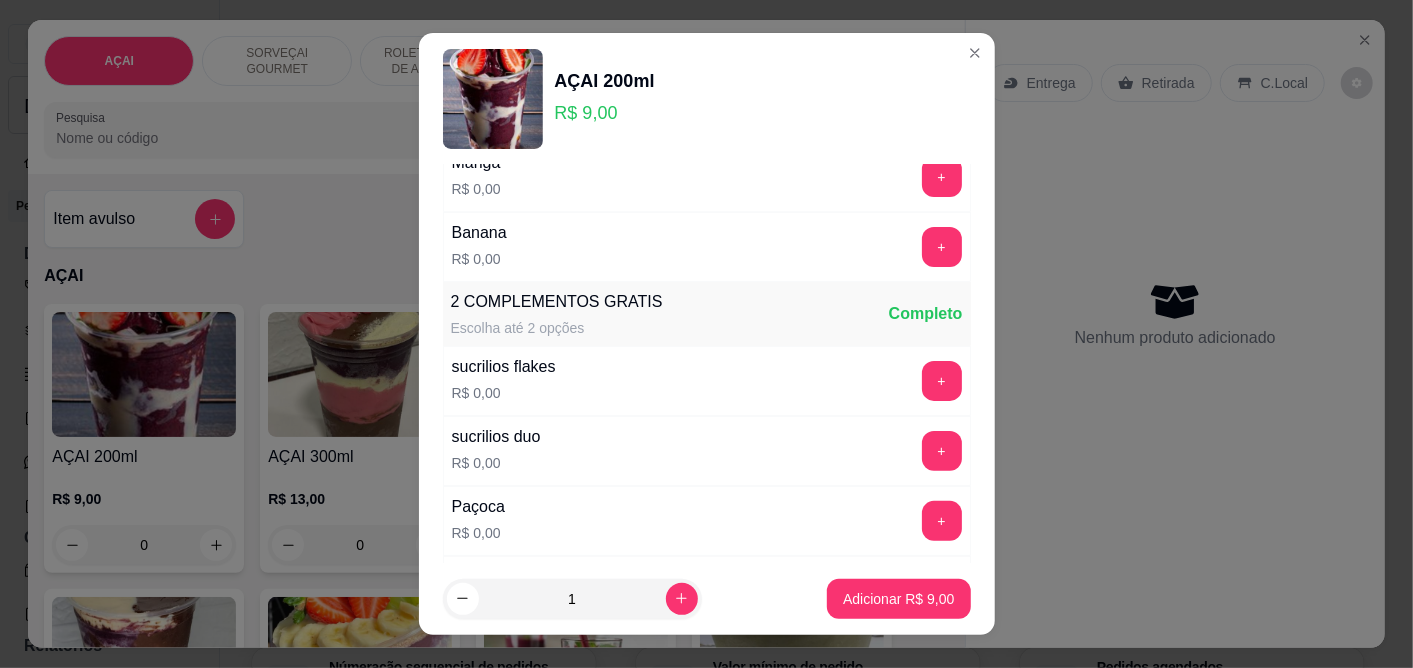 scroll, scrollTop: 333, scrollLeft: 0, axis: vertical 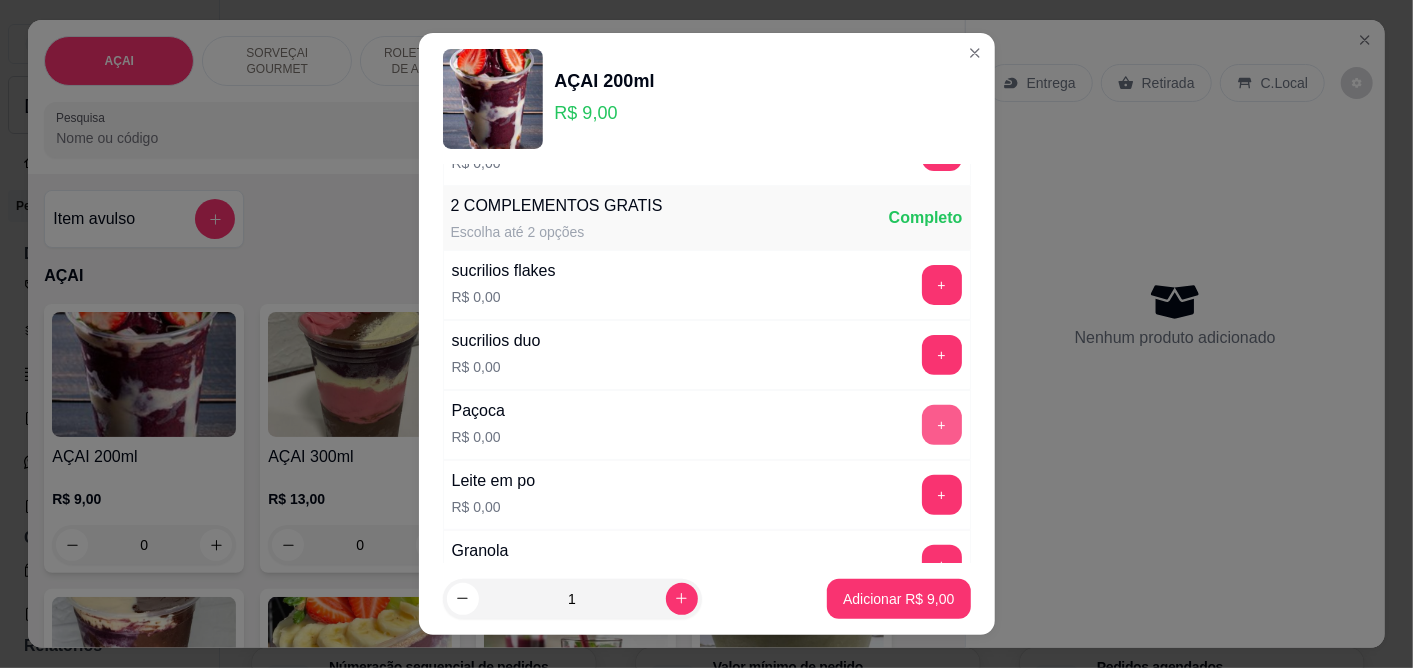 click on "+" at bounding box center (942, 425) 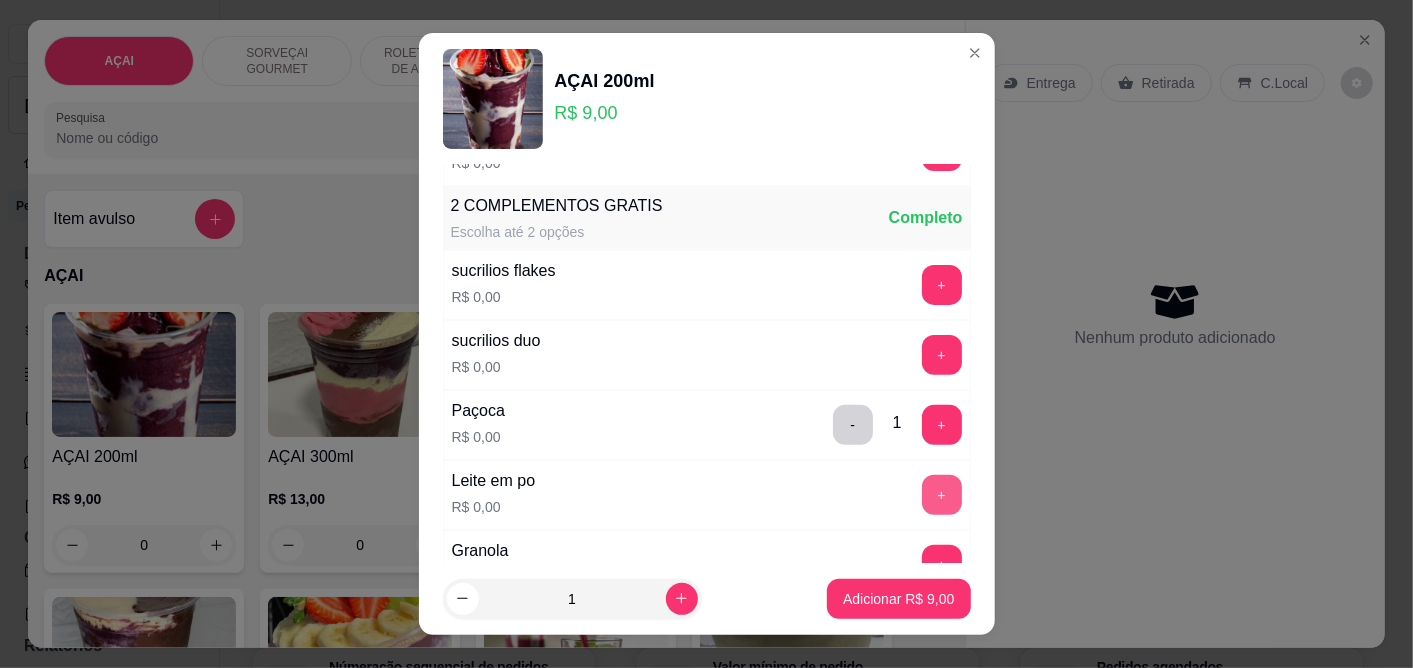 click on "+" at bounding box center [942, 495] 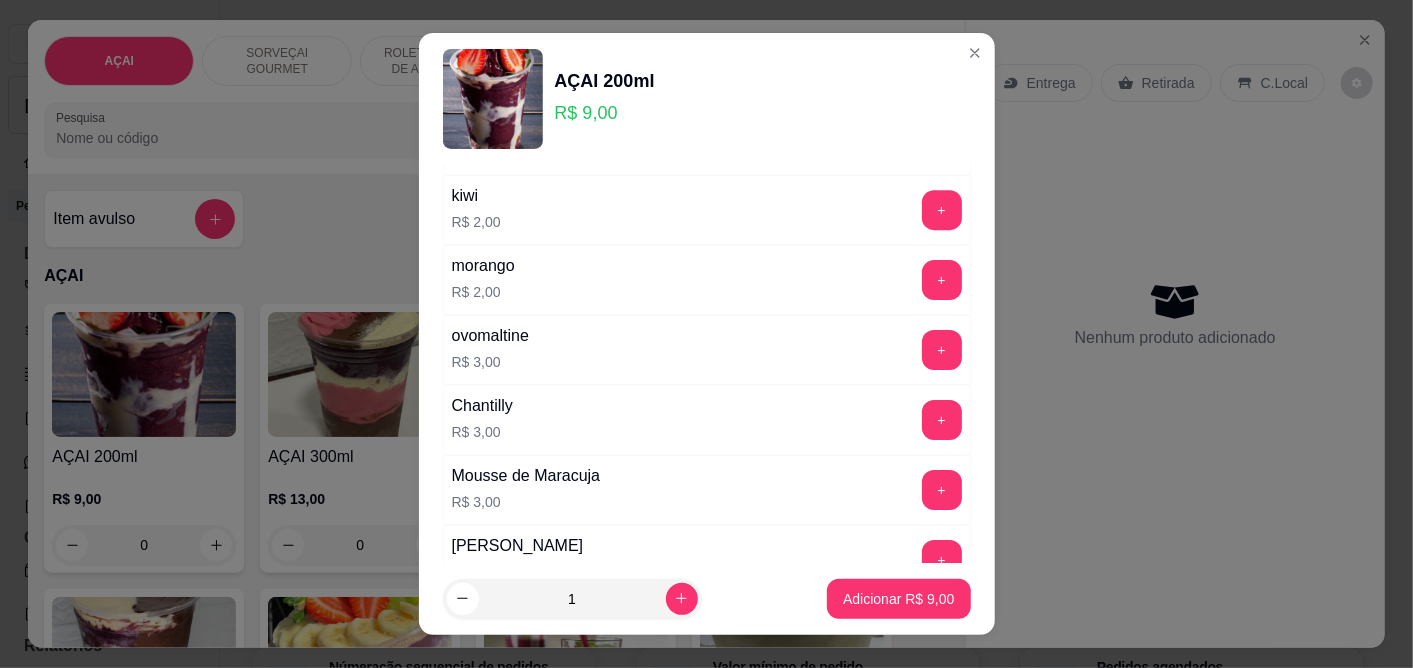 scroll, scrollTop: 3666, scrollLeft: 0, axis: vertical 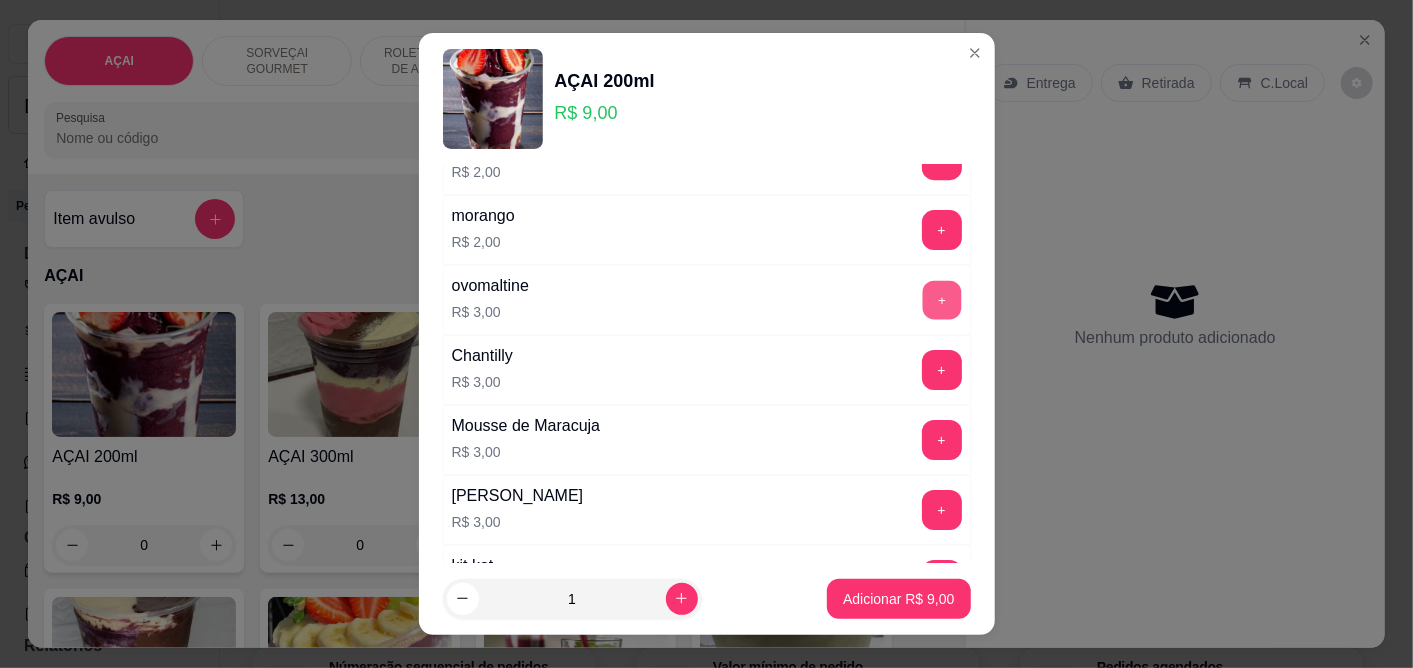 click on "+" at bounding box center (941, 300) 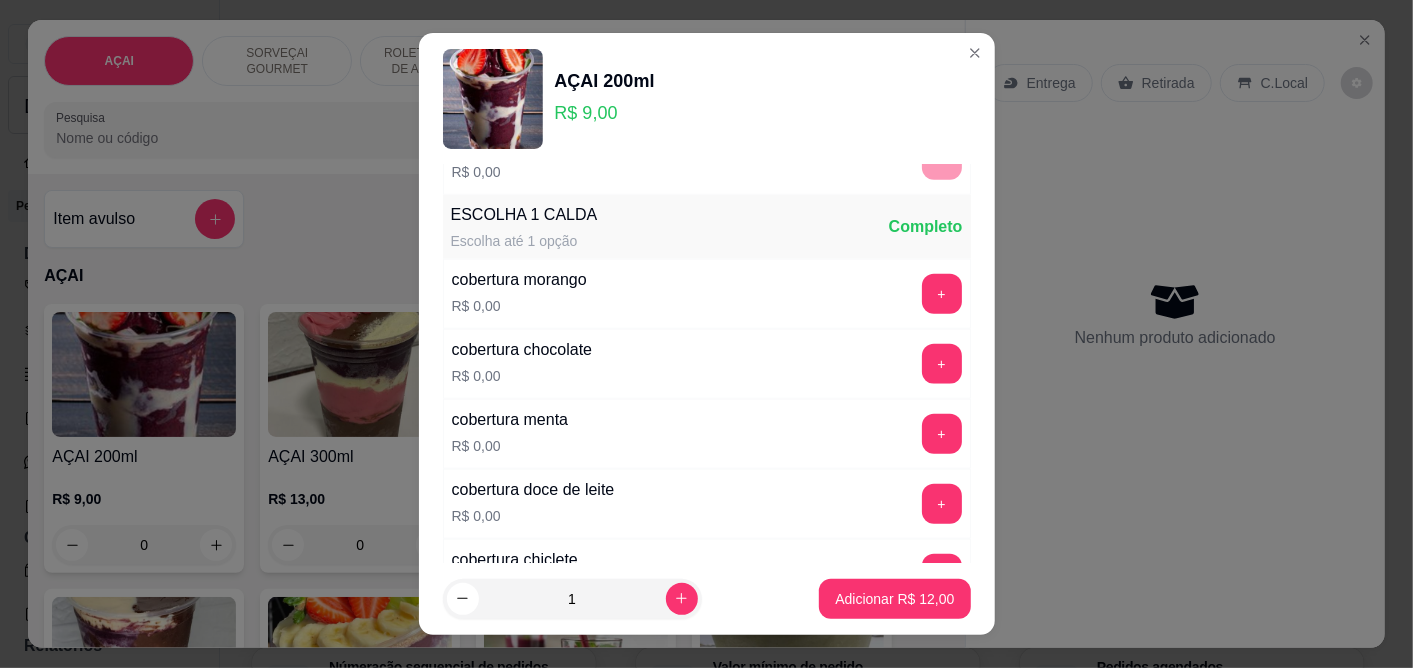 scroll, scrollTop: 1000, scrollLeft: 0, axis: vertical 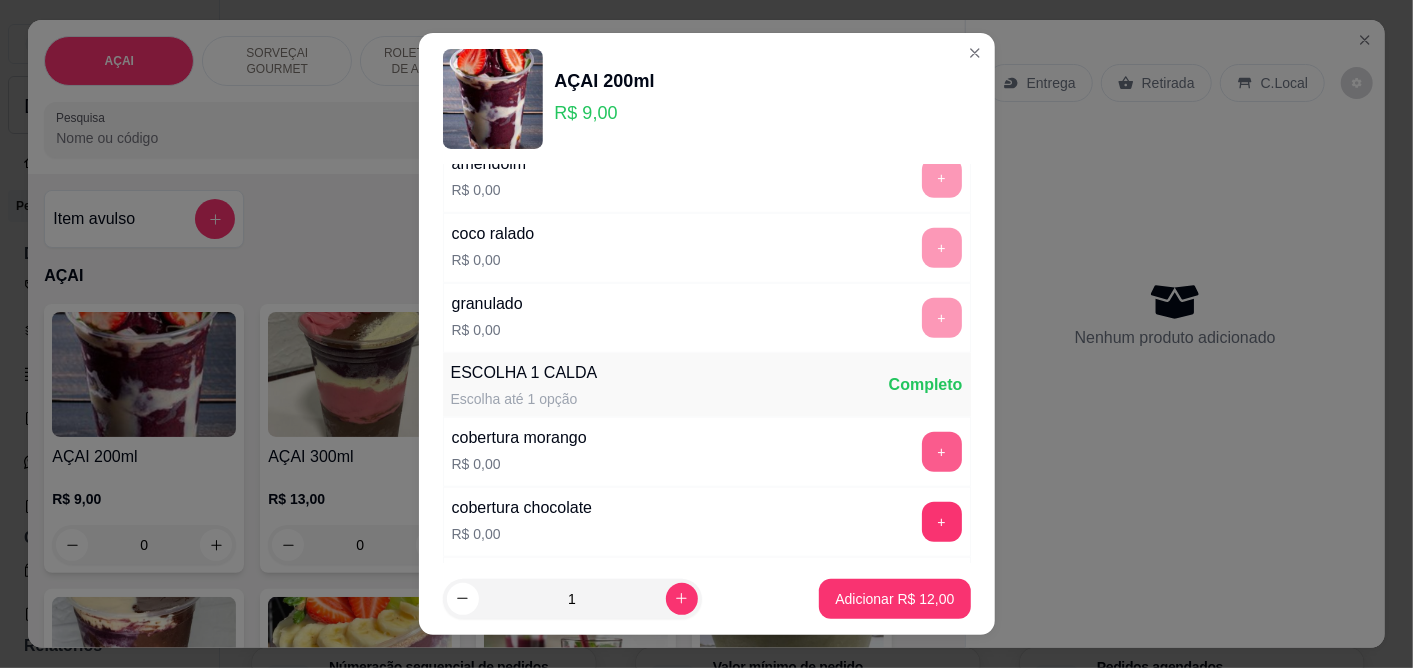 click on "+" at bounding box center [942, 452] 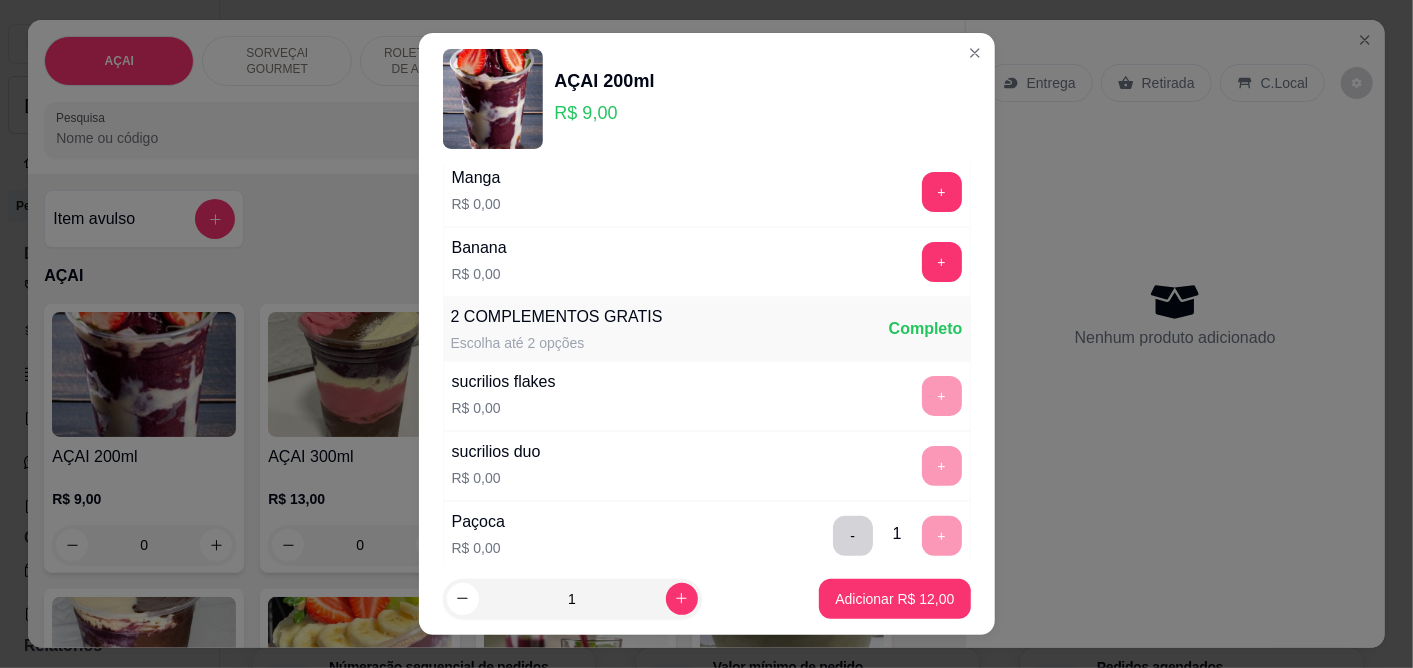 scroll, scrollTop: 0, scrollLeft: 0, axis: both 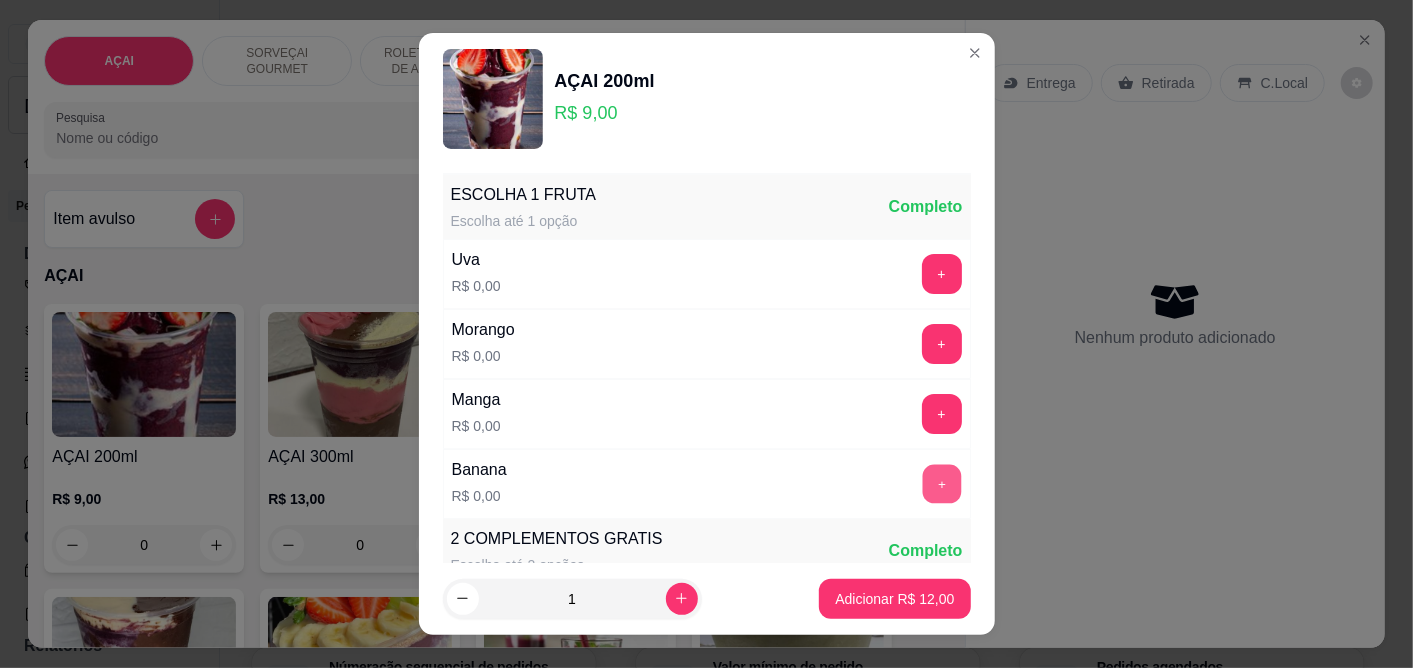 click on "+" at bounding box center [941, 484] 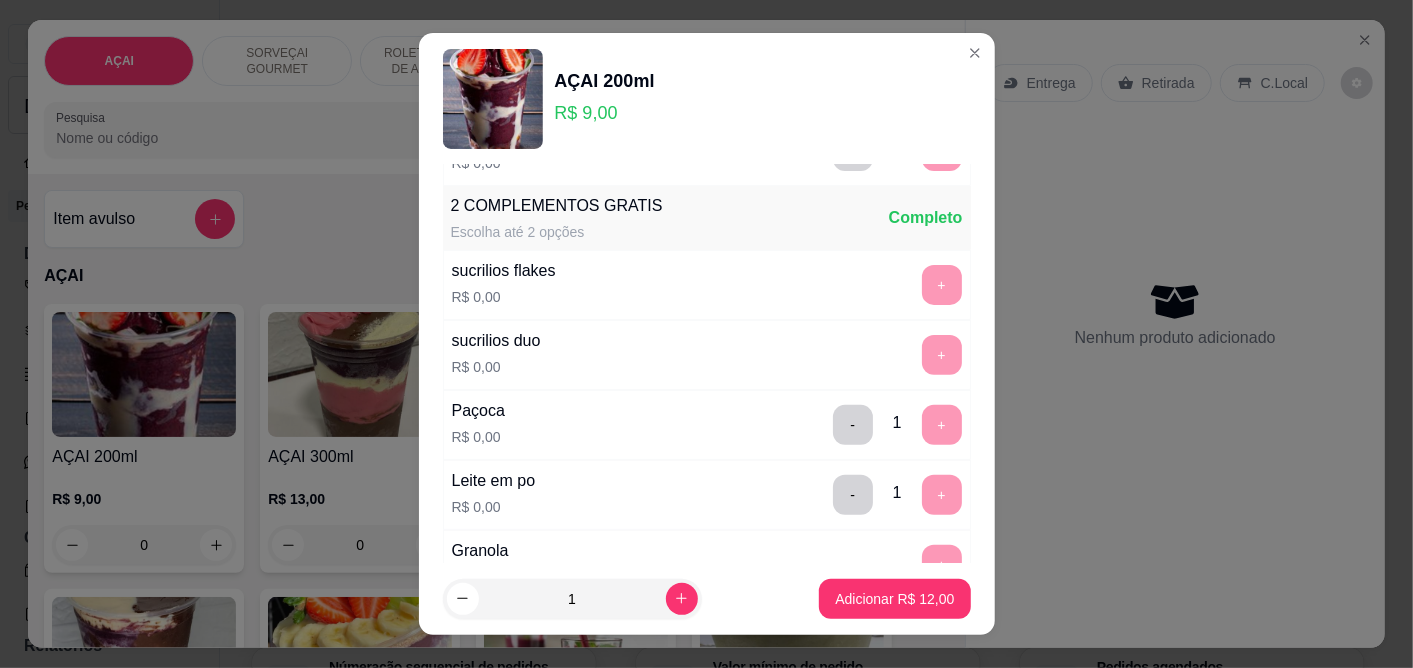 scroll, scrollTop: 444, scrollLeft: 0, axis: vertical 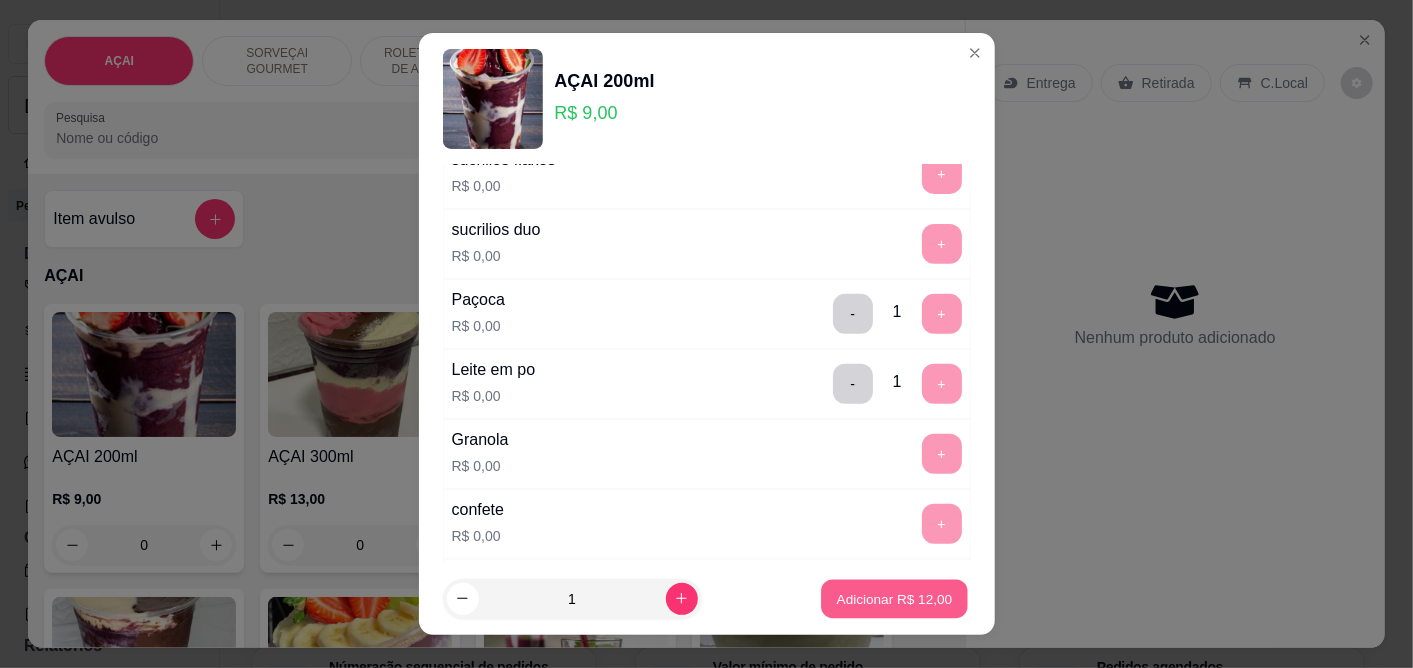 click on "Adicionar   R$ 12,00" at bounding box center [895, 598] 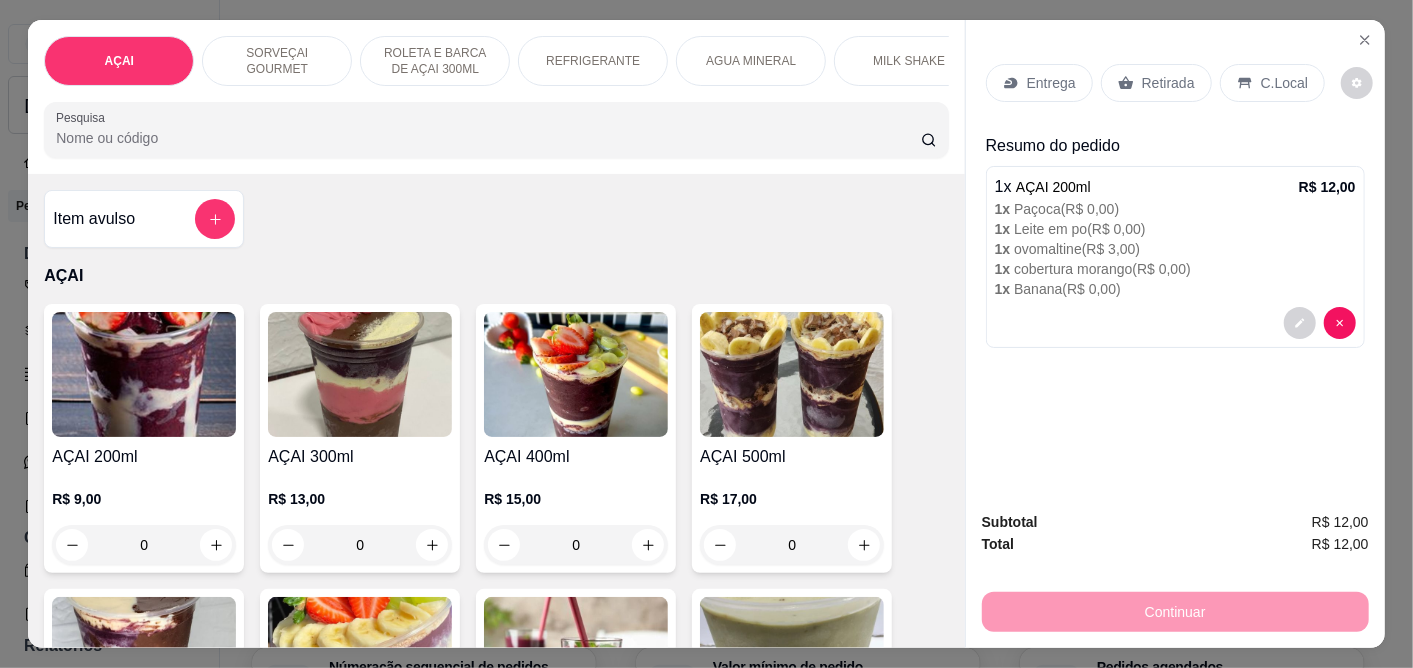 click on "C.Local" at bounding box center (1284, 83) 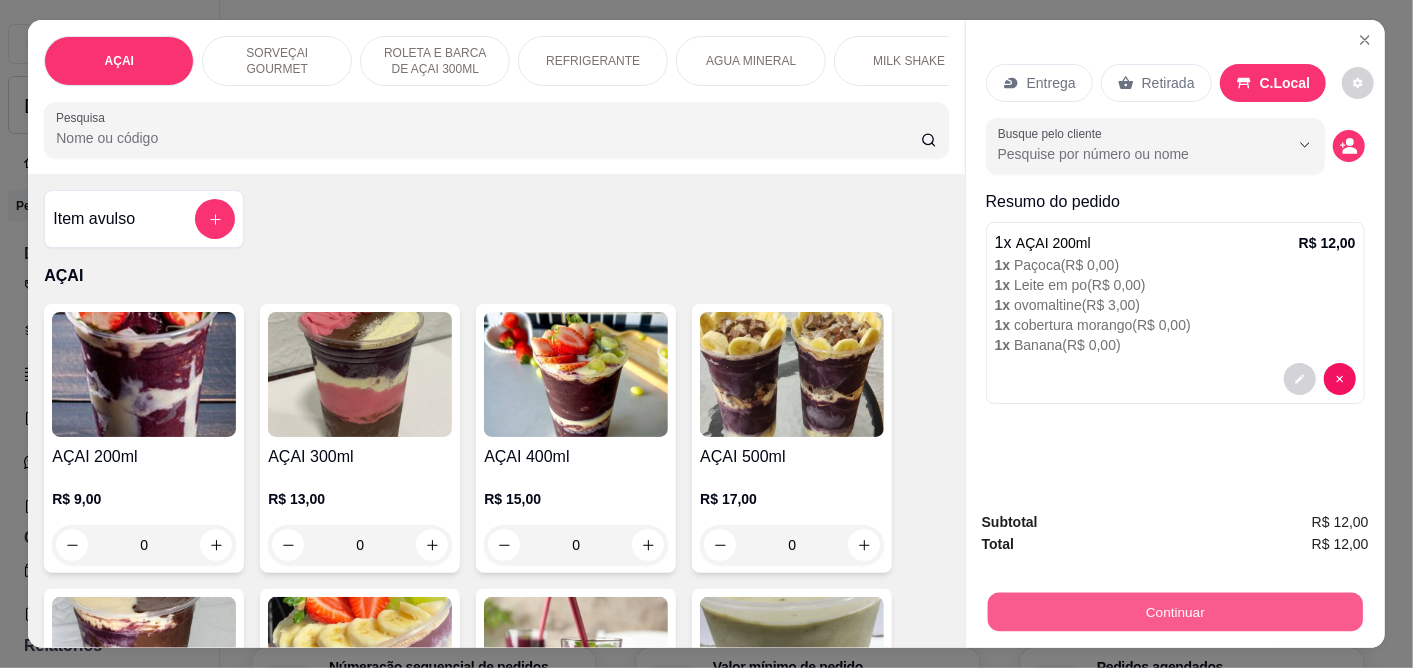 click on "Continuar" at bounding box center [1175, 612] 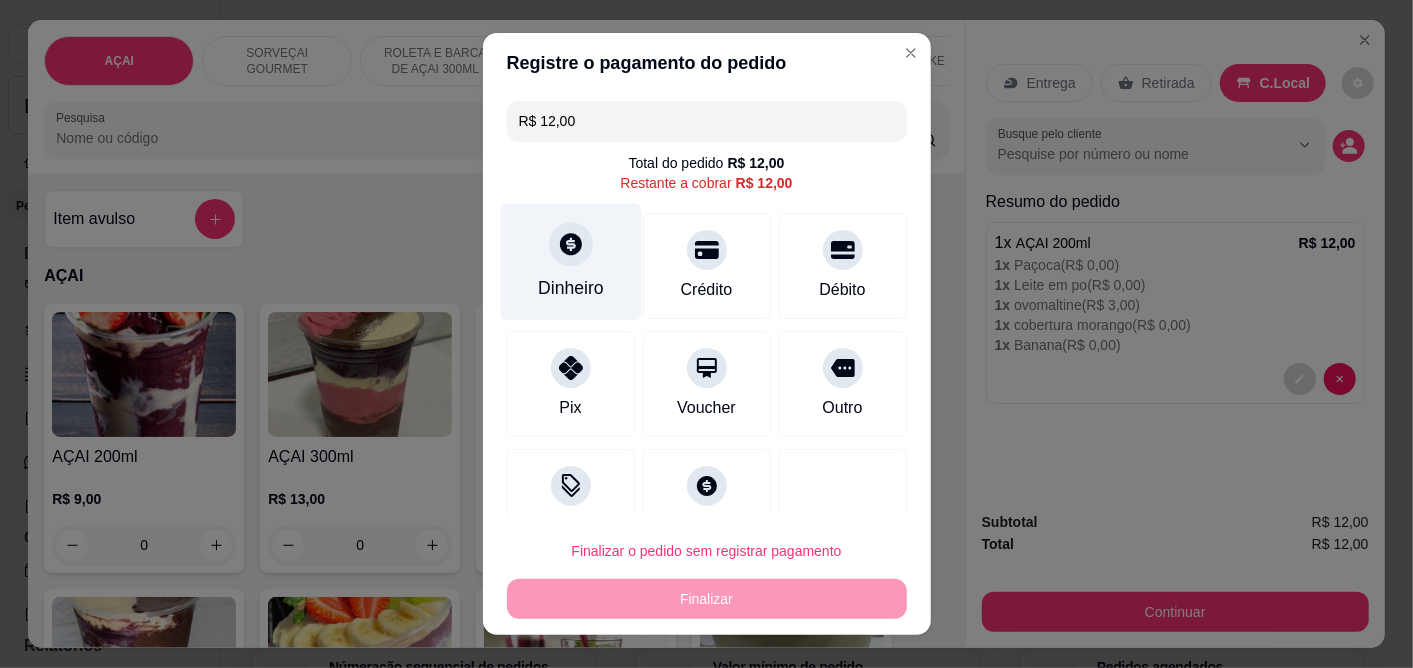 click at bounding box center (571, 245) 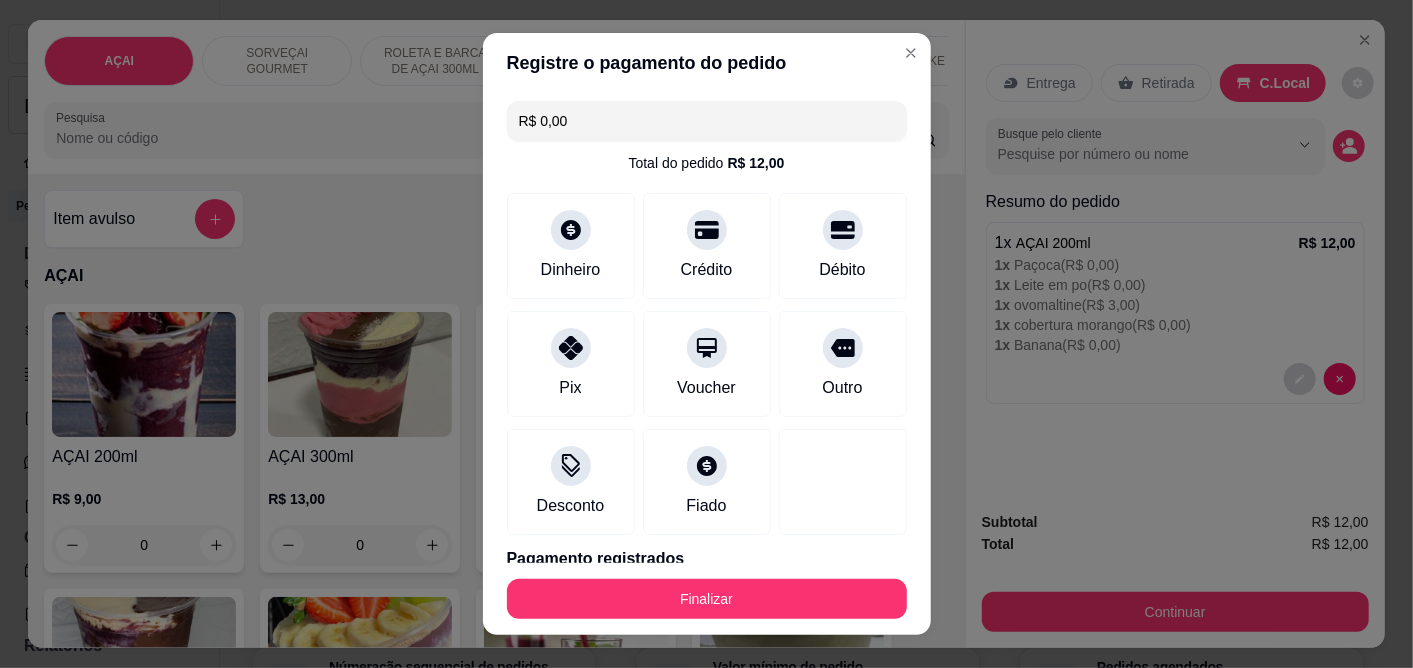 click on "Finalizar" at bounding box center (707, 599) 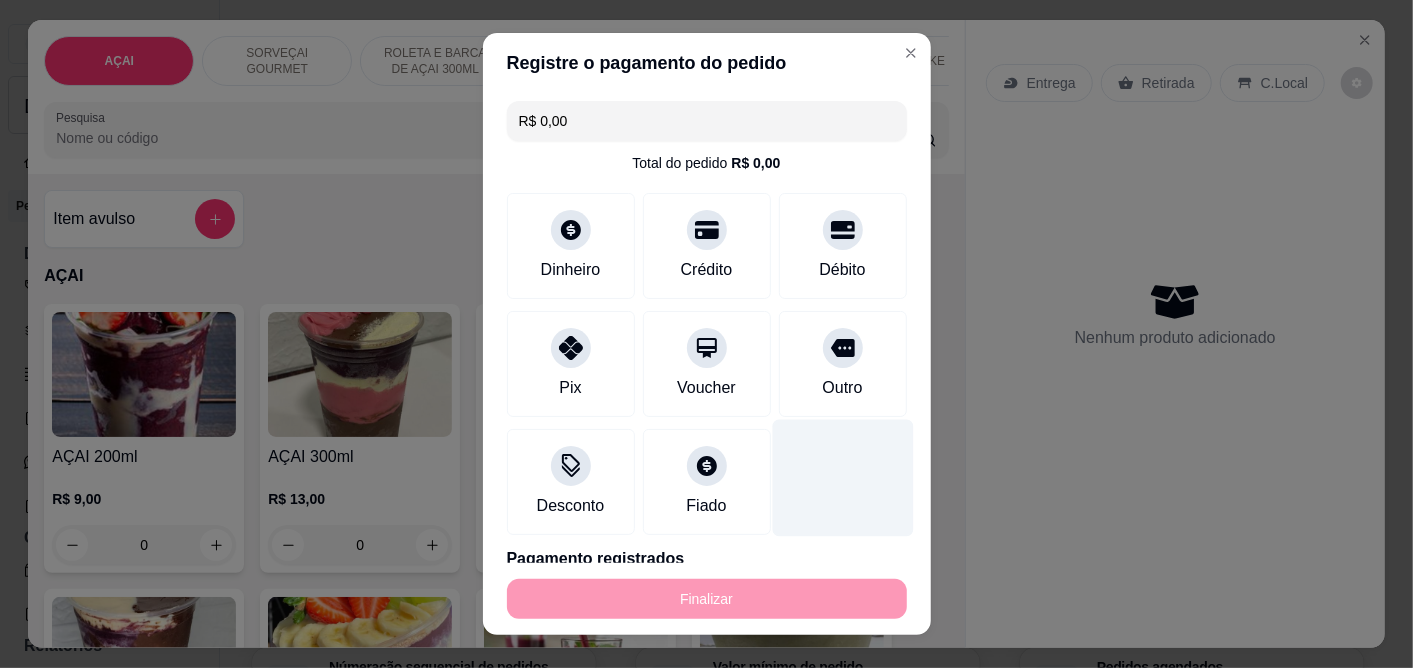 type on "-R$ 12,00" 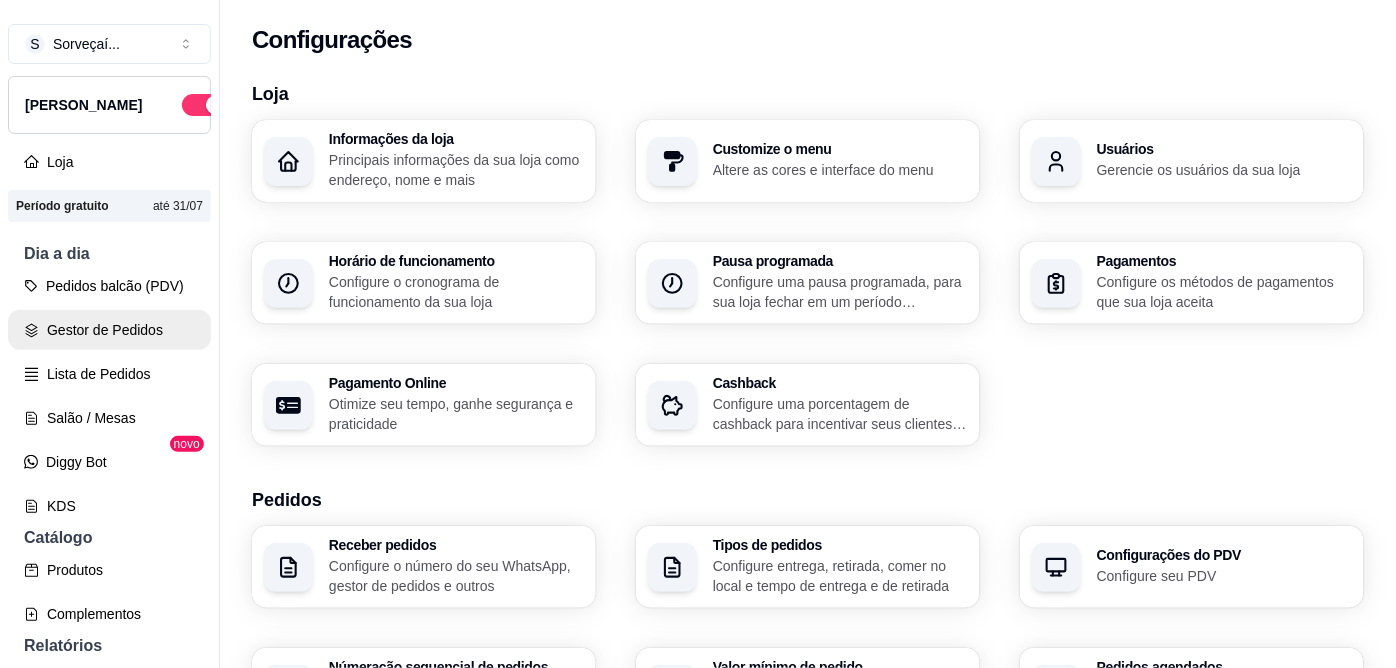 click on "Gestor de Pedidos" at bounding box center (109, 330) 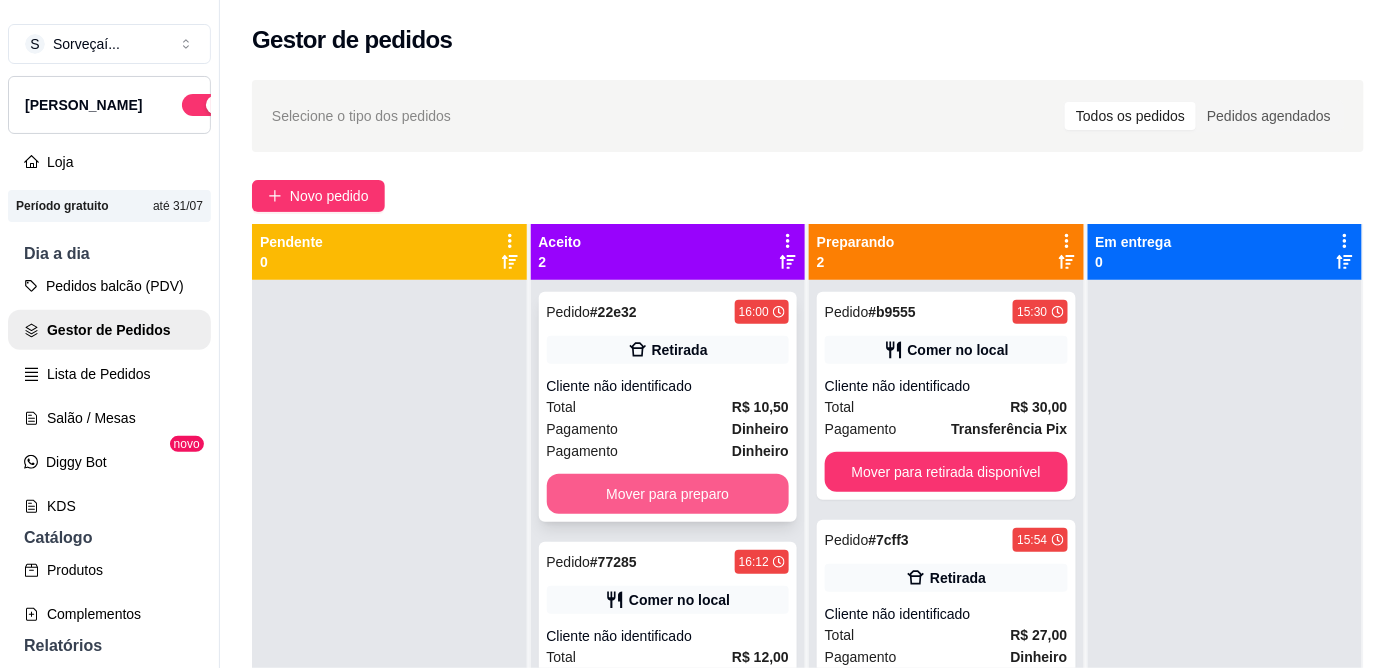 click on "Mover para preparo" at bounding box center [668, 494] 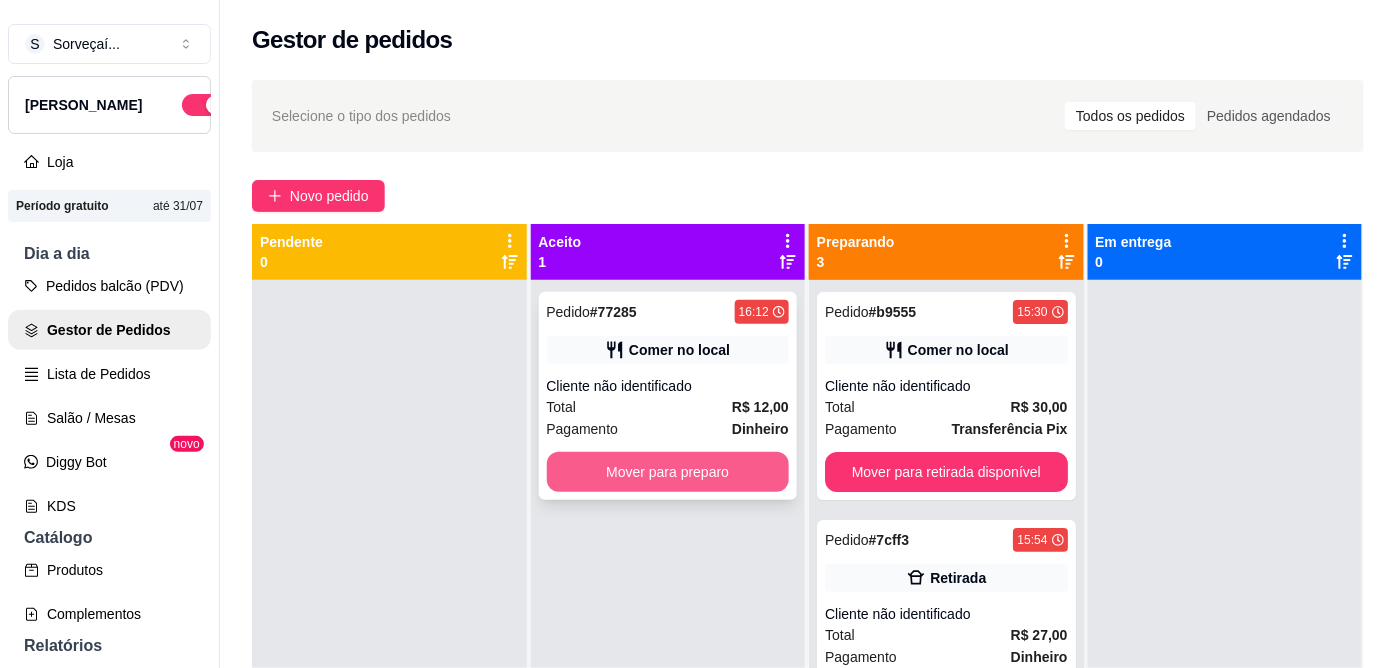 click on "Mover para preparo" at bounding box center (668, 472) 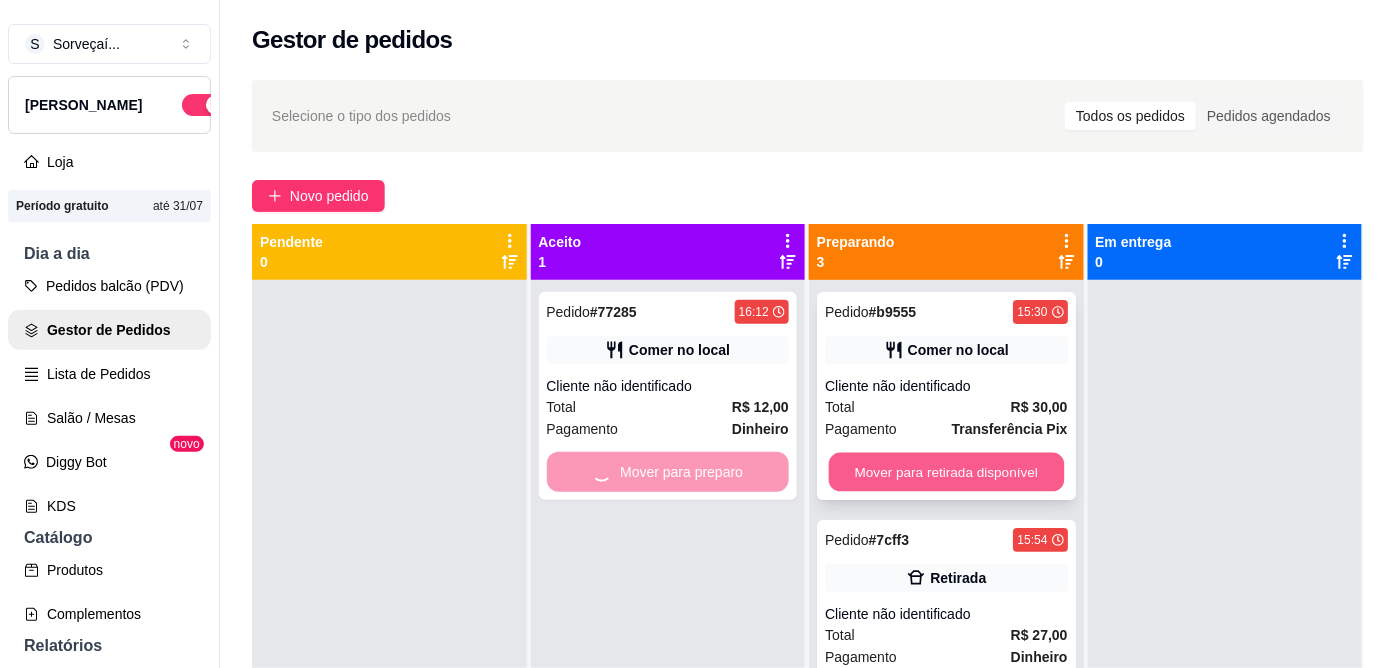 click on "Mover para retirada disponível" at bounding box center (946, 472) 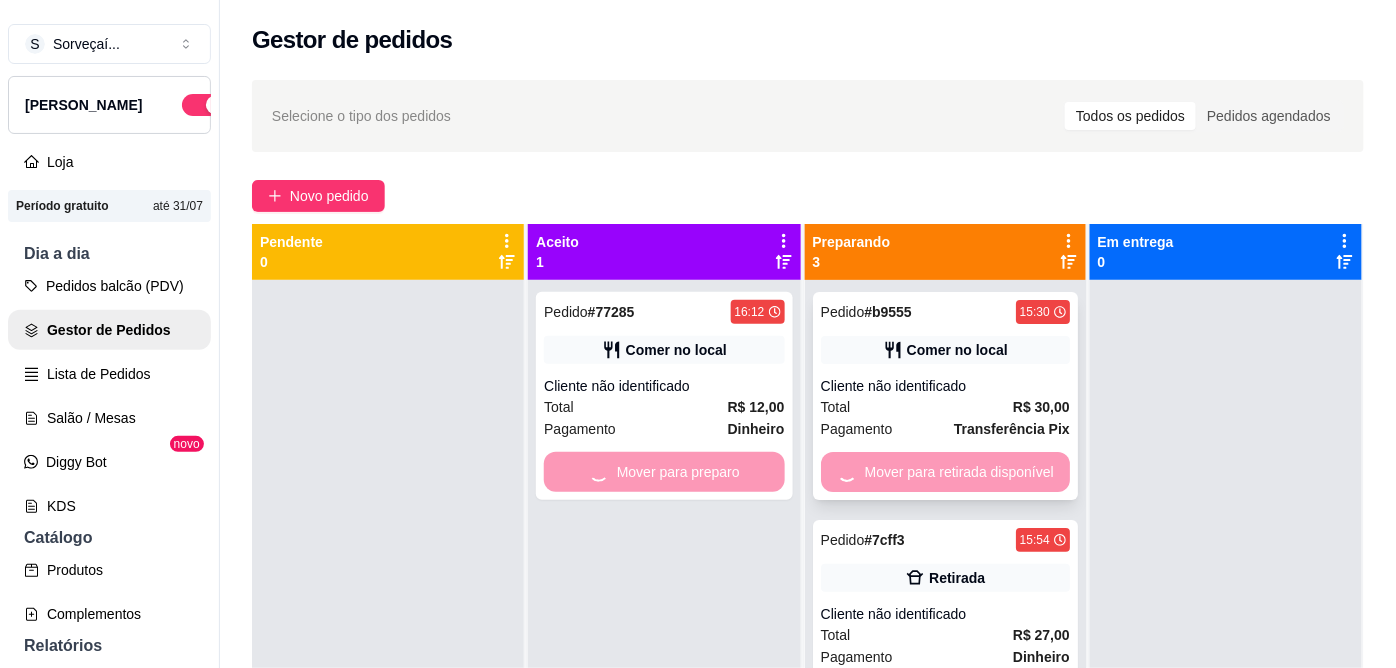 click on "Mover para retirada disponível" at bounding box center (945, 472) 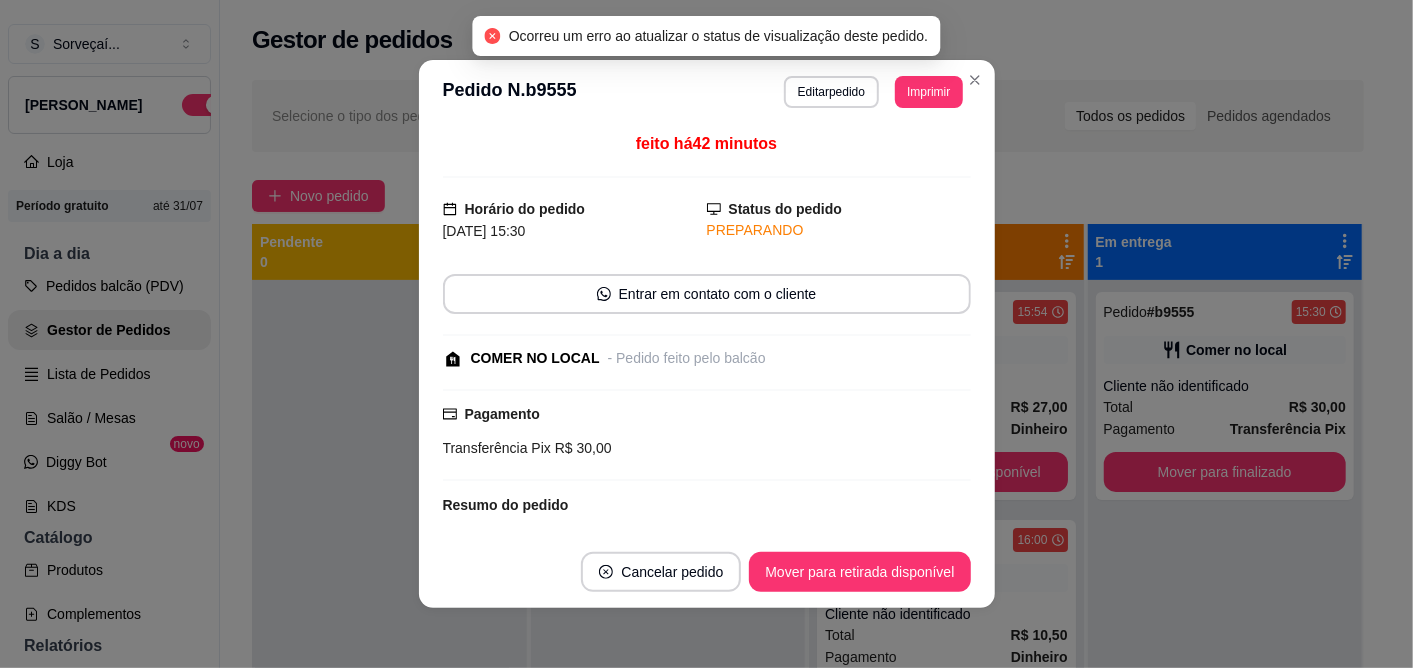 scroll, scrollTop: 111, scrollLeft: 0, axis: vertical 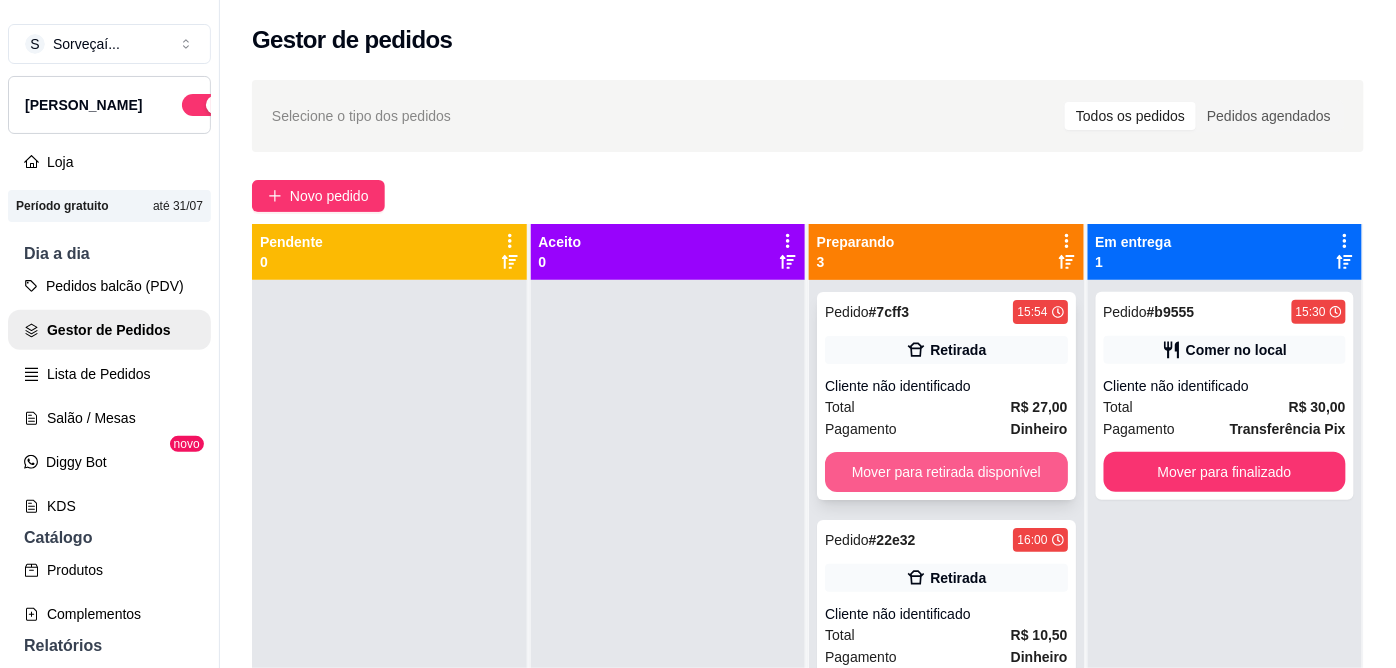 click on "Mover para retirada disponível" at bounding box center (946, 472) 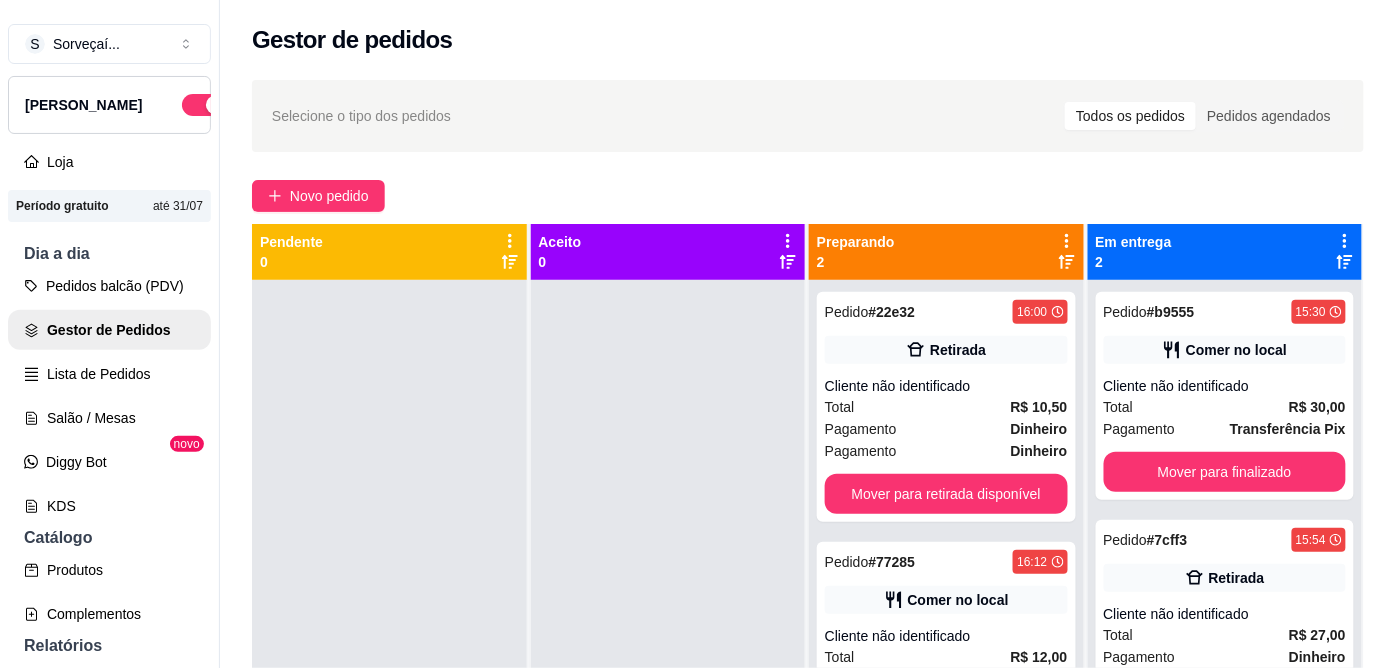 click on "Pedido  # 22e32 16:00 Retirada Cliente não identificado Total R$ 10,50 Pagamento Dinheiro Pagamento Dinheiro Mover para retirada disponível" at bounding box center (946, 407) 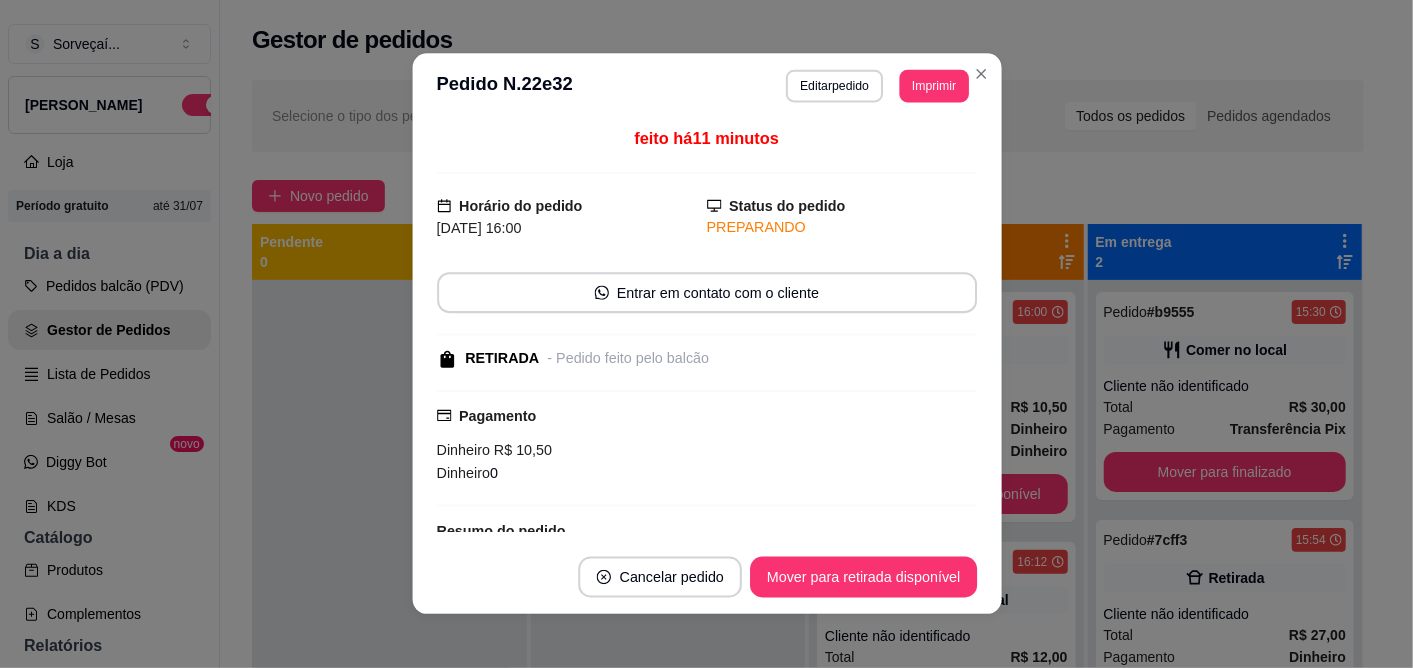 click on "Pagamento Dinheiro   R$ 10,50 Dinheiro 0" at bounding box center (706, 448) 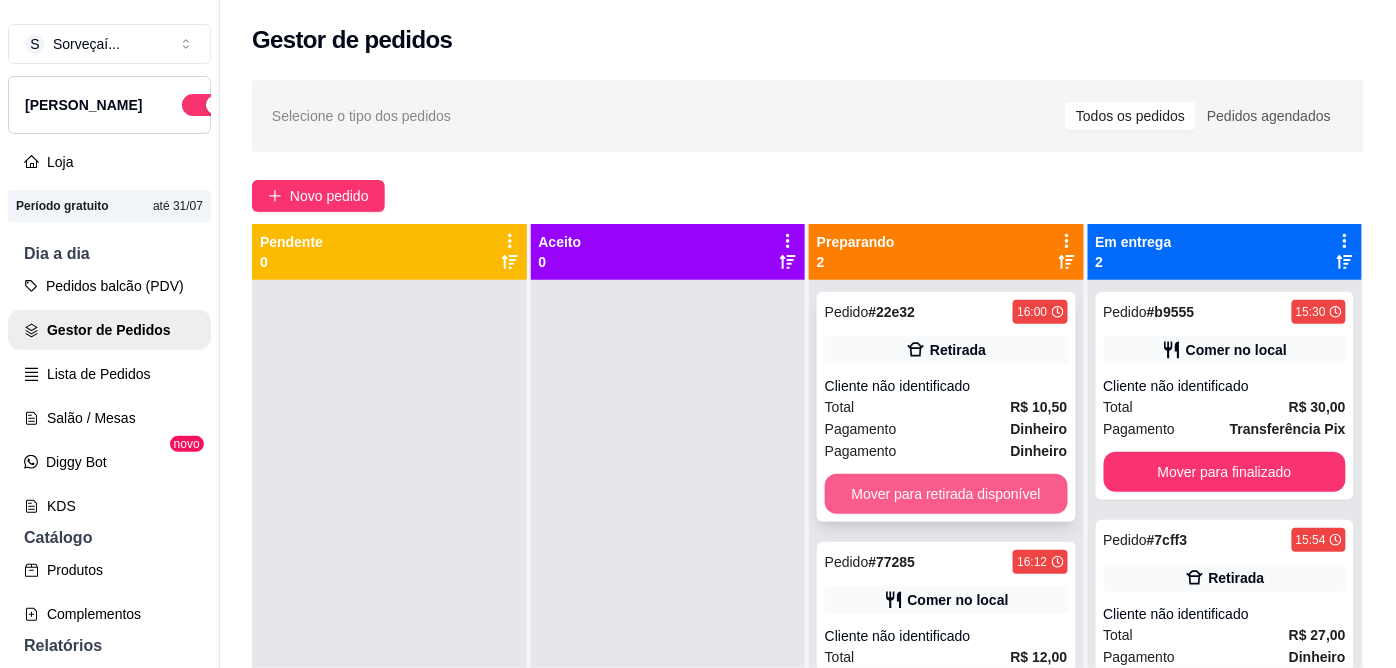 click on "Mover para retirada disponível" at bounding box center (946, 494) 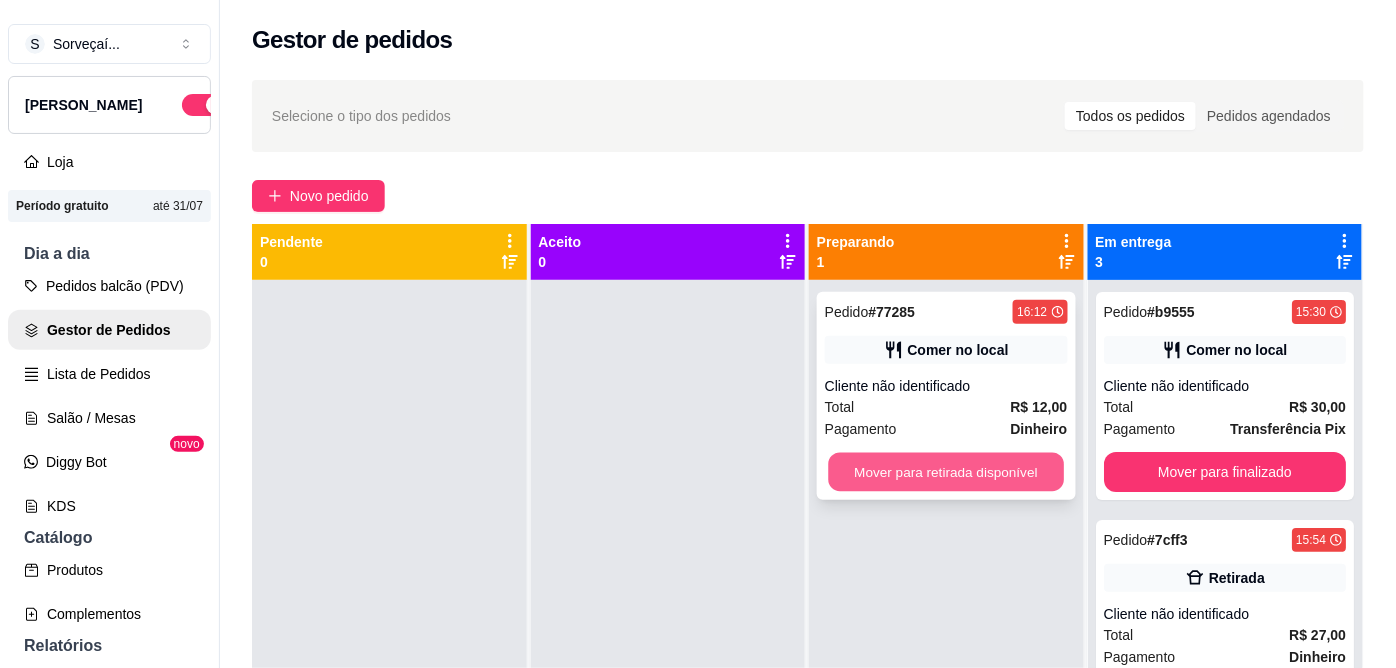click on "Mover para retirada disponível" at bounding box center [946, 472] 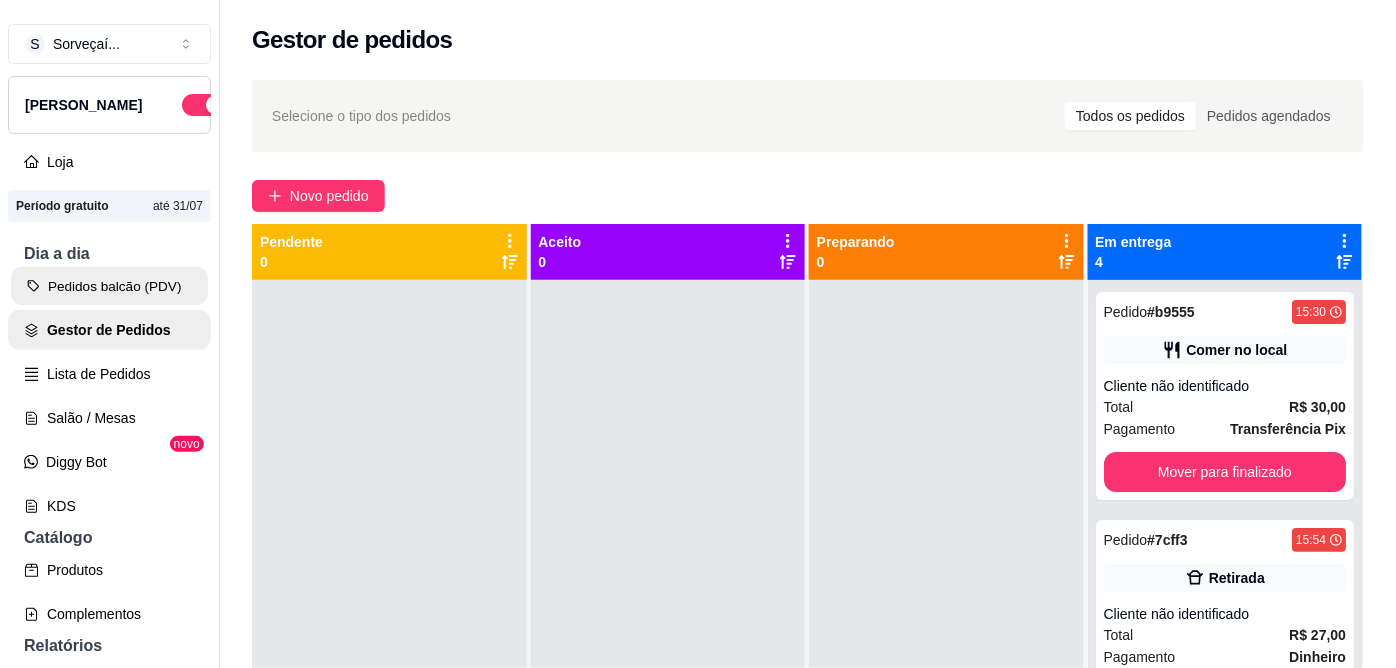 click on "Pedidos balcão (PDV)" at bounding box center [109, 286] 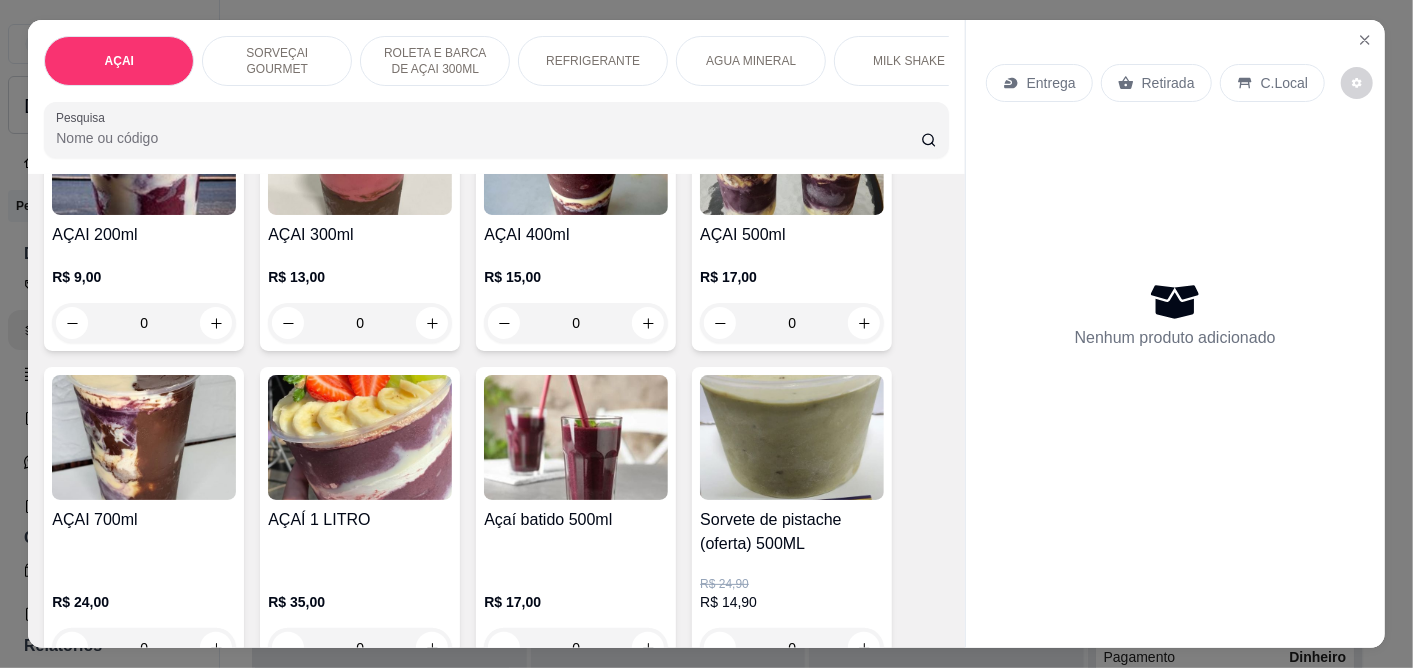 scroll, scrollTop: 111, scrollLeft: 0, axis: vertical 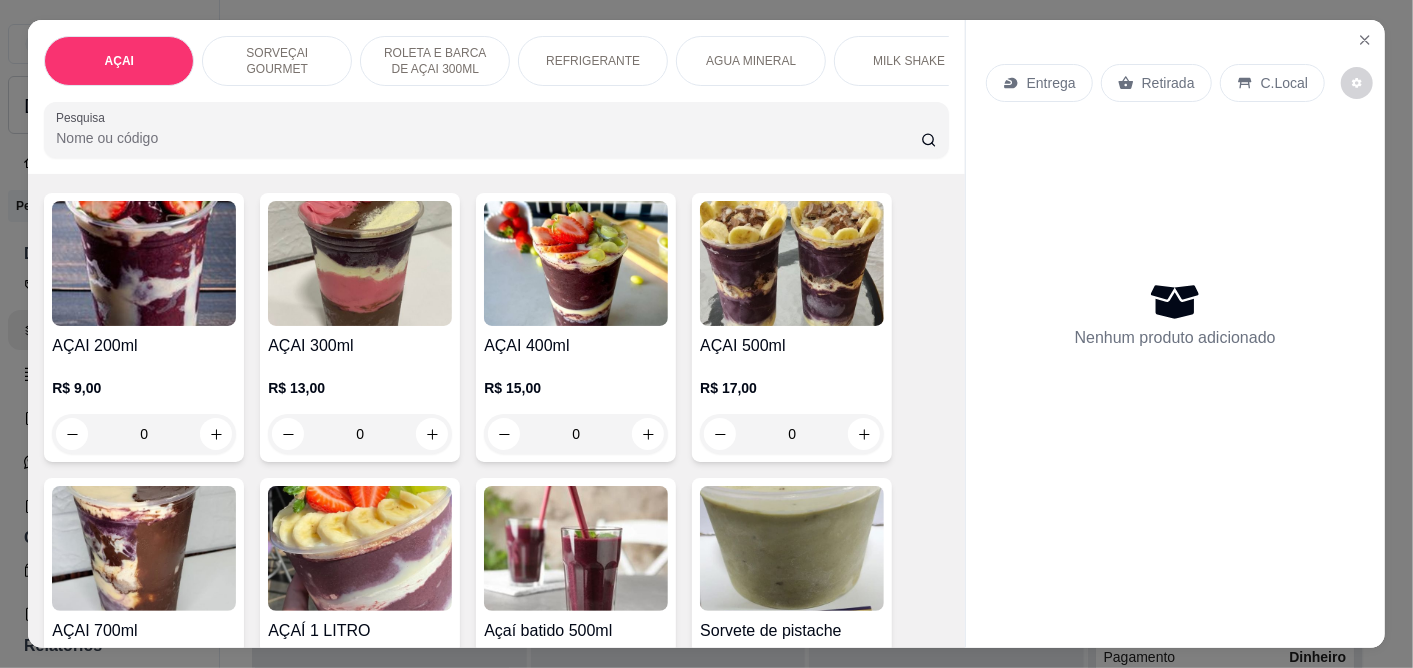 click at bounding box center [360, 263] 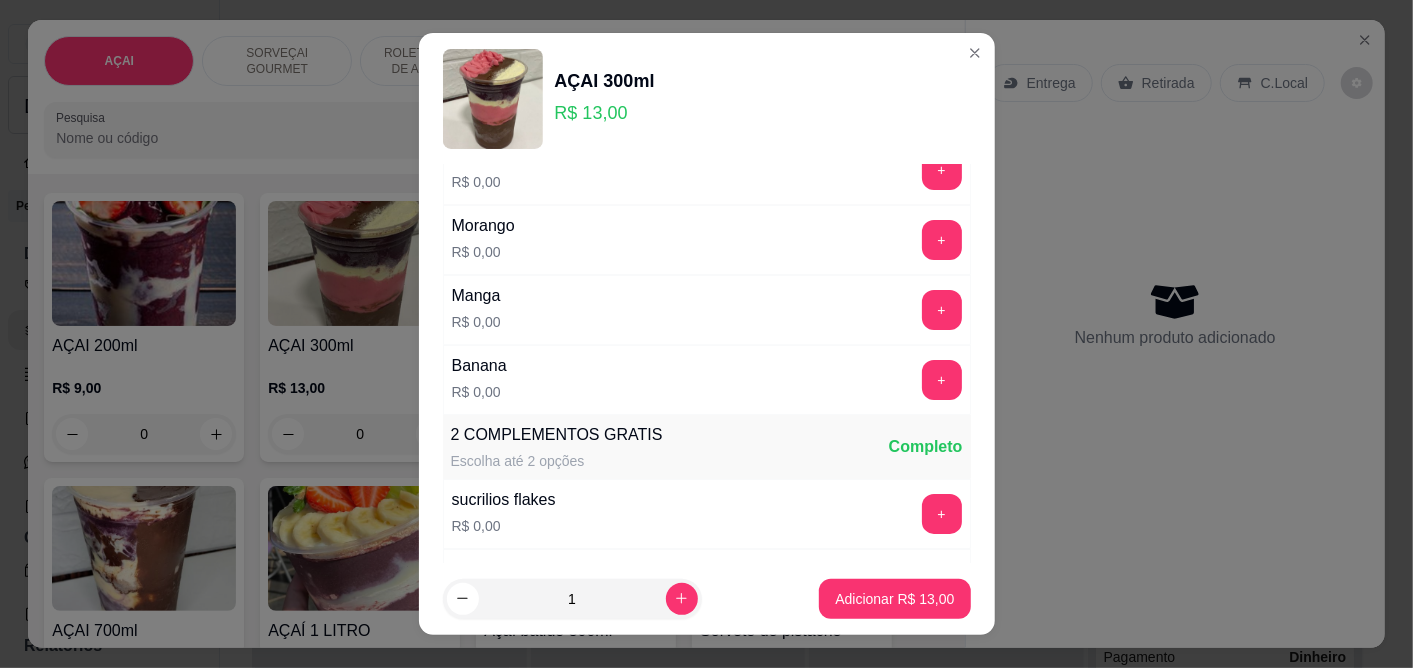scroll, scrollTop: 111, scrollLeft: 0, axis: vertical 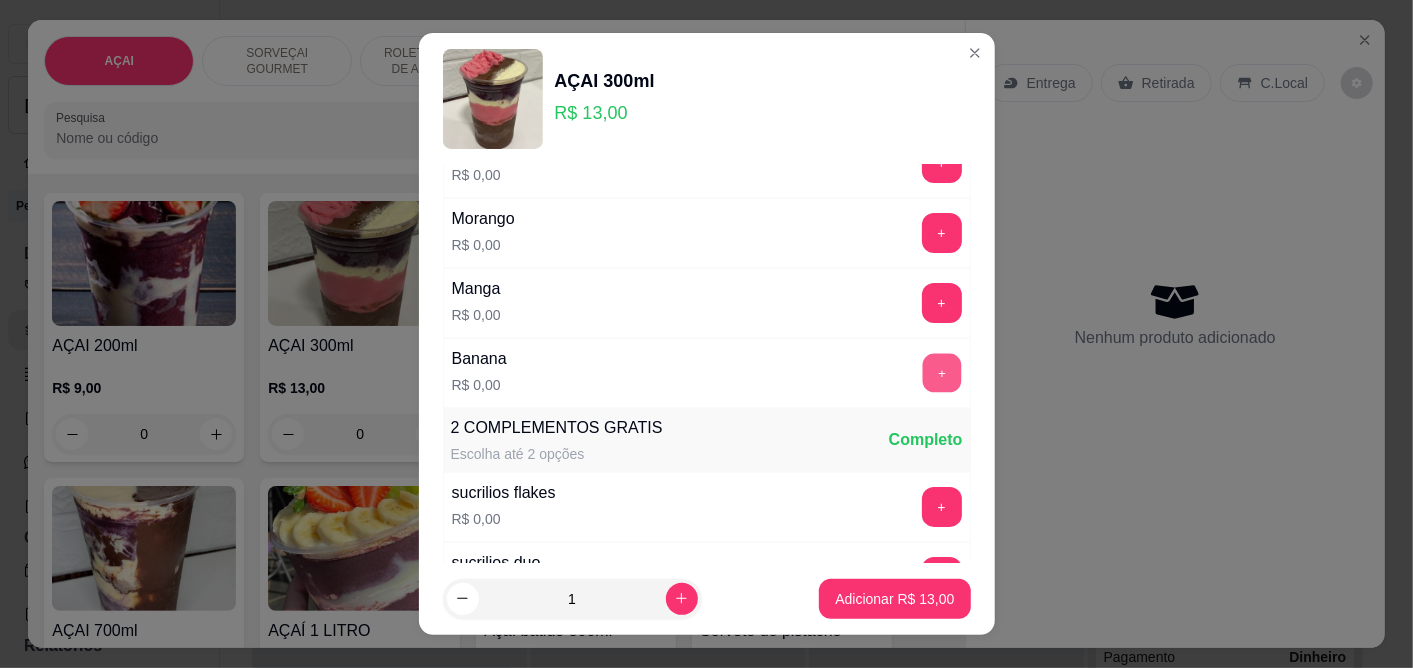 click on "+" at bounding box center [941, 373] 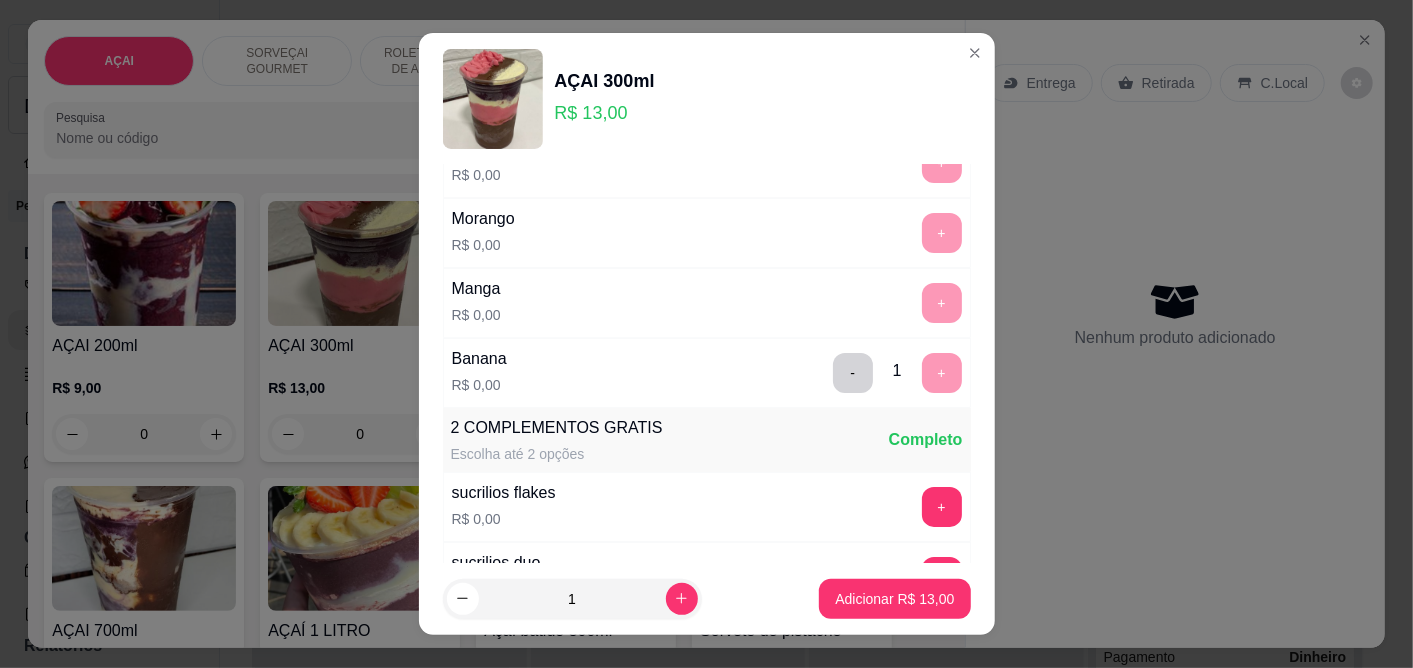 scroll, scrollTop: 333, scrollLeft: 0, axis: vertical 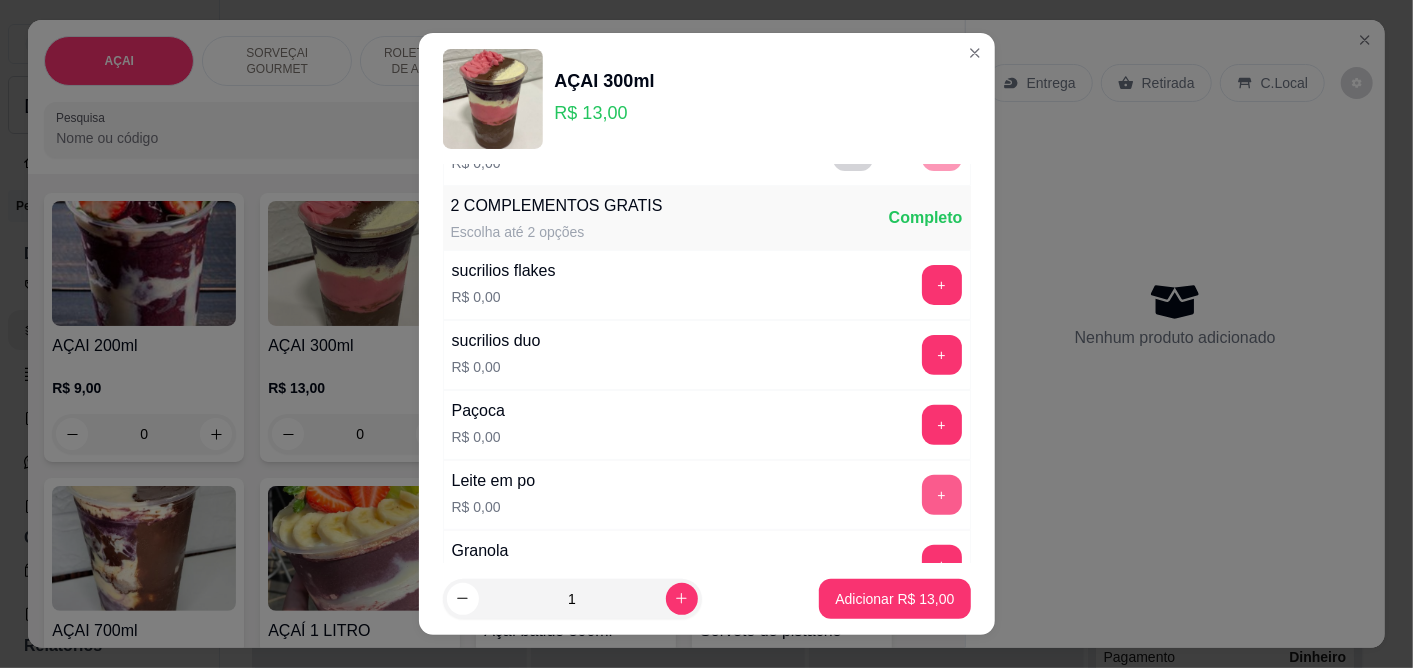 click on "+" at bounding box center (942, 495) 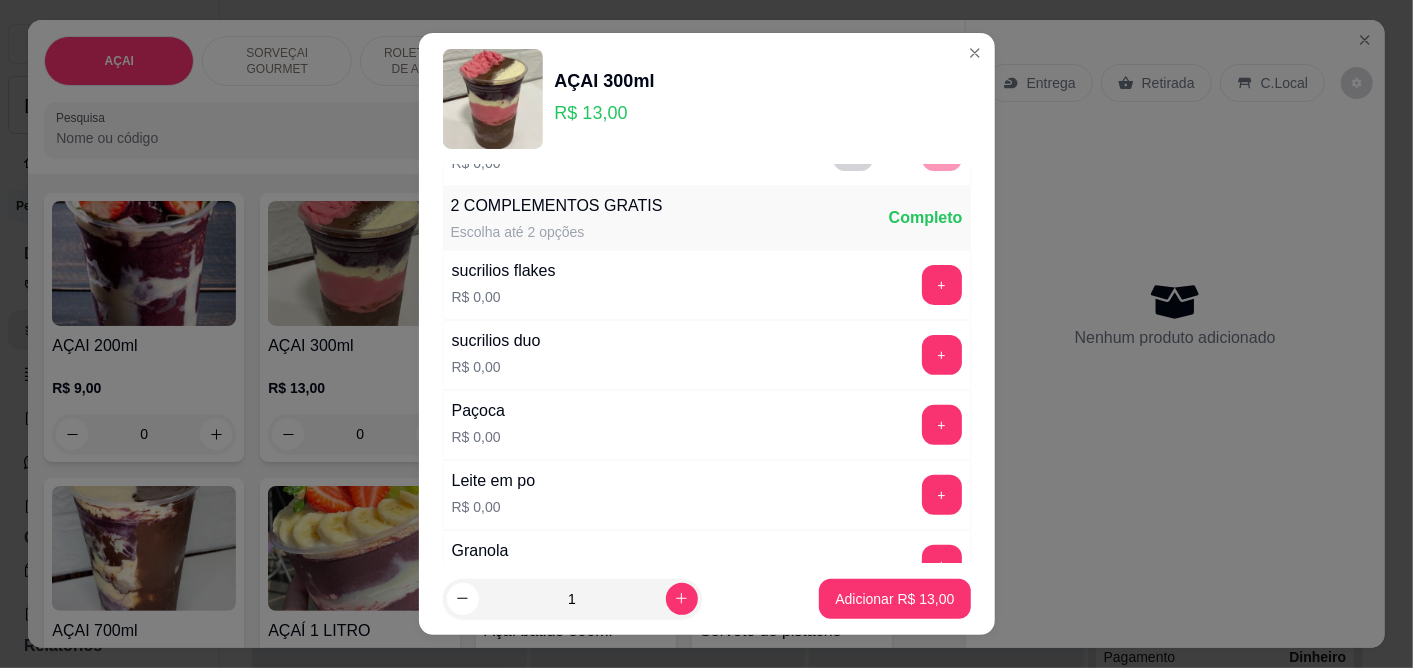 click on "+" at bounding box center [942, 495] 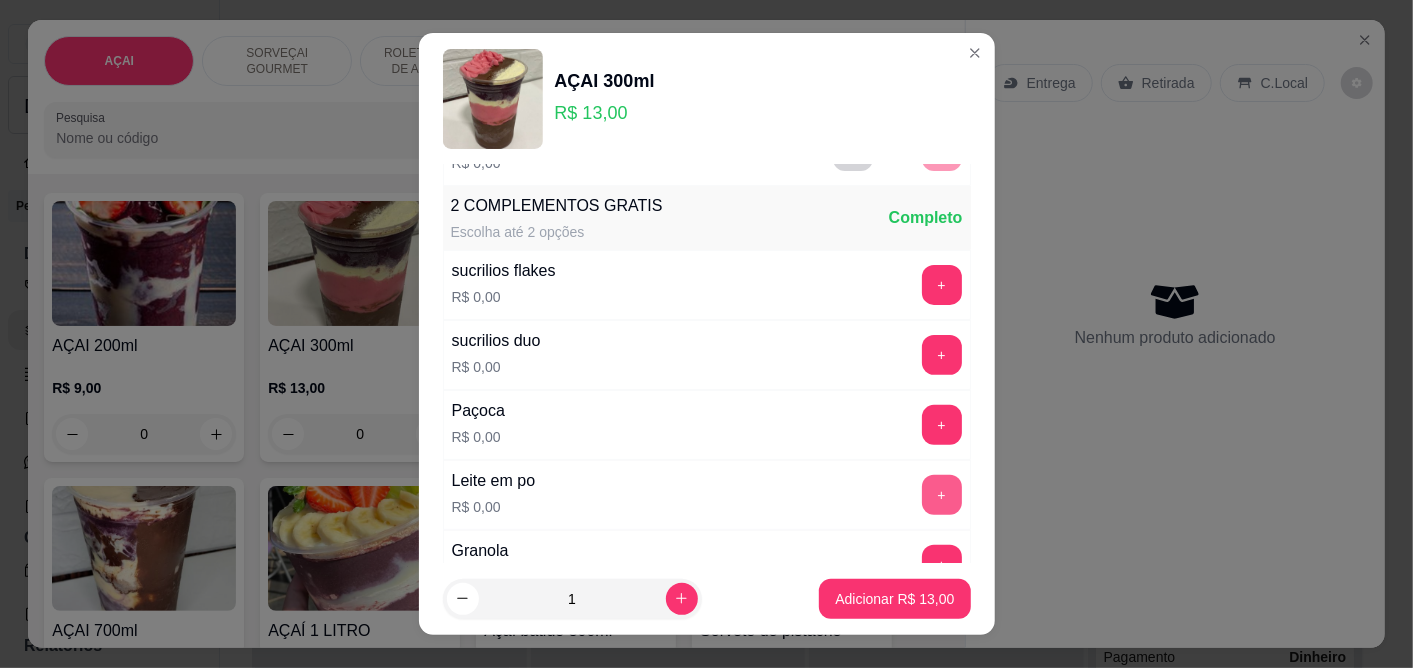 click on "+" at bounding box center [942, 495] 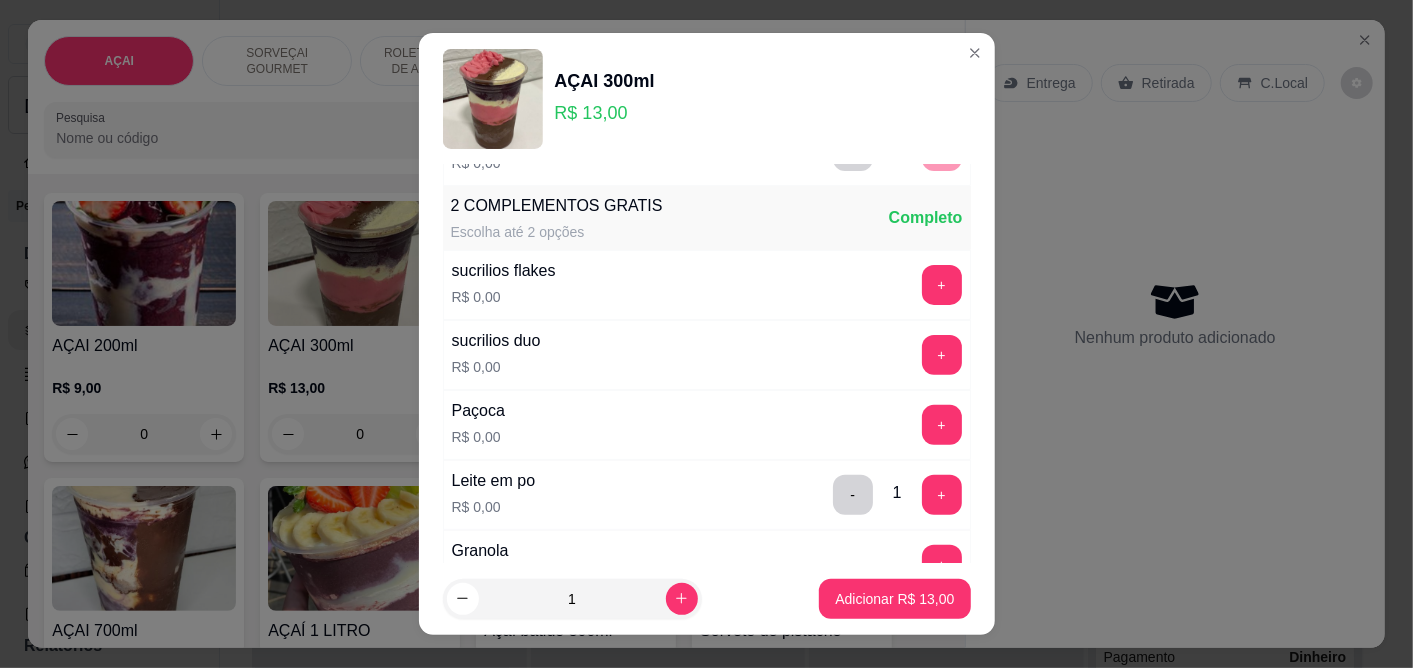 scroll, scrollTop: 444, scrollLeft: 0, axis: vertical 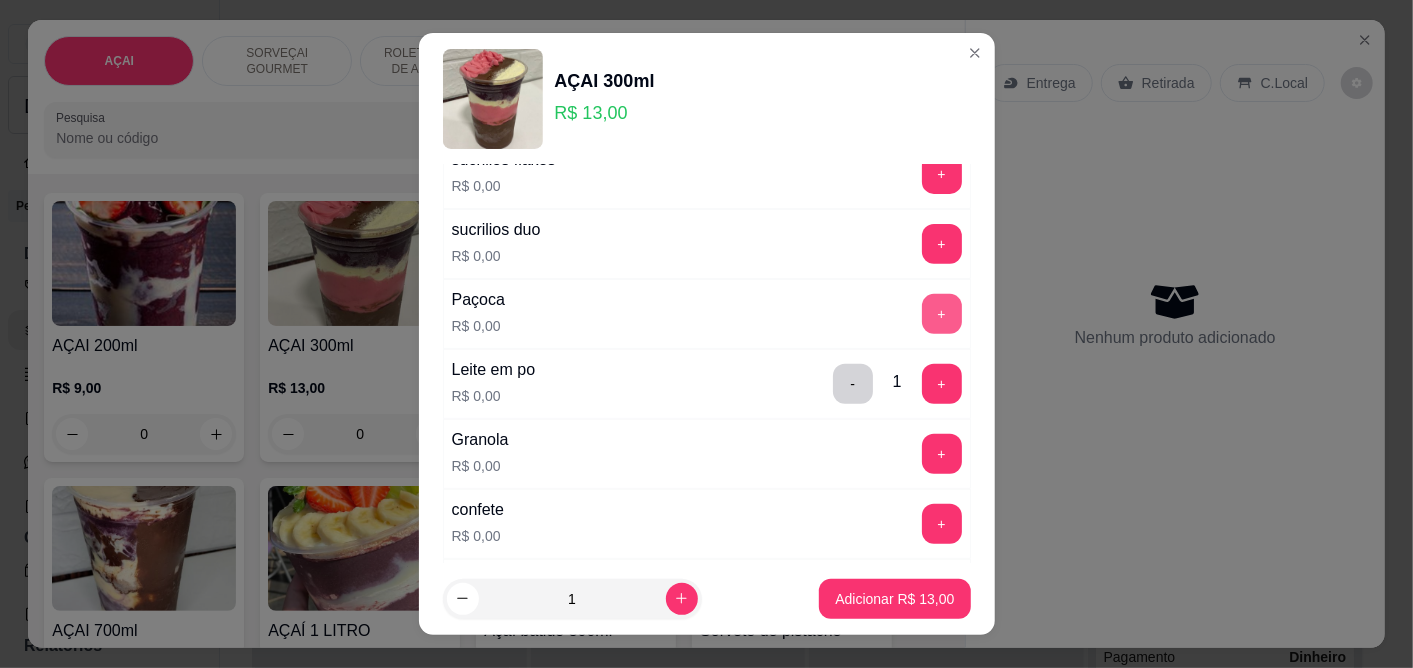 click on "+" at bounding box center (942, 314) 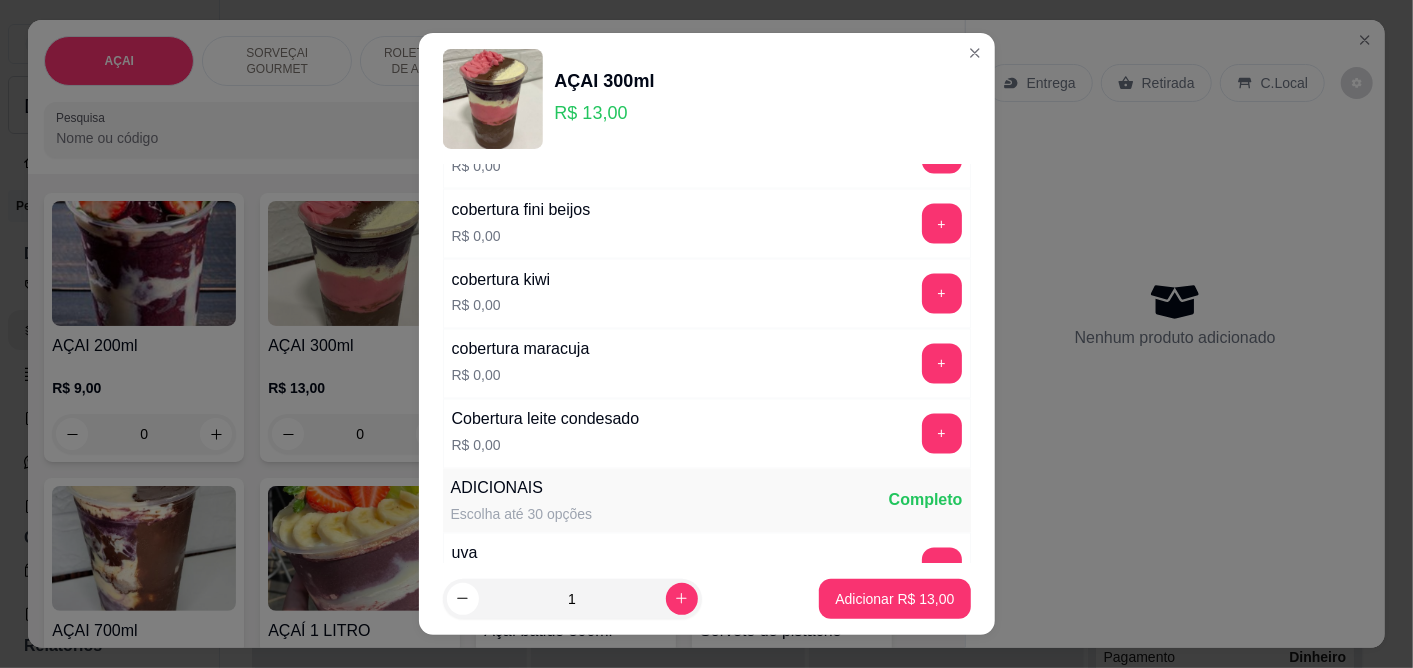 scroll, scrollTop: 2000, scrollLeft: 0, axis: vertical 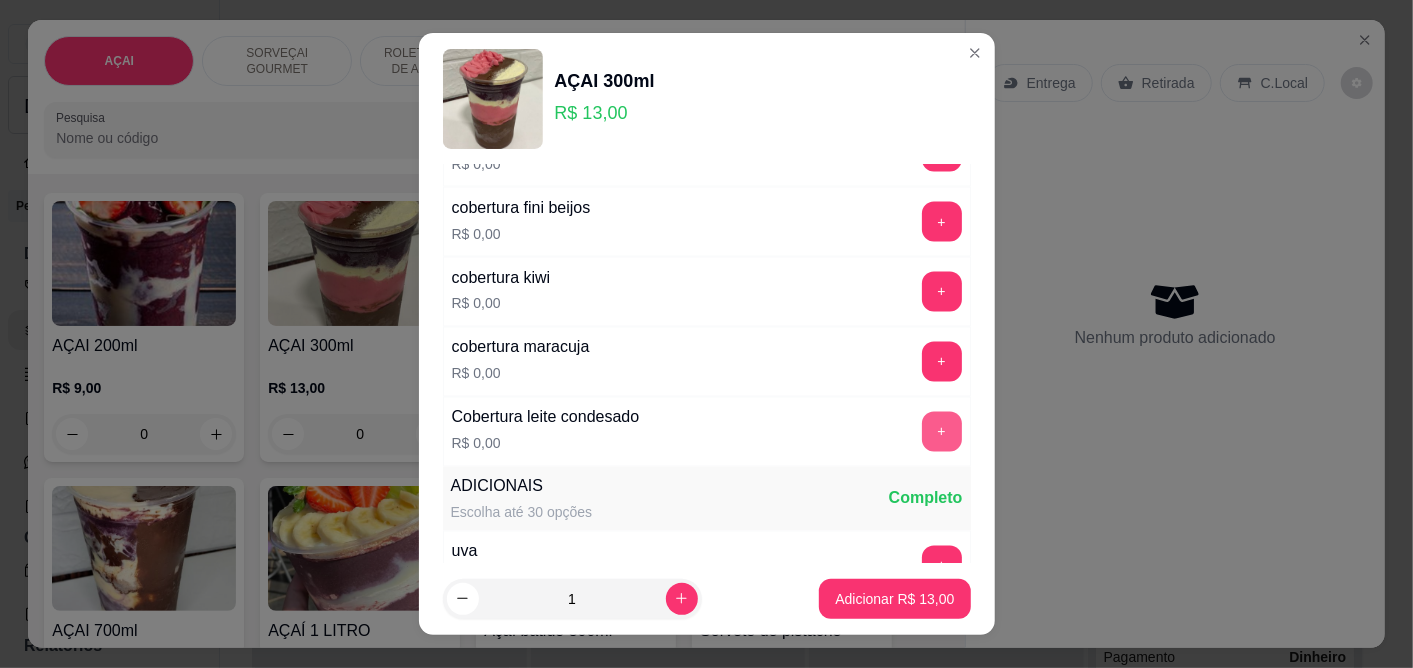 click on "+" at bounding box center (942, 432) 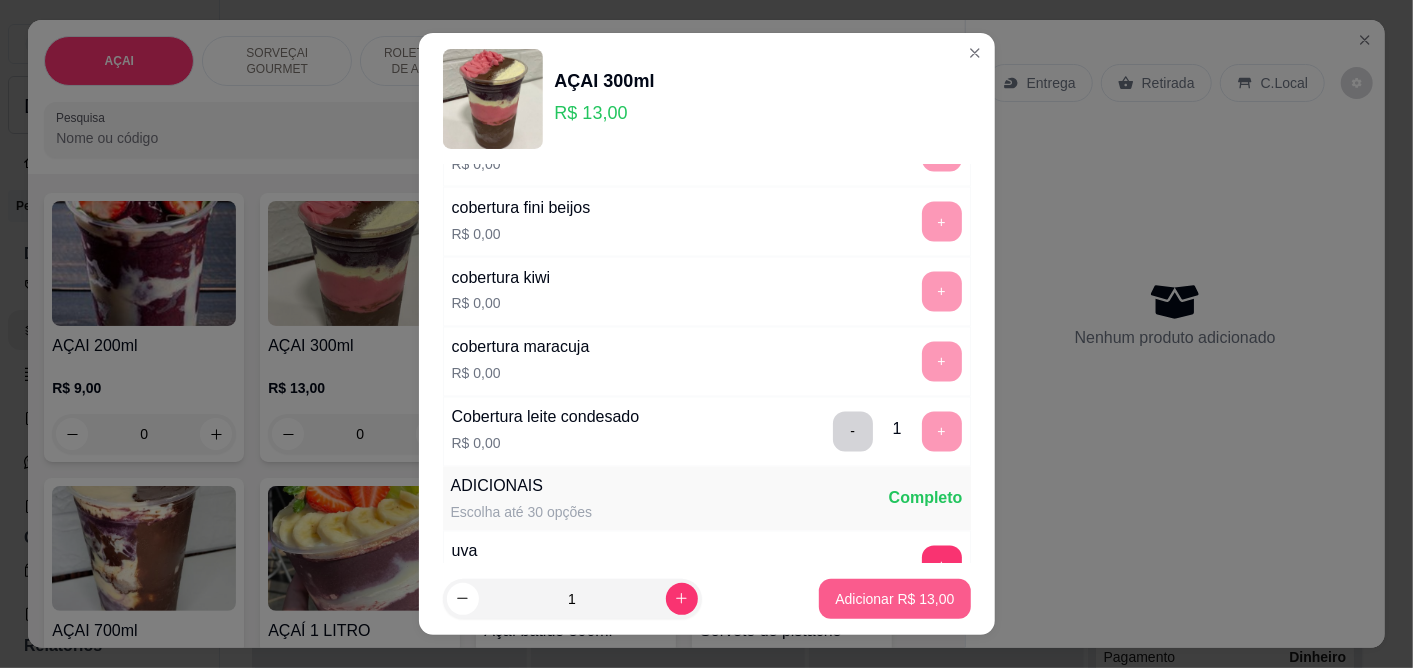 click on "Adicionar   R$ 13,00" at bounding box center [894, 599] 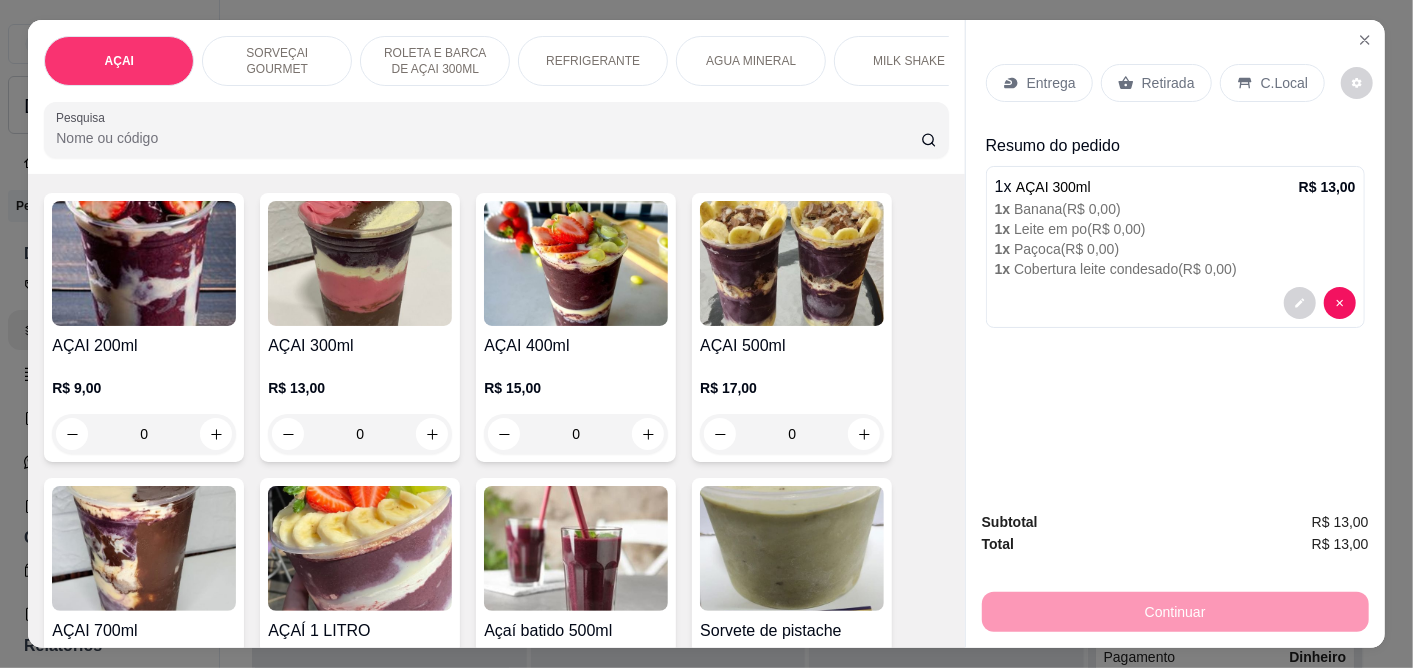 scroll, scrollTop: 333, scrollLeft: 0, axis: vertical 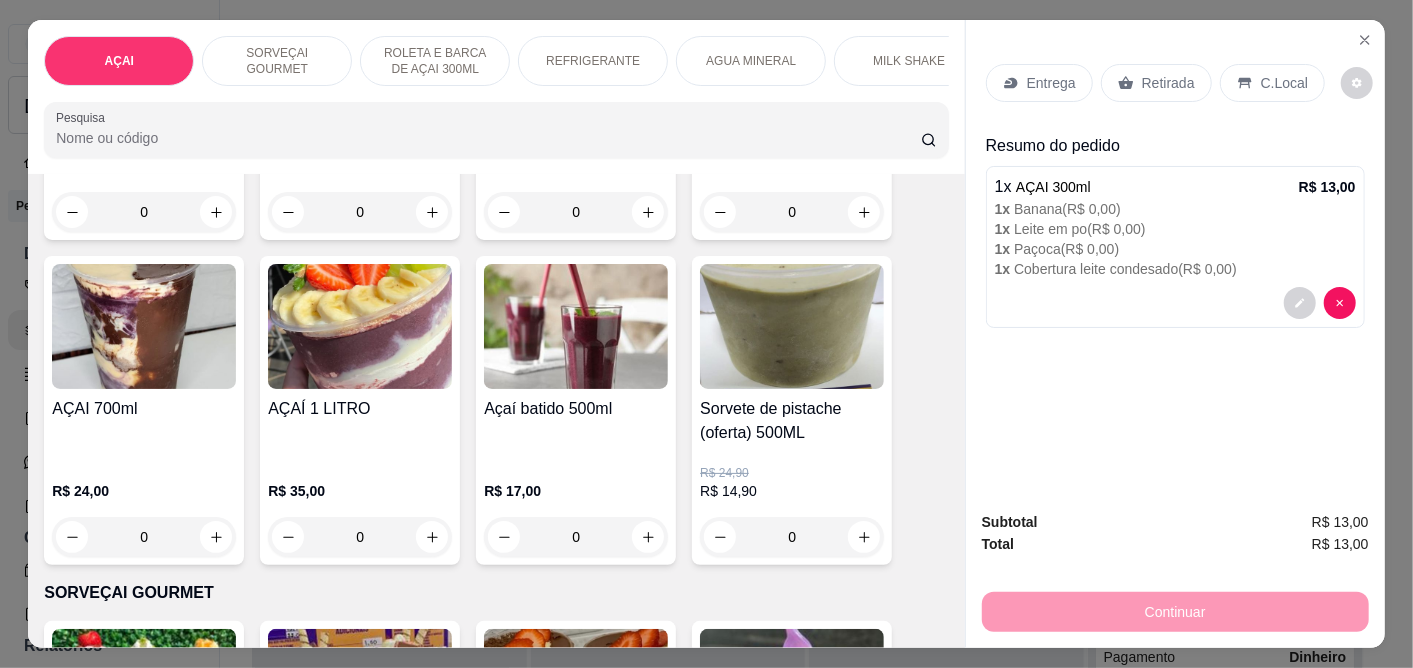 click at bounding box center (144, 326) 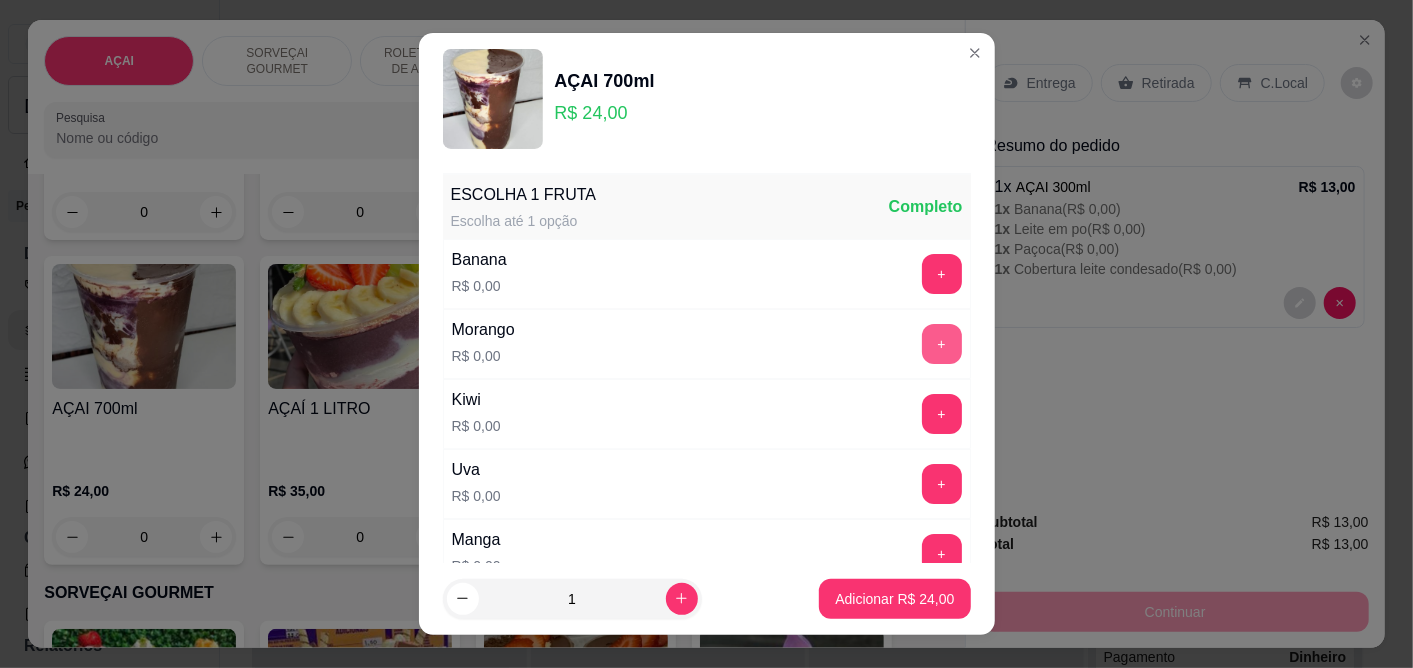 click on "+" at bounding box center (942, 344) 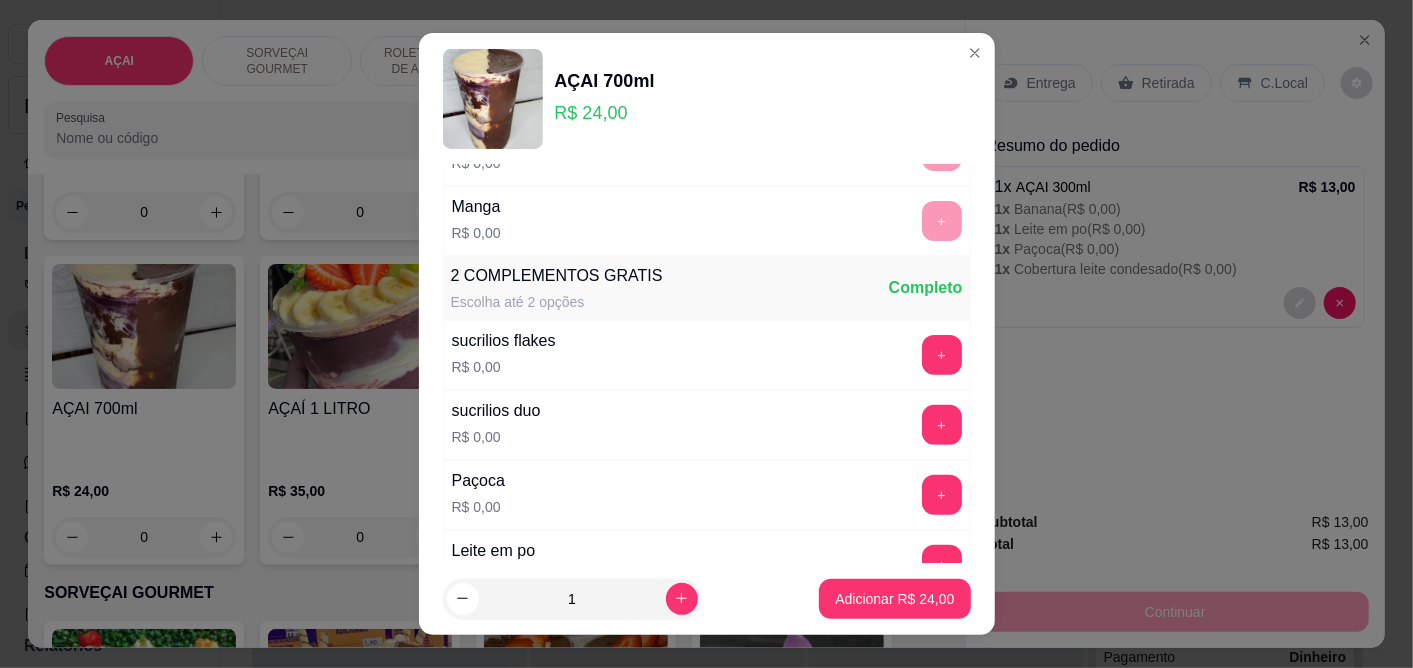 scroll, scrollTop: 444, scrollLeft: 0, axis: vertical 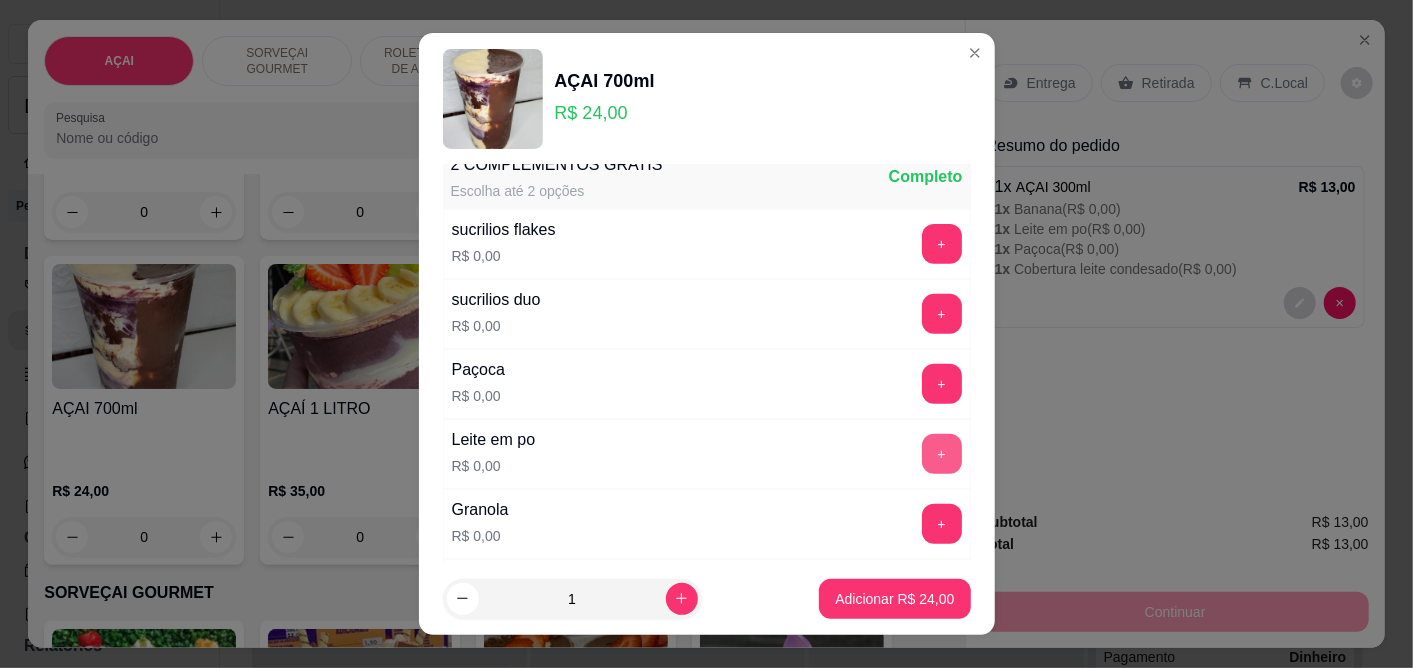 click on "+" at bounding box center [942, 454] 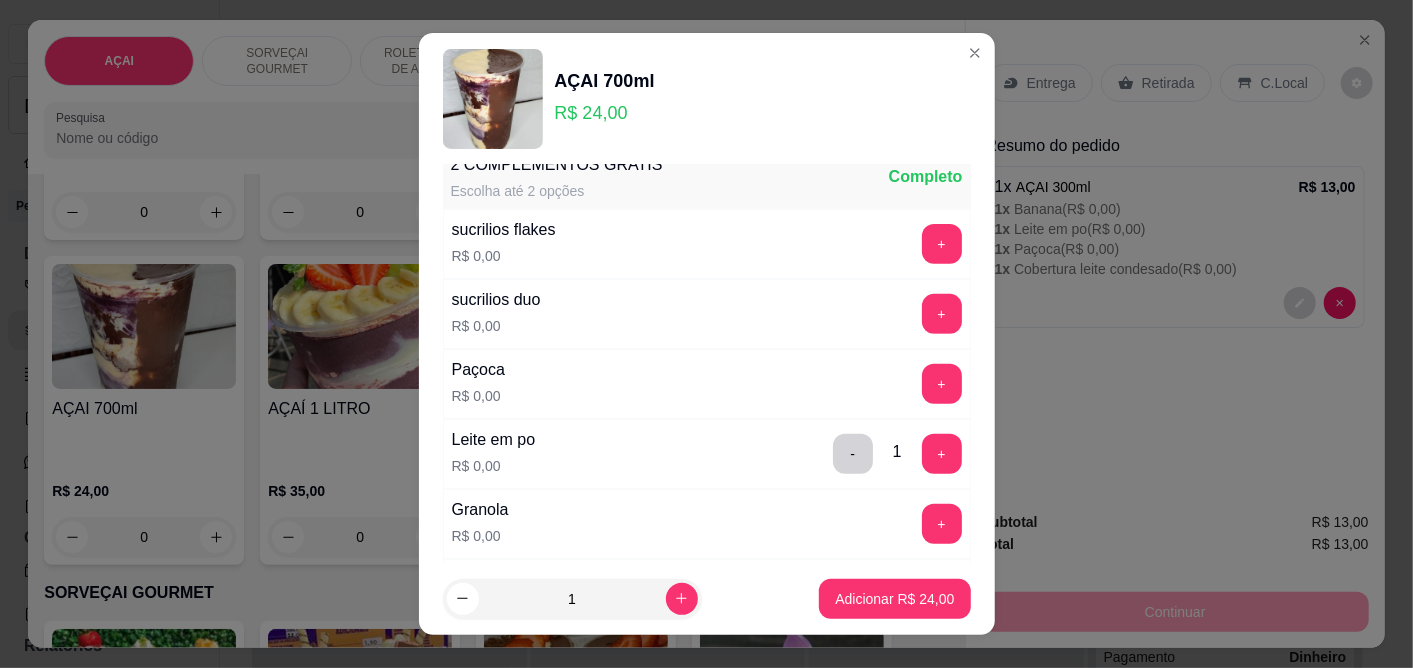 scroll, scrollTop: 555, scrollLeft: 0, axis: vertical 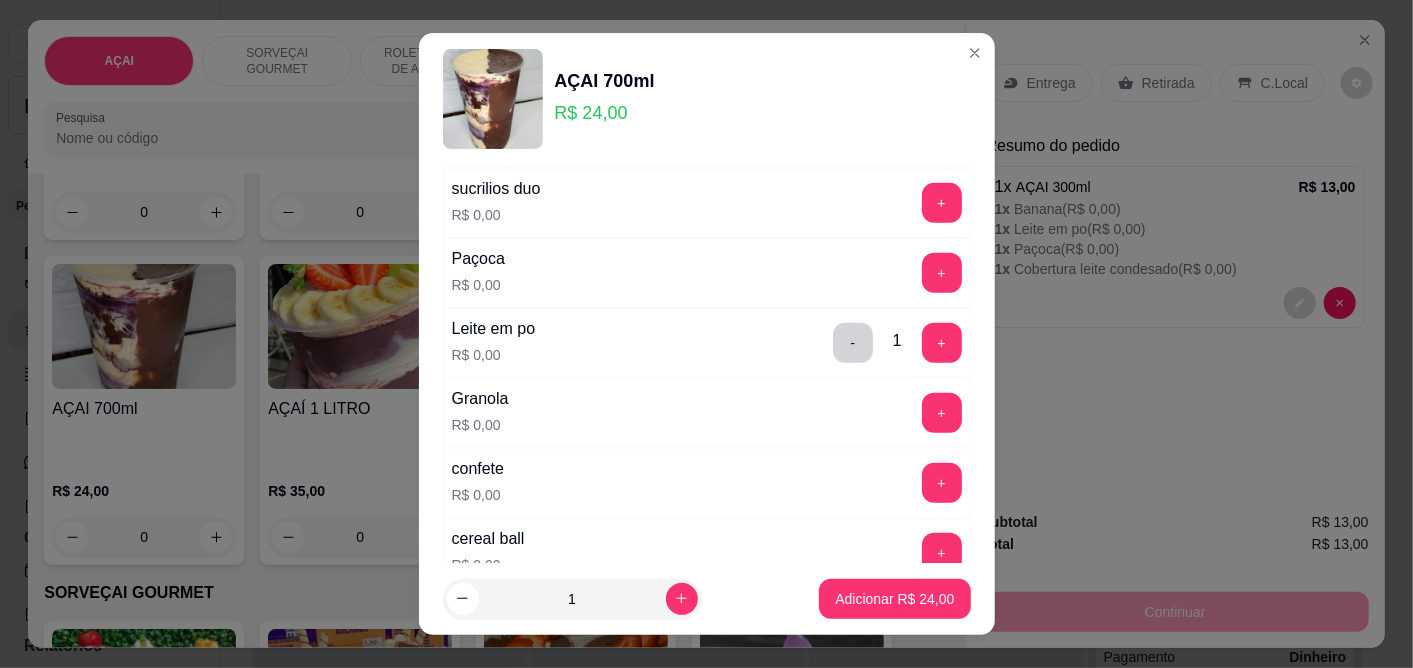 click on "+" at bounding box center [942, 273] 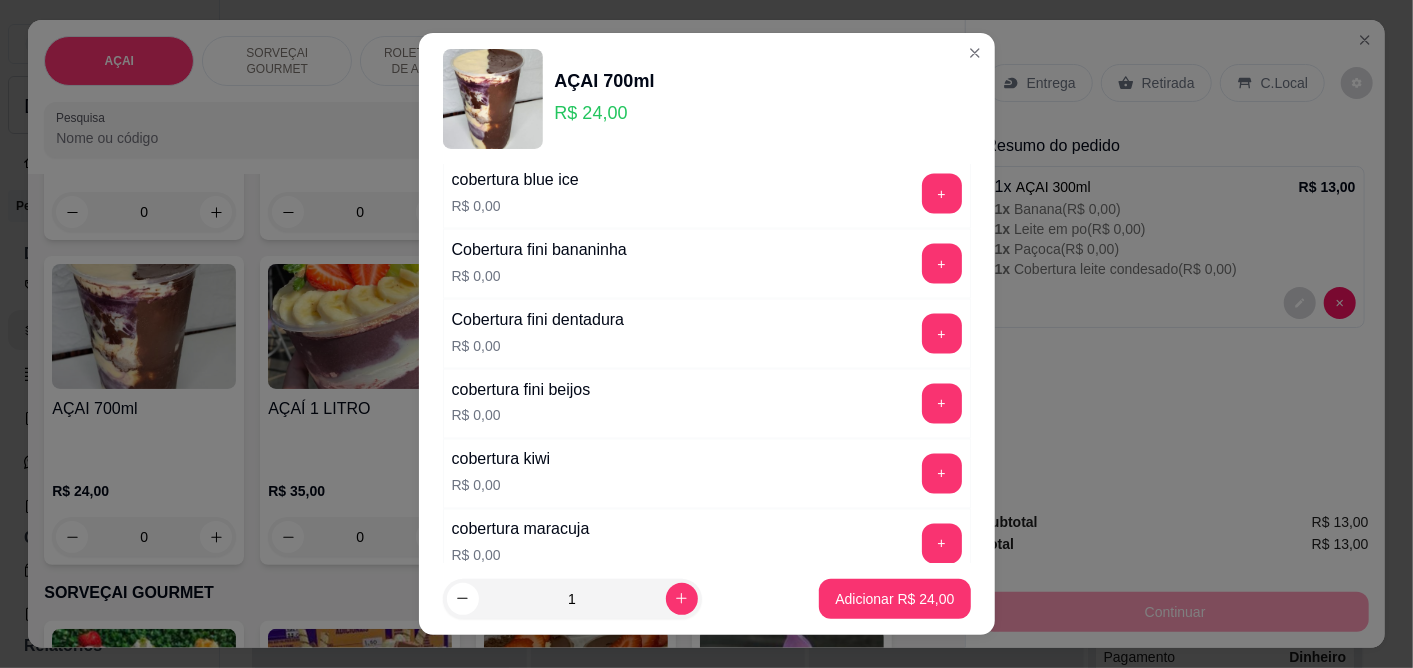 scroll, scrollTop: 2000, scrollLeft: 0, axis: vertical 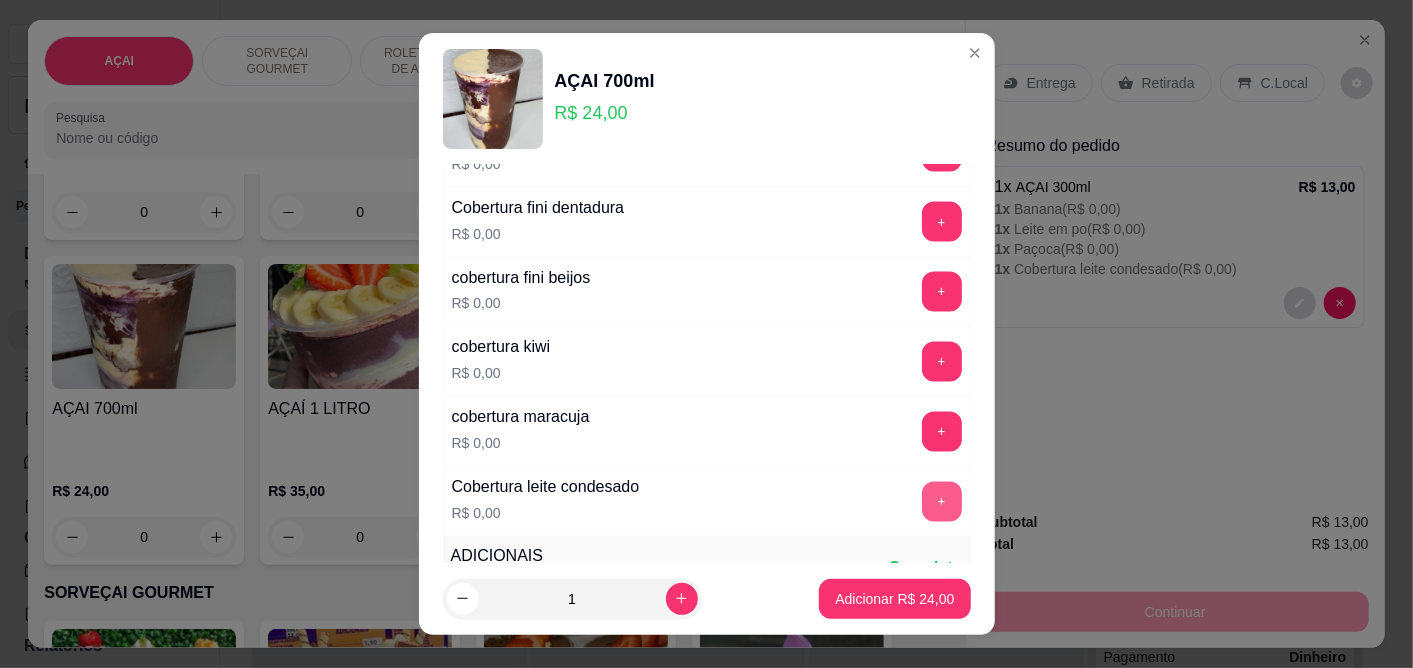 click on "+" at bounding box center (942, 502) 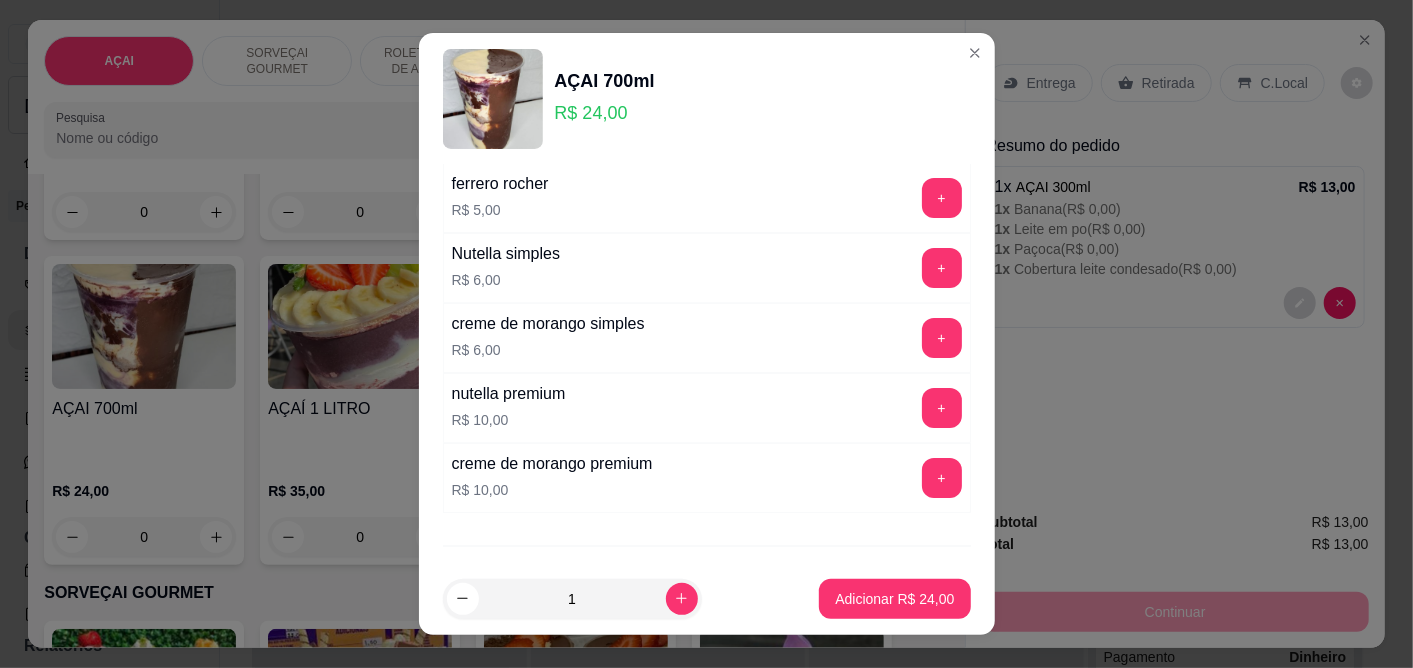 scroll, scrollTop: 4147, scrollLeft: 0, axis: vertical 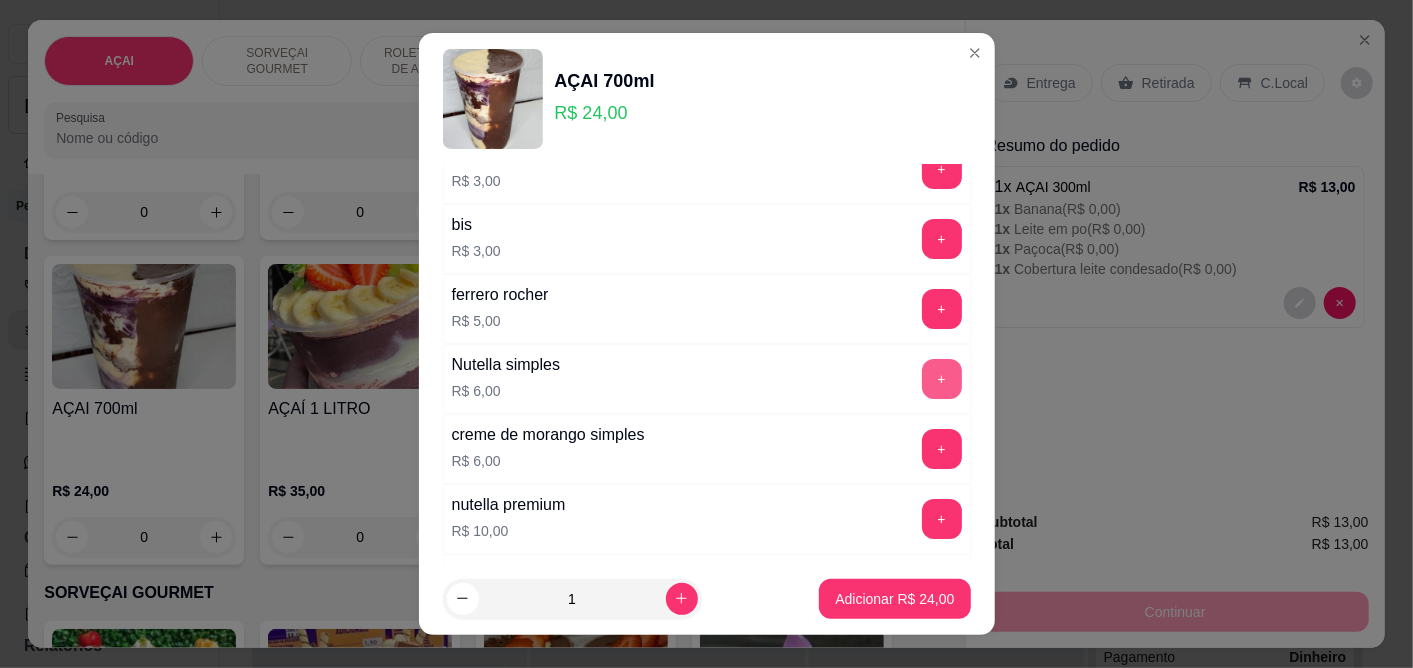 click on "+" at bounding box center (942, 379) 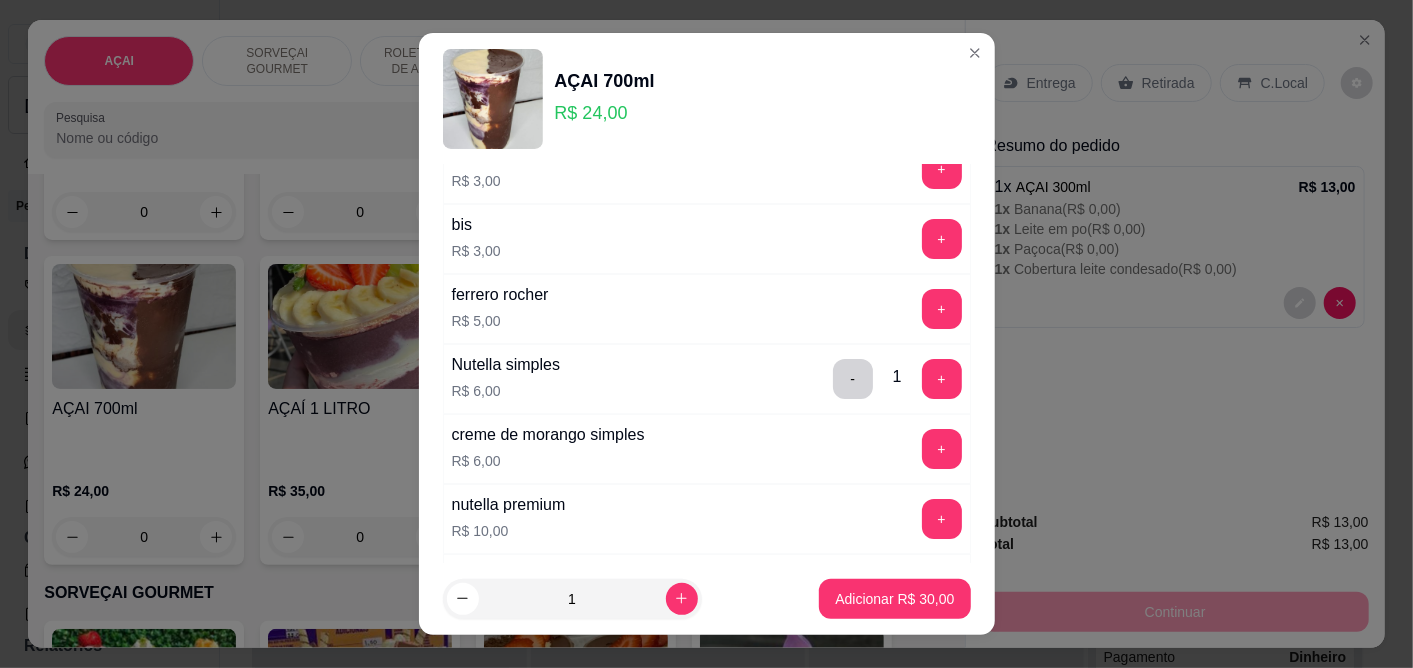 click on "Adicionar   R$ 30,00" at bounding box center [894, 599] 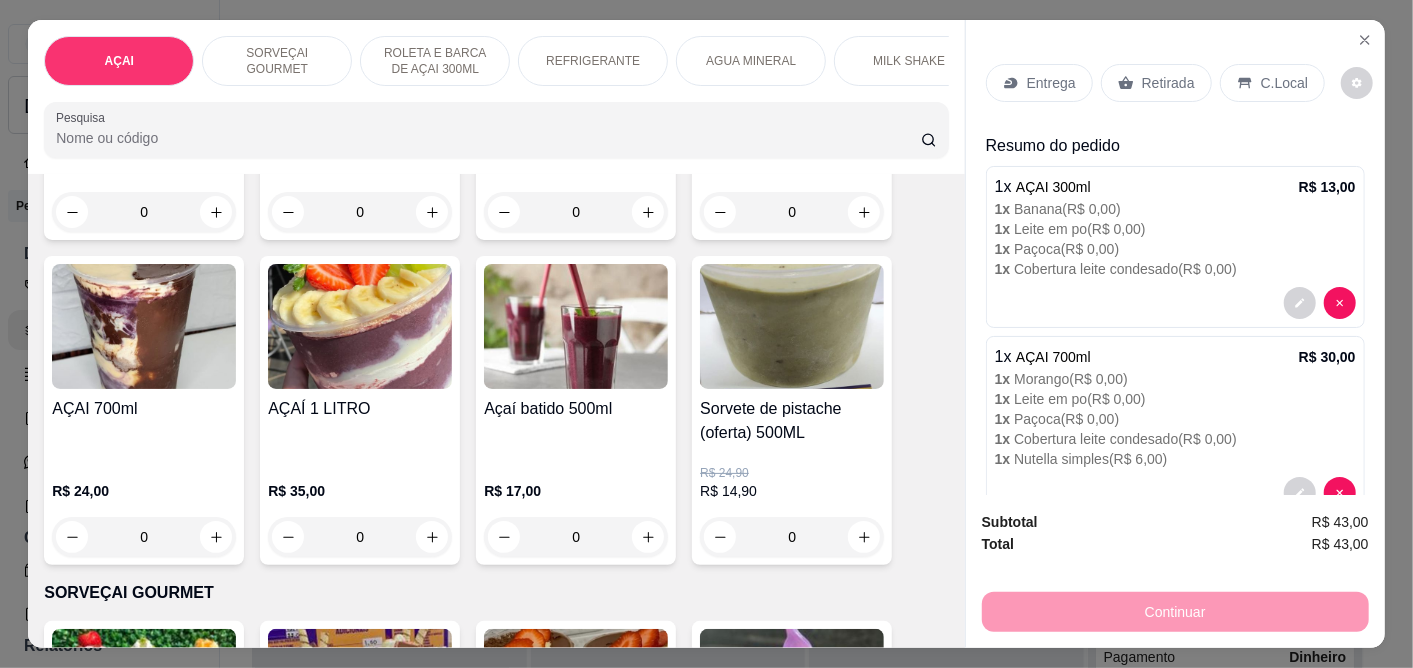 scroll, scrollTop: 50, scrollLeft: 0, axis: vertical 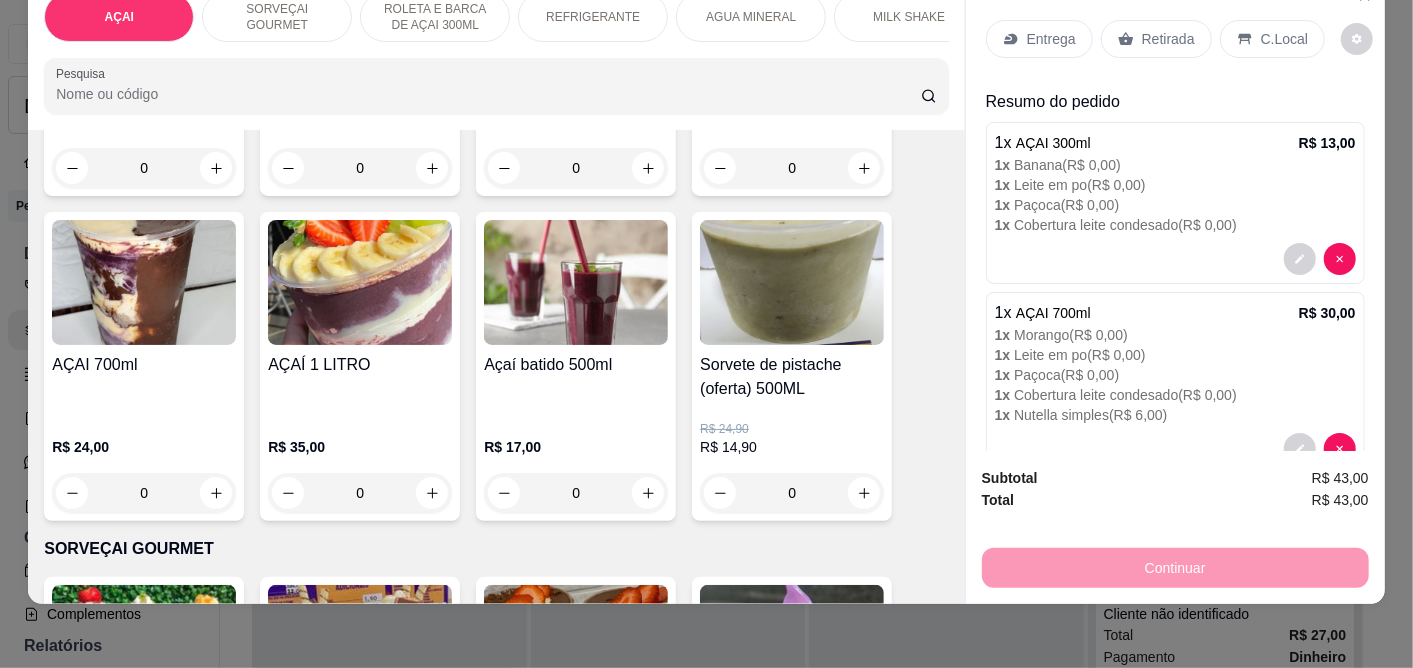 click on "Entrega Retirada C.Local" at bounding box center [1175, 39] 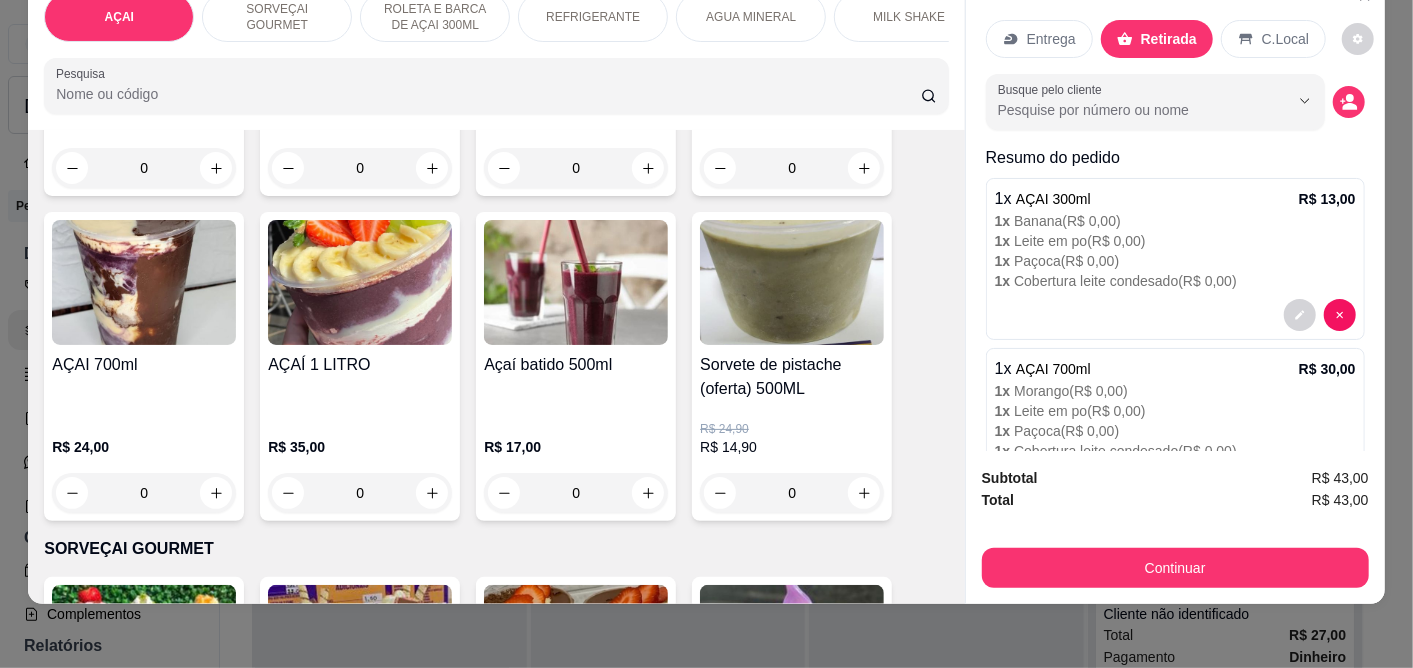 click on "Continuar" at bounding box center (1175, 568) 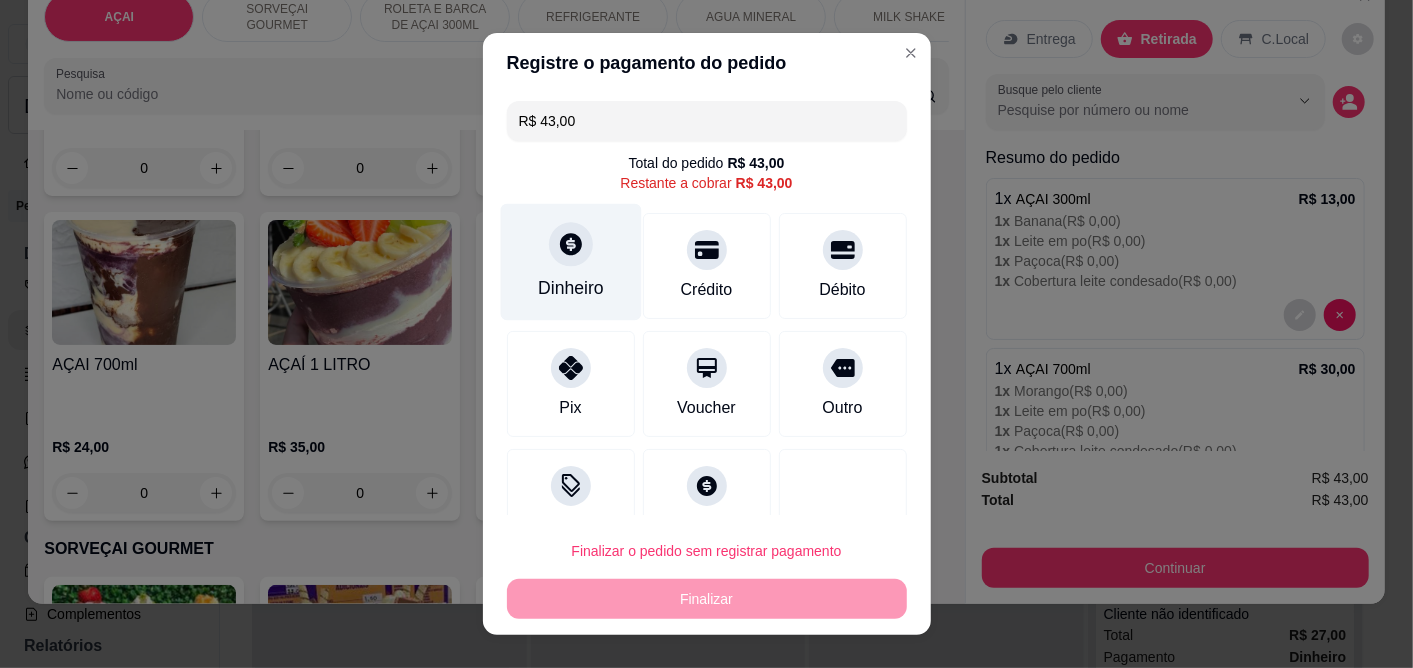 click on "Dinheiro" at bounding box center [570, 262] 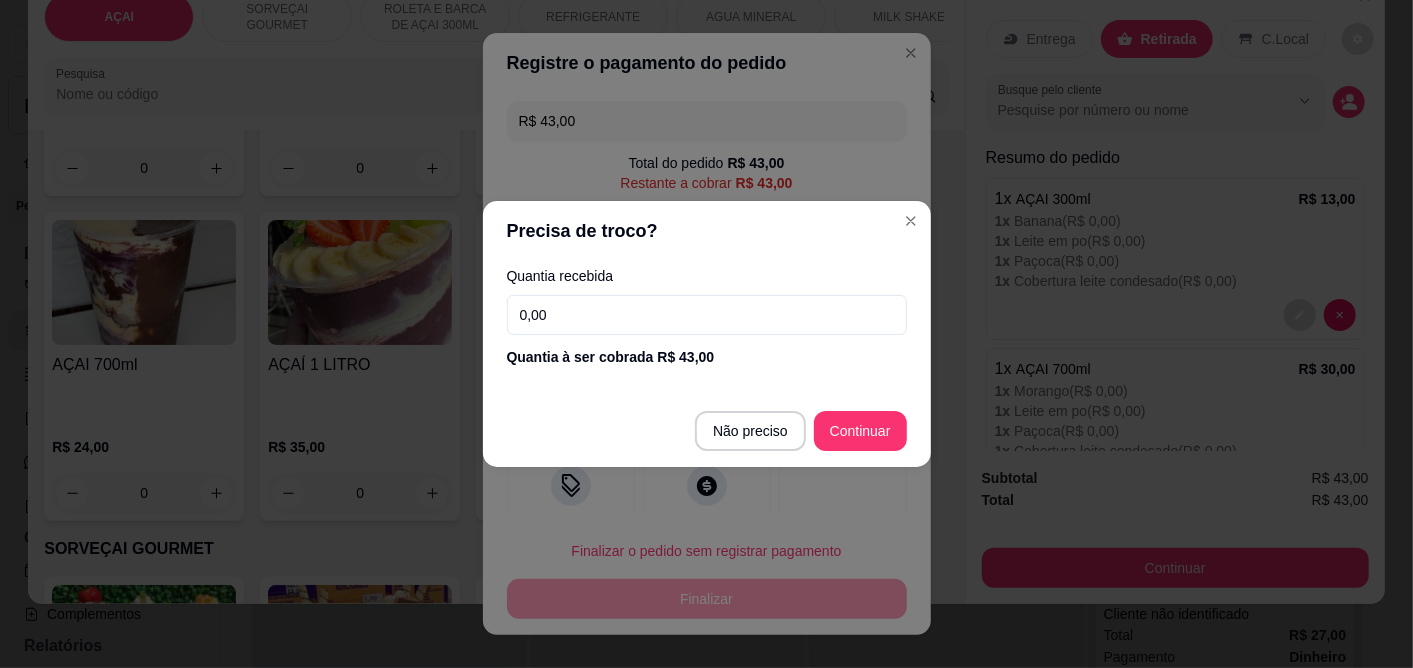click on "Não preciso Continuar" at bounding box center [707, 431] 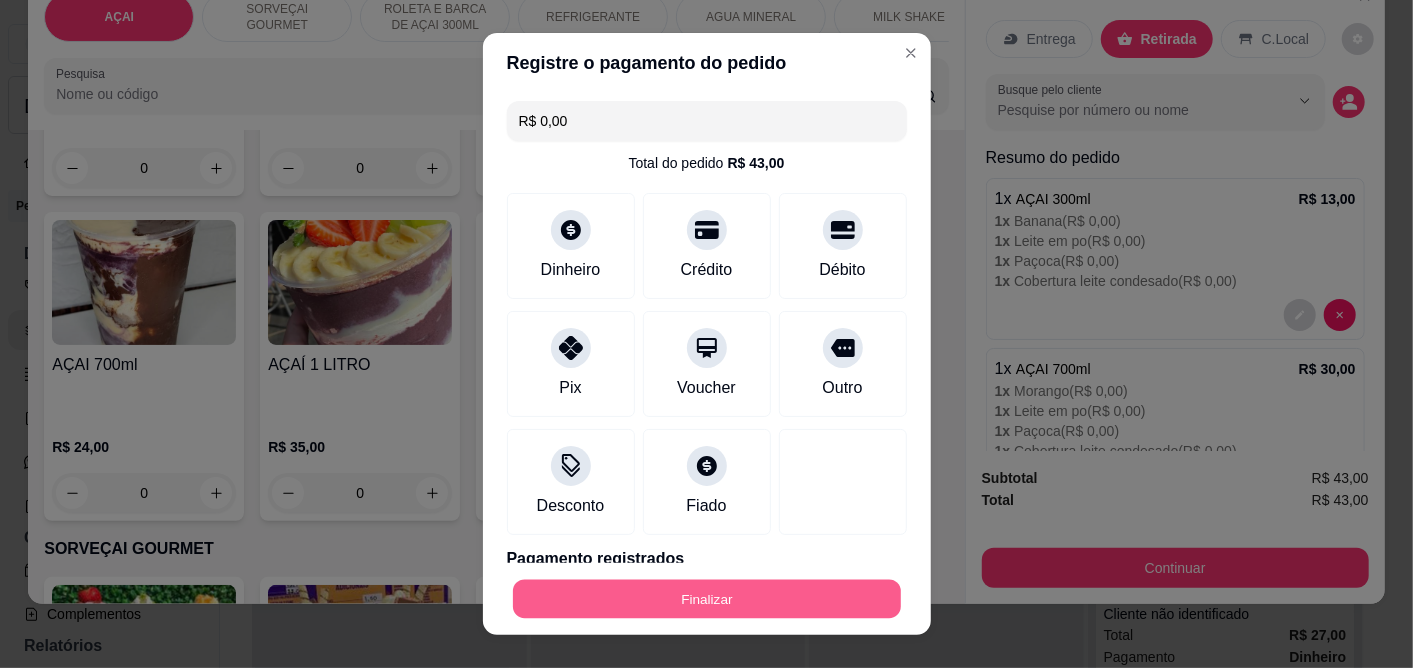 click on "Finalizar" at bounding box center [707, 598] 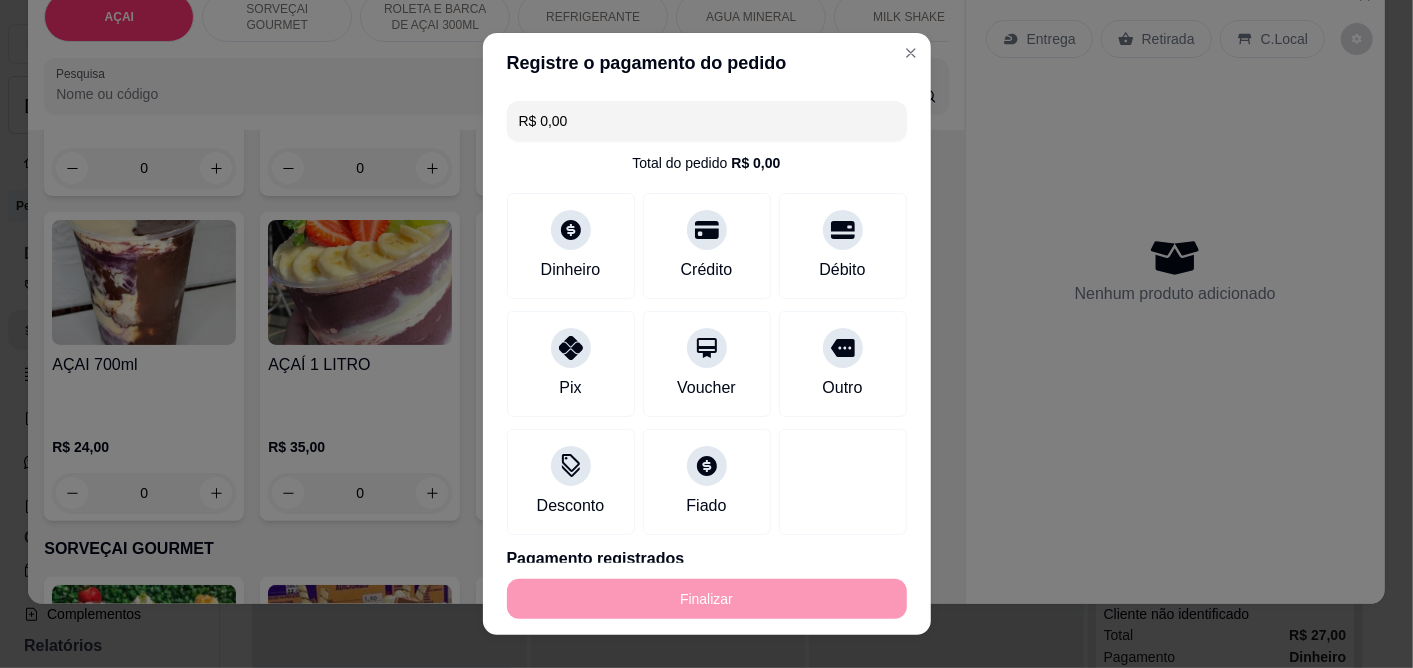 type on "-R$ 43,00" 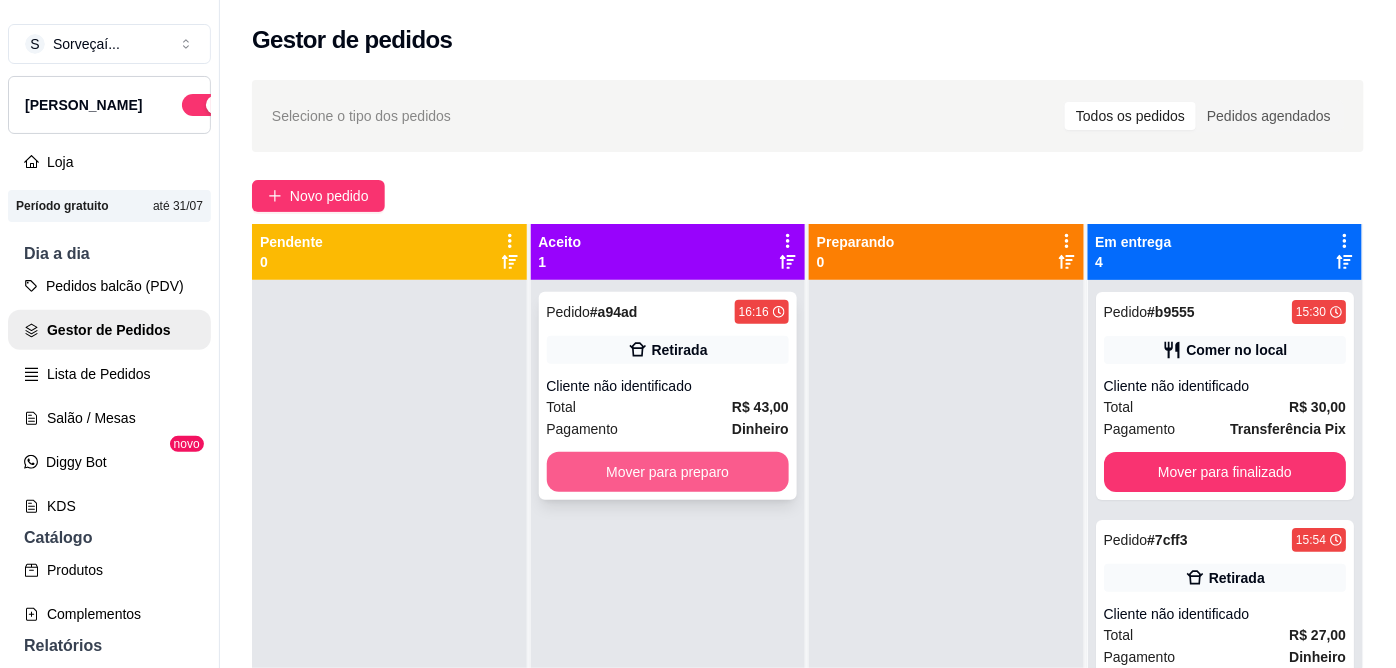 click on "Mover para preparo" at bounding box center (668, 472) 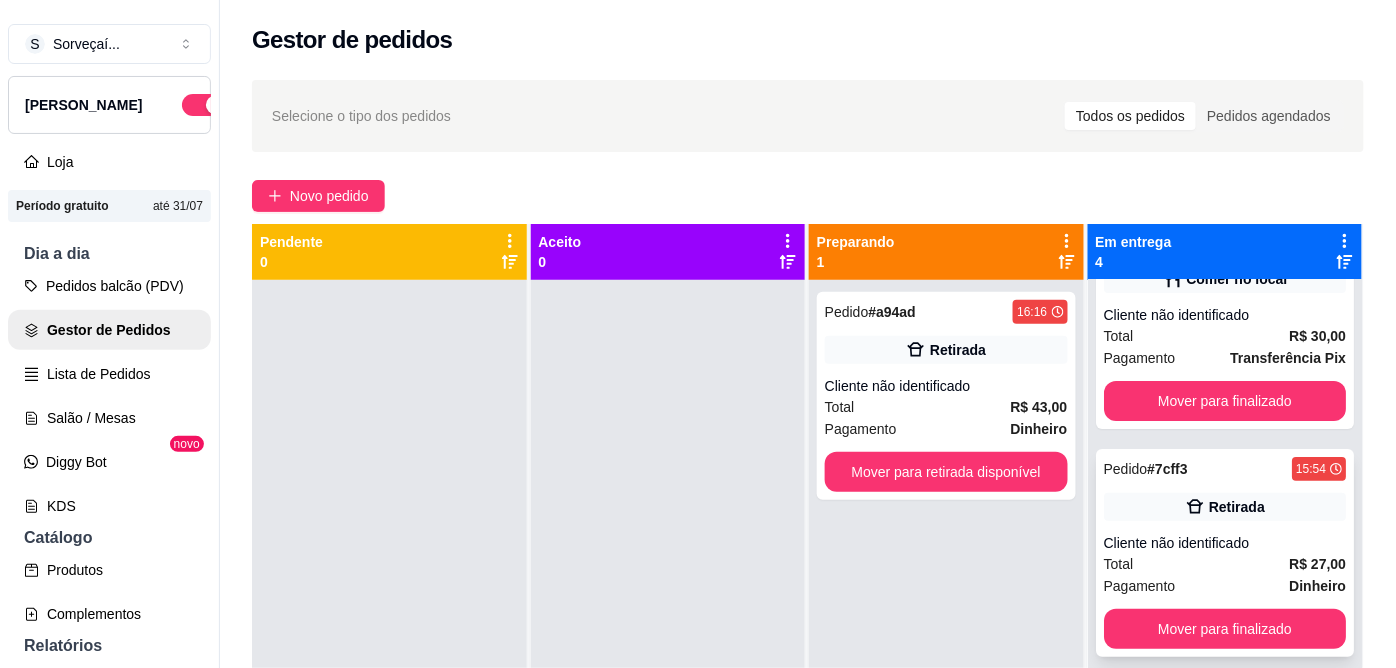 scroll, scrollTop: 111, scrollLeft: 0, axis: vertical 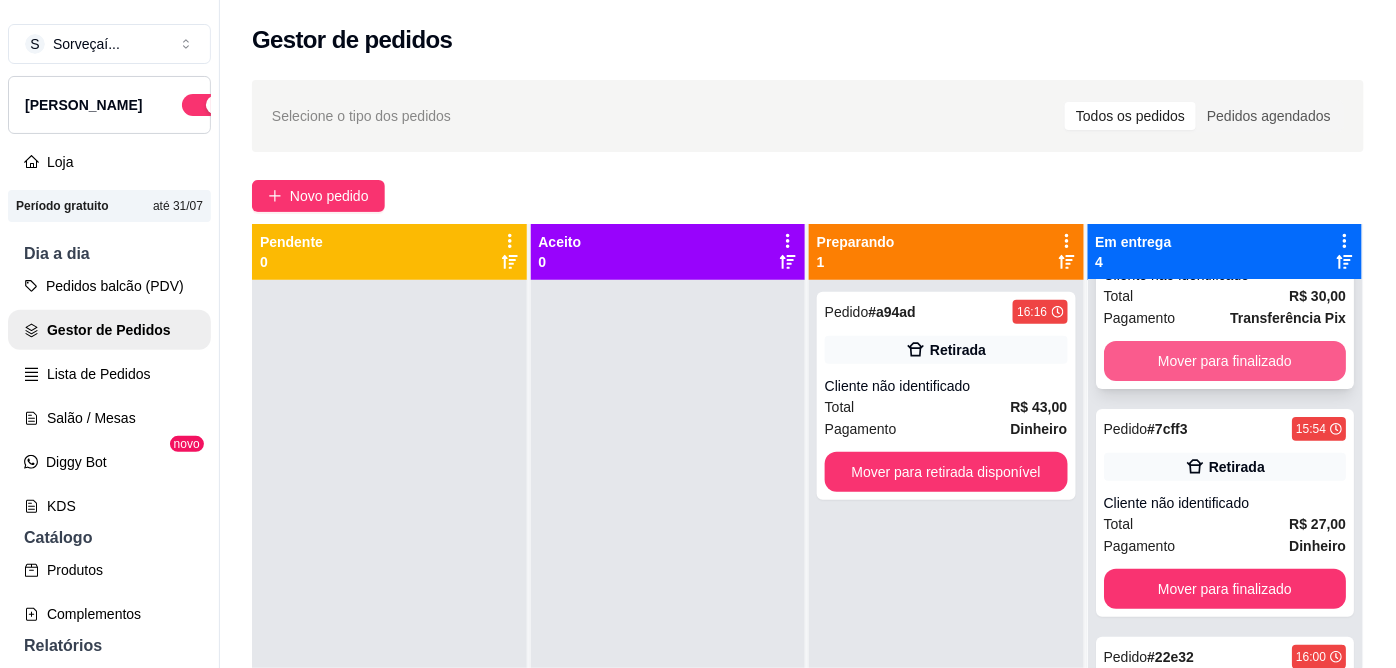 click on "Mover para finalizado" at bounding box center [1225, 361] 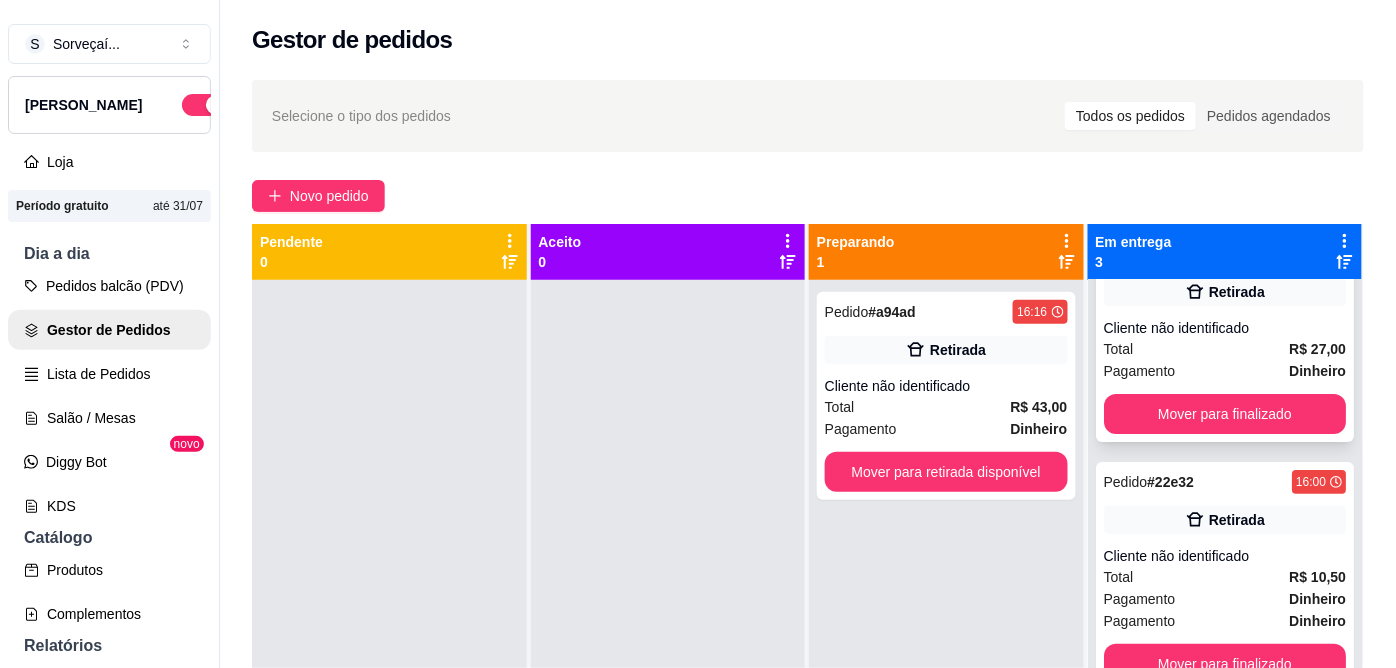 scroll, scrollTop: 0, scrollLeft: 0, axis: both 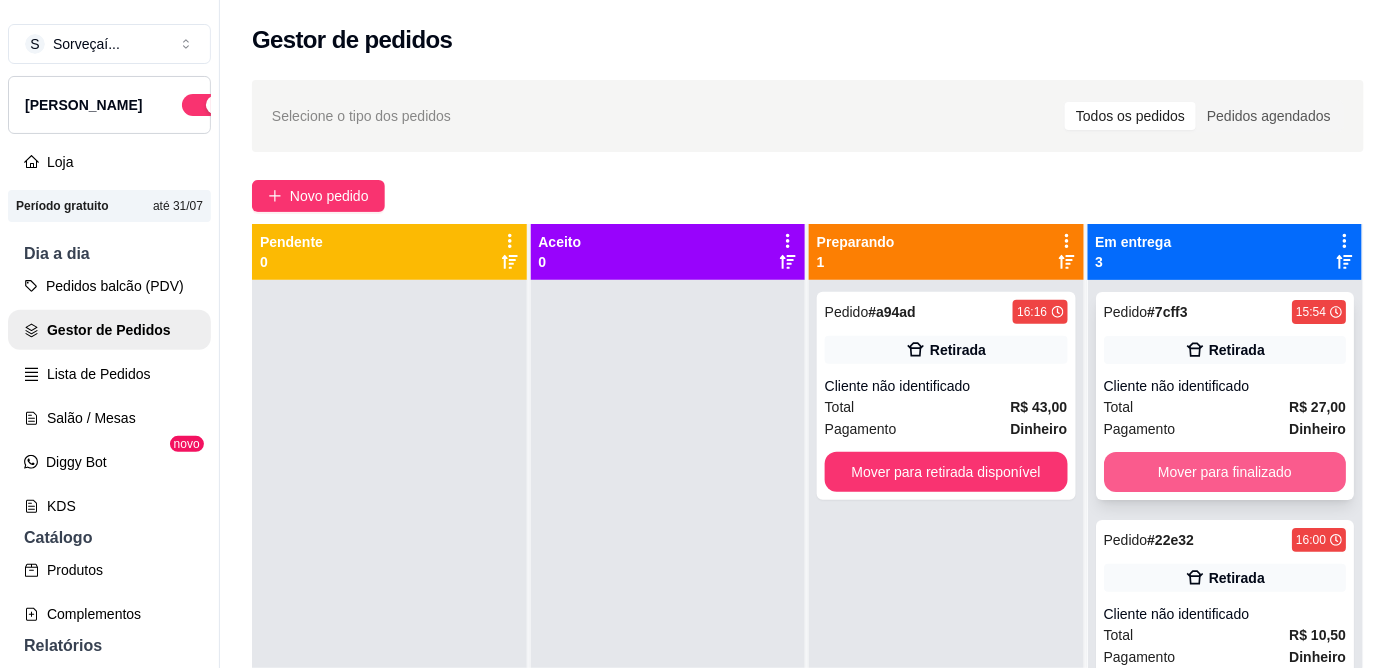 click on "Mover para finalizado" at bounding box center [1225, 472] 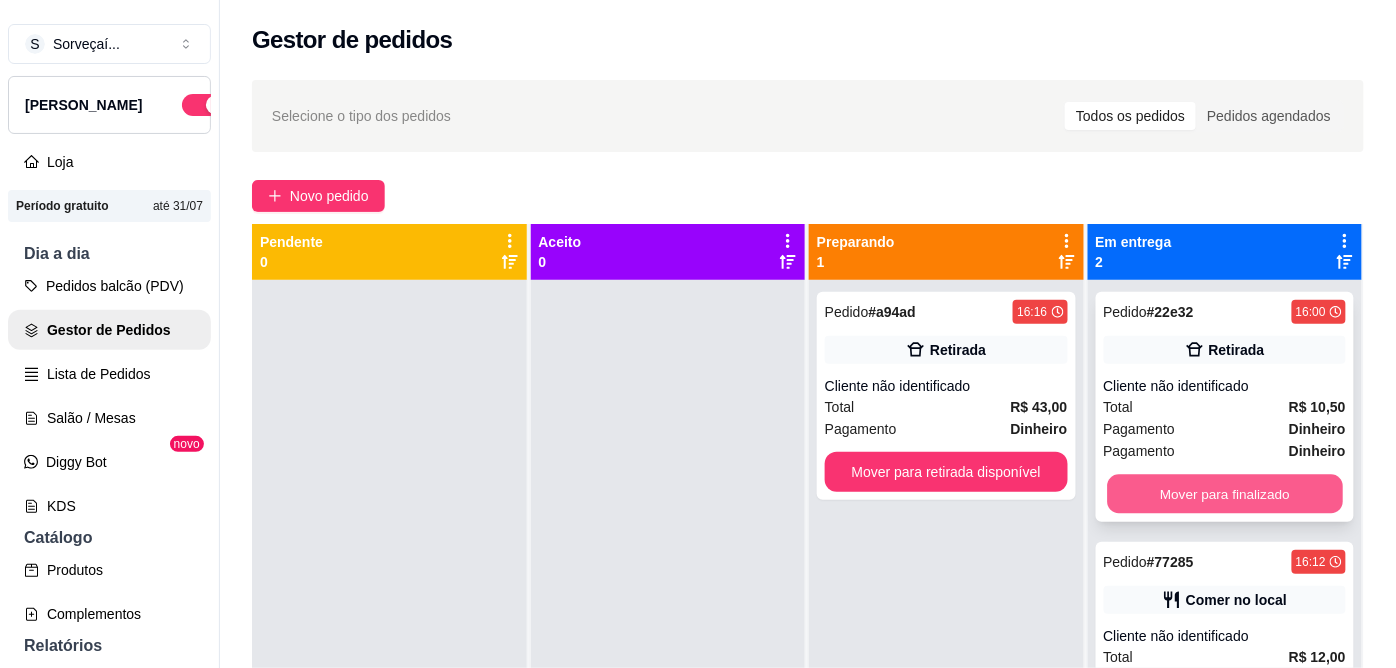 click on "Mover para finalizado" at bounding box center (1224, 494) 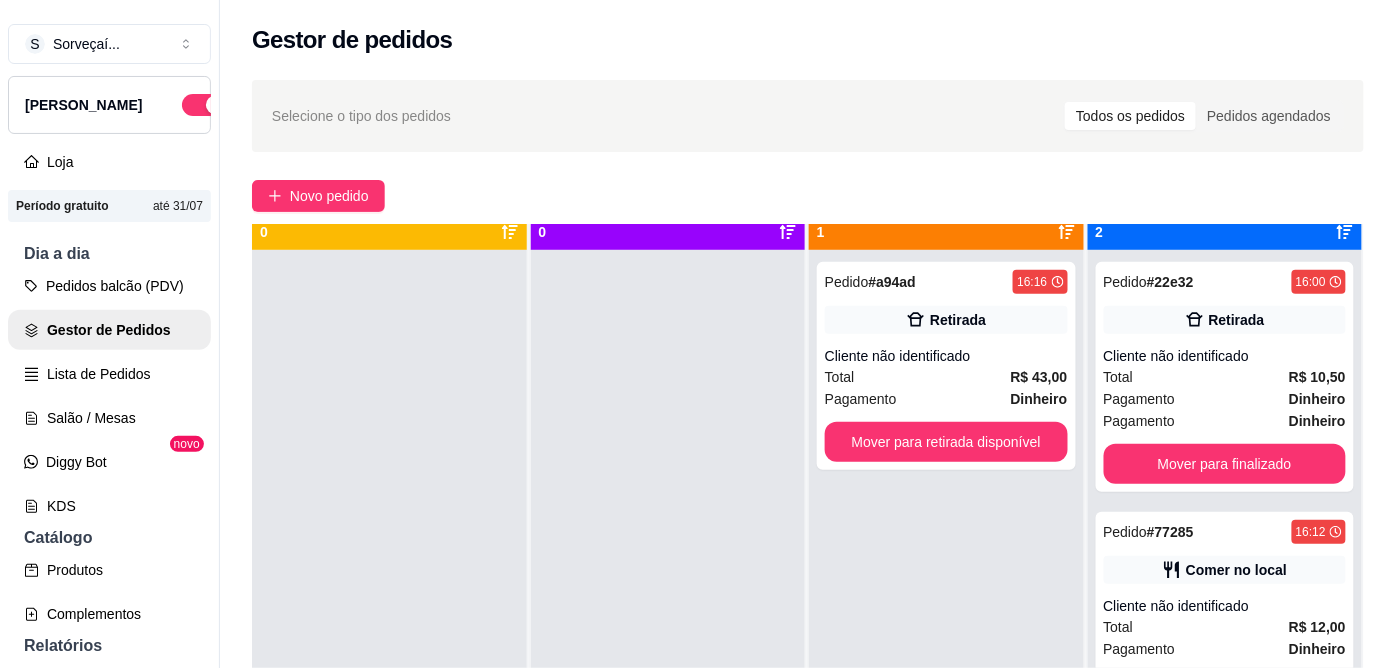 scroll, scrollTop: 55, scrollLeft: 0, axis: vertical 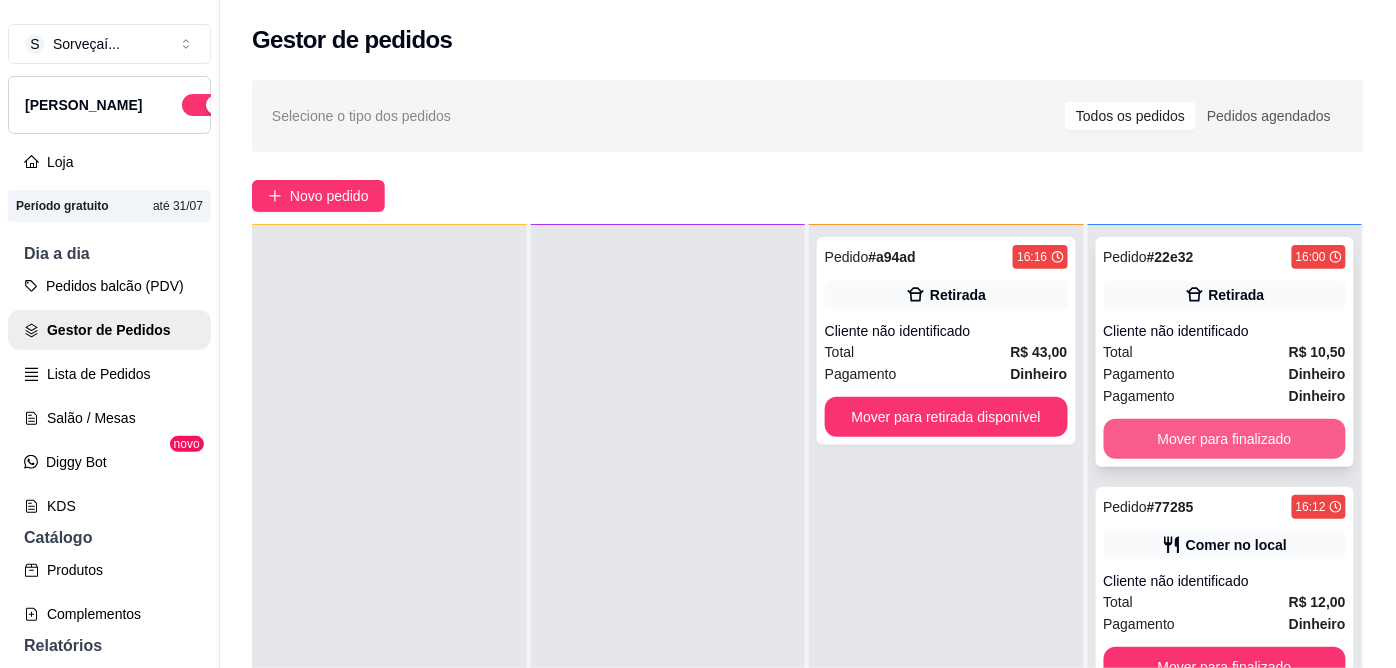 click on "Mover para finalizado" at bounding box center (1225, 439) 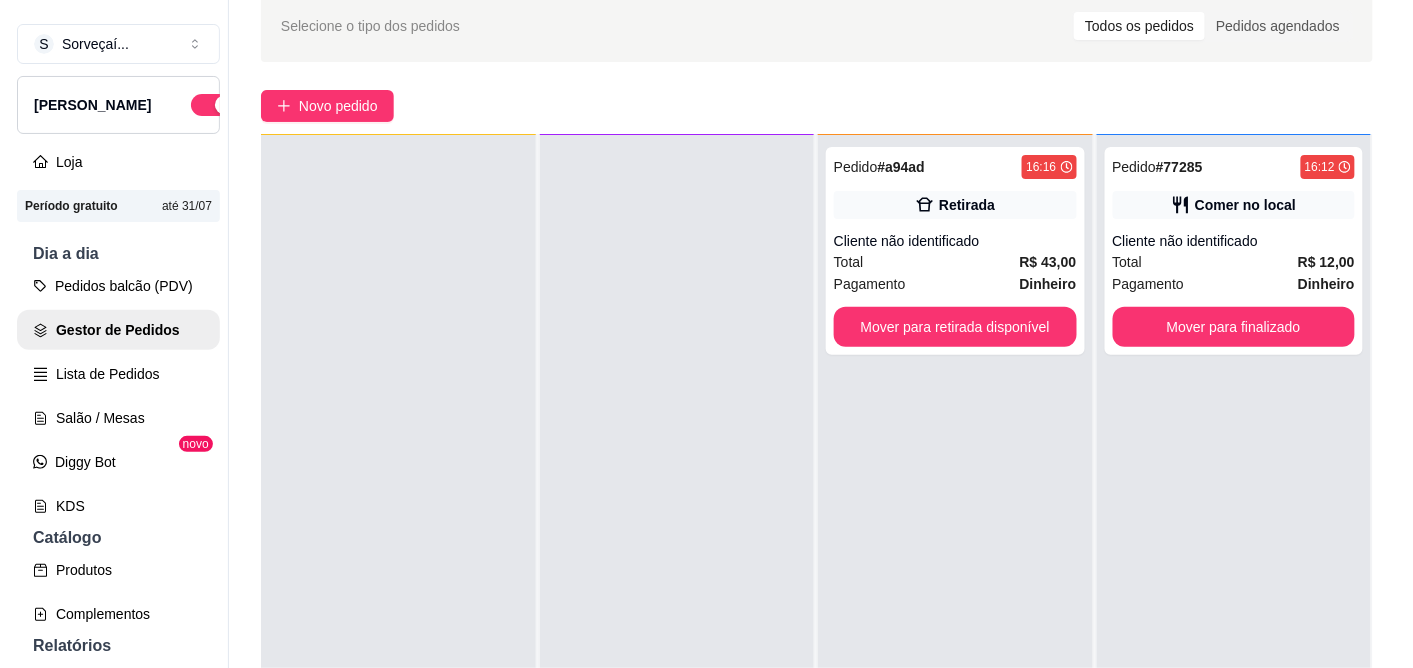 scroll, scrollTop: 111, scrollLeft: 0, axis: vertical 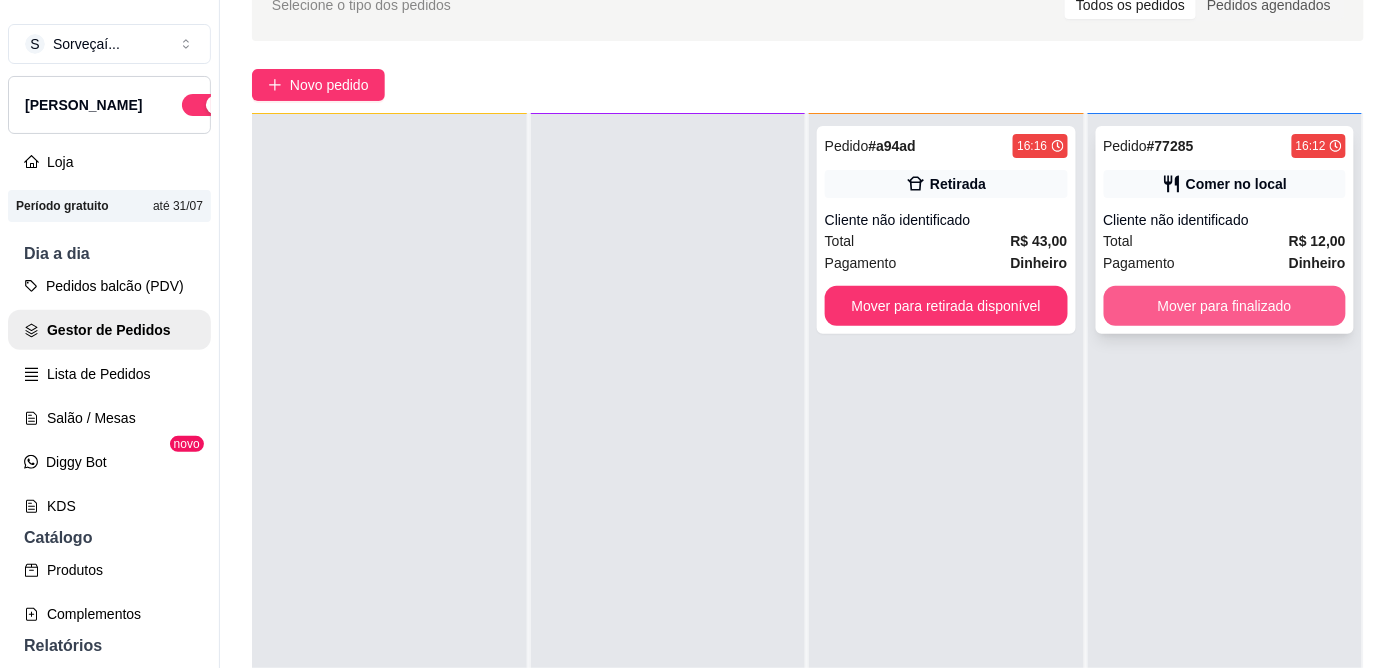 click on "Mover para finalizado" at bounding box center [1225, 306] 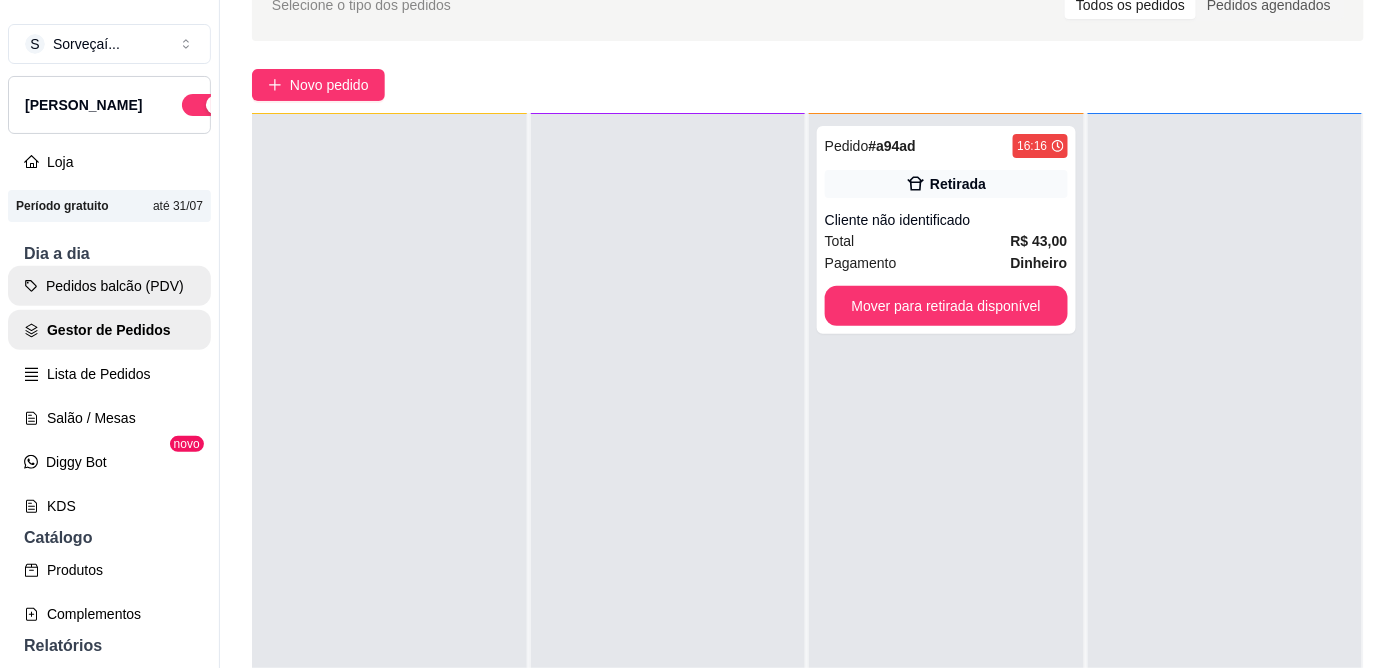 click on "Pedidos balcão (PDV)" at bounding box center (109, 286) 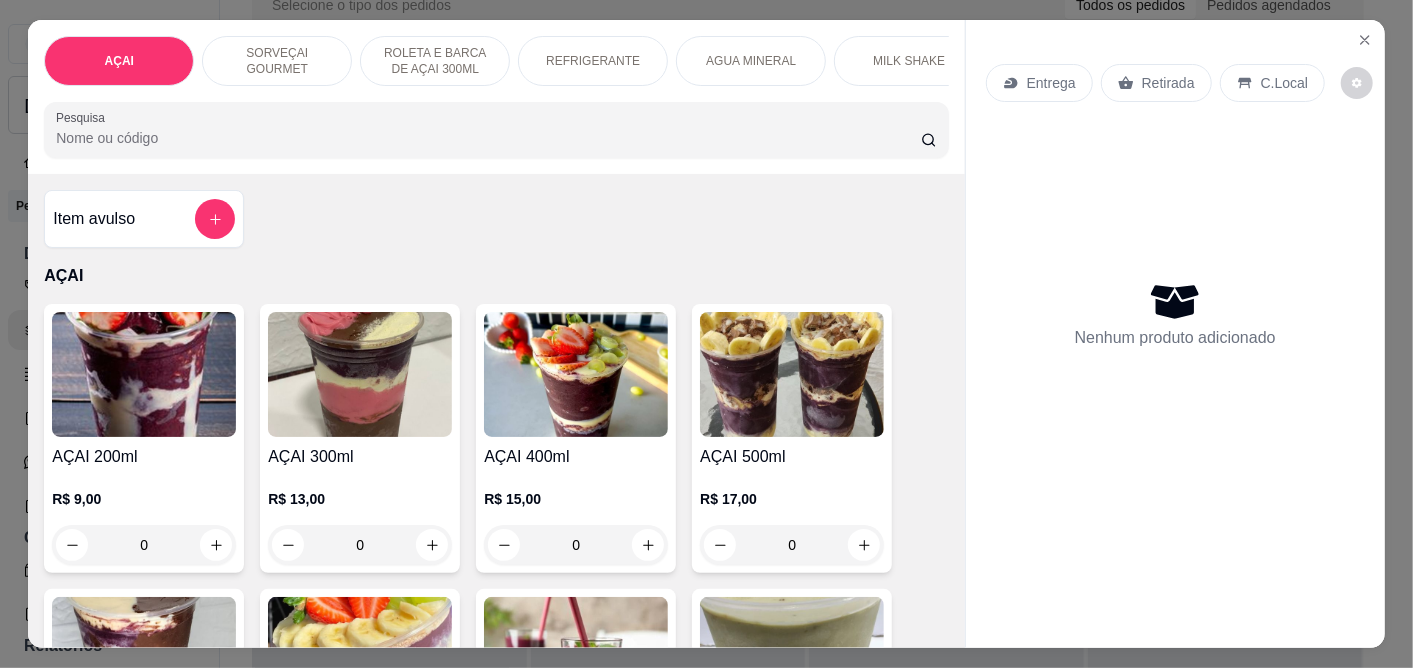 click at bounding box center [792, 374] 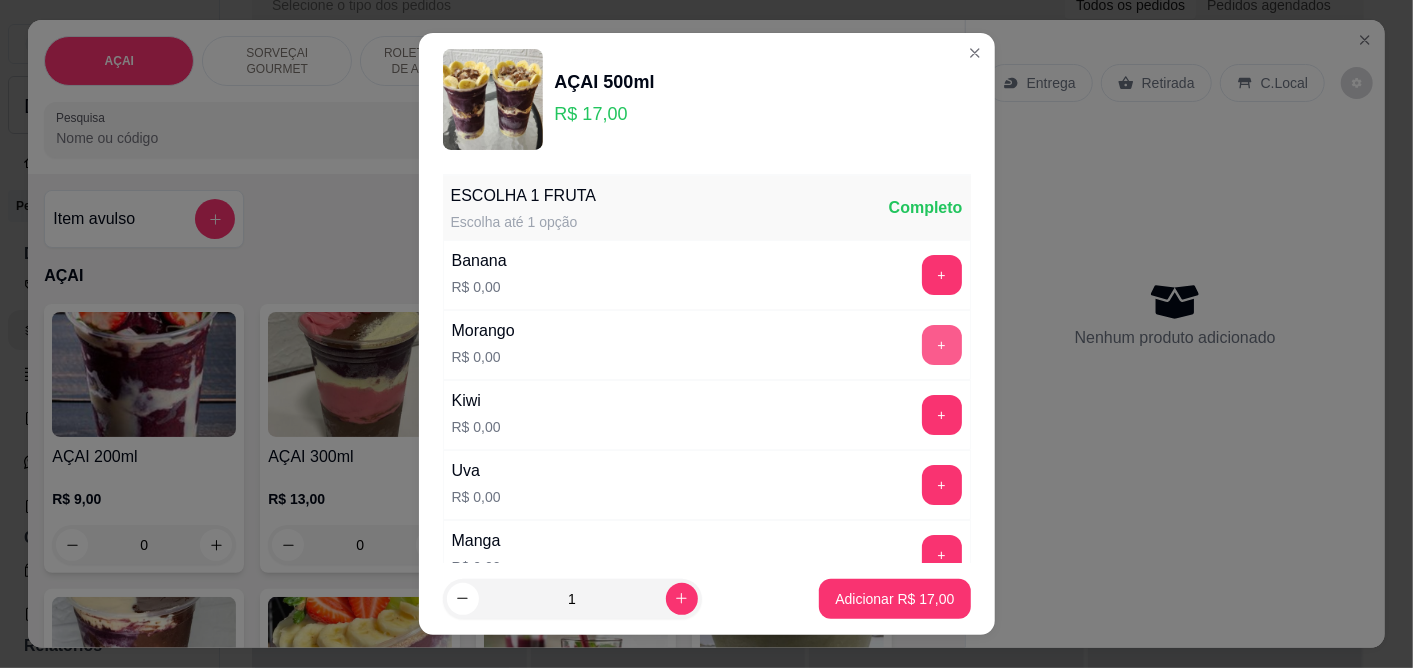 click on "+" at bounding box center [942, 345] 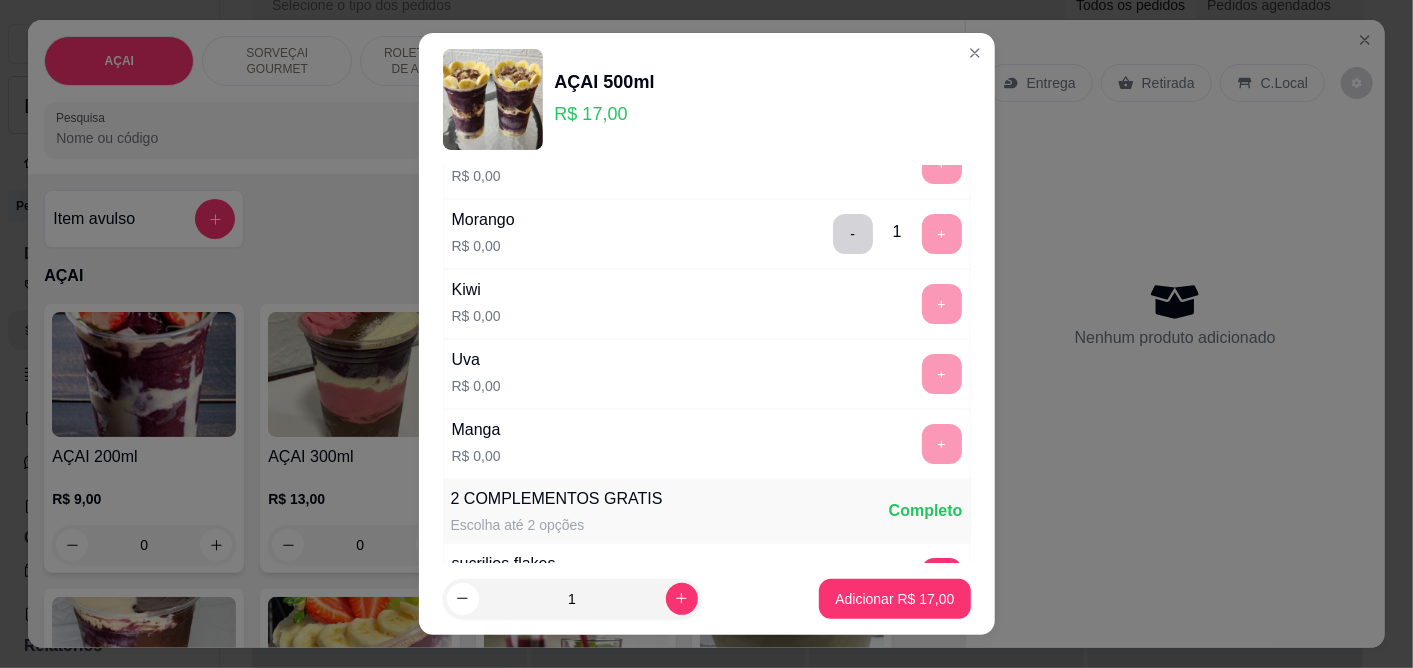 scroll, scrollTop: 444, scrollLeft: 0, axis: vertical 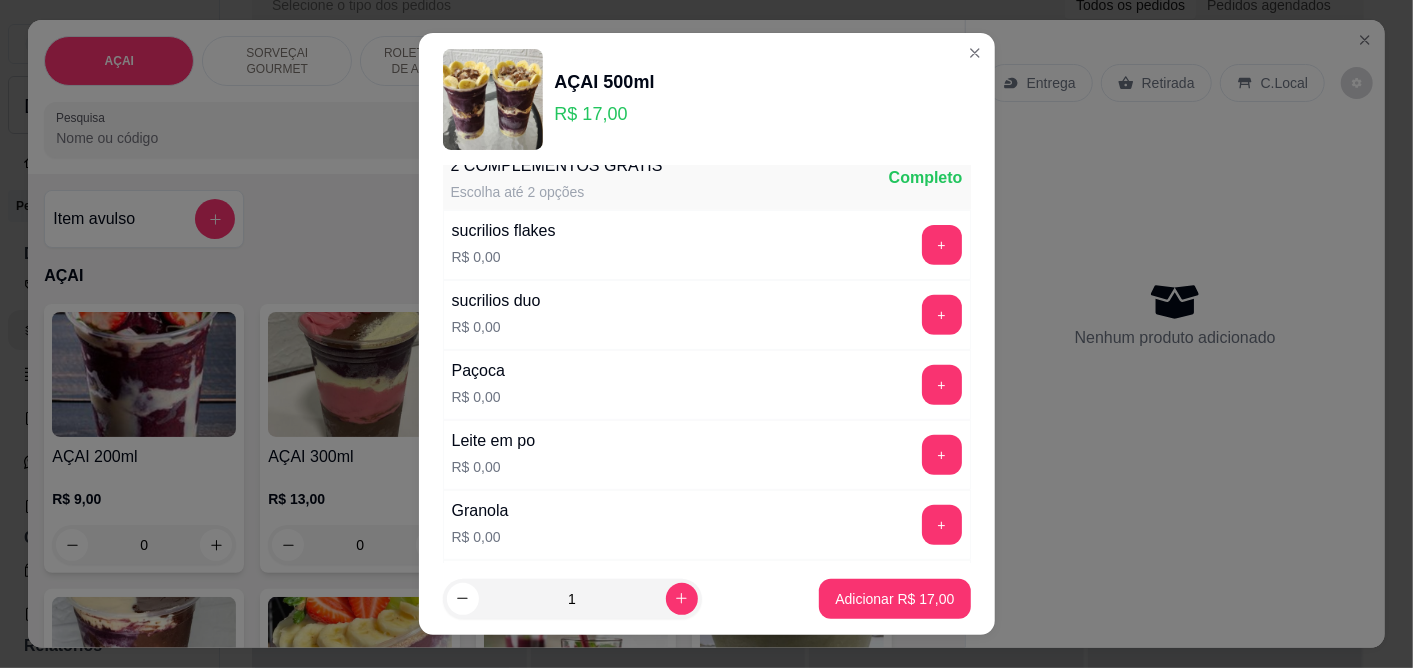 click on "+" at bounding box center (942, 385) 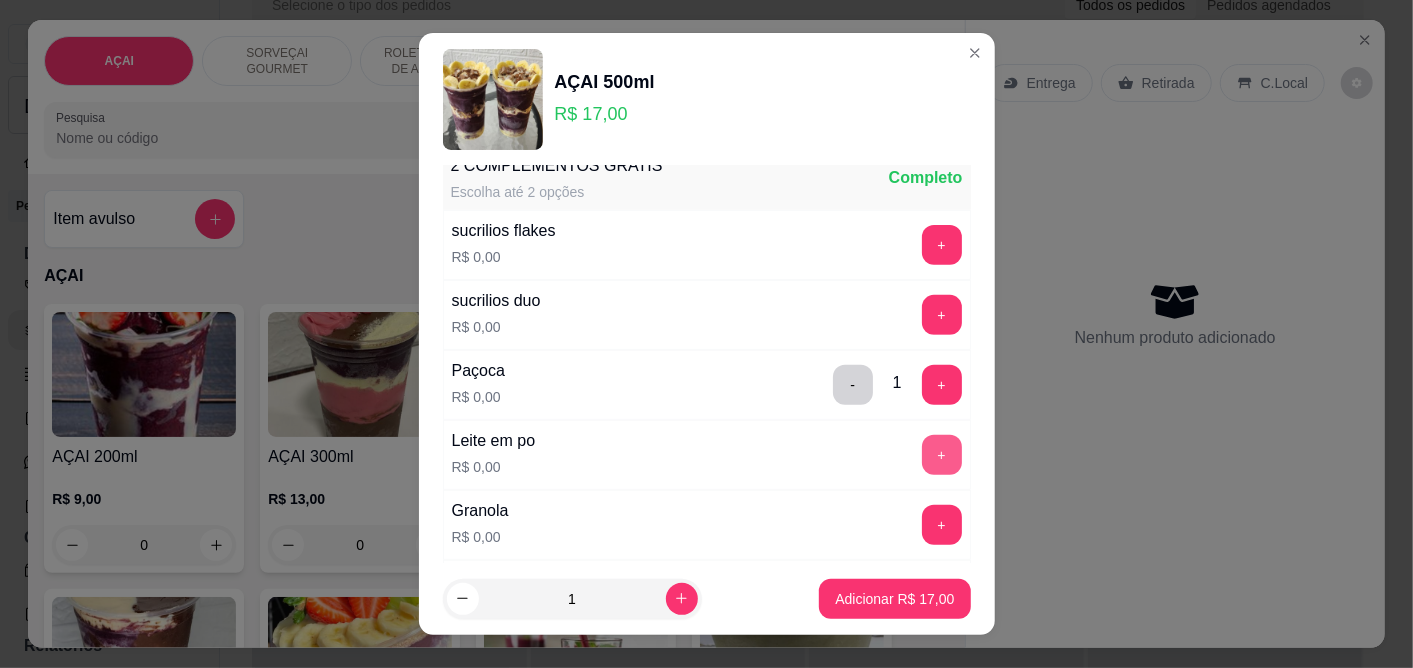 click on "+" at bounding box center (942, 455) 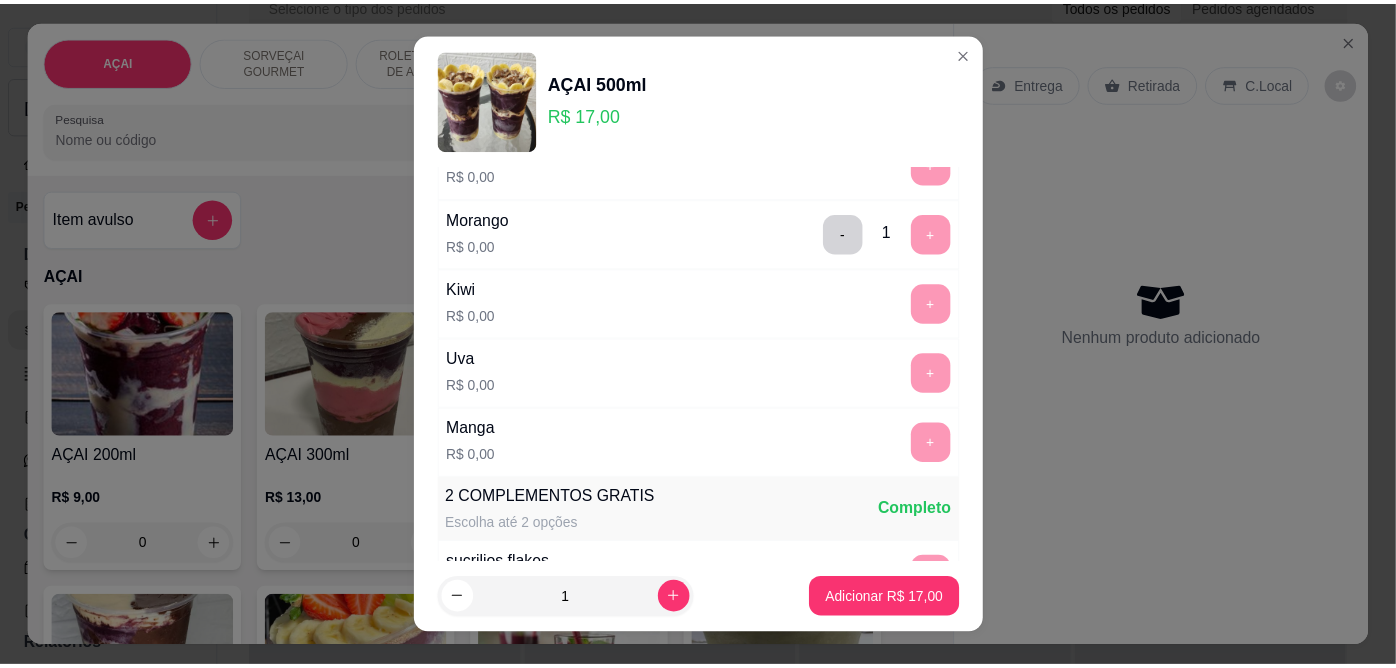 scroll, scrollTop: 0, scrollLeft: 0, axis: both 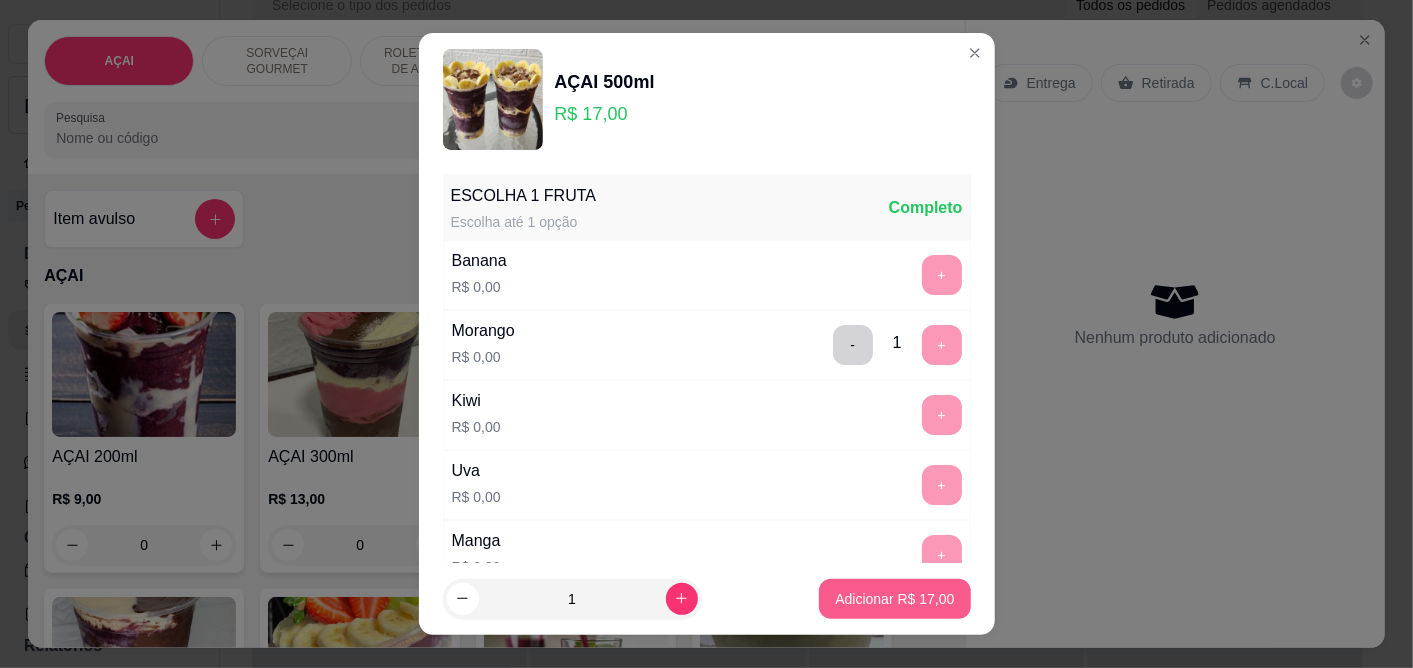 click on "Adicionar   R$ 17,00" at bounding box center [894, 599] 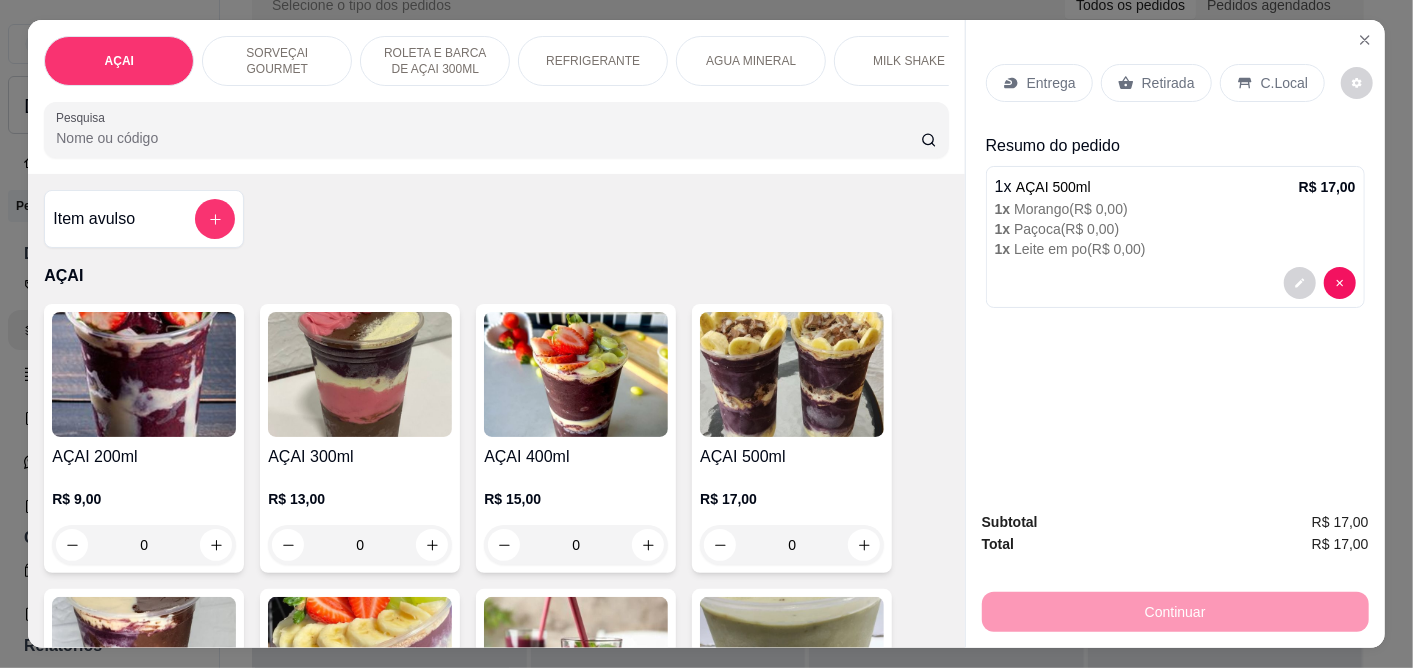 click on "Retirada" at bounding box center (1156, 83) 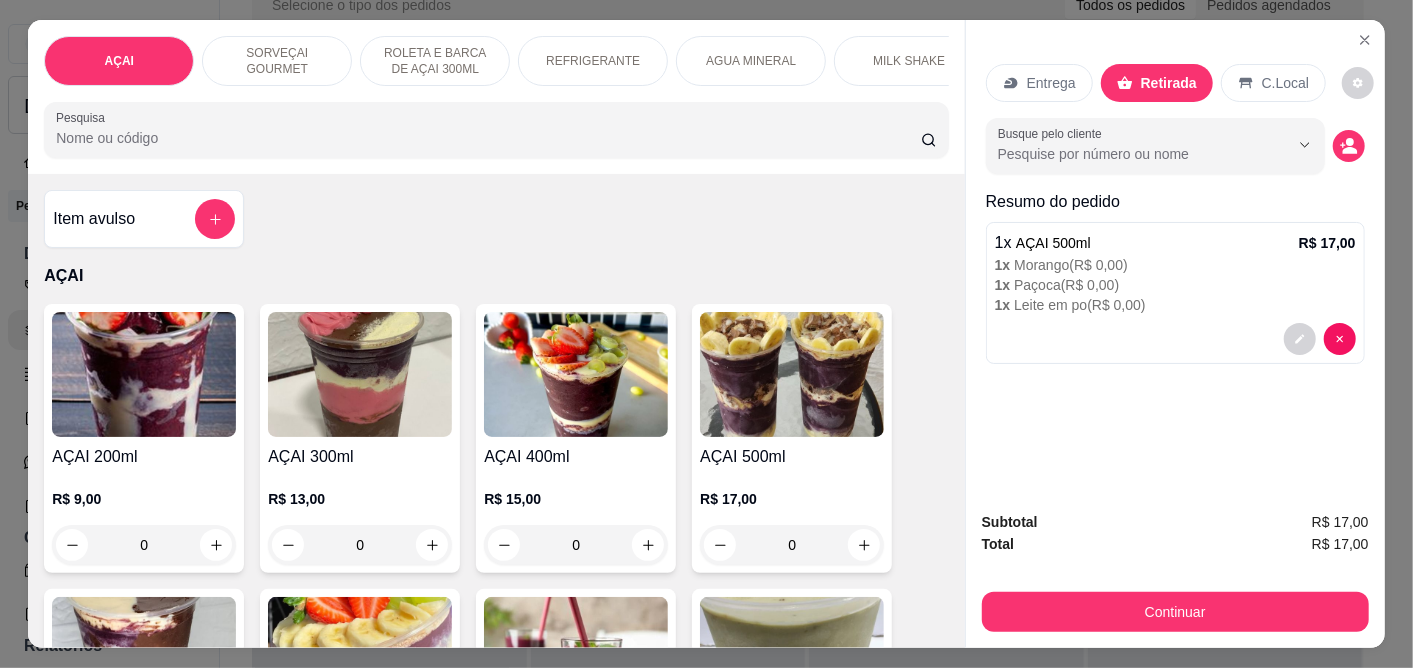 click on "Subtotal R$ 17,00 Total R$ 17,00 Continuar" at bounding box center (1175, 571) 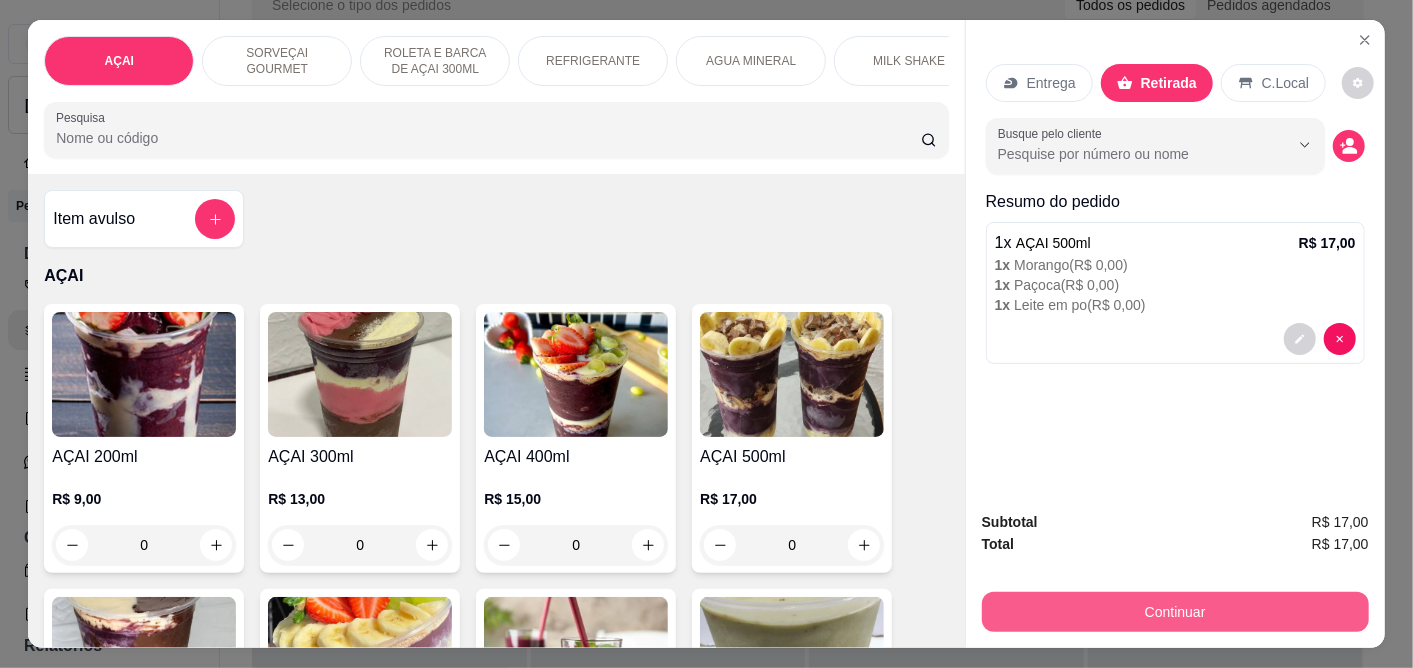 click on "Continuar" at bounding box center (1175, 612) 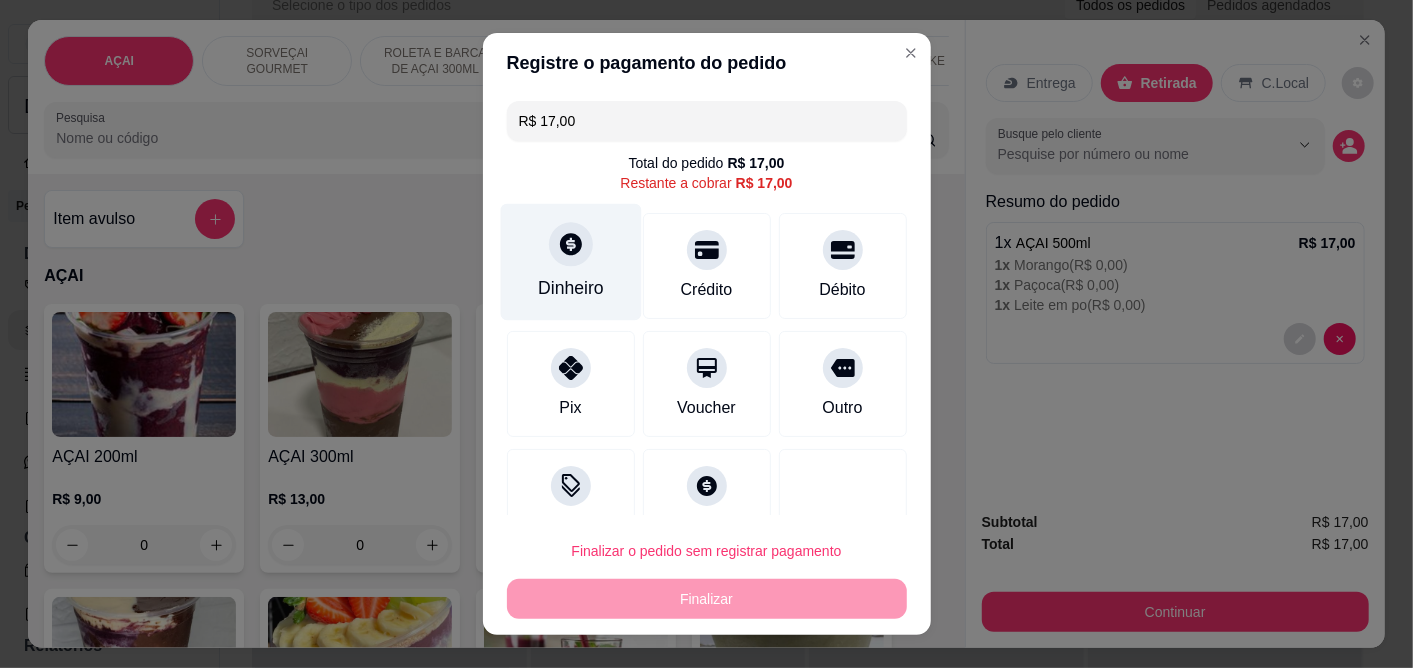 click on "Dinheiro" at bounding box center (570, 262) 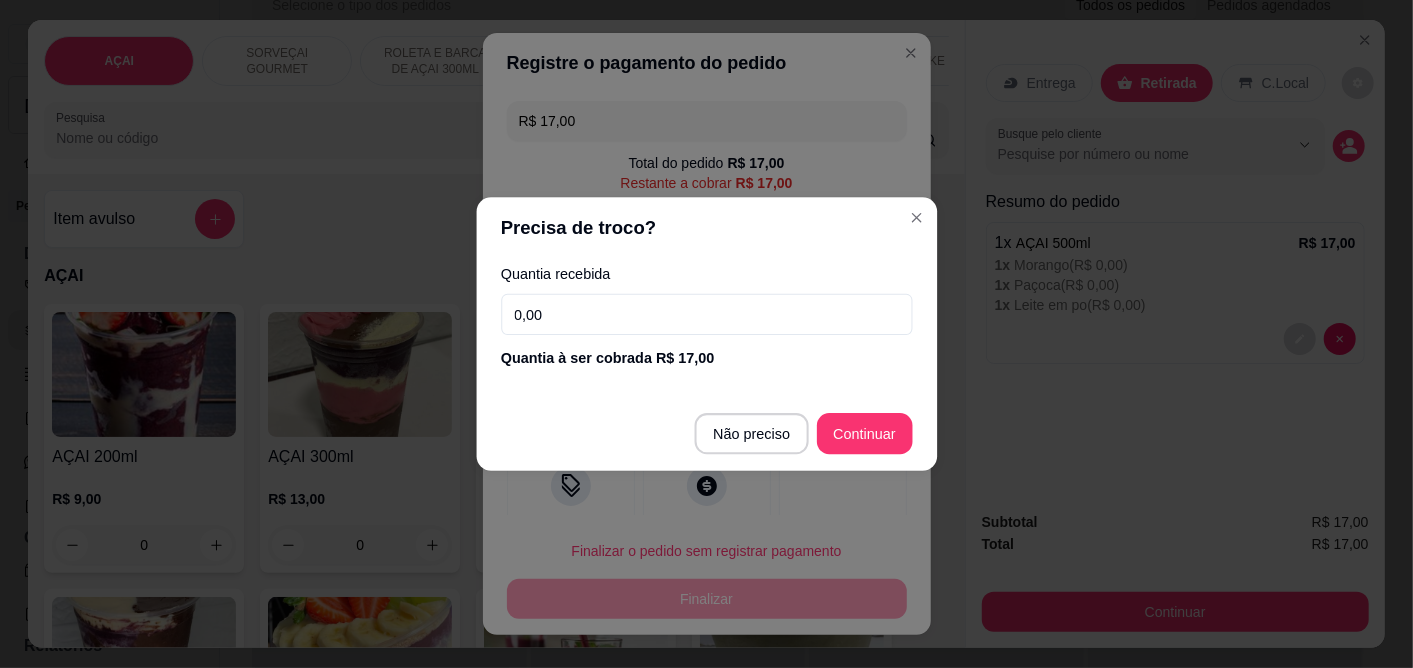 click on "Precisa de troco?" at bounding box center [706, 228] 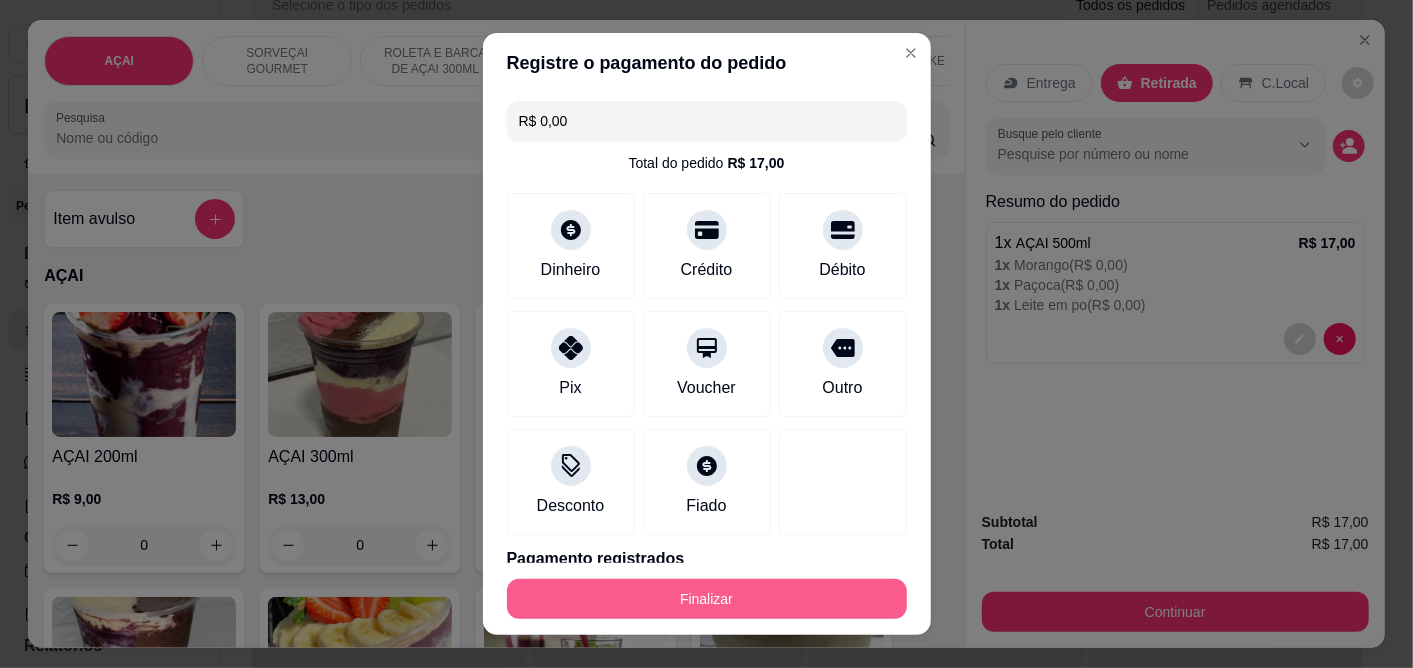 click on "Finalizar" at bounding box center (707, 599) 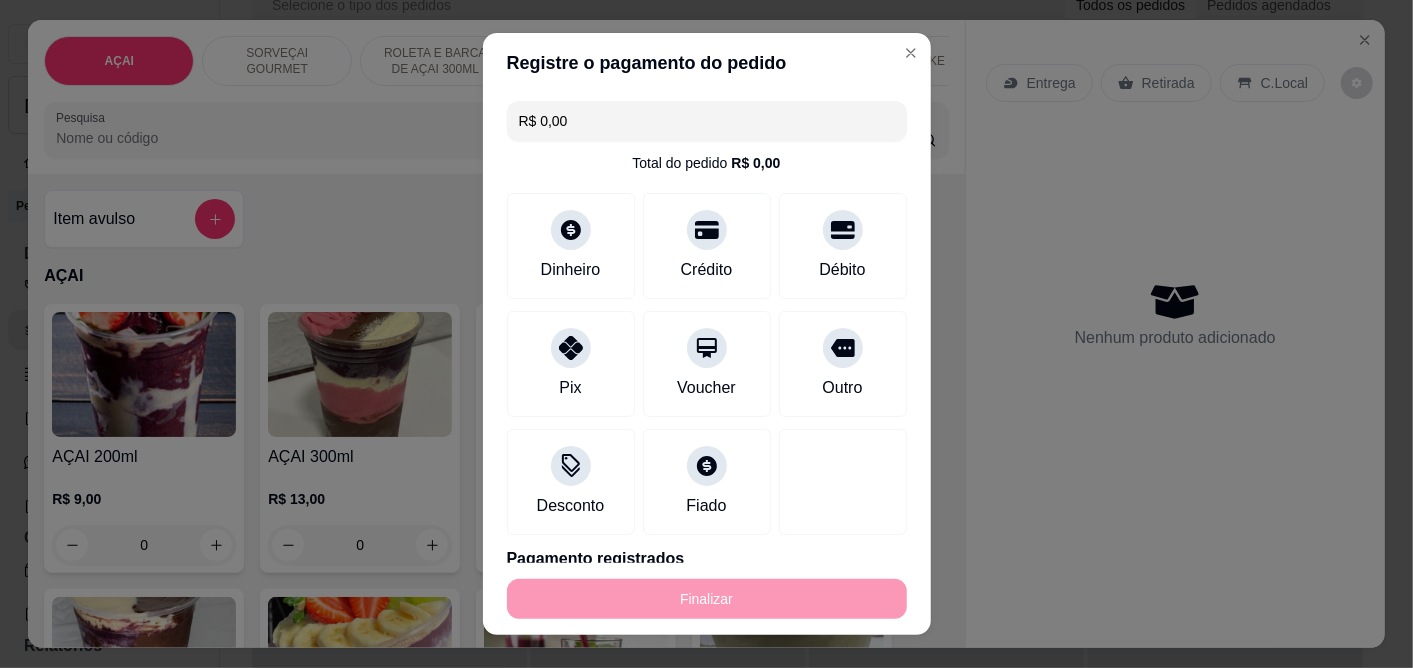 type on "-R$ 17,00" 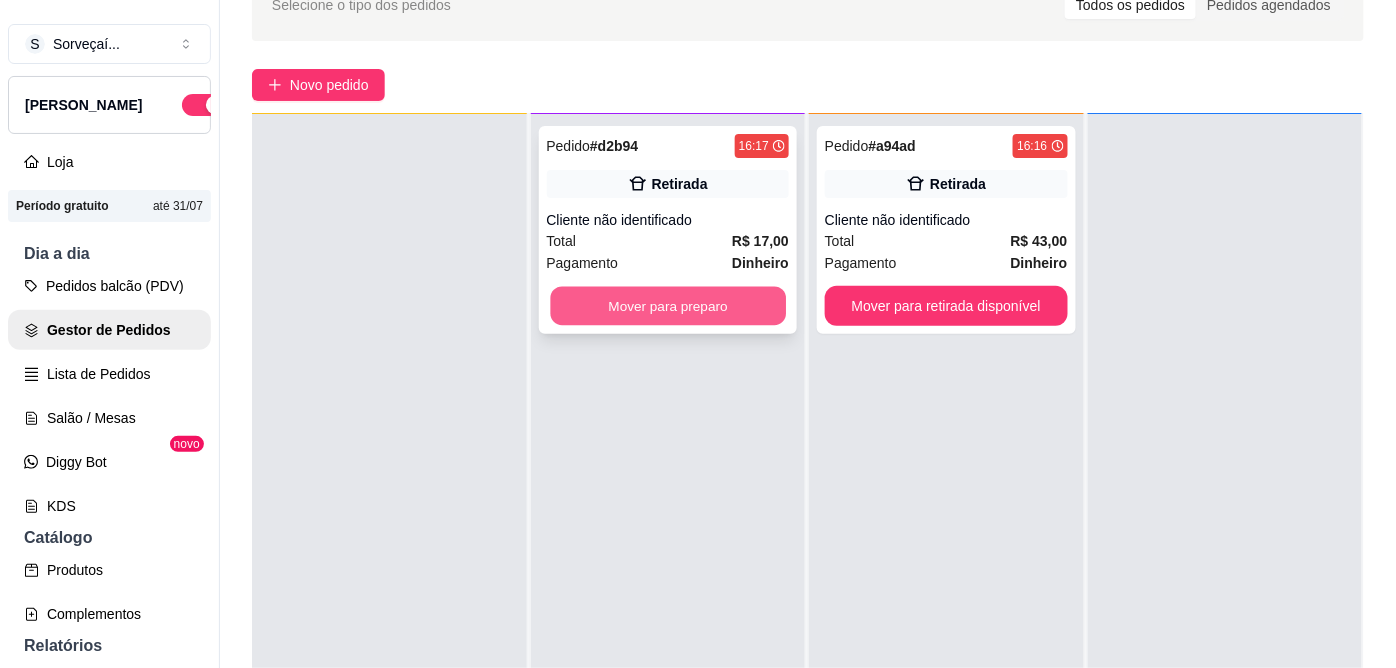click on "Mover para preparo" at bounding box center (667, 306) 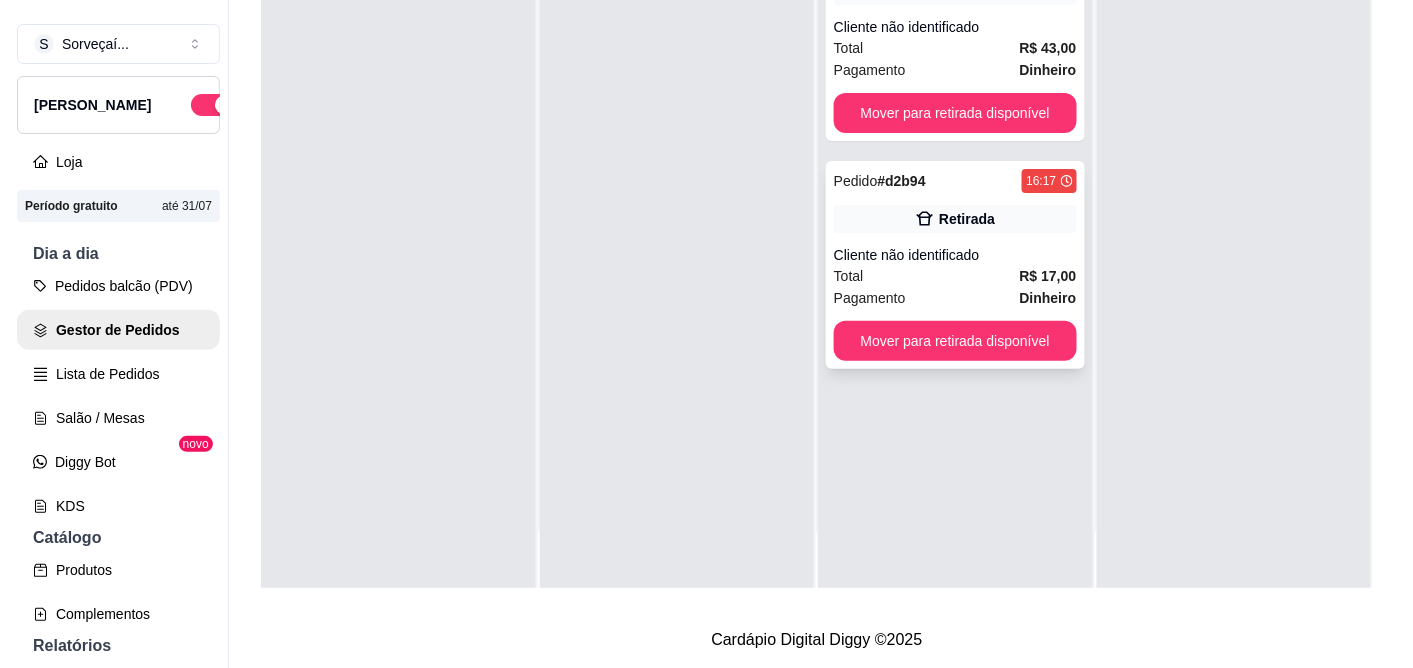 scroll, scrollTop: 0, scrollLeft: 0, axis: both 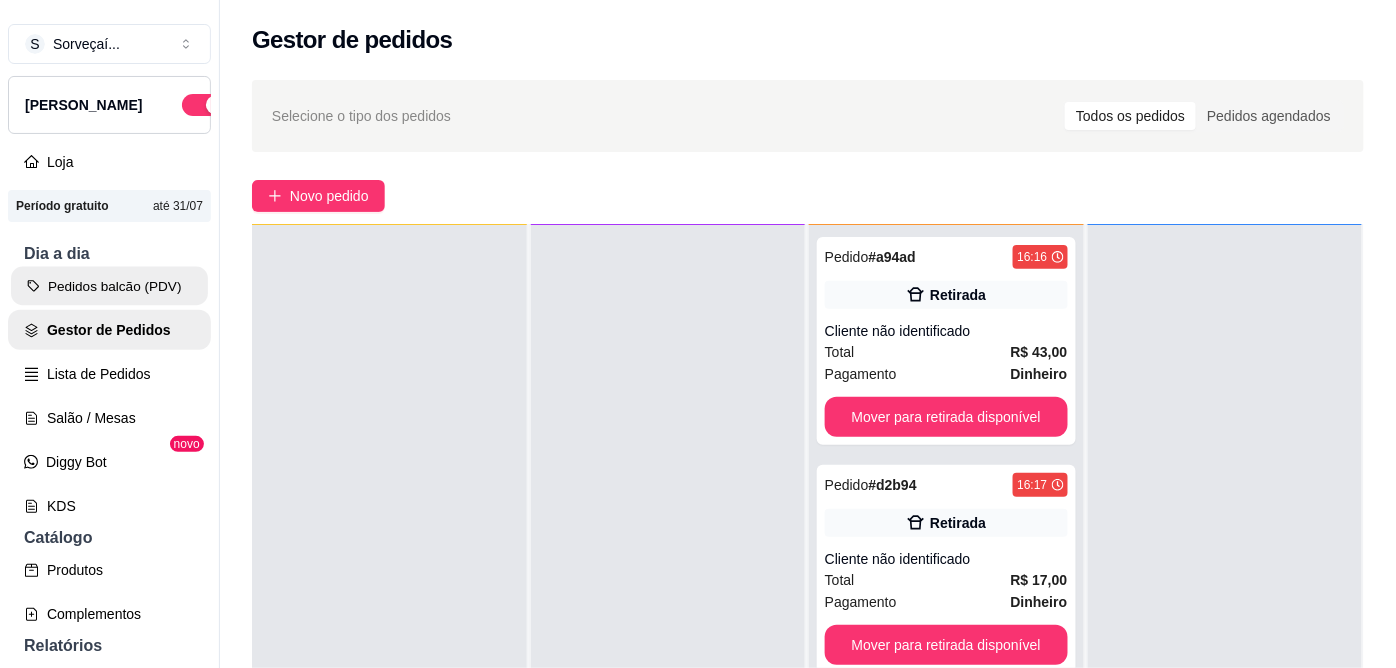 click on "Pedidos balcão (PDV)" at bounding box center (109, 286) 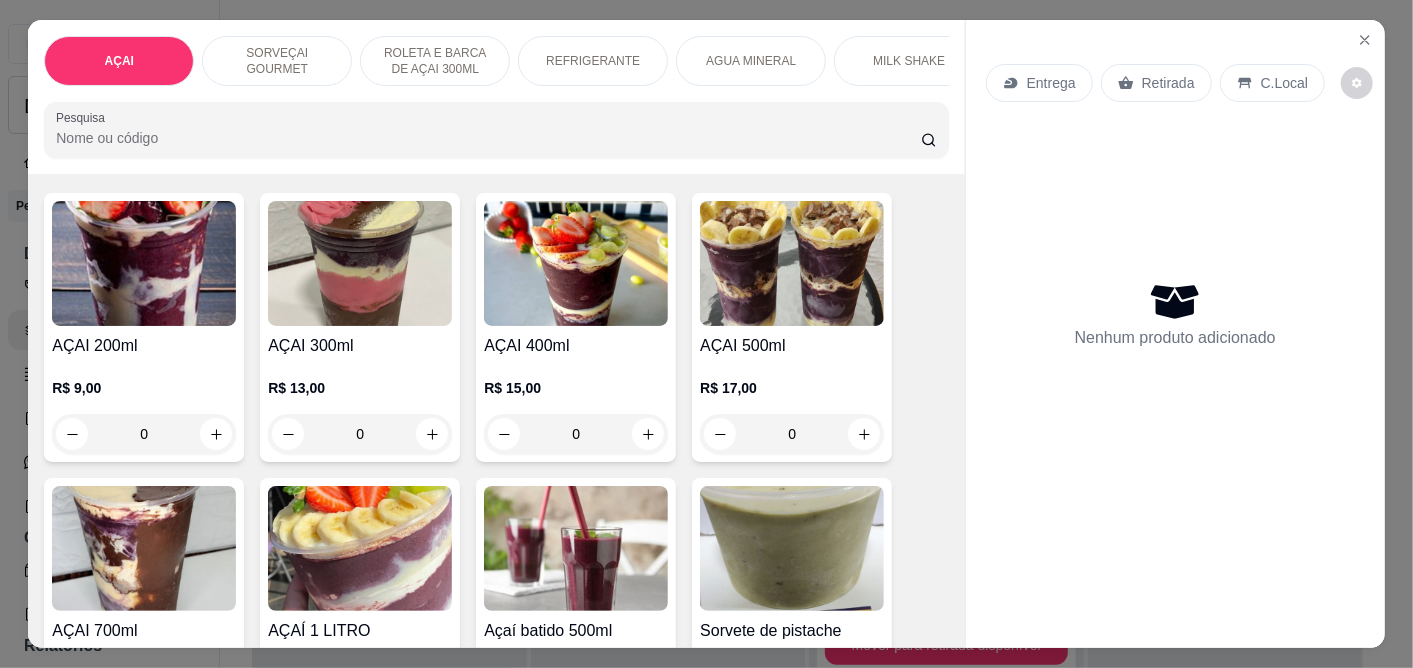 scroll, scrollTop: 222, scrollLeft: 0, axis: vertical 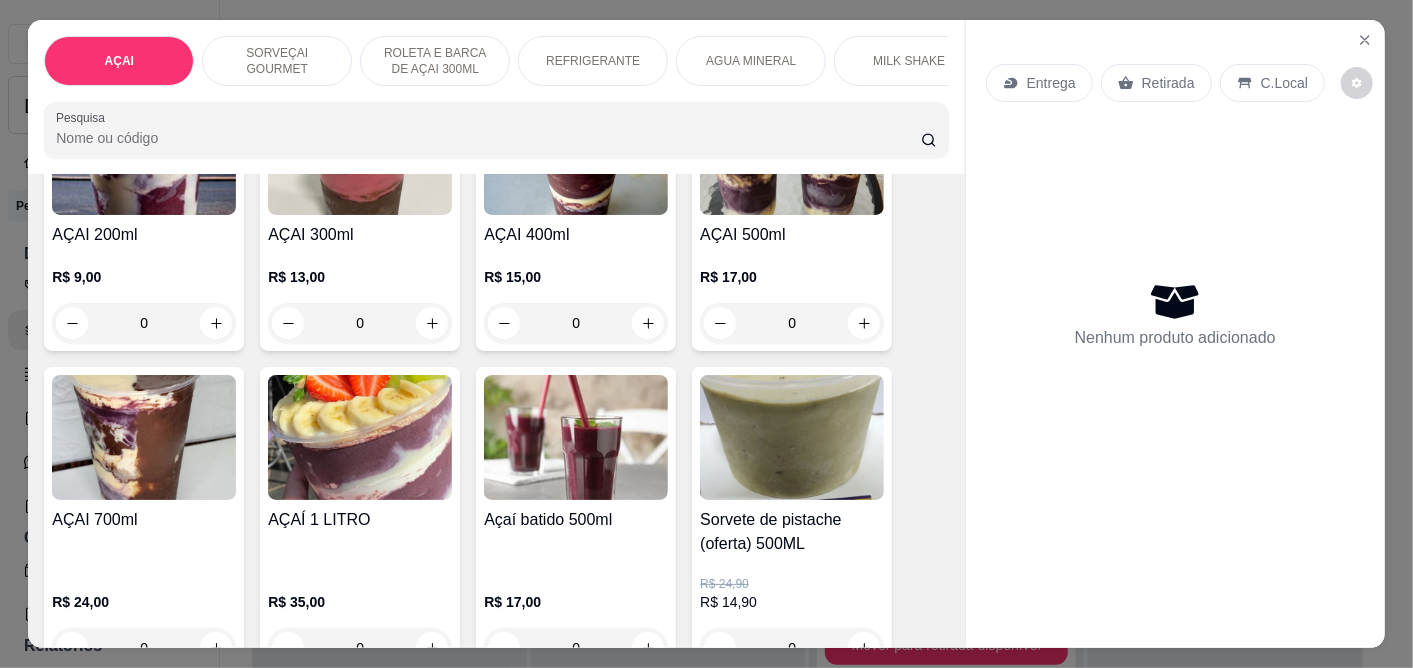 click on "0" at bounding box center [576, 323] 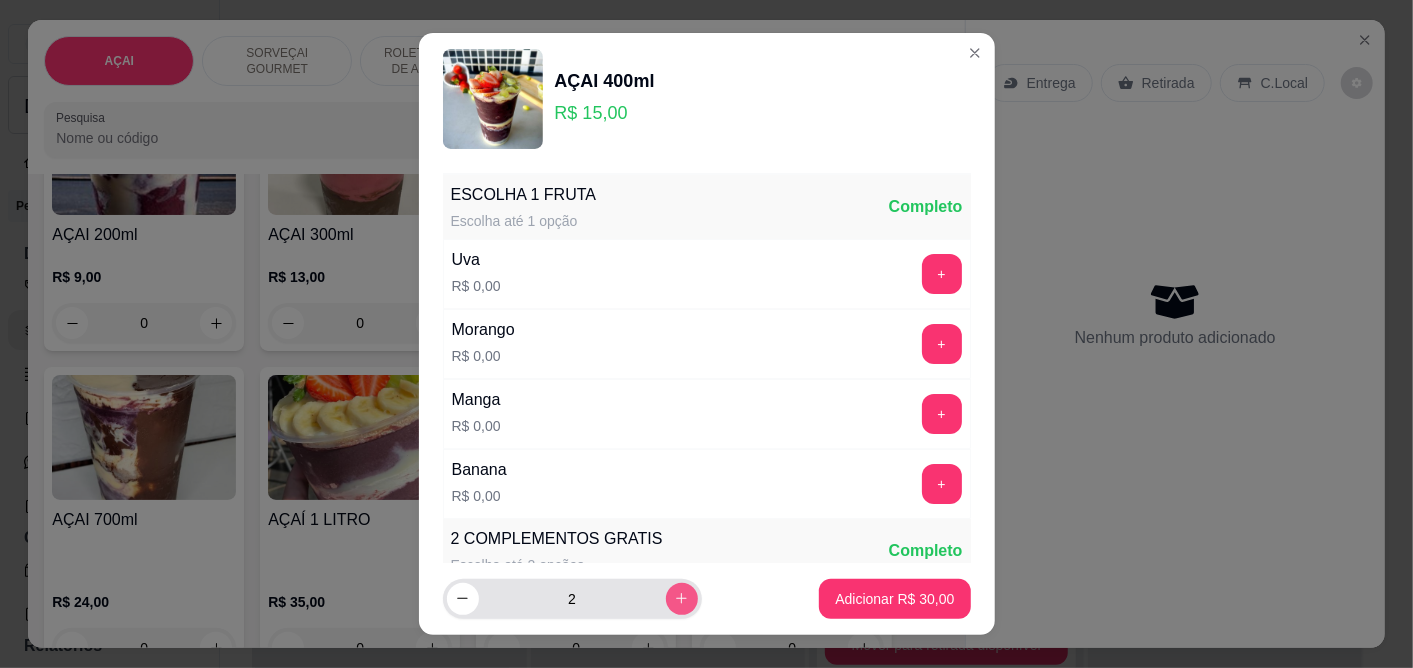 click 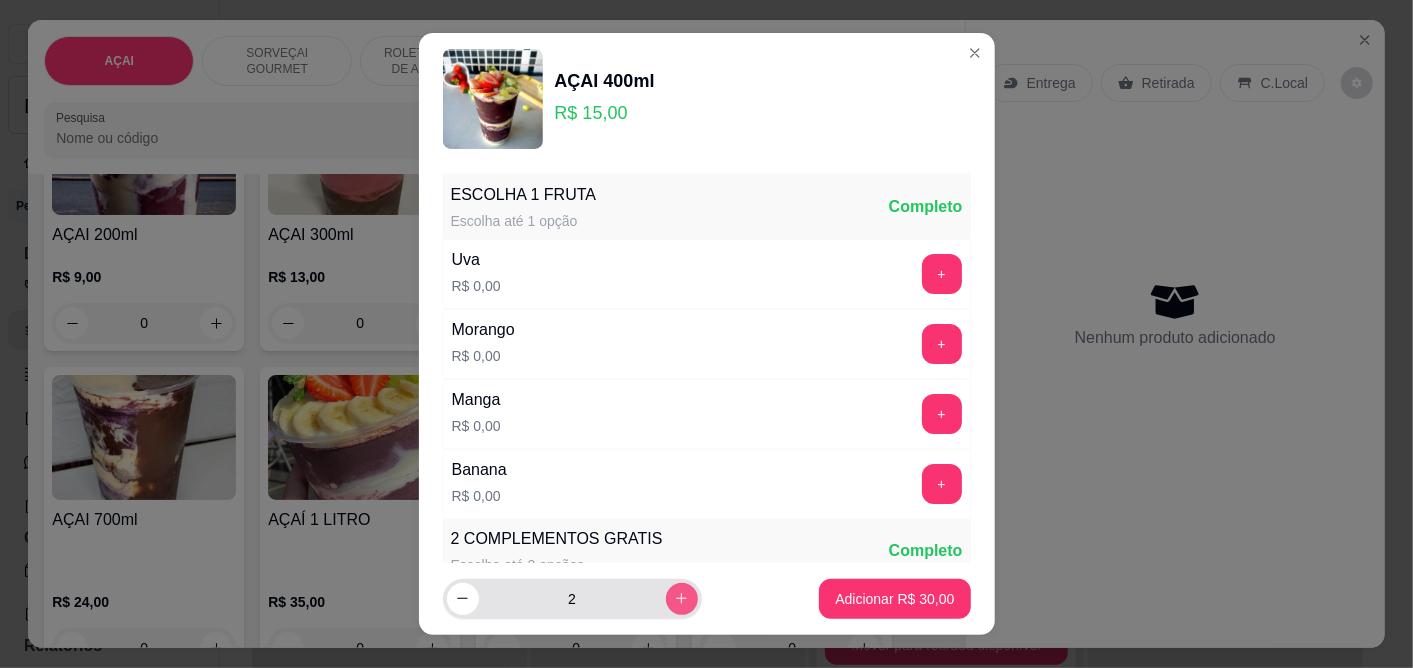 type on "3" 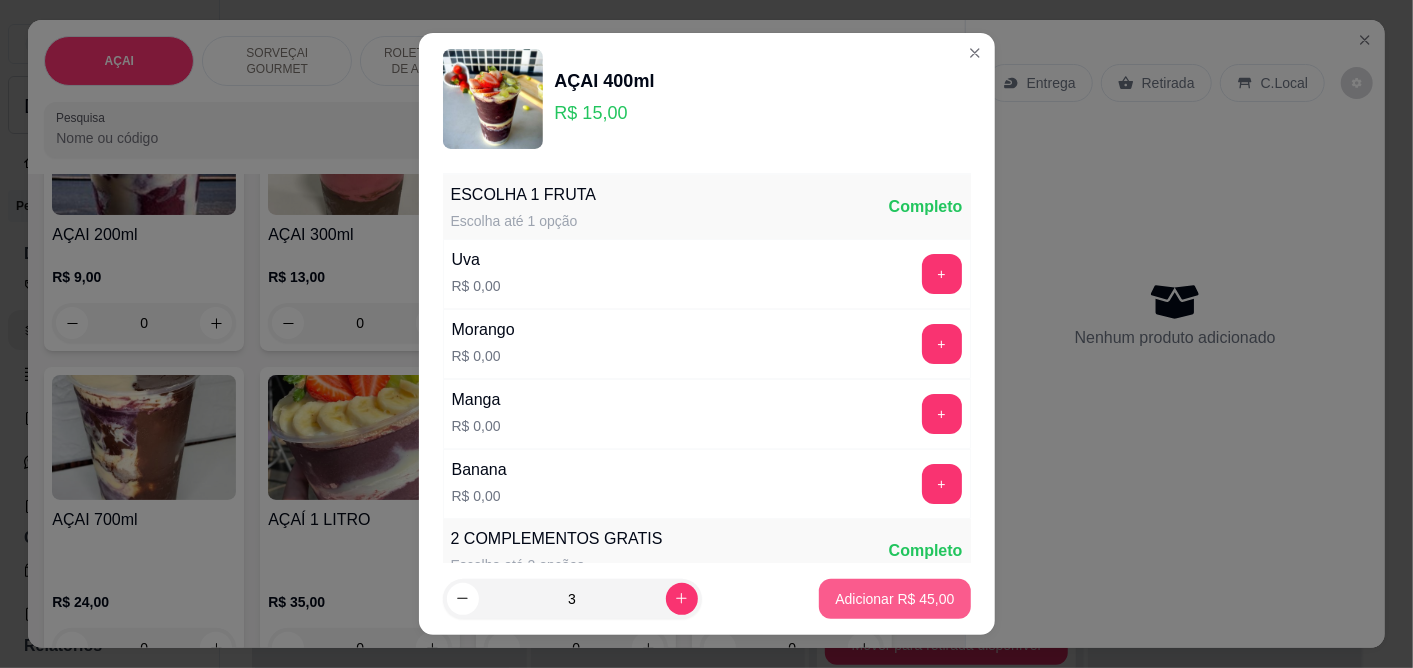 click on "Adicionar   R$ 45,00" at bounding box center (894, 599) 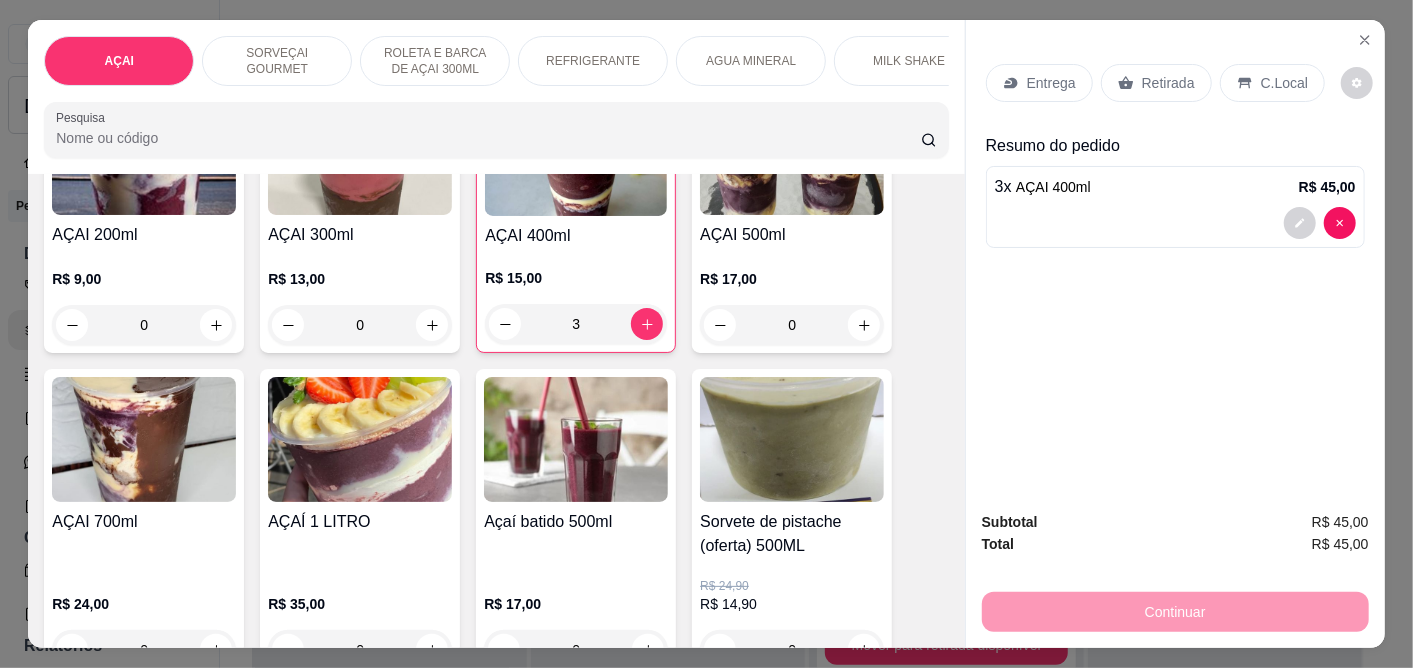click on "Retirada" at bounding box center [1168, 83] 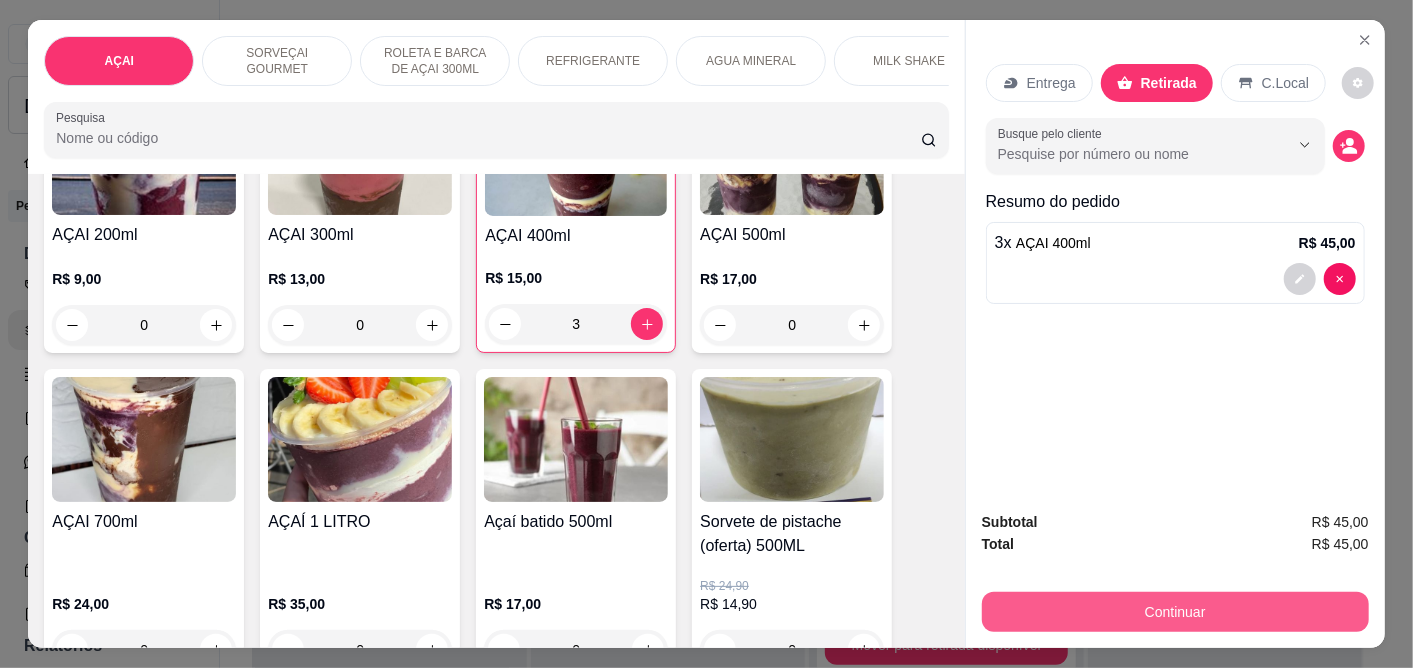 click on "Continuar" at bounding box center [1175, 612] 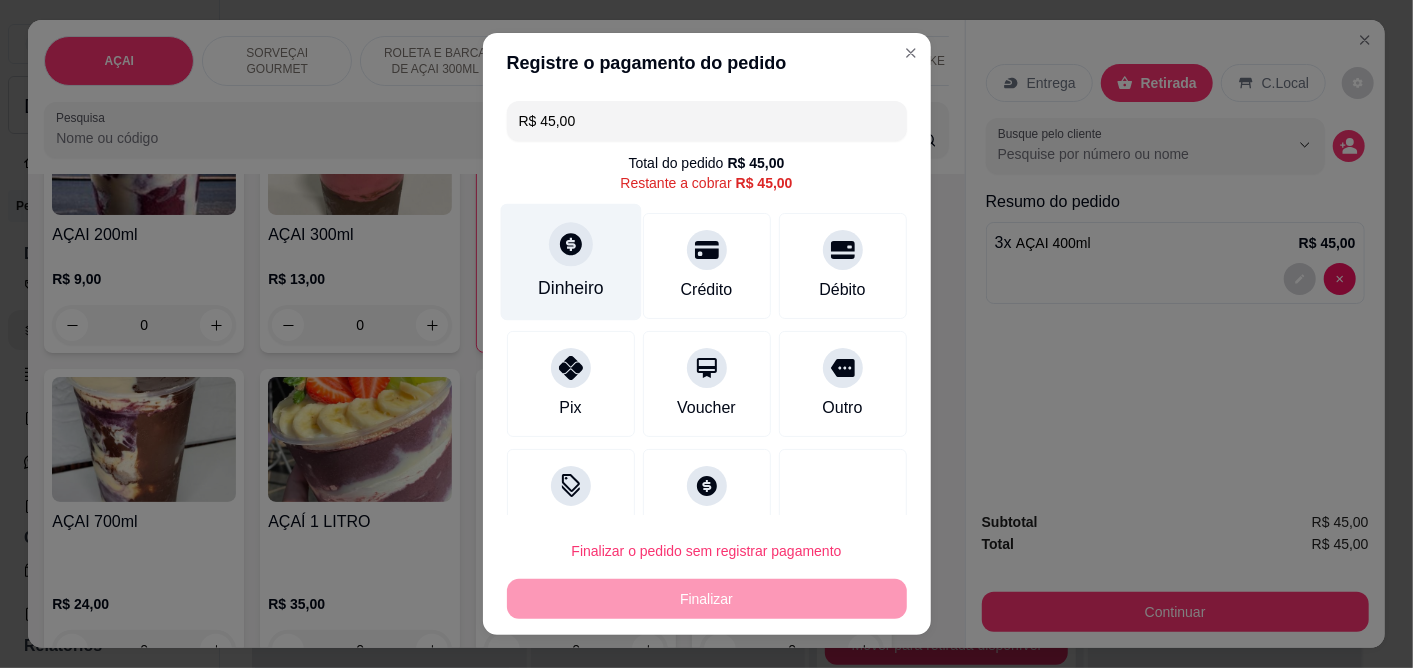 click 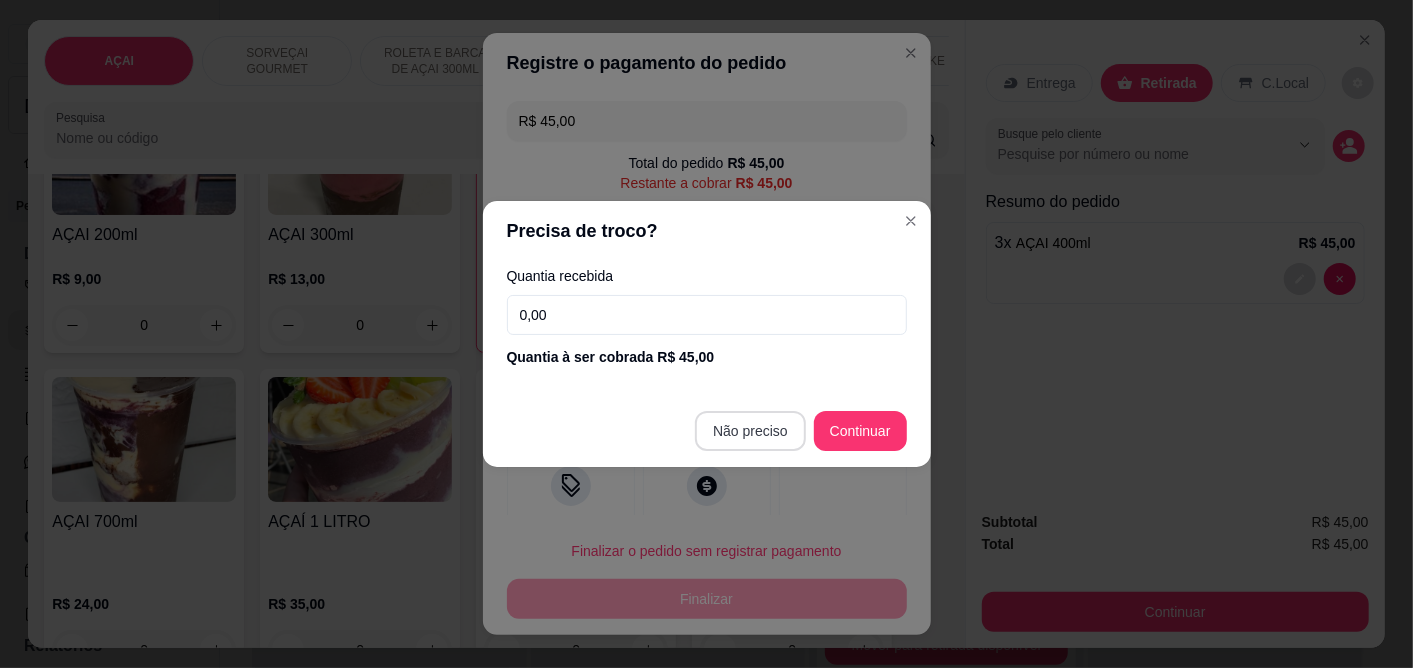 type on "R$ 0,00" 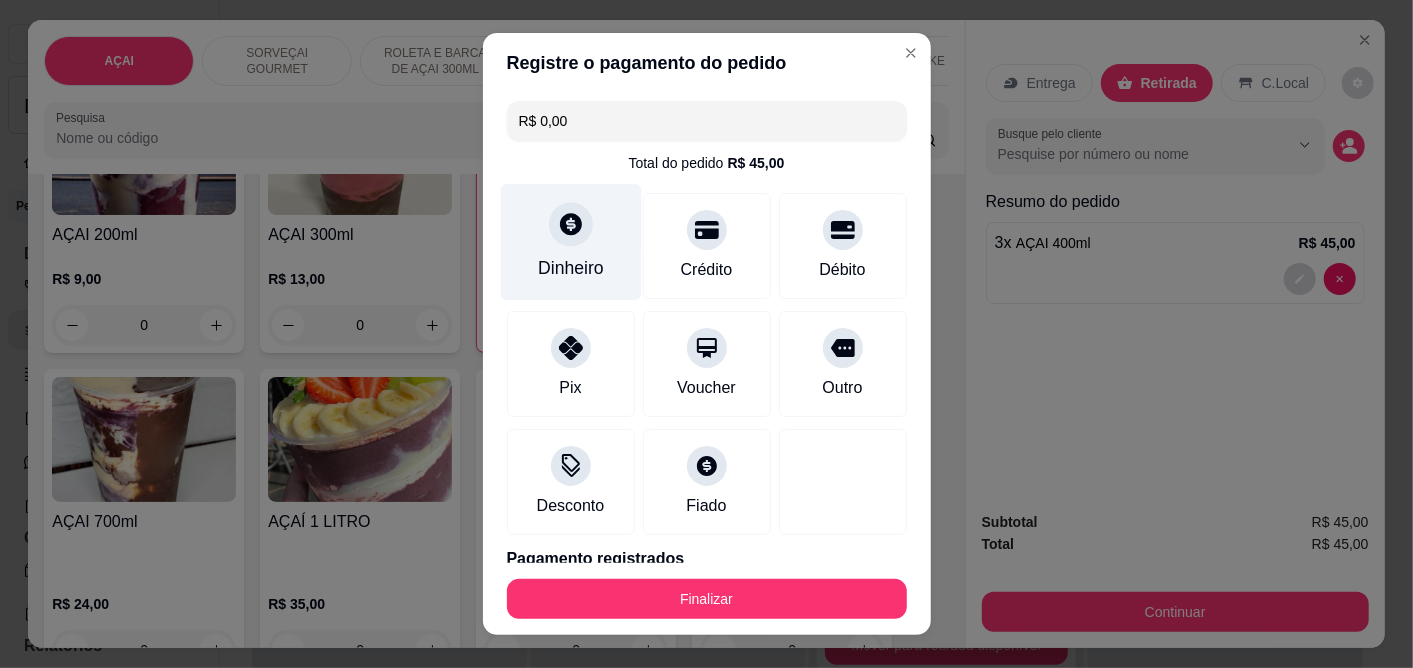 click on "Dinheiro" at bounding box center [570, 242] 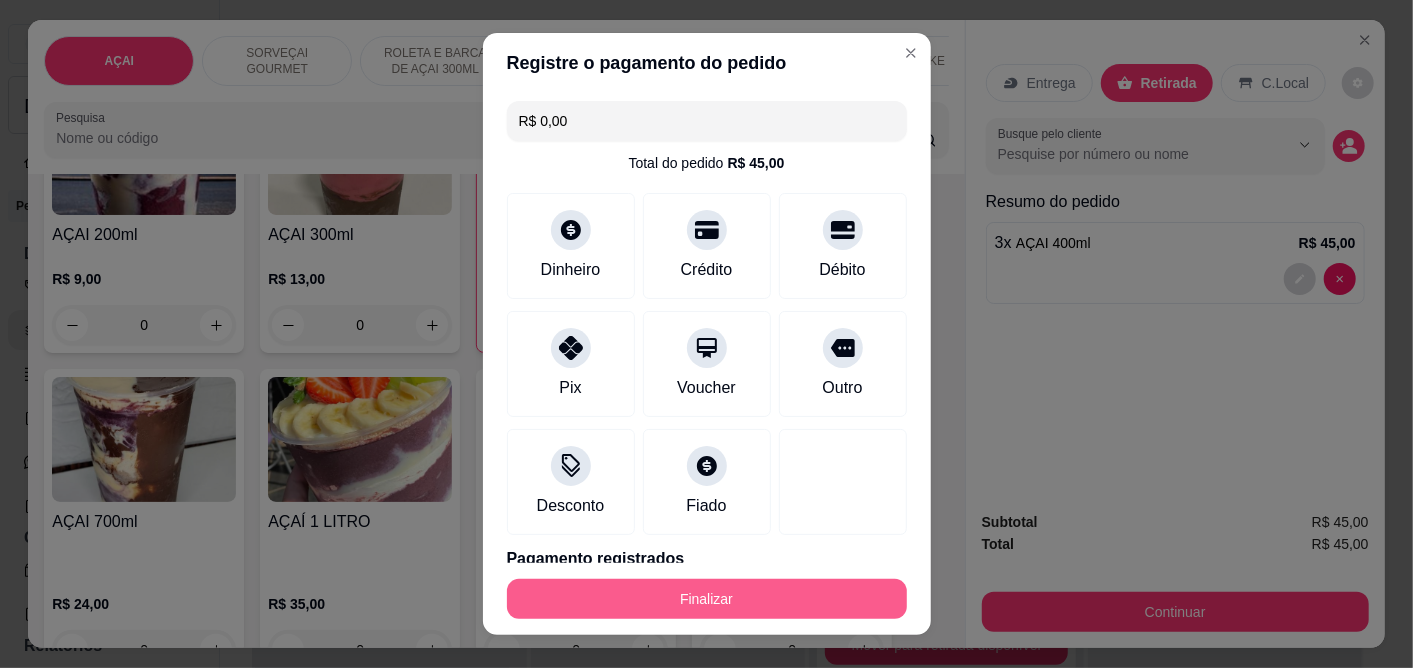 click on "Finalizar" at bounding box center [707, 599] 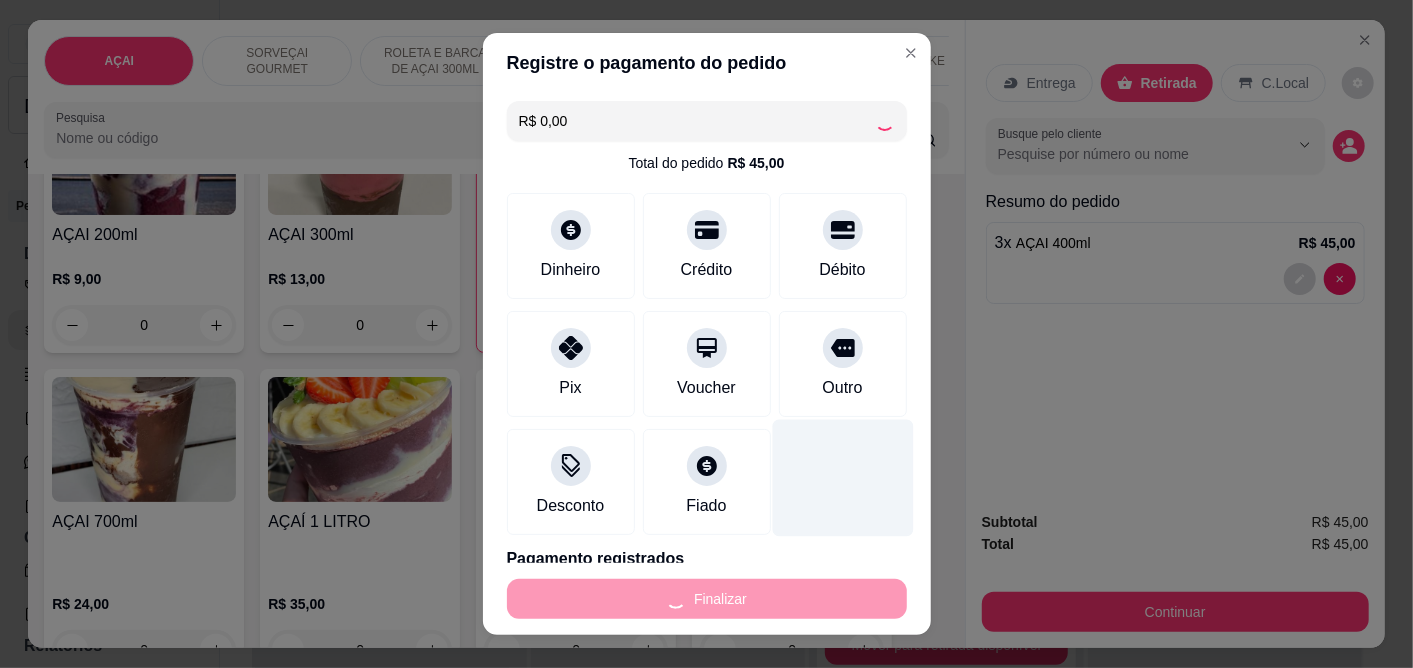 type on "0" 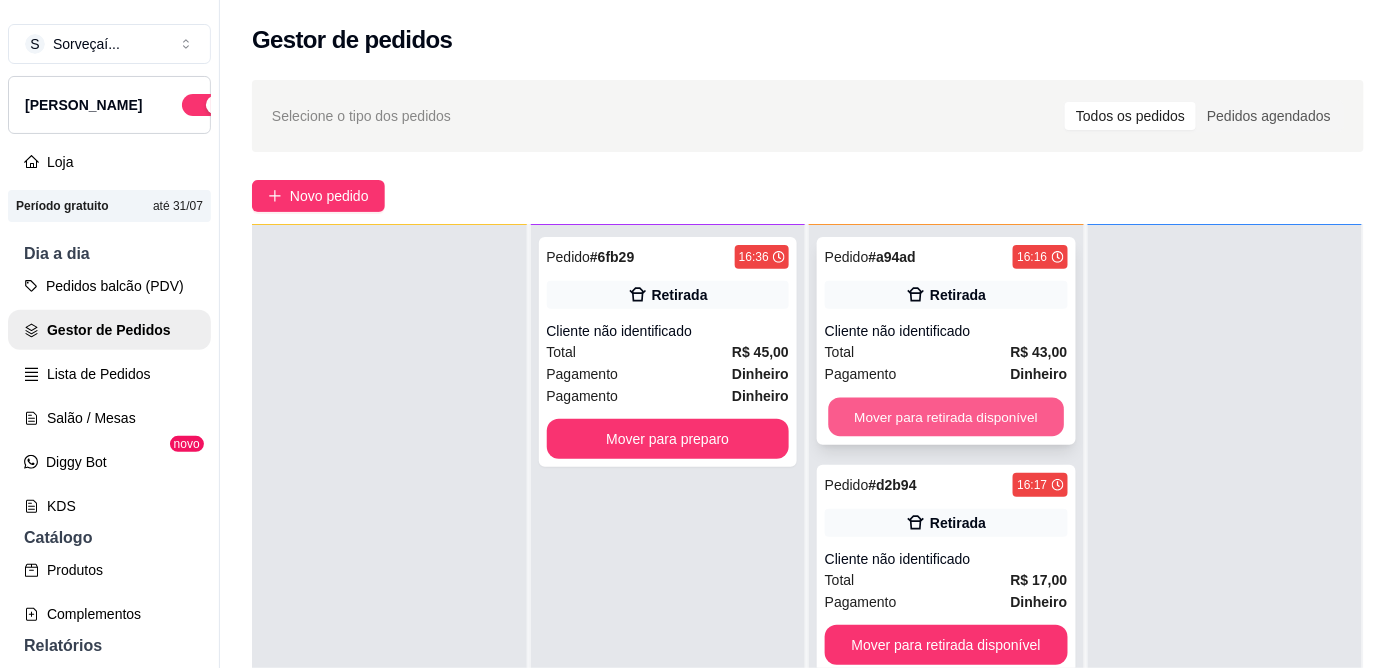 click on "Mover para retirada disponível" at bounding box center [946, 417] 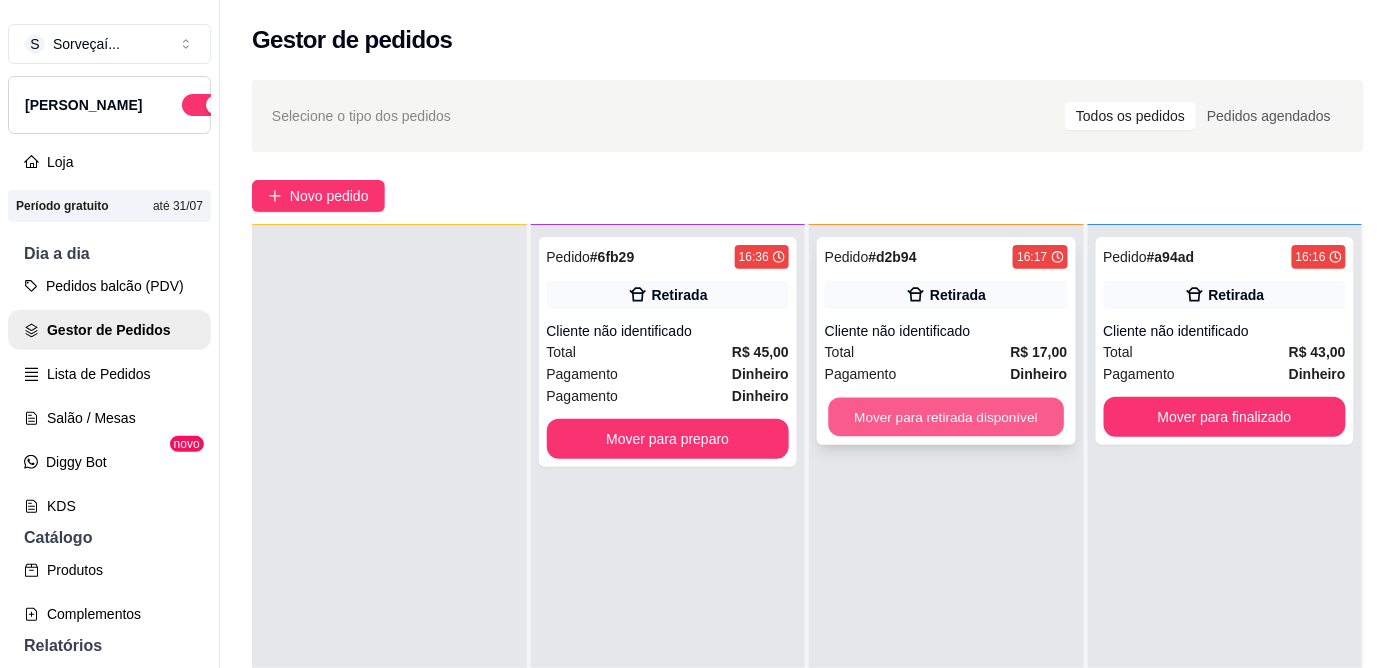 click on "Mover para retirada disponível" at bounding box center (946, 417) 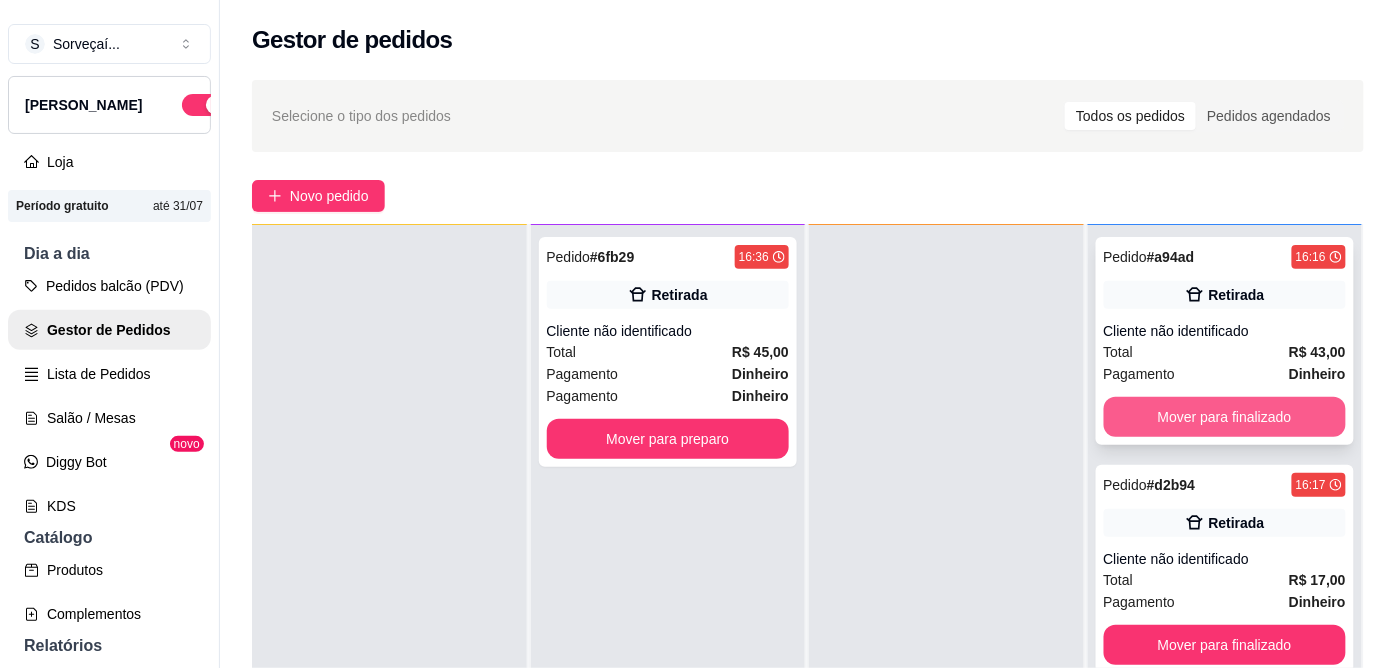 click on "Mover para finalizado" at bounding box center [1225, 417] 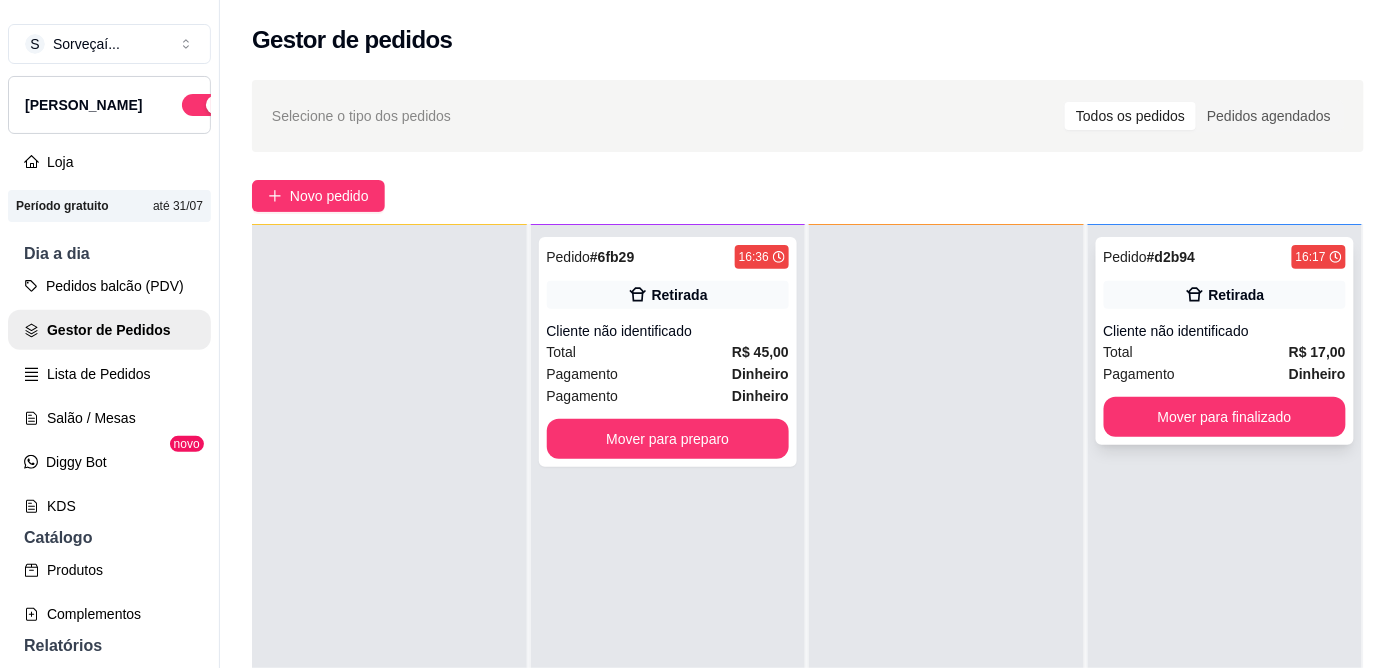 click on "Mover para finalizado" at bounding box center (1225, 417) 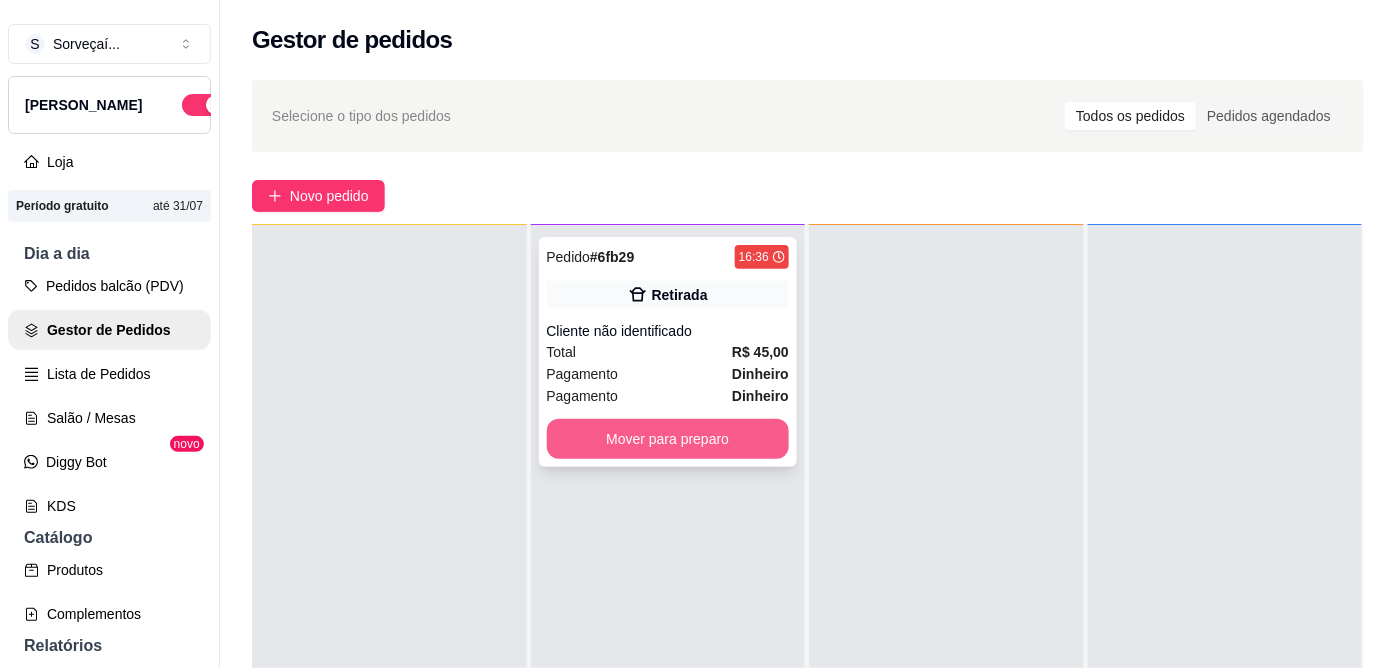 click on "Mover para preparo" at bounding box center (668, 439) 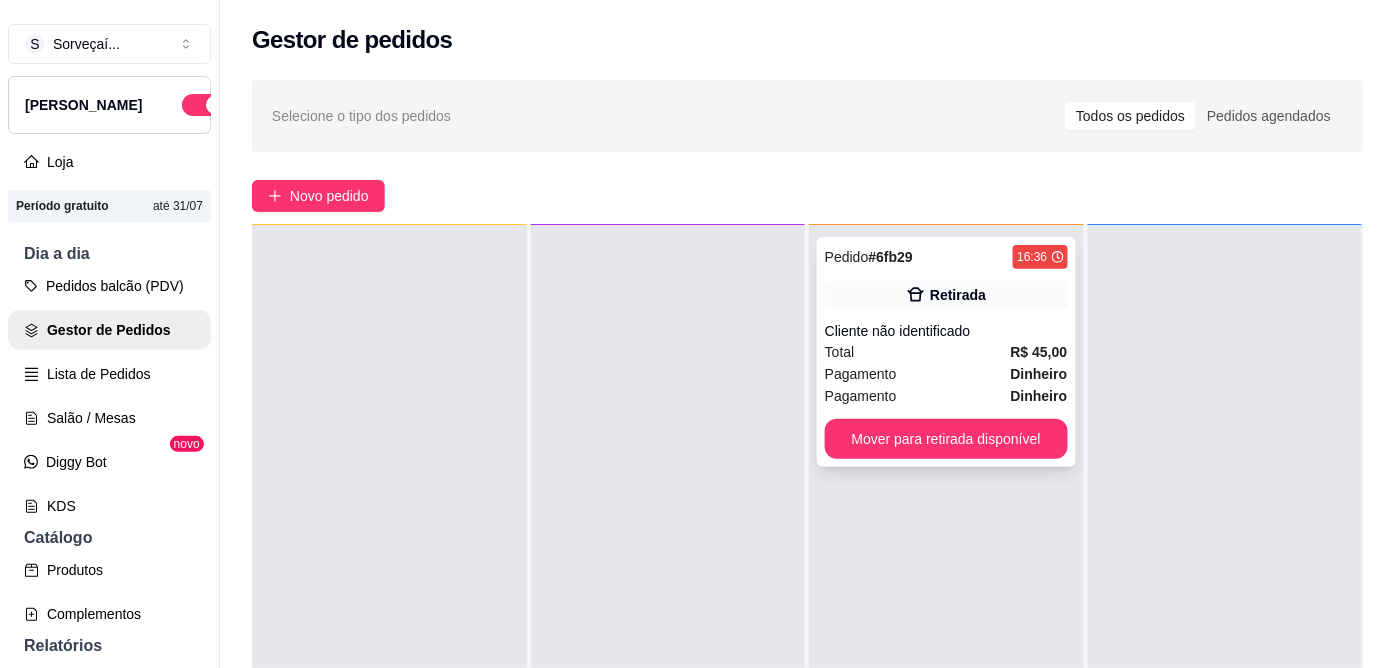 click on "Pagamento Dinheiro" at bounding box center (946, 396) 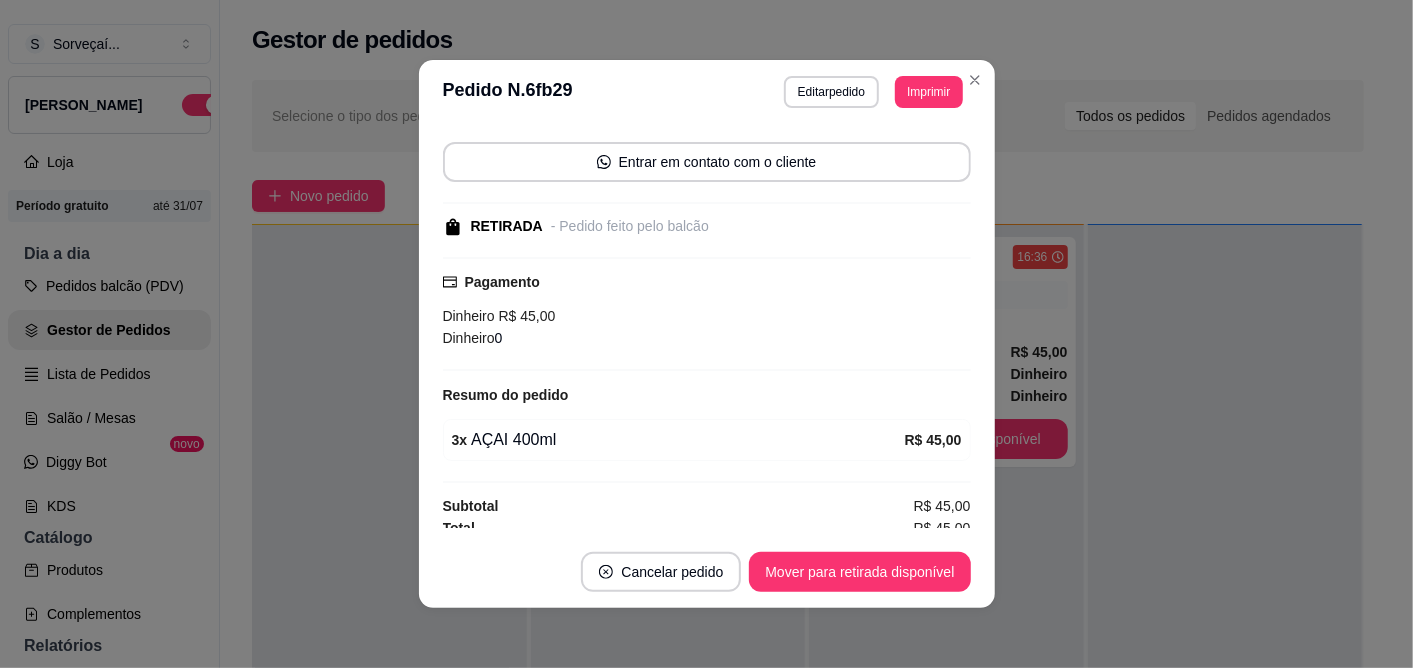 scroll, scrollTop: 144, scrollLeft: 0, axis: vertical 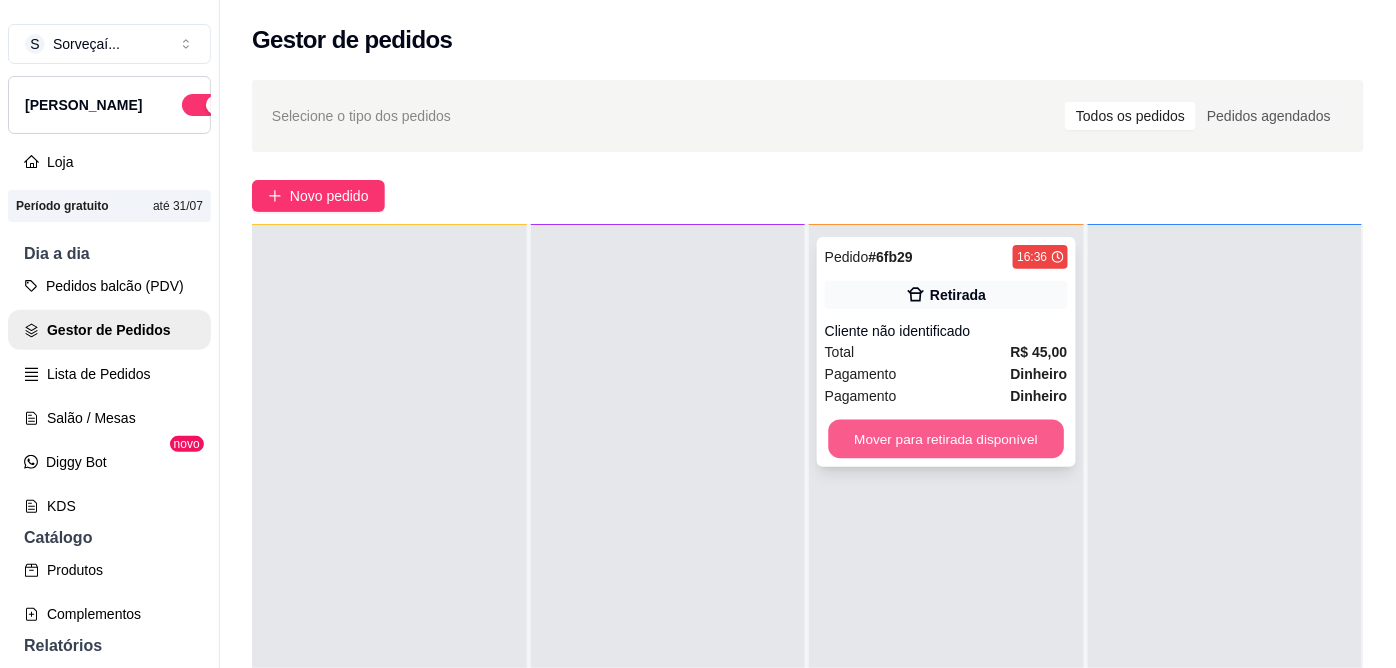 click on "Mover para retirada disponível" at bounding box center (946, 439) 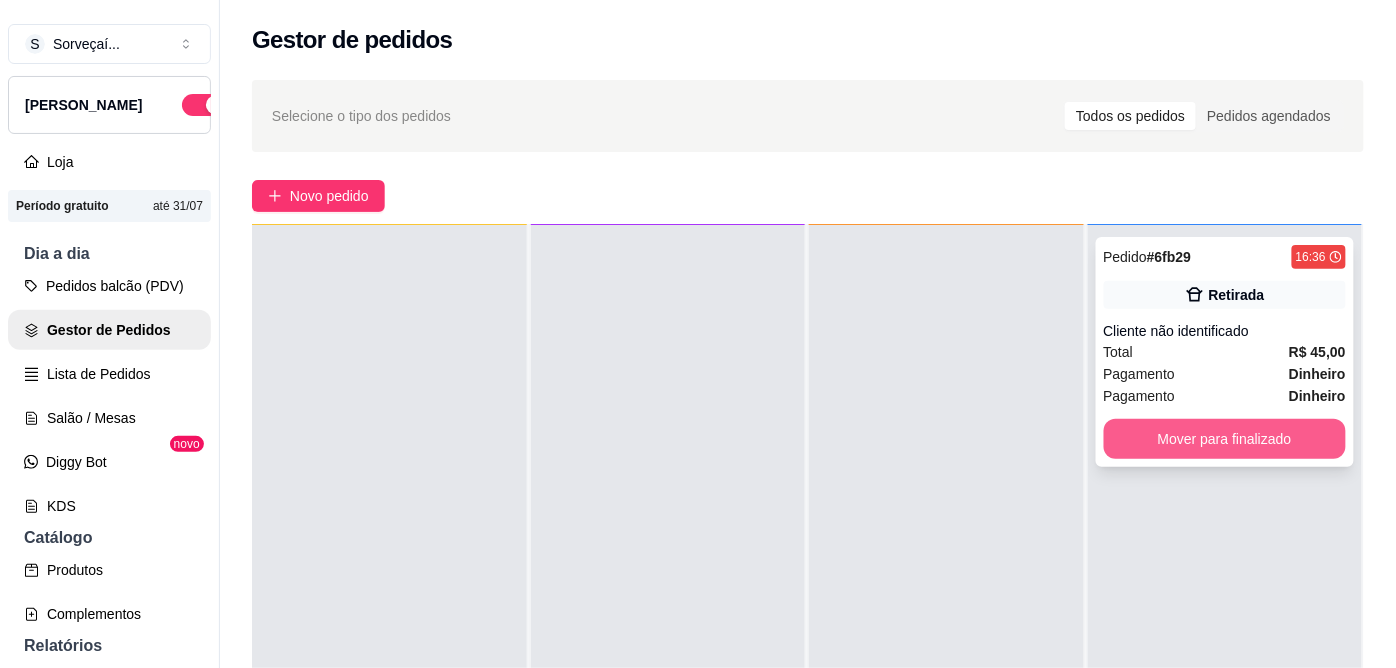 click on "Mover para finalizado" at bounding box center [1225, 439] 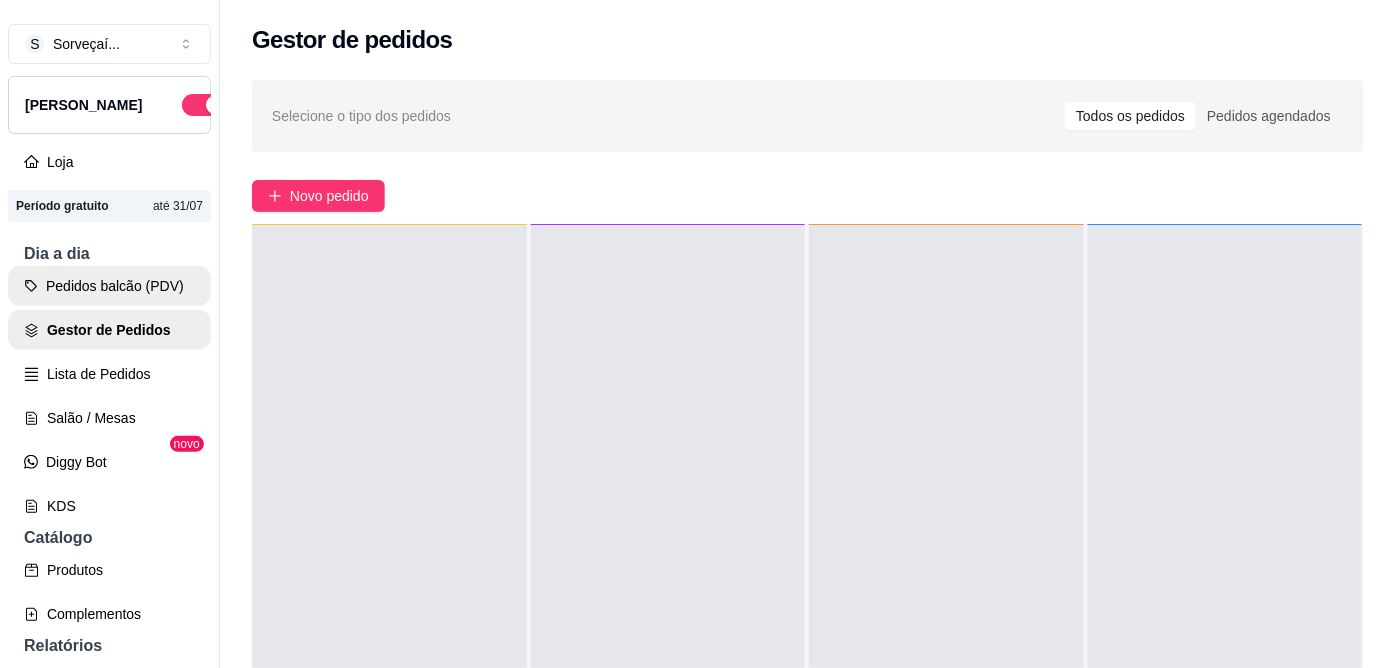 click on "Pedidos balcão (PDV)" at bounding box center [109, 286] 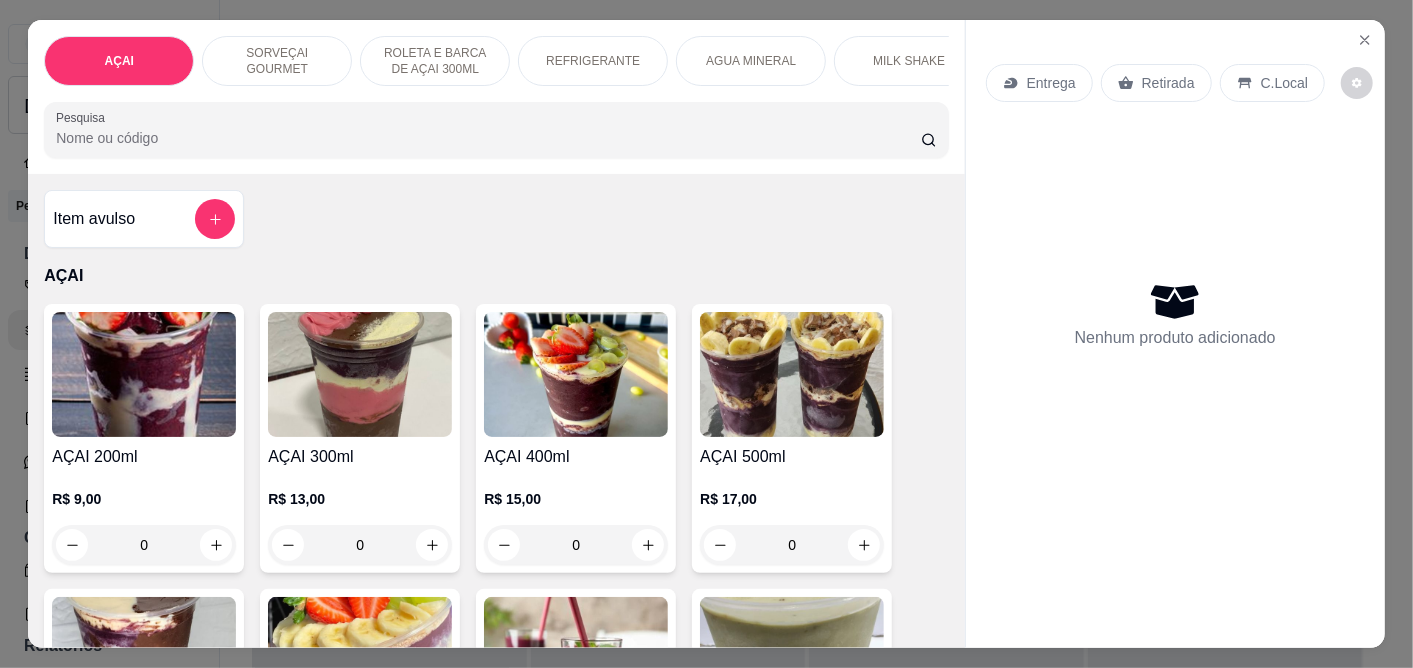 click at bounding box center (792, 374) 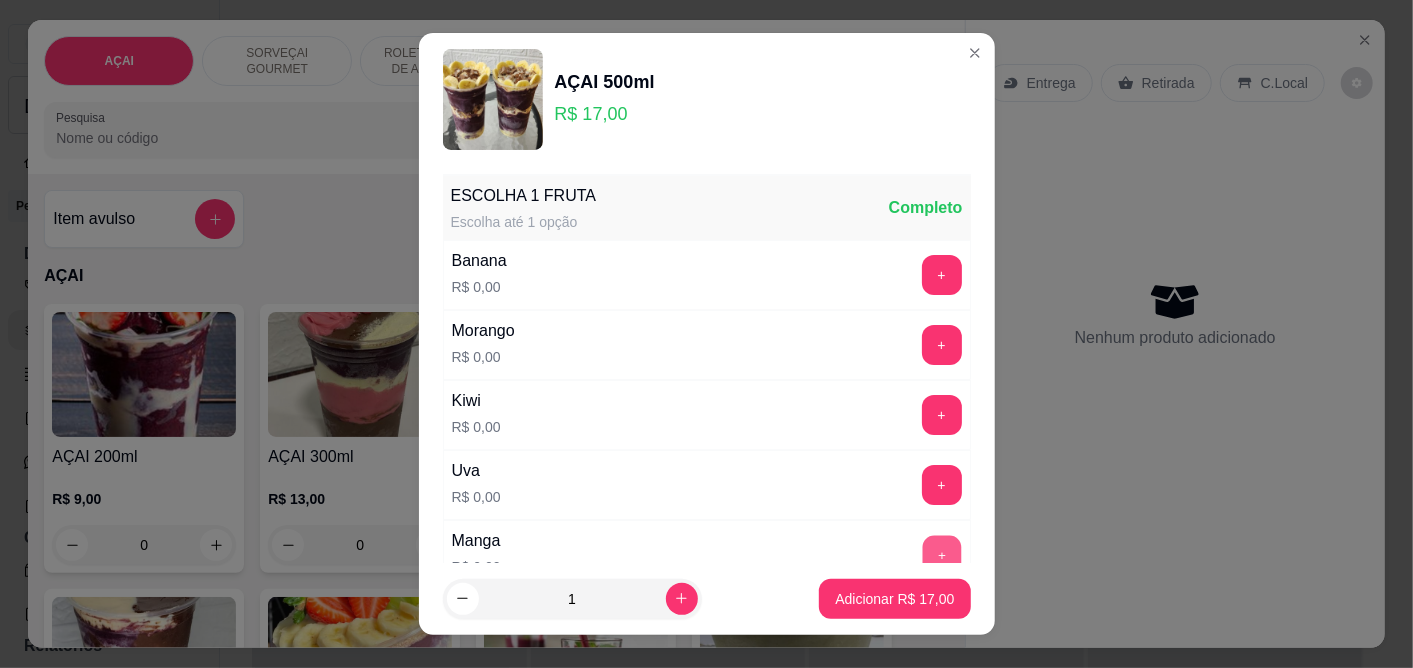 click on "+" at bounding box center (941, 554) 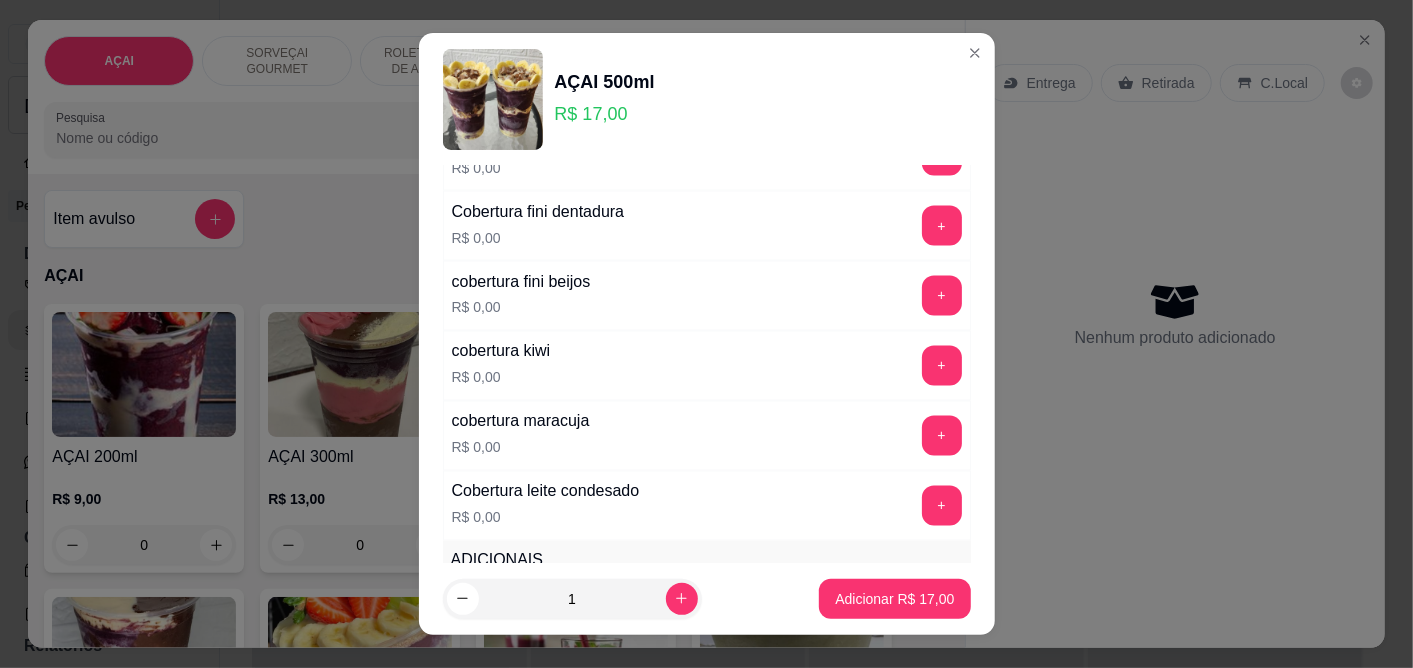 scroll, scrollTop: 2000, scrollLeft: 0, axis: vertical 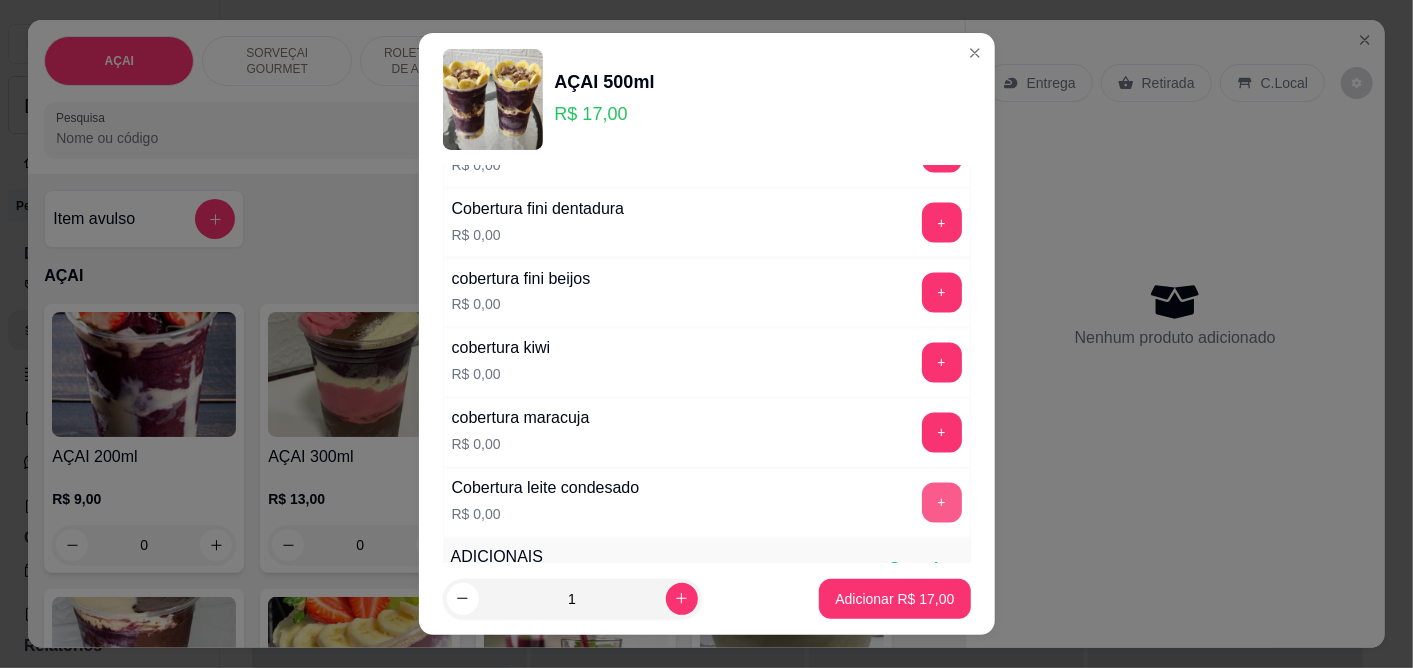 click on "+" at bounding box center (942, 503) 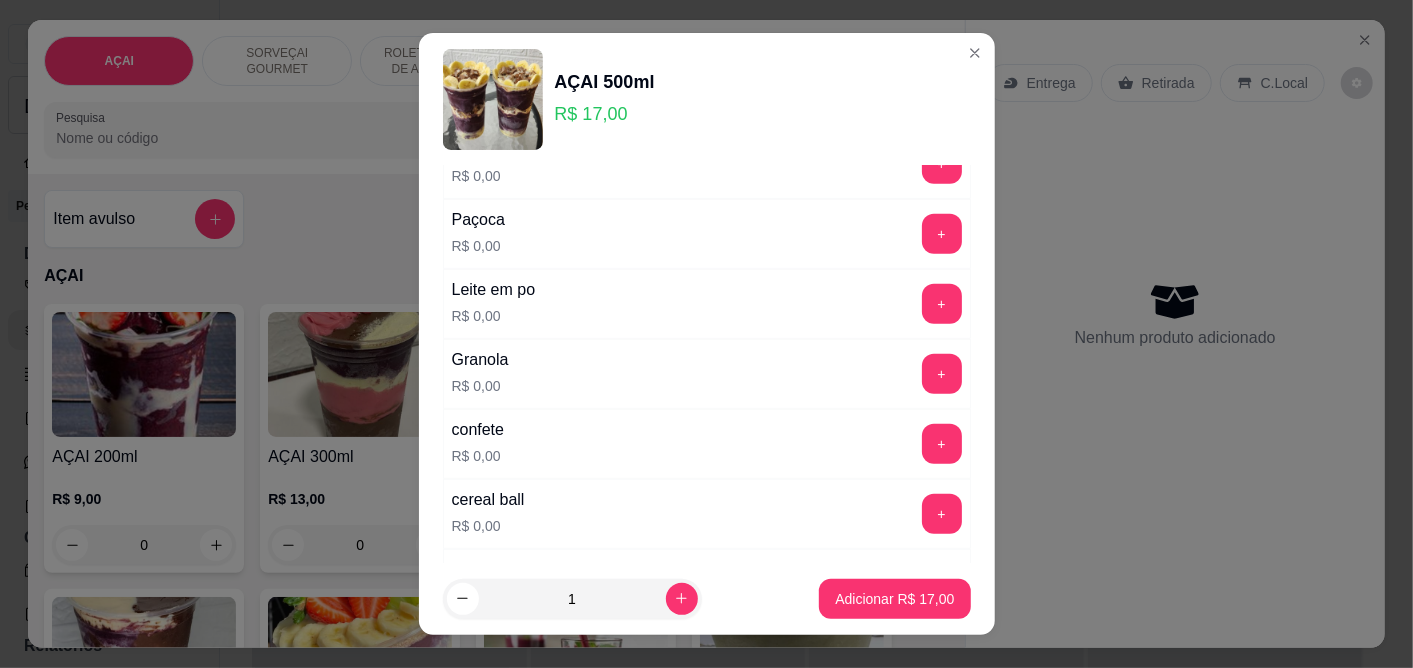 scroll, scrollTop: 555, scrollLeft: 0, axis: vertical 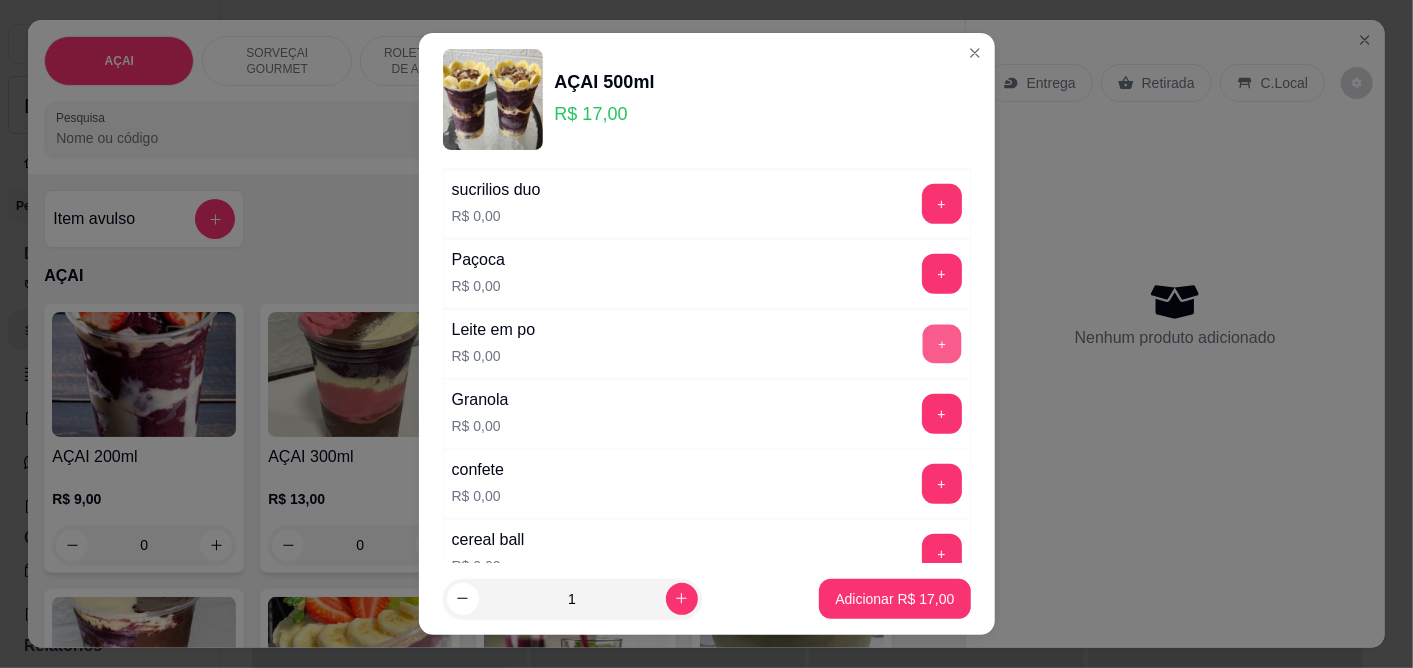 click on "+" at bounding box center (941, 343) 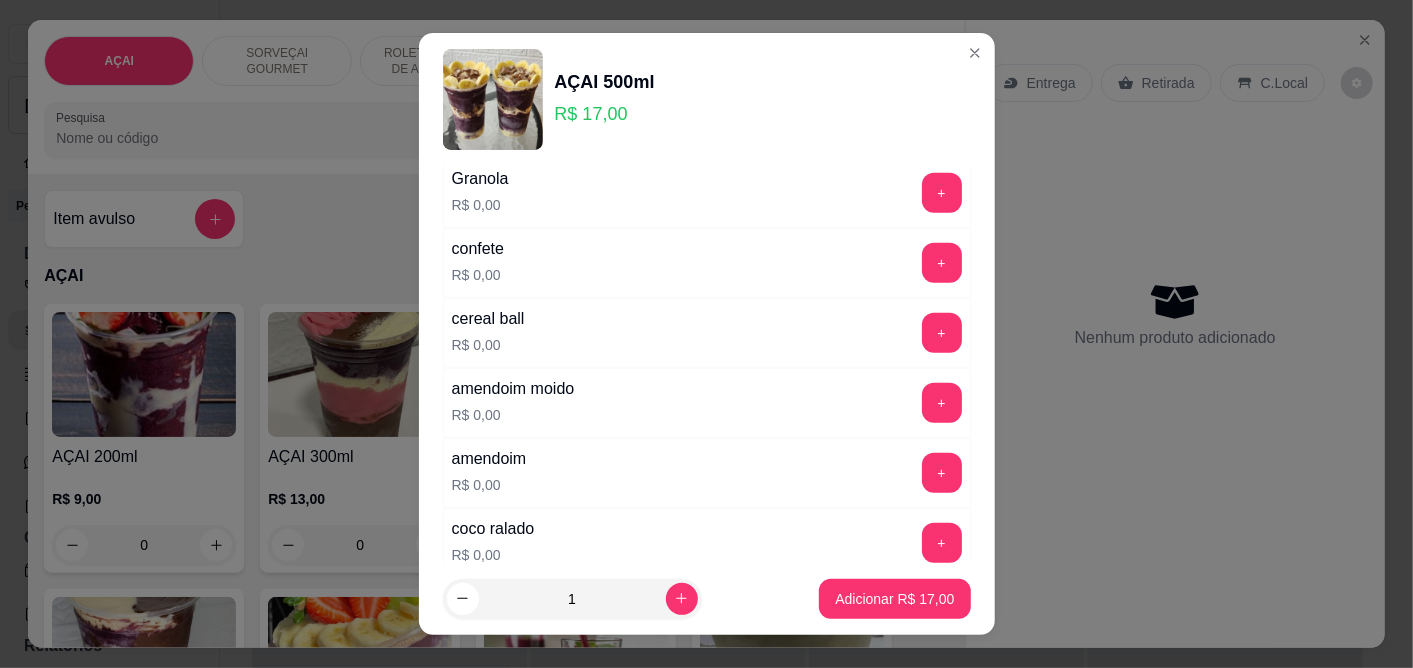 scroll, scrollTop: 777, scrollLeft: 0, axis: vertical 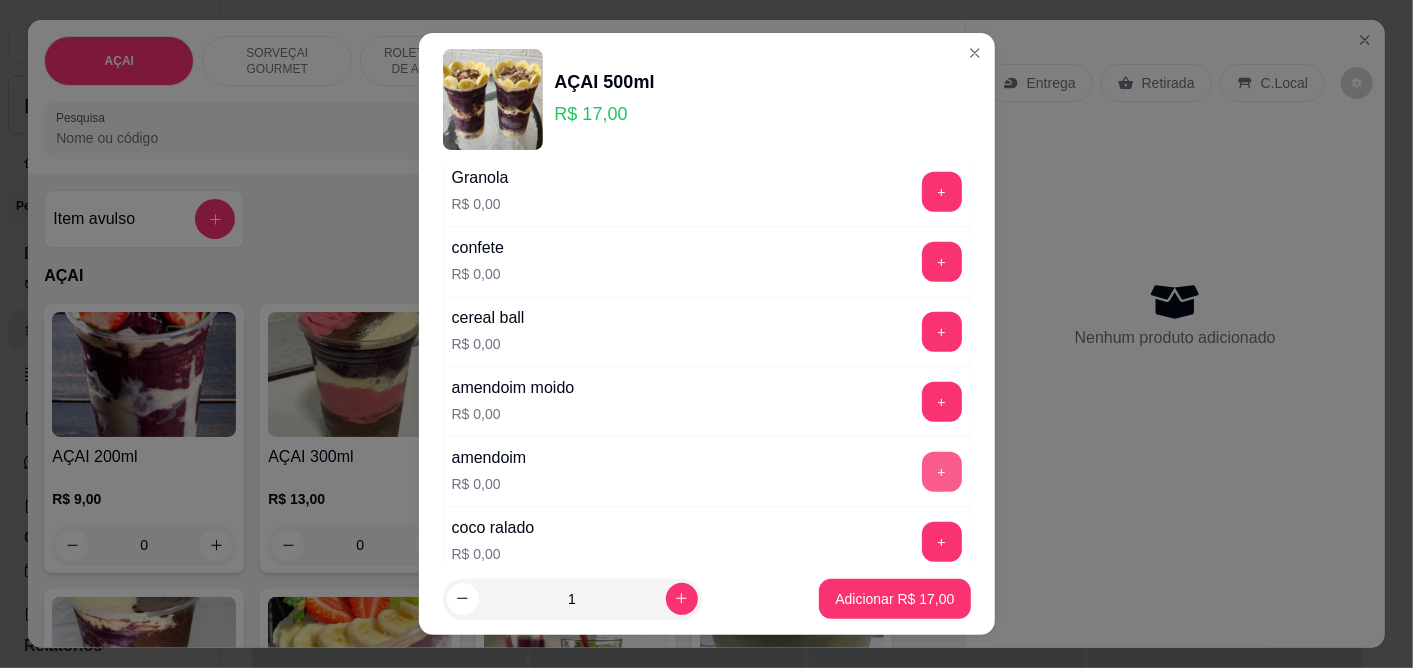 click on "+" at bounding box center [942, 472] 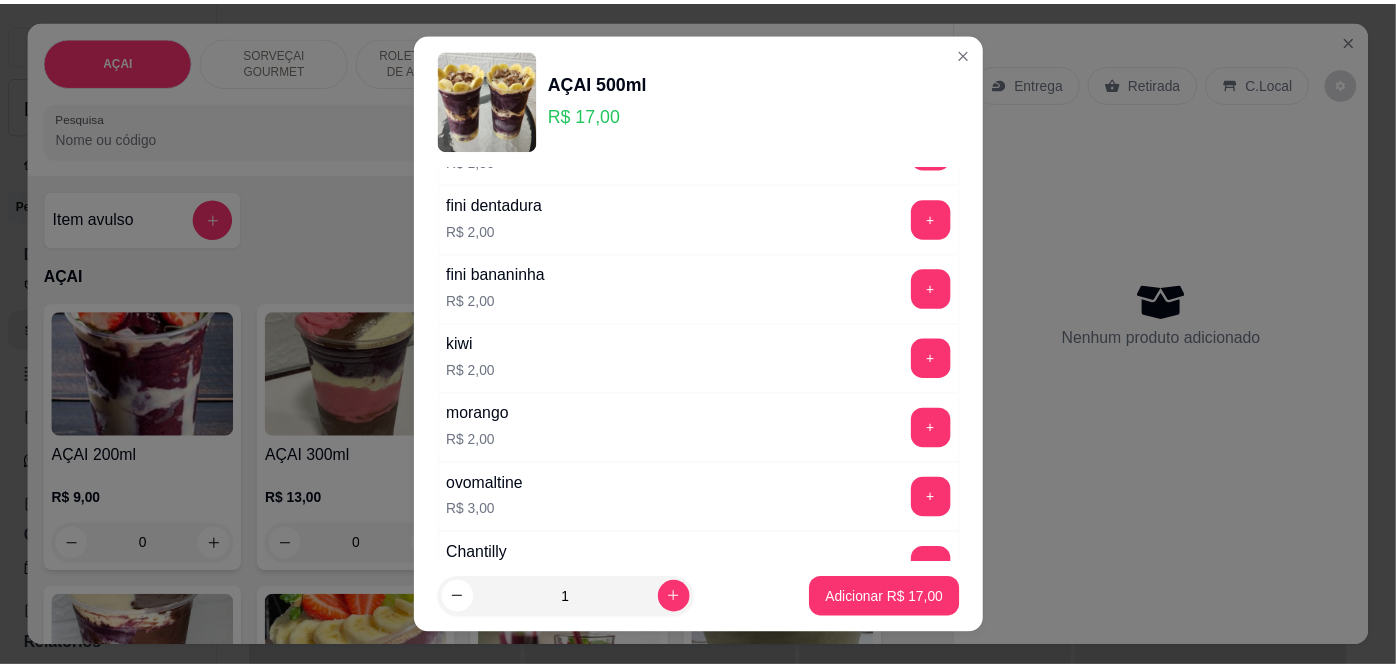 scroll, scrollTop: 3666, scrollLeft: 0, axis: vertical 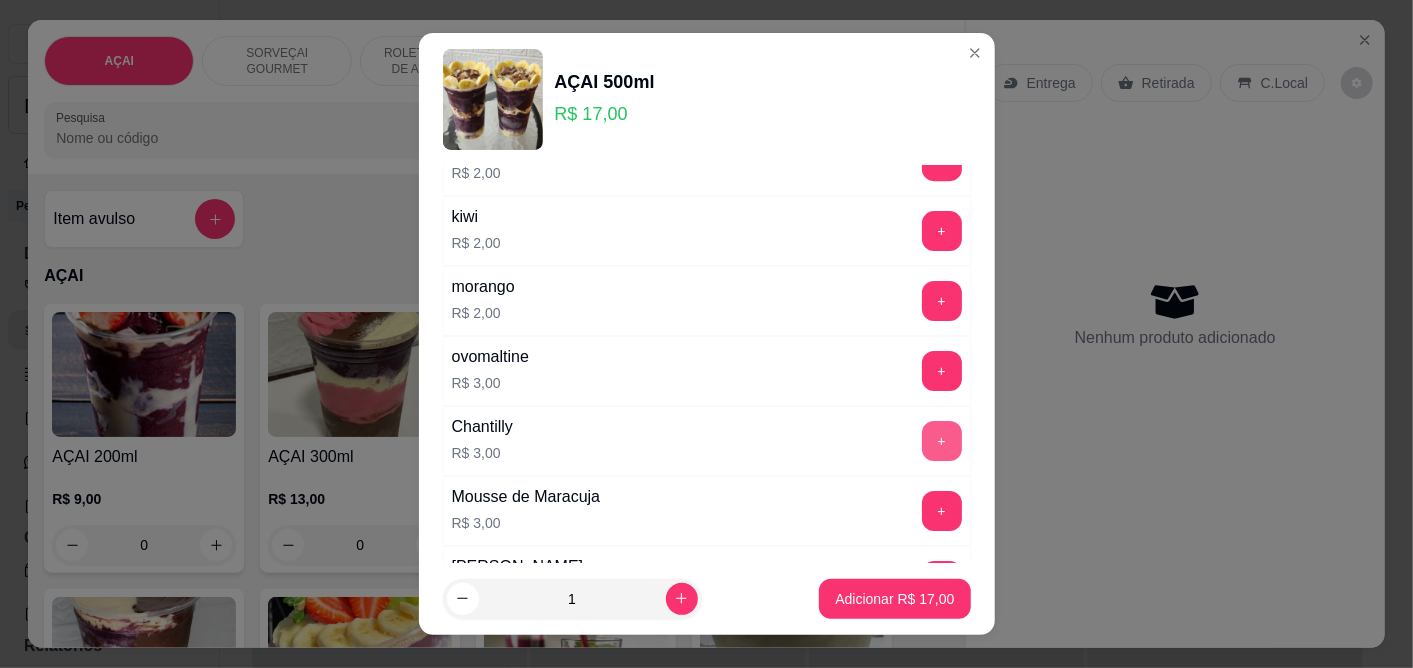 click on "+" at bounding box center (942, 441) 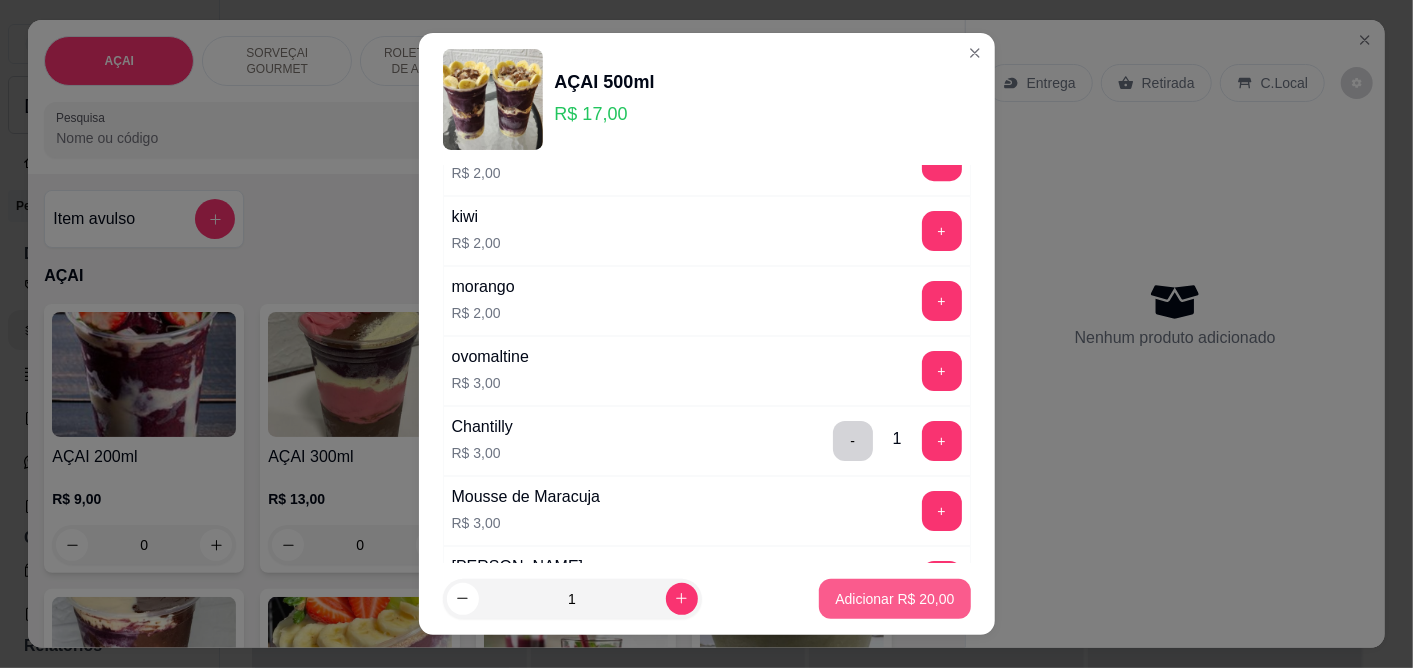 click on "Adicionar   R$ 20,00" at bounding box center [894, 599] 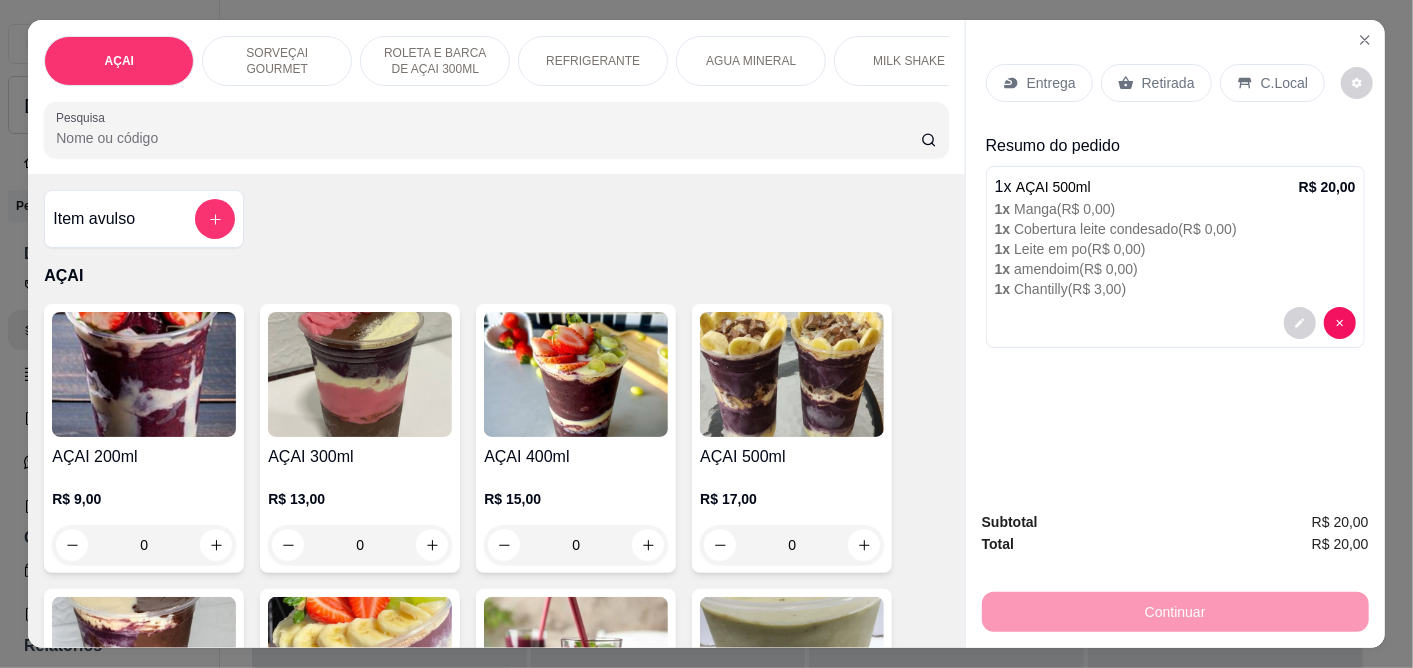 click on "C.Local" at bounding box center (1272, 83) 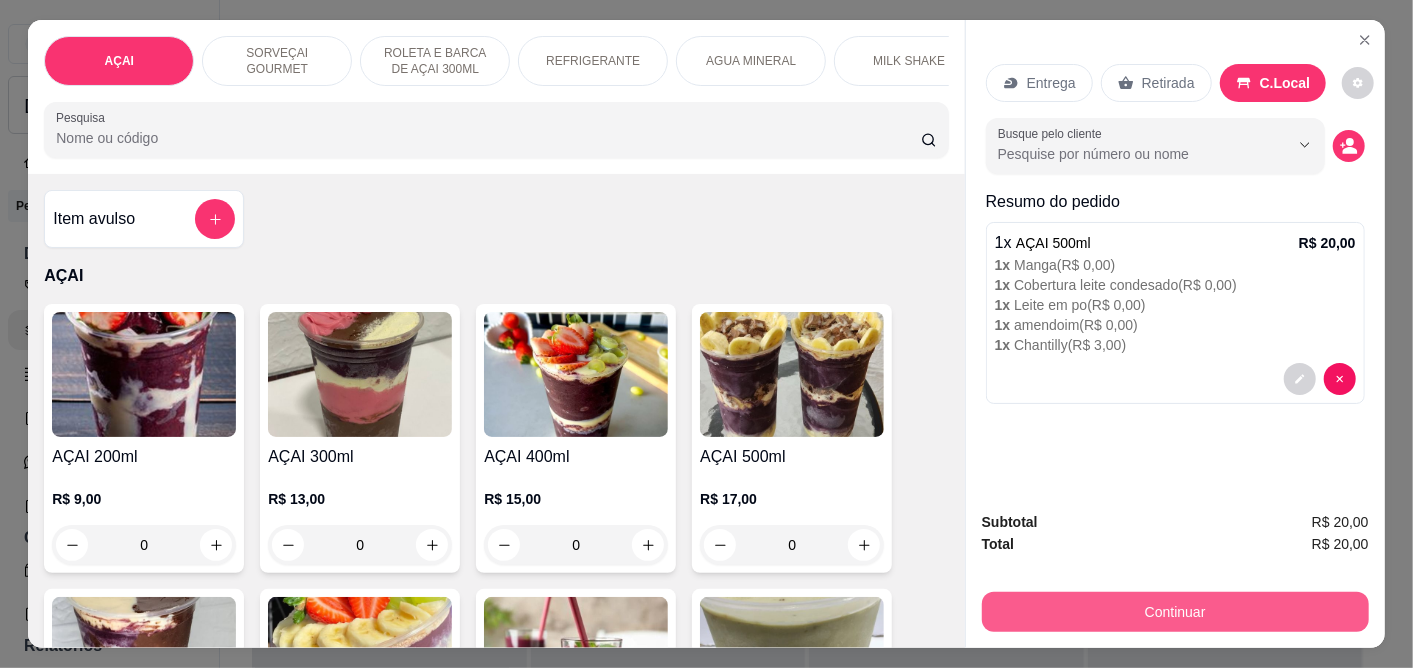 click on "Continuar" at bounding box center (1175, 612) 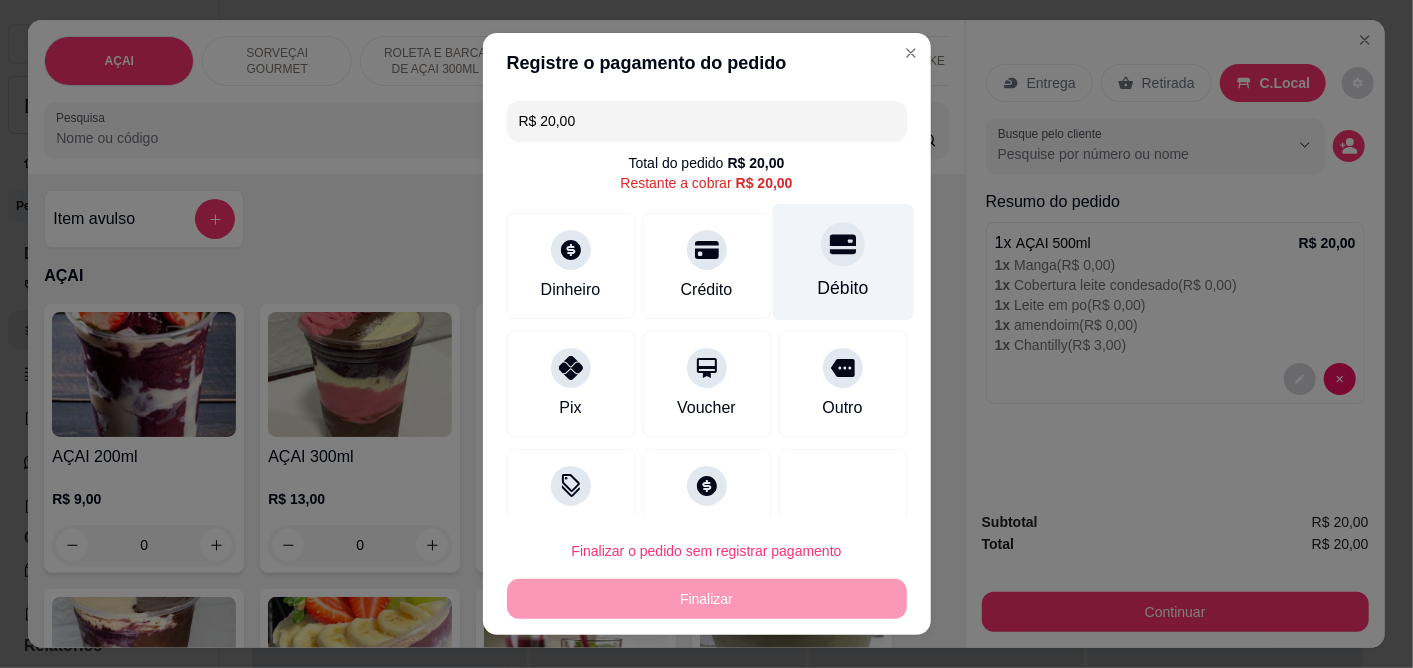 click on "Débito" at bounding box center [842, 262] 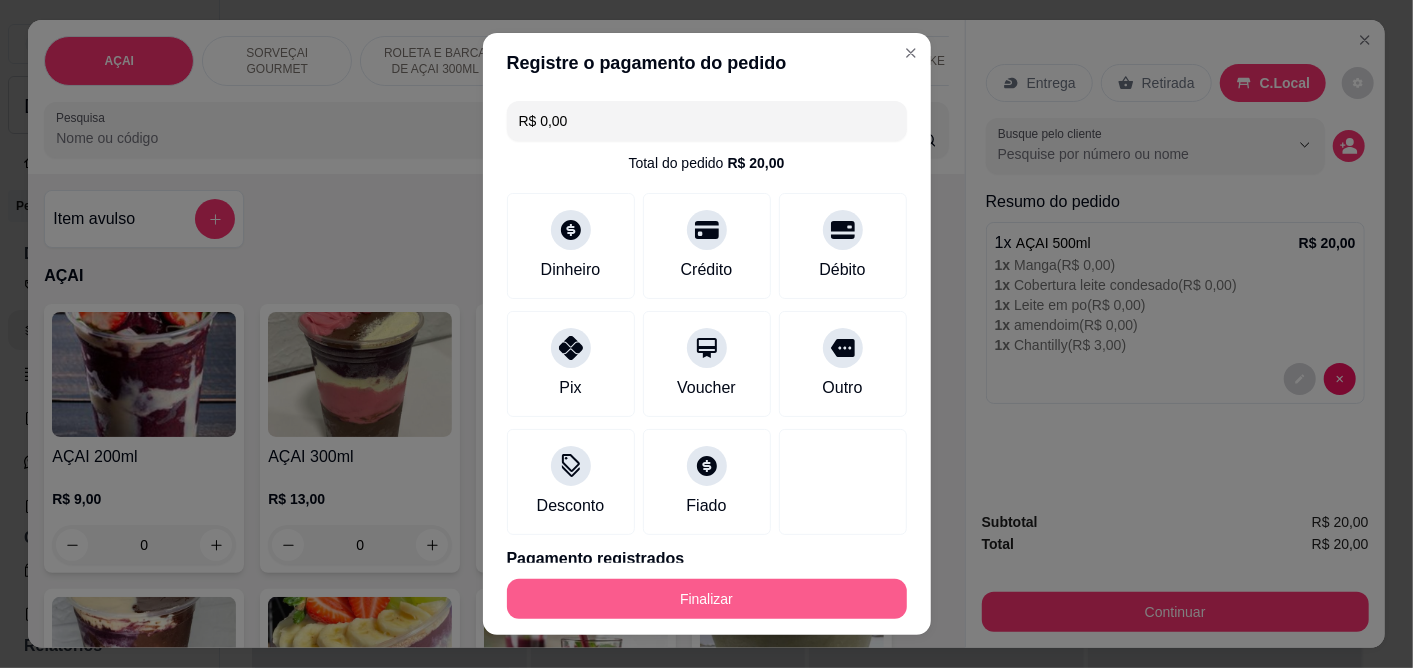 click on "Finalizar" at bounding box center (707, 599) 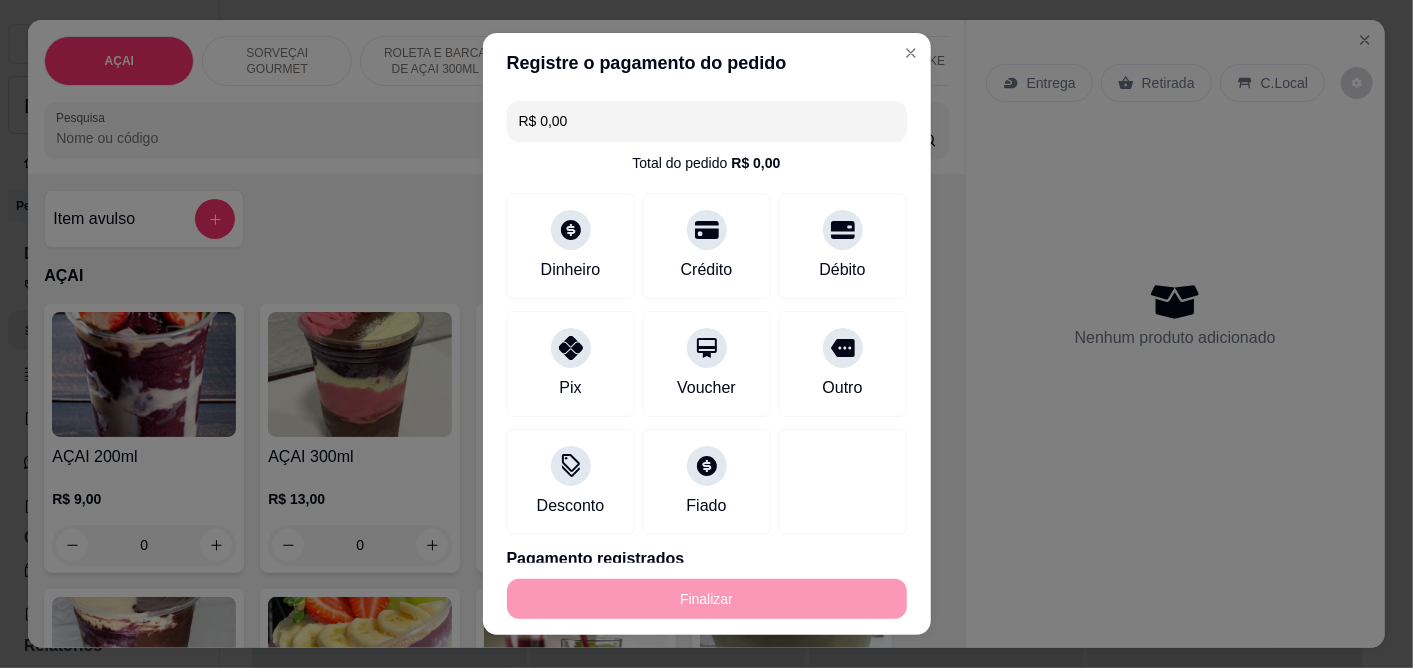 type on "-R$ 20,00" 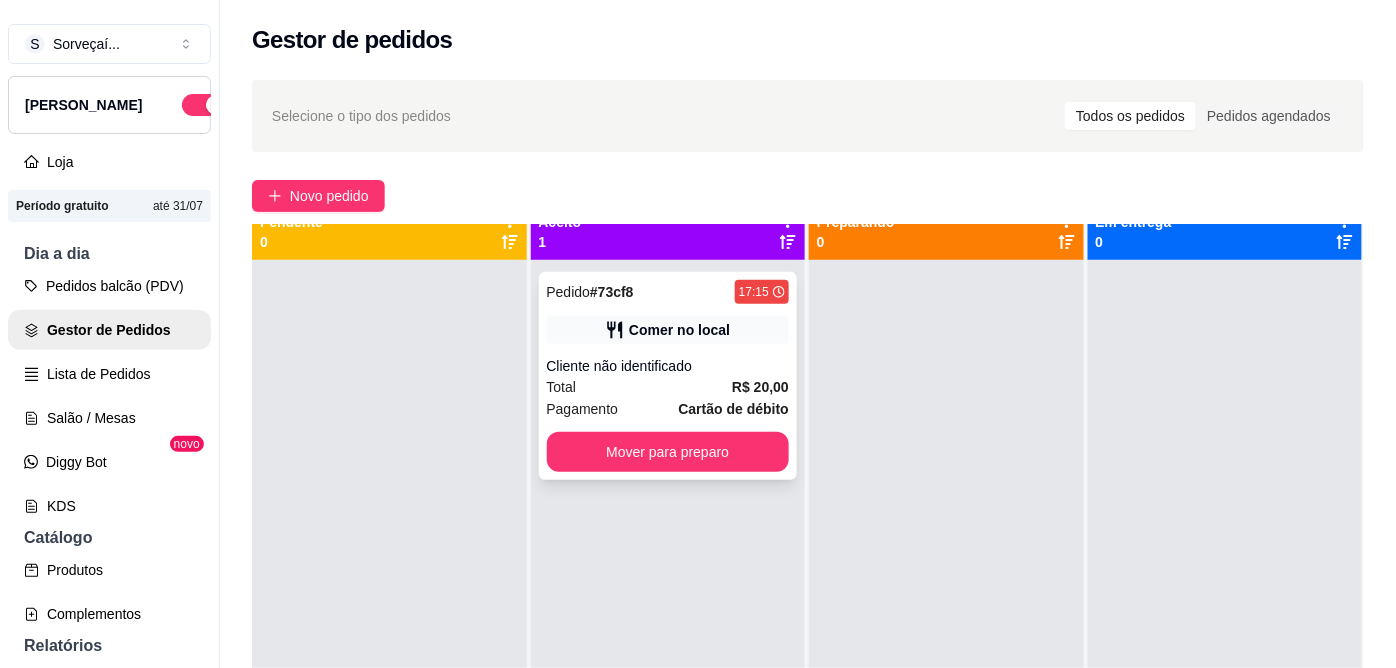 scroll, scrollTop: 0, scrollLeft: 0, axis: both 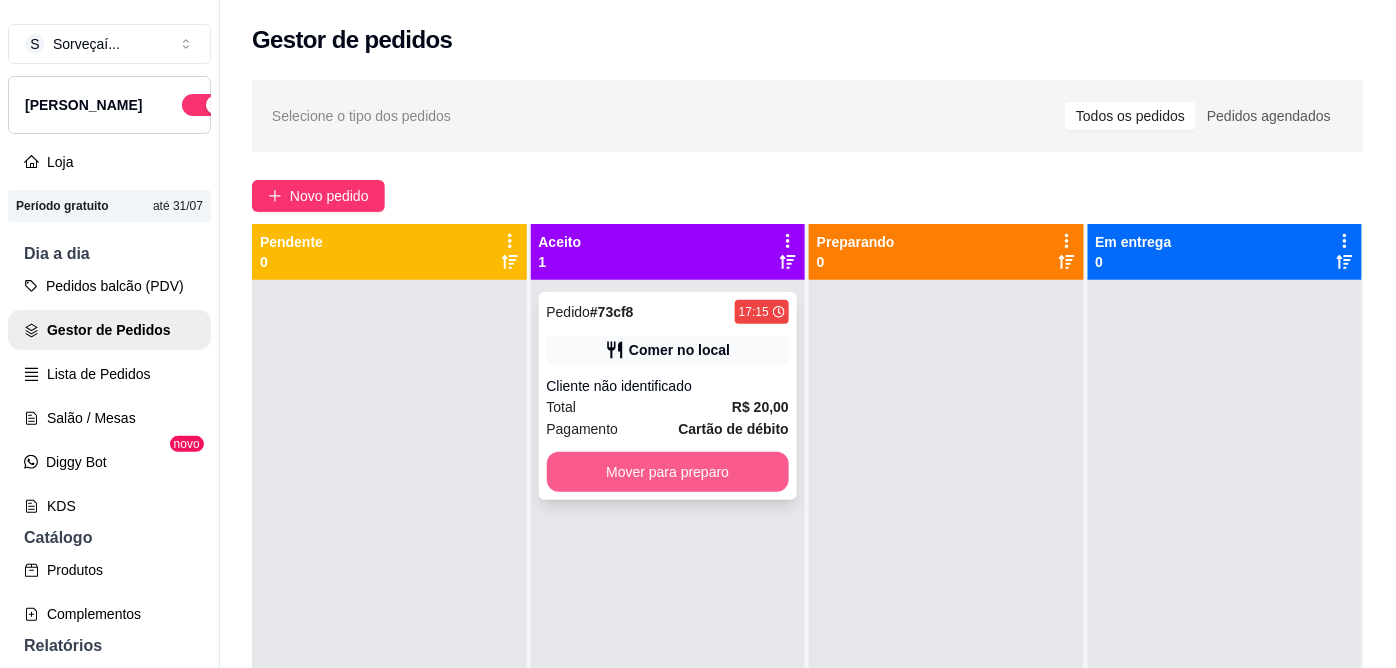 click on "Mover para preparo" at bounding box center [668, 472] 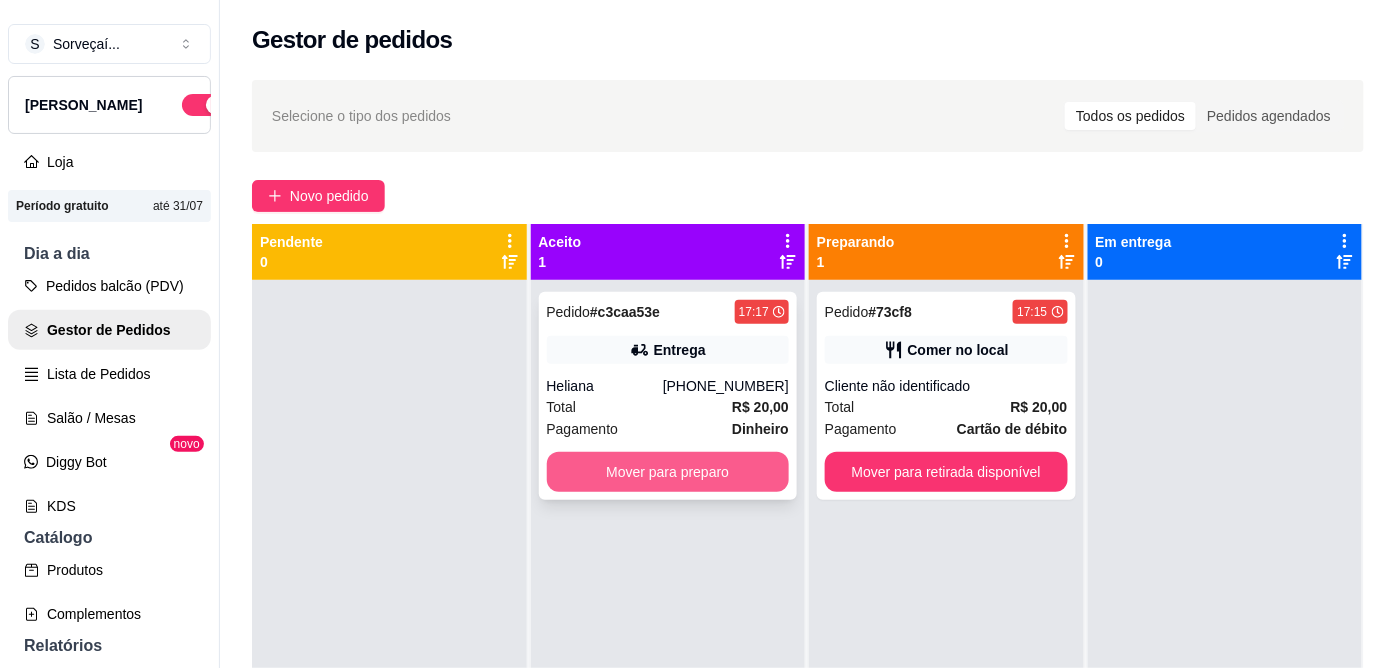 click on "Mover para preparo" at bounding box center (668, 472) 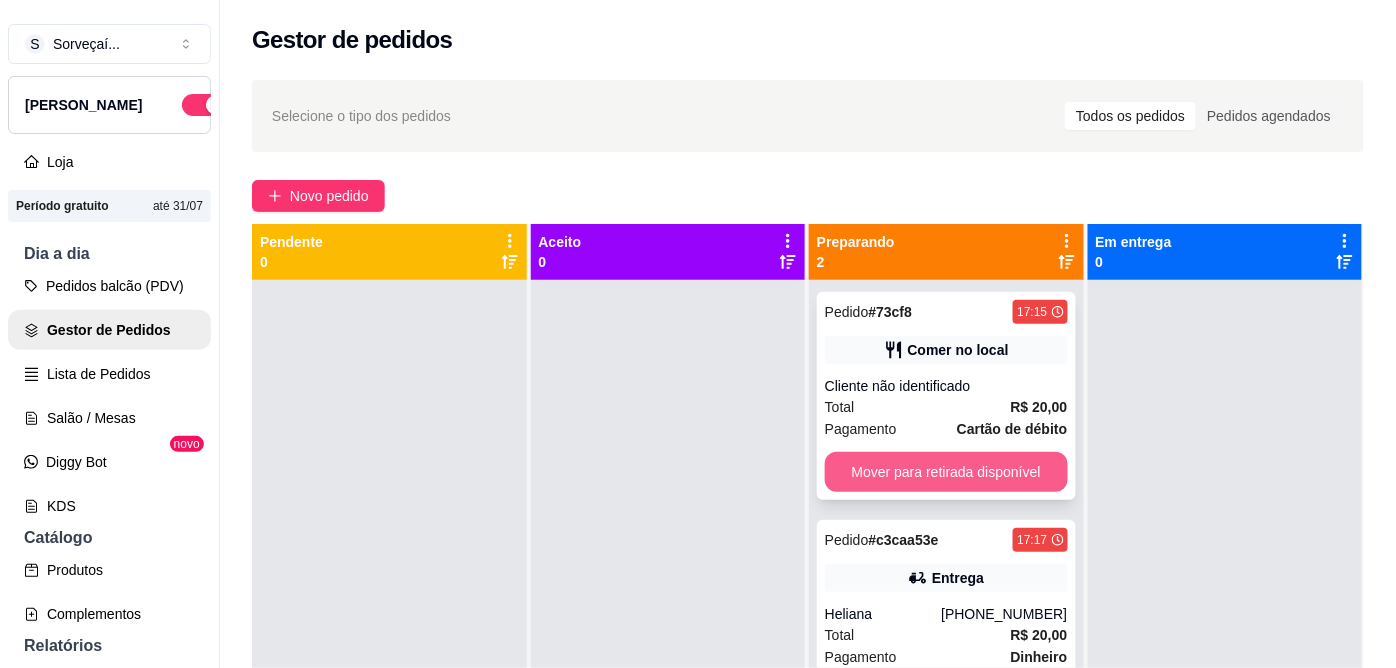 click on "Mover para retirada disponível" at bounding box center (946, 472) 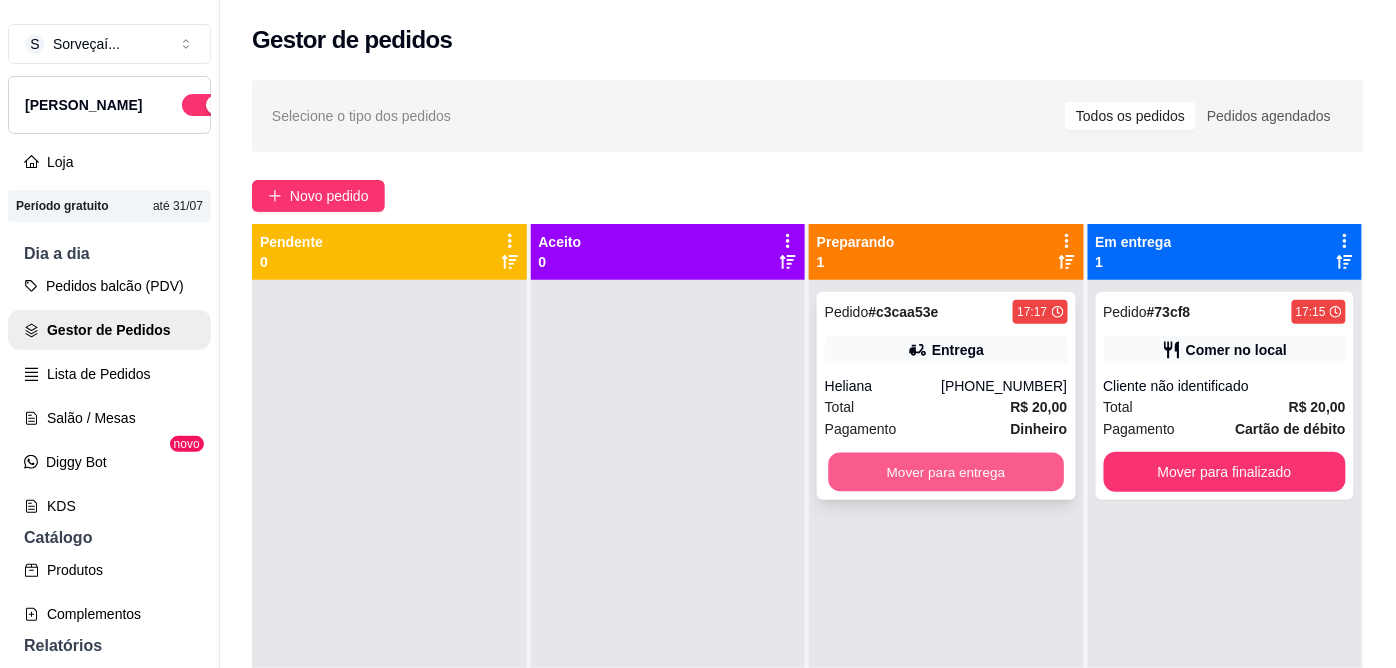 click on "Mover para entrega" at bounding box center [946, 472] 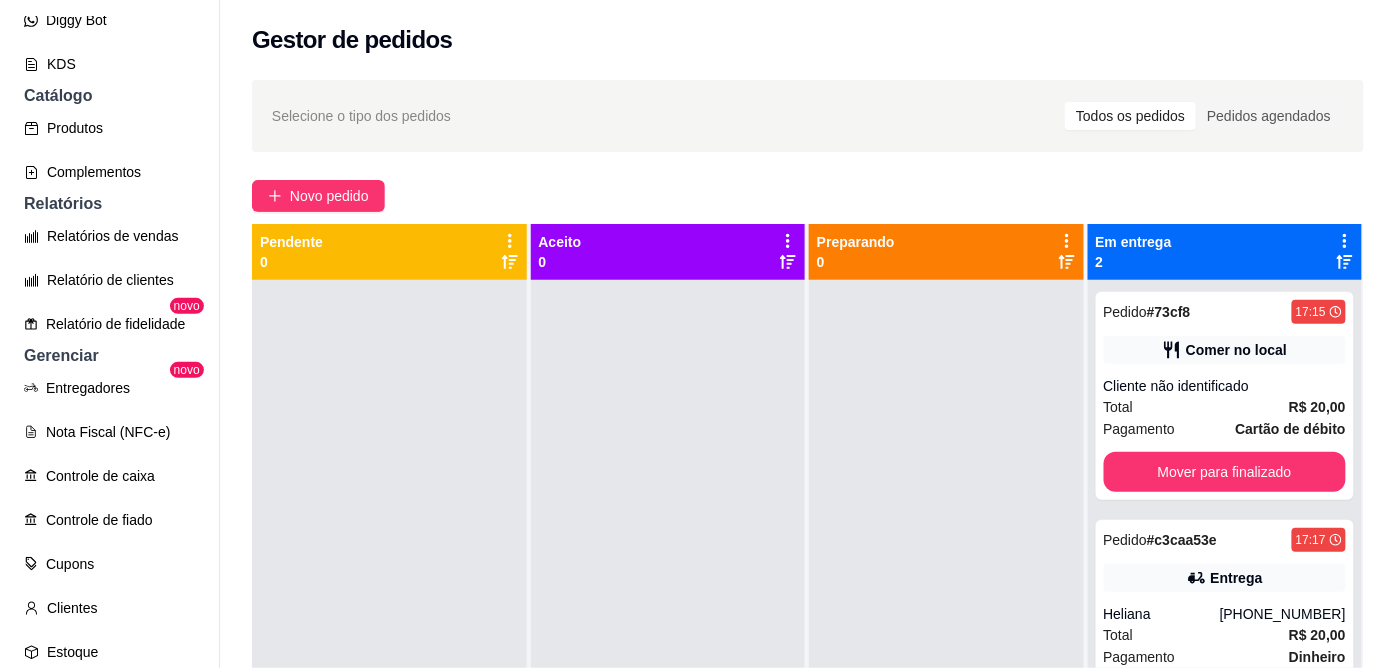 scroll, scrollTop: 444, scrollLeft: 0, axis: vertical 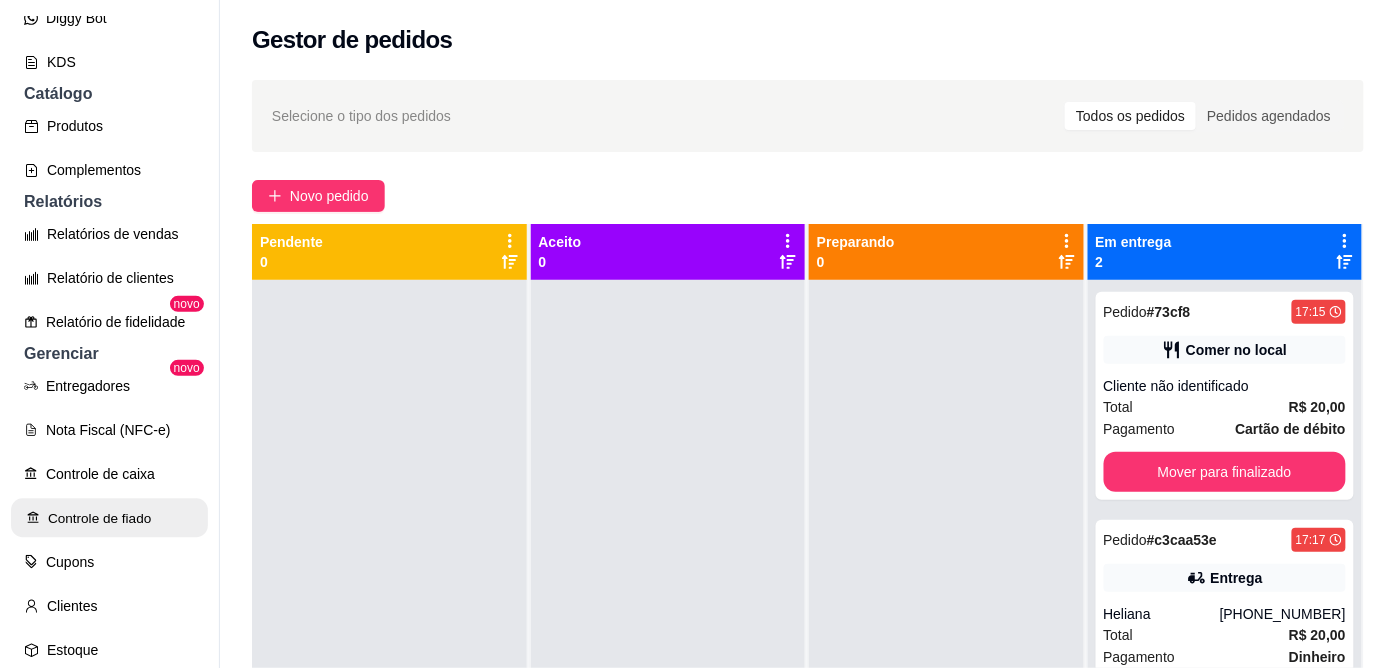 click on "Controle de fiado" at bounding box center [109, 518] 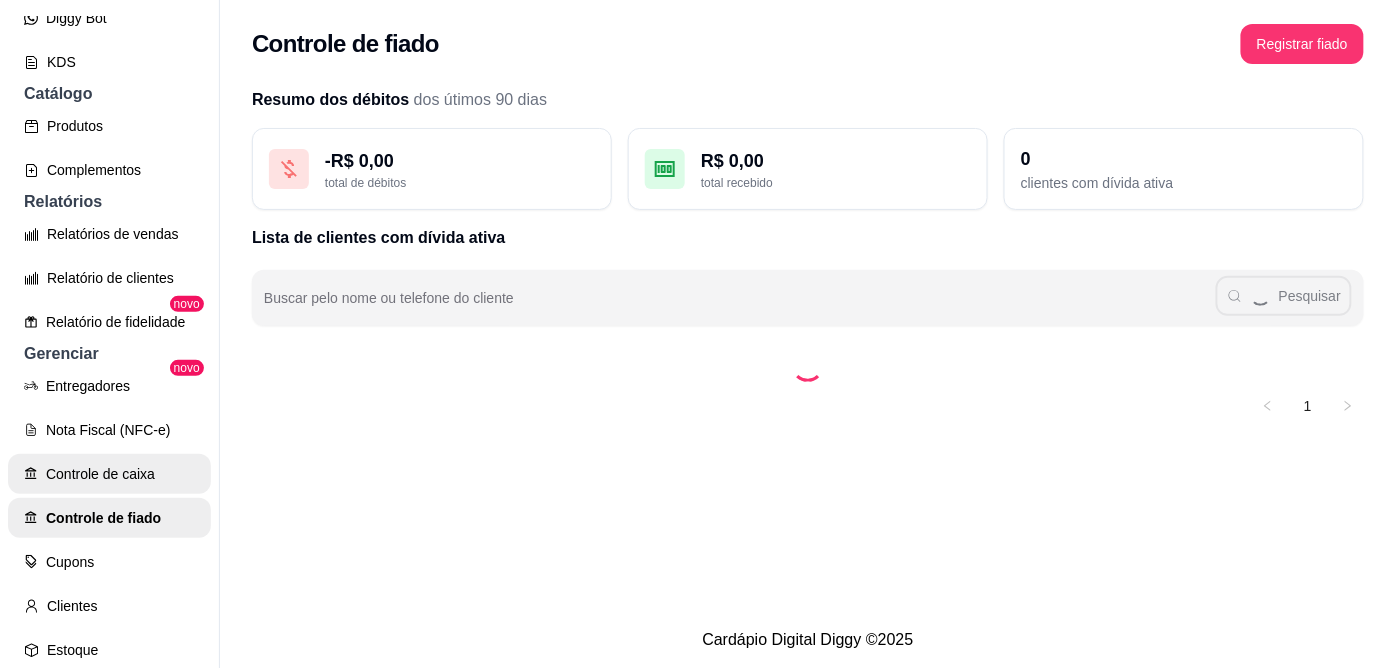 click on "Controle de caixa" at bounding box center (109, 474) 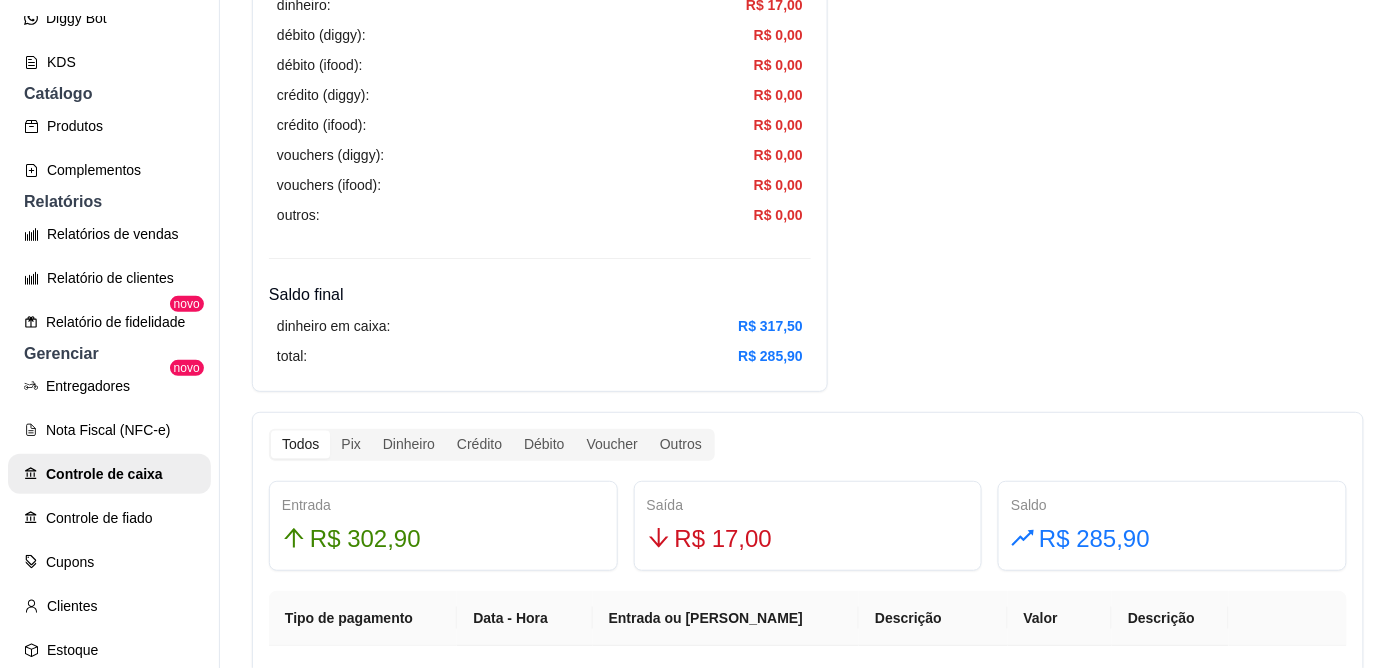 scroll, scrollTop: 888, scrollLeft: 0, axis: vertical 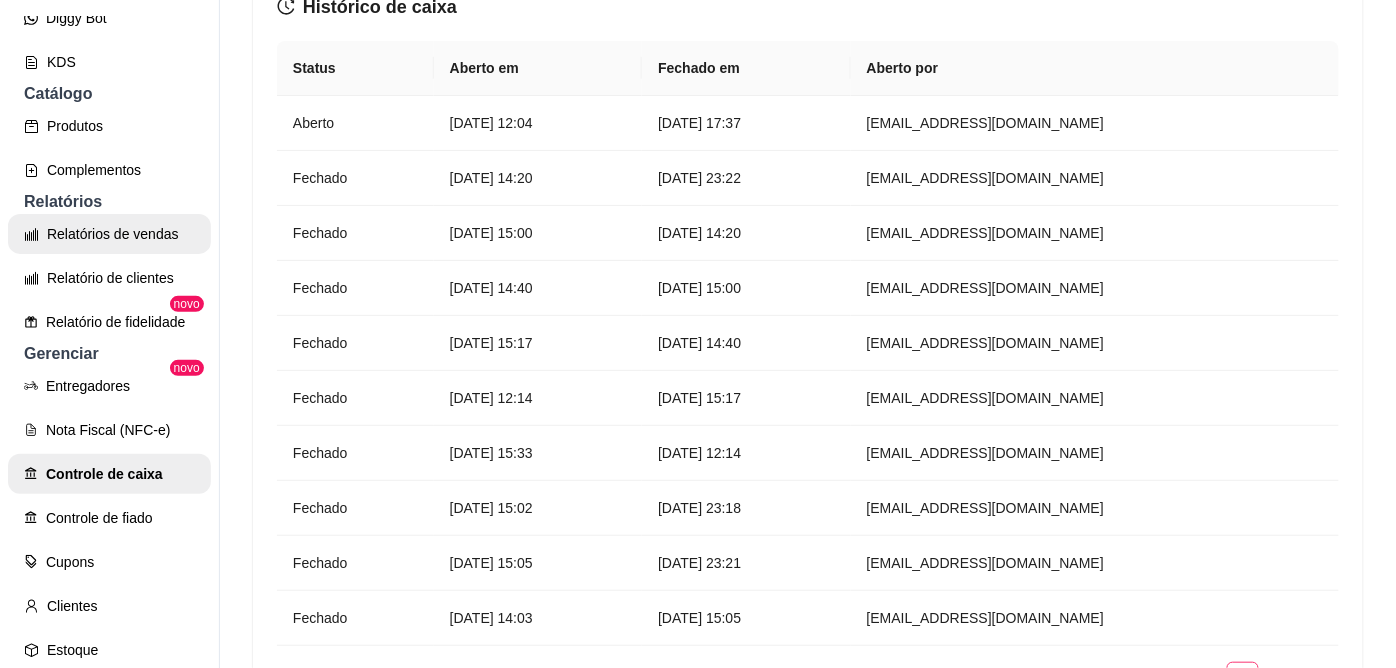 click on "Relatórios de vendas" at bounding box center [109, 234] 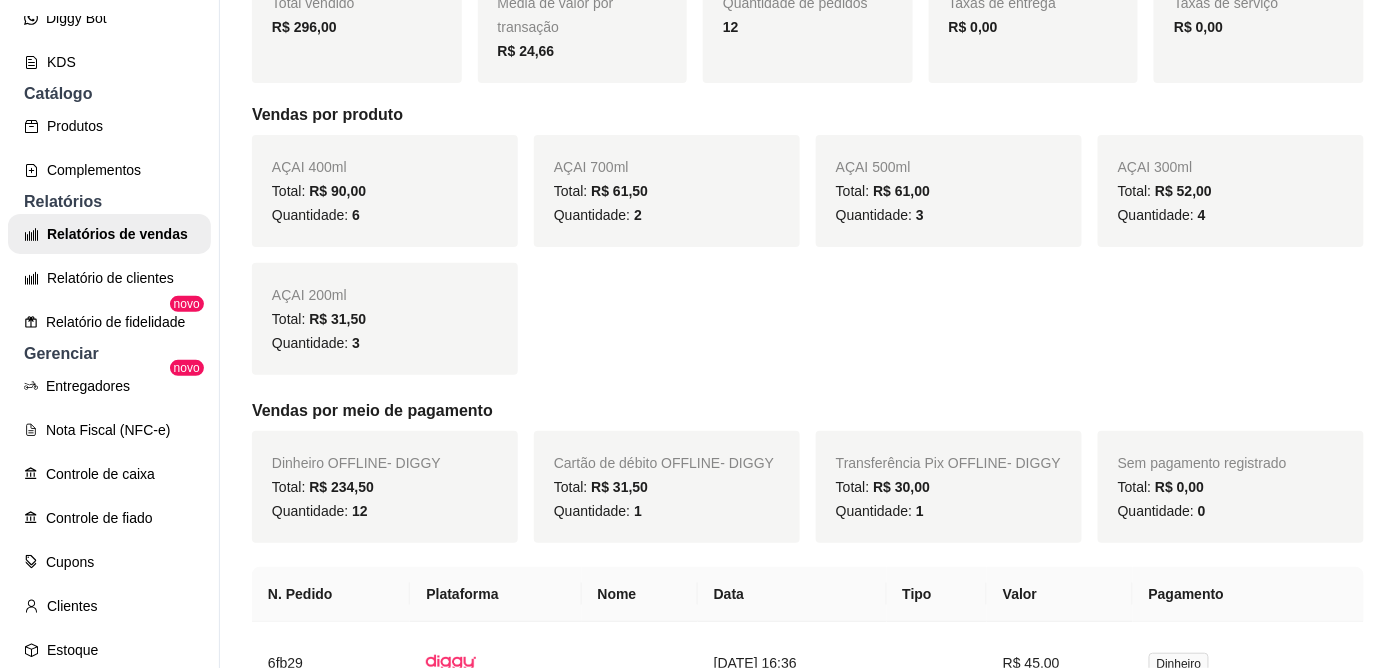 scroll, scrollTop: 0, scrollLeft: 0, axis: both 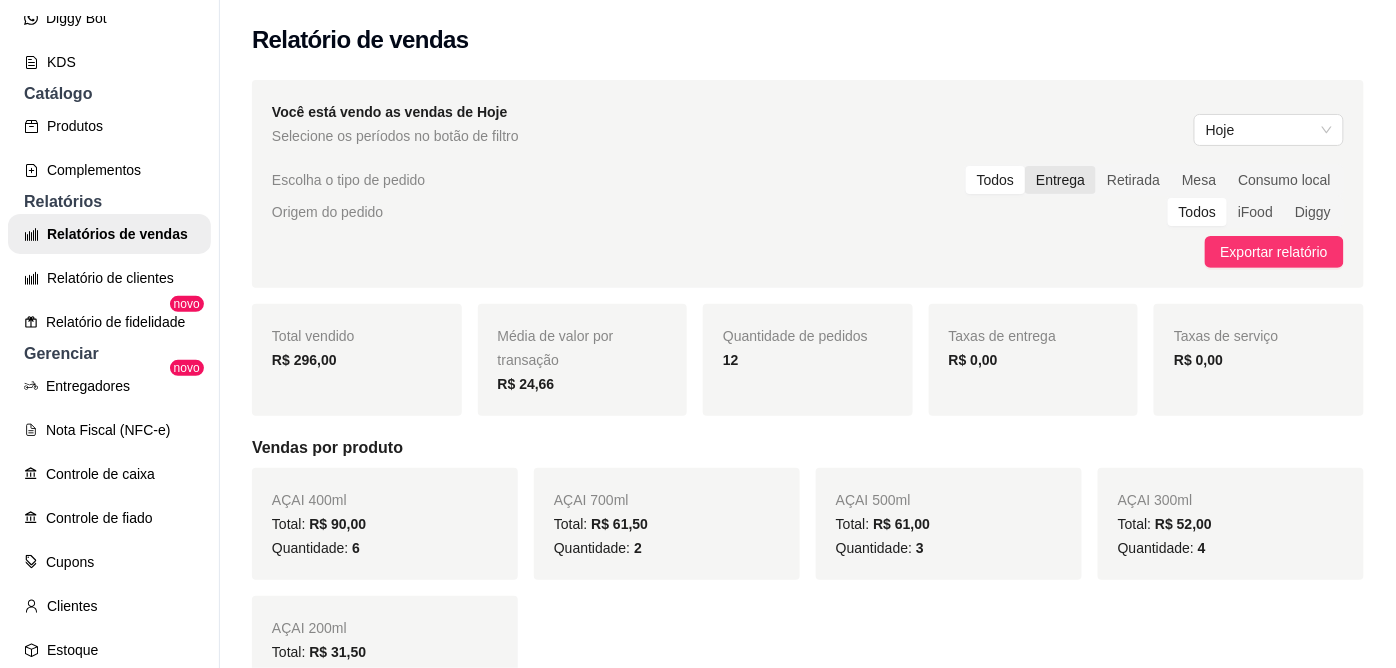 click on "Entrega" at bounding box center [1060, 180] 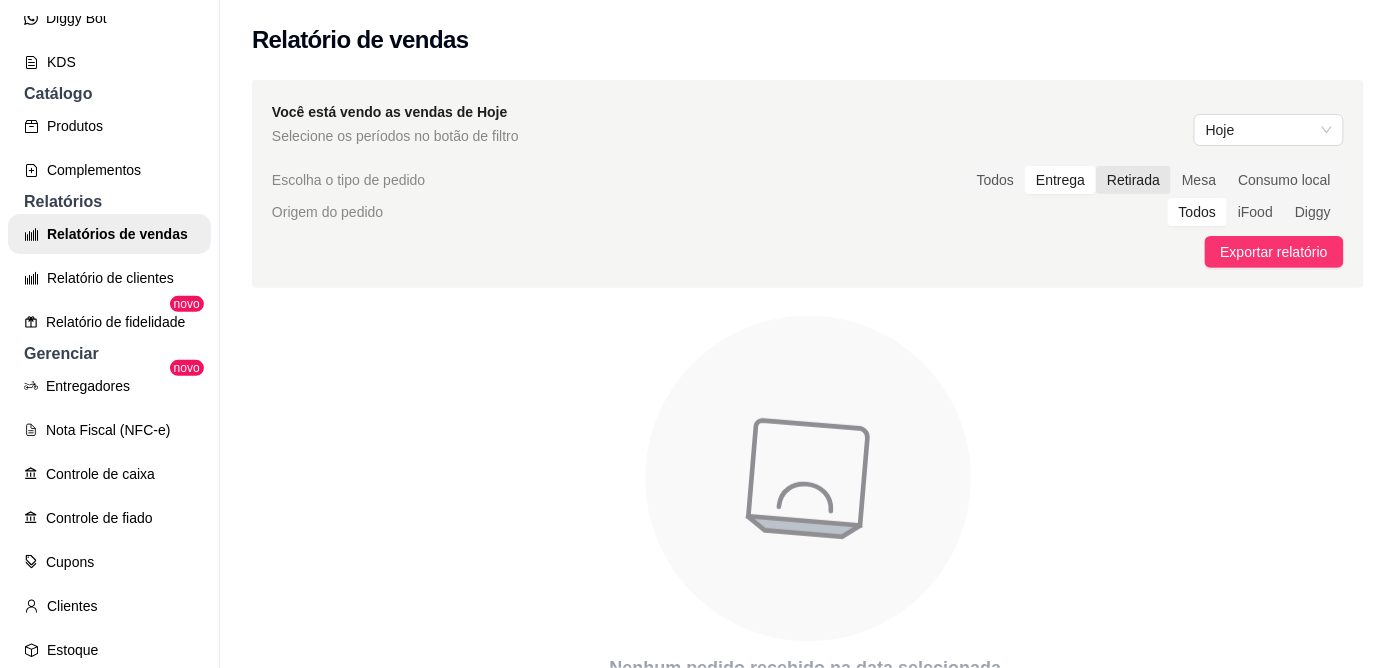 click on "Retirada" at bounding box center [1133, 180] 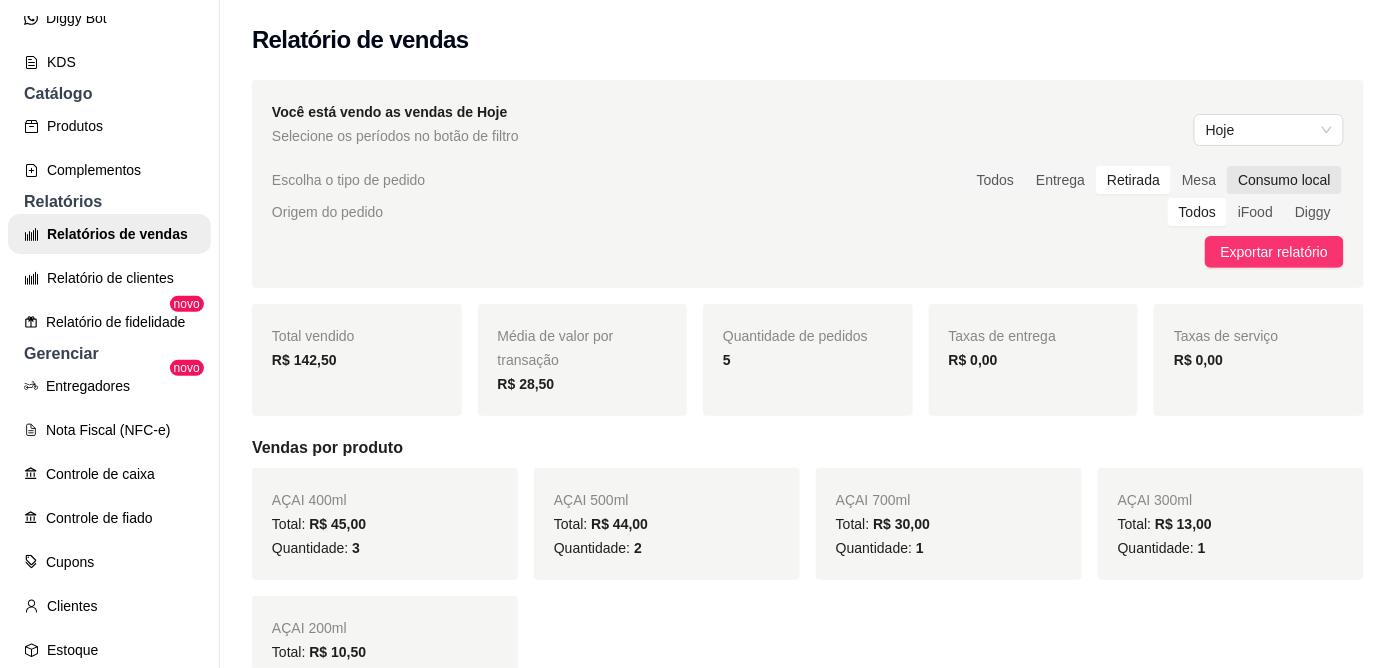 click on "Consumo local" at bounding box center (1284, 180) 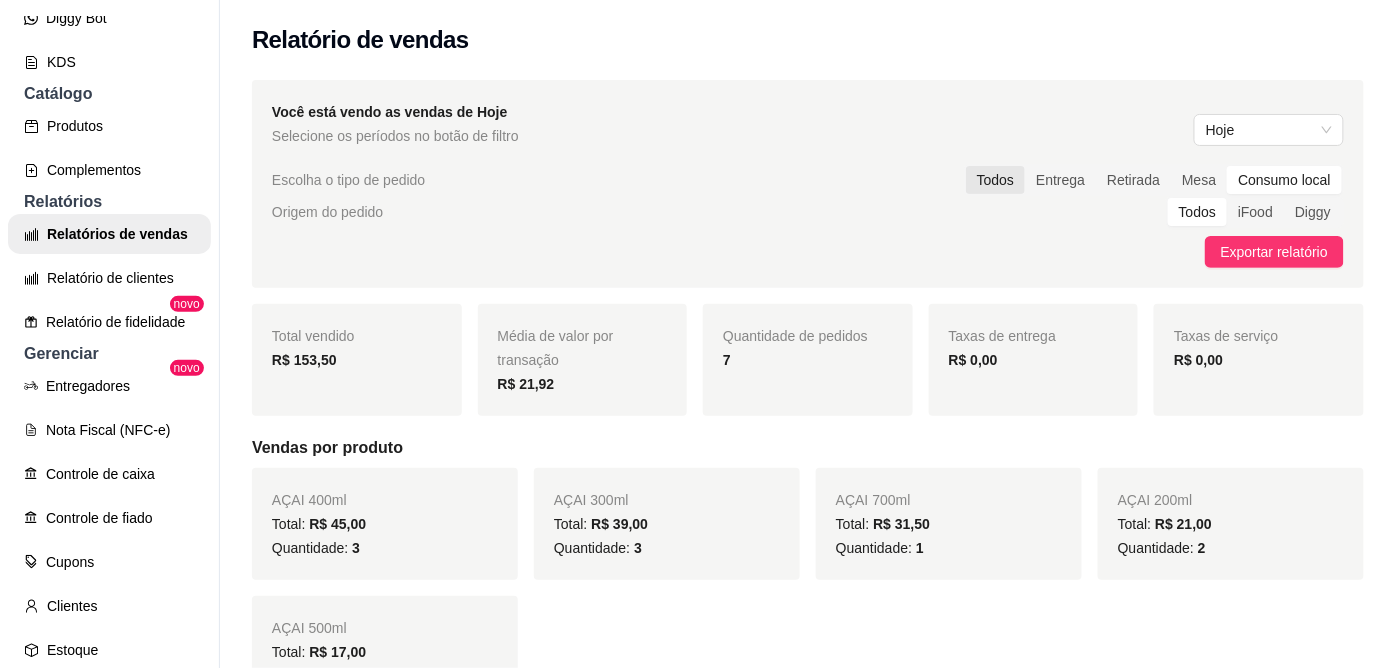 drag, startPoint x: 987, startPoint y: 175, endPoint x: 1005, endPoint y: 181, distance: 18.973665 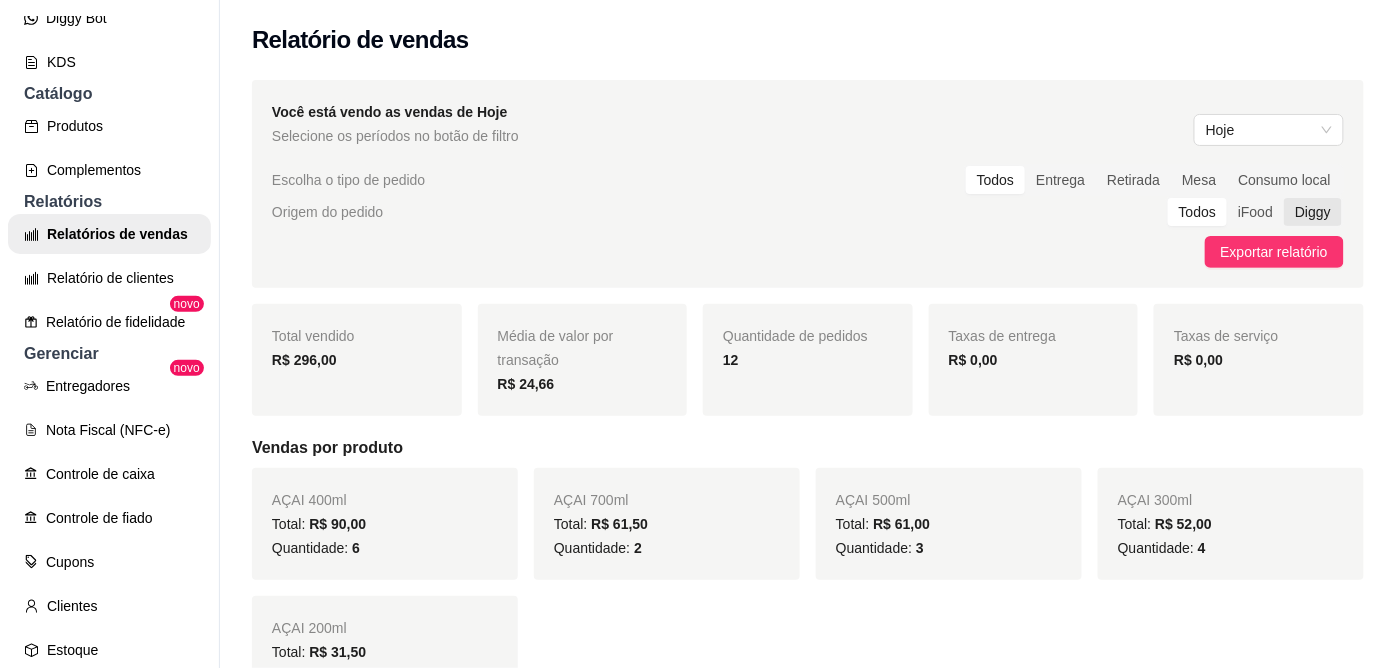click on "Diggy" at bounding box center (1313, 212) 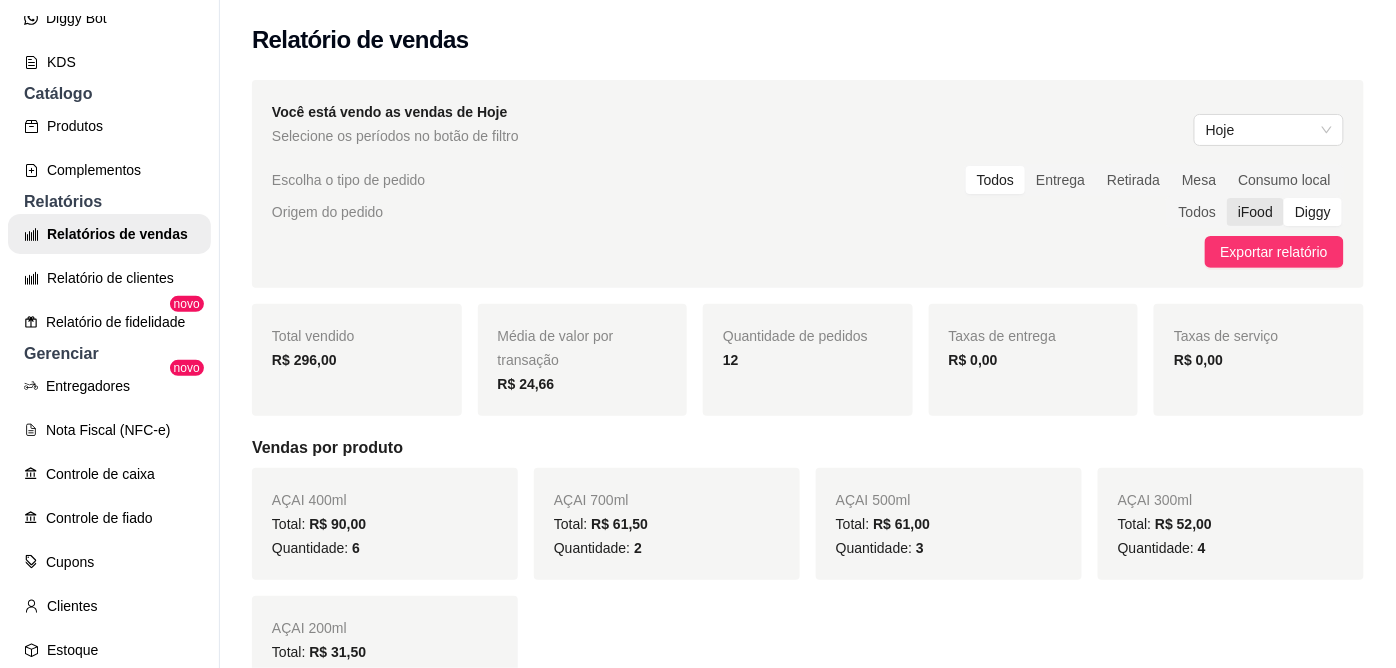 click on "iFood" at bounding box center [1255, 212] 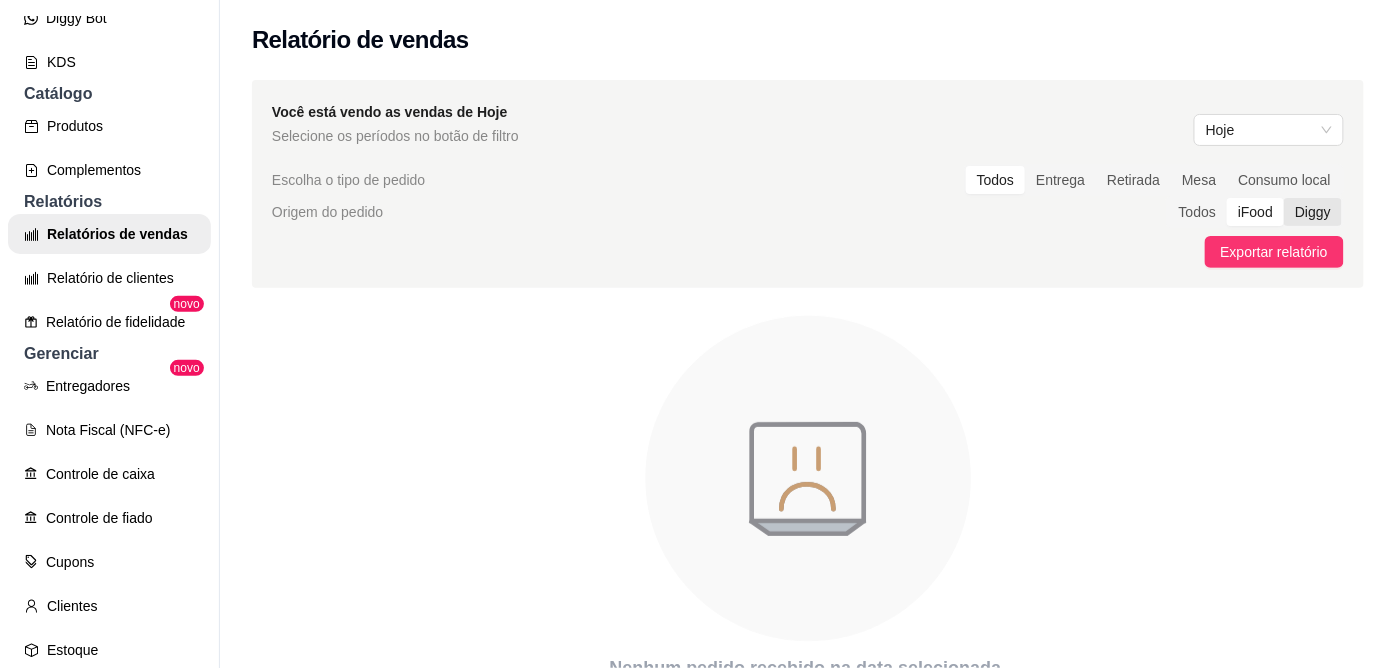 click on "Diggy" at bounding box center [1313, 212] 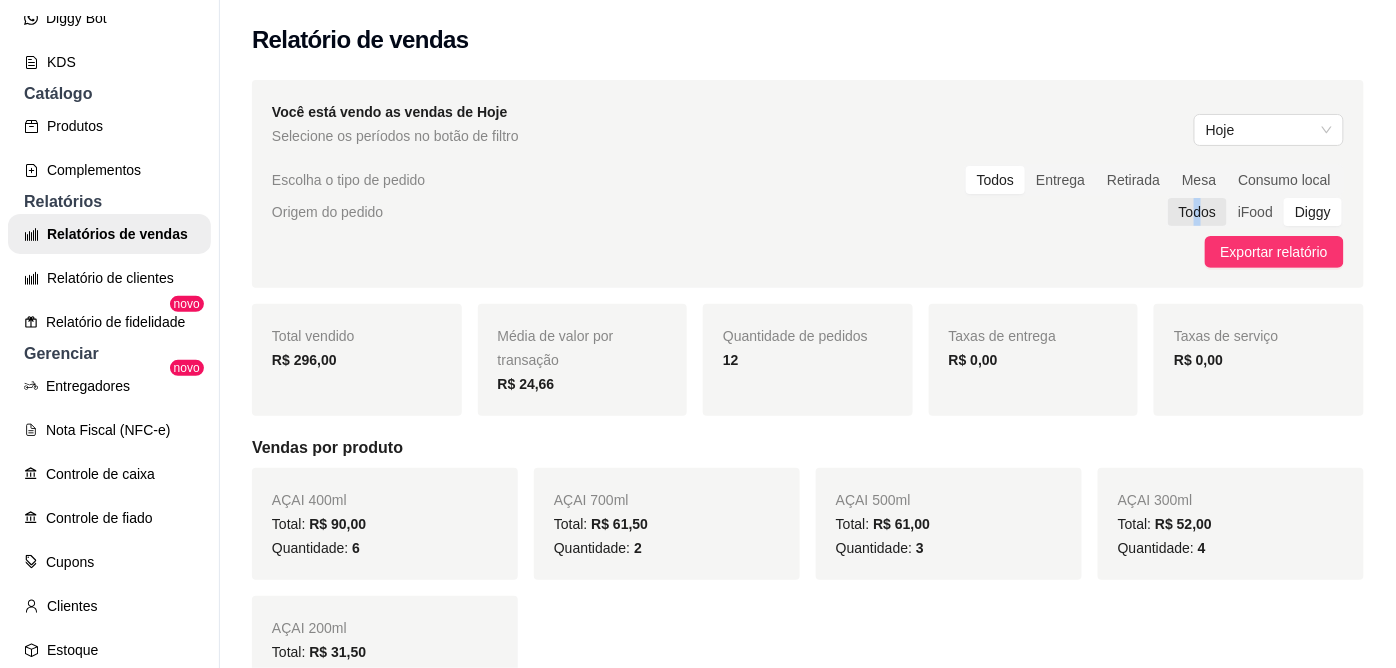 click on "Todos" at bounding box center (1197, 212) 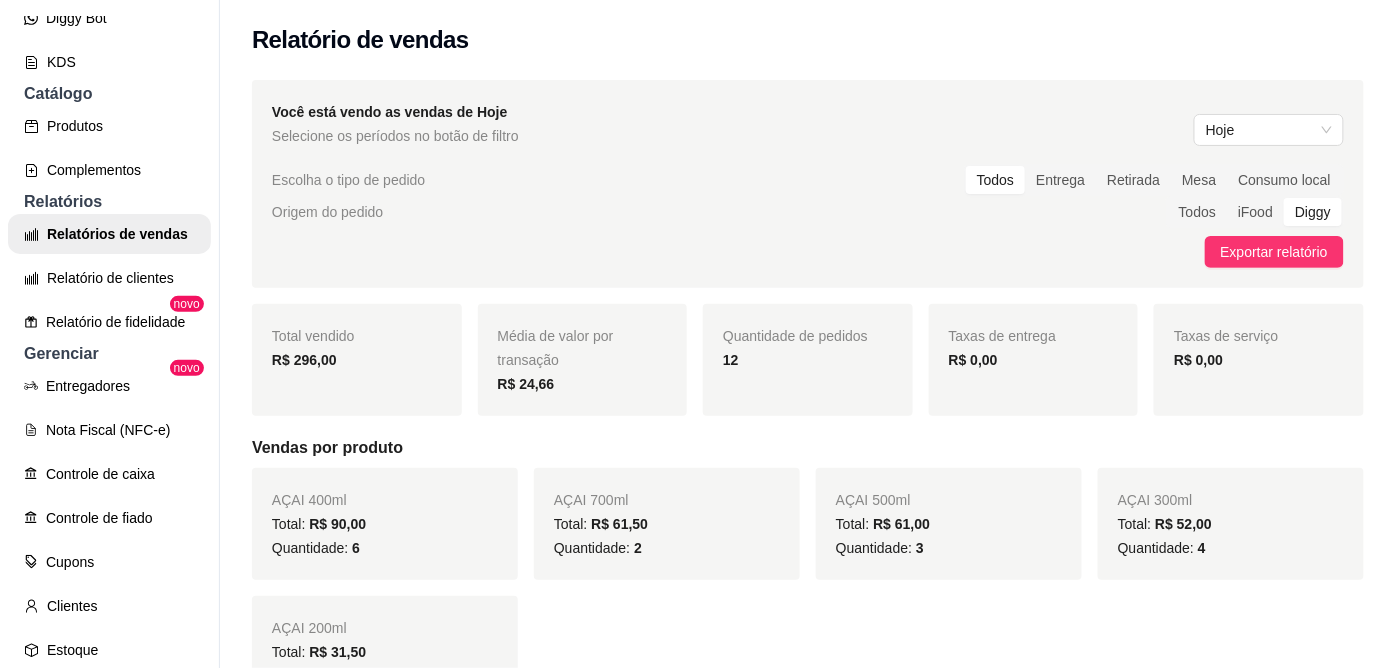 drag, startPoint x: 1182, startPoint y: 212, endPoint x: 1174, endPoint y: 140, distance: 72.443085 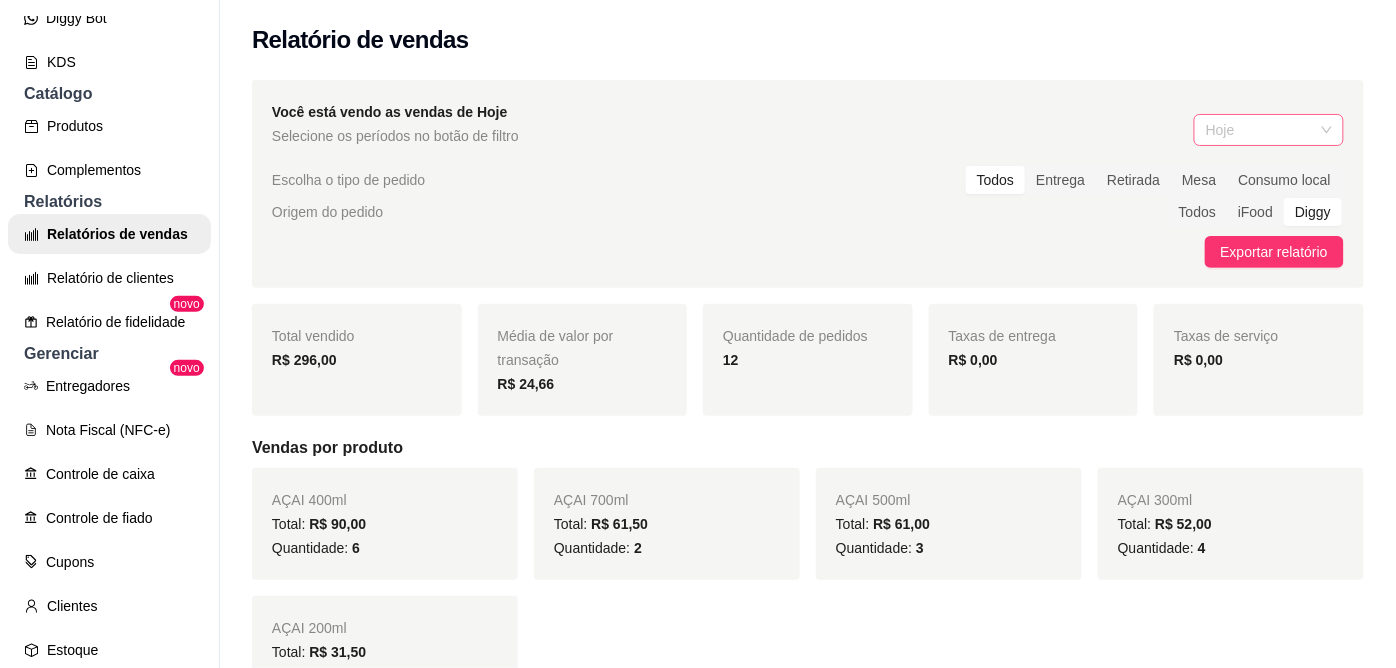 click on "Hoje" at bounding box center [1269, 130] 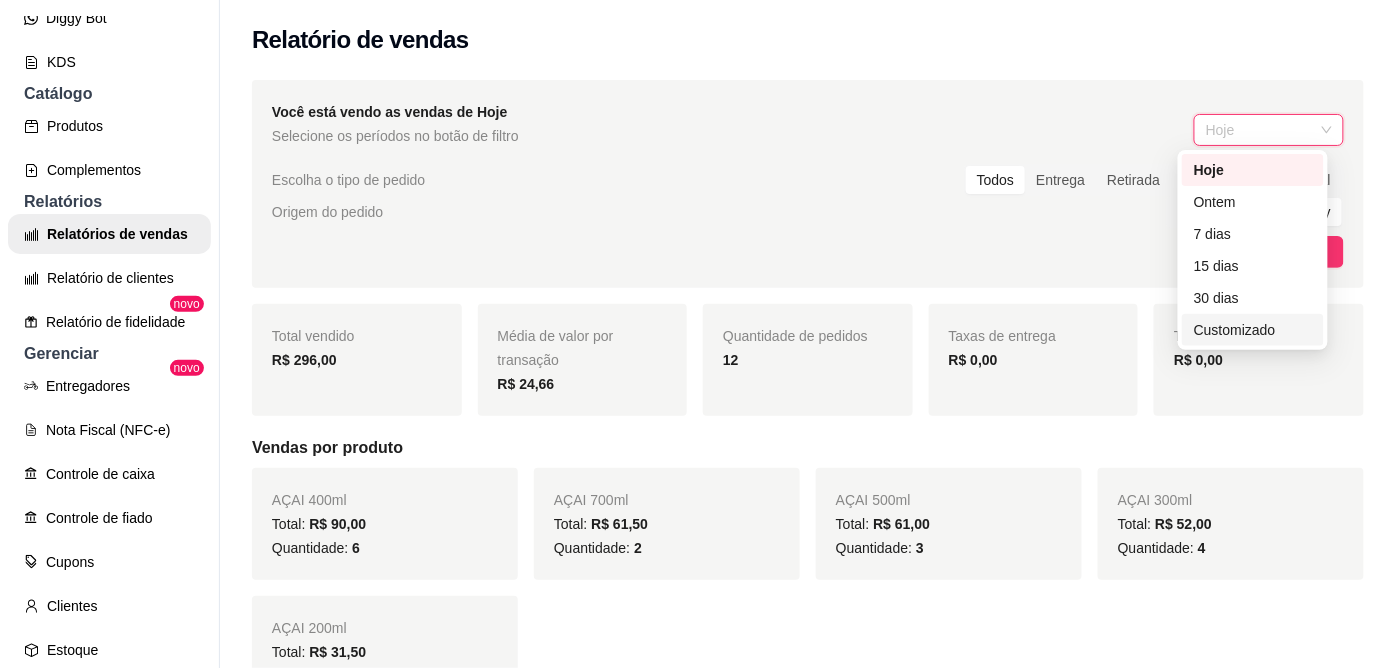 click on "Customizado" at bounding box center (1253, 330) 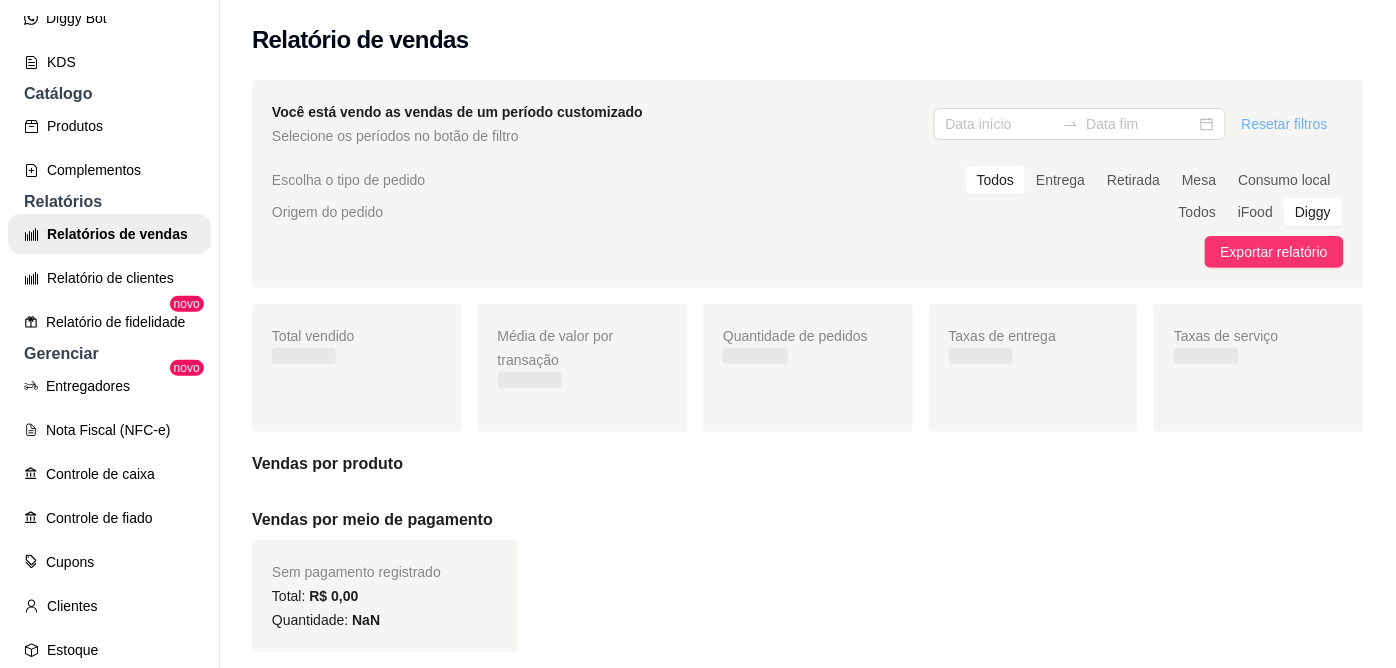 click on "Resetar filtros" at bounding box center (1285, 124) 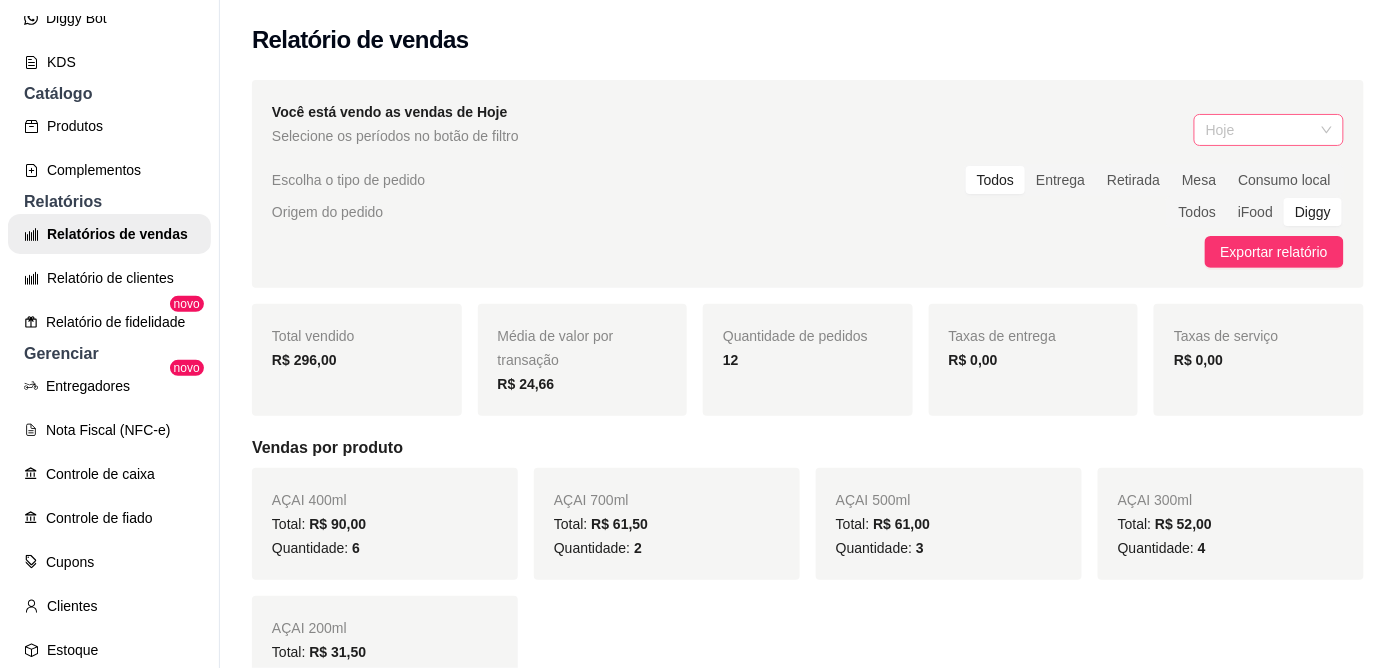 click on "Hoje" at bounding box center (1269, 130) 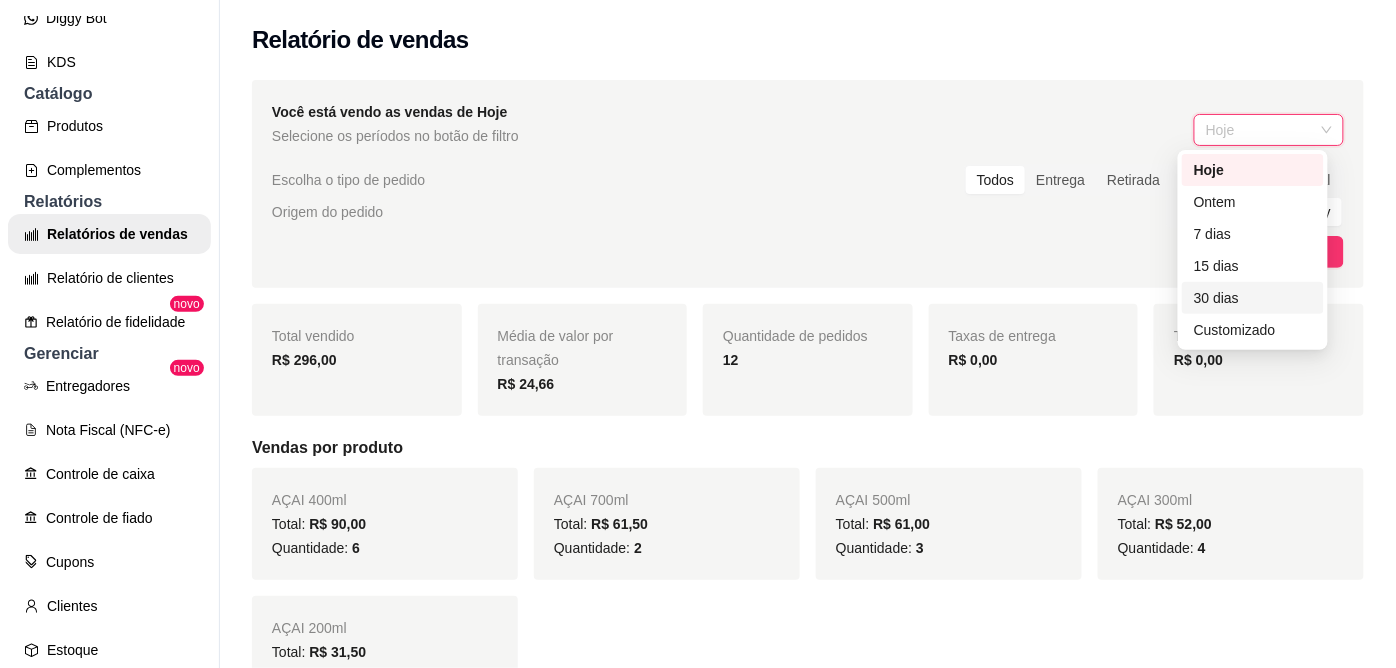 click on "30 dias" at bounding box center (1253, 298) 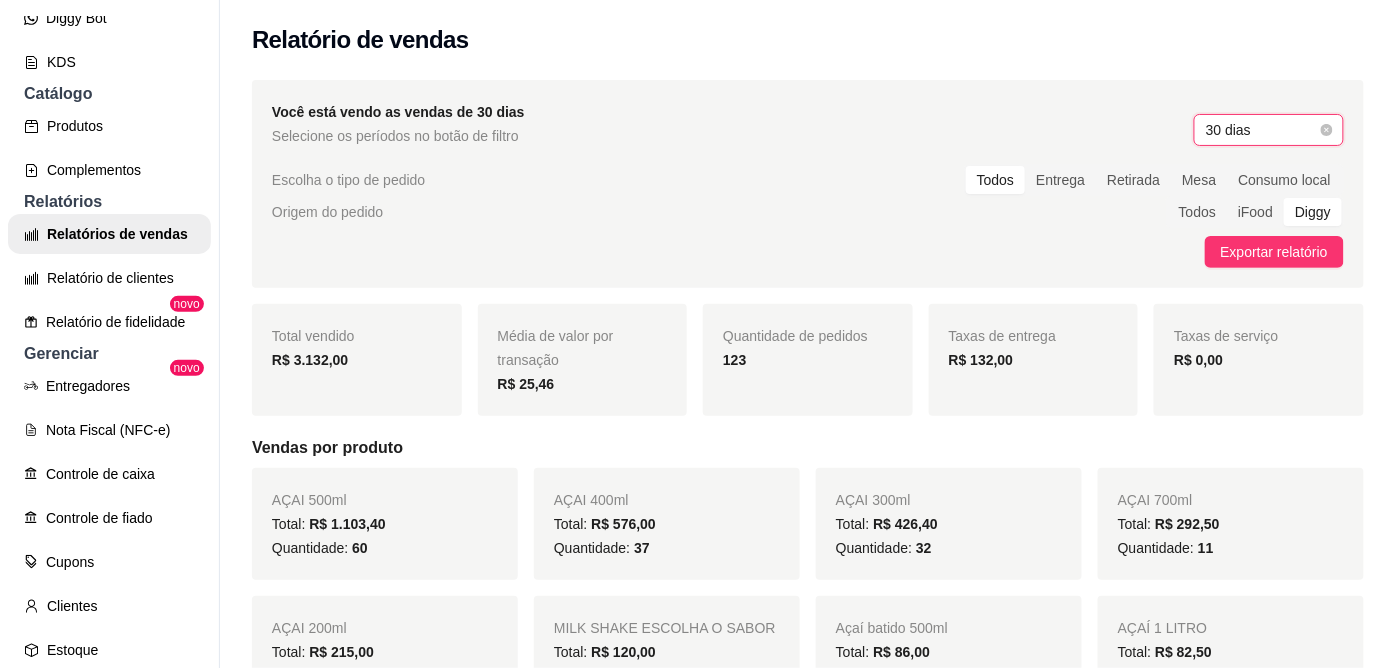 click on "30 dias" at bounding box center [1269, 130] 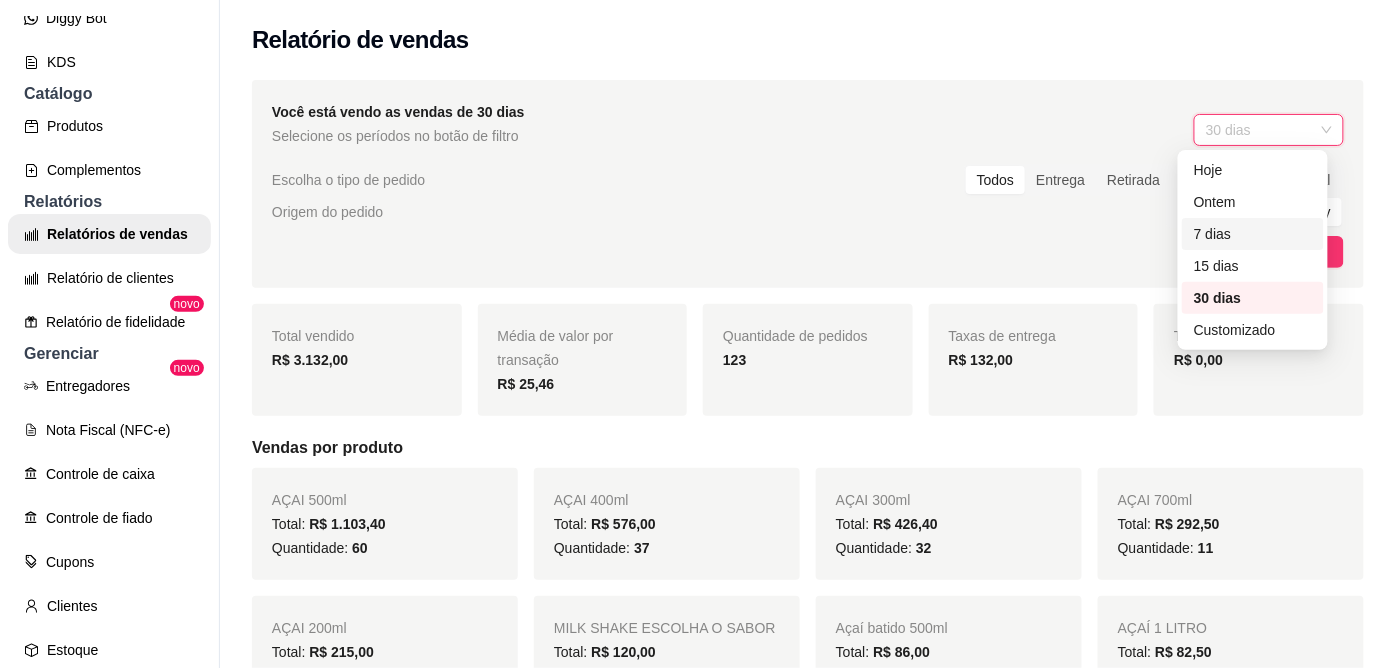 click on "7 dias" at bounding box center (1253, 234) 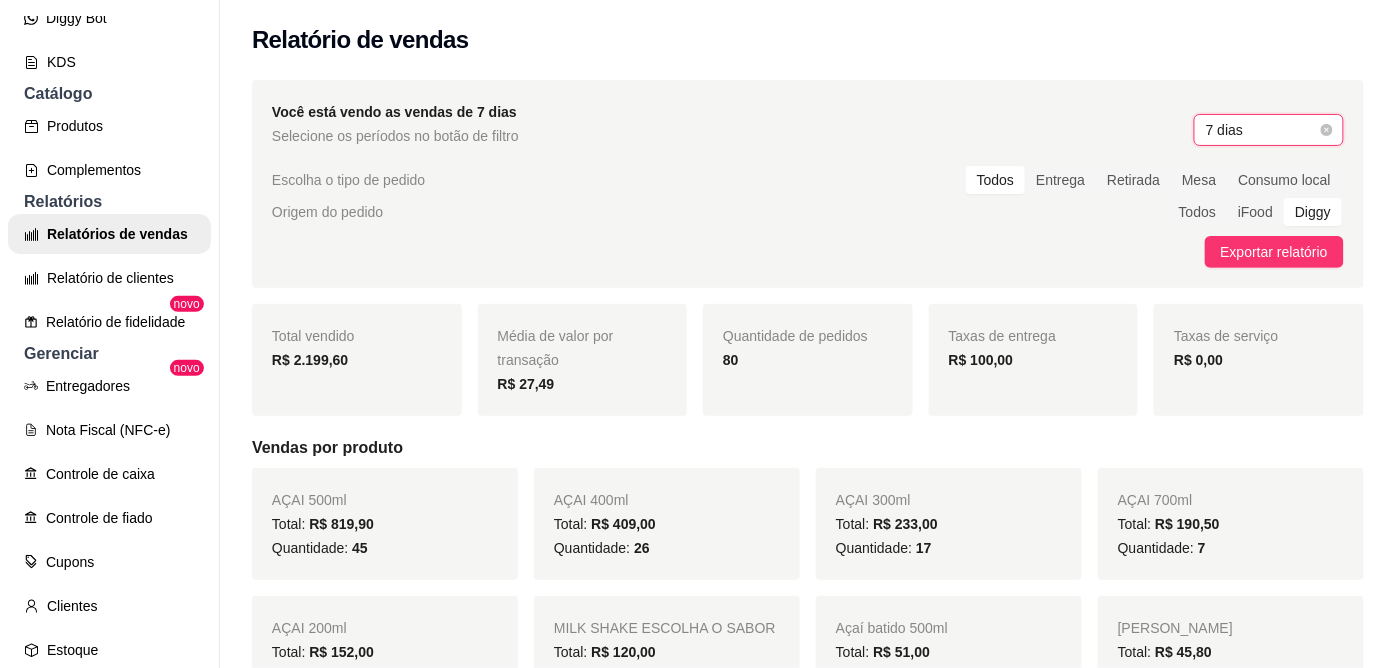 click on "7 dias" at bounding box center (1269, 130) 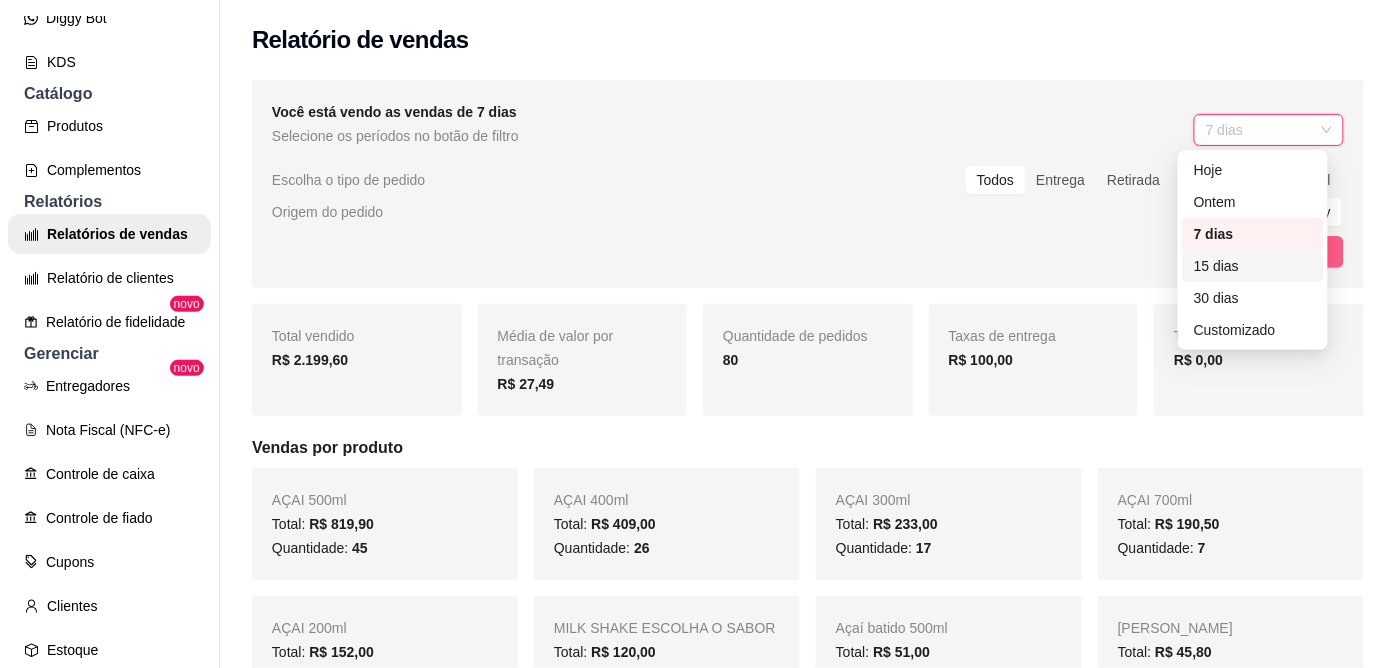 click on "15 dias" at bounding box center [1253, 266] 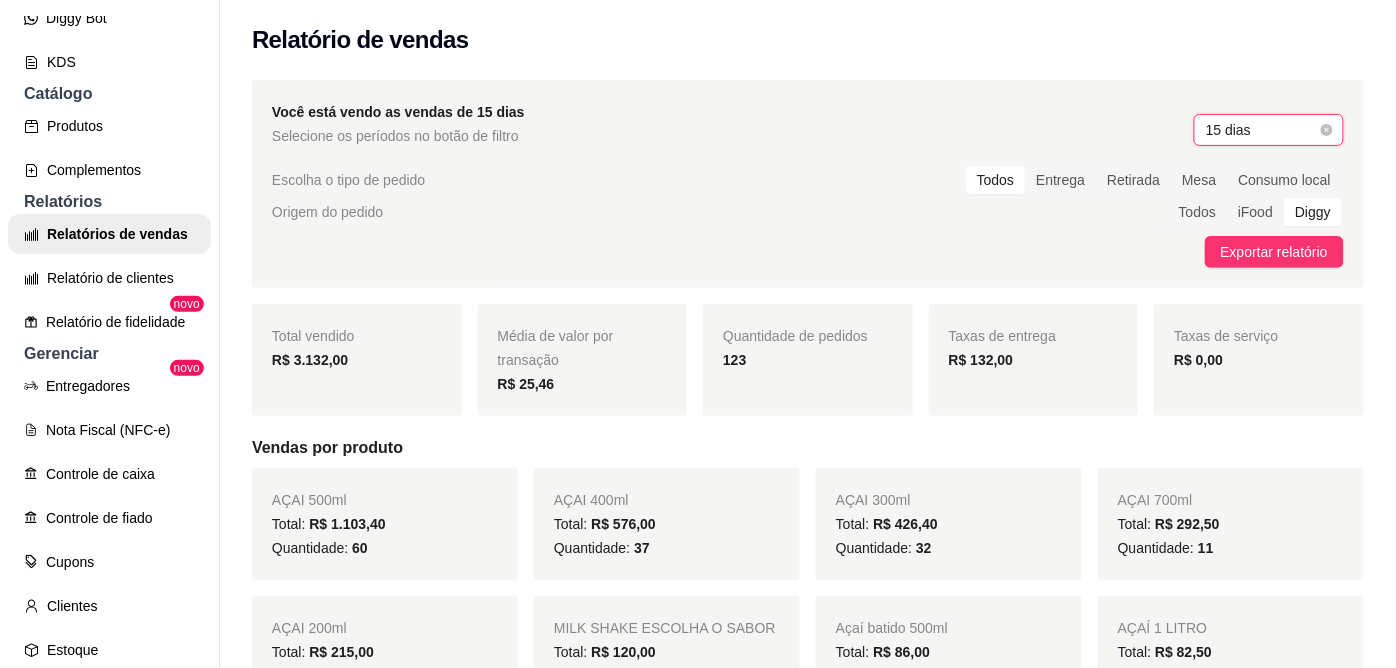 click on "15 dias" at bounding box center (1269, 130) 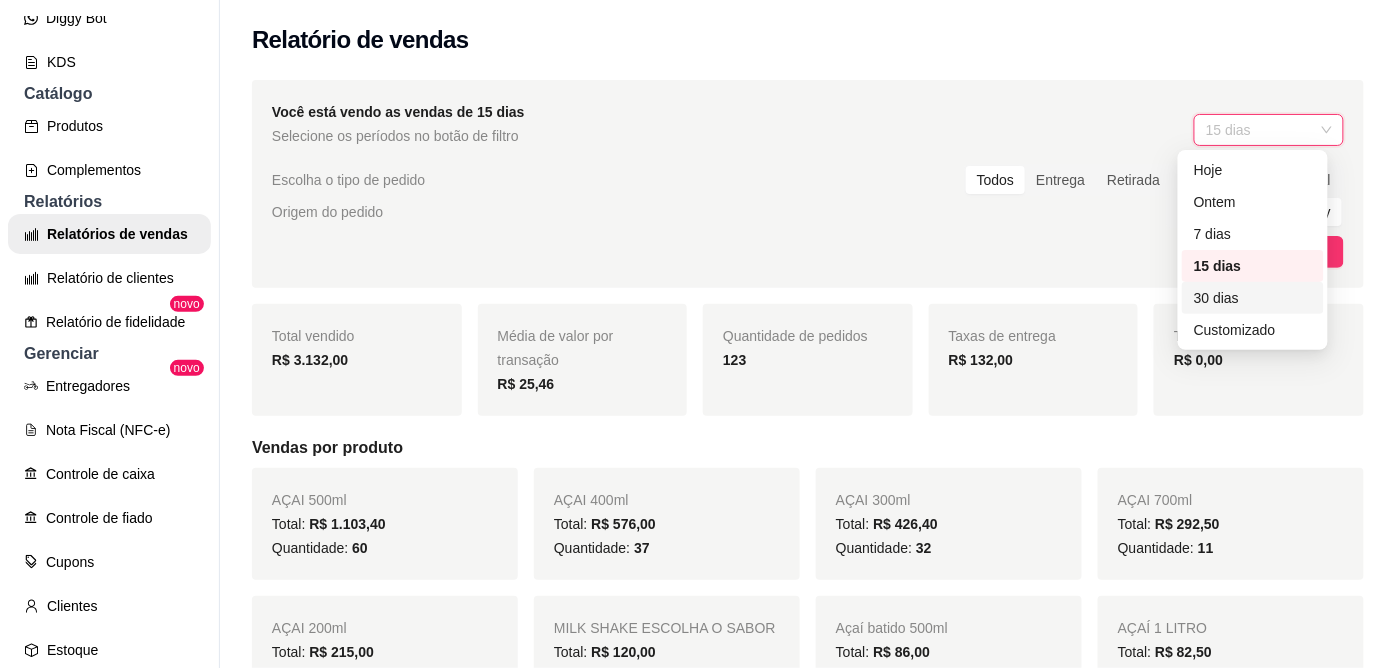 click on "30 dias" at bounding box center (1253, 298) 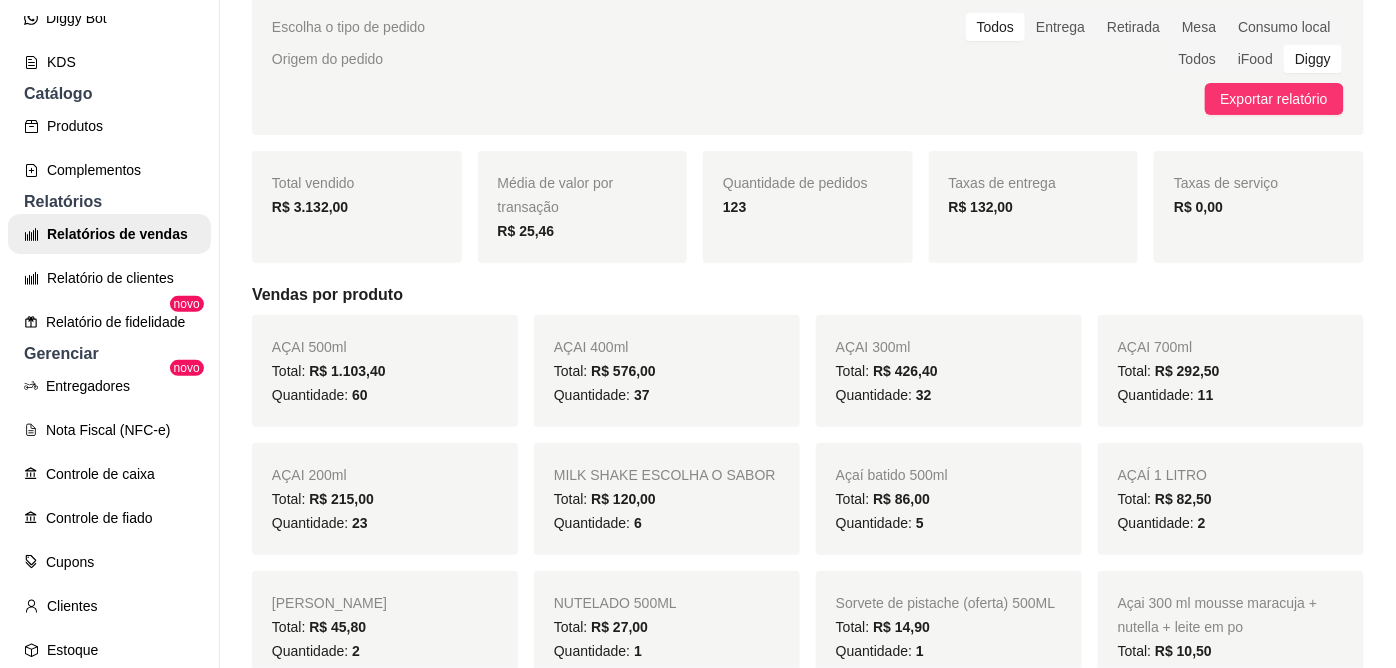 scroll, scrollTop: 0, scrollLeft: 0, axis: both 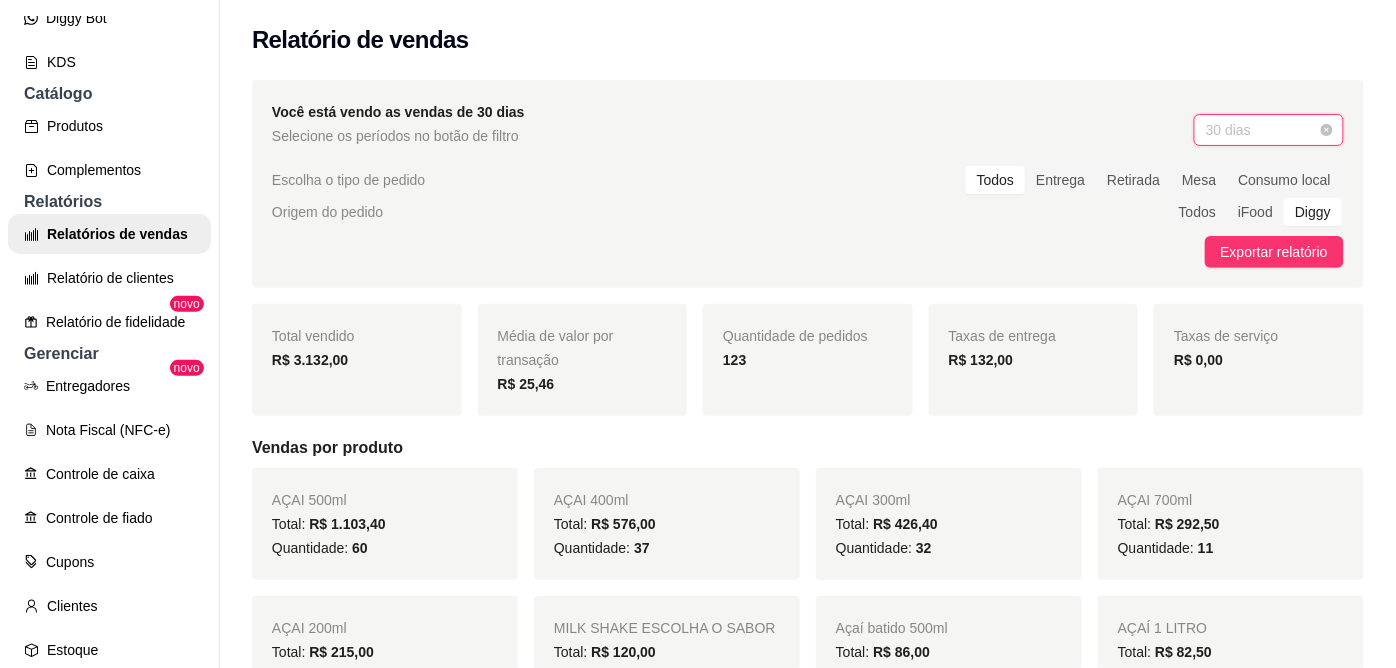 click on "30 dias" at bounding box center [1269, 130] 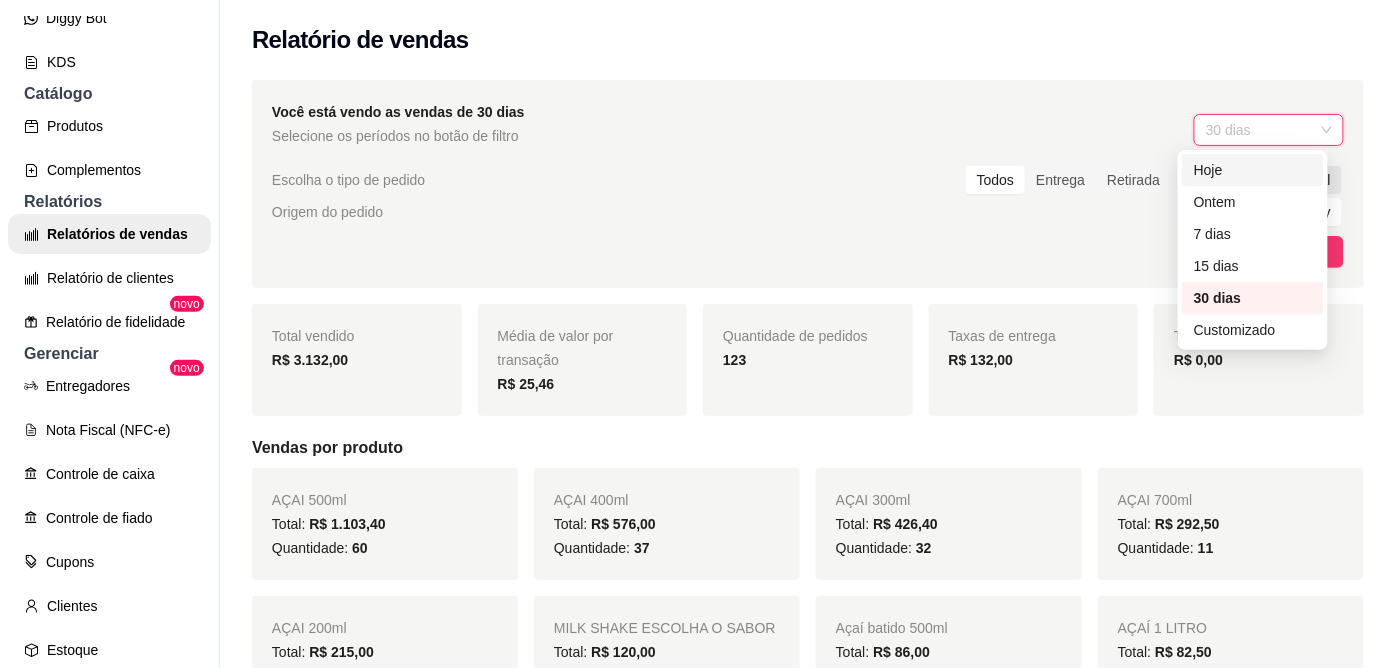click on "Hoje" at bounding box center (1253, 170) 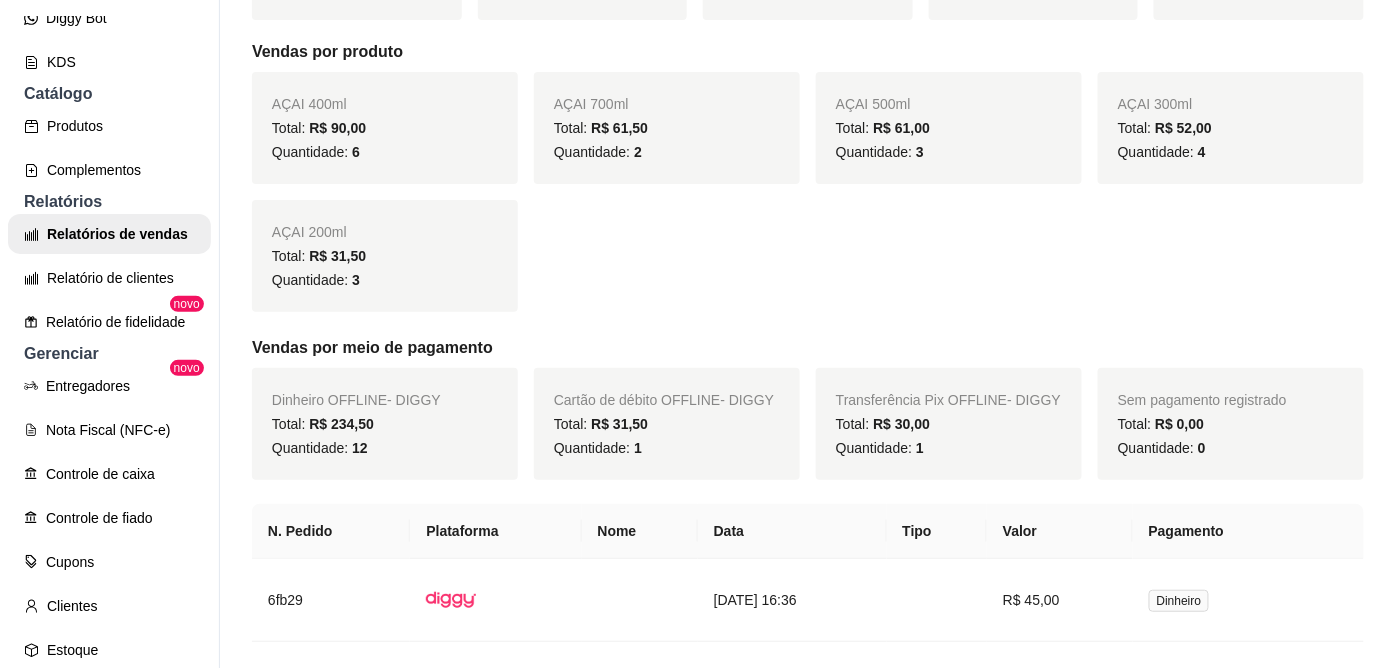 scroll, scrollTop: 444, scrollLeft: 0, axis: vertical 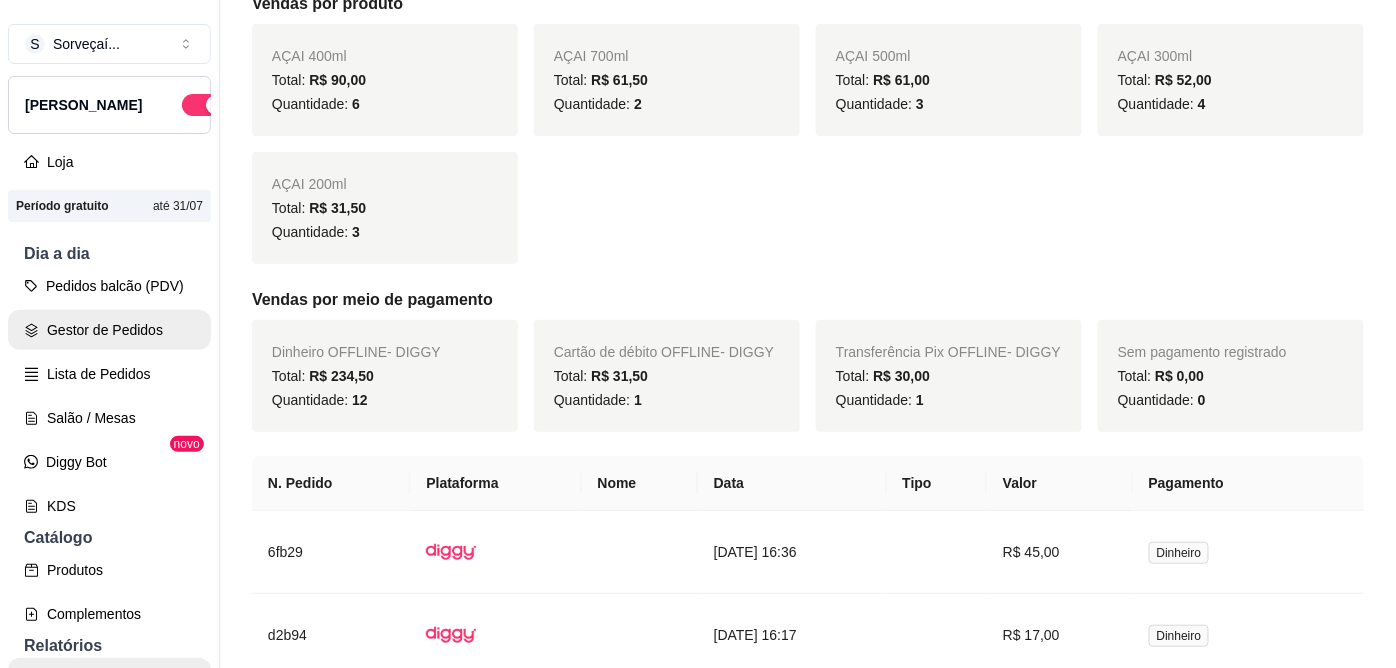 click on "Gestor de Pedidos" at bounding box center [109, 330] 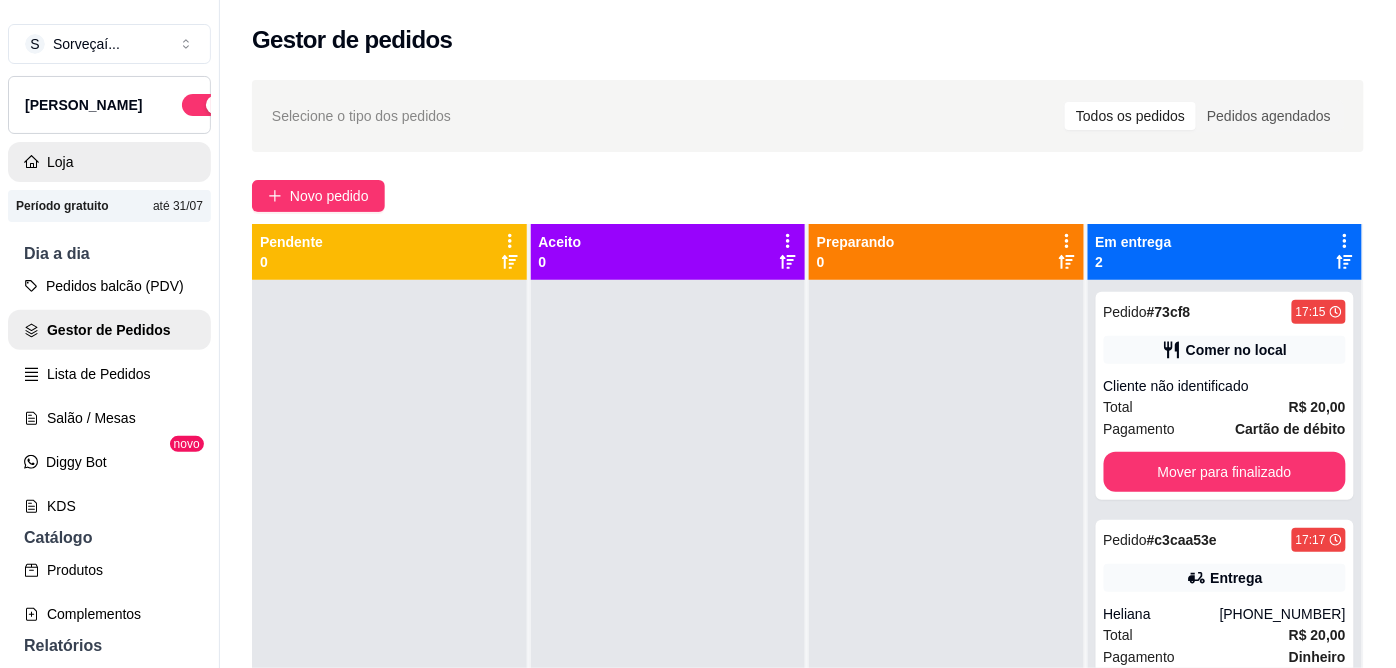 click on "Loja" at bounding box center [109, 162] 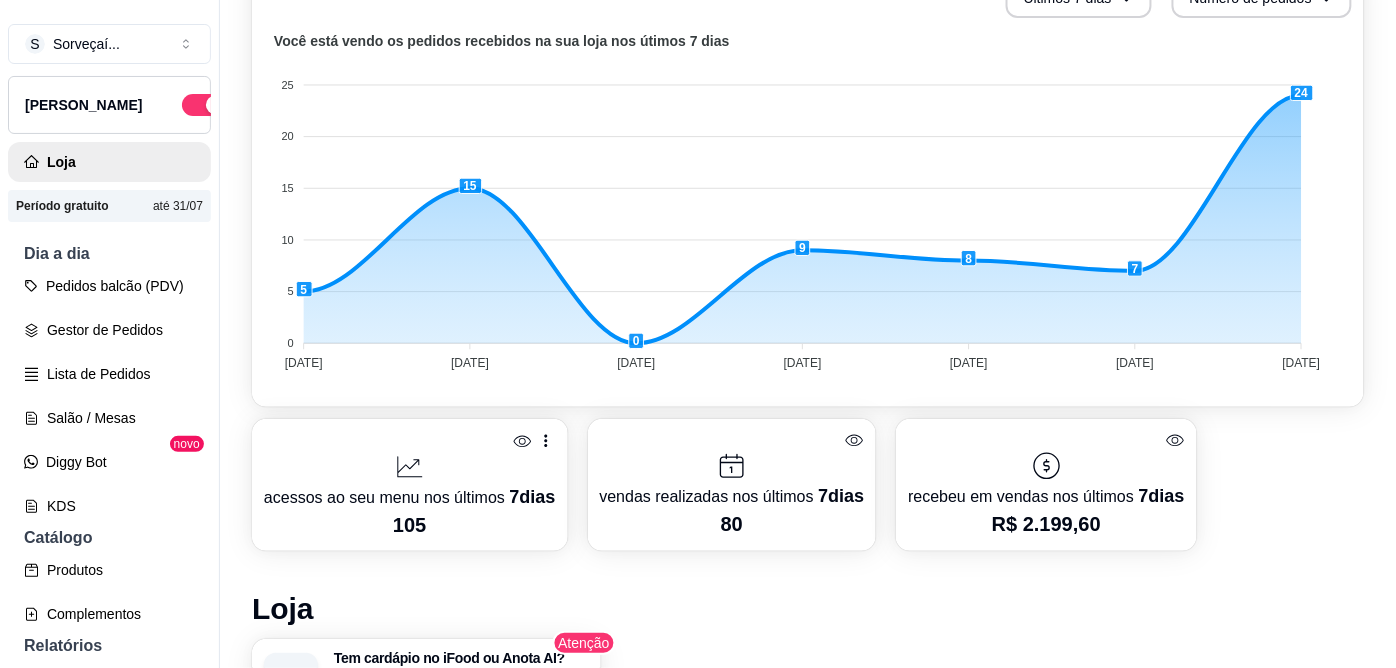 scroll, scrollTop: 444, scrollLeft: 0, axis: vertical 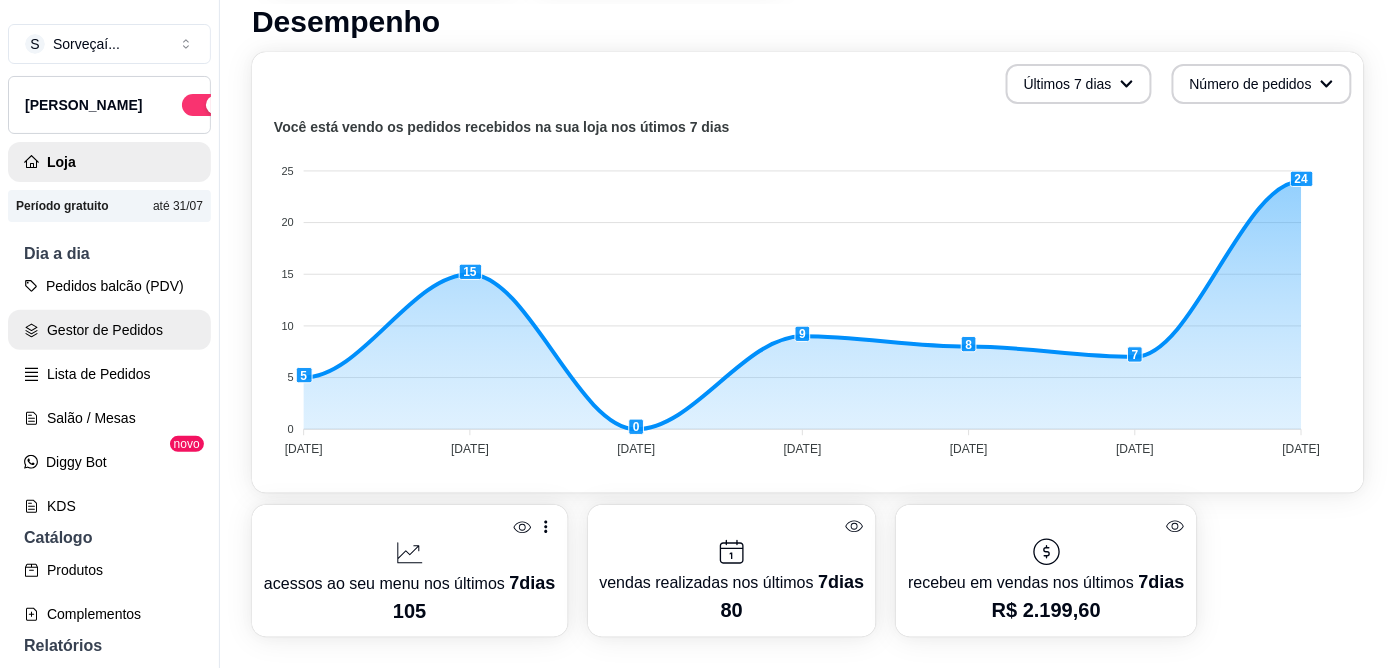click on "Gestor de Pedidos" at bounding box center (109, 330) 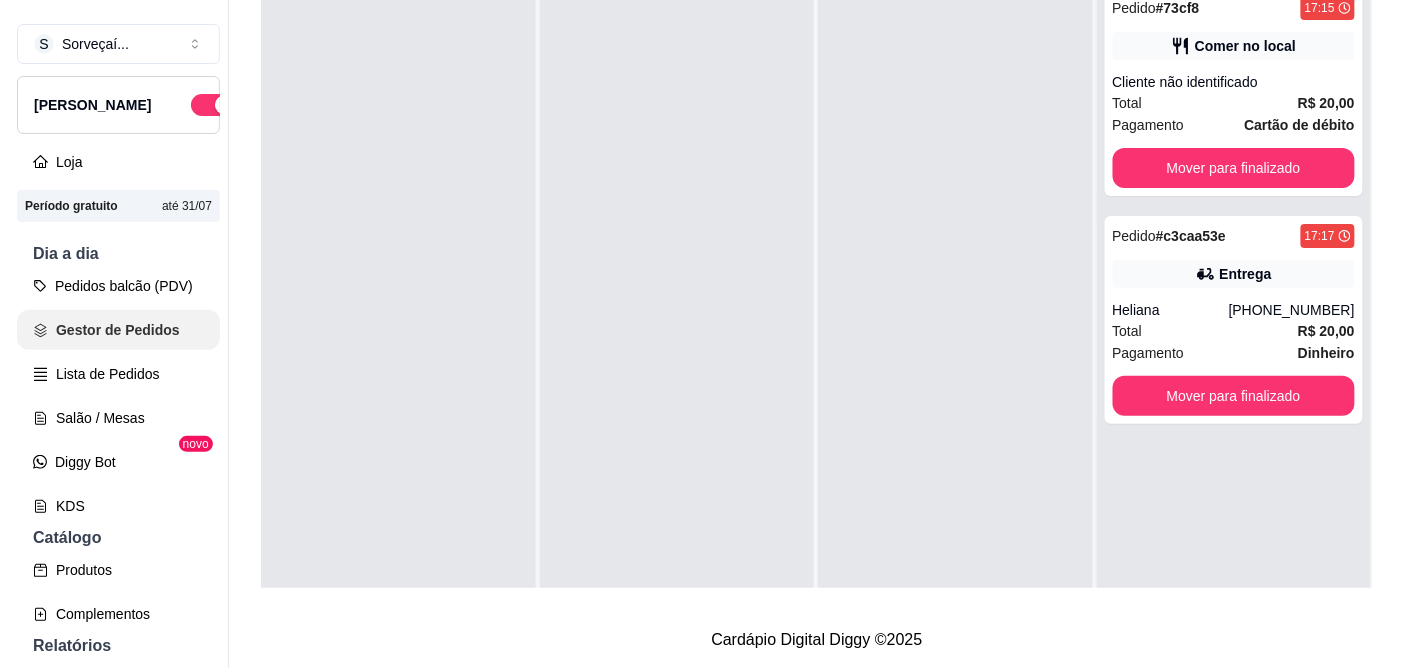 scroll, scrollTop: 0, scrollLeft: 0, axis: both 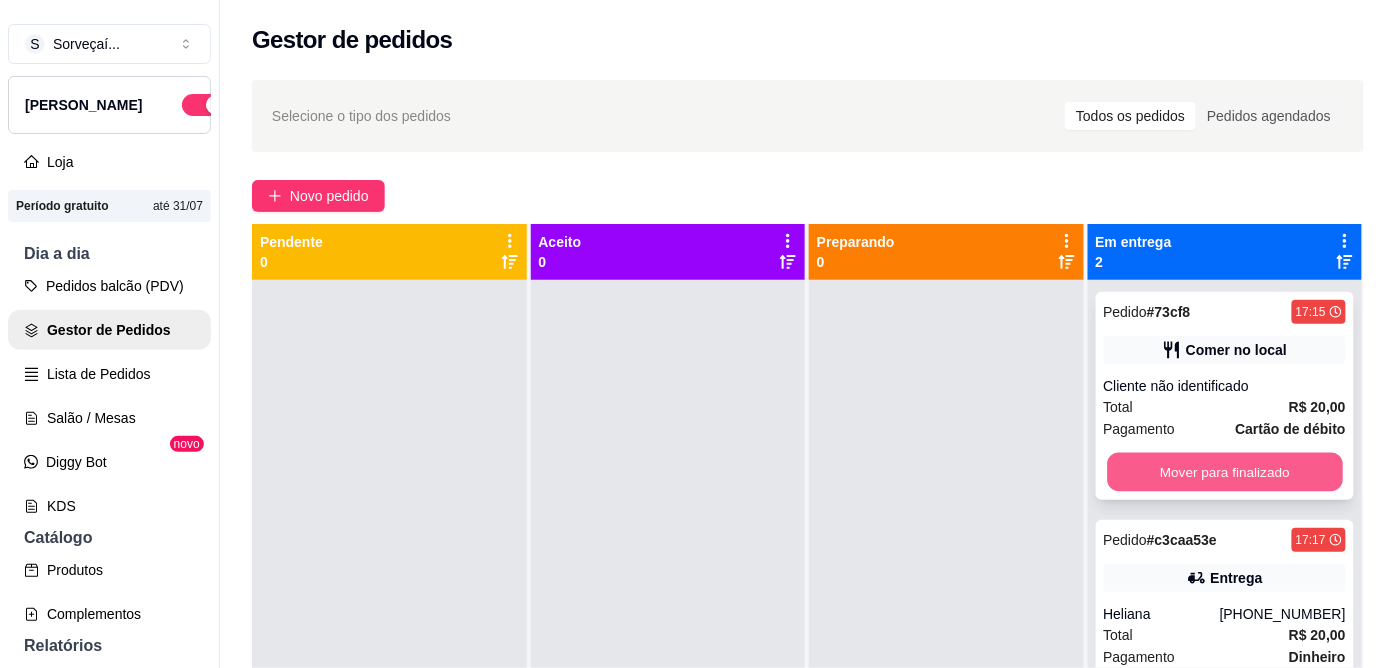 click on "Mover para finalizado" at bounding box center (1224, 472) 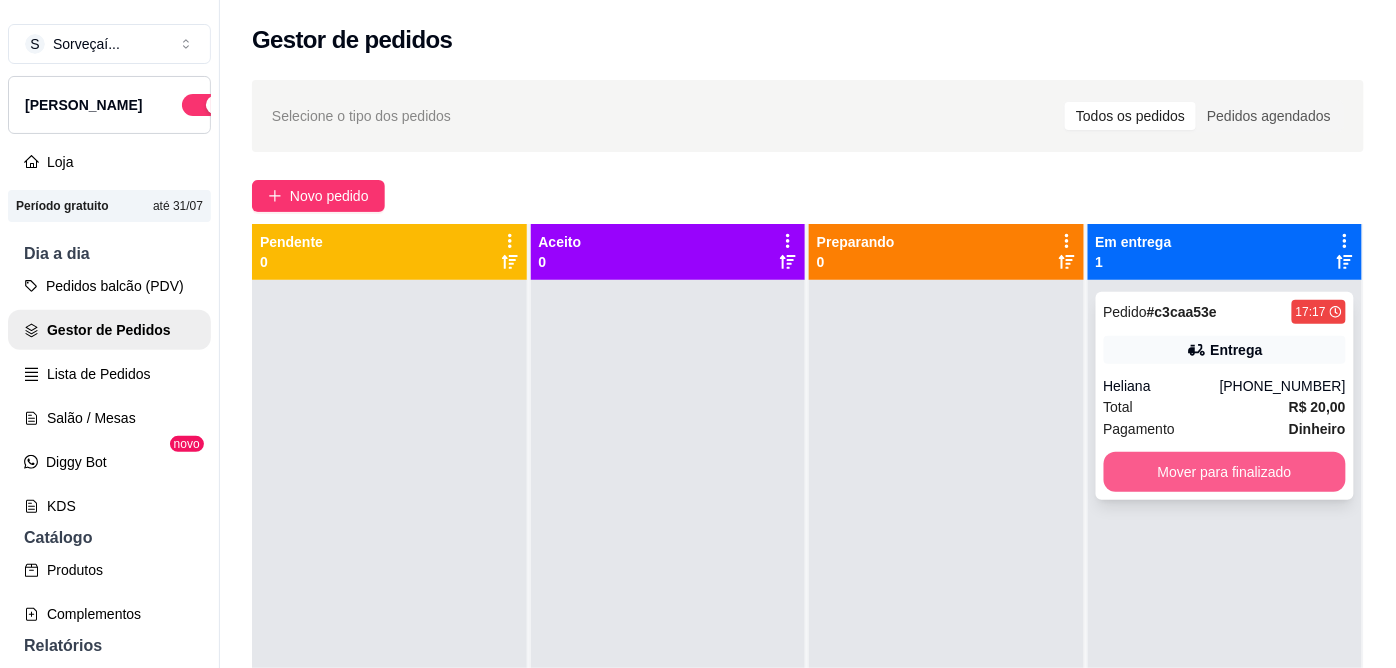 click on "Mover para finalizado" at bounding box center [1225, 472] 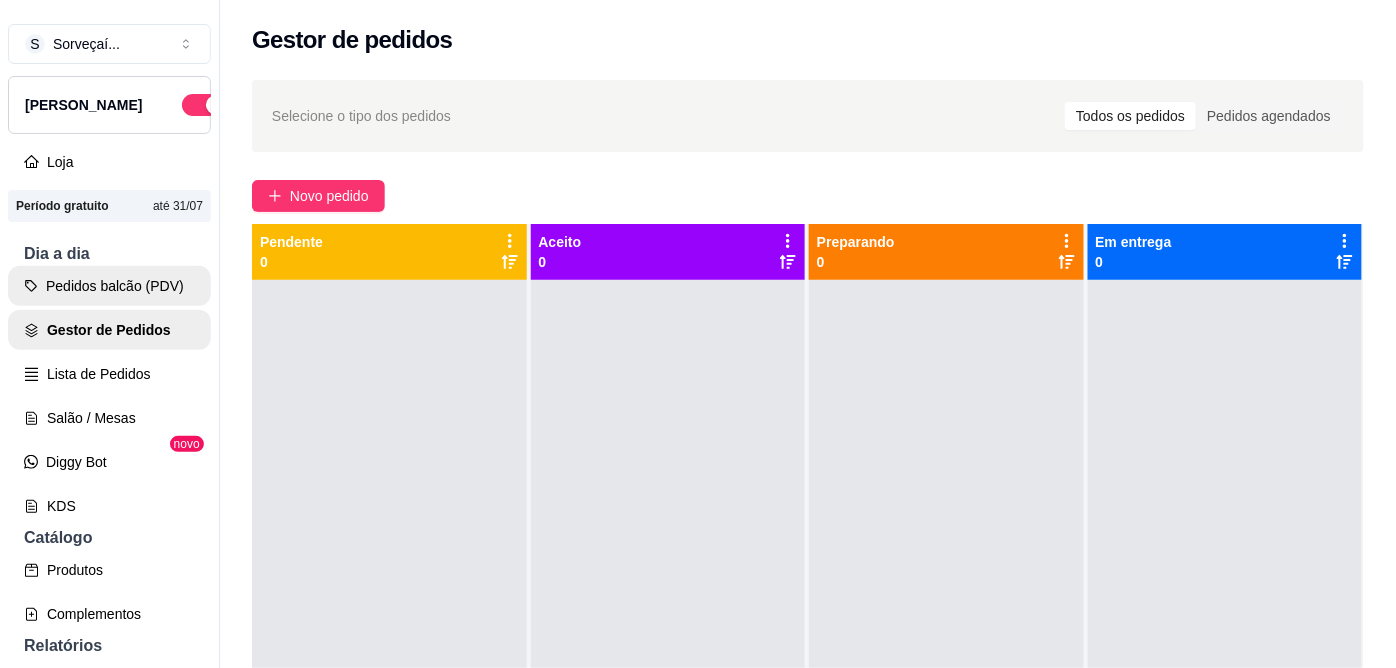 click on "Pedidos balcão (PDV)" at bounding box center [109, 286] 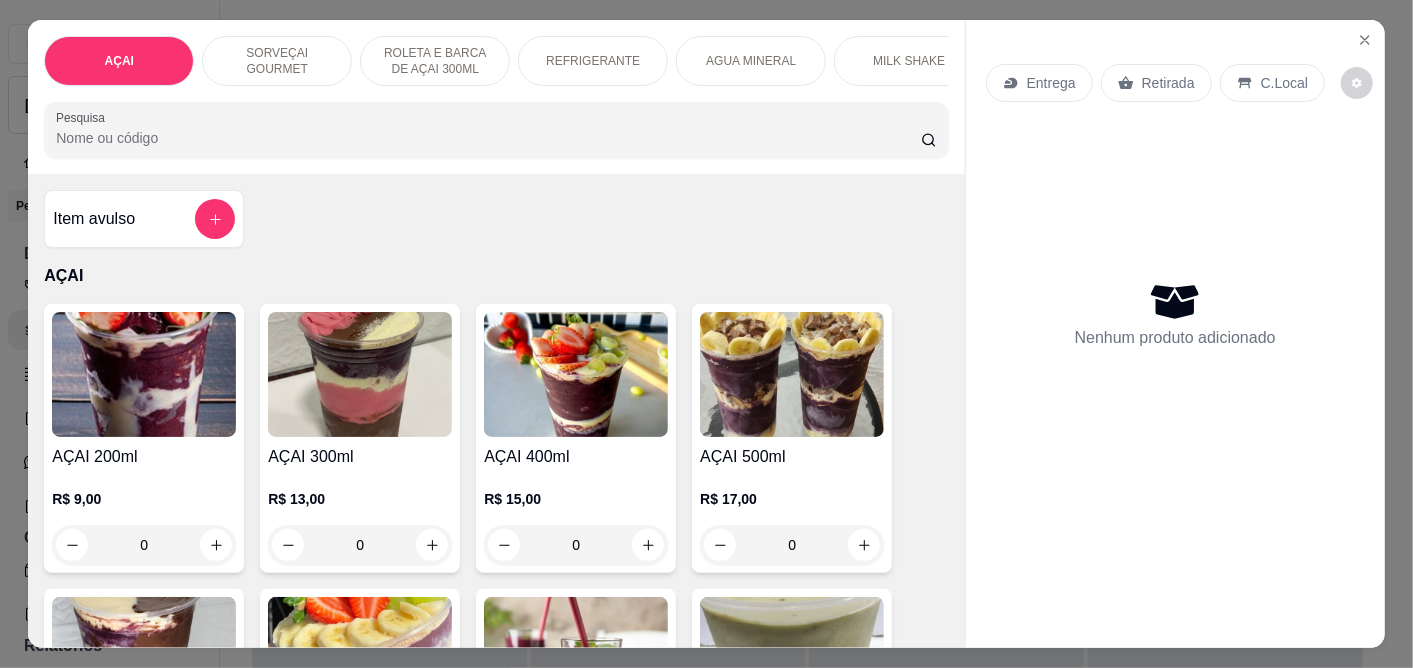 click at bounding box center (144, 374) 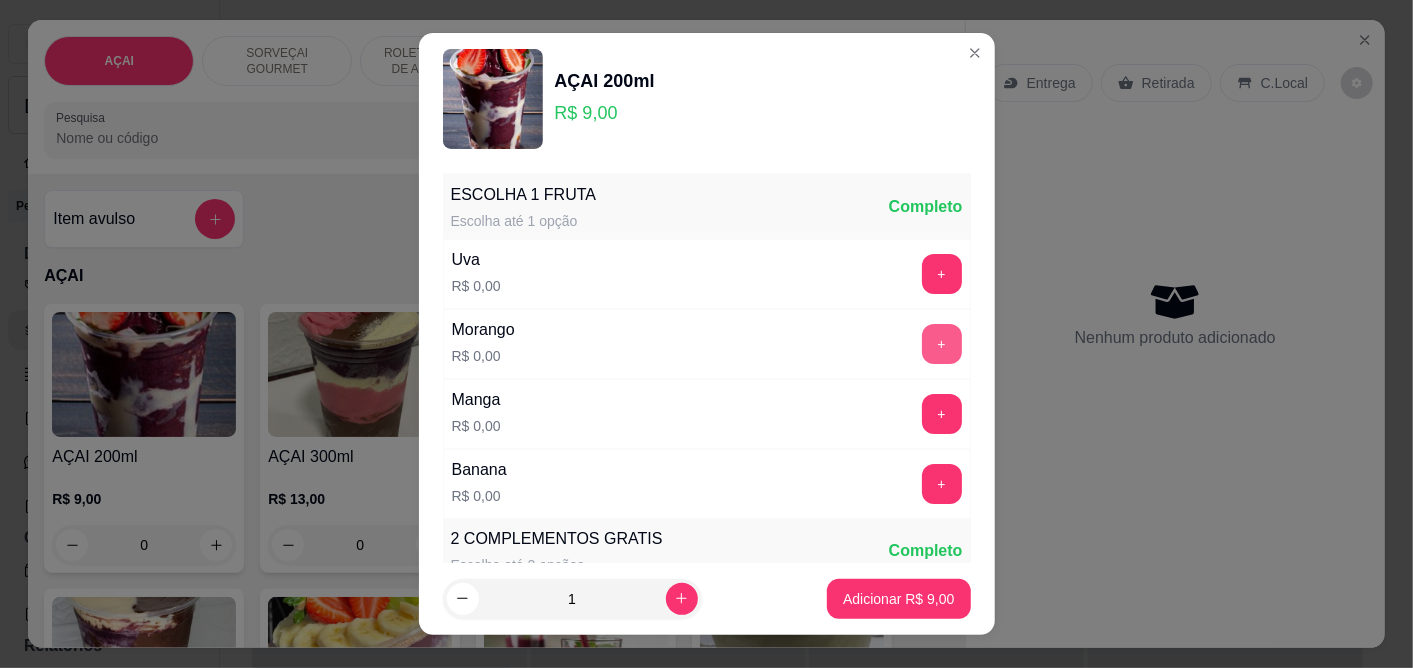 click on "+" at bounding box center (942, 344) 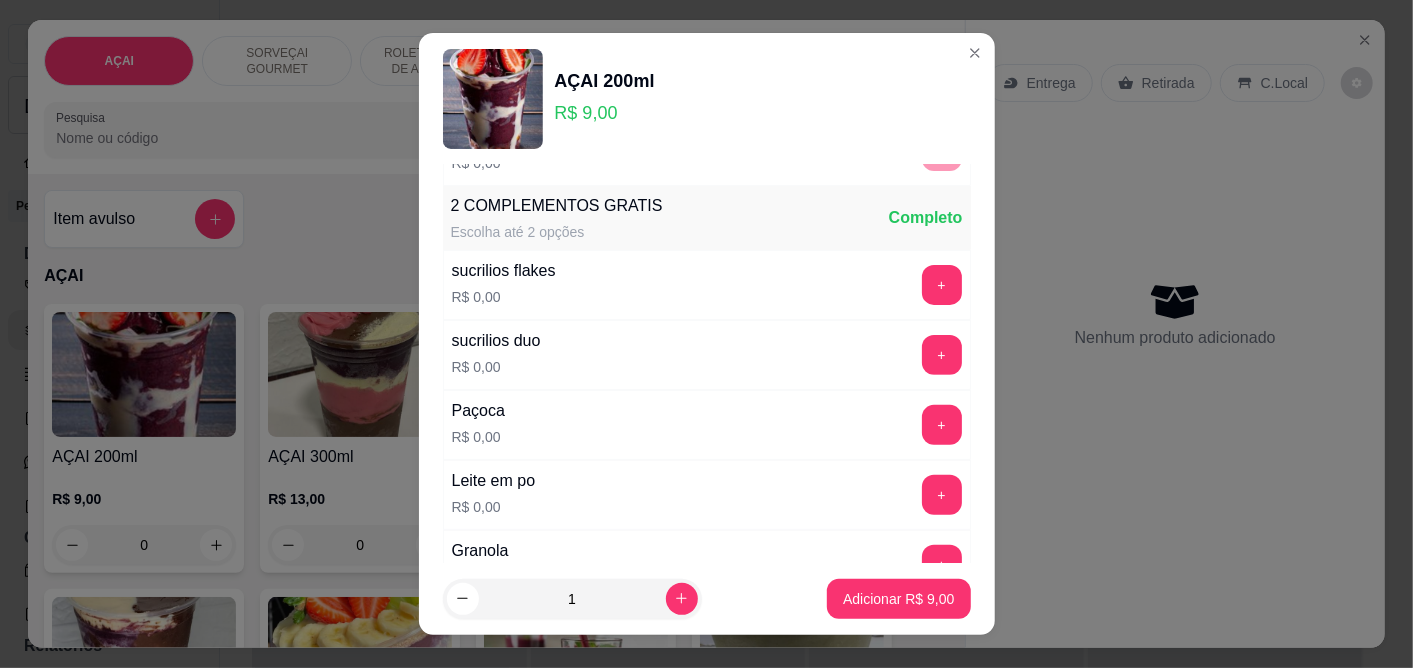 scroll, scrollTop: 444, scrollLeft: 0, axis: vertical 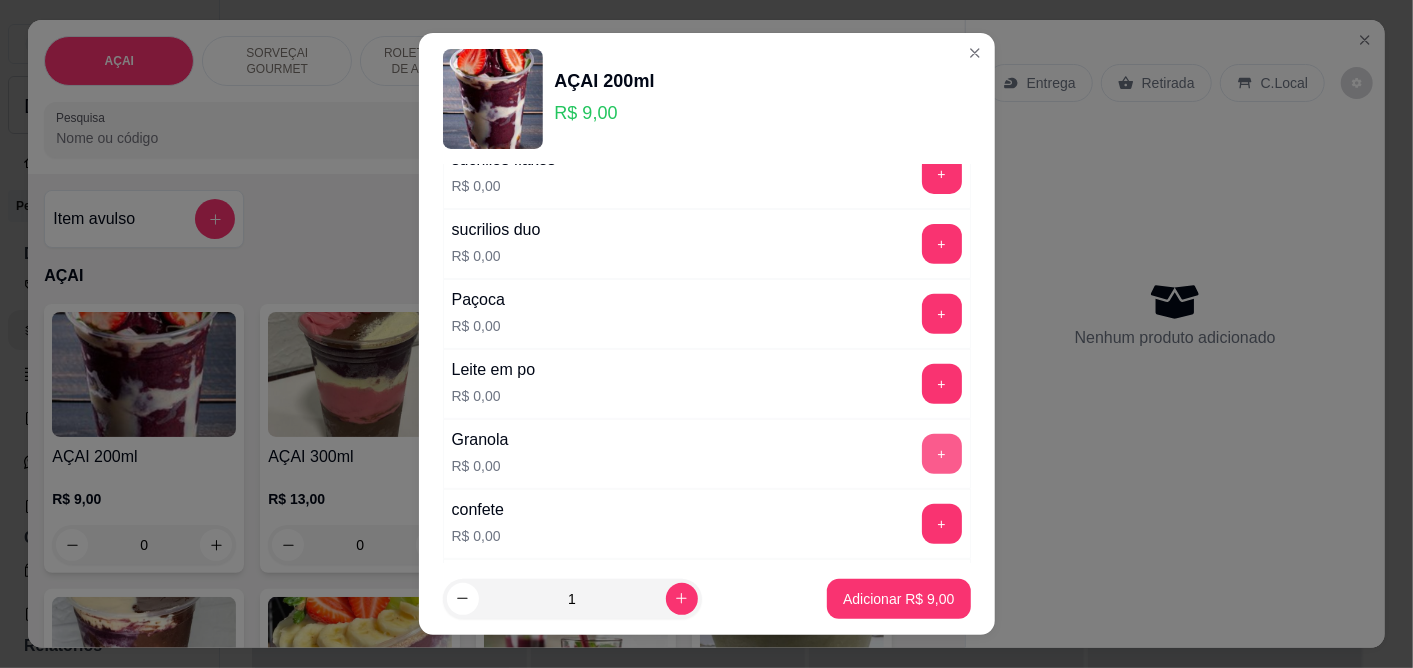 click on "+" at bounding box center [942, 454] 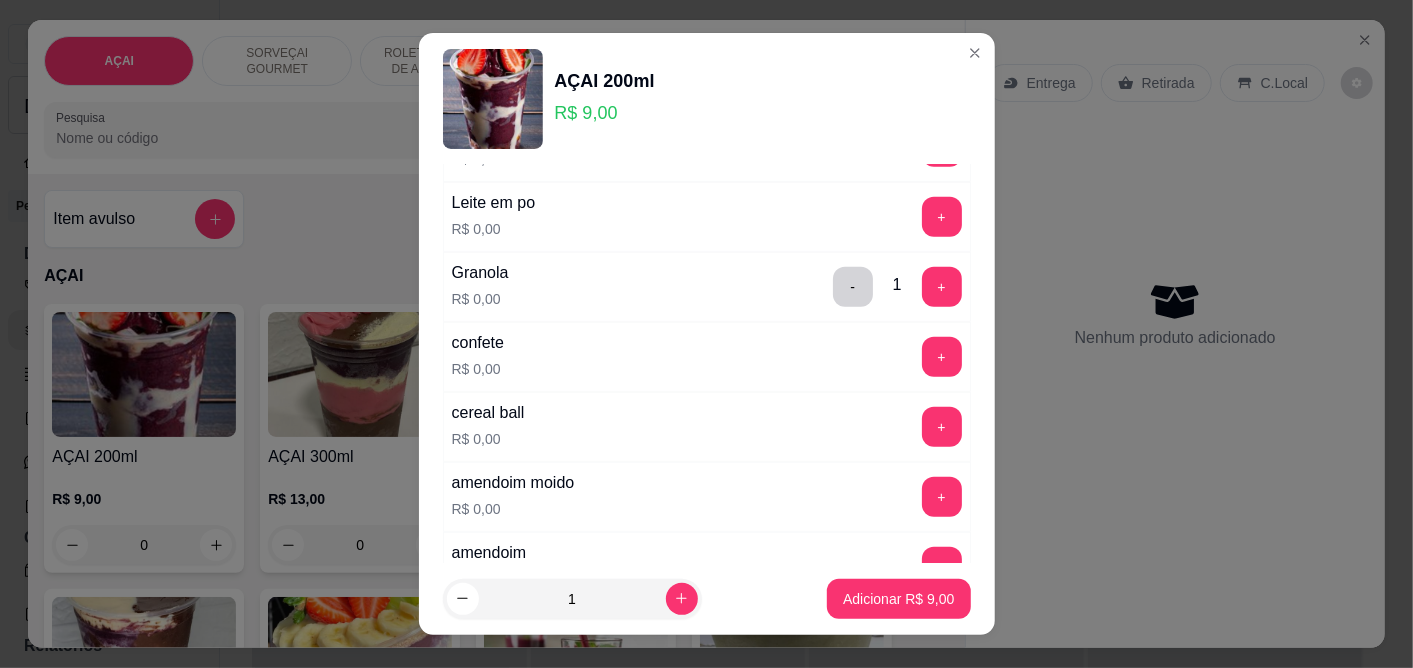 scroll, scrollTop: 666, scrollLeft: 0, axis: vertical 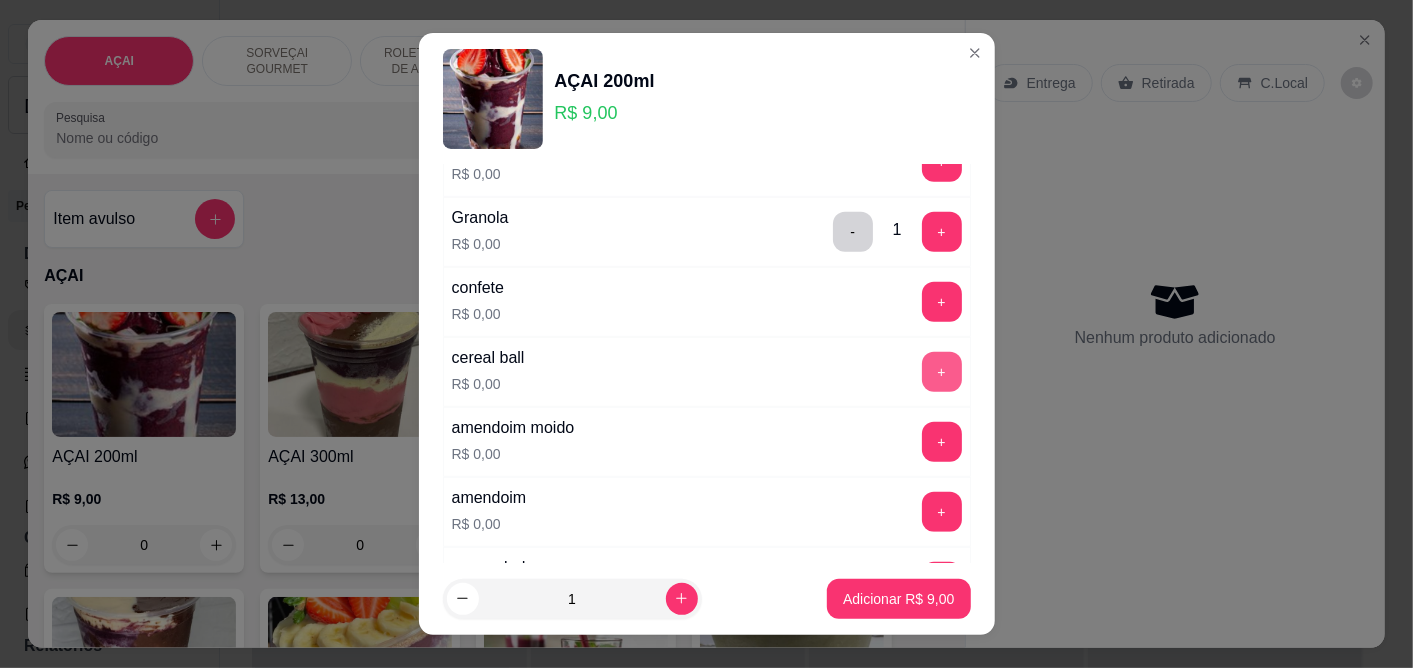 click on "+" at bounding box center [942, 372] 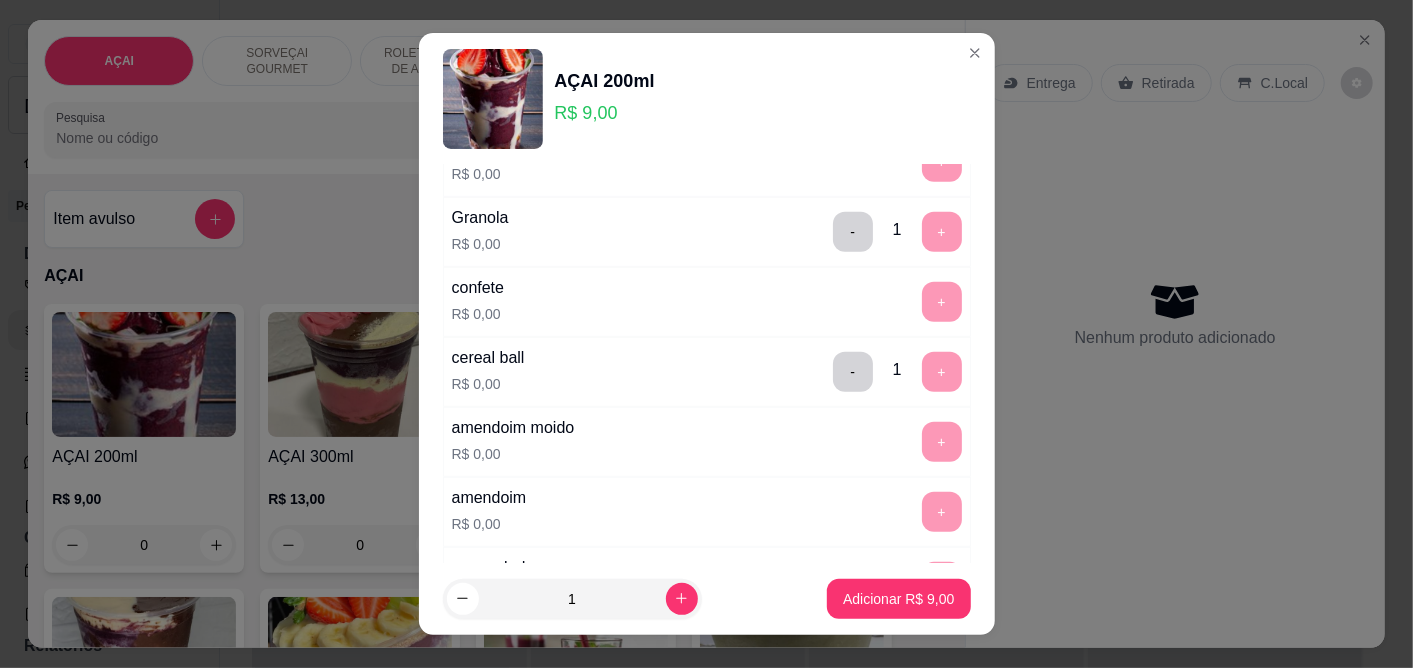 scroll, scrollTop: 1111, scrollLeft: 0, axis: vertical 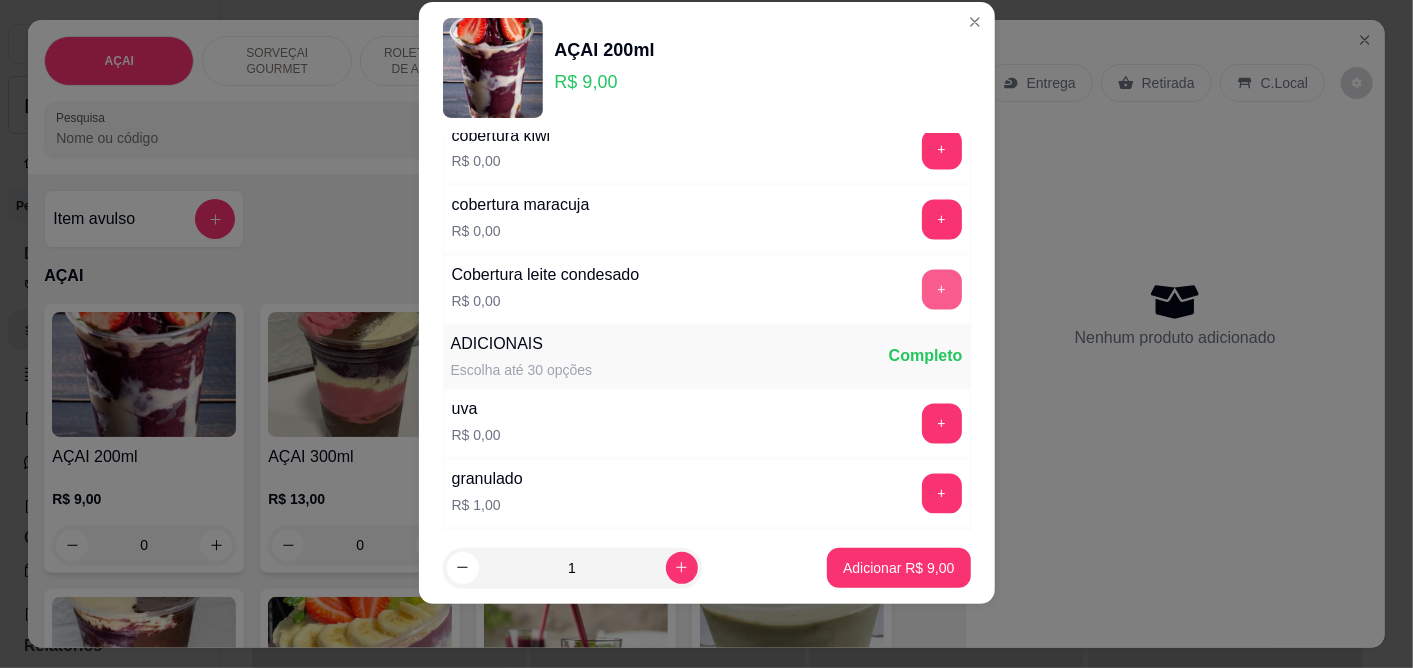 click on "+" at bounding box center (942, 290) 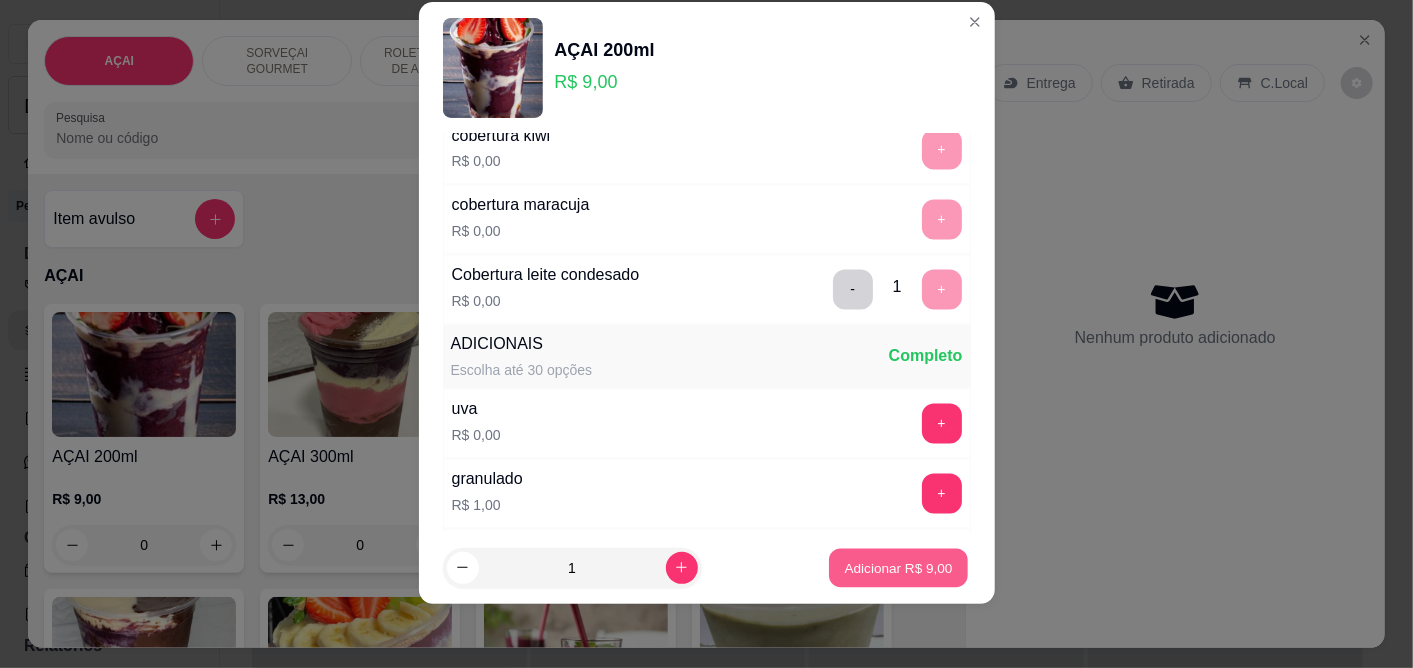 click on "Adicionar   R$ 9,00" at bounding box center (899, 567) 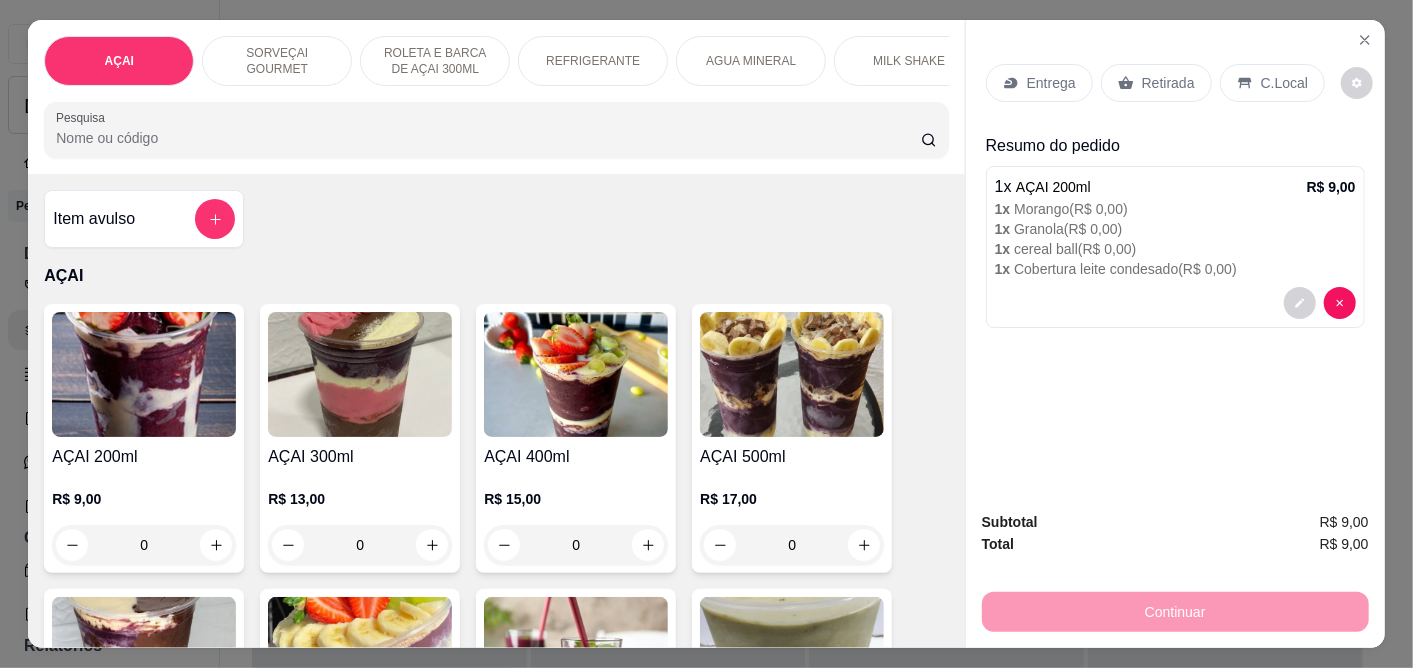 click on "C.Local" at bounding box center (1272, 83) 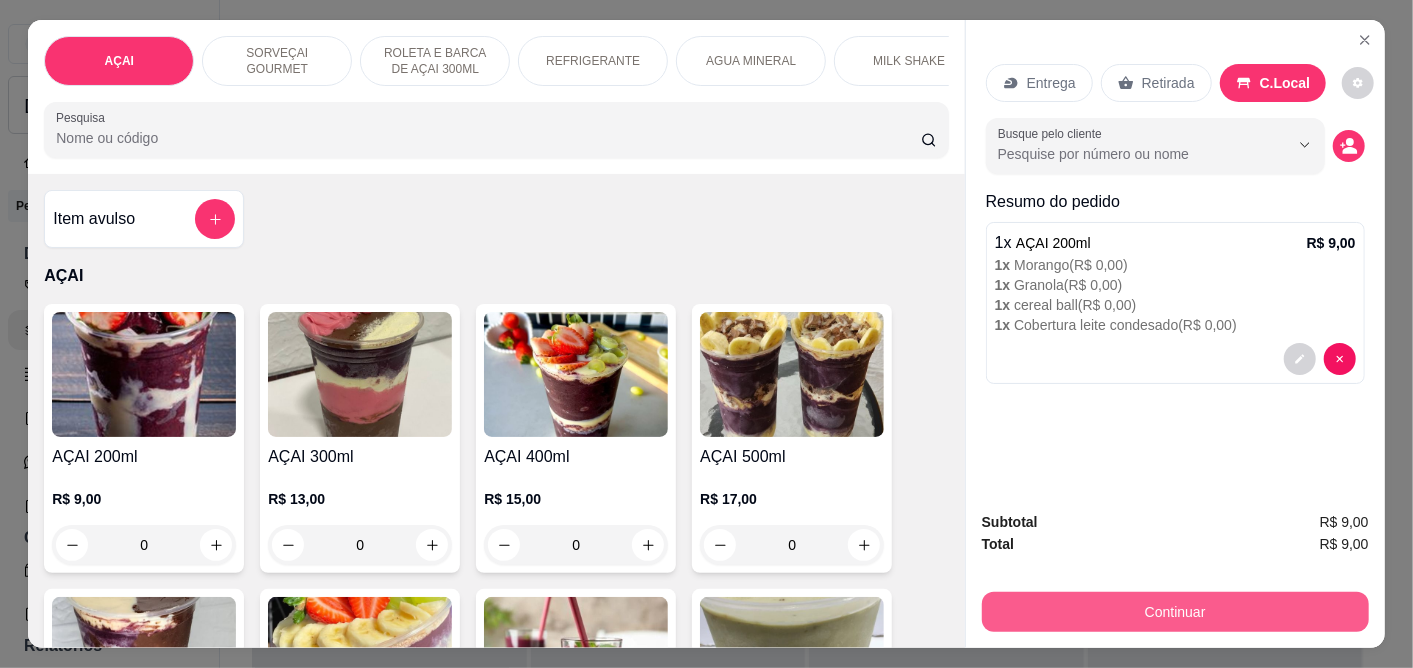 click on "Continuar" at bounding box center (1175, 612) 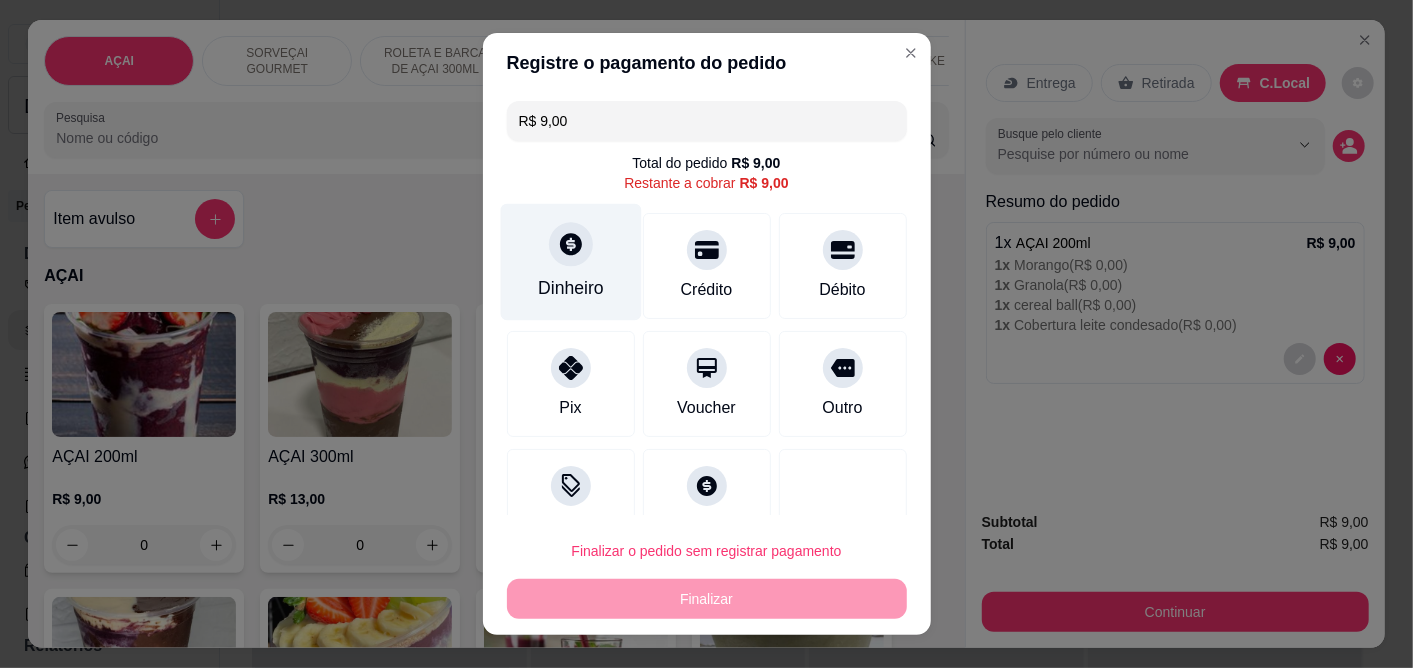 click on "Dinheiro" at bounding box center [570, 262] 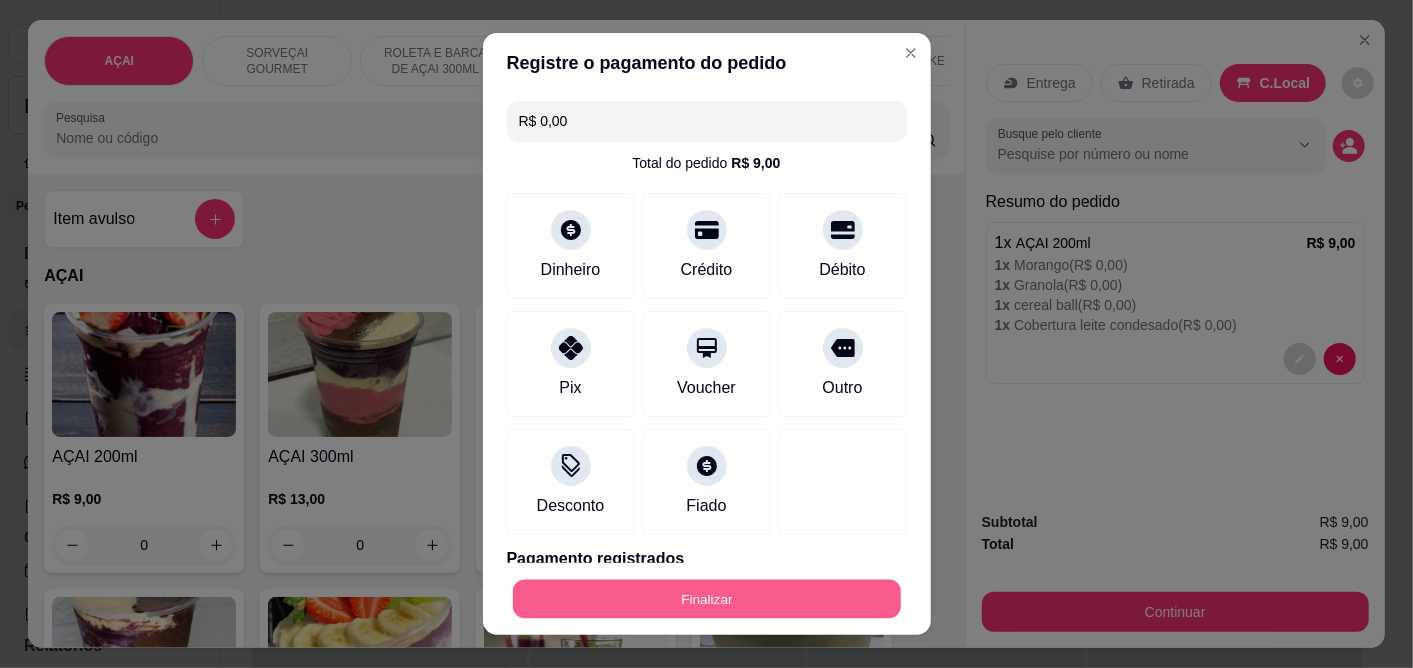 click on "Finalizar" at bounding box center (707, 598) 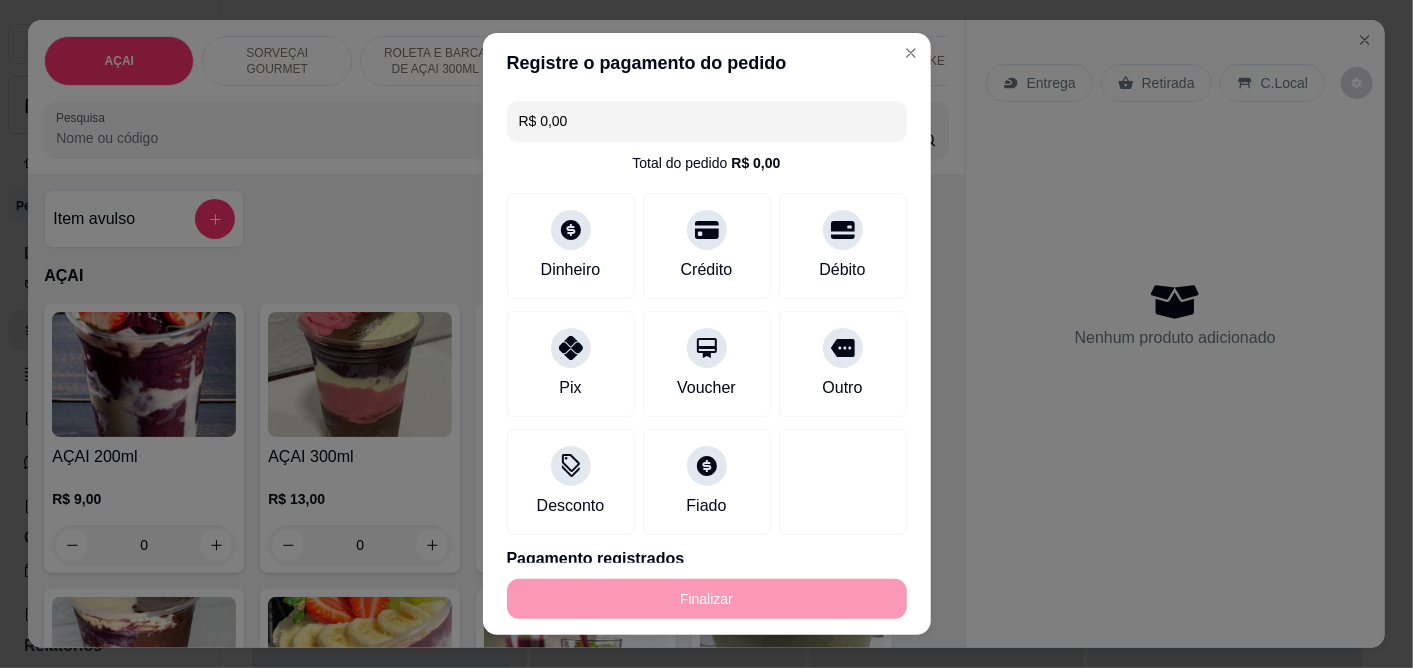 type on "-R$ 9,00" 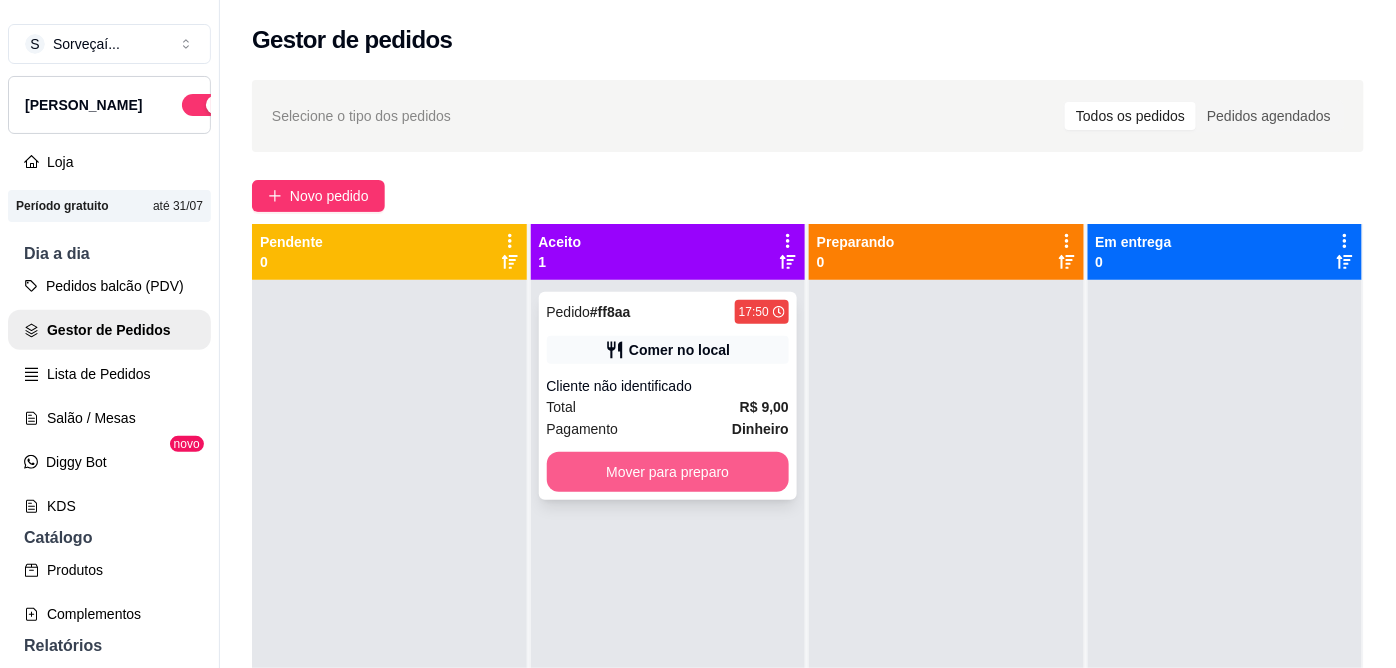 click on "Mover para preparo" at bounding box center (668, 472) 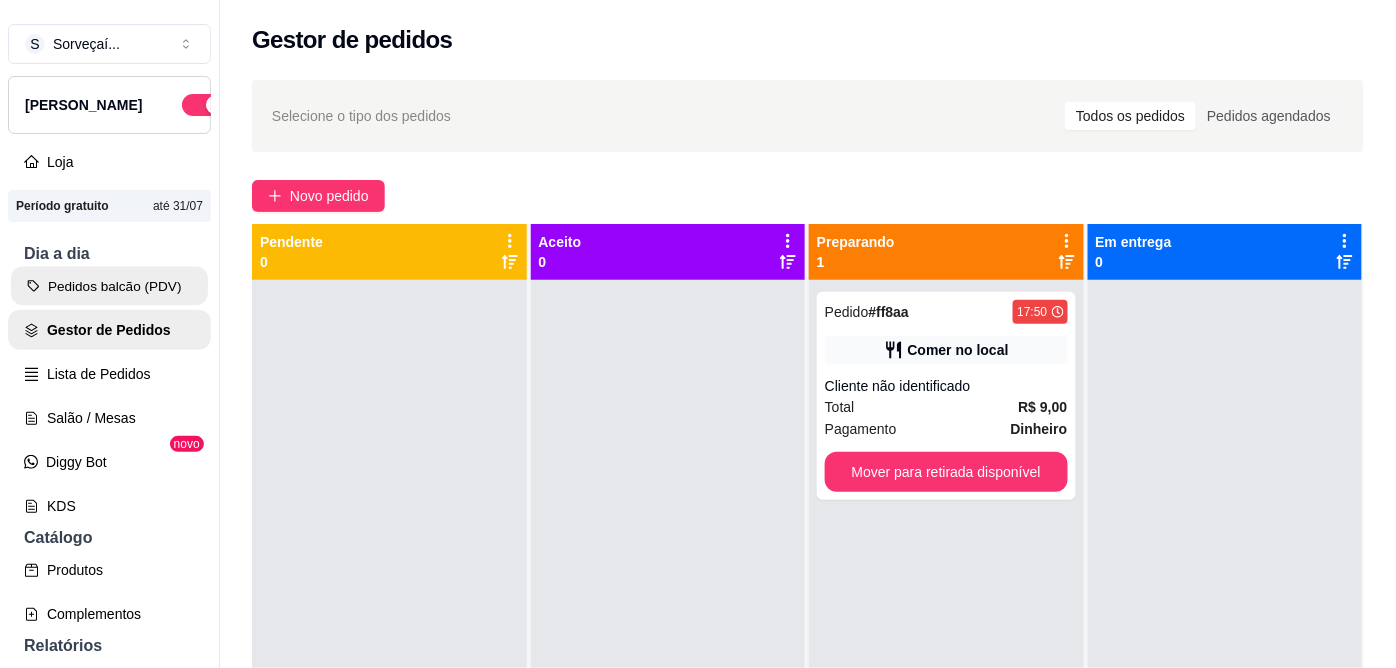 click on "Pedidos balcão (PDV)" at bounding box center [109, 286] 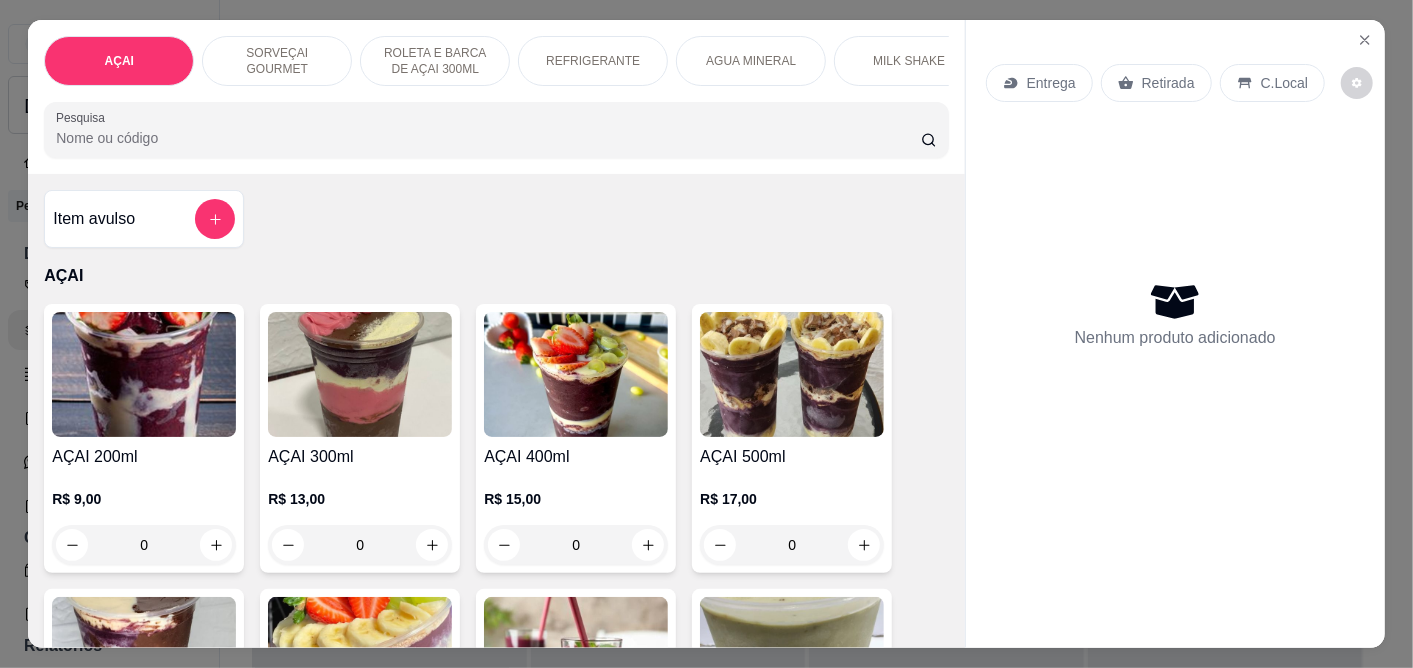 click at bounding box center [360, 374] 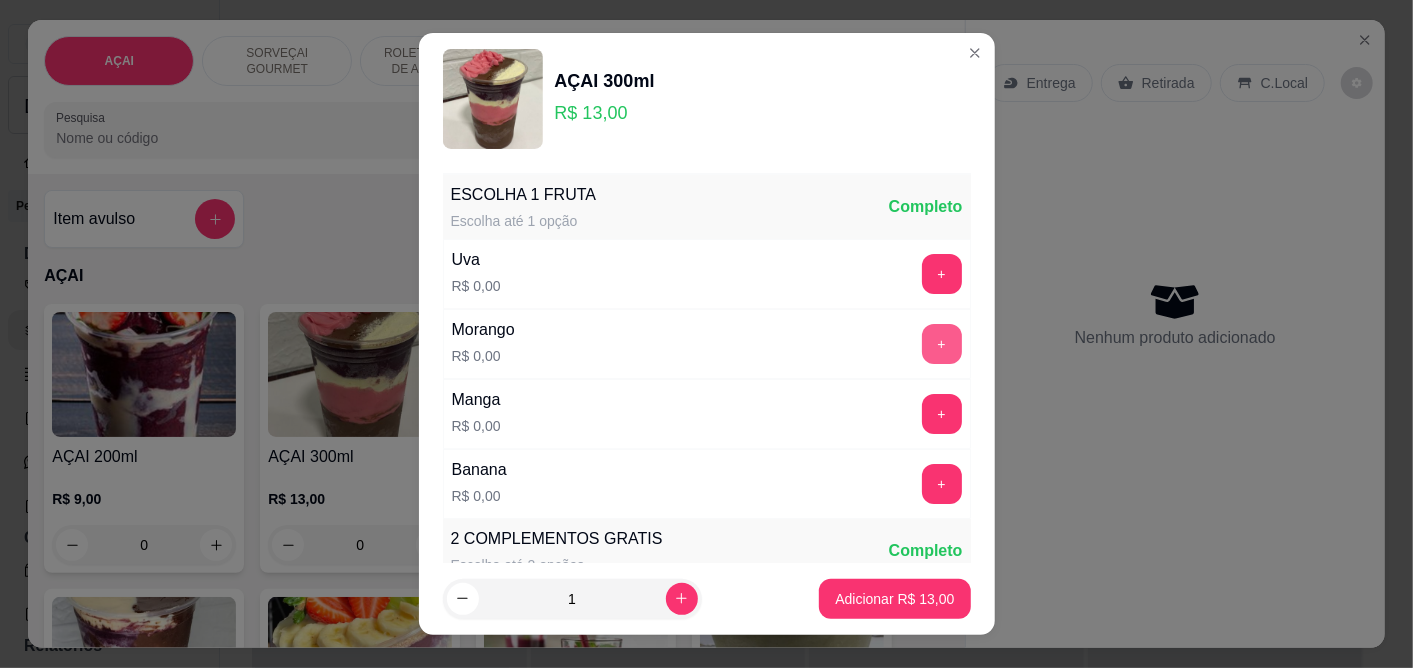 click on "+" at bounding box center (942, 344) 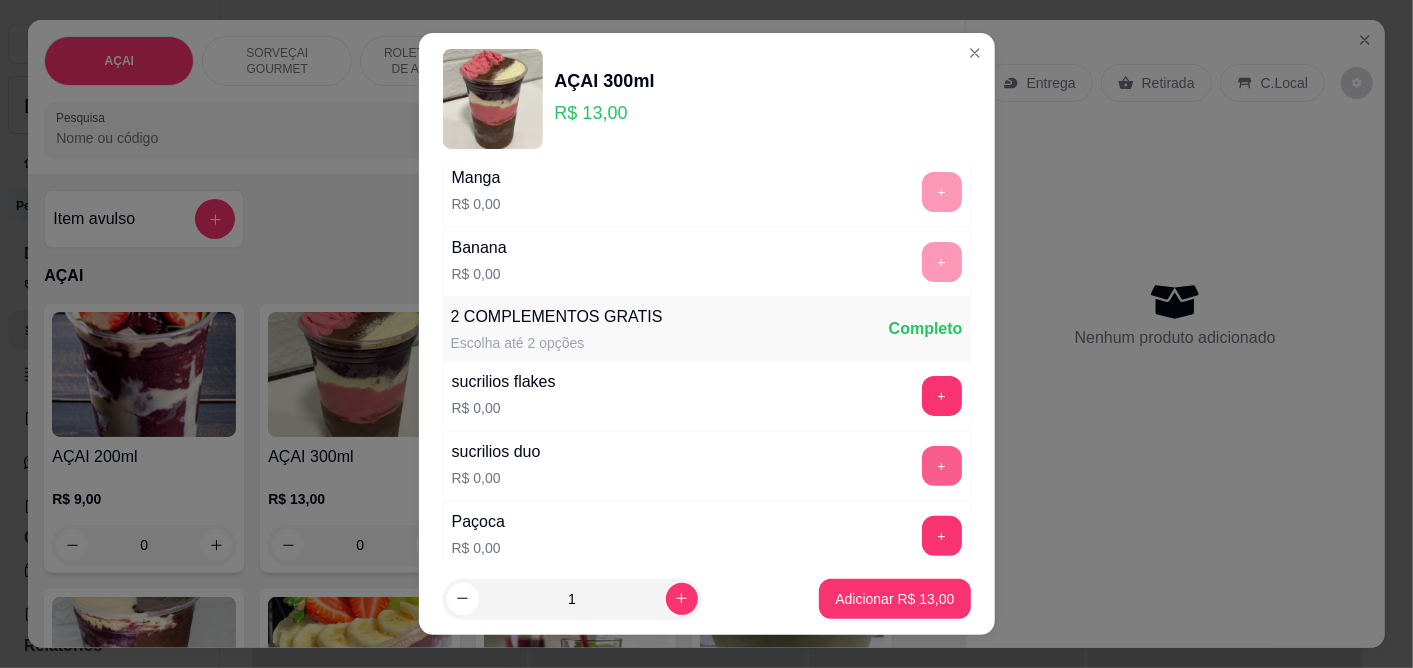 scroll, scrollTop: 333, scrollLeft: 0, axis: vertical 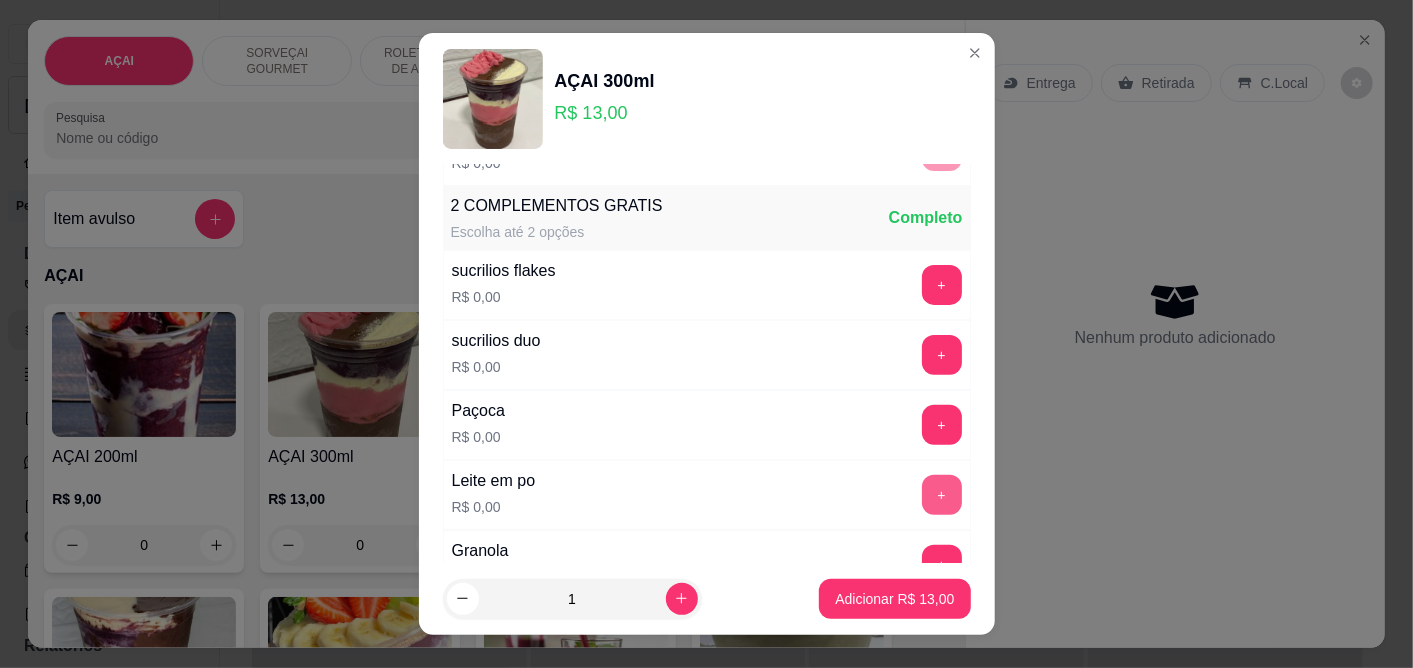 click on "+" at bounding box center (942, 495) 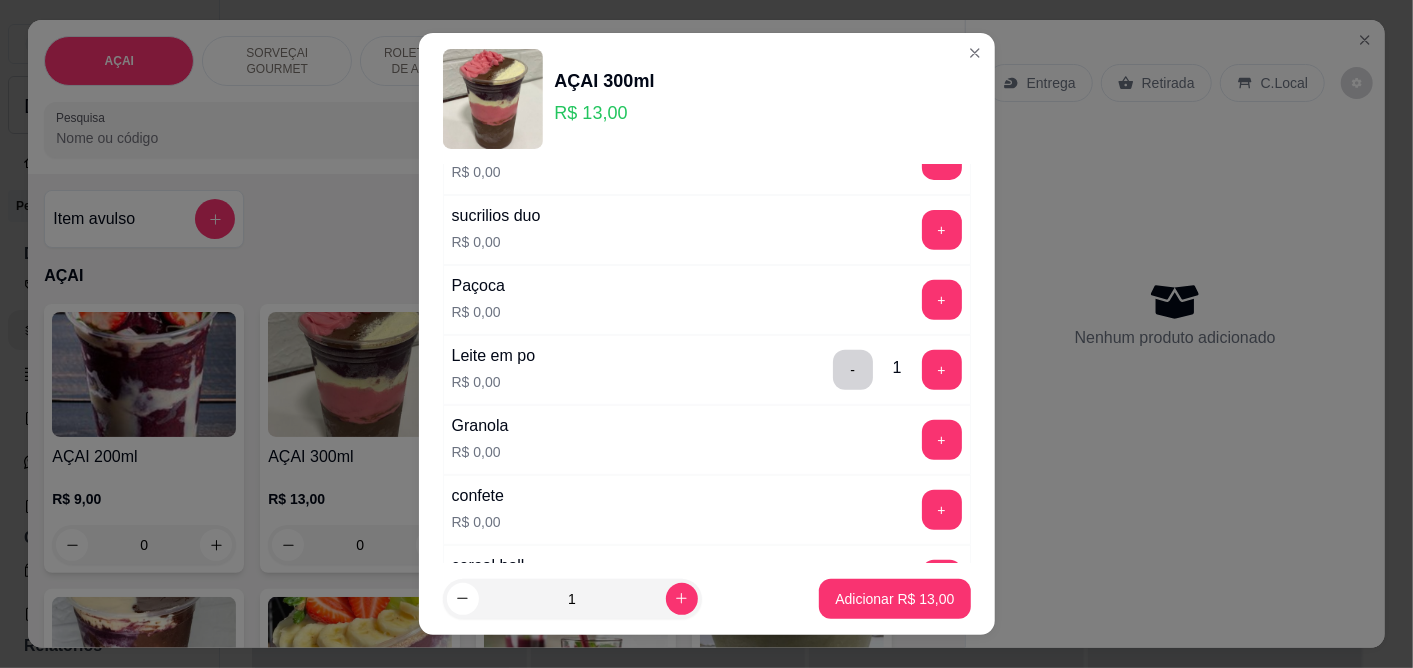 scroll, scrollTop: 444, scrollLeft: 0, axis: vertical 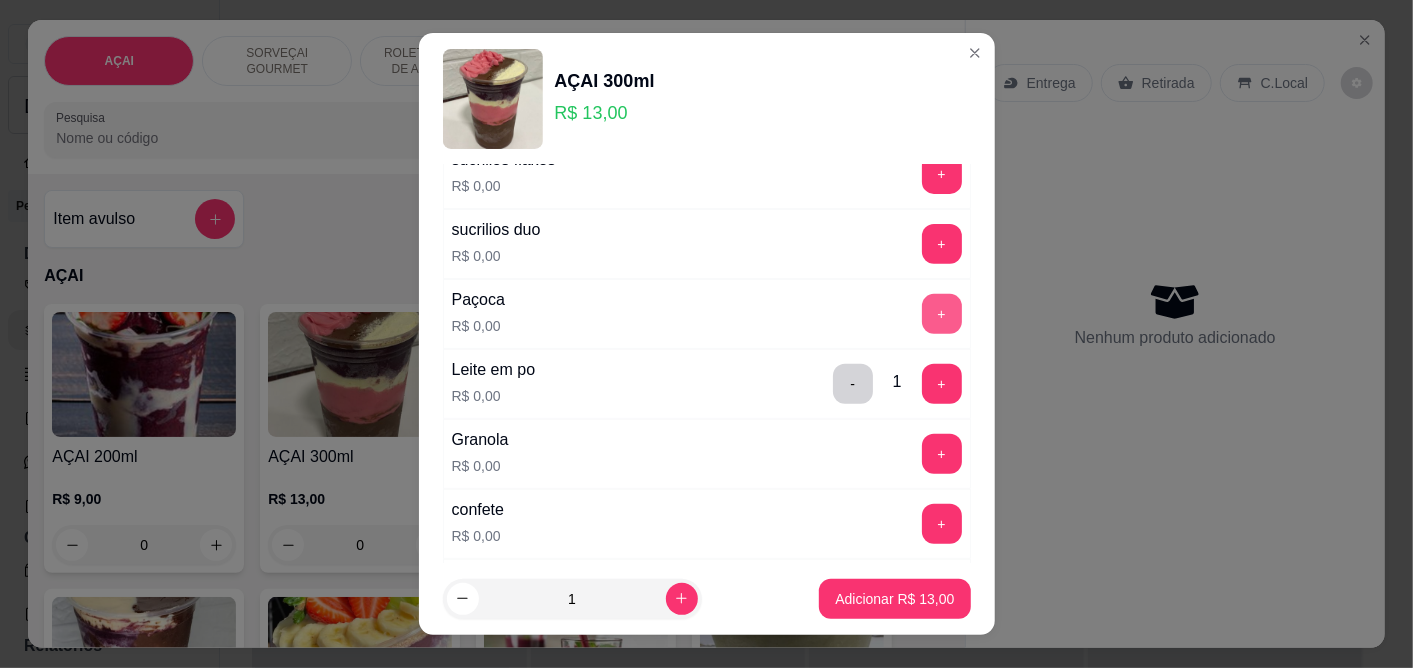 click on "+" at bounding box center [942, 314] 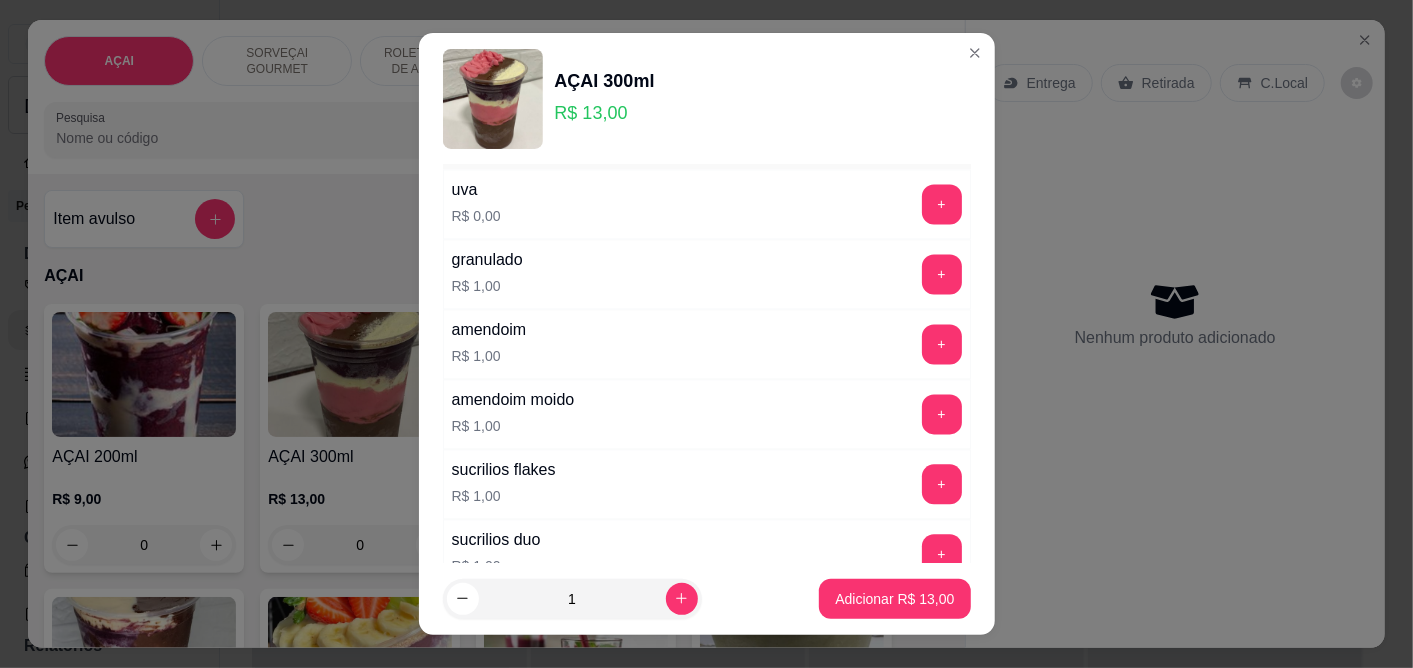 scroll, scrollTop: 2222, scrollLeft: 0, axis: vertical 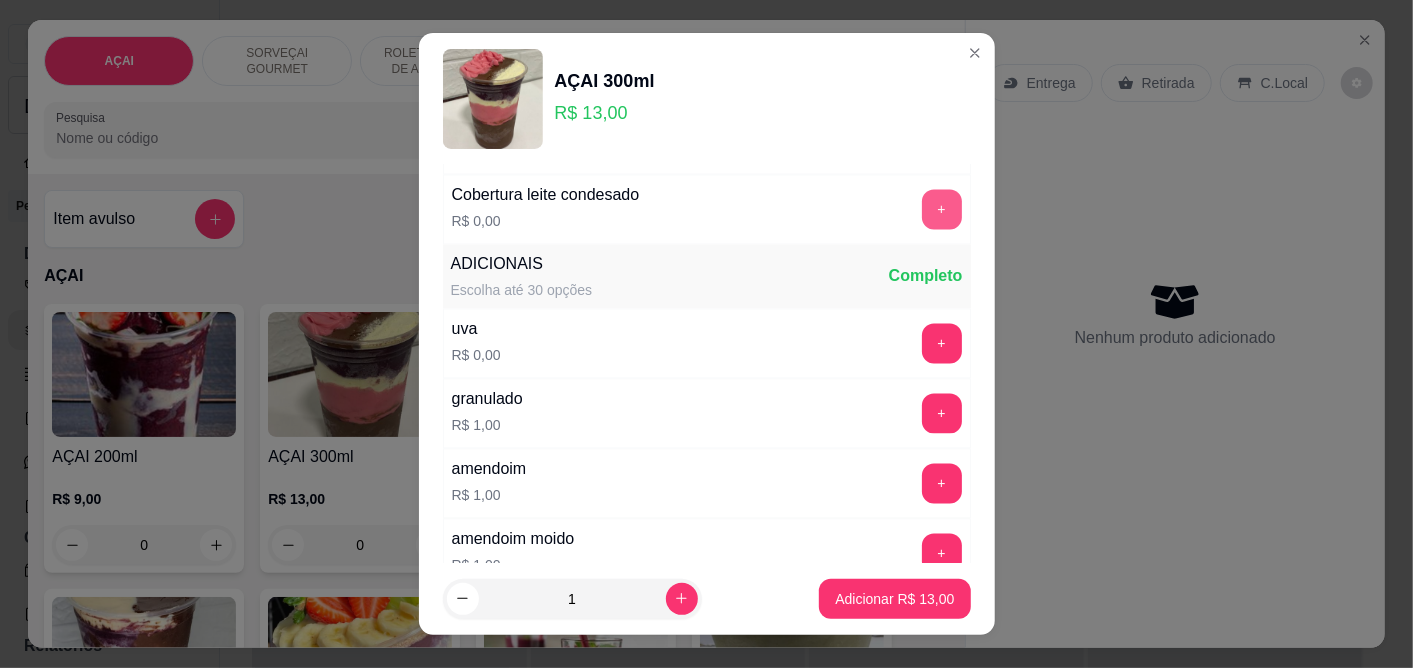 click on "+" at bounding box center [942, 210] 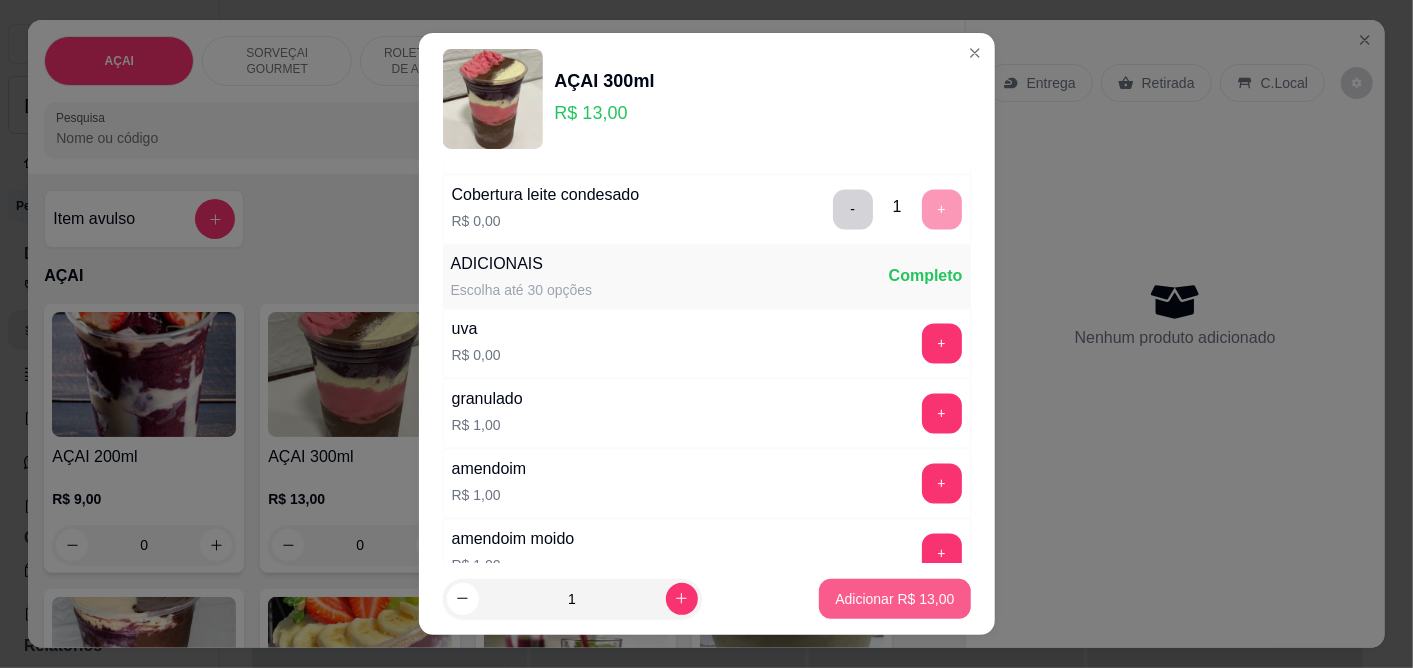 click on "Adicionar   R$ 13,00" at bounding box center (894, 599) 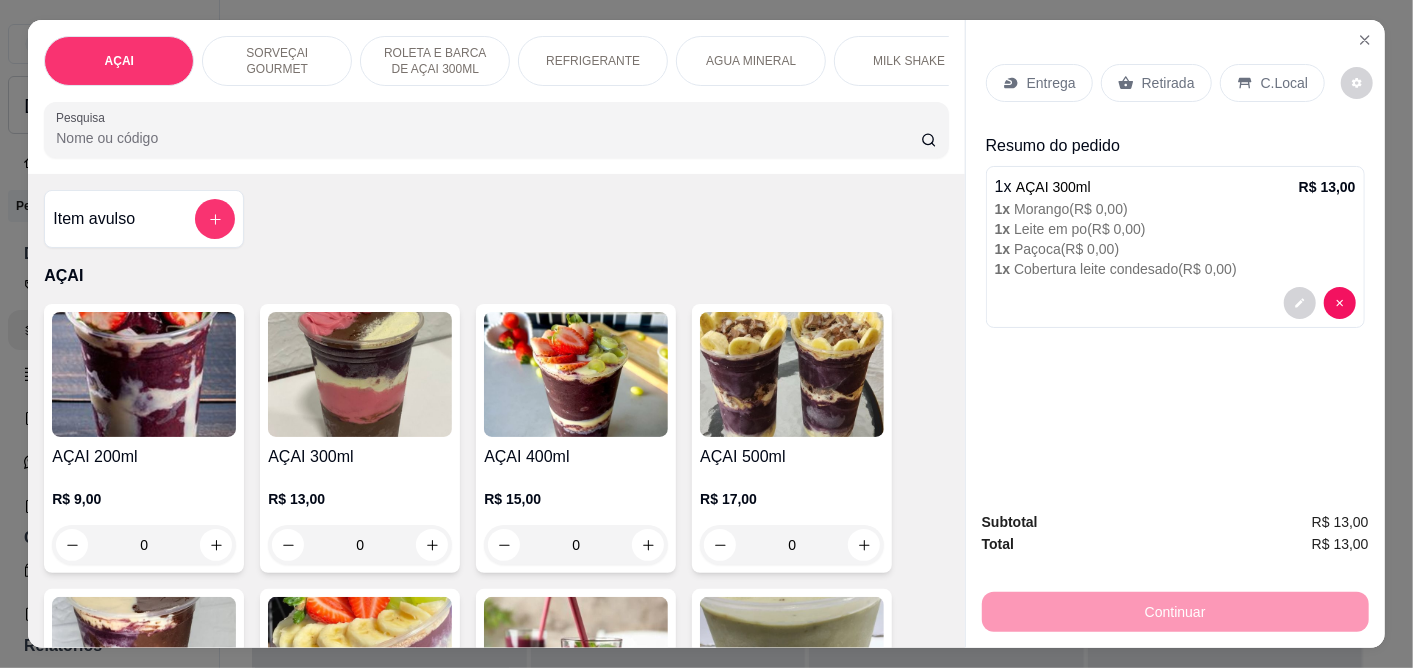 click on "Entrega" at bounding box center [1039, 83] 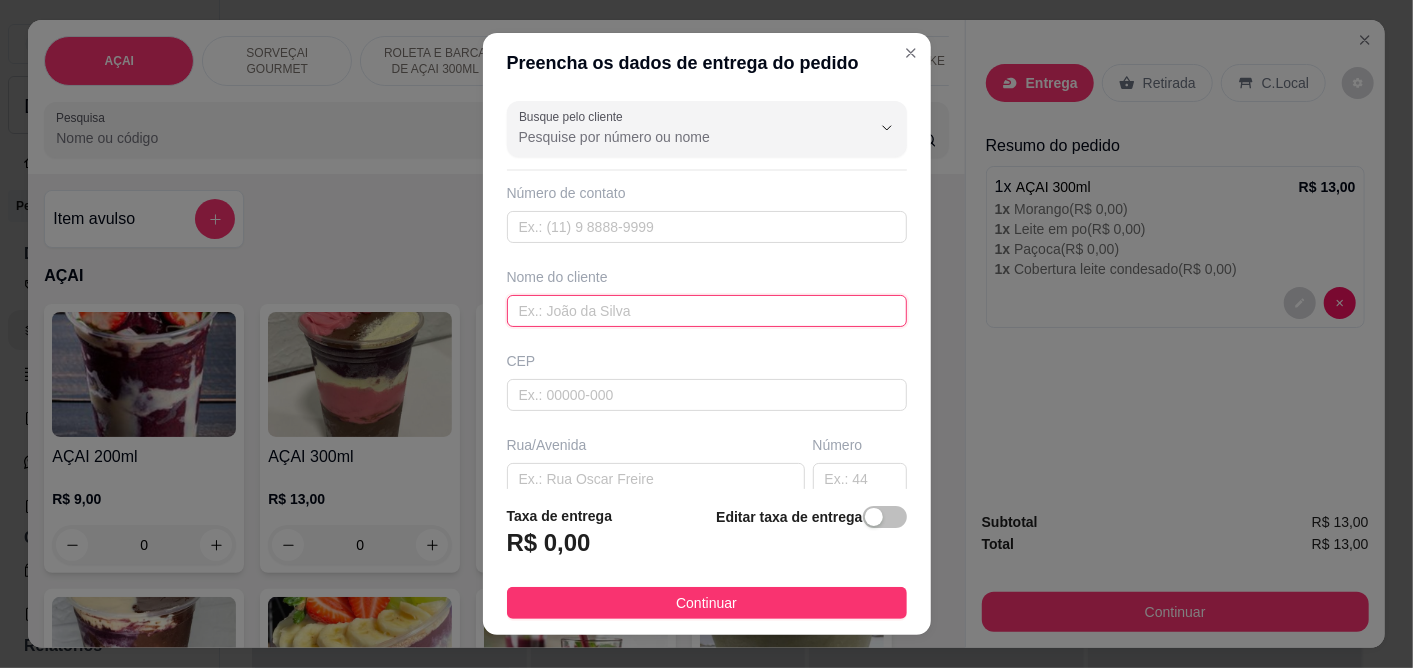 click at bounding box center [707, 311] 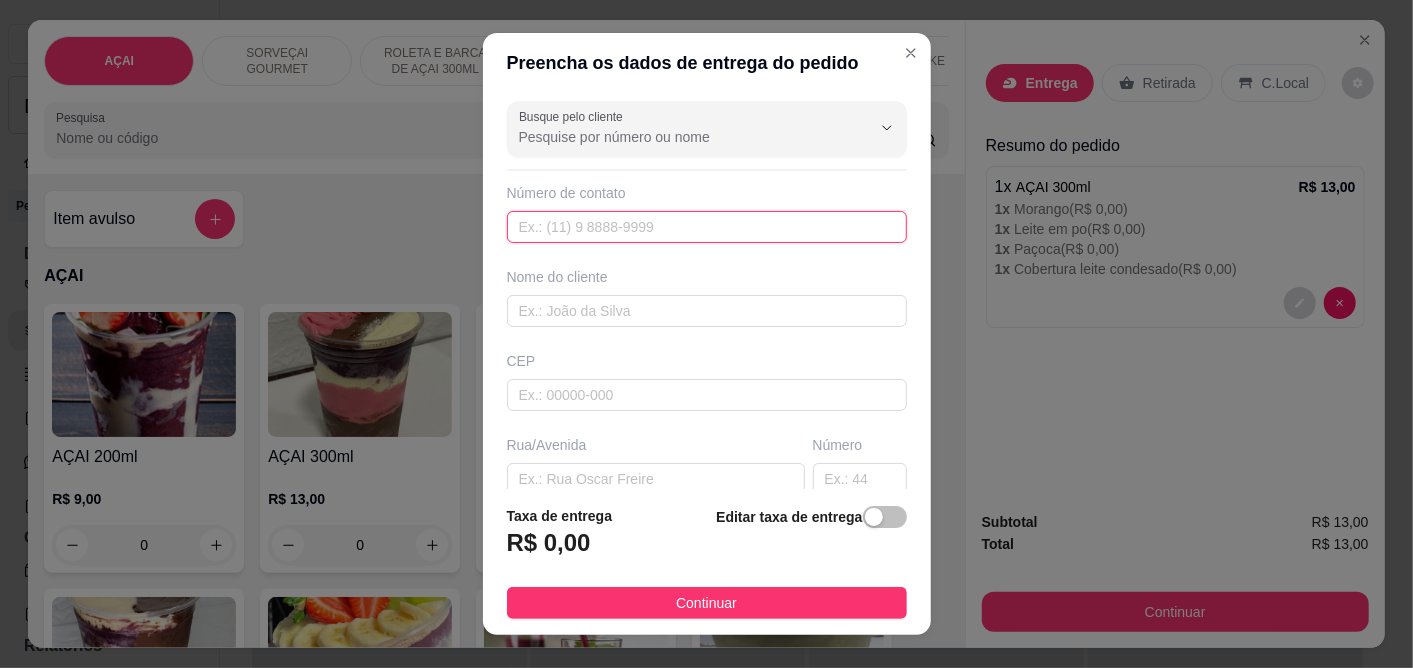 click at bounding box center (707, 227) 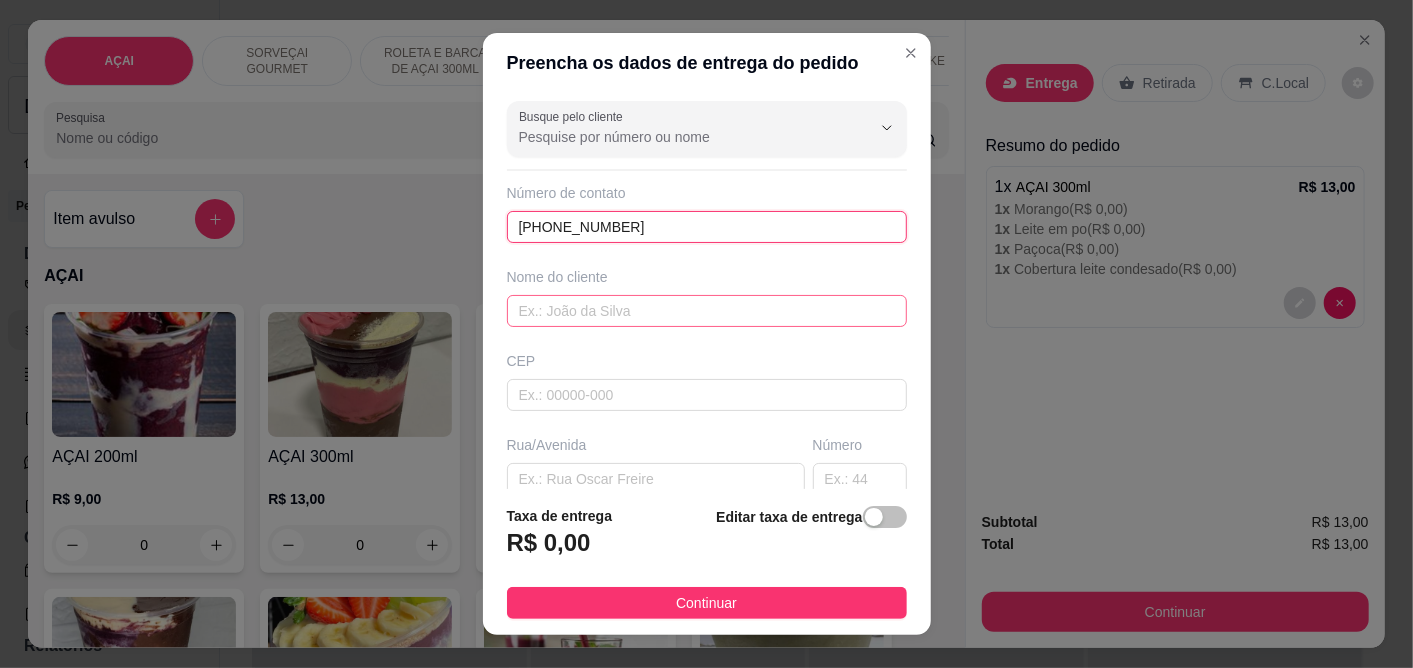 type on "(37) 8410-5707" 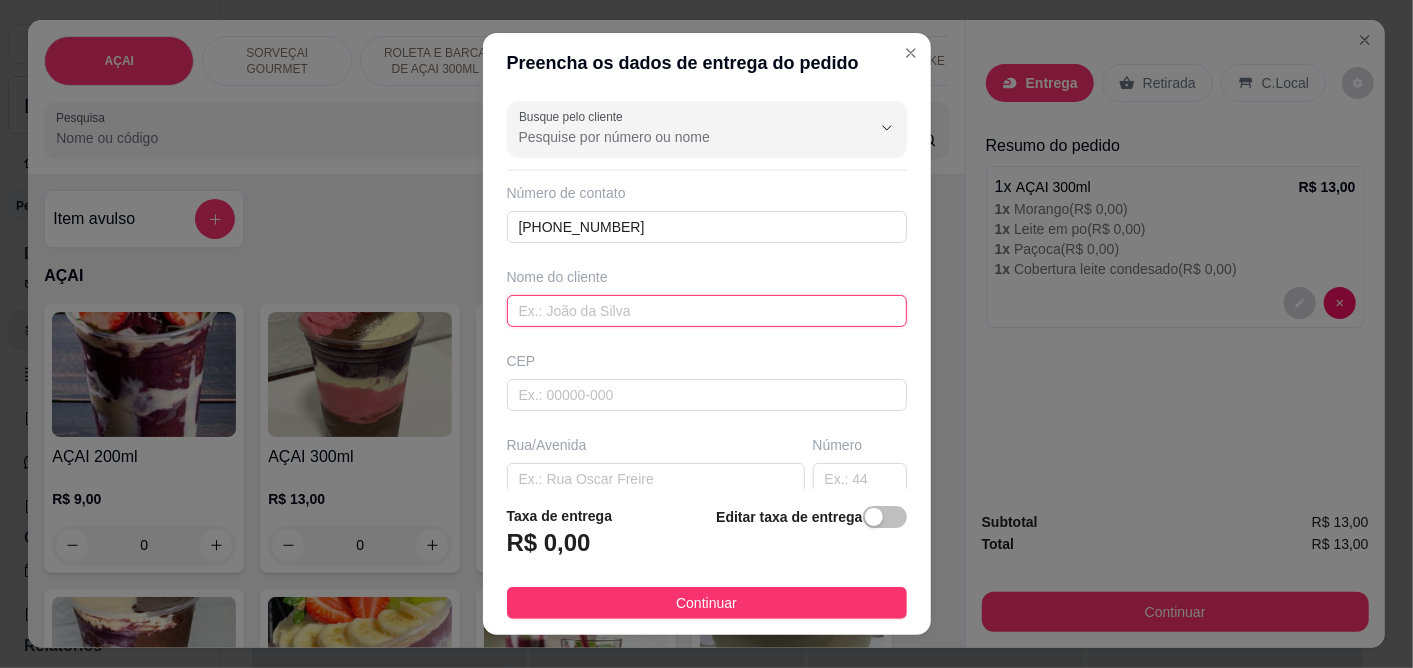 drag, startPoint x: 566, startPoint y: 327, endPoint x: 530, endPoint y: 292, distance: 50.20956 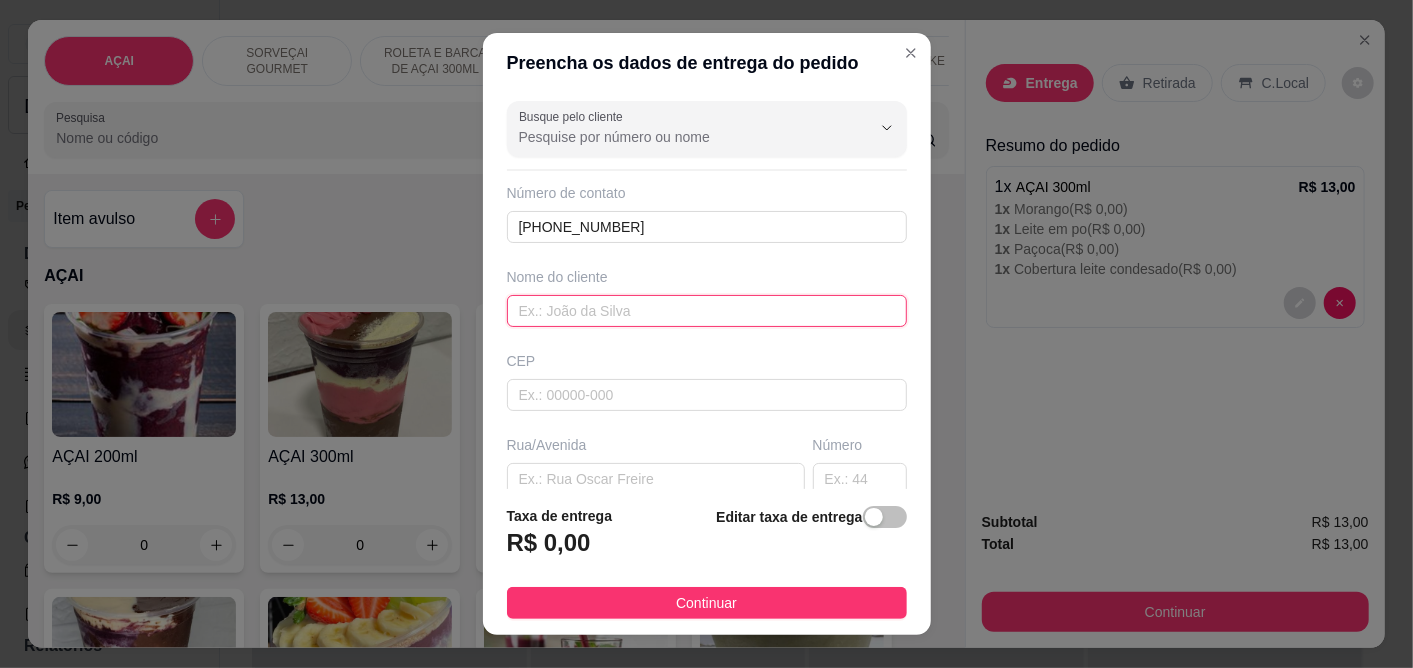 click at bounding box center [707, 311] 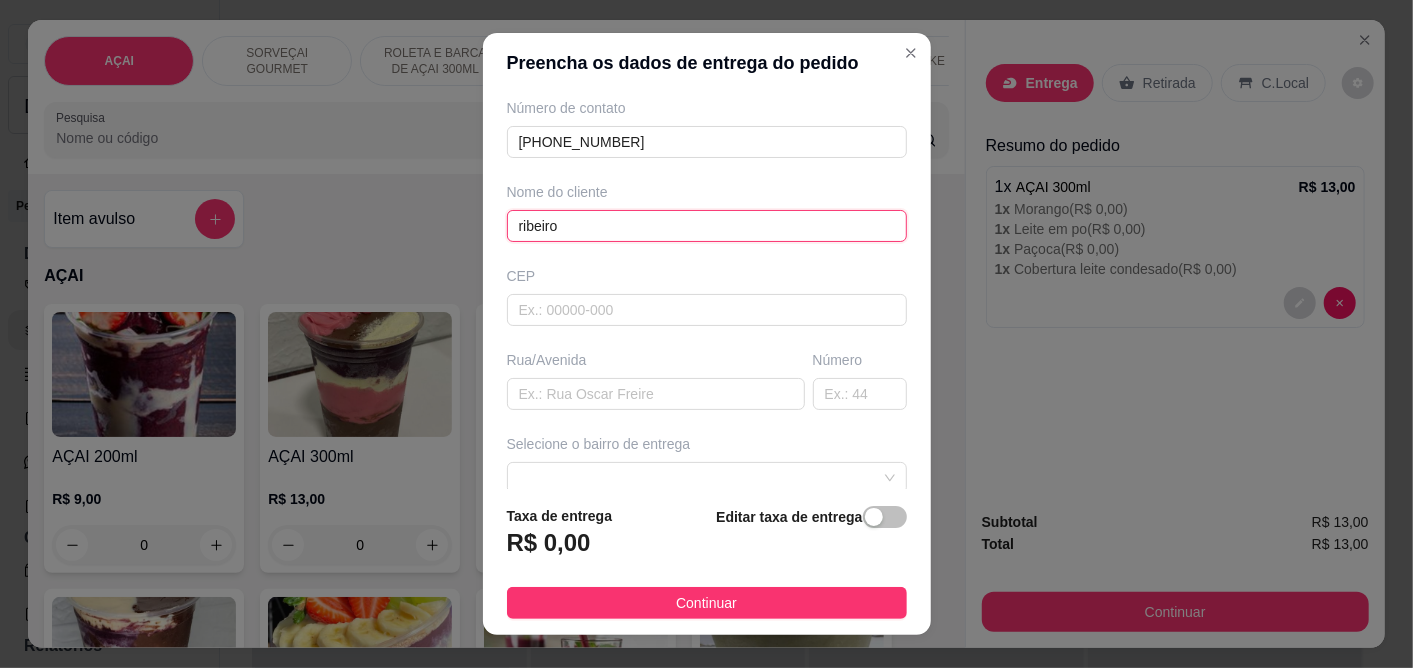 scroll, scrollTop: 111, scrollLeft: 0, axis: vertical 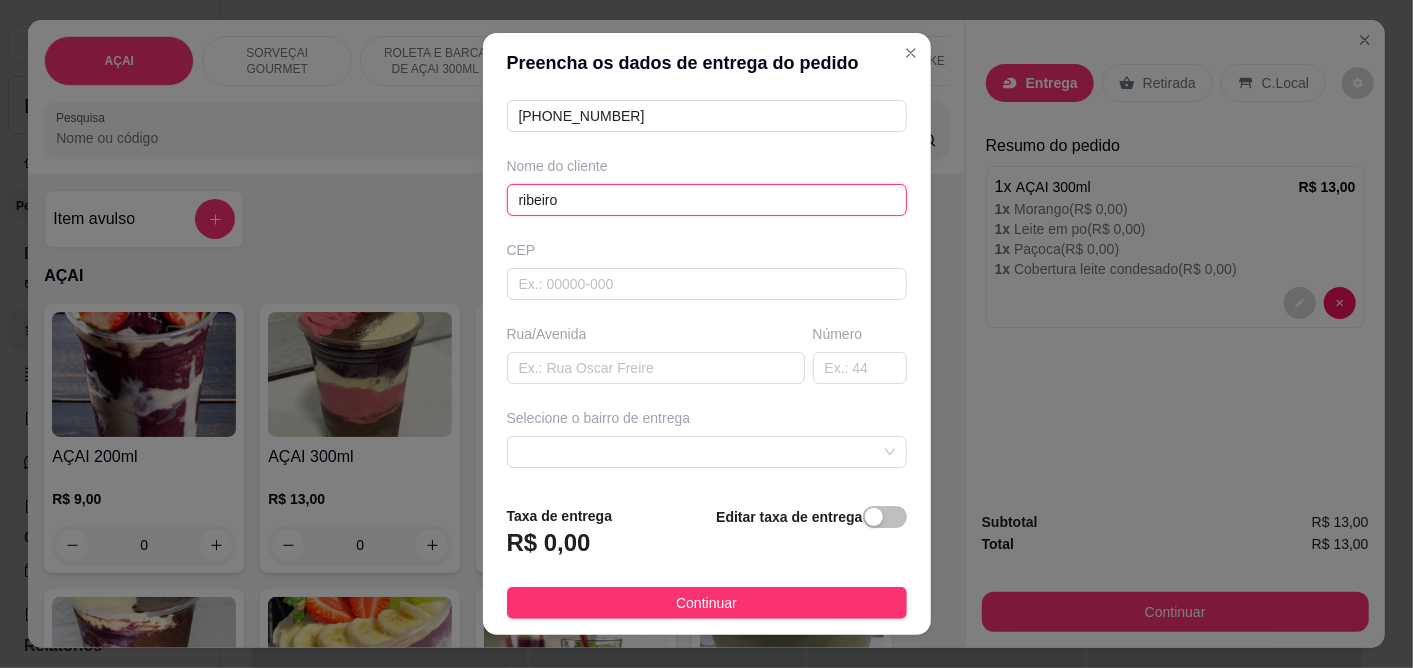type on "ribeiro" 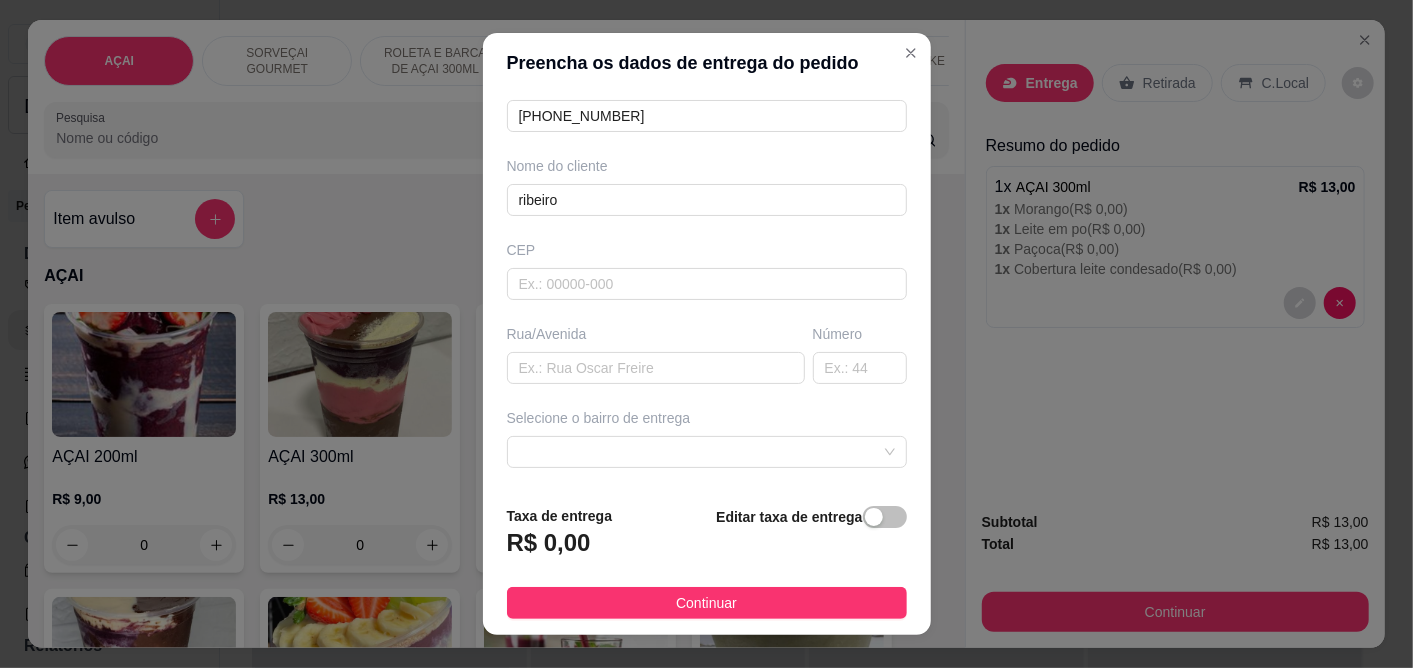 click on "Selecione o bairro de entrega" at bounding box center [707, 418] 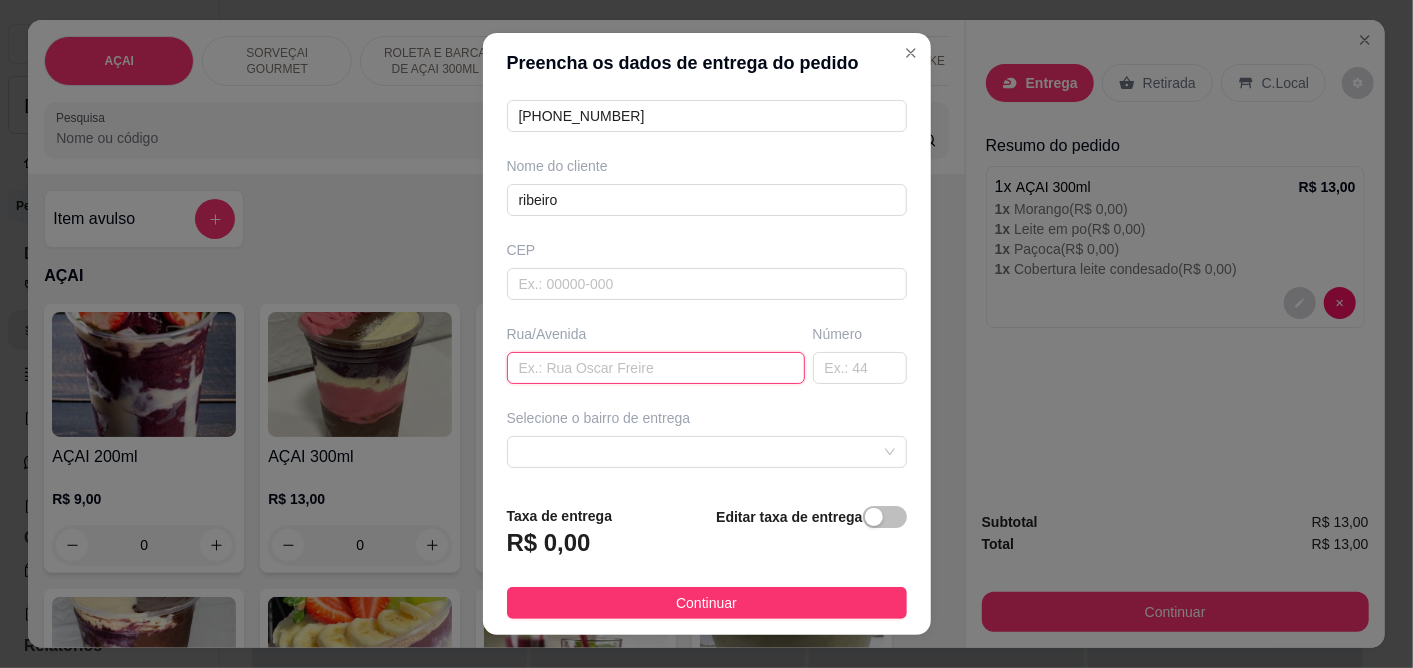 click at bounding box center [656, 368] 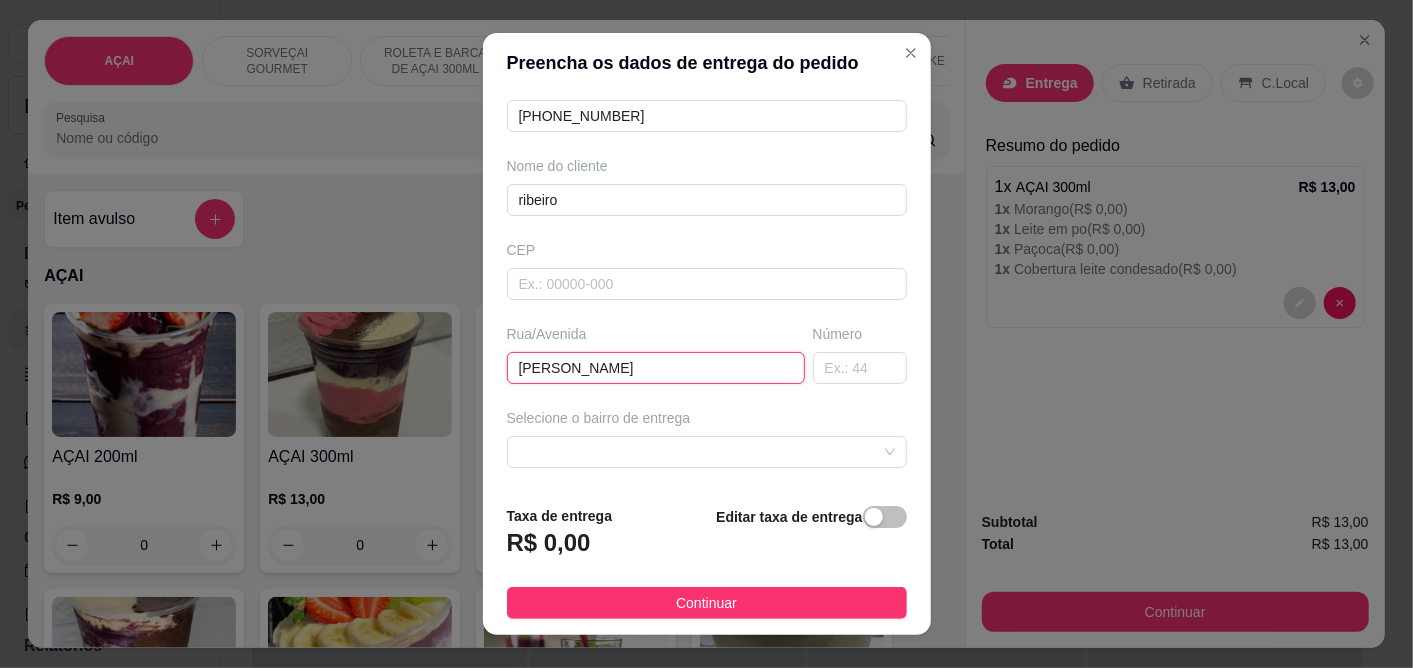 type on "lanir alves" 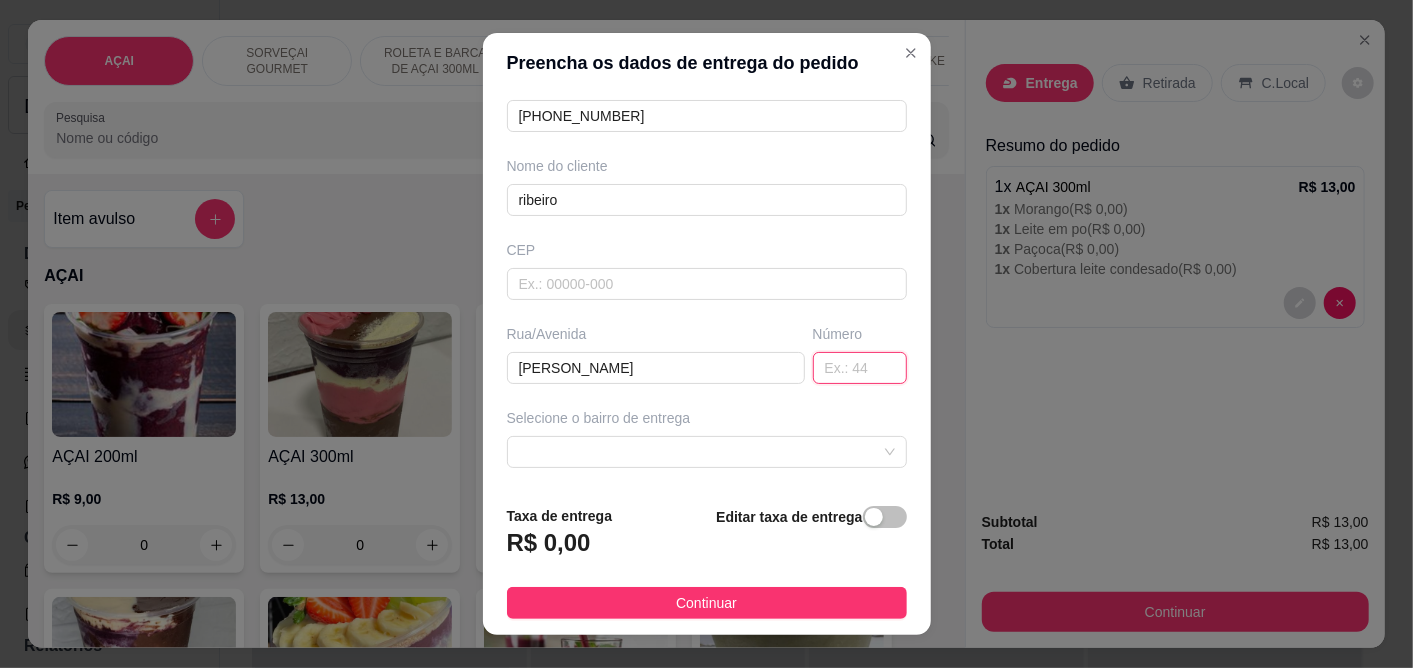 drag, startPoint x: 801, startPoint y: 353, endPoint x: 782, endPoint y: 347, distance: 19.924858 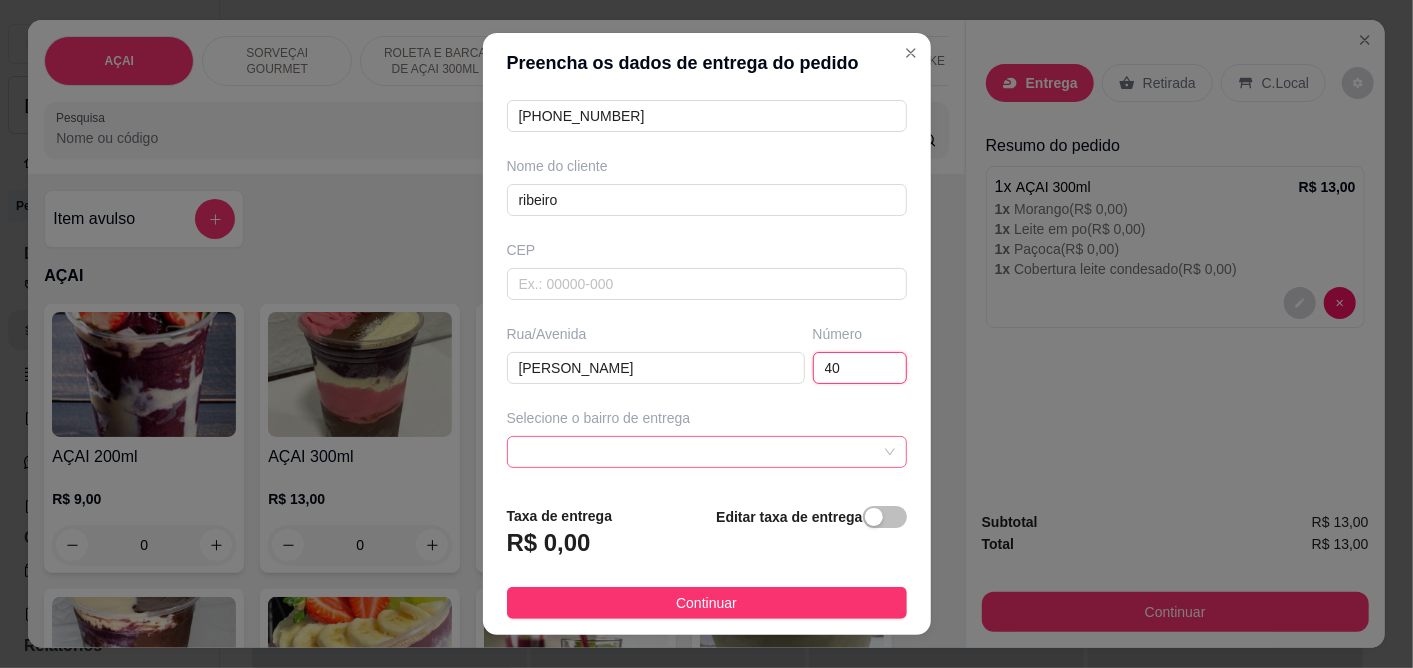 click at bounding box center [707, 452] 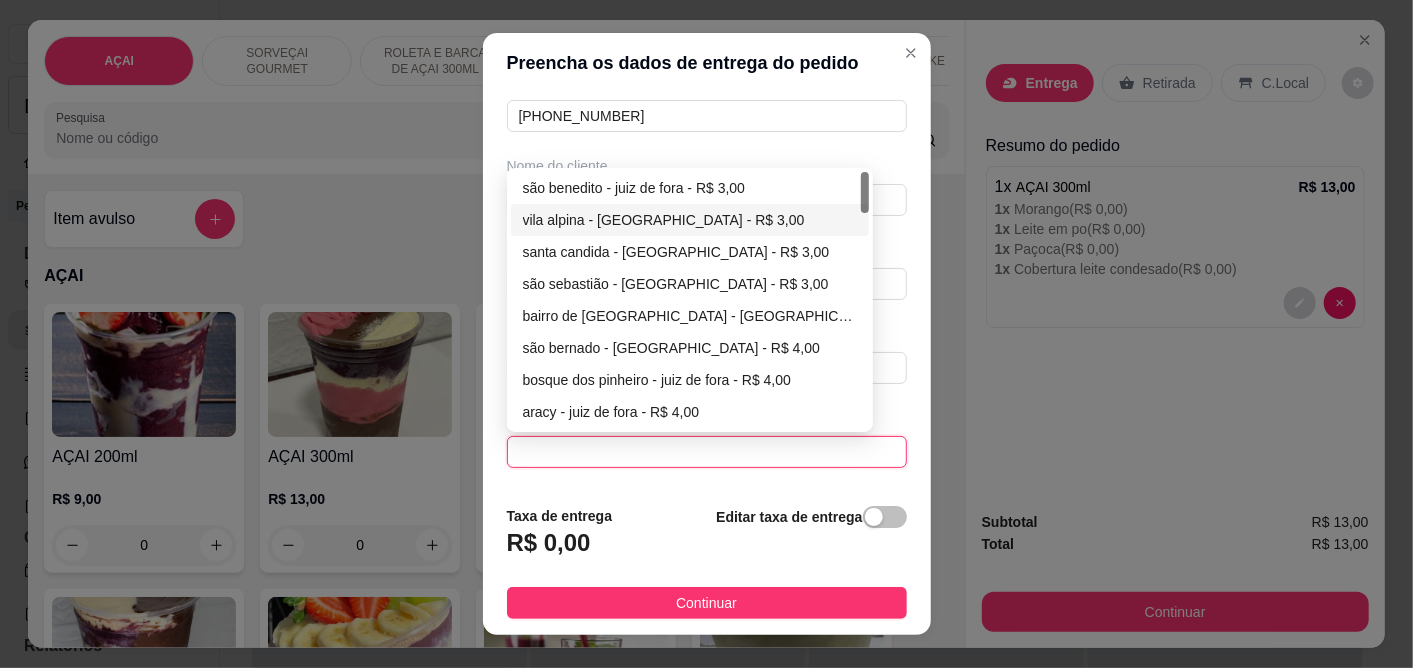 click on "vila alpina  - juiz de fora -  R$ 3,00" at bounding box center (690, 220) 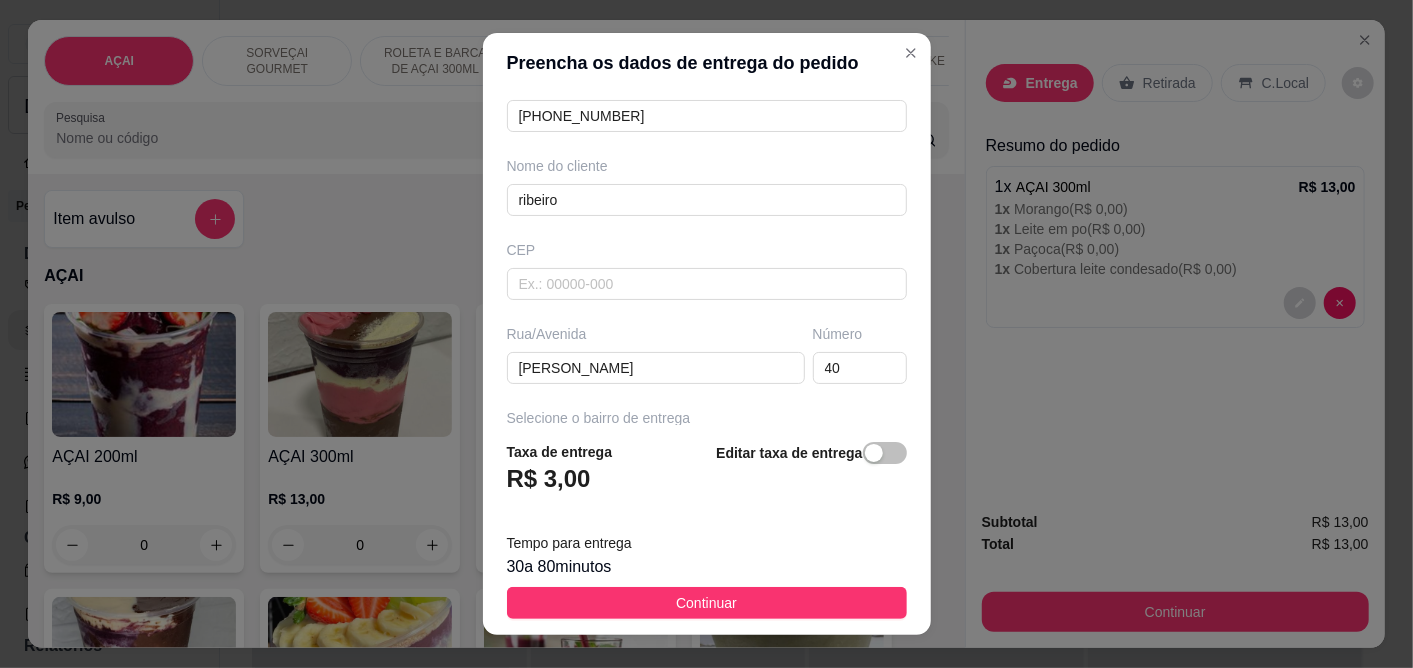 click on "Continuar" at bounding box center [707, 603] 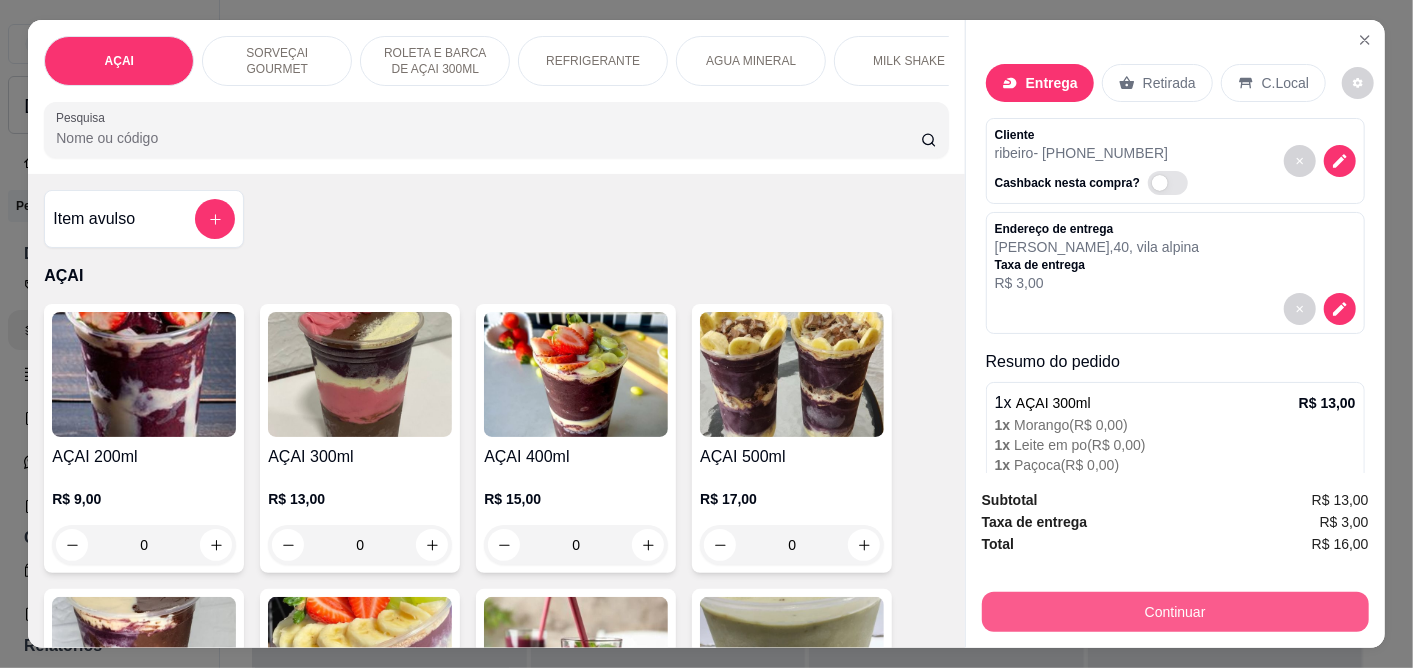 click on "Continuar" at bounding box center (1175, 612) 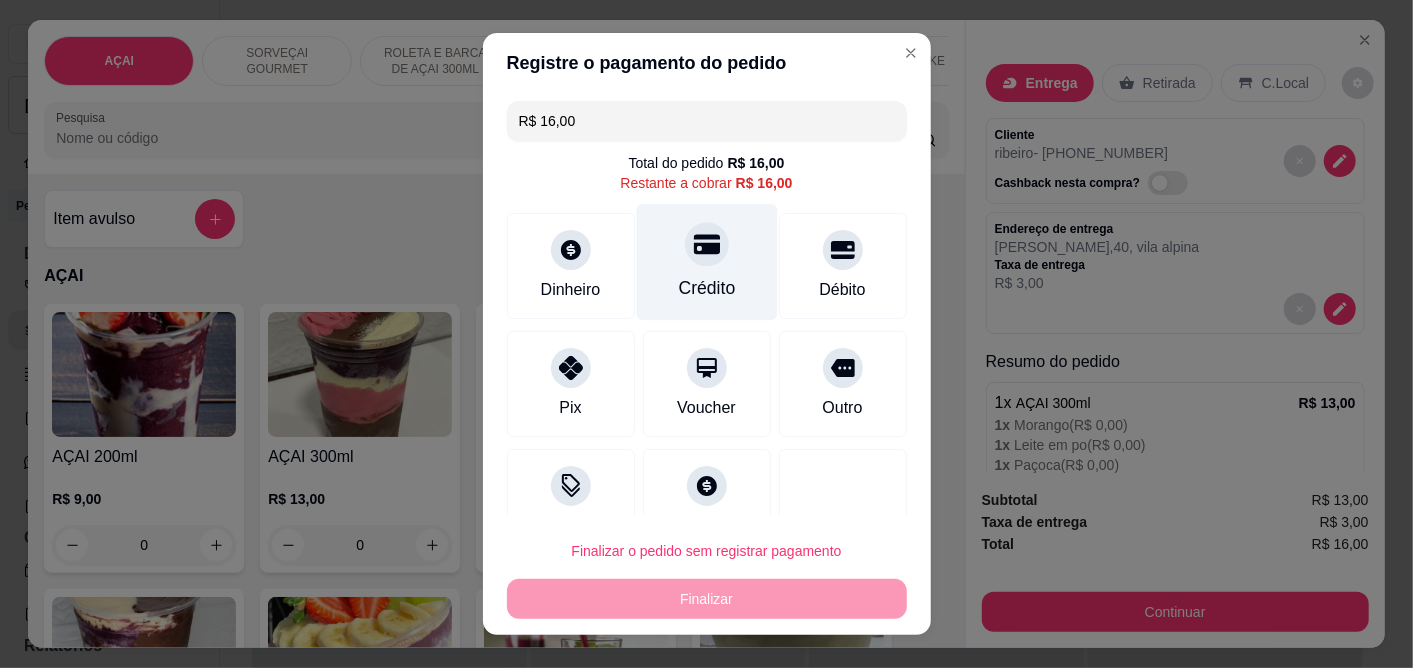 click on "Crédito" at bounding box center (706, 262) 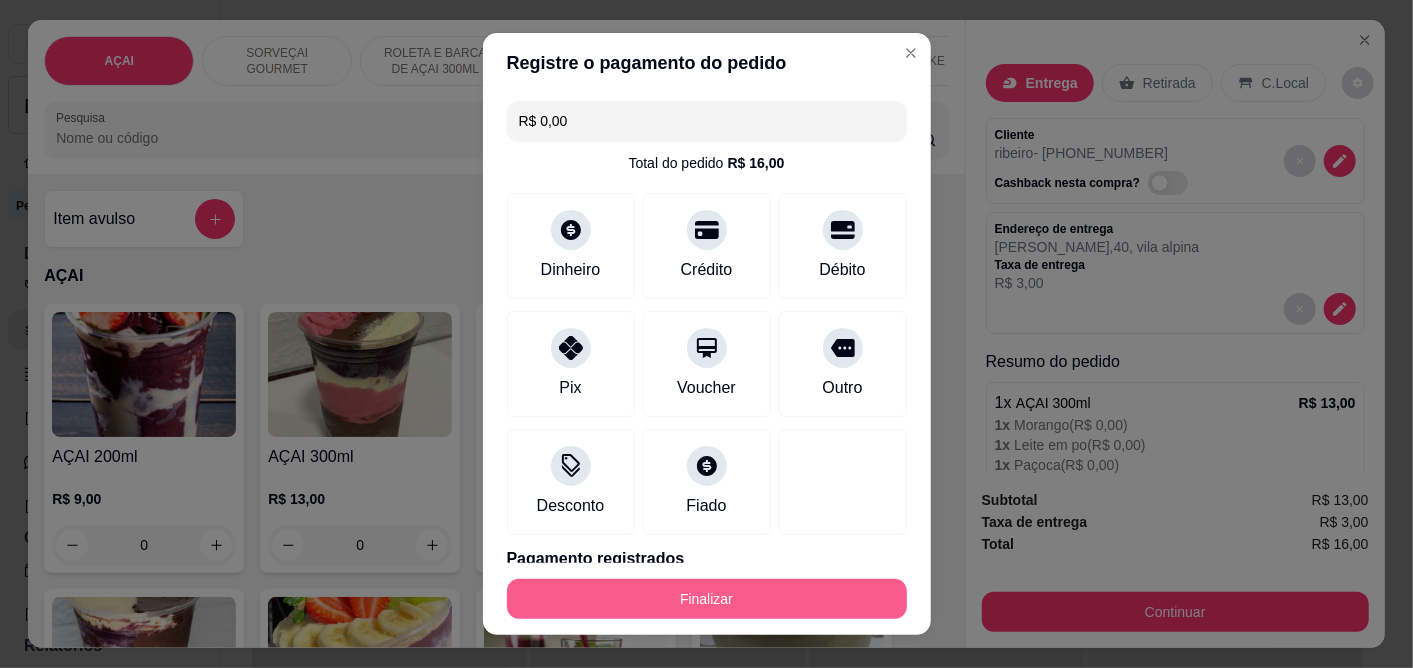click on "Finalizar" at bounding box center (707, 599) 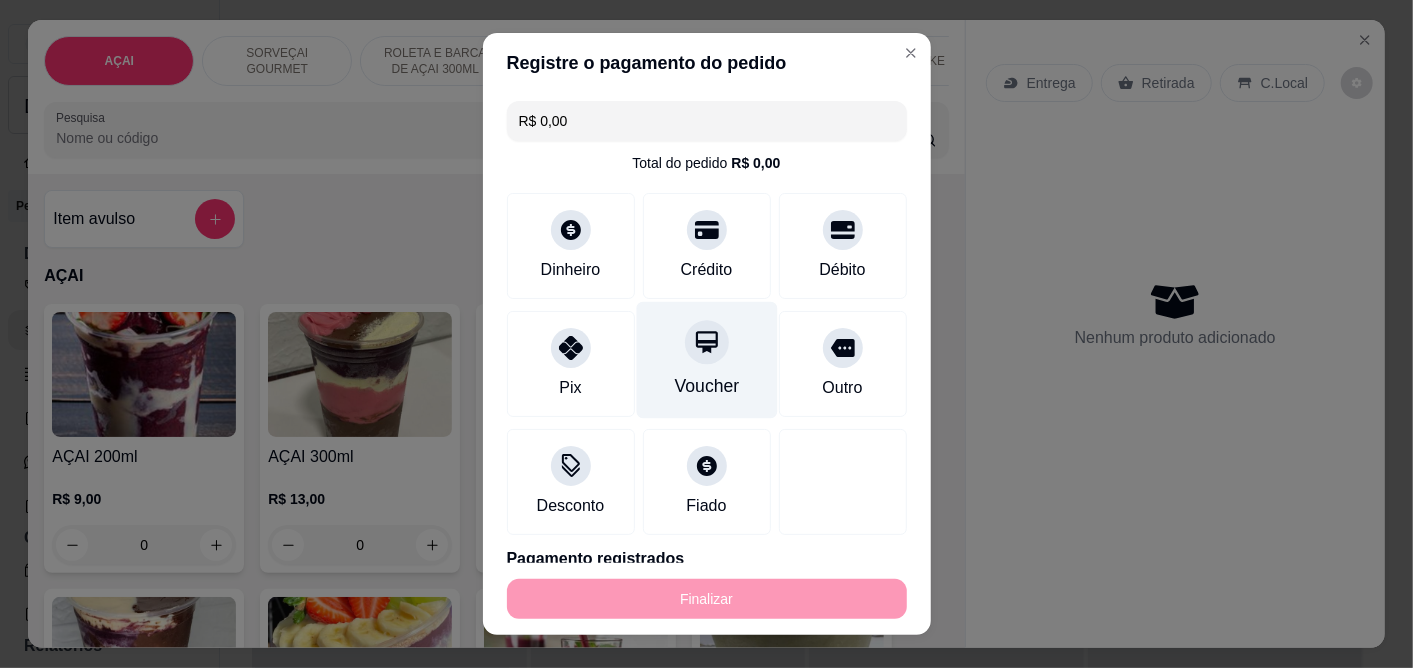 type on "-R$ 16,00" 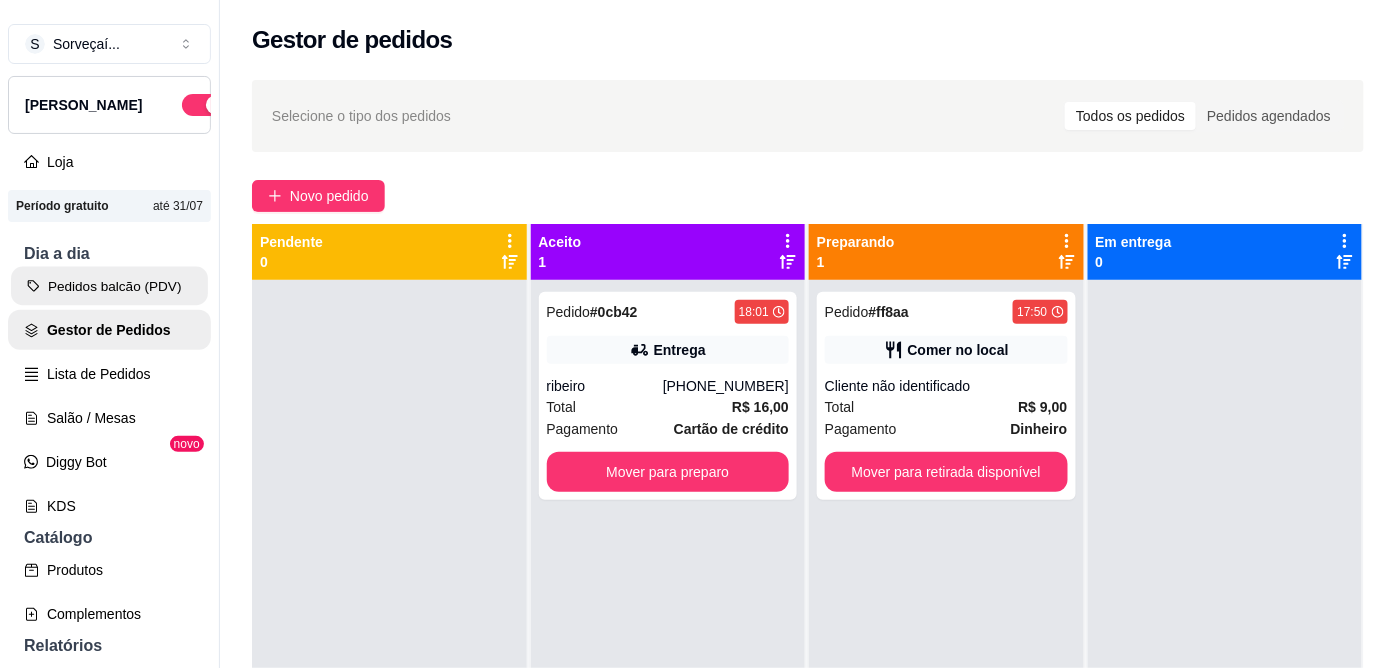 click on "Pedidos balcão (PDV)" at bounding box center (109, 286) 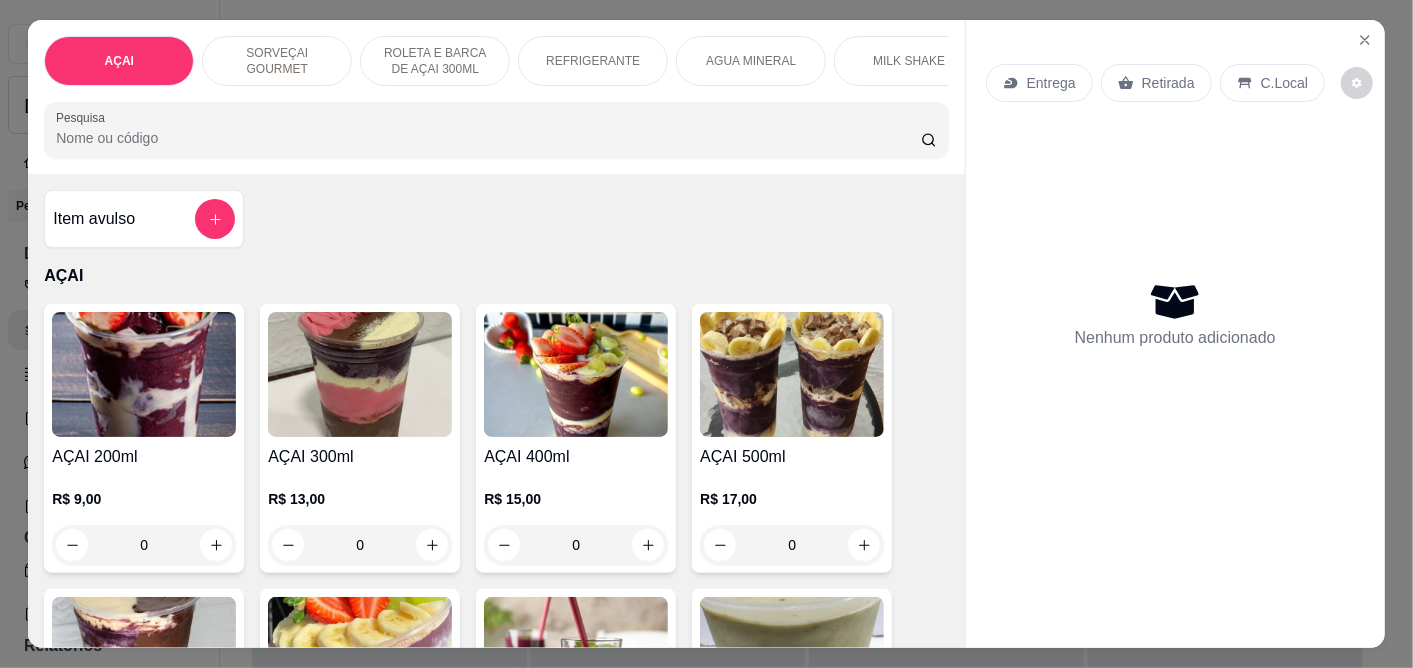 click on "AÇAI 300ml   R$ 13,00 0" at bounding box center [360, 438] 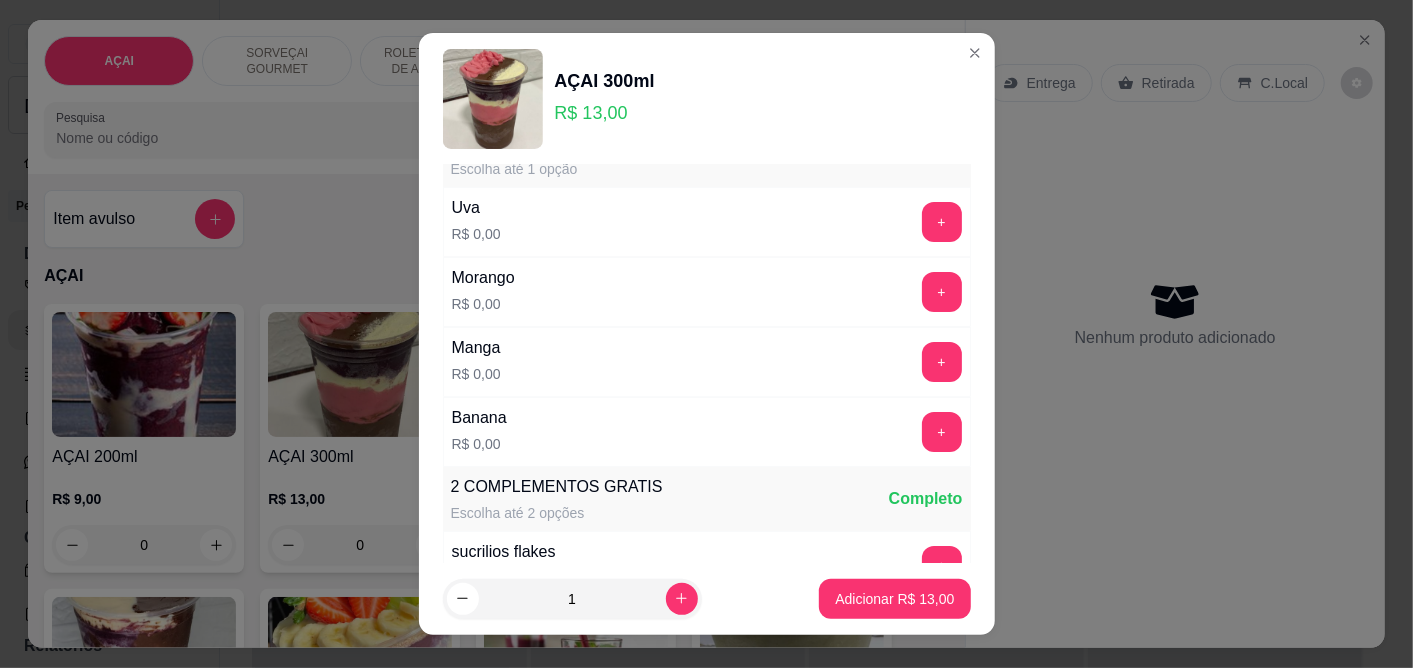 scroll, scrollTop: 0, scrollLeft: 0, axis: both 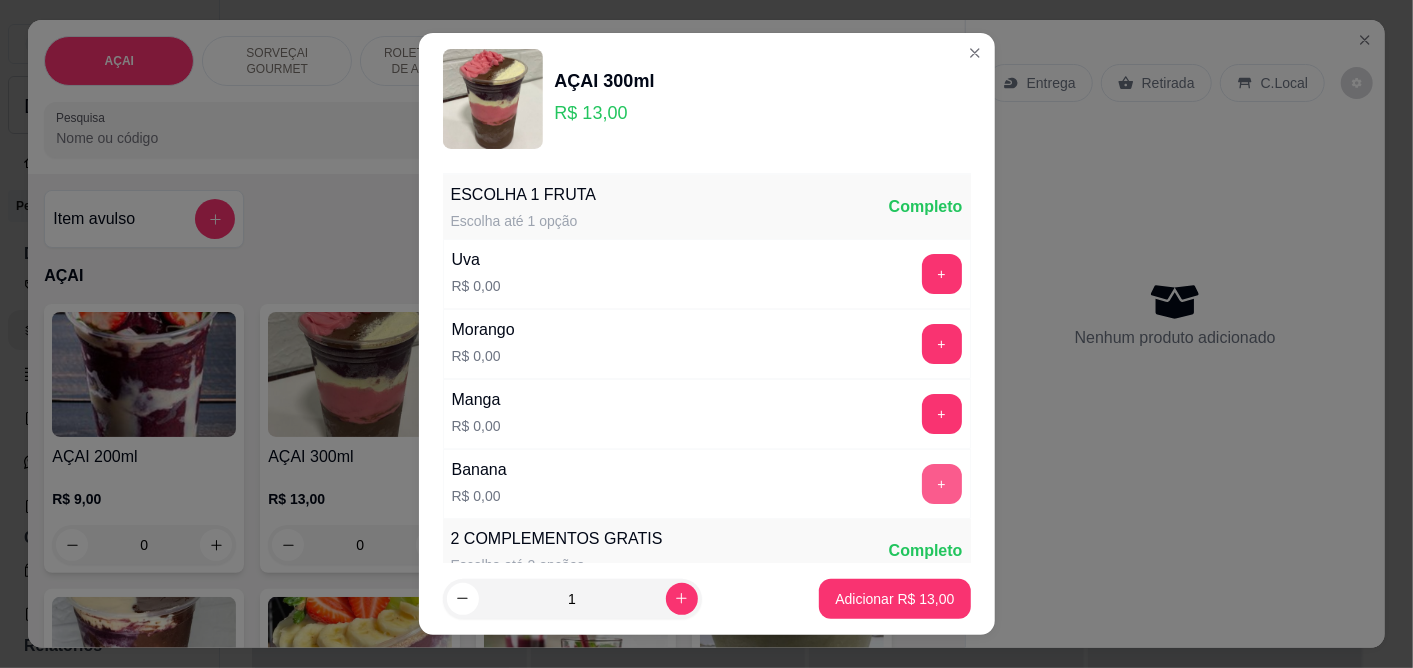 click on "+" at bounding box center (942, 484) 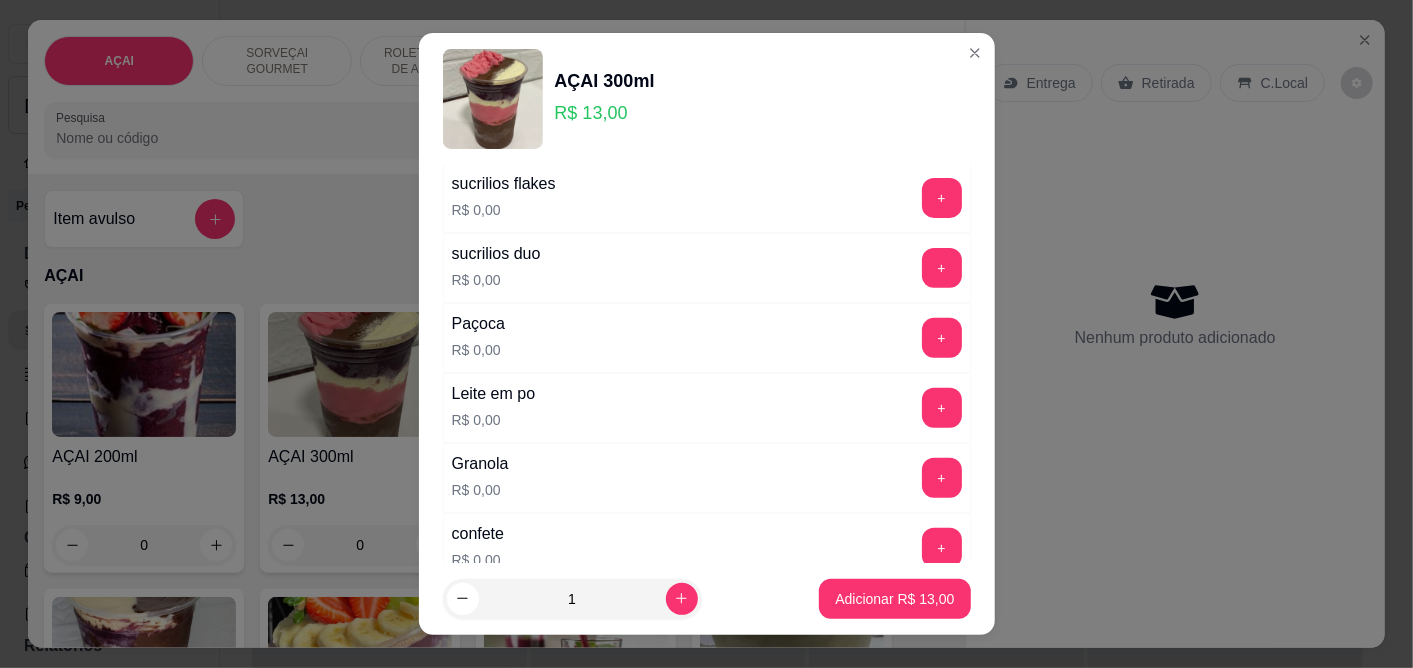 scroll, scrollTop: 444, scrollLeft: 0, axis: vertical 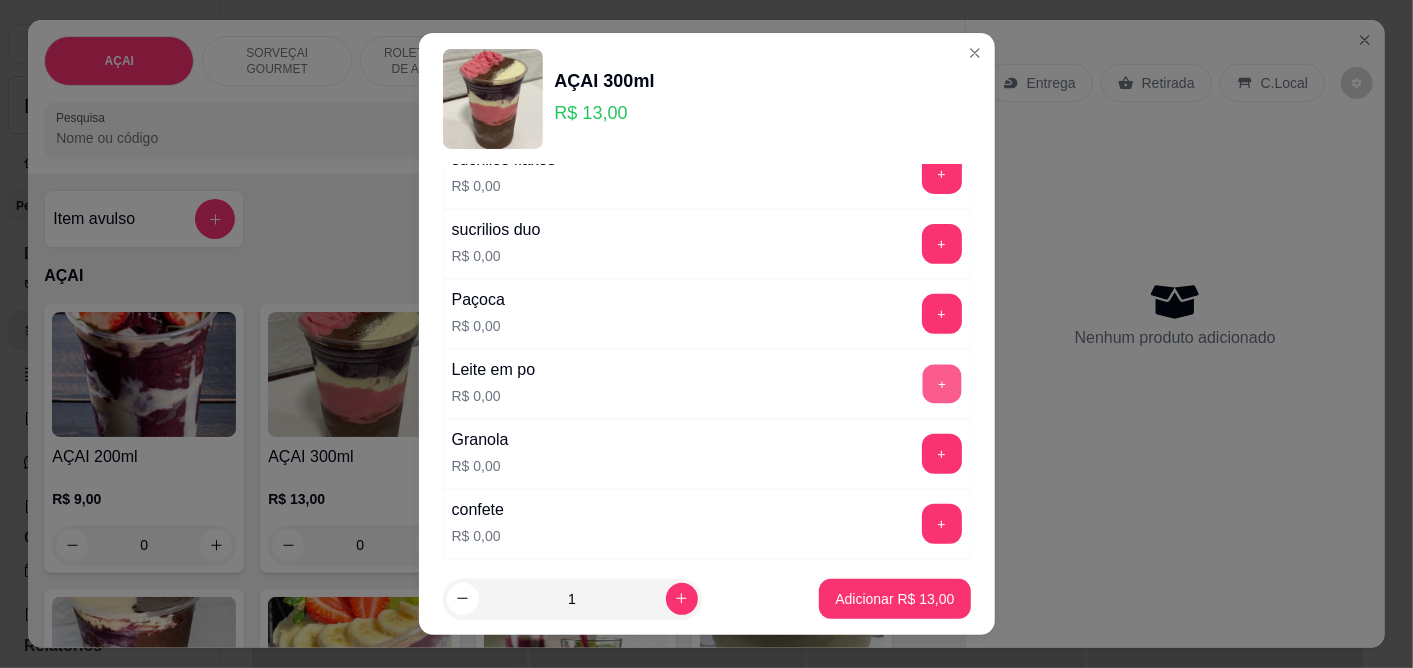 click on "+" at bounding box center [941, 384] 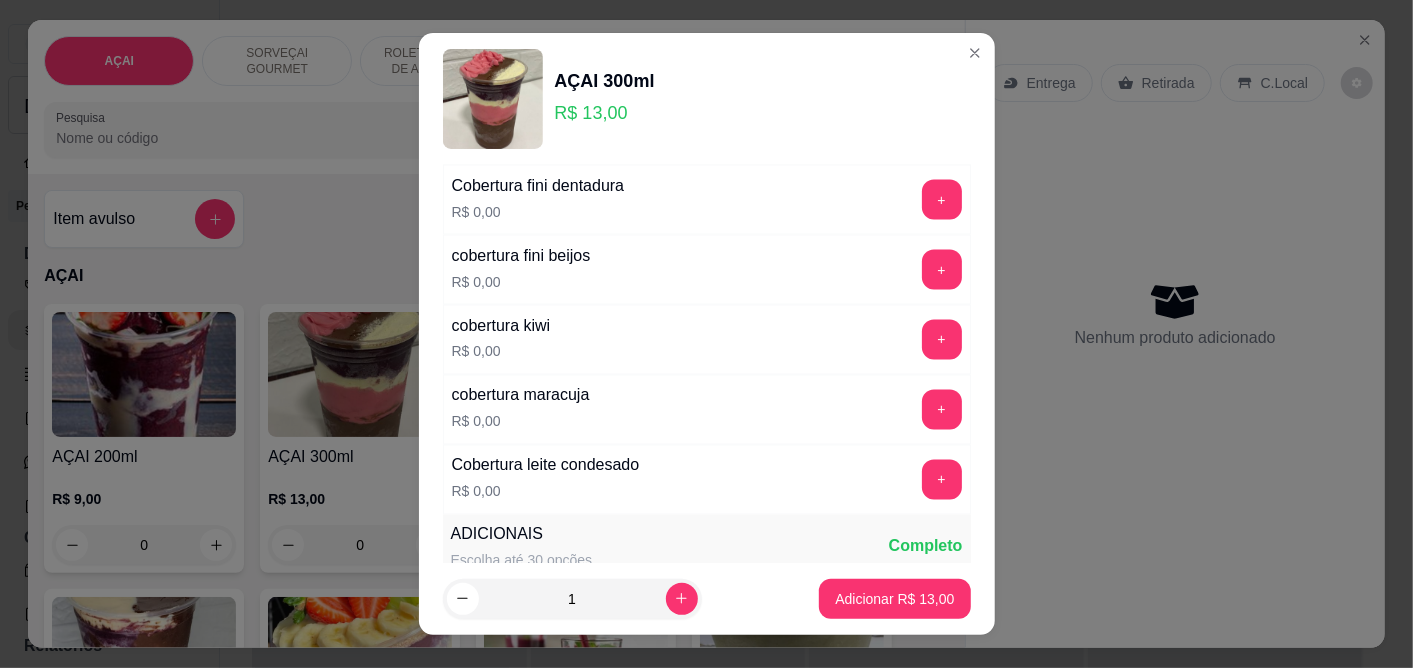 scroll, scrollTop: 2000, scrollLeft: 0, axis: vertical 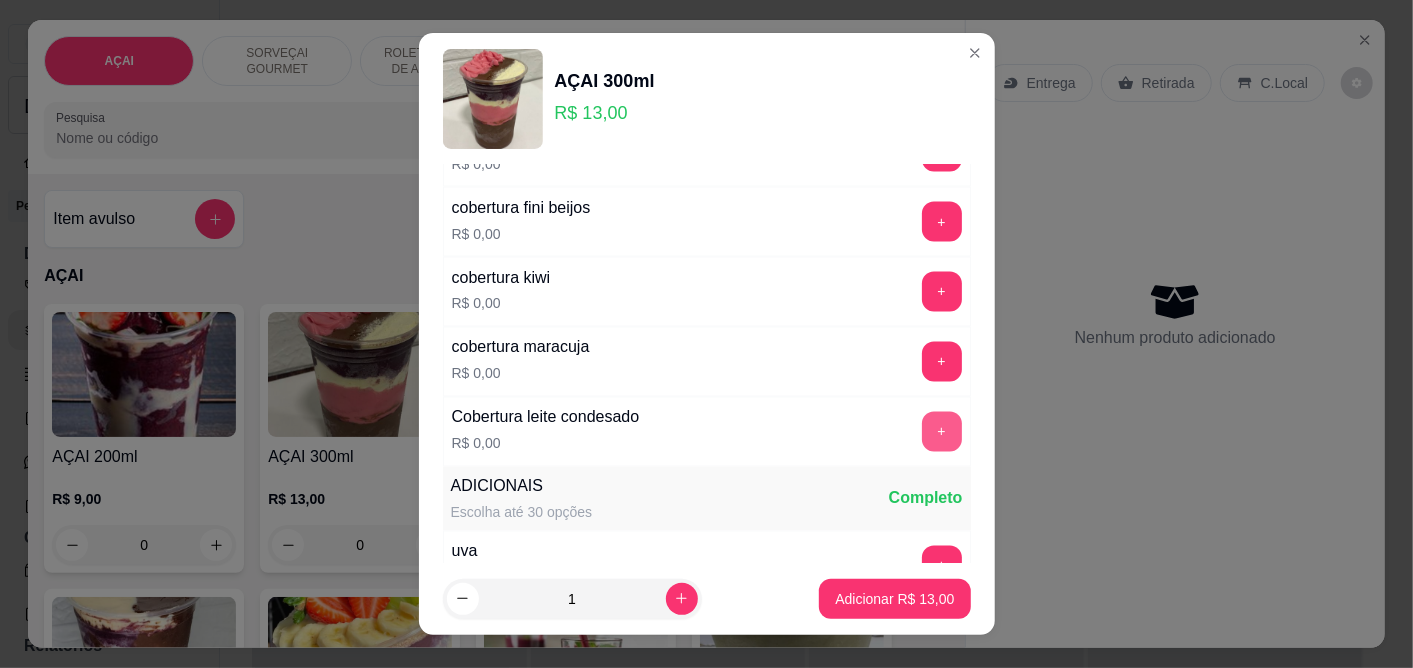 click on "+" at bounding box center (942, 432) 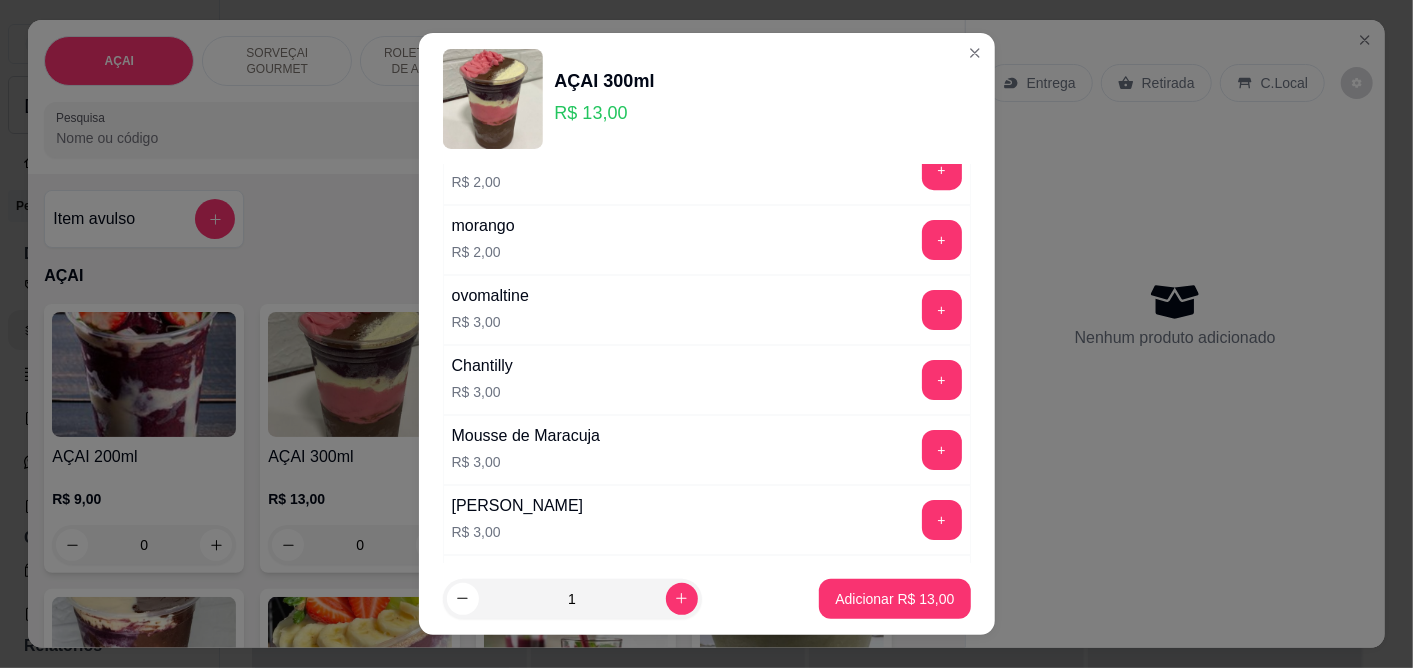scroll, scrollTop: 3666, scrollLeft: 0, axis: vertical 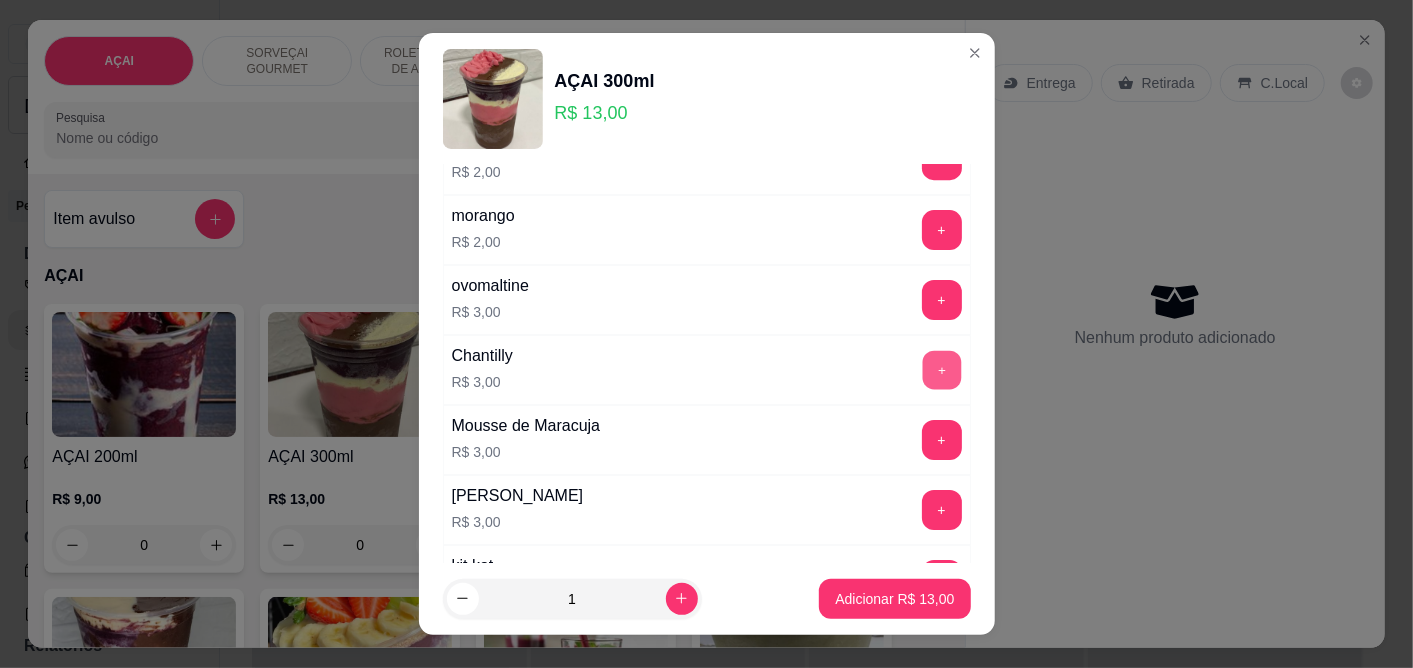 click on "+" at bounding box center [941, 370] 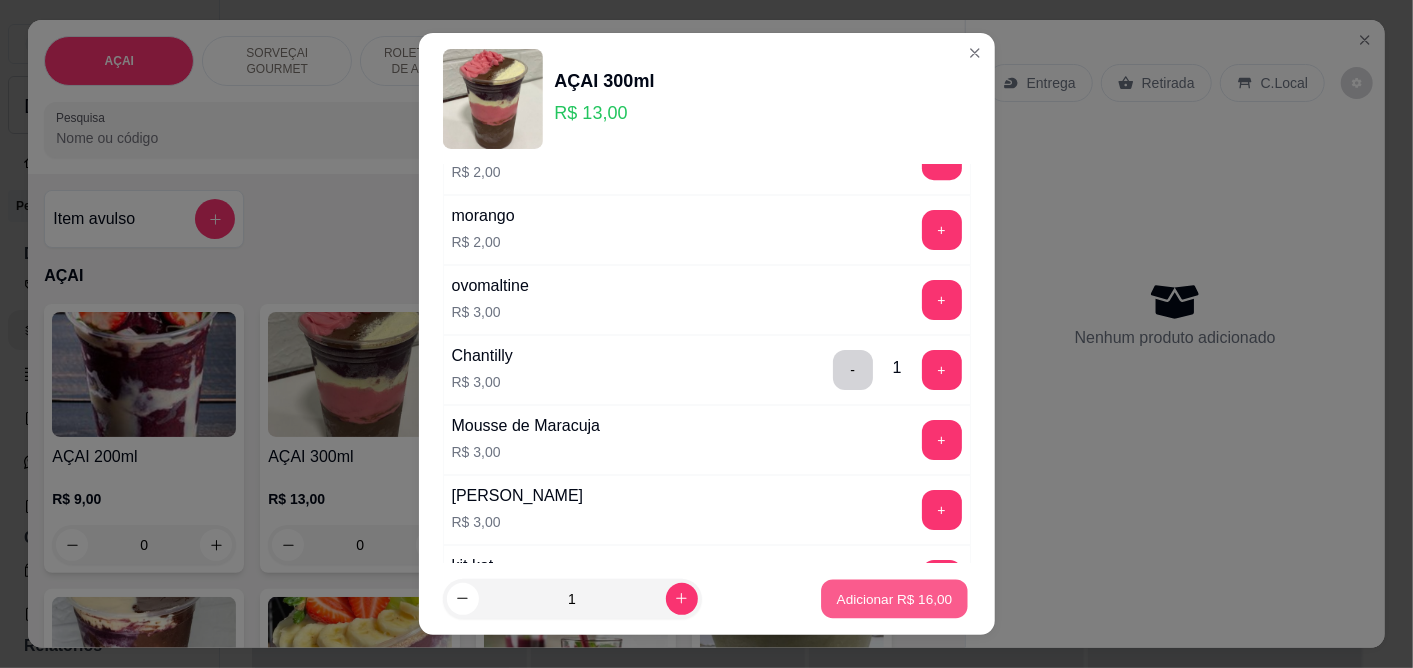 click on "Adicionar   R$ 16,00" at bounding box center [895, 598] 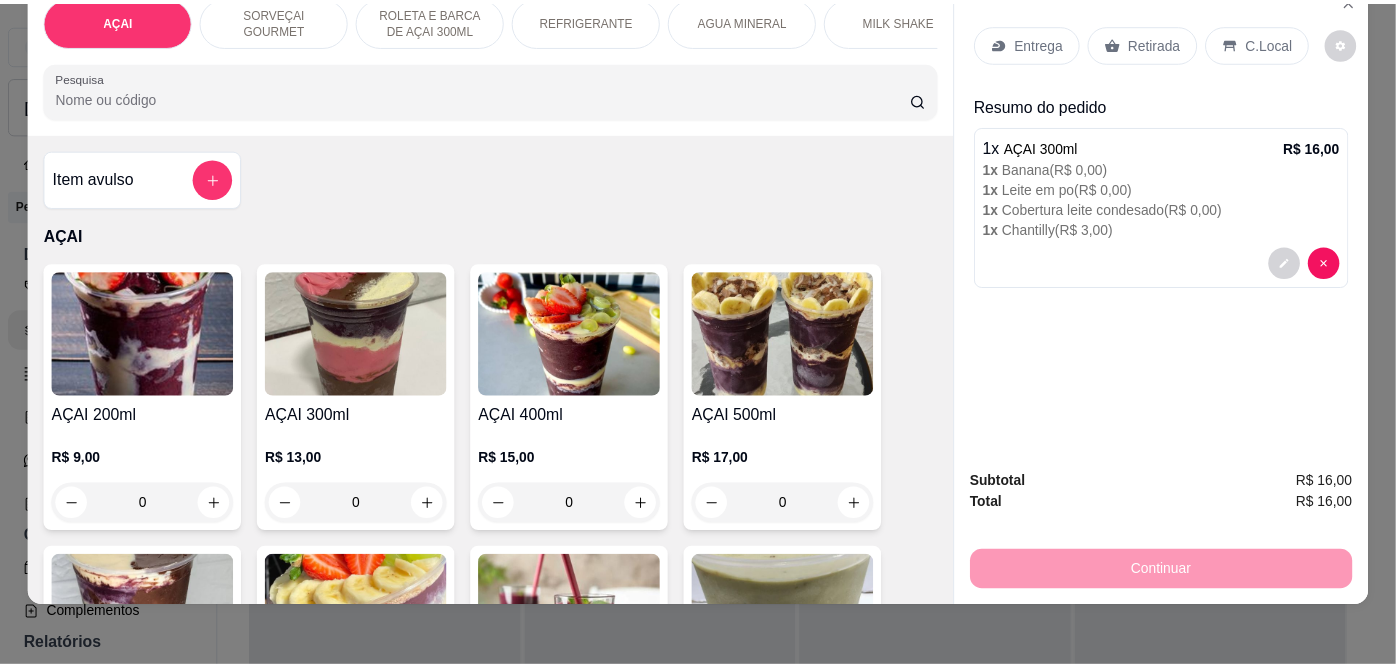 scroll, scrollTop: 52, scrollLeft: 0, axis: vertical 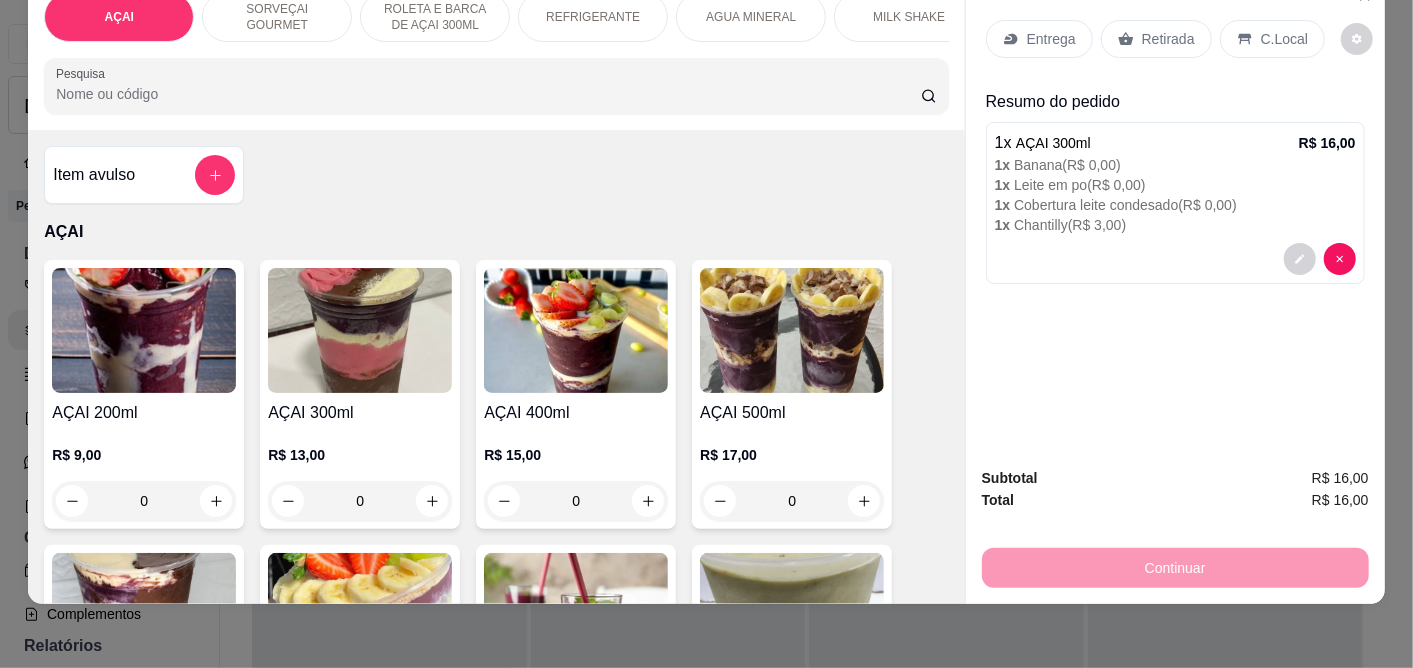drag, startPoint x: 1145, startPoint y: 25, endPoint x: 1135, endPoint y: 22, distance: 10.440307 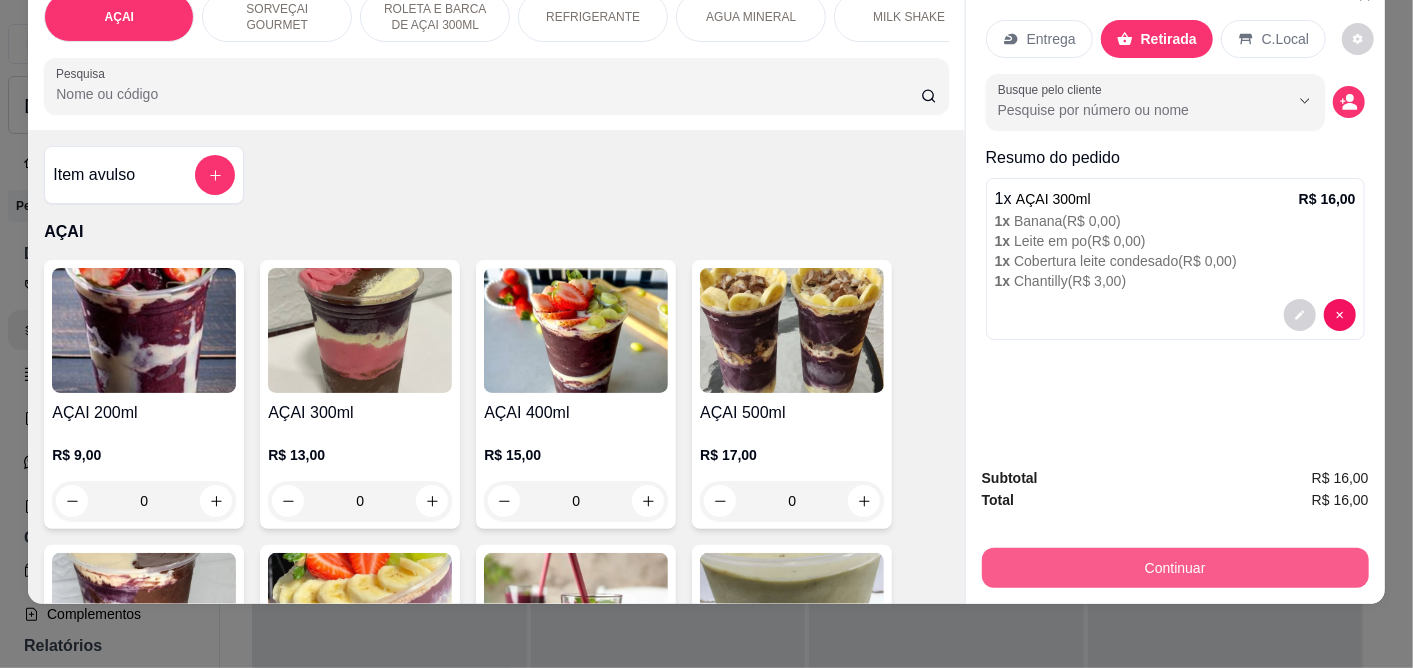 click on "Continuar" at bounding box center [1175, 568] 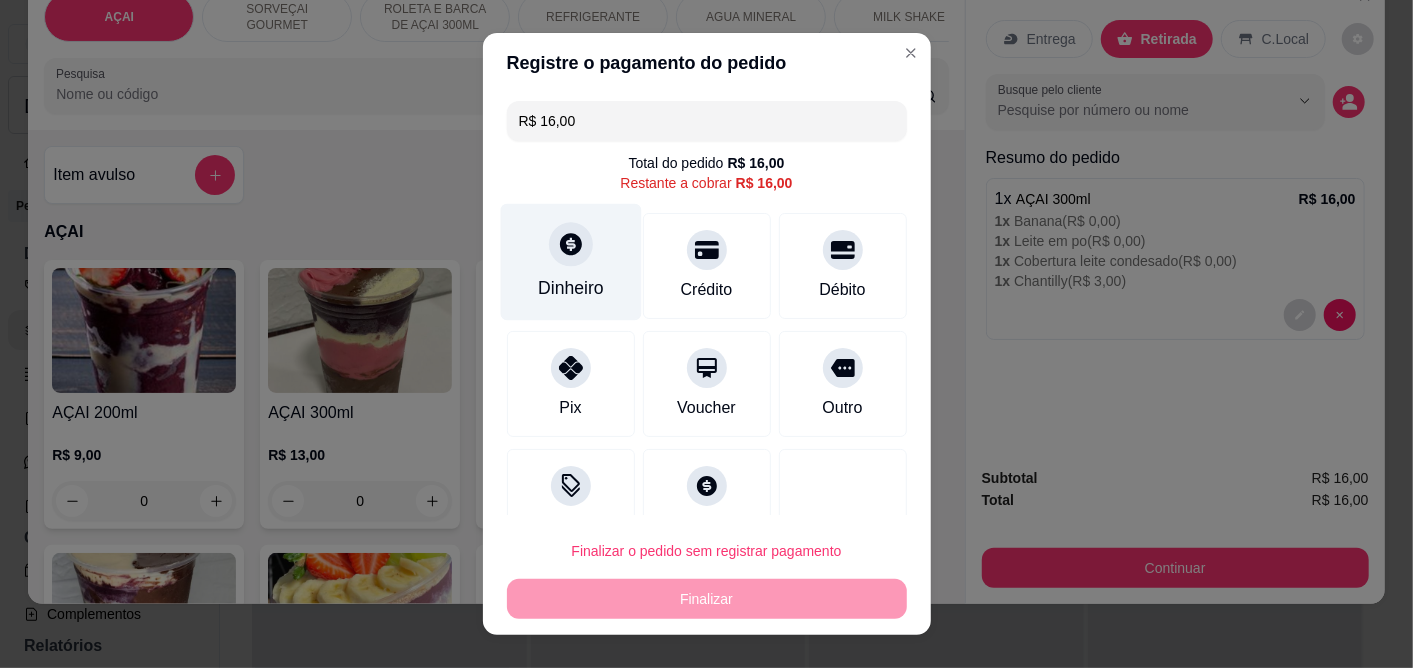 click on "Dinheiro" at bounding box center [571, 289] 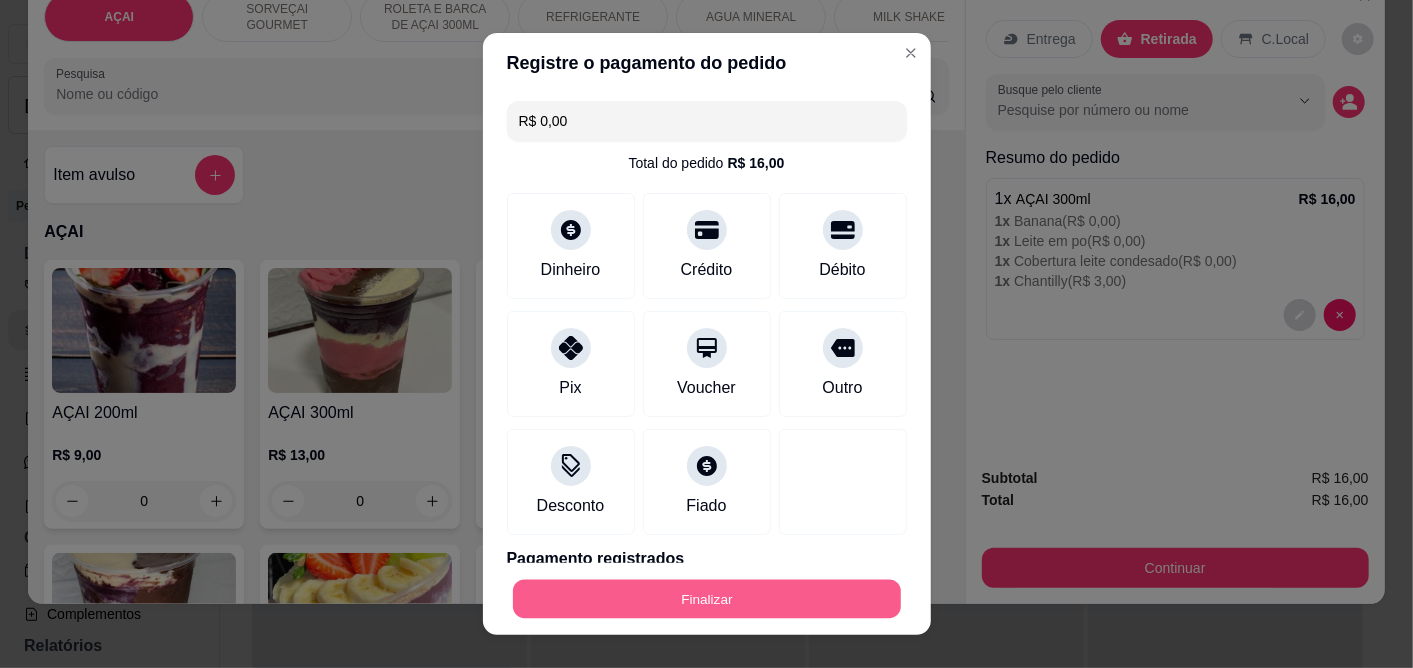 click on "Finalizar" at bounding box center [707, 598] 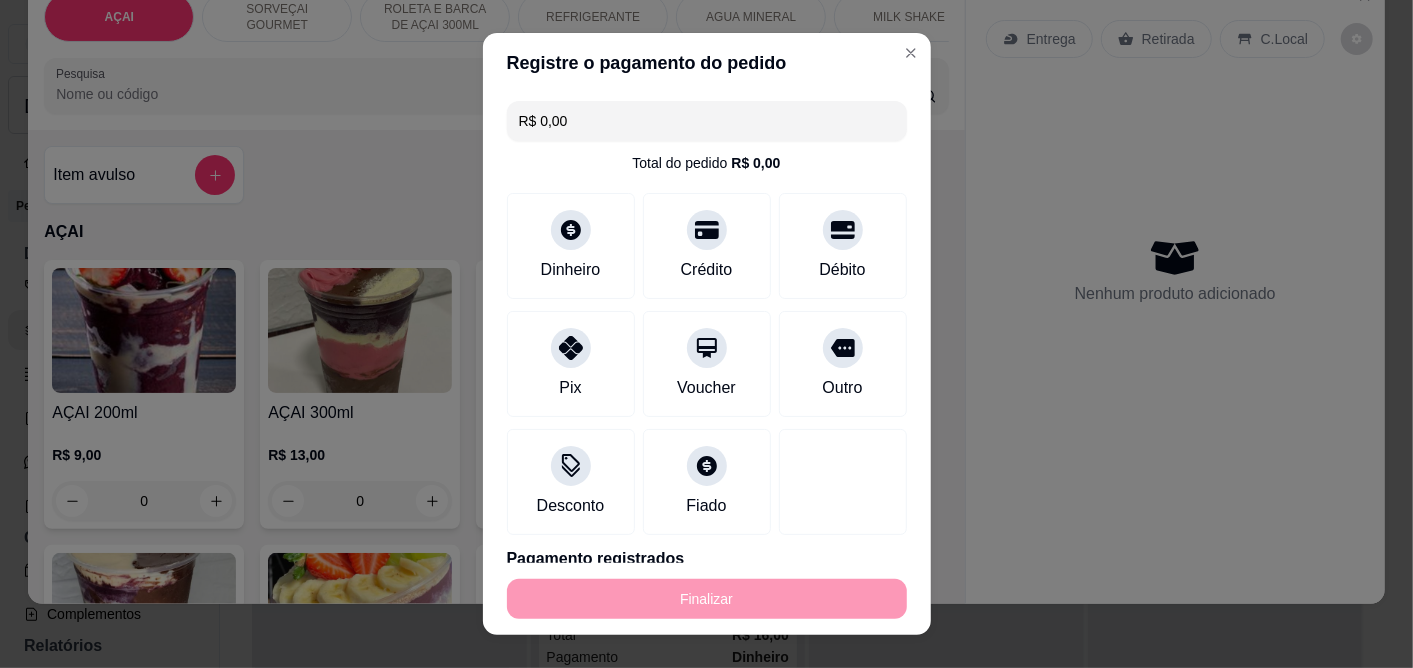 type on "-R$ 16,00" 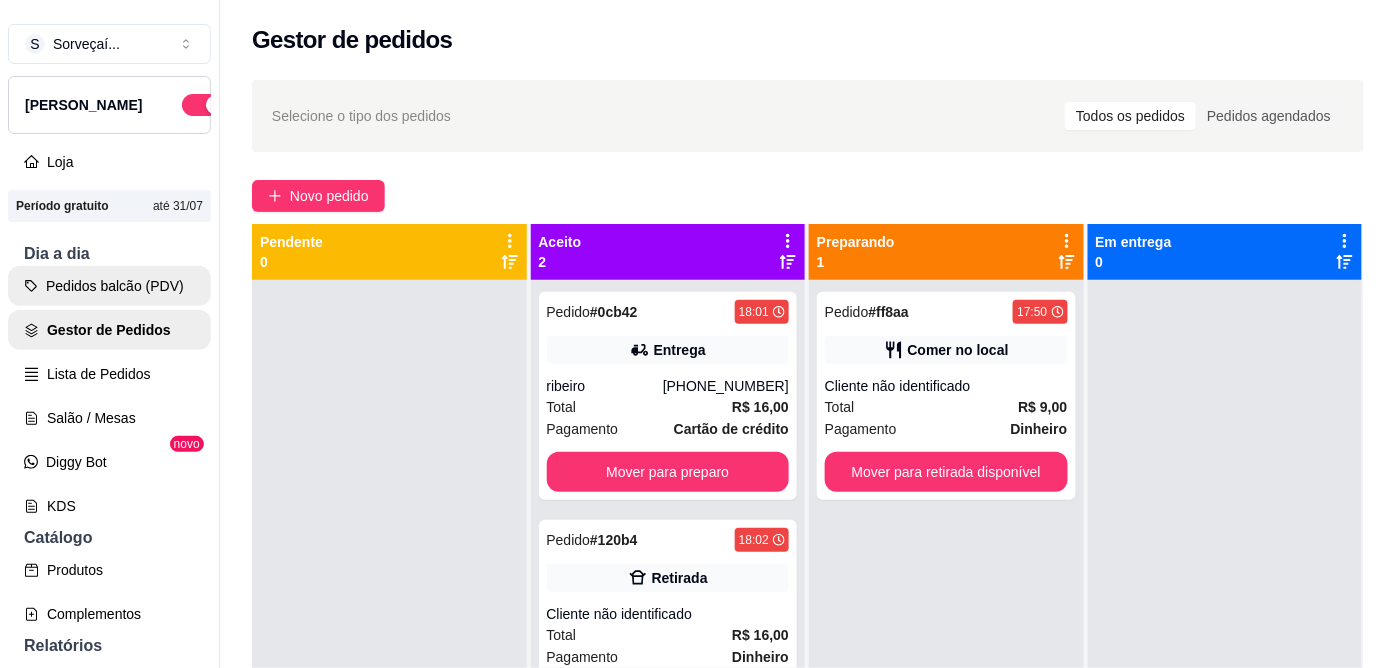 click on "Pedidos balcão (PDV)" at bounding box center [109, 286] 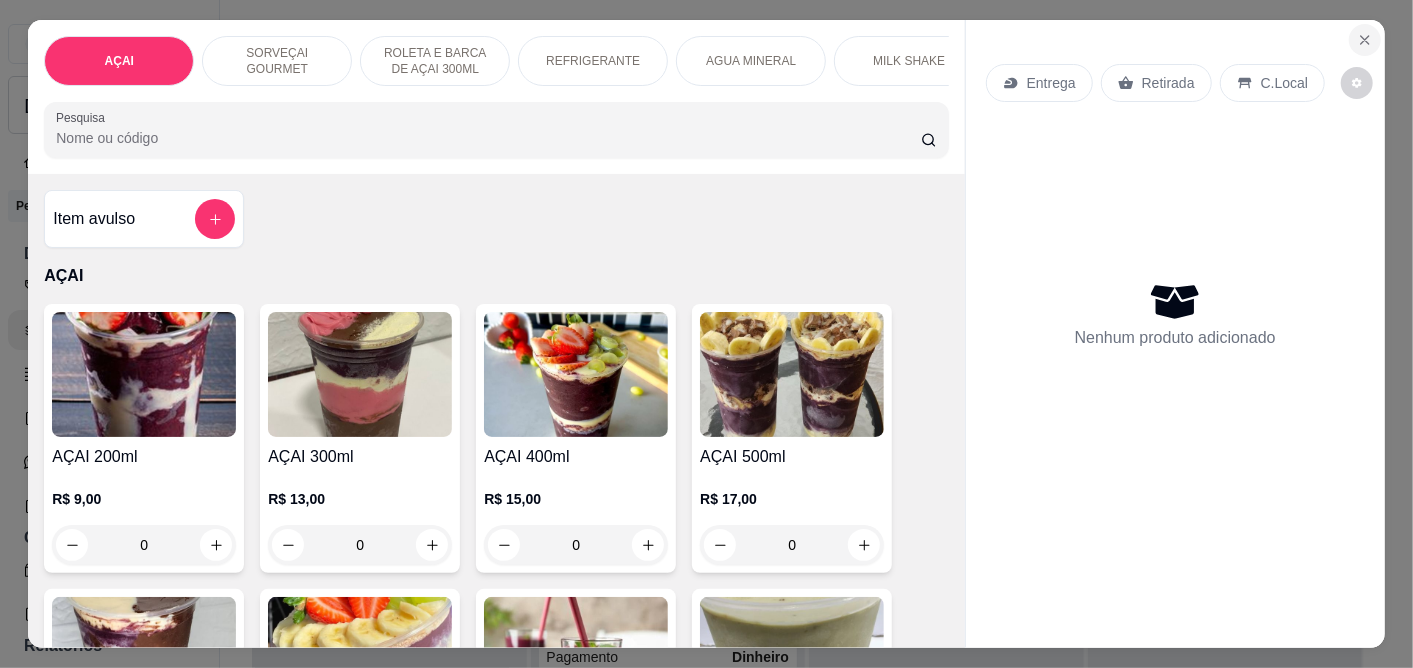 click 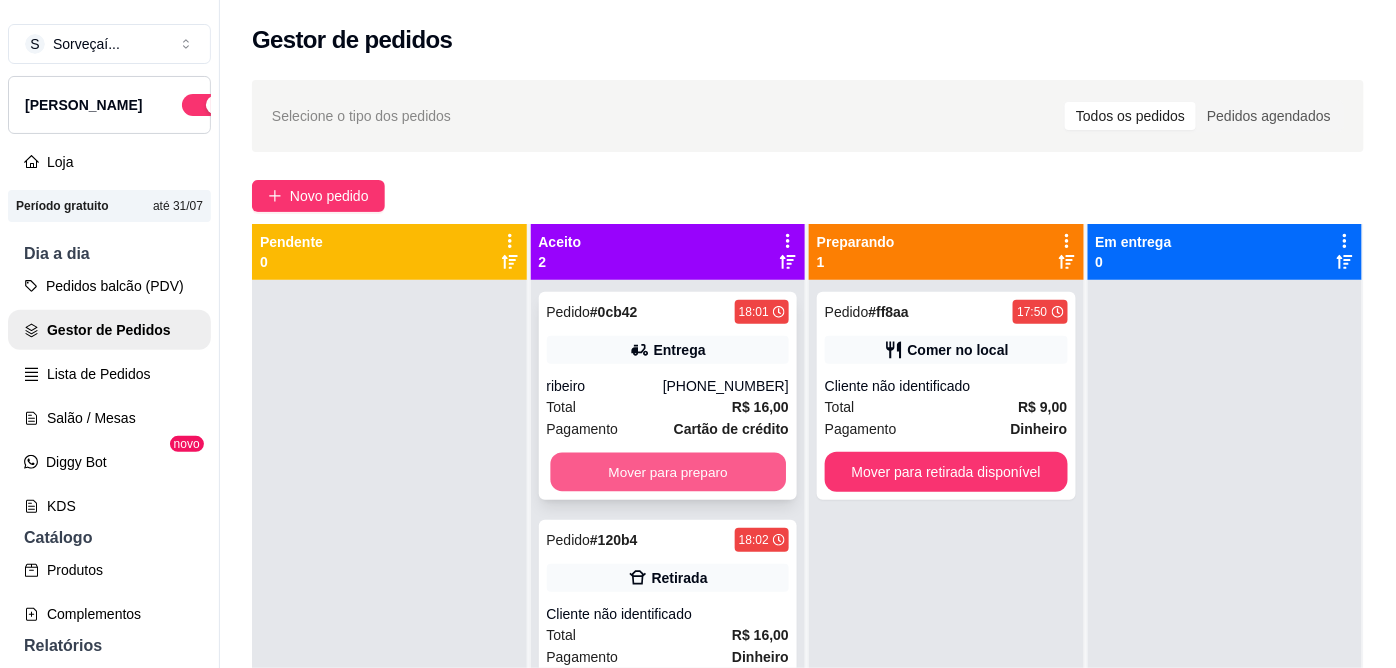 click on "Mover para preparo" at bounding box center (667, 472) 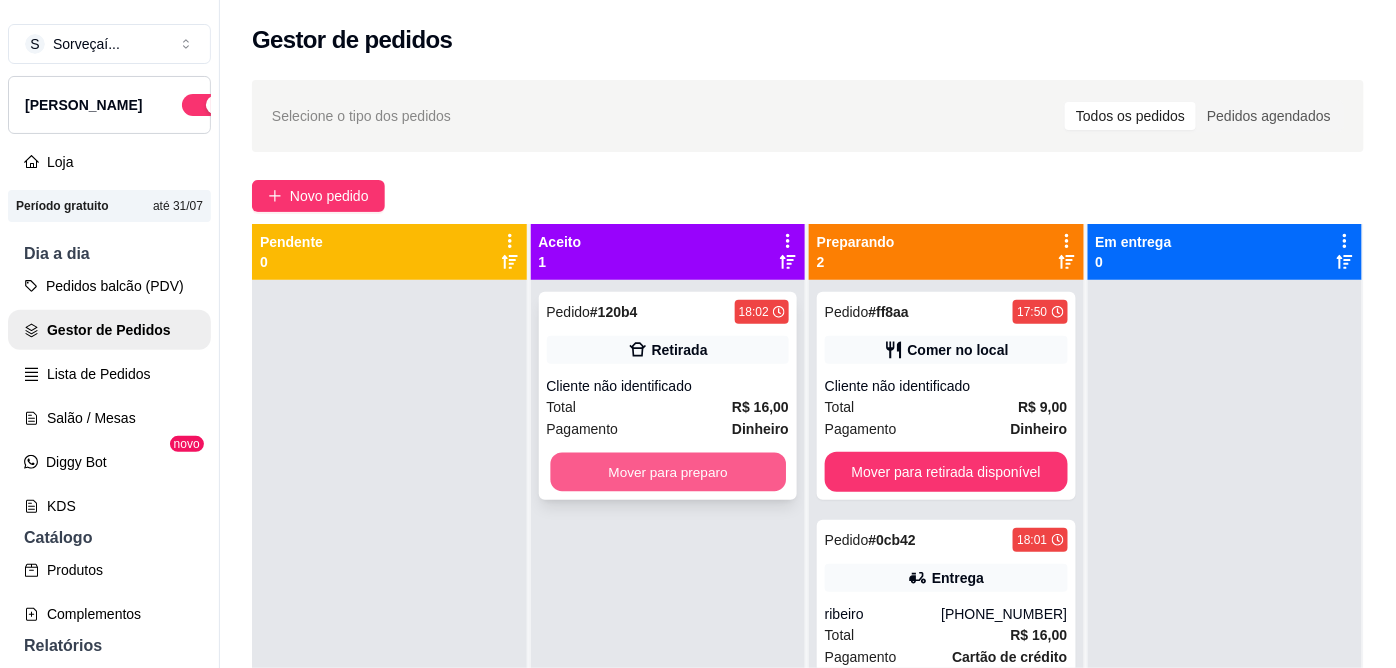 click on "Mover para preparo" at bounding box center [667, 472] 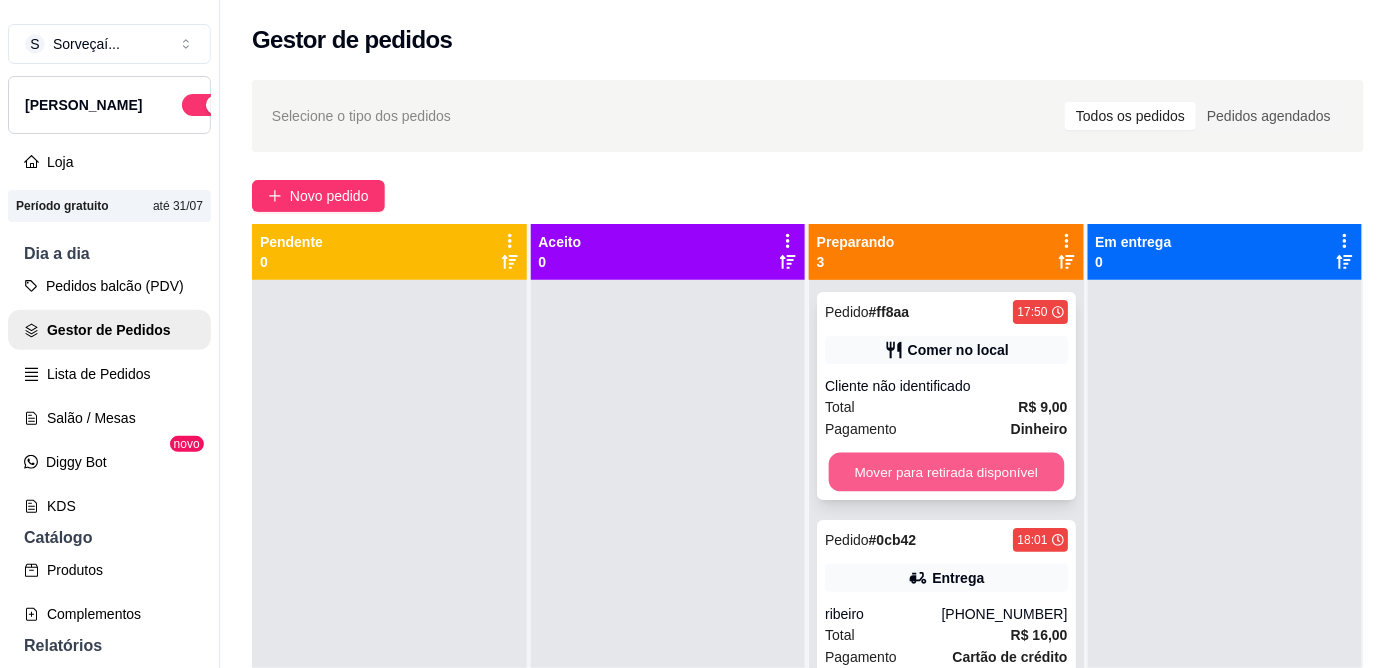 click on "Mover para retirada disponível" at bounding box center [946, 472] 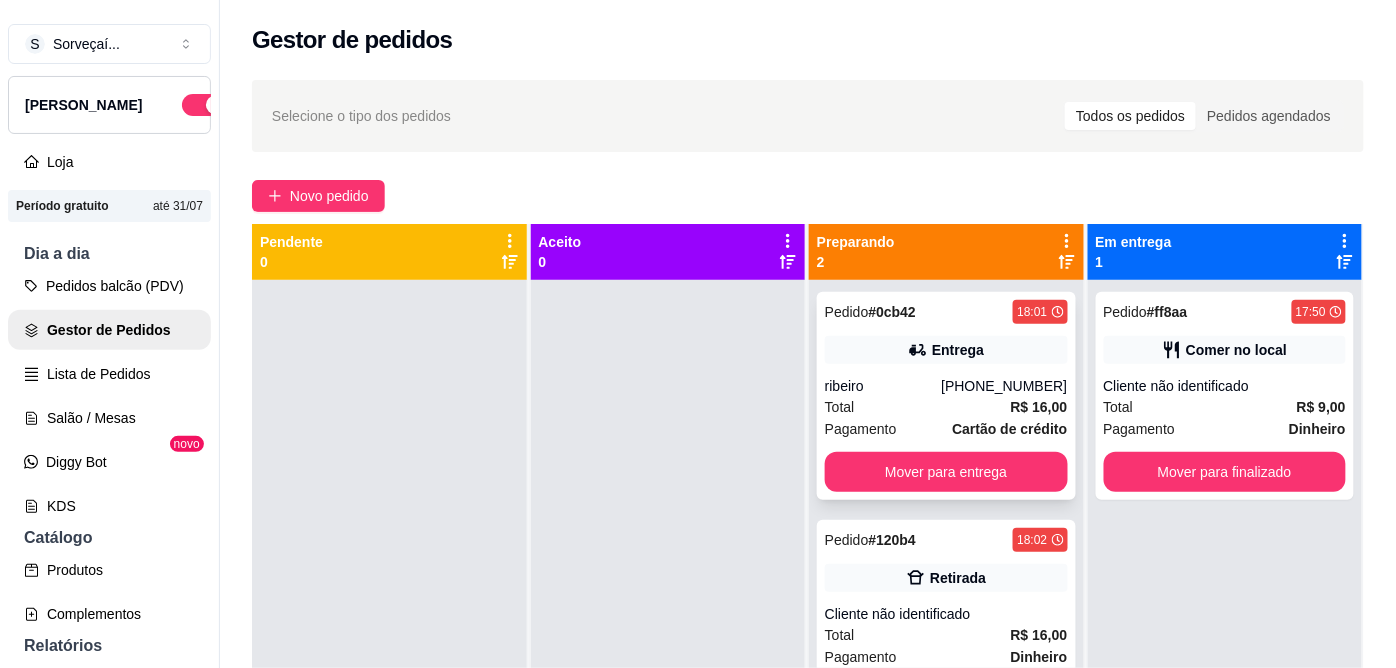 click on "ribeiro" at bounding box center [883, 386] 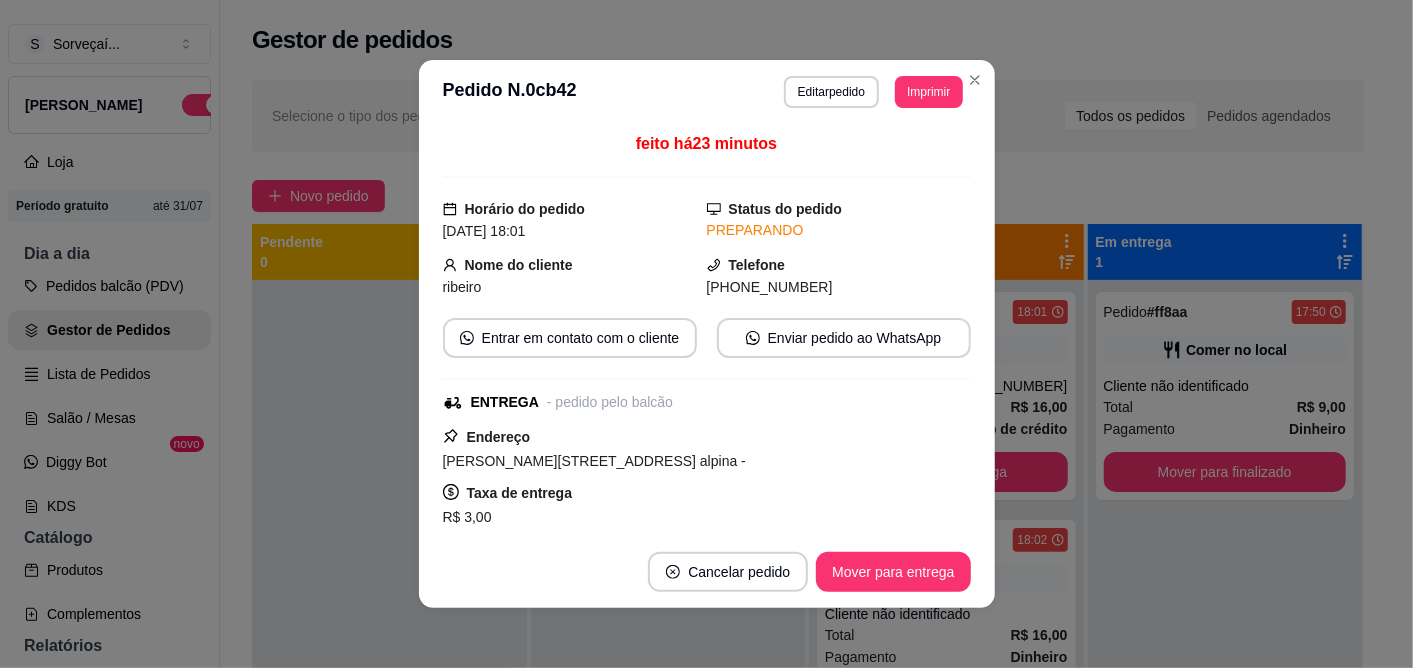 drag, startPoint x: 970, startPoint y: 177, endPoint x: 944, endPoint y: 231, distance: 59.933296 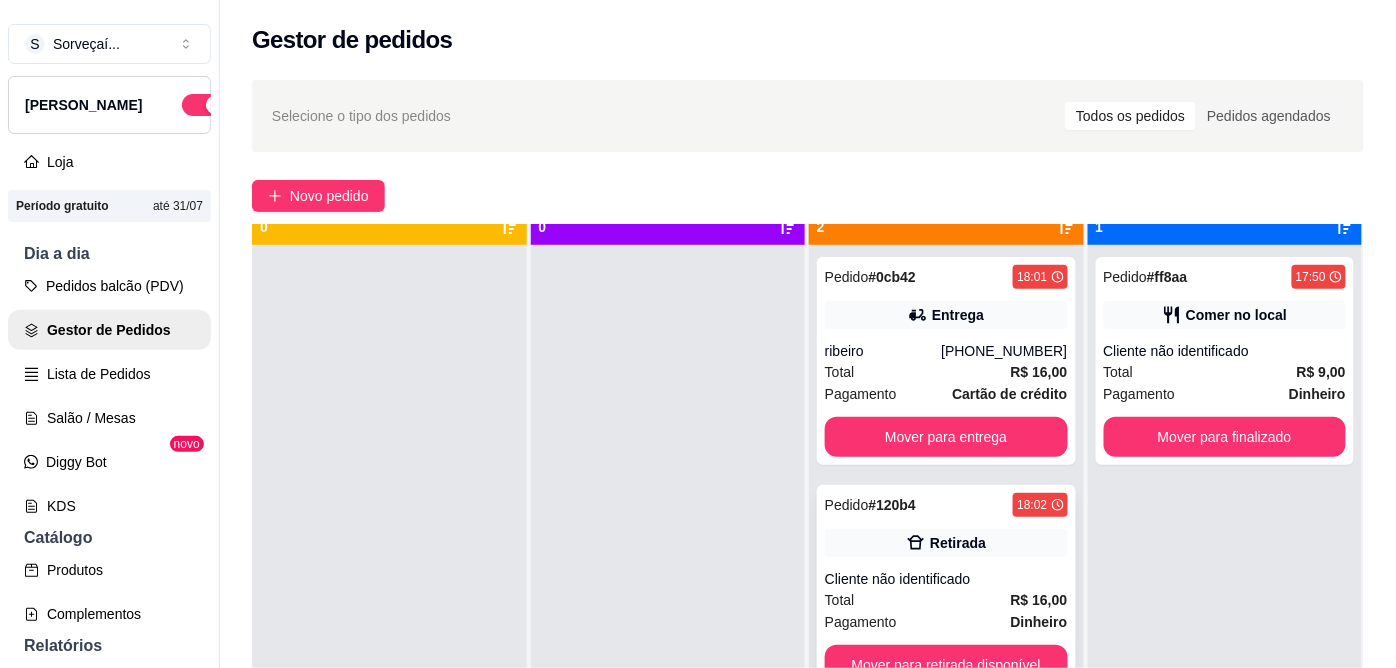 scroll, scrollTop: 55, scrollLeft: 0, axis: vertical 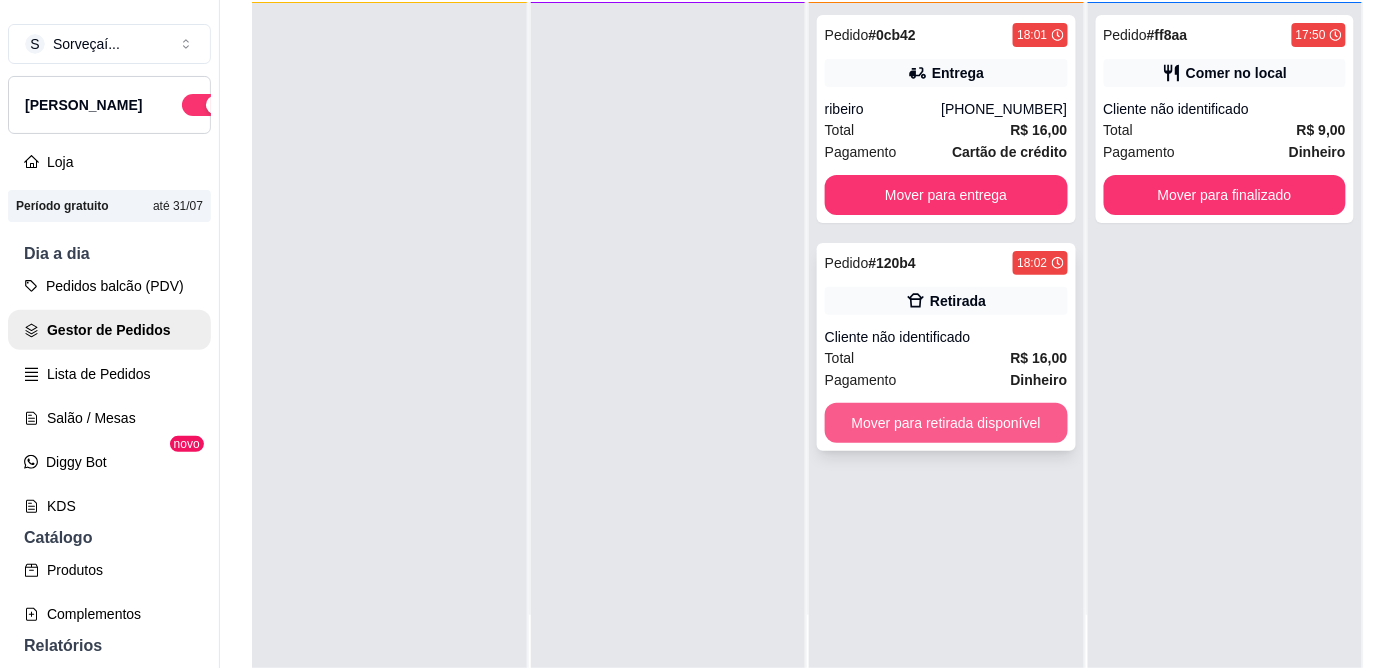 click on "Mover para retirada disponível" at bounding box center [946, 423] 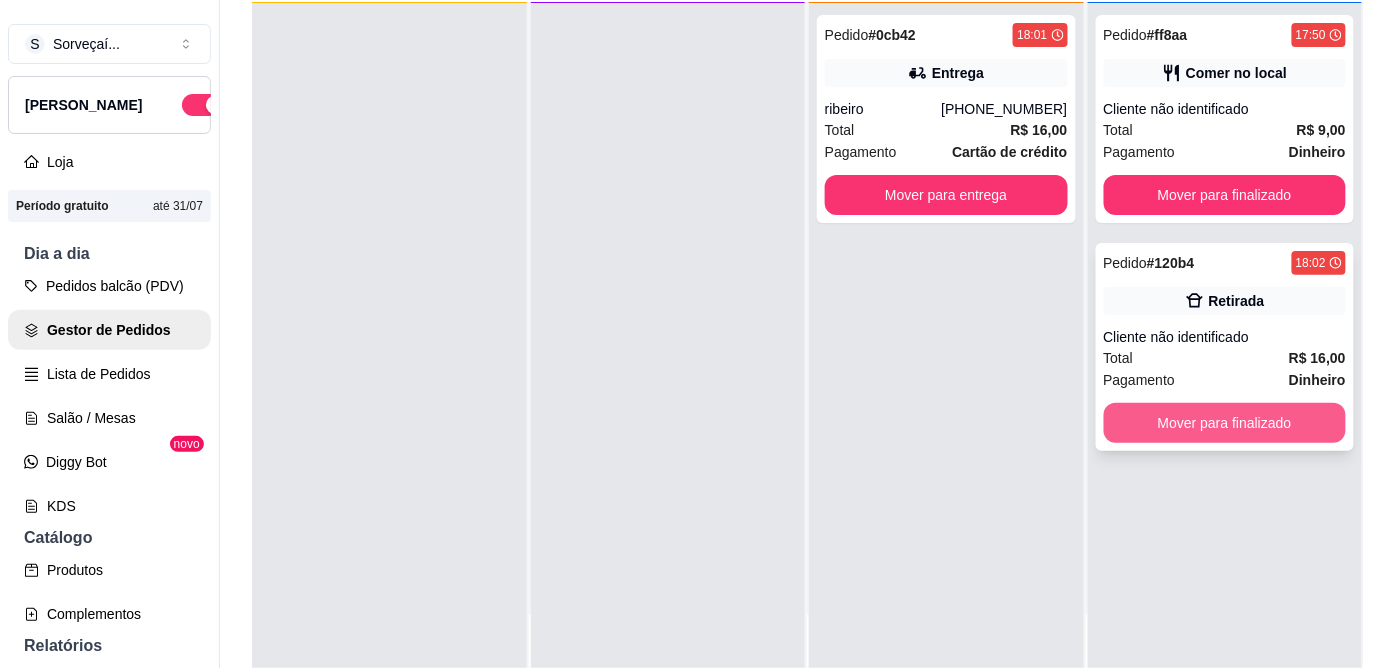 click on "Mover para finalizado" at bounding box center (1225, 423) 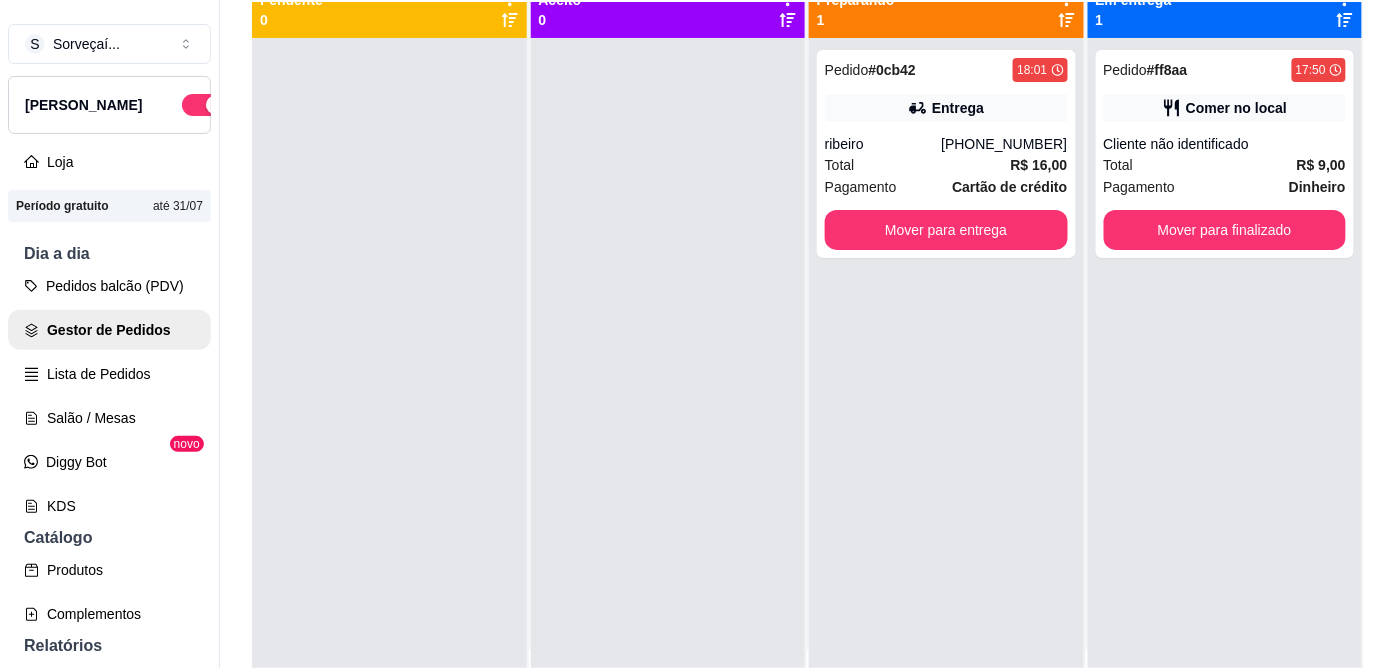 scroll, scrollTop: 0, scrollLeft: 0, axis: both 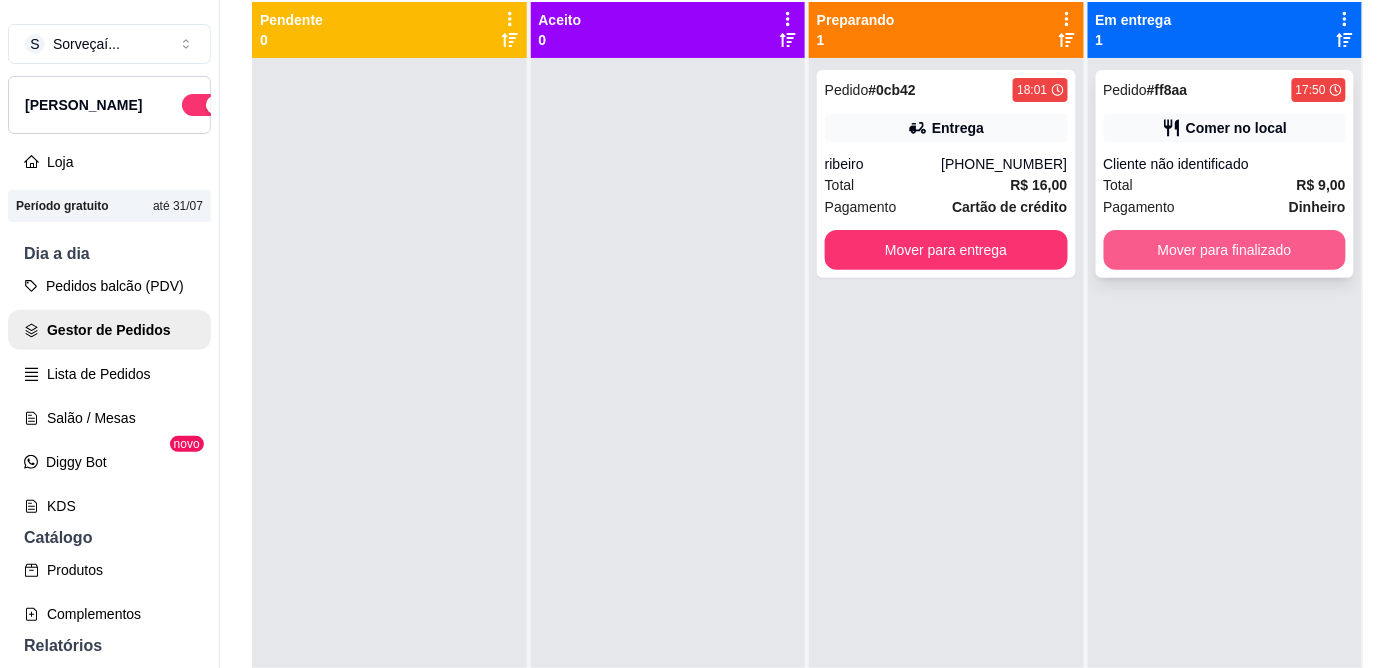 click on "Mover para finalizado" at bounding box center (1225, 250) 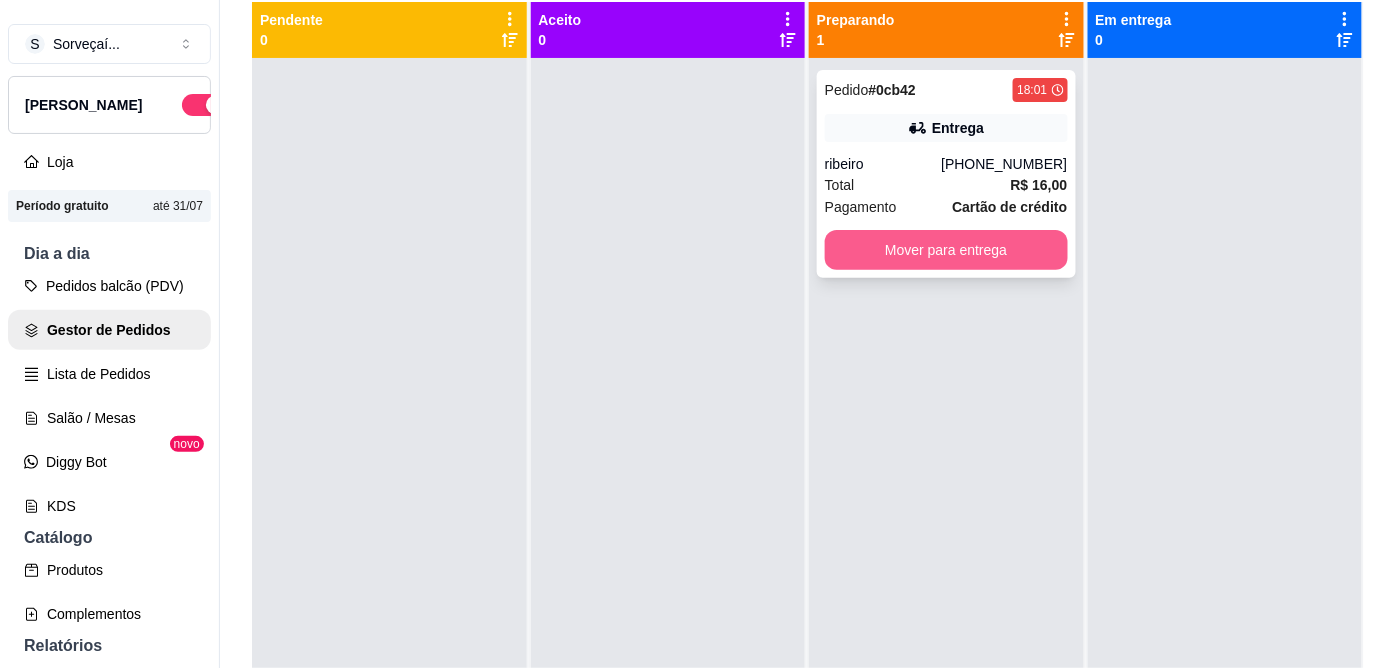 click on "Mover para entrega" at bounding box center (946, 250) 